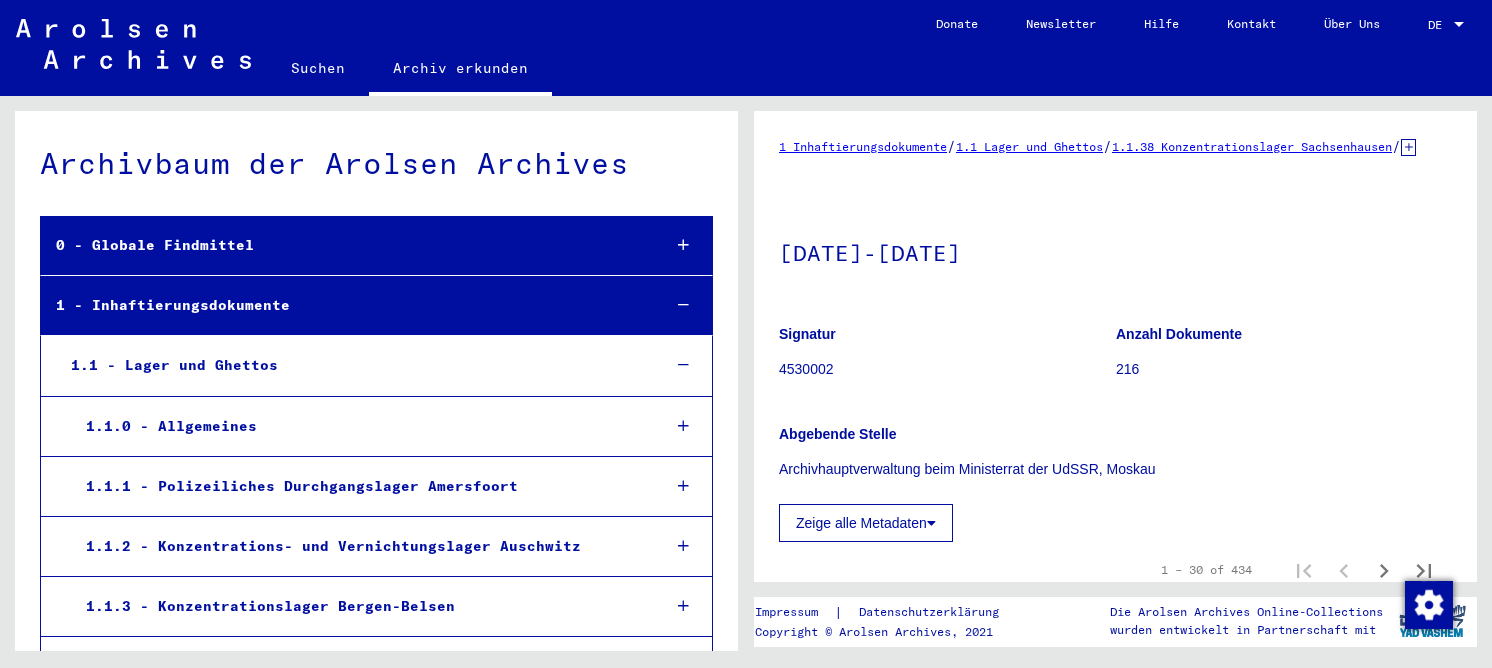 scroll, scrollTop: 0, scrollLeft: 0, axis: both 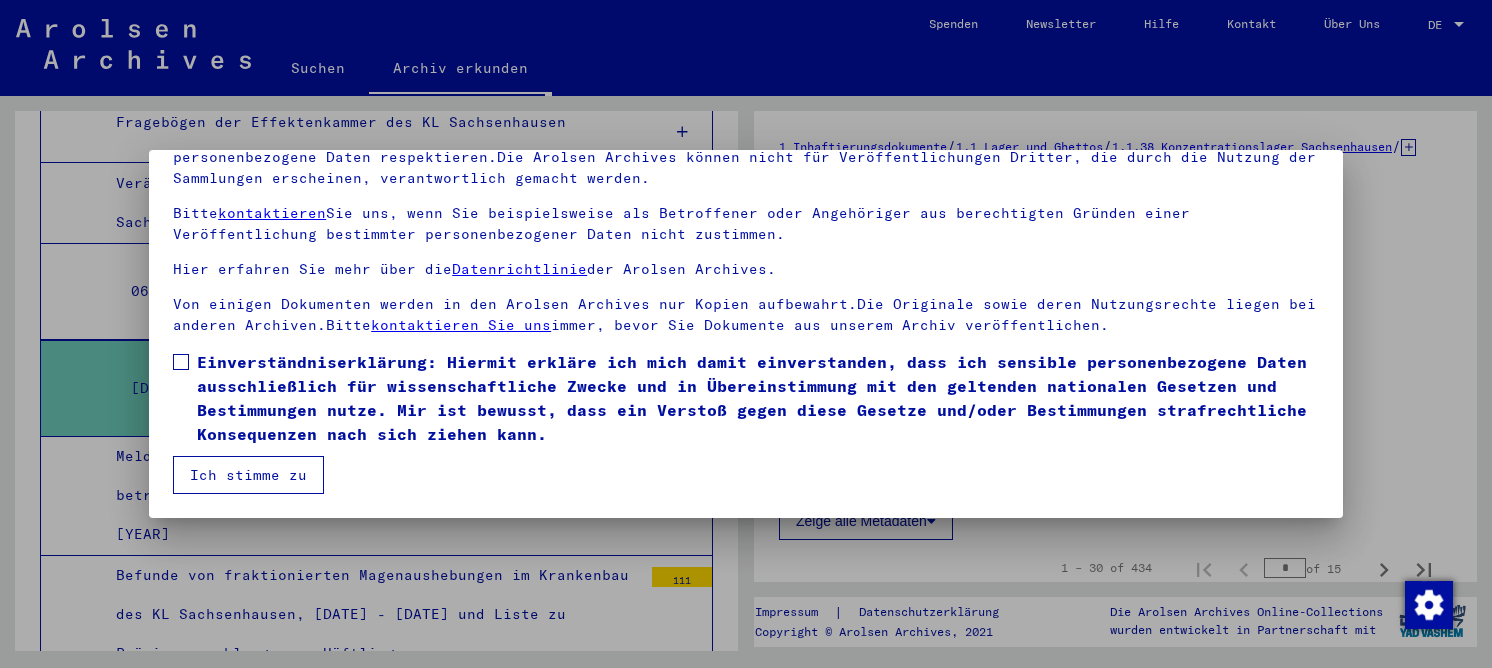 click on "Einverständniserklärung: Hiermit erkläre ich mich damit einverstanden, dass ich sensible personenbezogene Daten ausschließlich für wissenschaftliche Zwecke und in Übereinstimmung mit den geltenden nationalen Gesetzen und Bestimmungen nutze. Mir ist bewusst, dass ein Verstoß gegen diese Gesetze und/oder Bestimmungen strafrechtliche Konsequenzen nach sich ziehen kann." at bounding box center (758, 398) 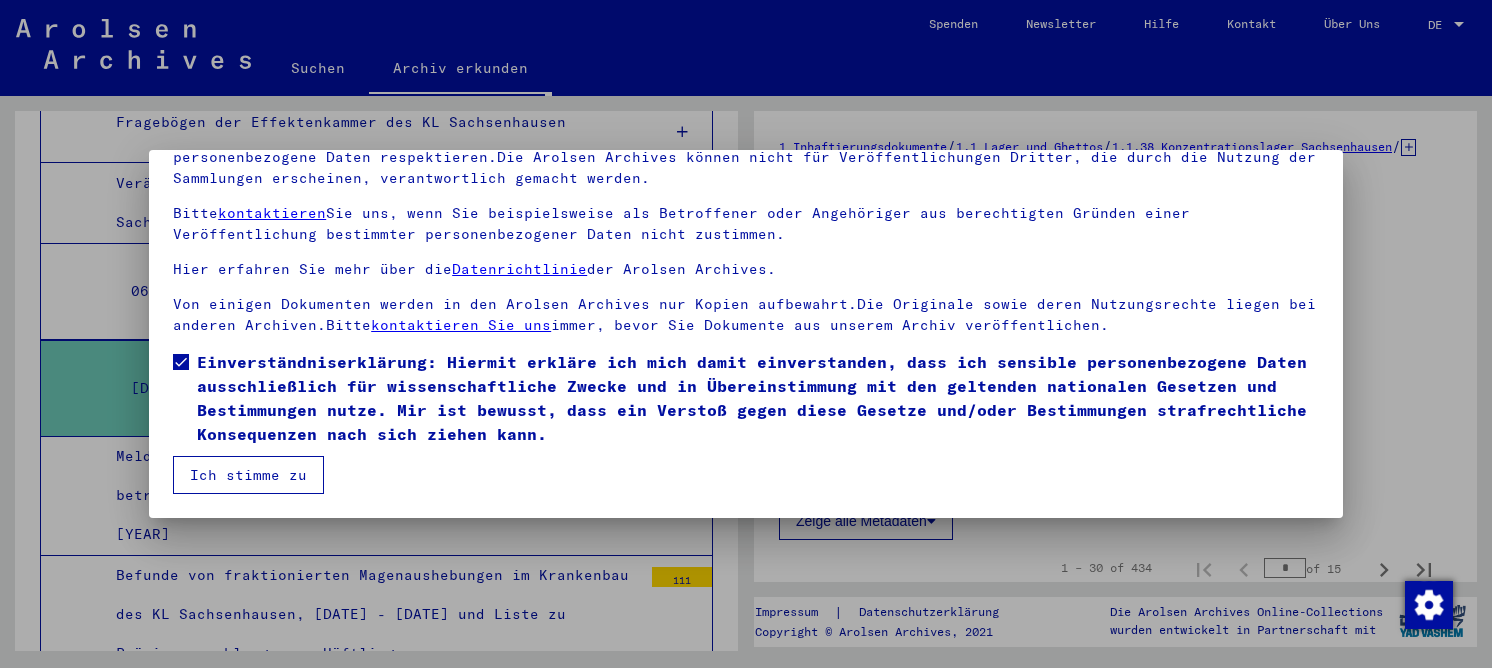 click on "Ich stimme zu" at bounding box center [248, 475] 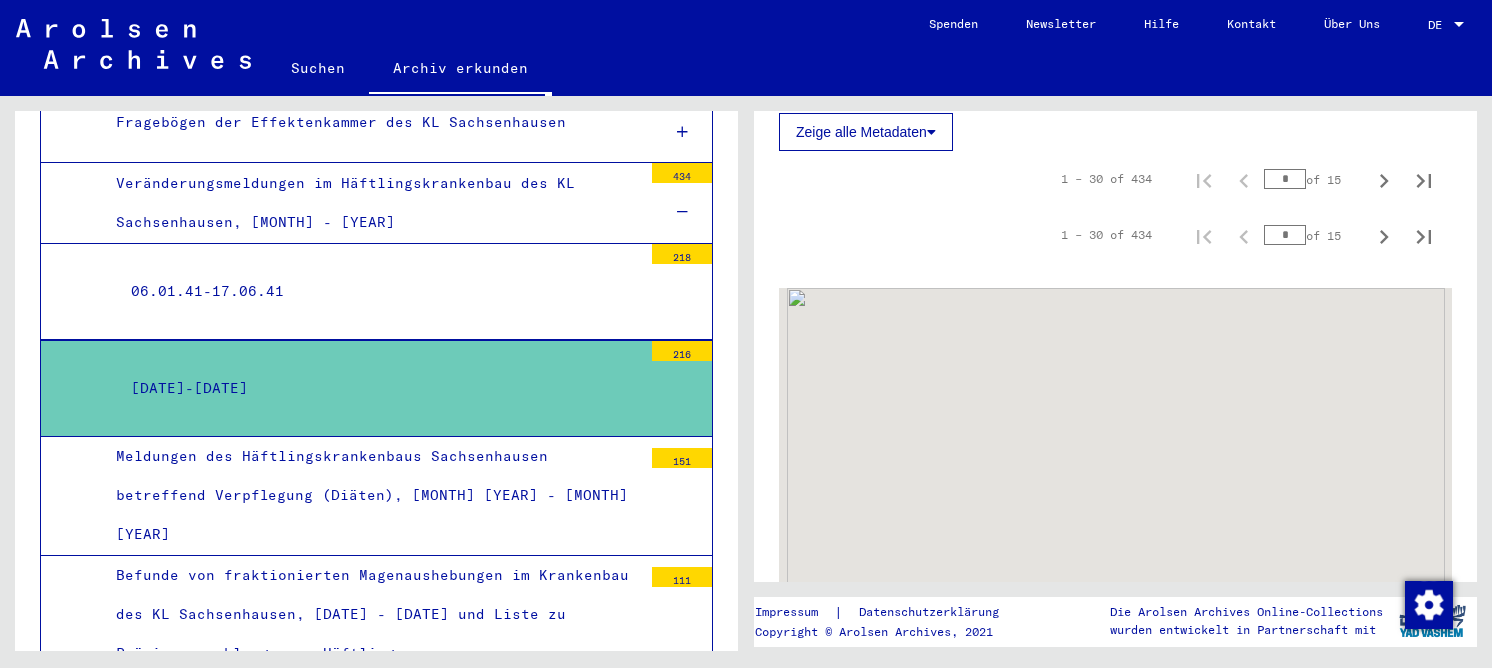 scroll, scrollTop: 400, scrollLeft: 0, axis: vertical 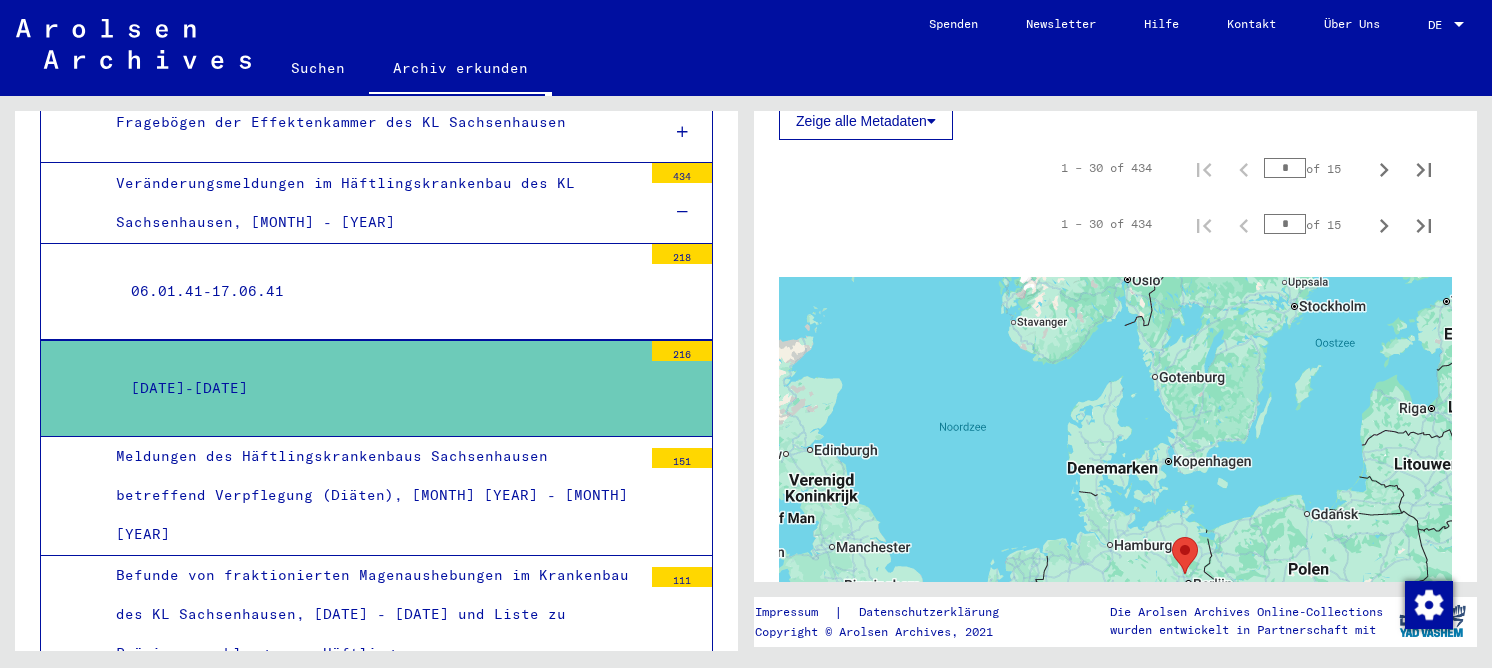 click on "06.01.41-17.06.41" at bounding box center [379, 291] 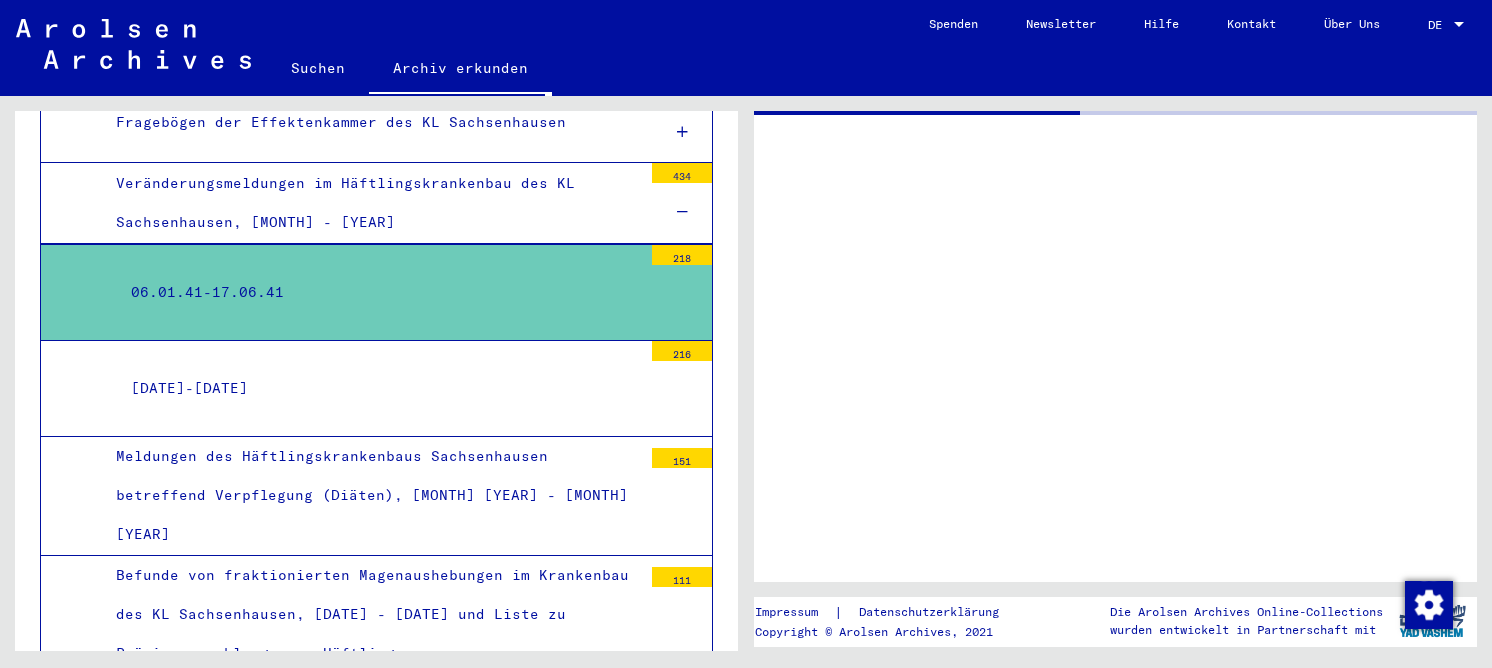 scroll, scrollTop: 0, scrollLeft: 0, axis: both 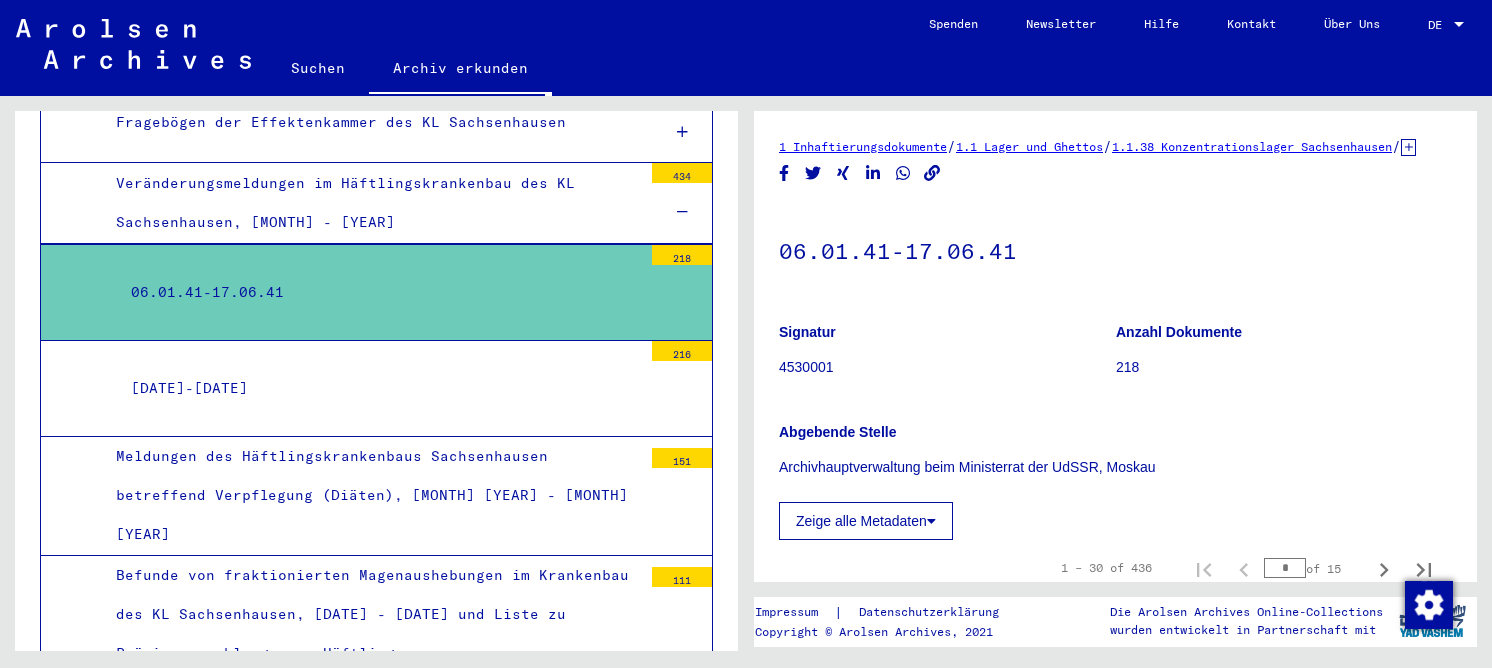 click on "18.06.41-23.12.41" at bounding box center (379, 388) 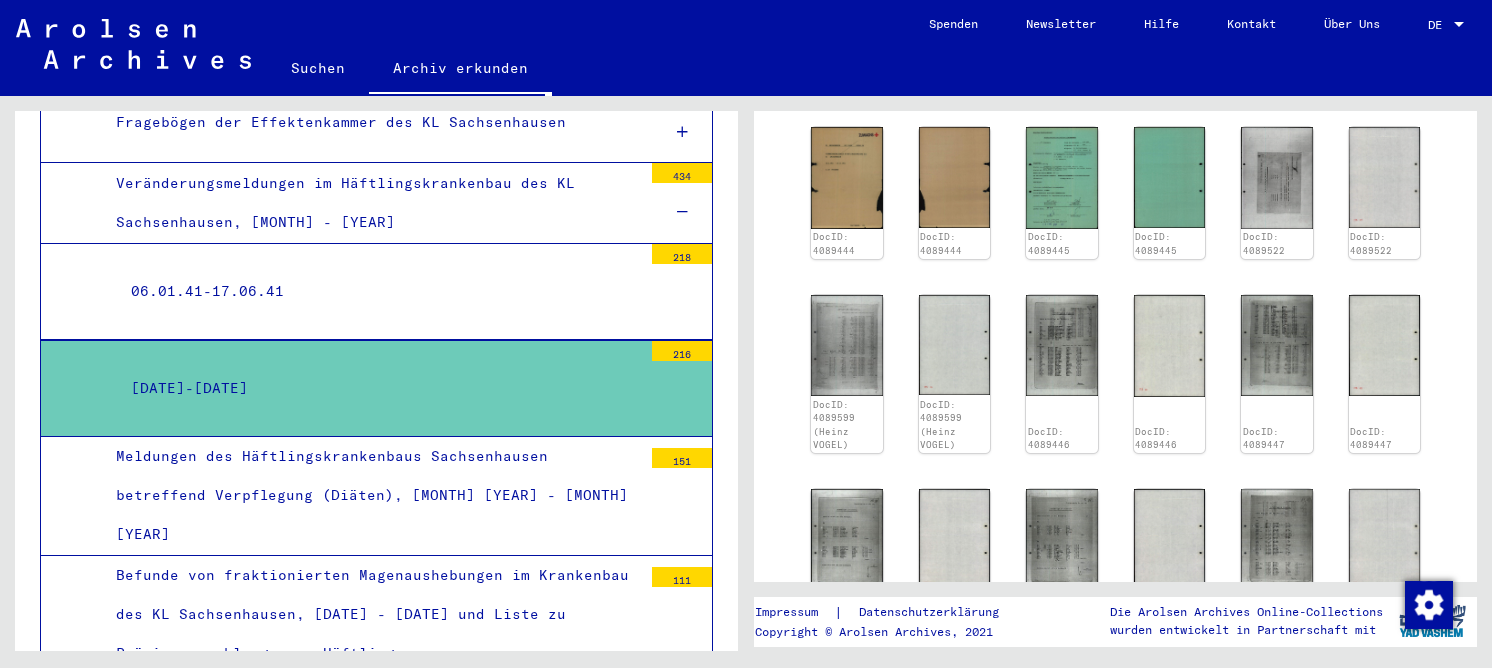 scroll, scrollTop: 500, scrollLeft: 0, axis: vertical 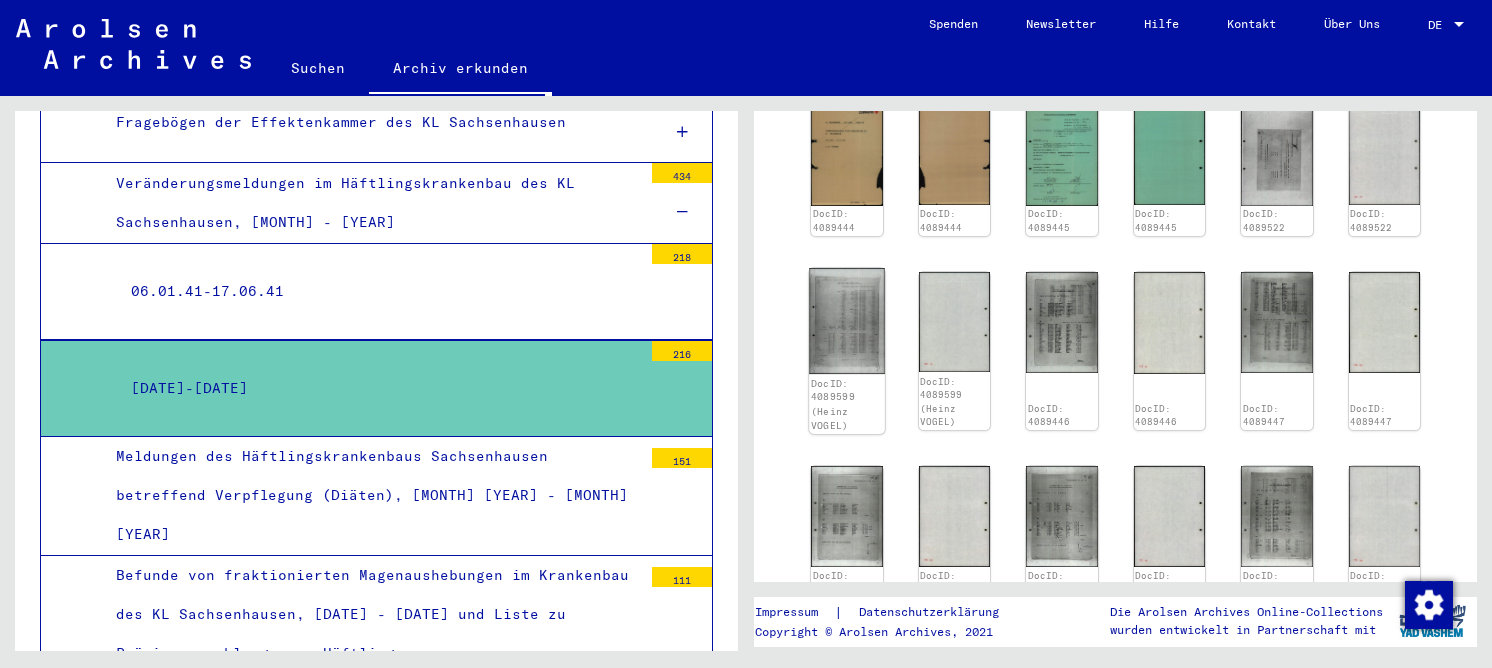 click 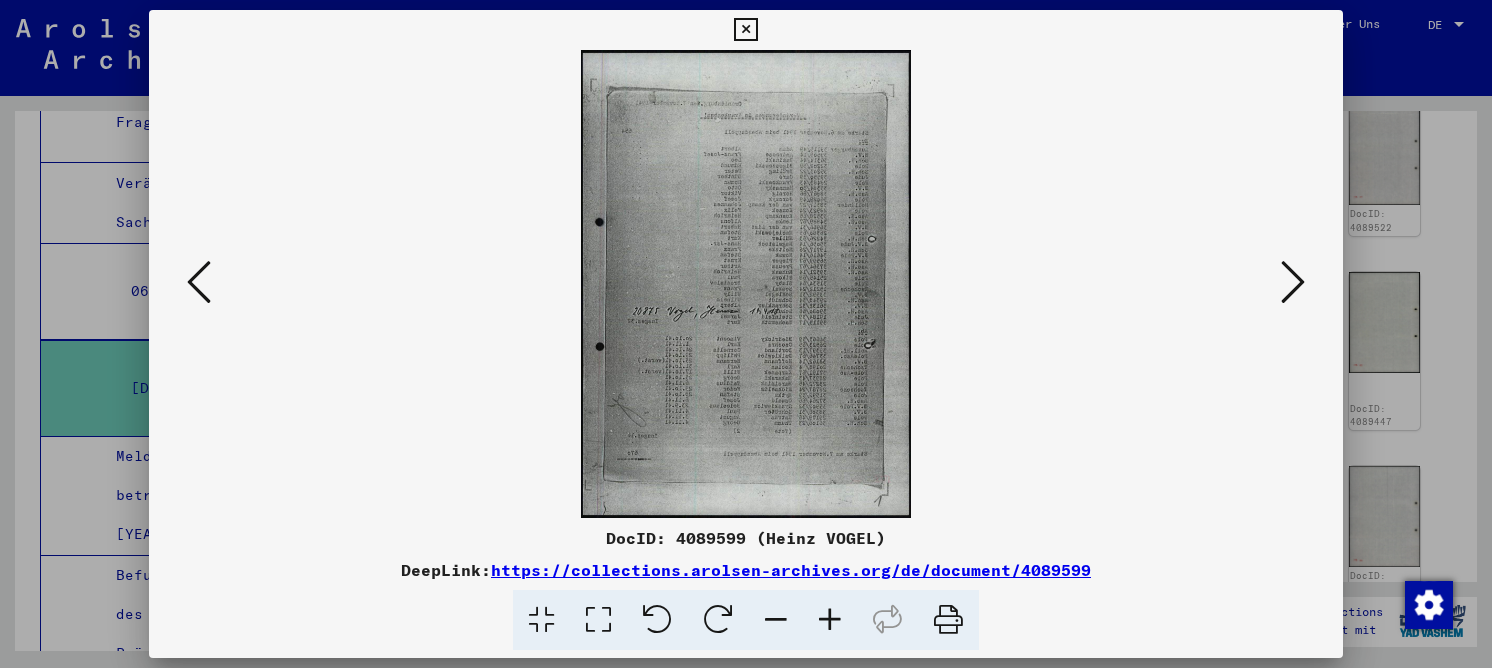 click at bounding box center [1293, 283] 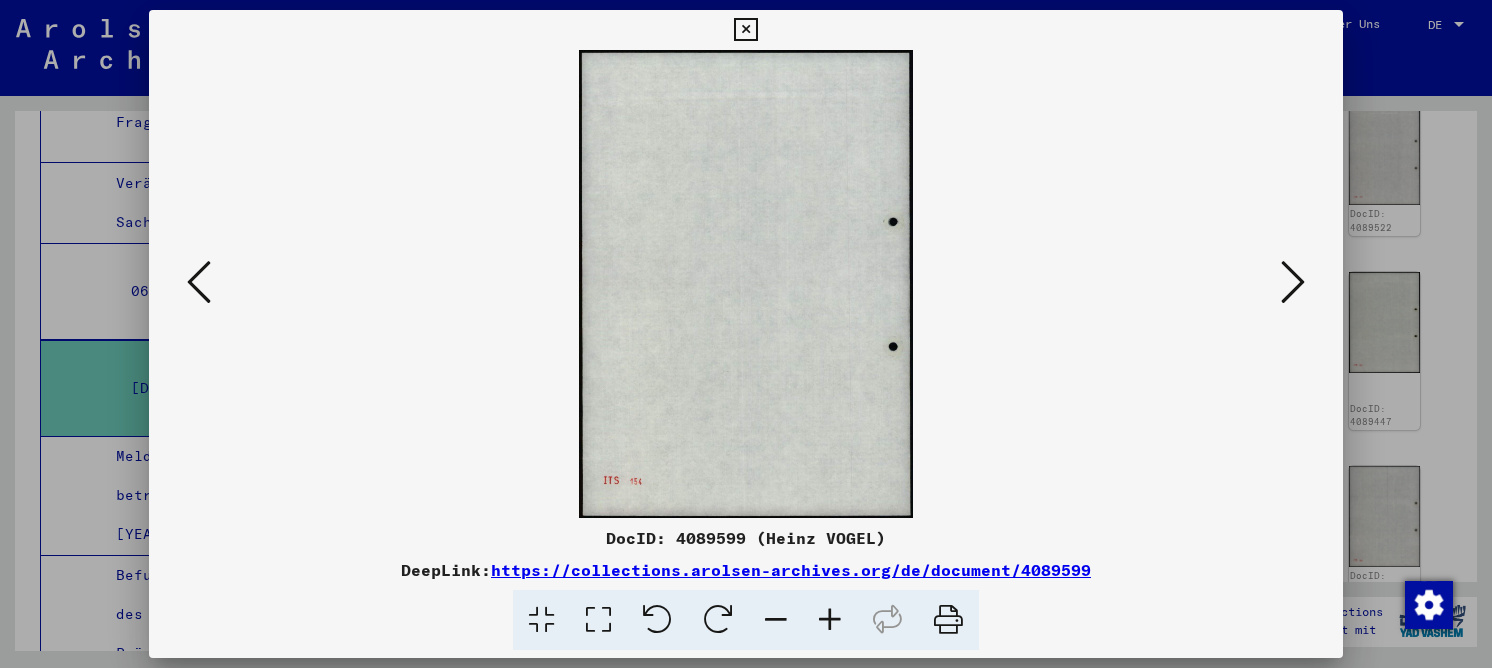 click at bounding box center [1293, 283] 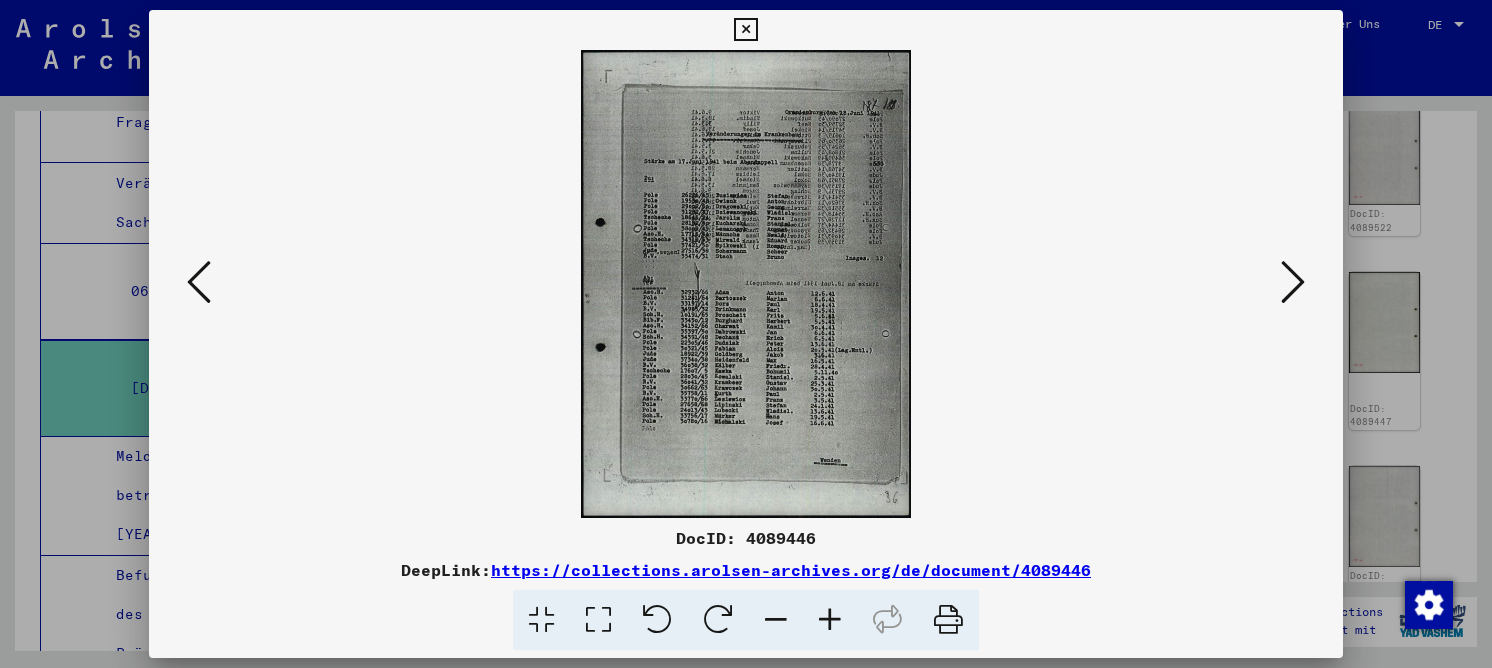 click at bounding box center (598, 620) 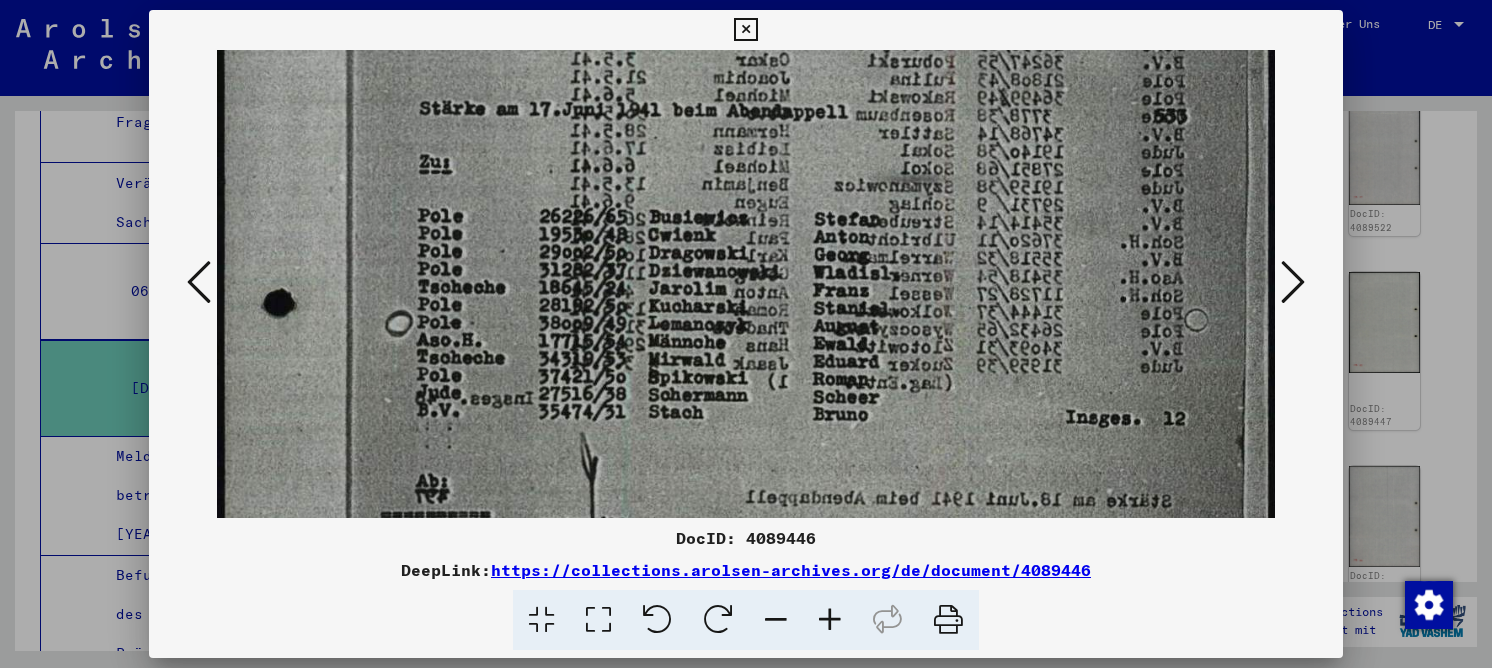 drag, startPoint x: 854, startPoint y: 398, endPoint x: 980, endPoint y: 127, distance: 298.8595 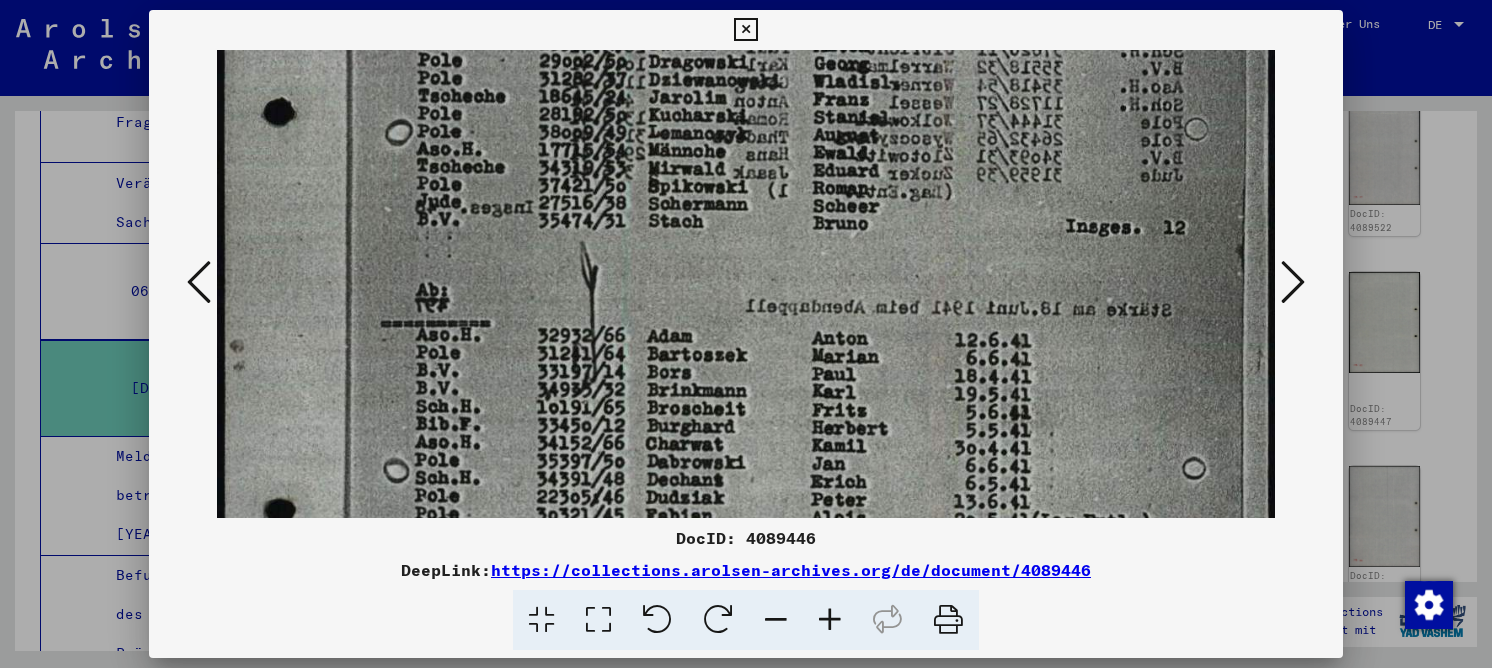 scroll, scrollTop: 489, scrollLeft: 0, axis: vertical 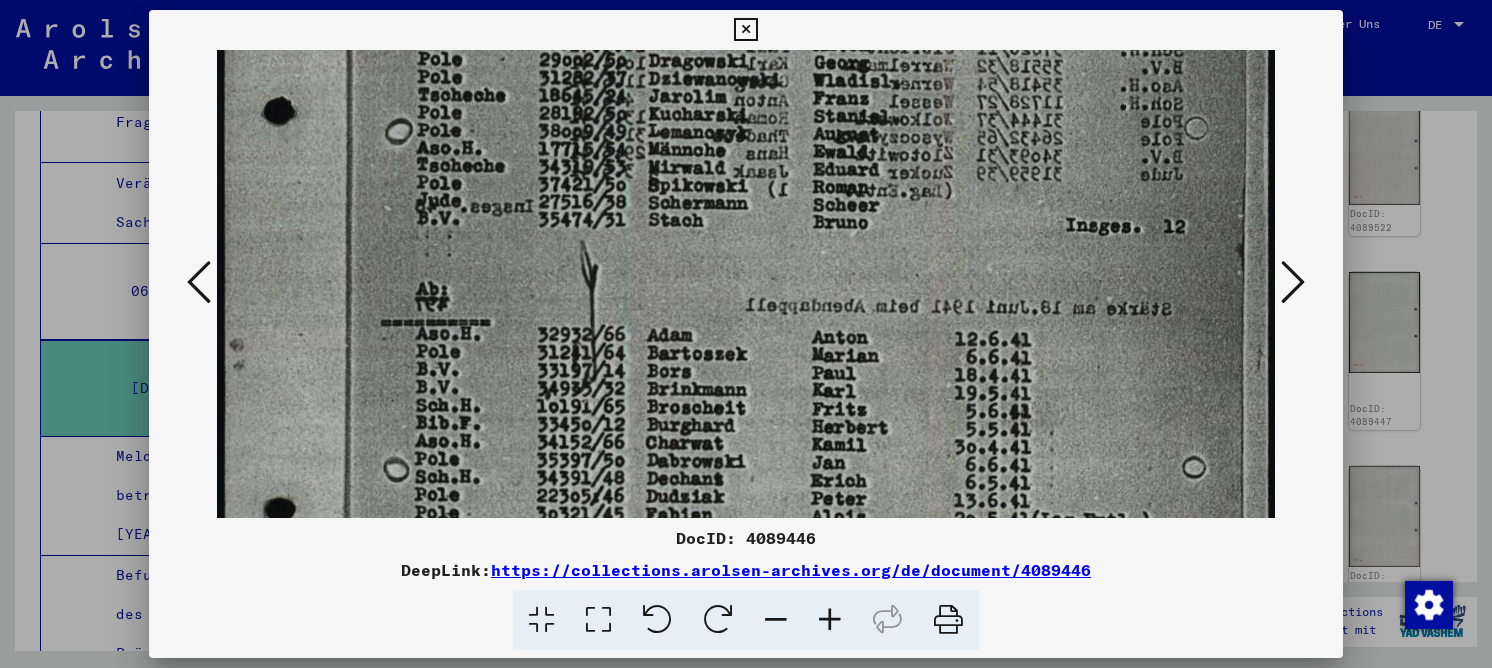 drag, startPoint x: 985, startPoint y: 366, endPoint x: 1044, endPoint y: 169, distance: 205.64532 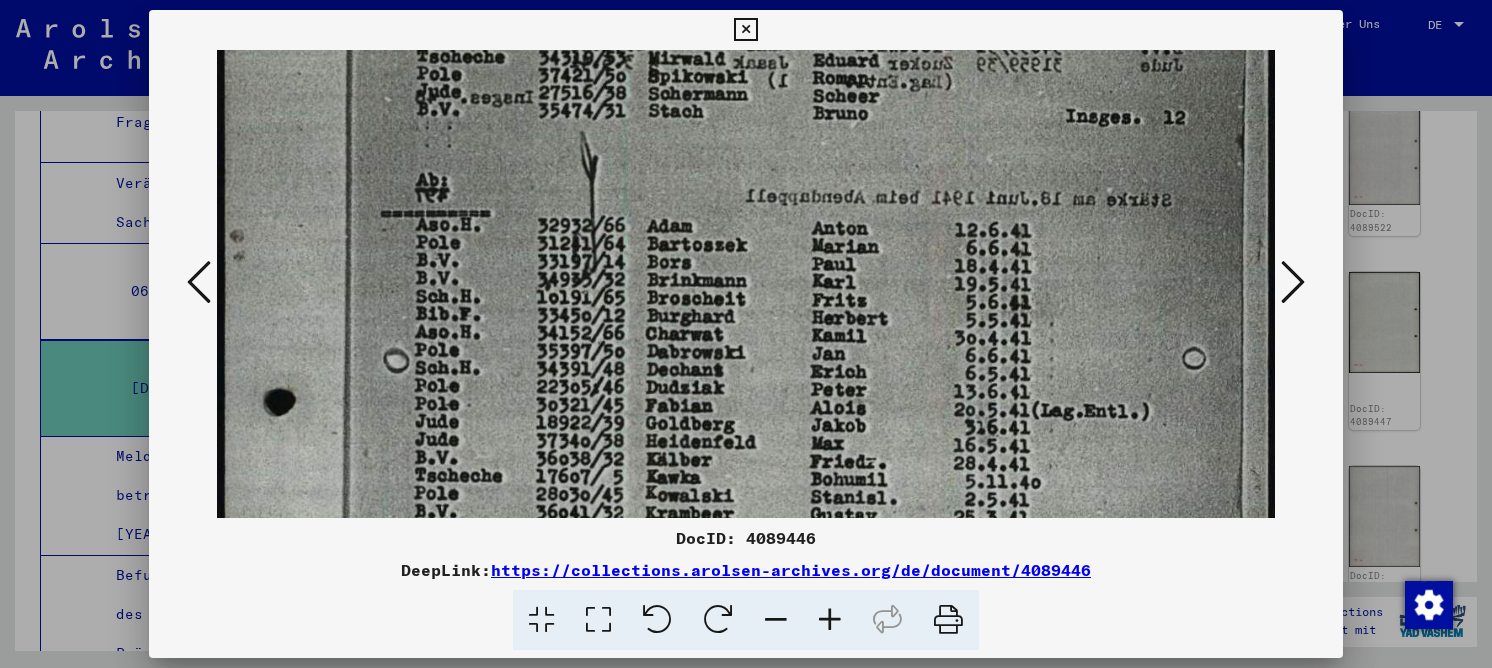 scroll, scrollTop: 682, scrollLeft: 0, axis: vertical 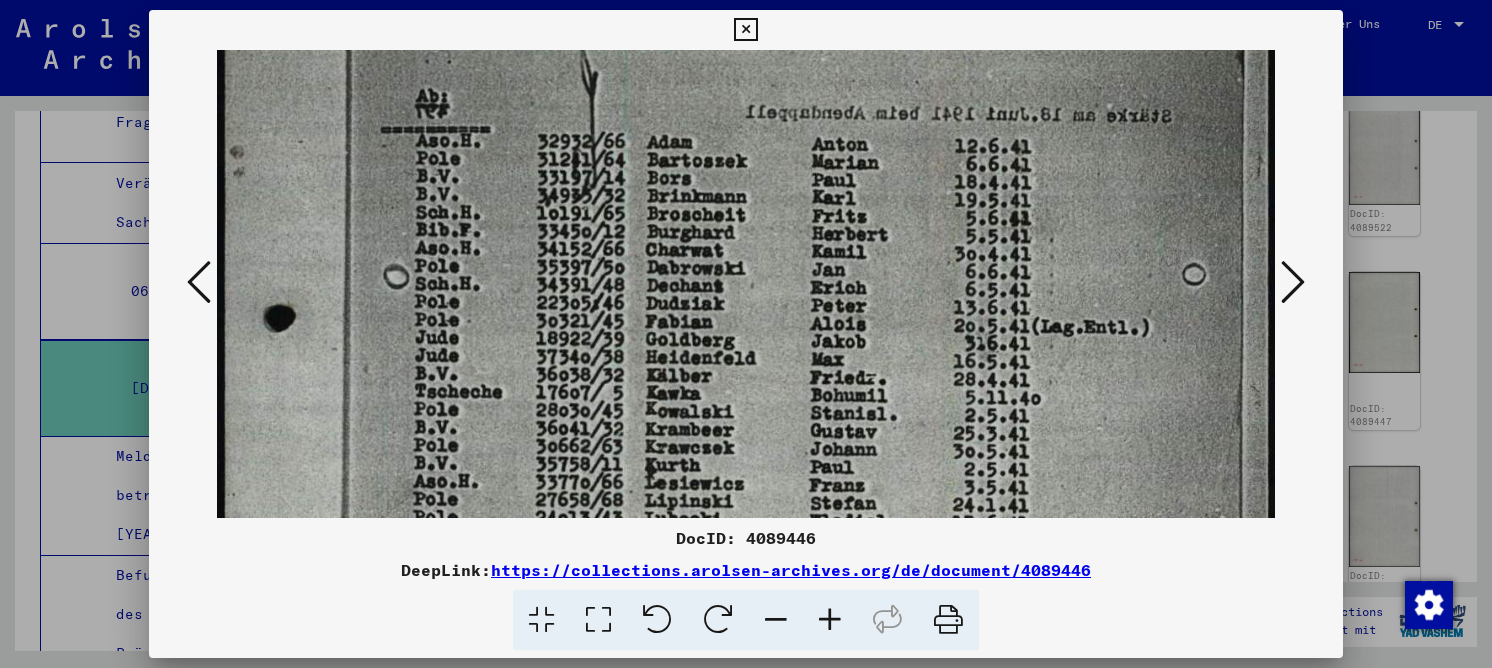drag, startPoint x: 572, startPoint y: 441, endPoint x: 582, endPoint y: 248, distance: 193.2589 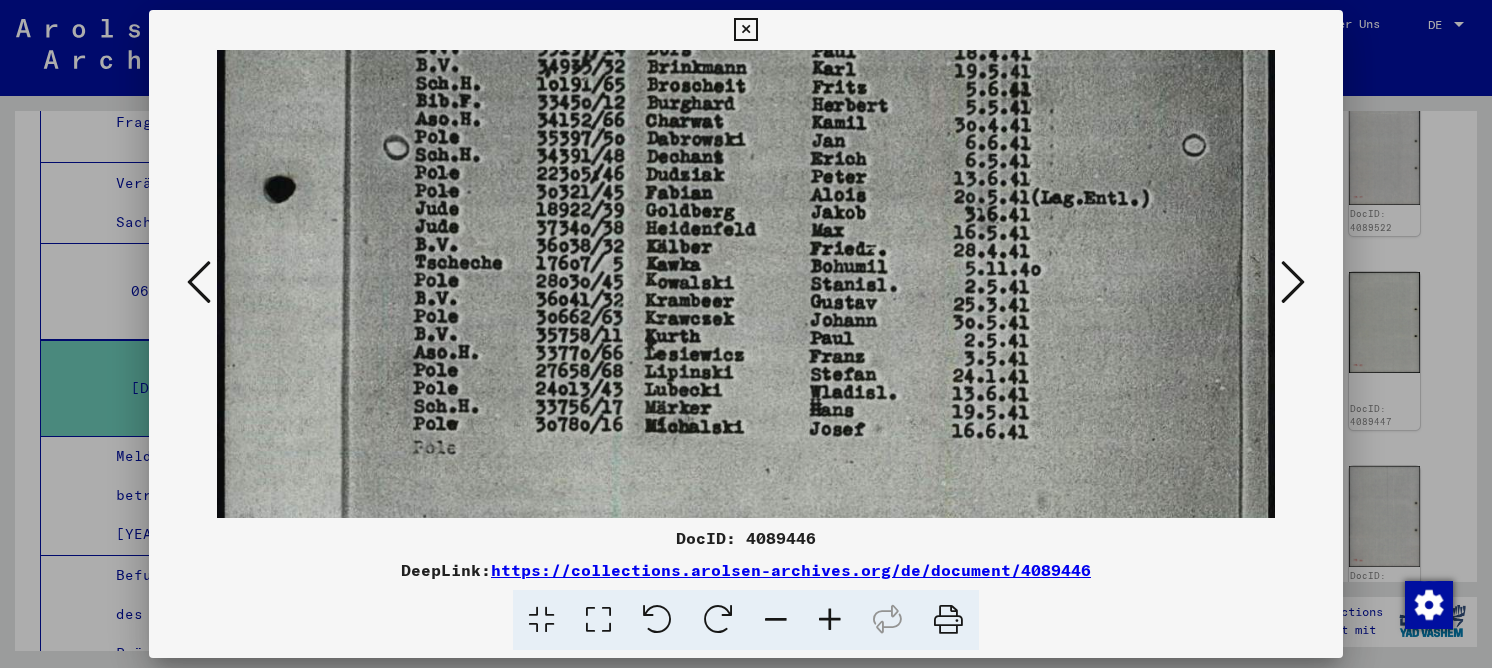 scroll, scrollTop: 815, scrollLeft: 0, axis: vertical 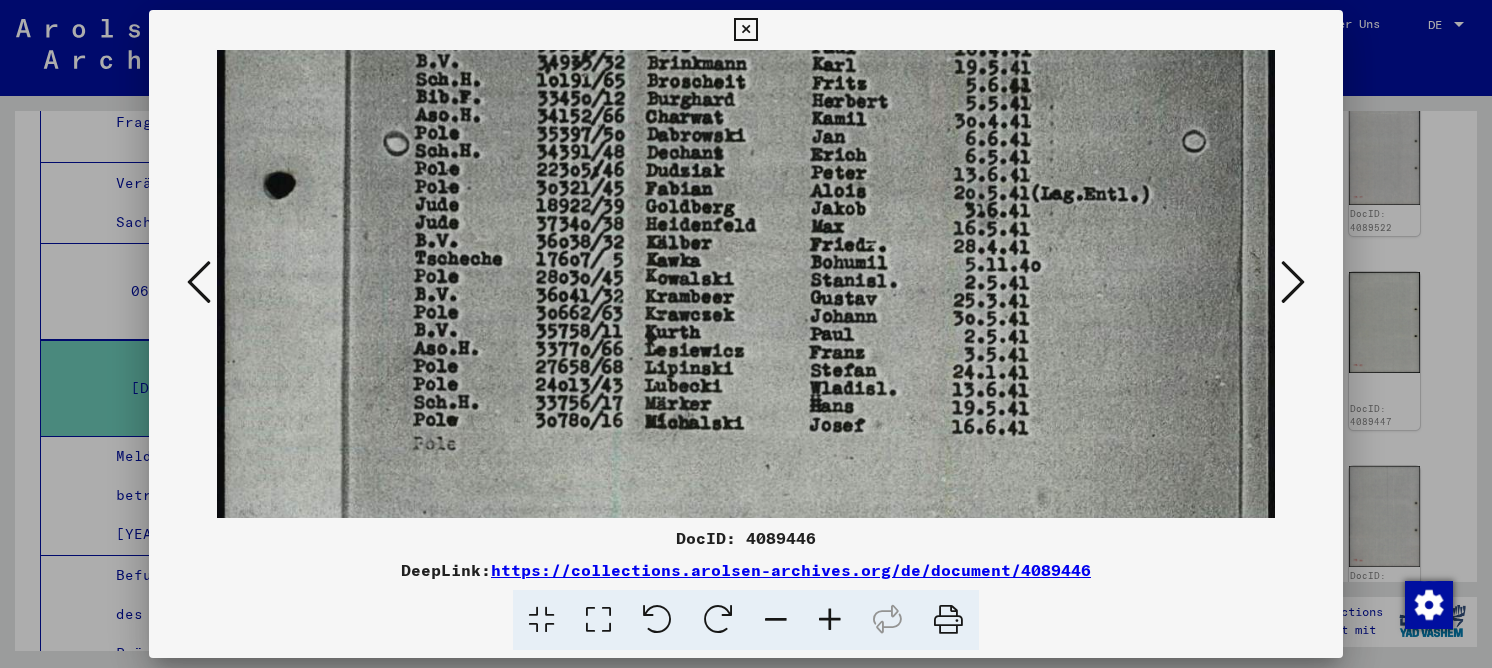 drag, startPoint x: 599, startPoint y: 415, endPoint x: 605, endPoint y: 282, distance: 133.13527 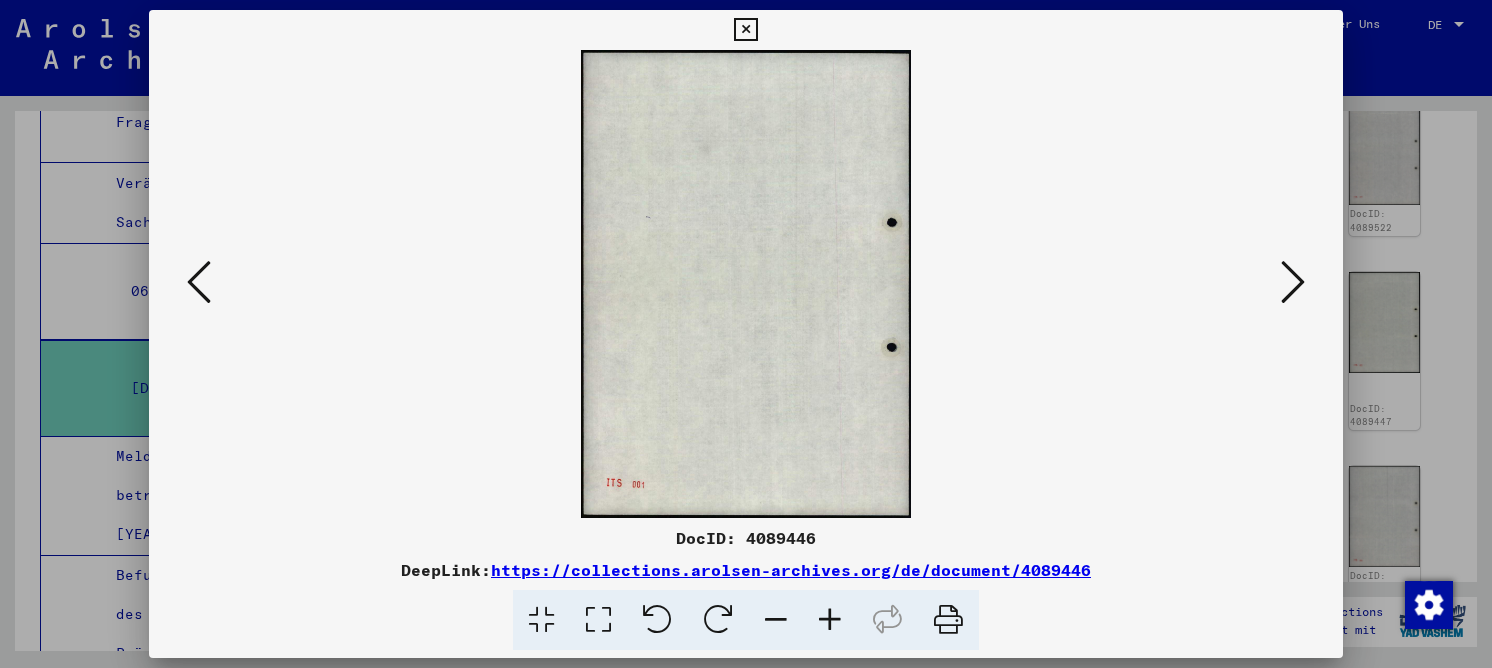 scroll, scrollTop: 0, scrollLeft: 0, axis: both 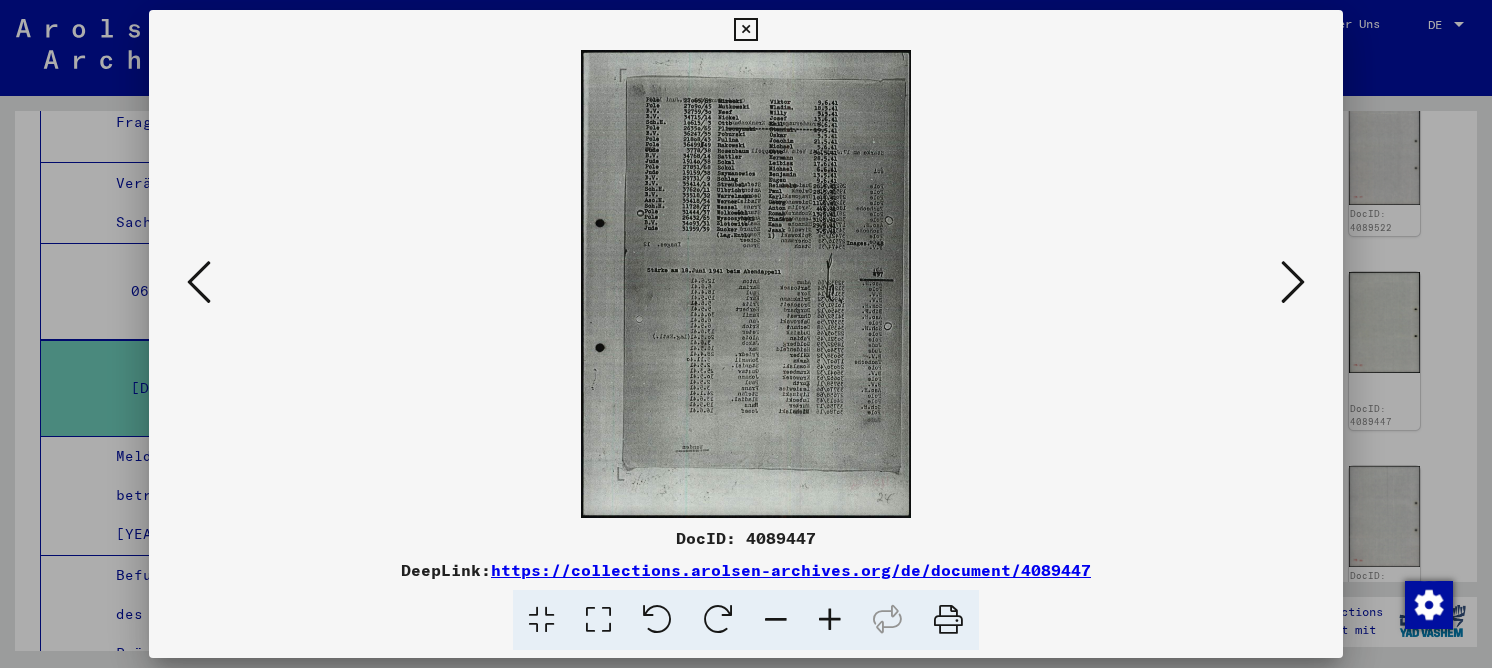 click at bounding box center [598, 620] 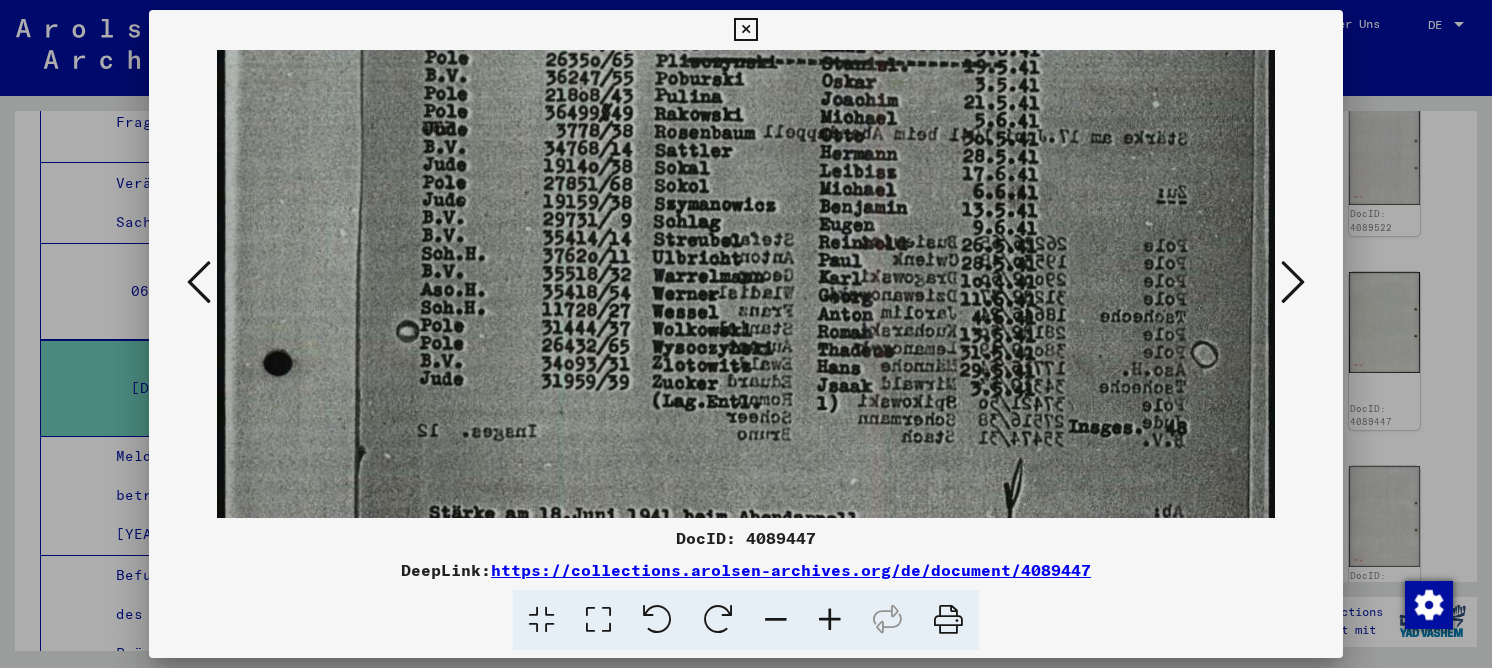 drag, startPoint x: 486, startPoint y: 350, endPoint x: 456, endPoint y: 107, distance: 244.84485 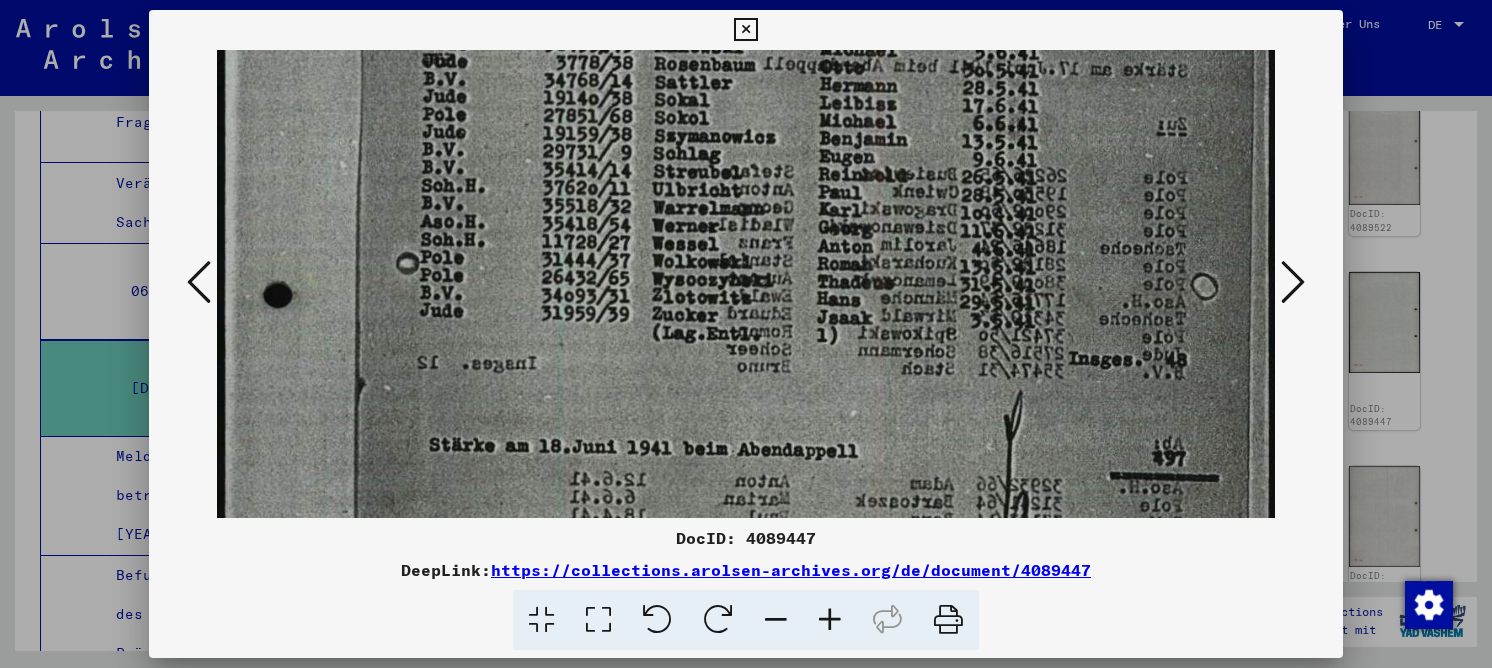 scroll, scrollTop: 323, scrollLeft: 0, axis: vertical 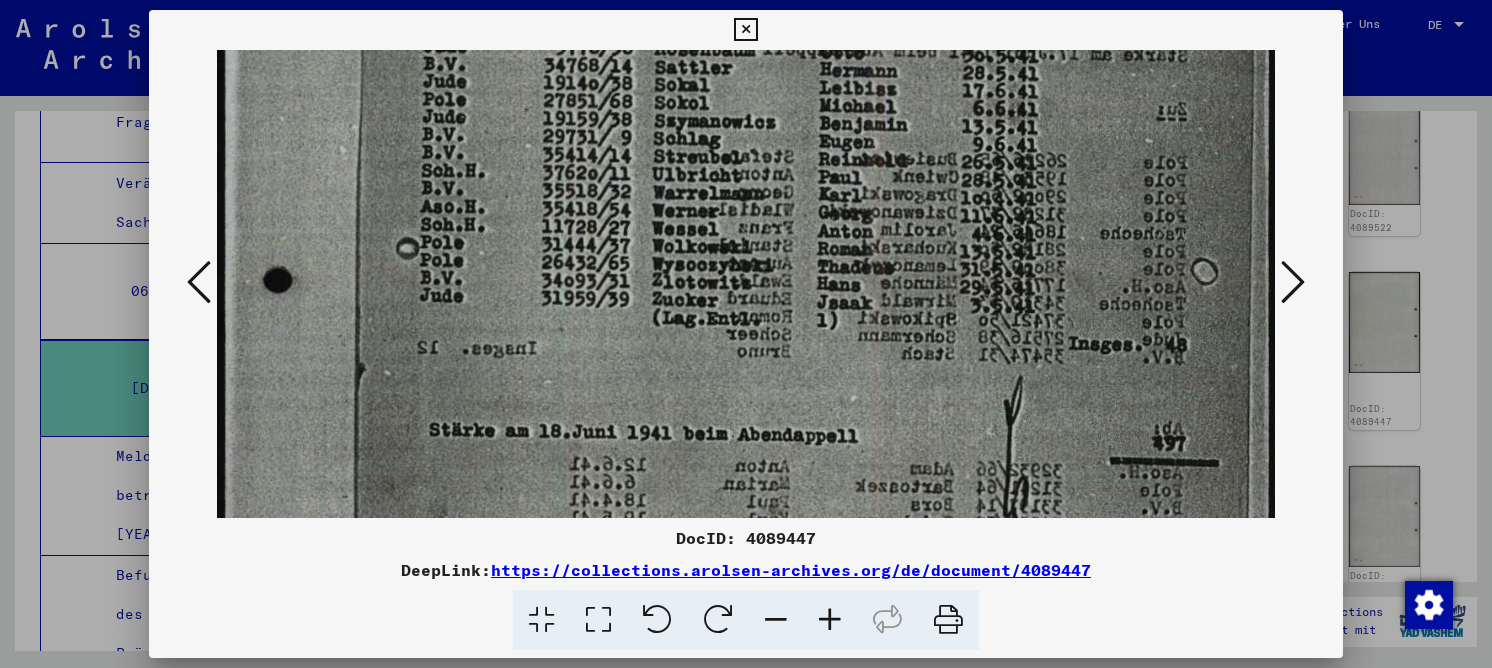 drag, startPoint x: 915, startPoint y: 356, endPoint x: 922, endPoint y: 276, distance: 80.305664 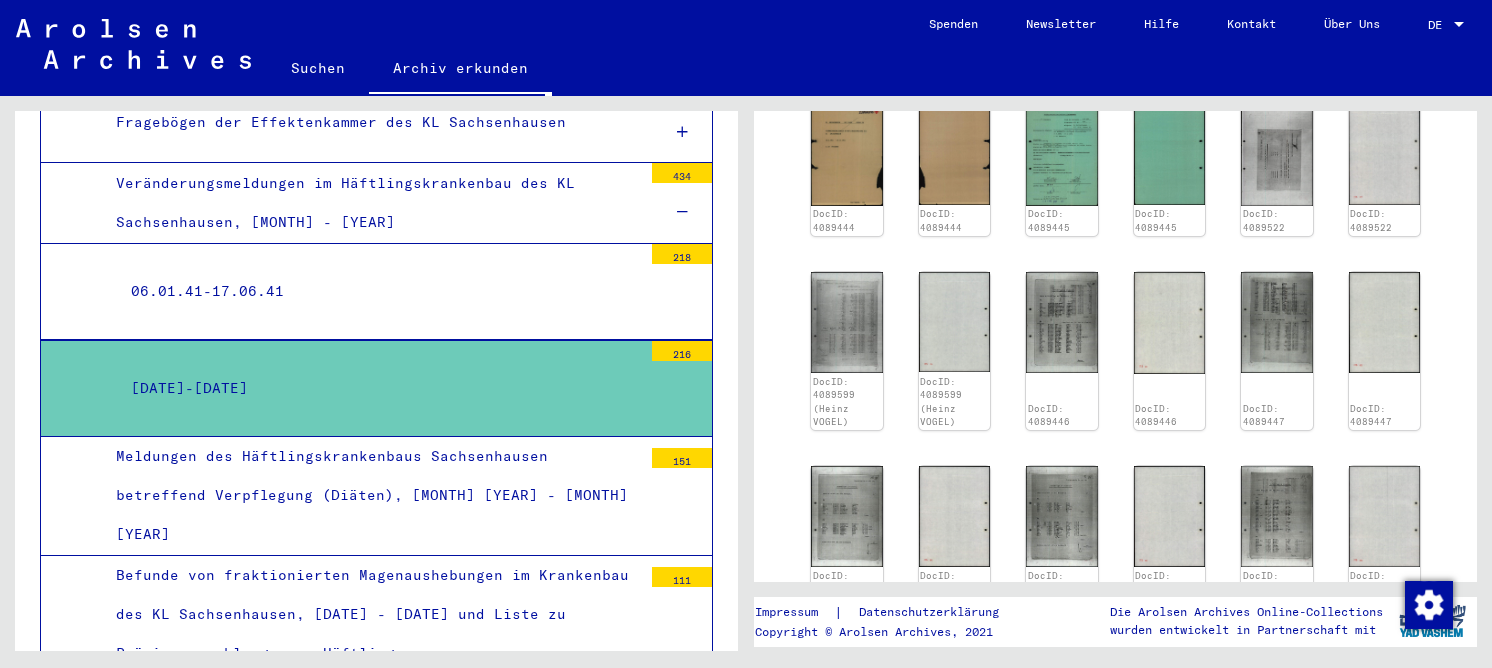 click on "06.01.41-17.06.41" at bounding box center (379, 291) 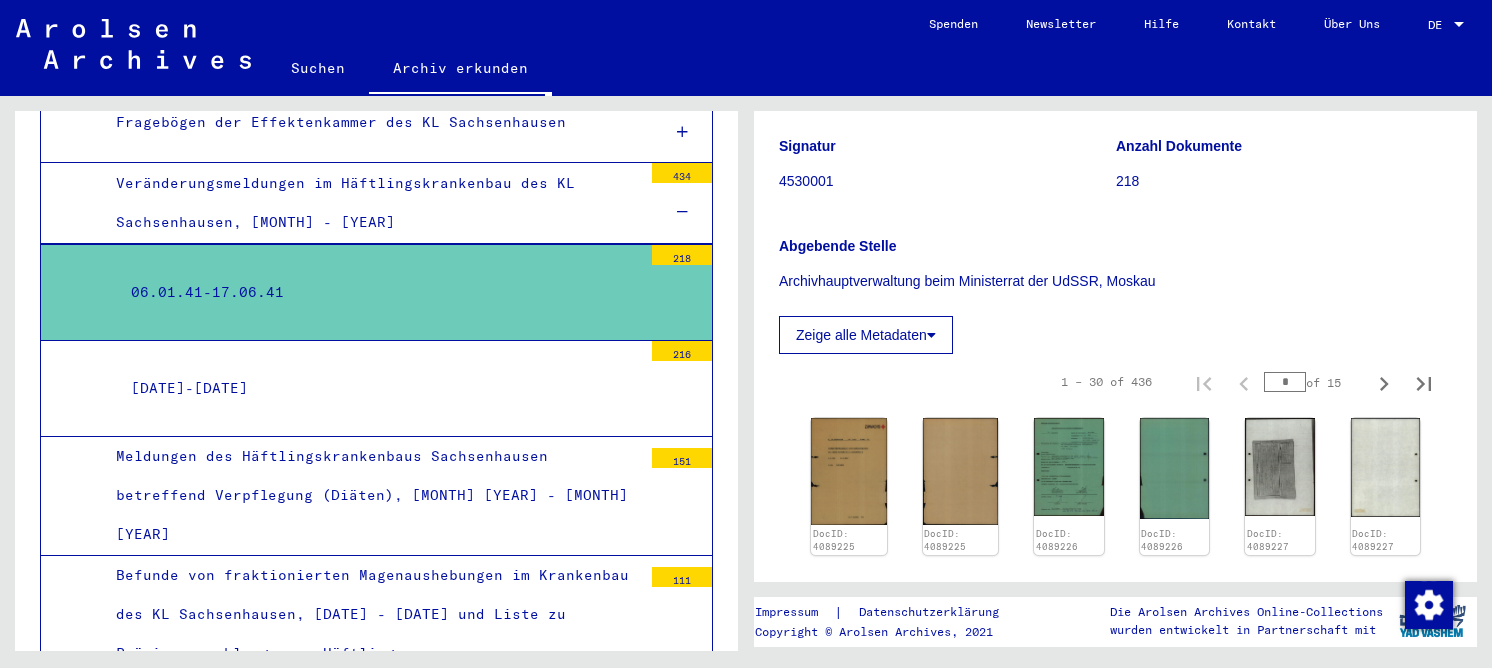 scroll, scrollTop: 200, scrollLeft: 0, axis: vertical 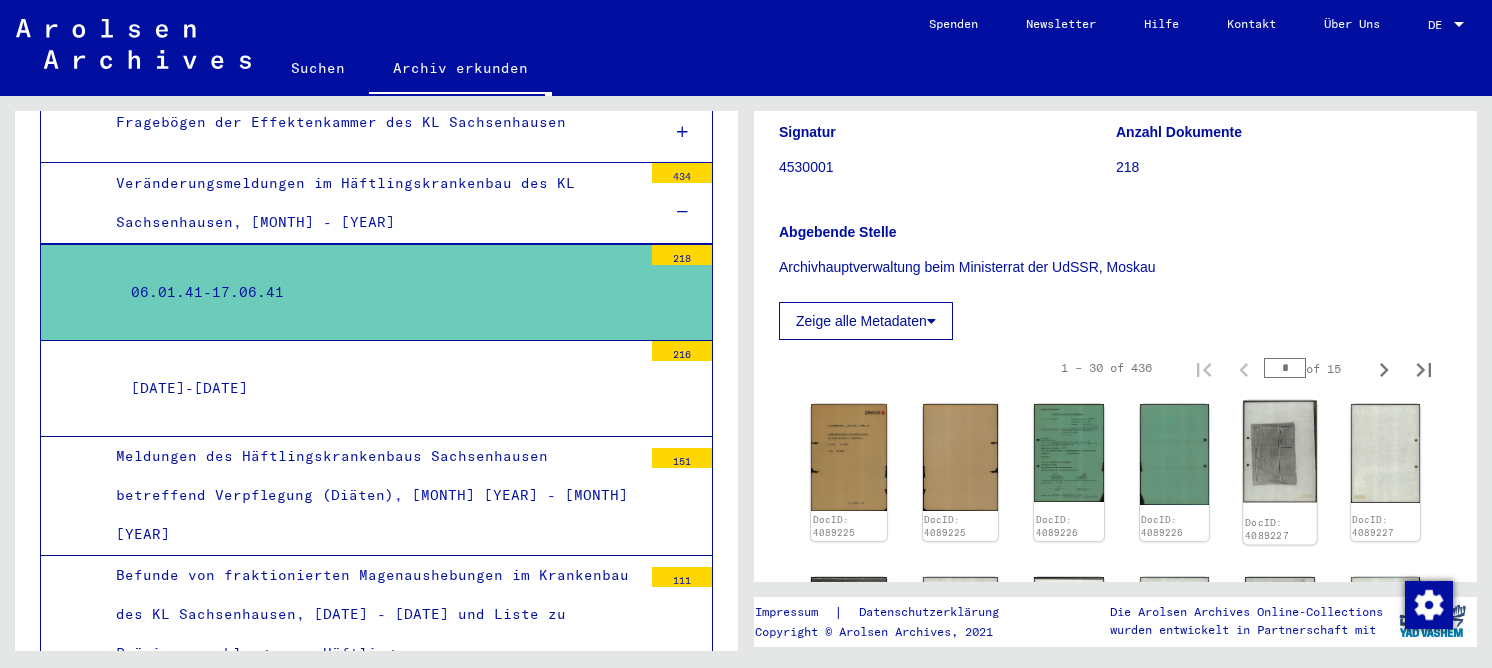 click 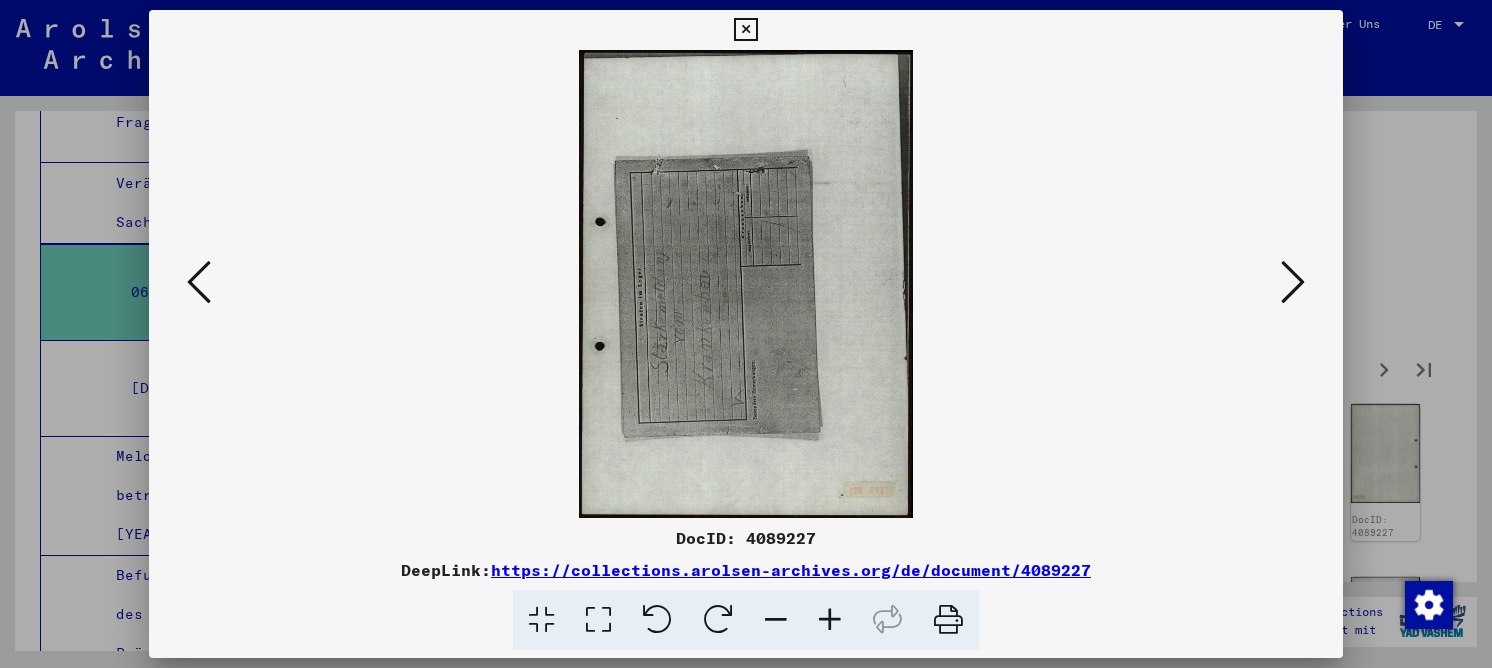 click at bounding box center (1293, 282) 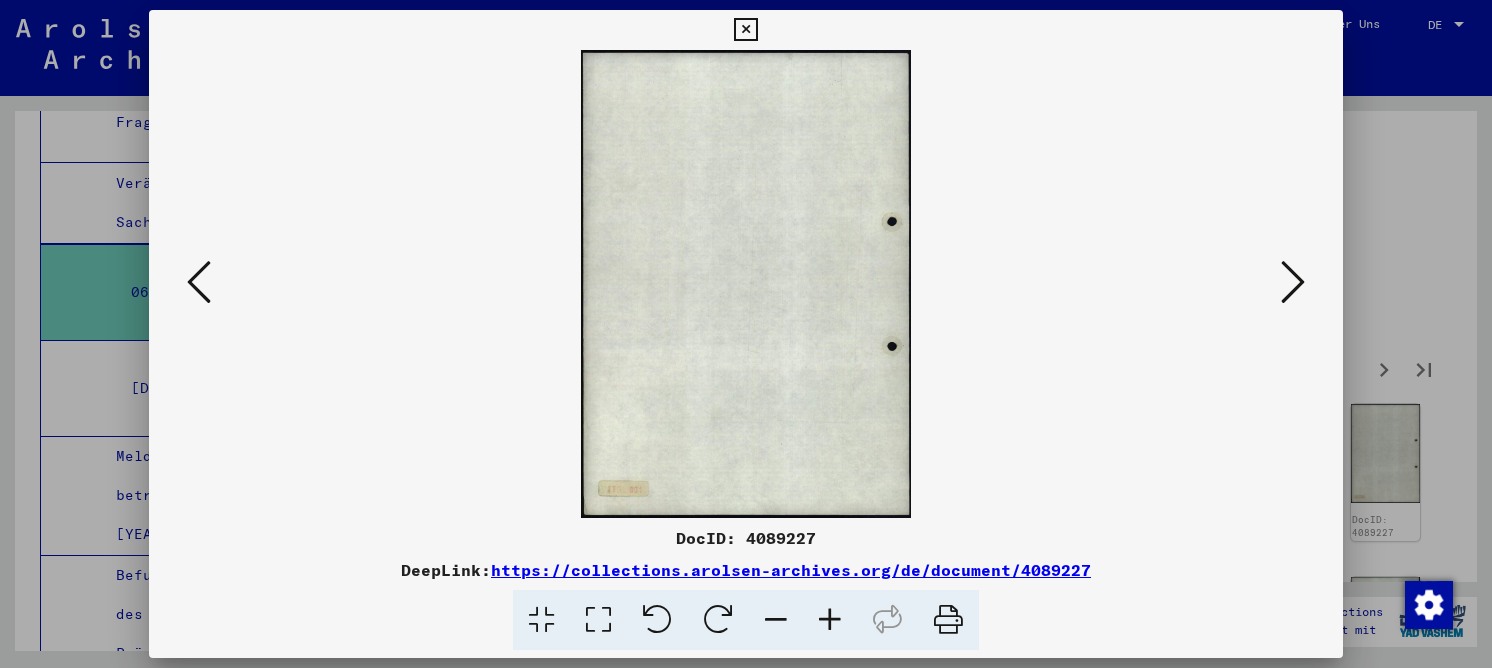 click at bounding box center [1293, 282] 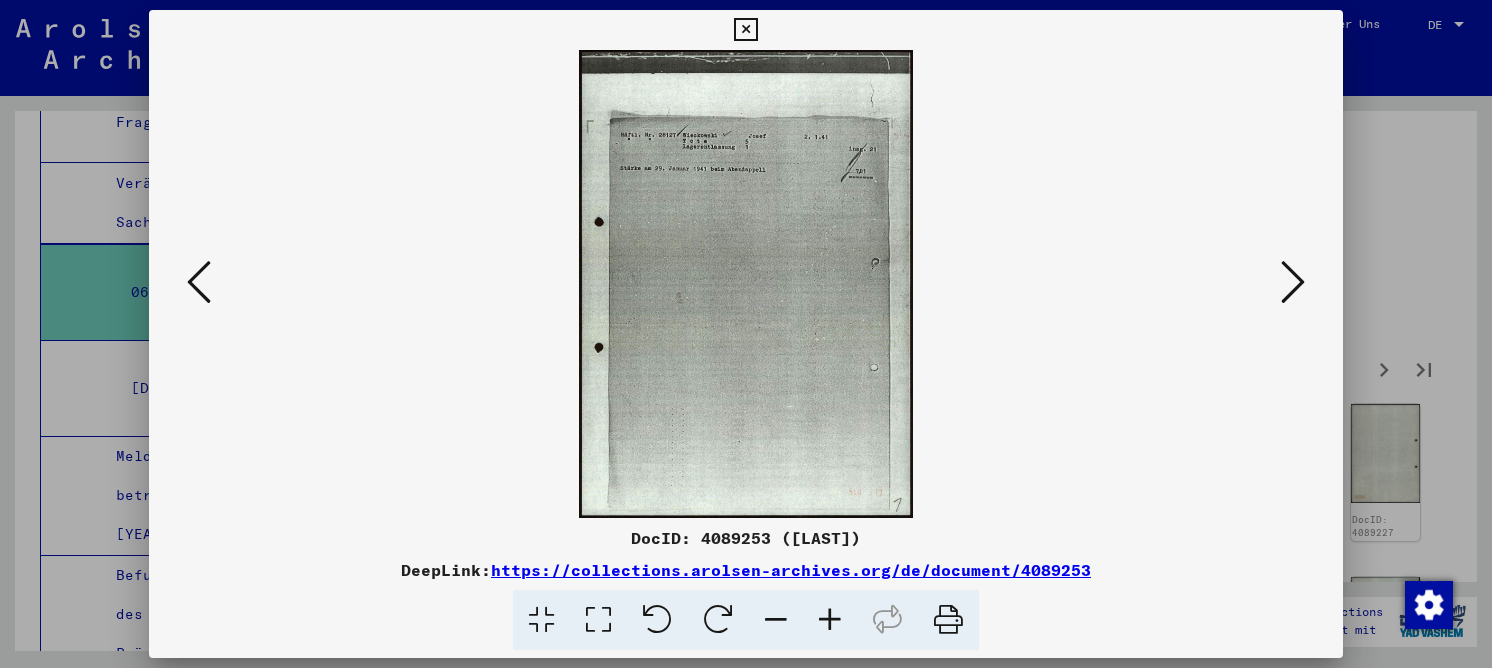 click at bounding box center [1293, 282] 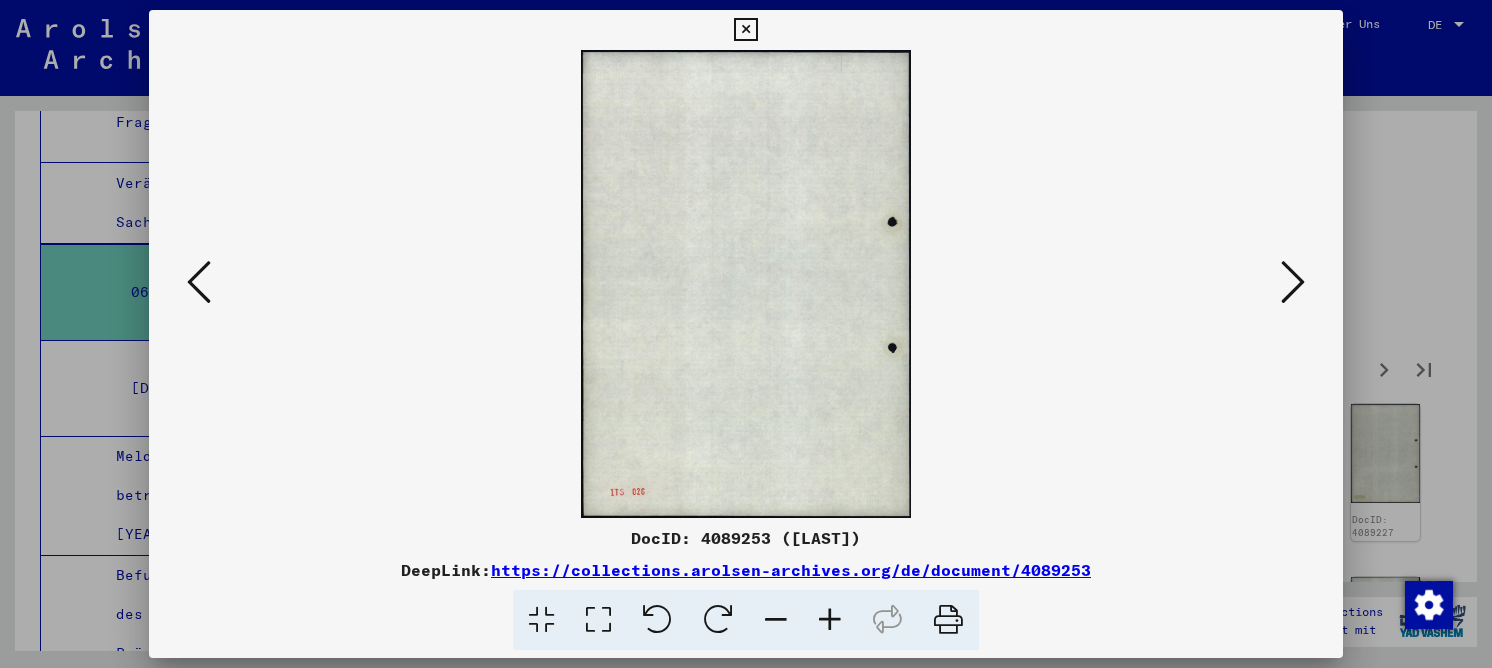 click at bounding box center [1293, 282] 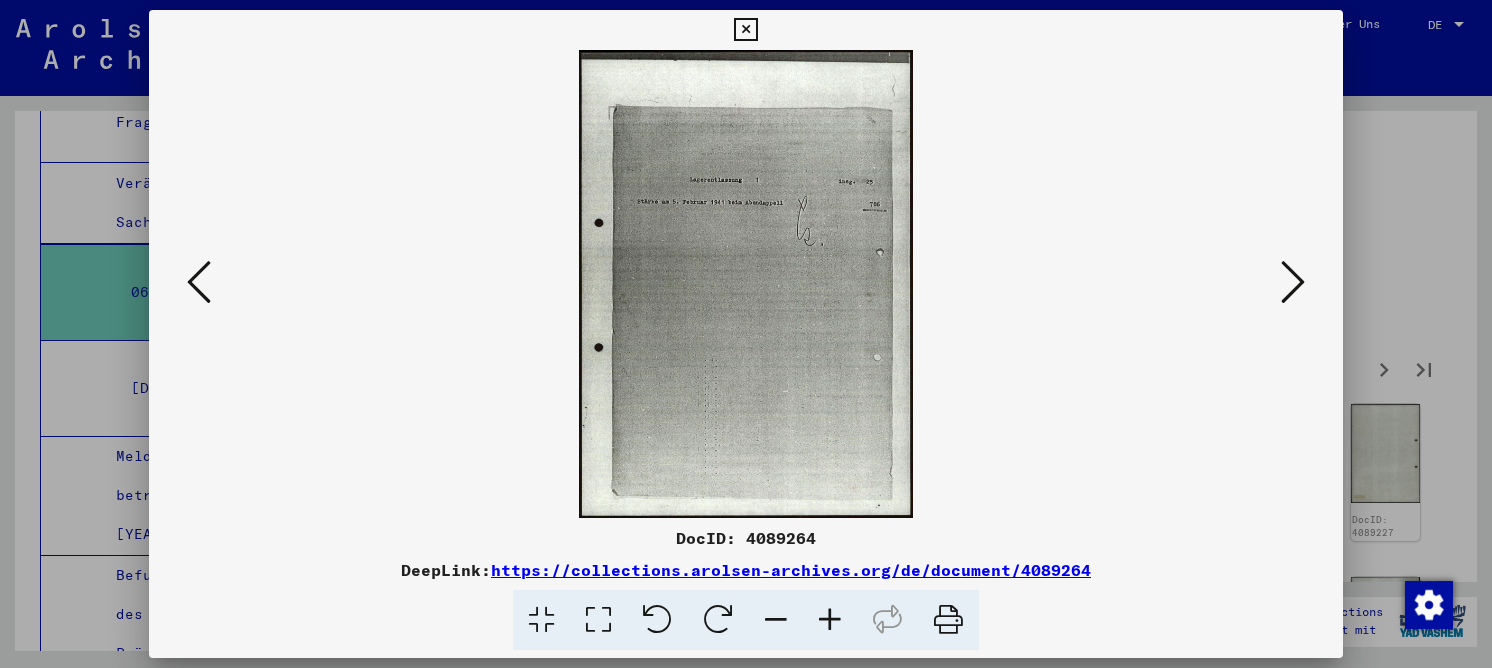 click at bounding box center [1293, 282] 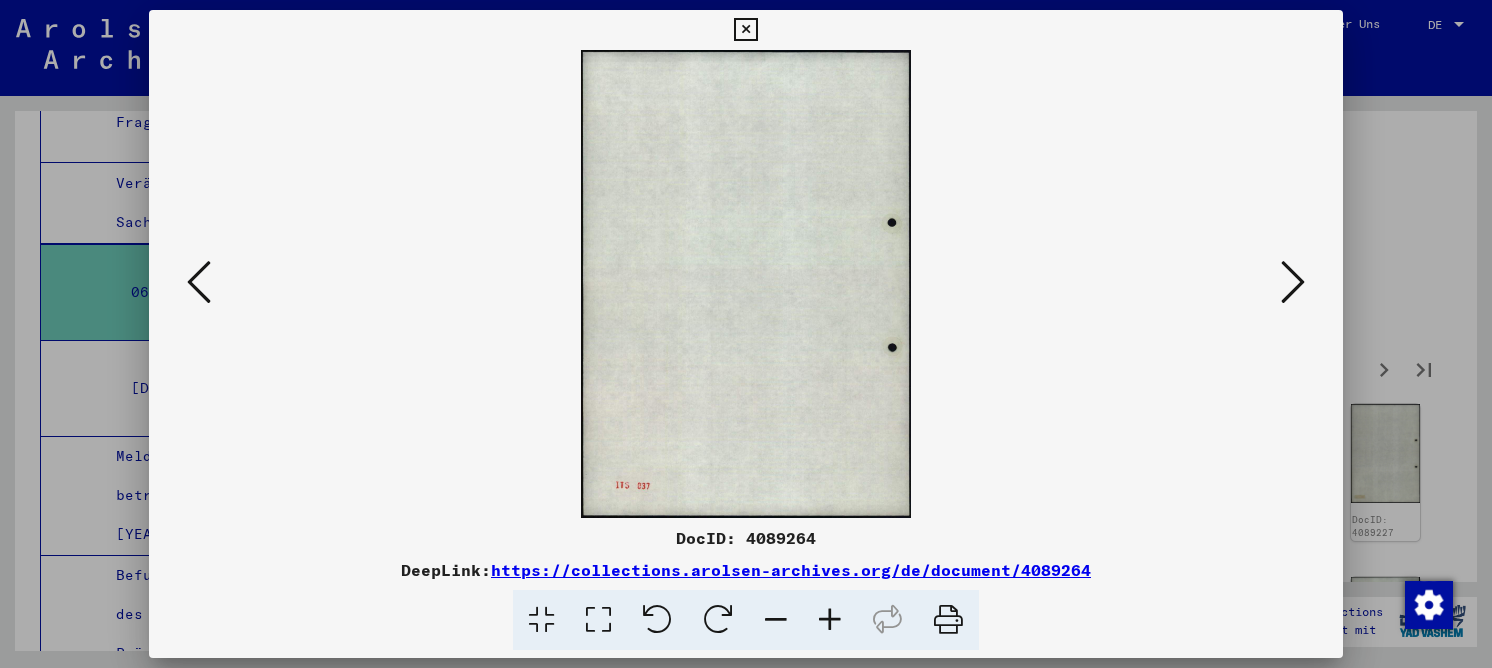 click at bounding box center (1293, 282) 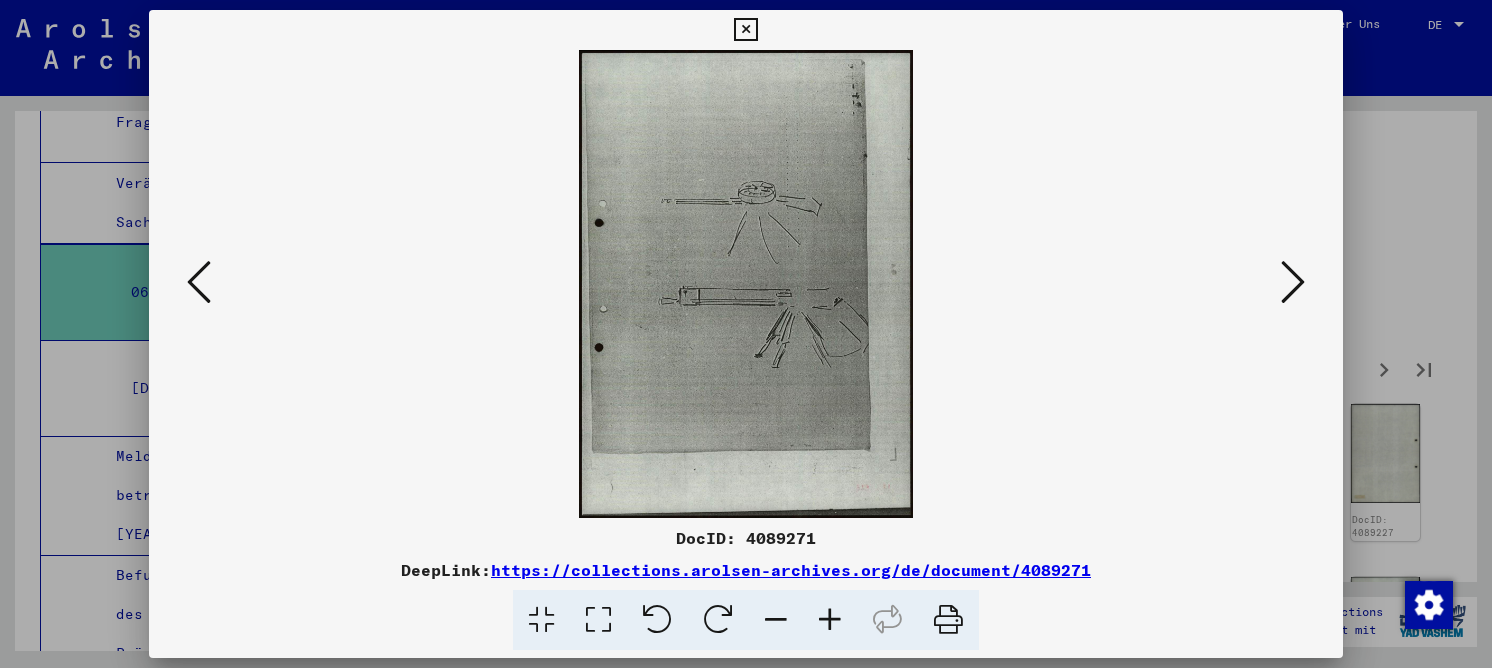 click at bounding box center (1293, 282) 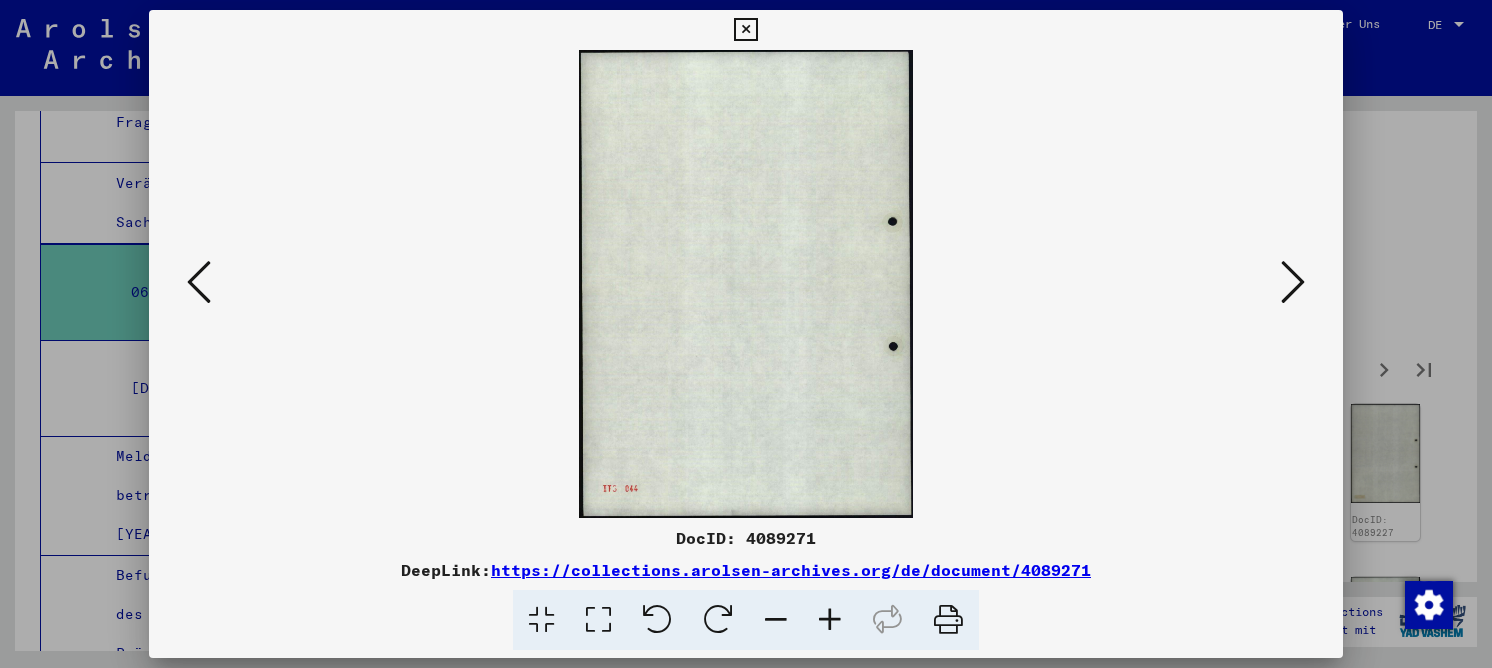 click at bounding box center (1293, 282) 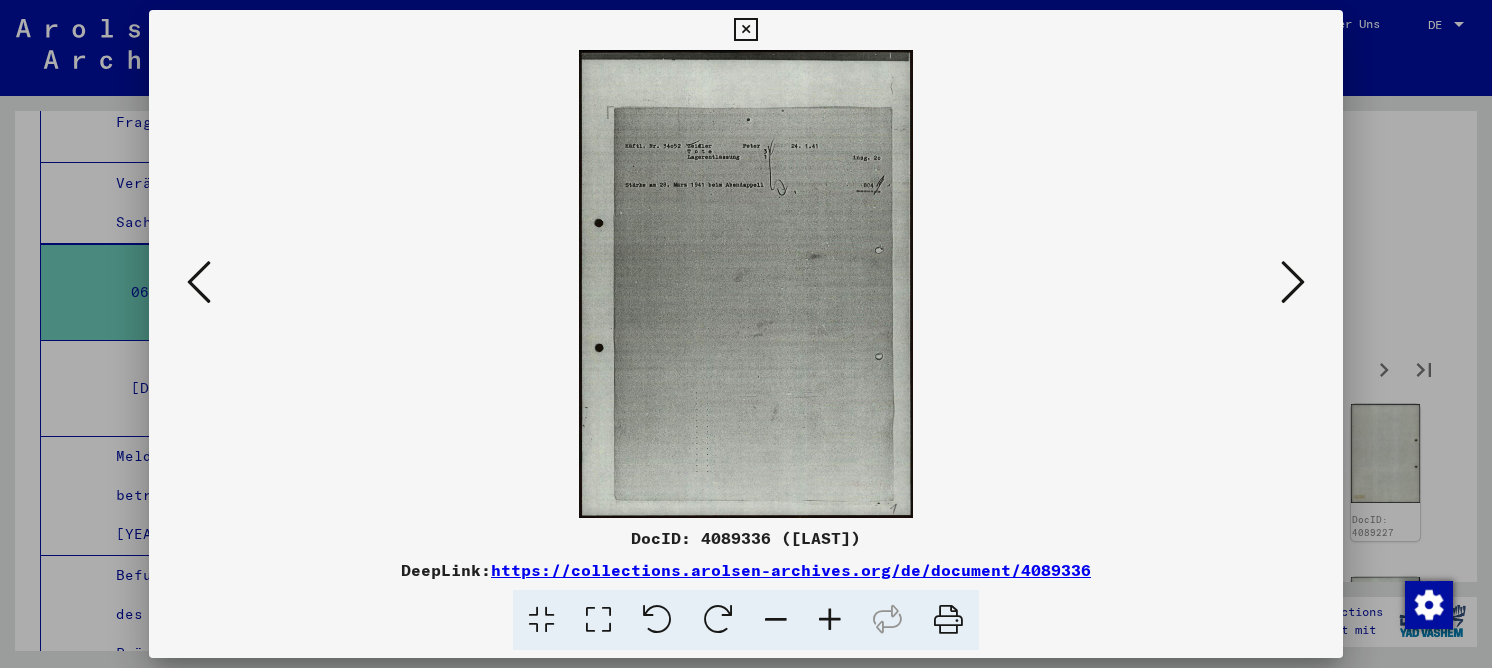 click at bounding box center [1293, 282] 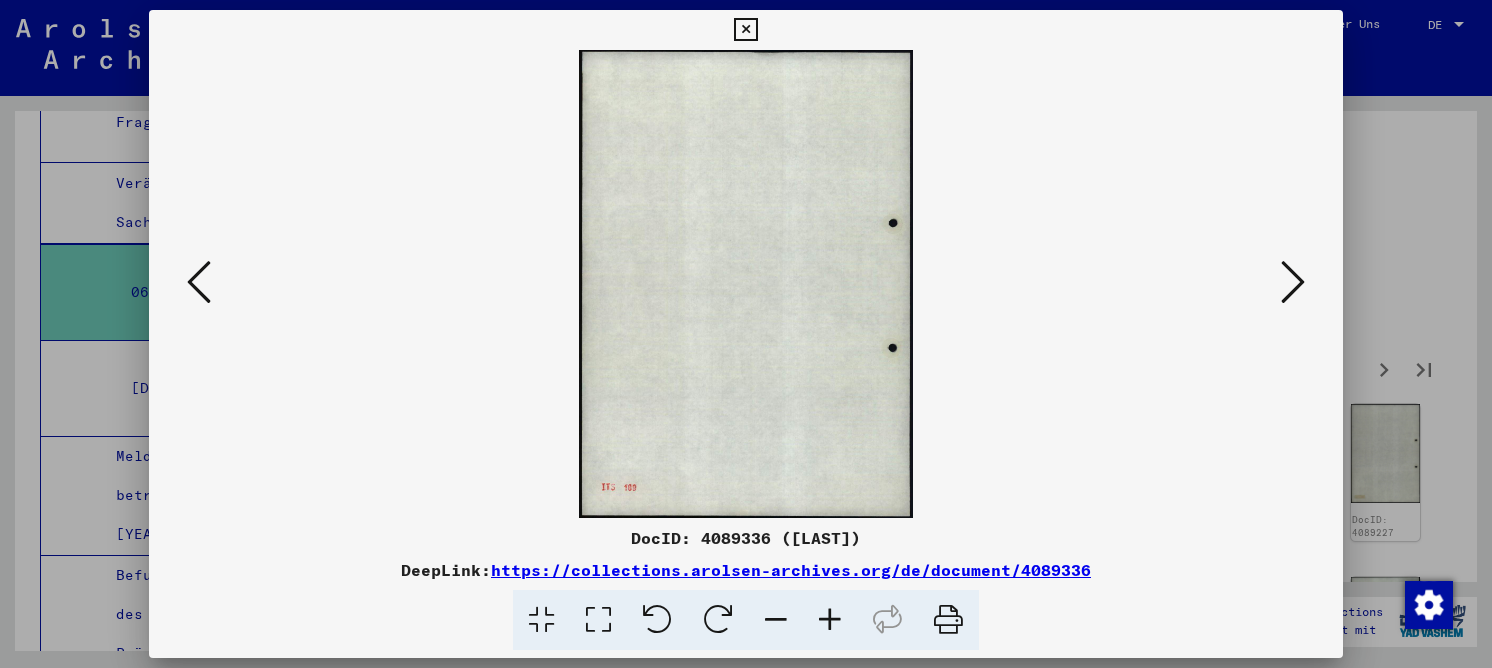 click at bounding box center [1293, 282] 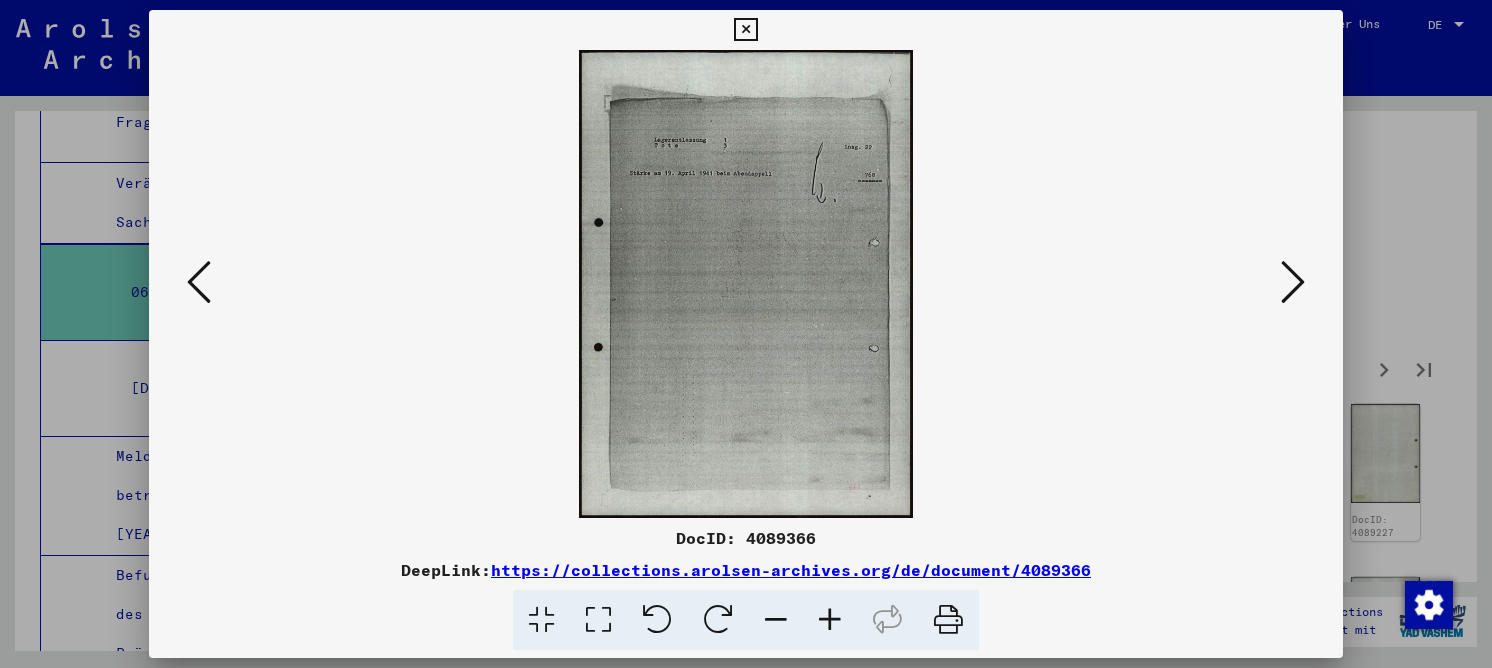 click at bounding box center (1293, 282) 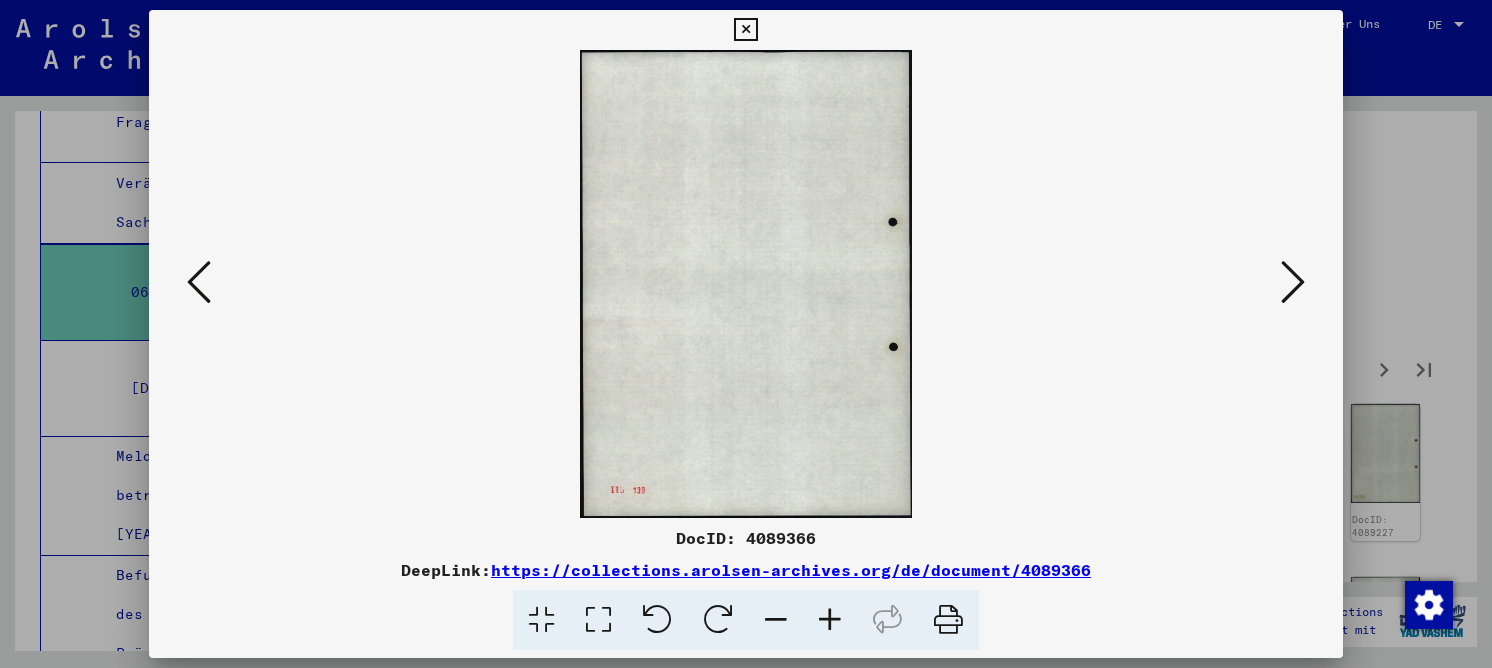 click at bounding box center (1293, 282) 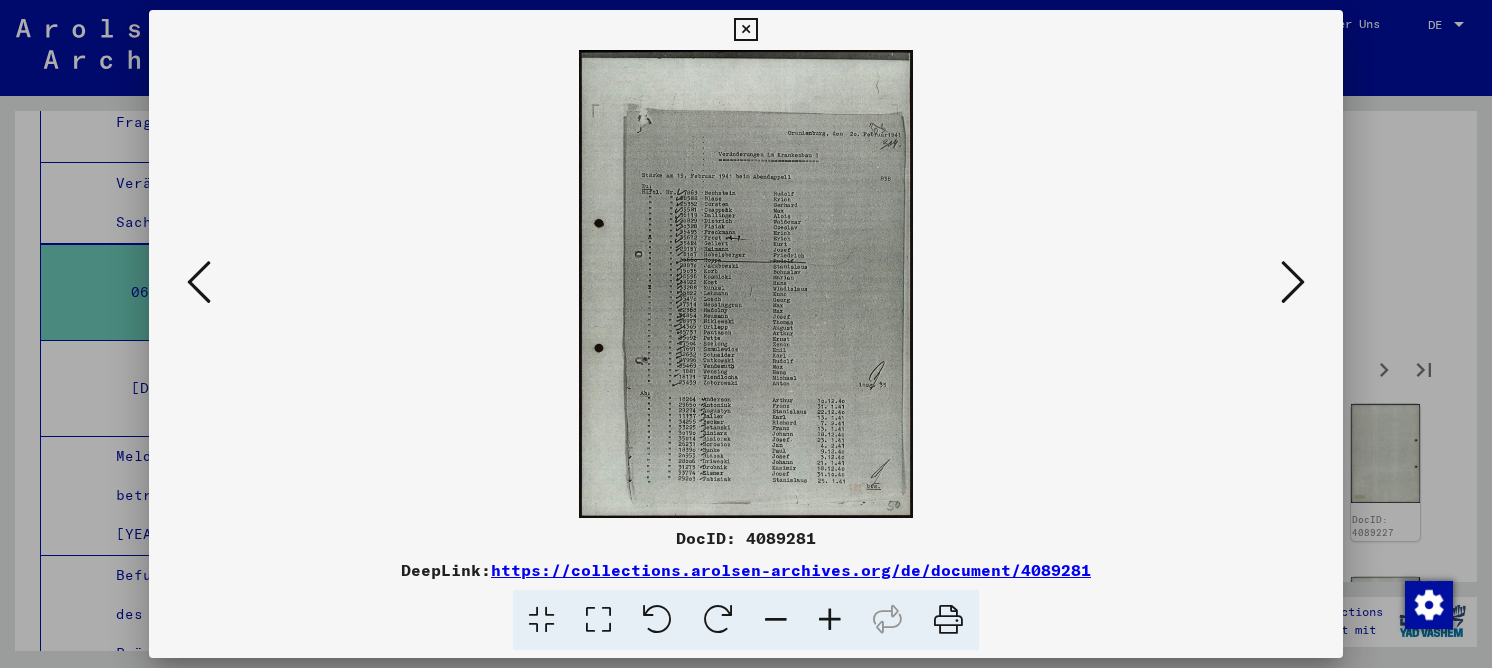 click at bounding box center (598, 620) 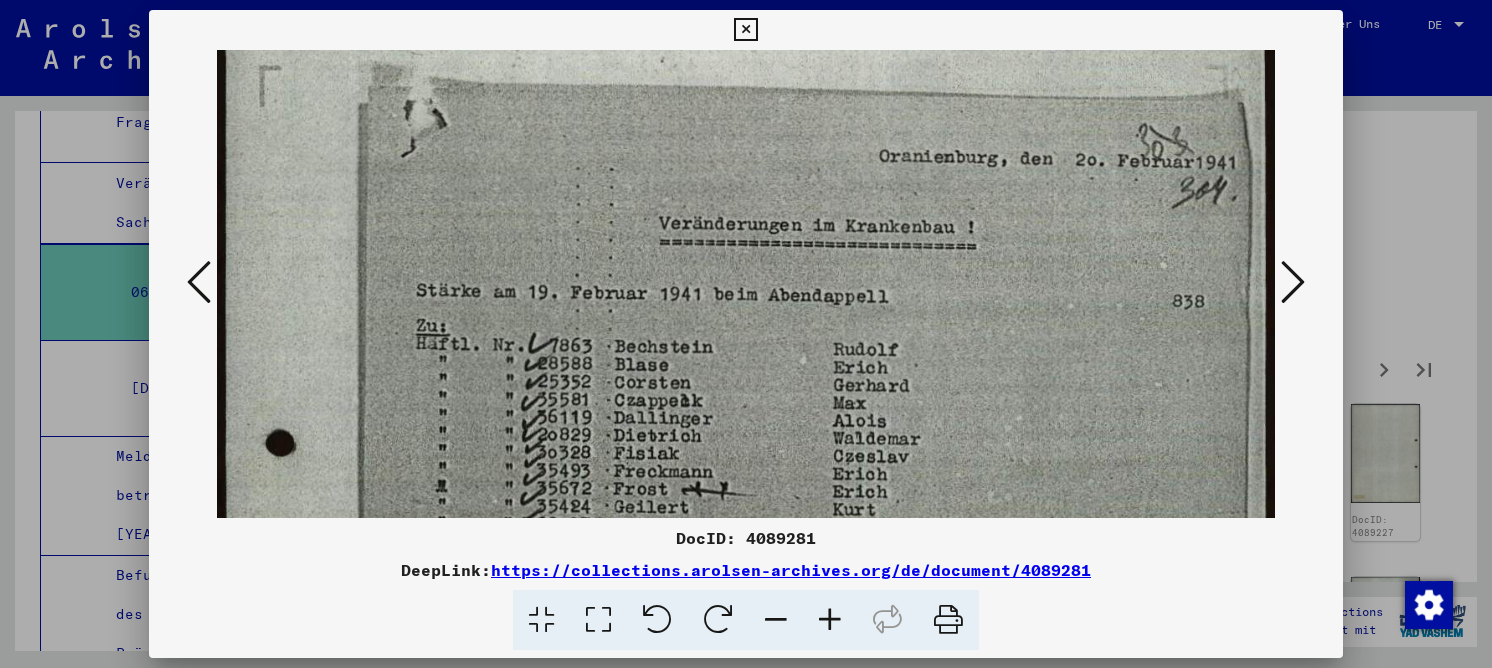scroll, scrollTop: 250, scrollLeft: 0, axis: vertical 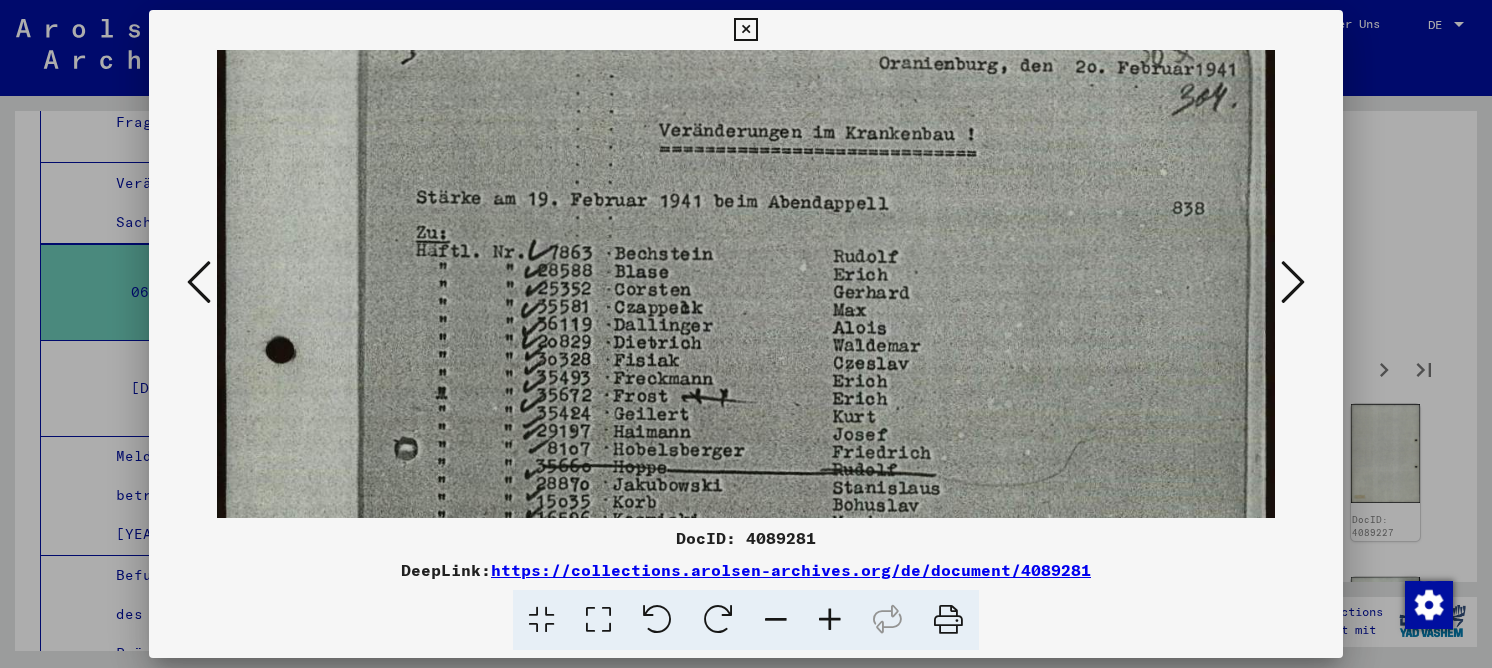 drag, startPoint x: 641, startPoint y: 409, endPoint x: 582, endPoint y: 206, distance: 211.4001 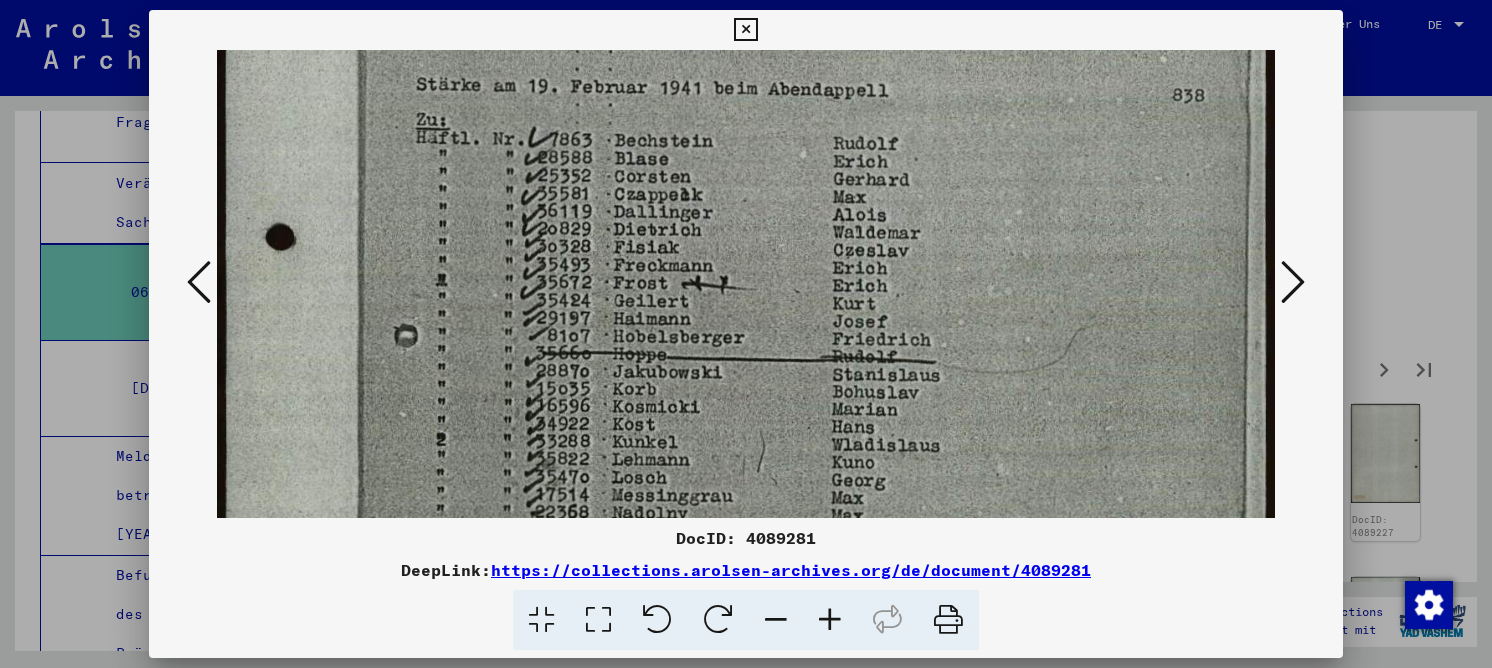 drag, startPoint x: 929, startPoint y: 396, endPoint x: 927, endPoint y: 282, distance: 114.01754 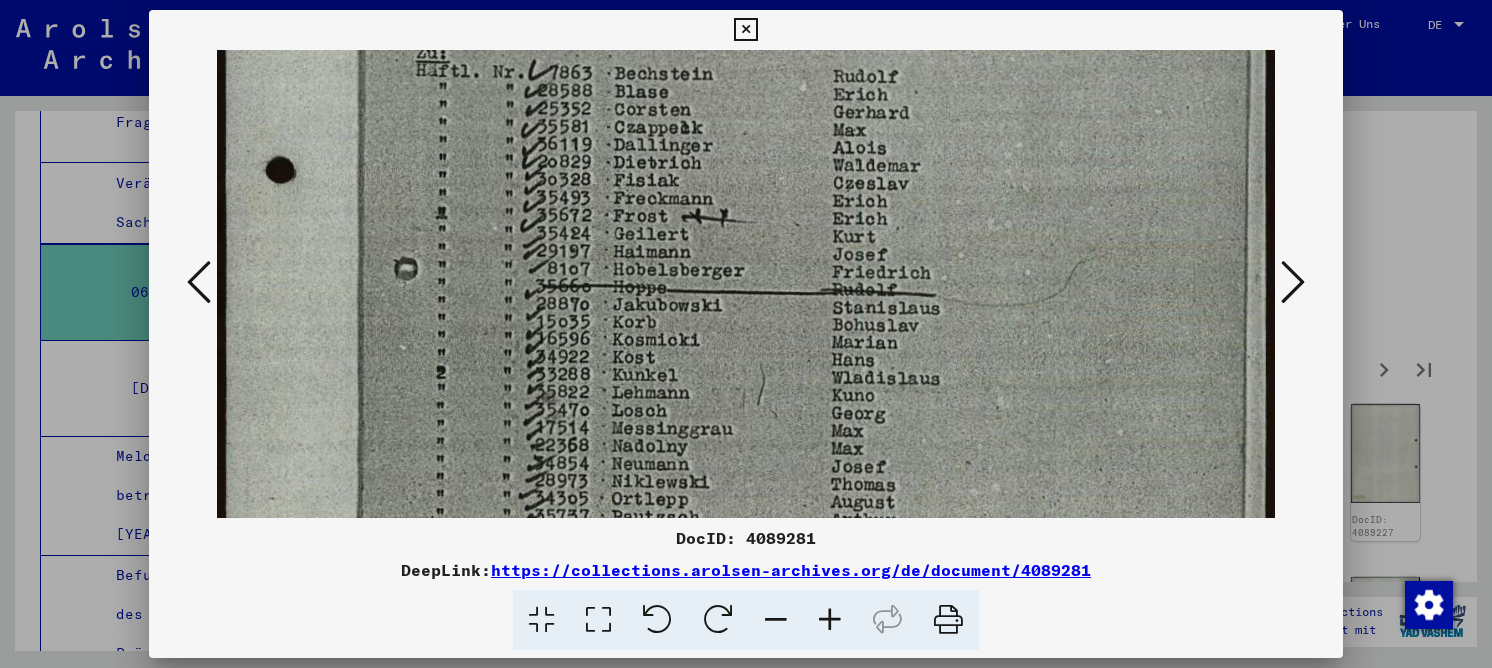 scroll, scrollTop: 469, scrollLeft: 0, axis: vertical 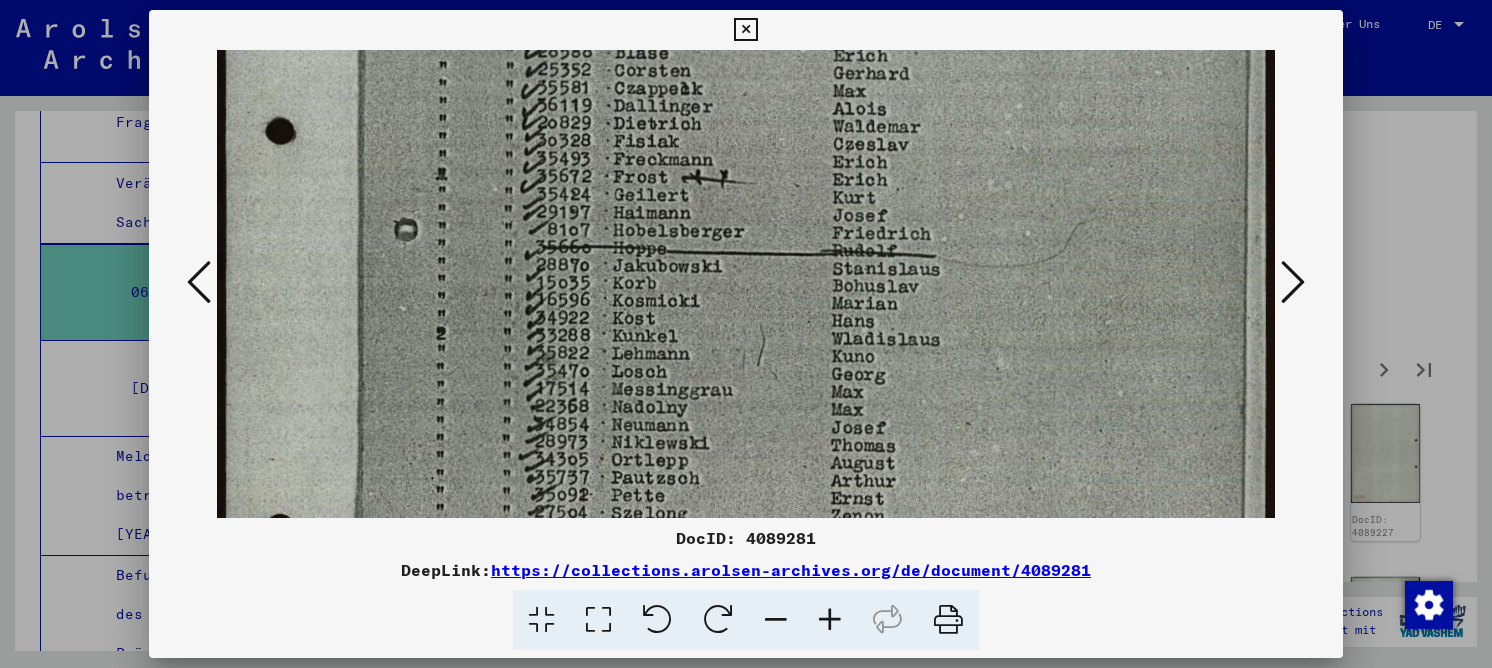 drag, startPoint x: 882, startPoint y: 382, endPoint x: 895, endPoint y: 298, distance: 85 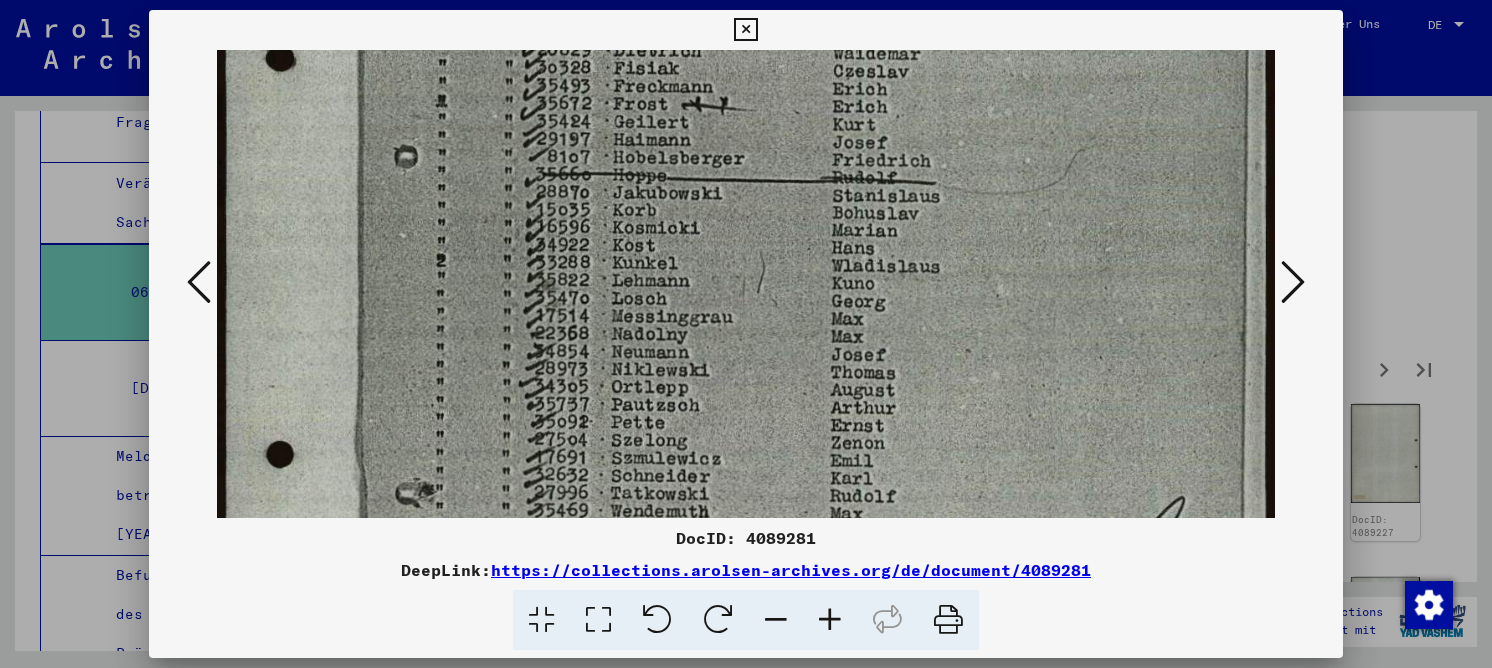 drag, startPoint x: 811, startPoint y: 405, endPoint x: 825, endPoint y: 333, distance: 73.34848 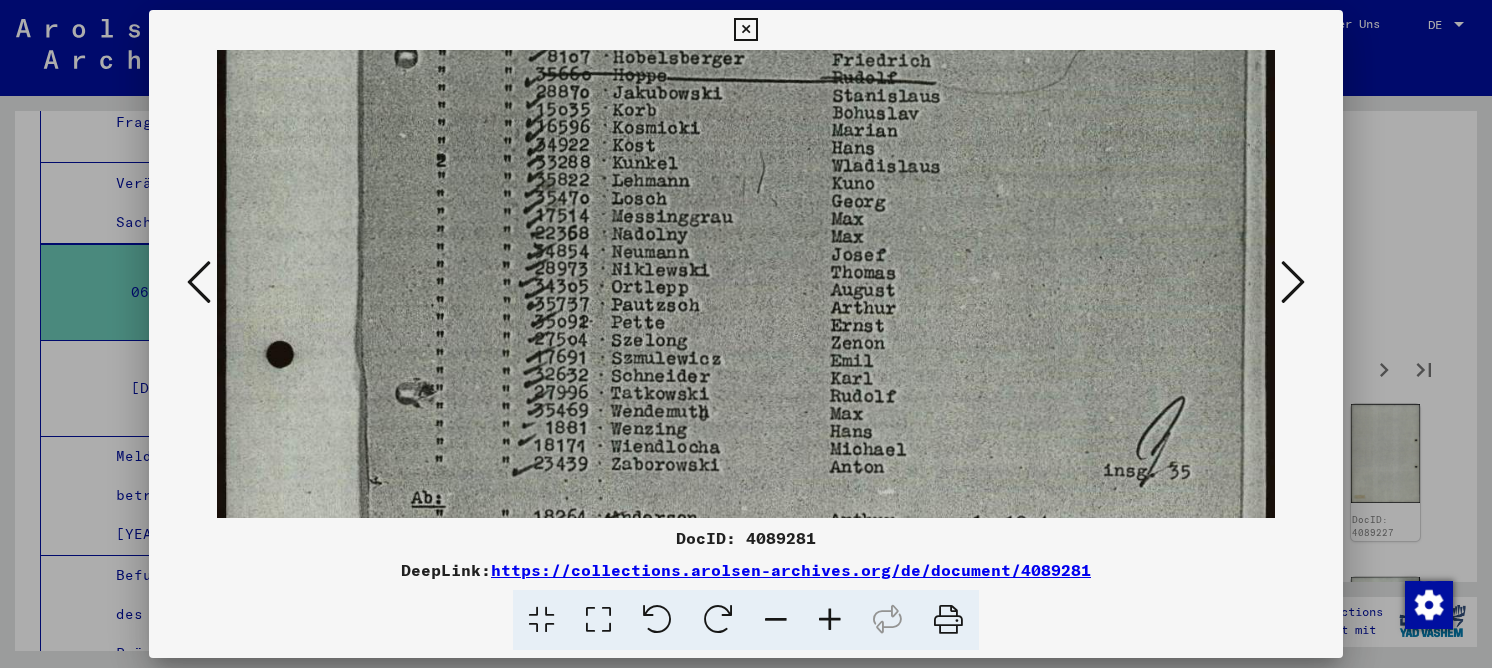 drag, startPoint x: 808, startPoint y: 412, endPoint x: 815, endPoint y: 312, distance: 100.2447 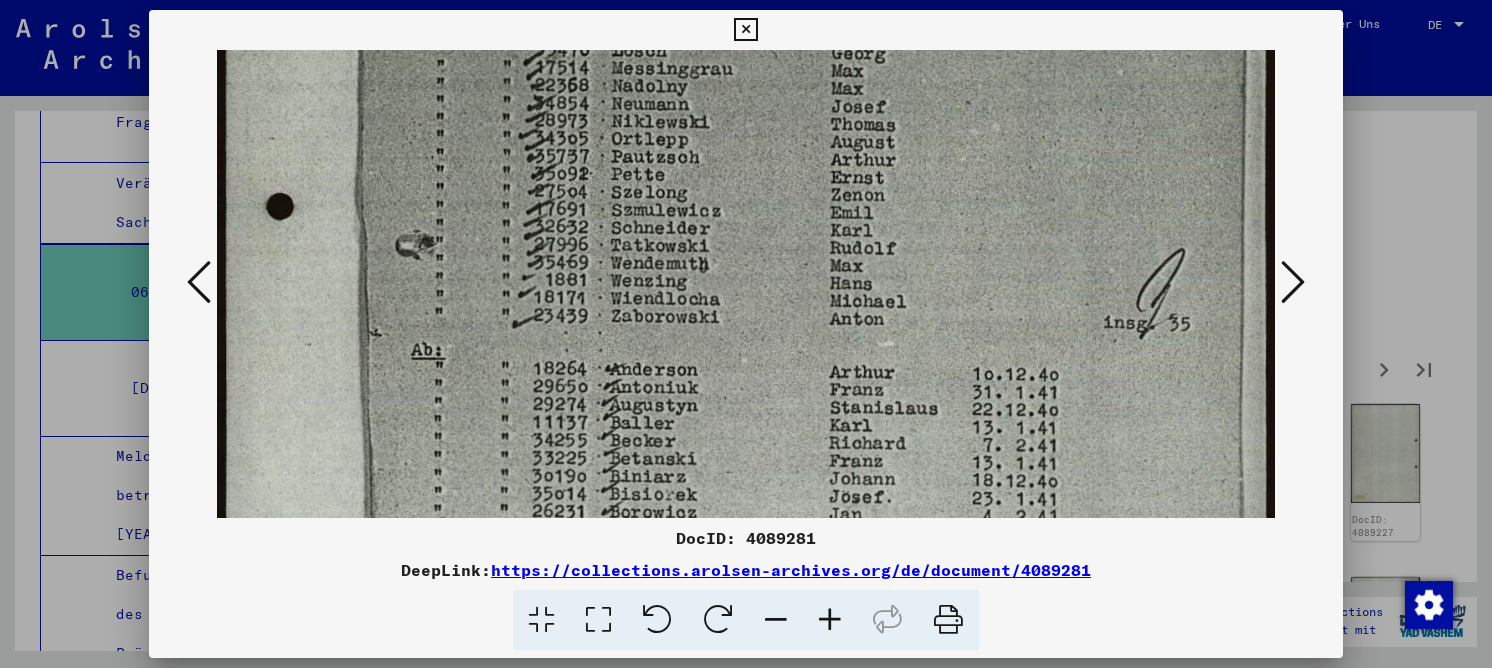 drag, startPoint x: 821, startPoint y: 363, endPoint x: 827, endPoint y: 271, distance: 92.19544 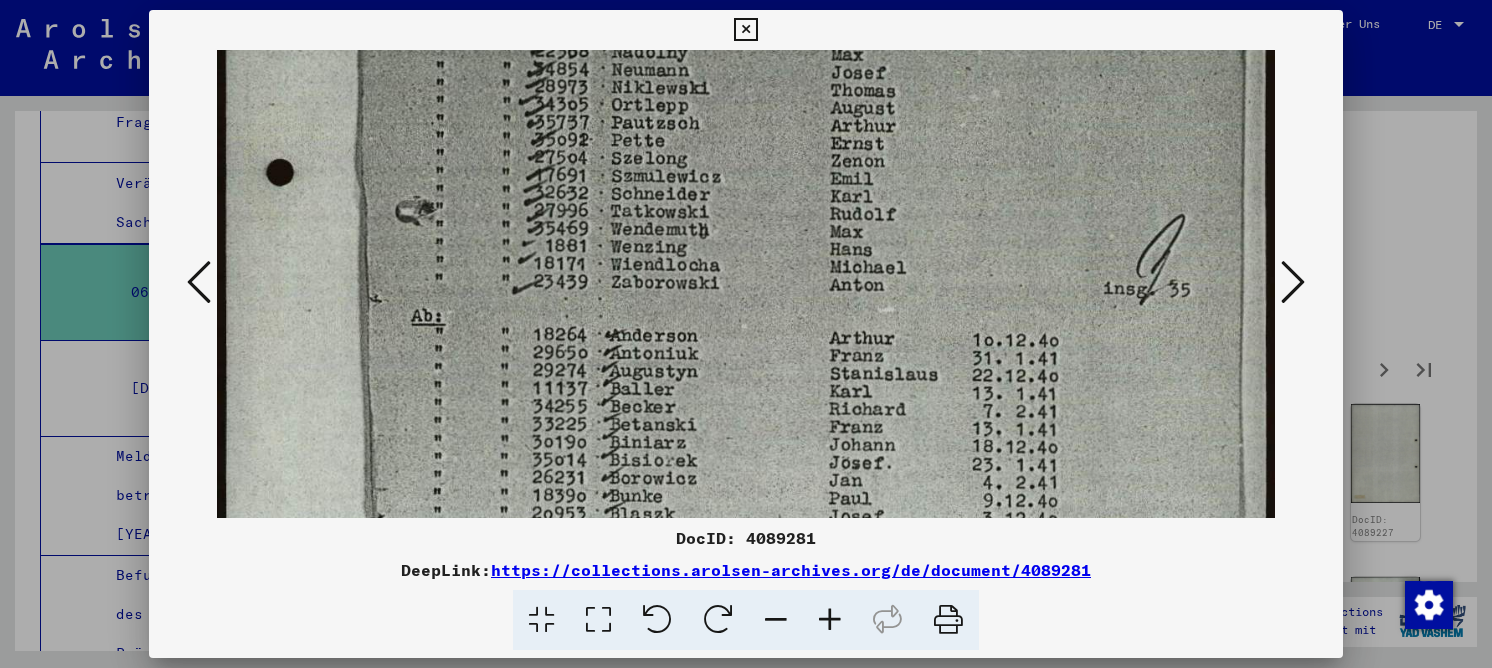 click at bounding box center [746, -31] 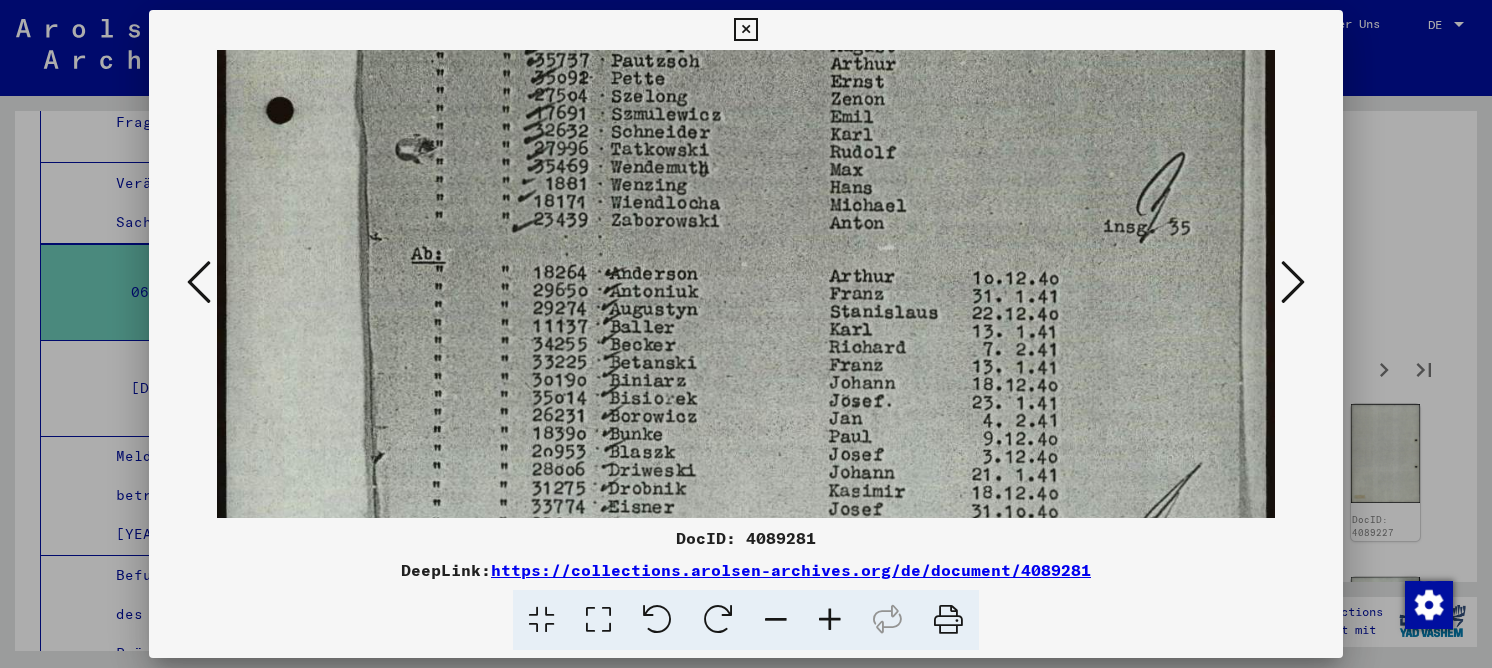 drag, startPoint x: 759, startPoint y: 428, endPoint x: 750, endPoint y: 366, distance: 62.649822 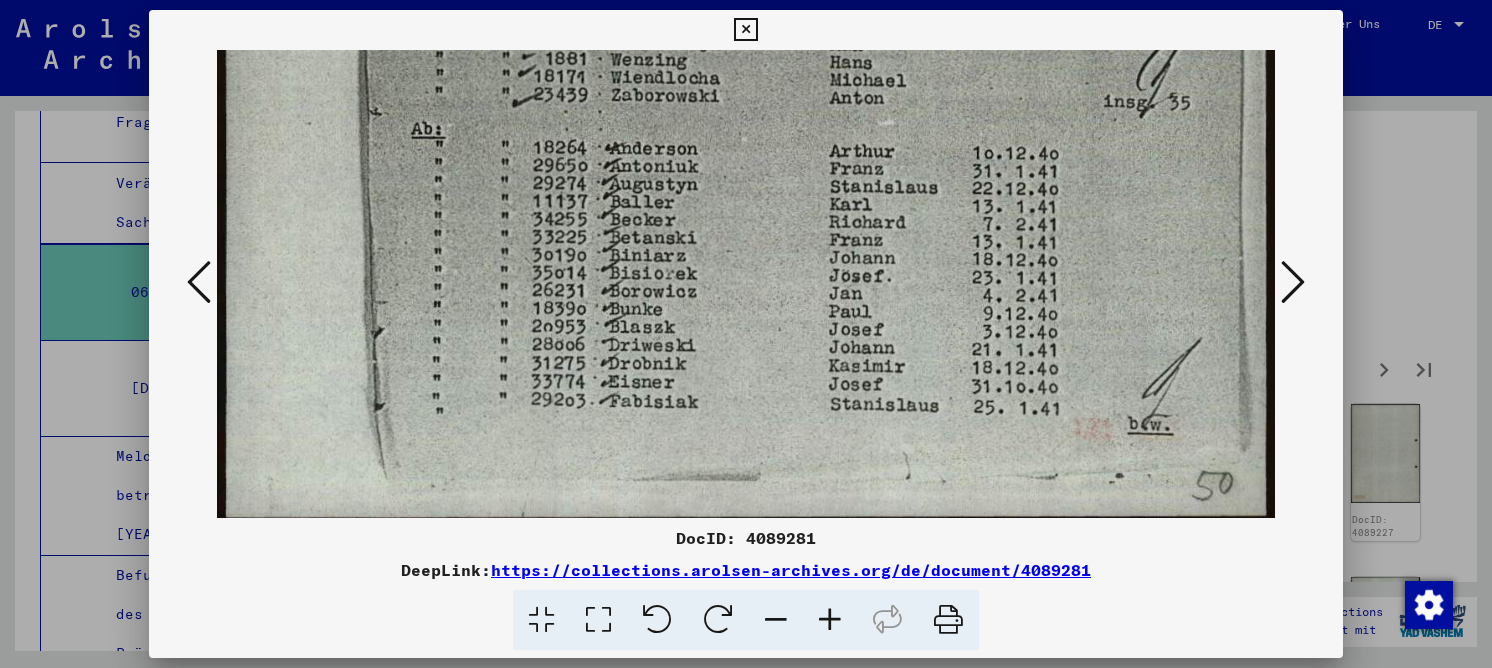 drag, startPoint x: 735, startPoint y: 400, endPoint x: 742, endPoint y: 290, distance: 110.2225 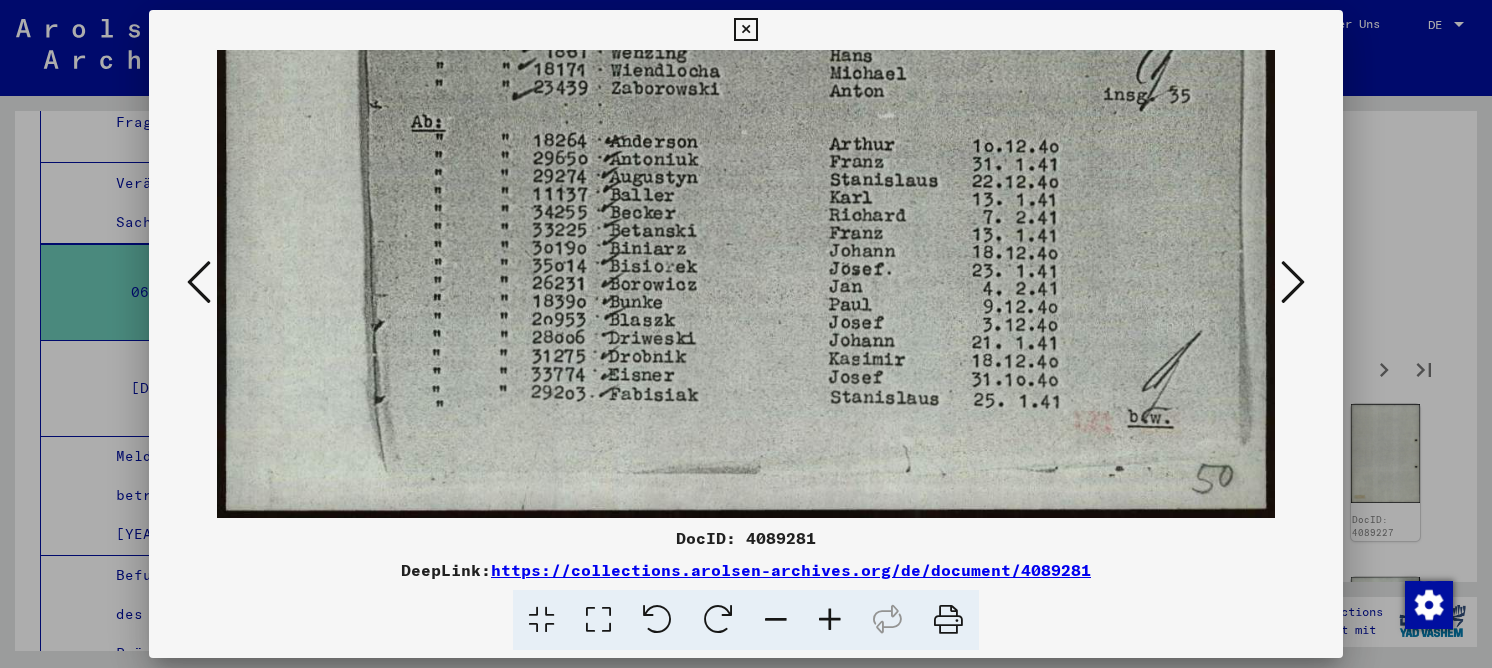 click at bounding box center (1293, 282) 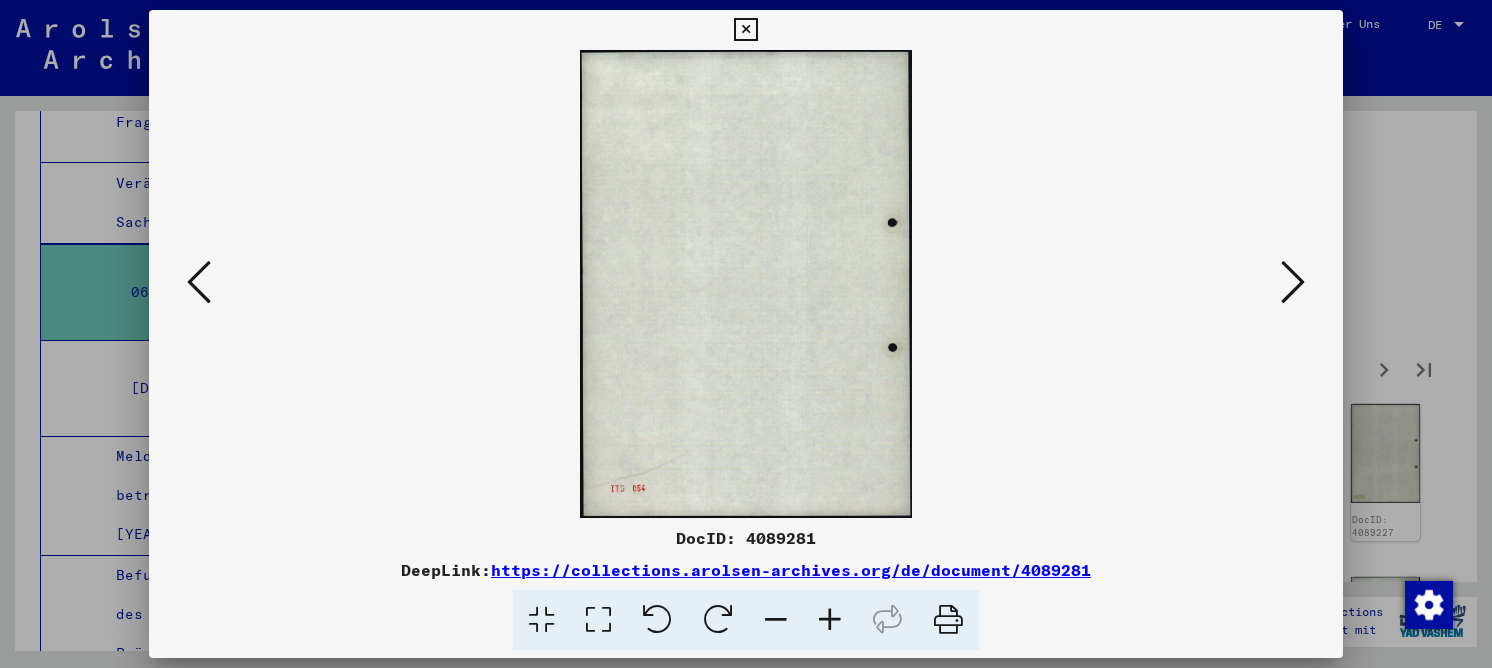 scroll, scrollTop: 0, scrollLeft: 0, axis: both 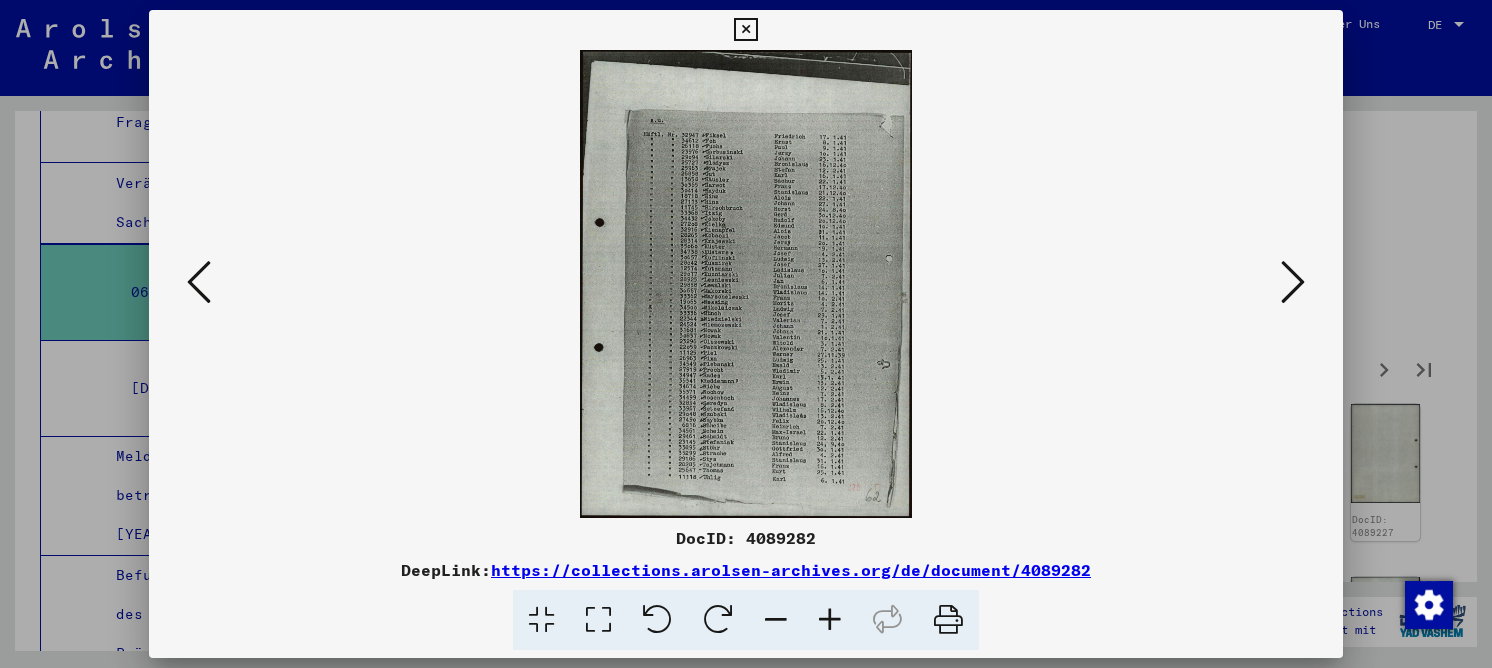 drag, startPoint x: 598, startPoint y: 625, endPoint x: 604, endPoint y: 593, distance: 32.55764 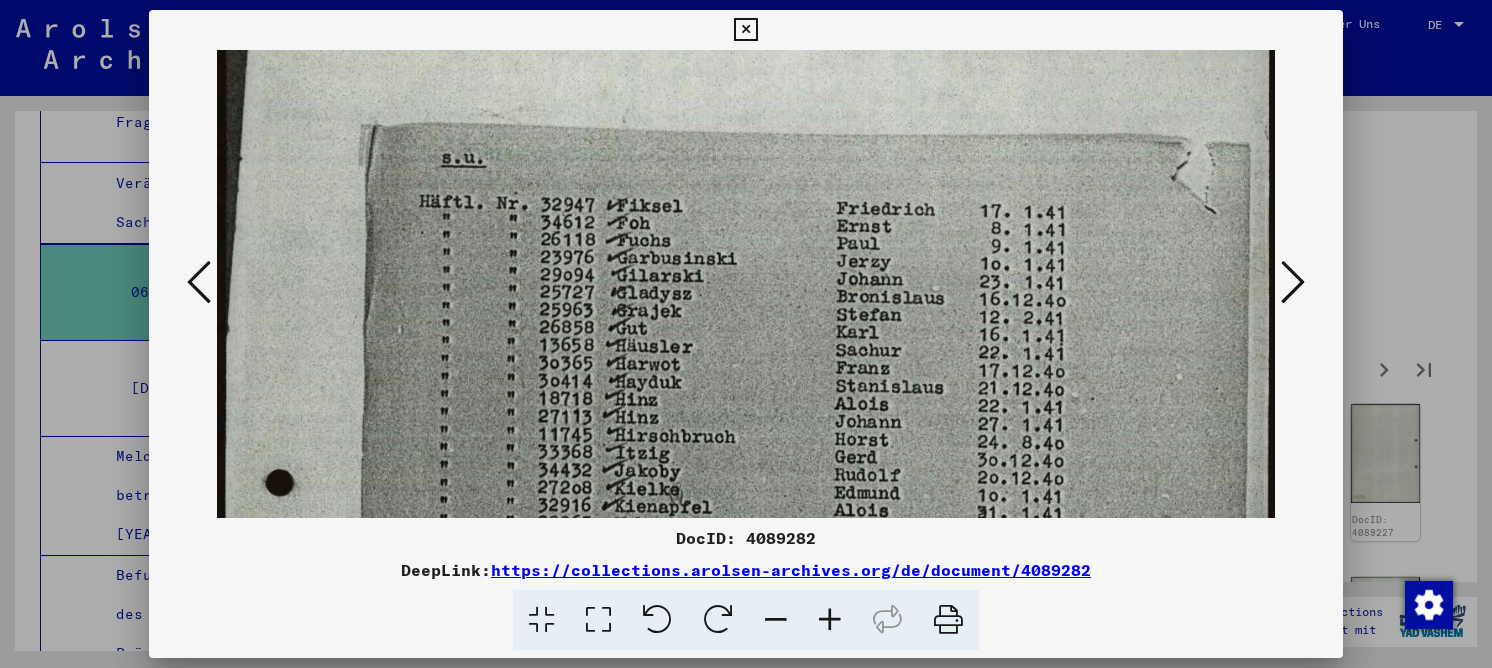 drag, startPoint x: 690, startPoint y: 297, endPoint x: 693, endPoint y: 218, distance: 79.05694 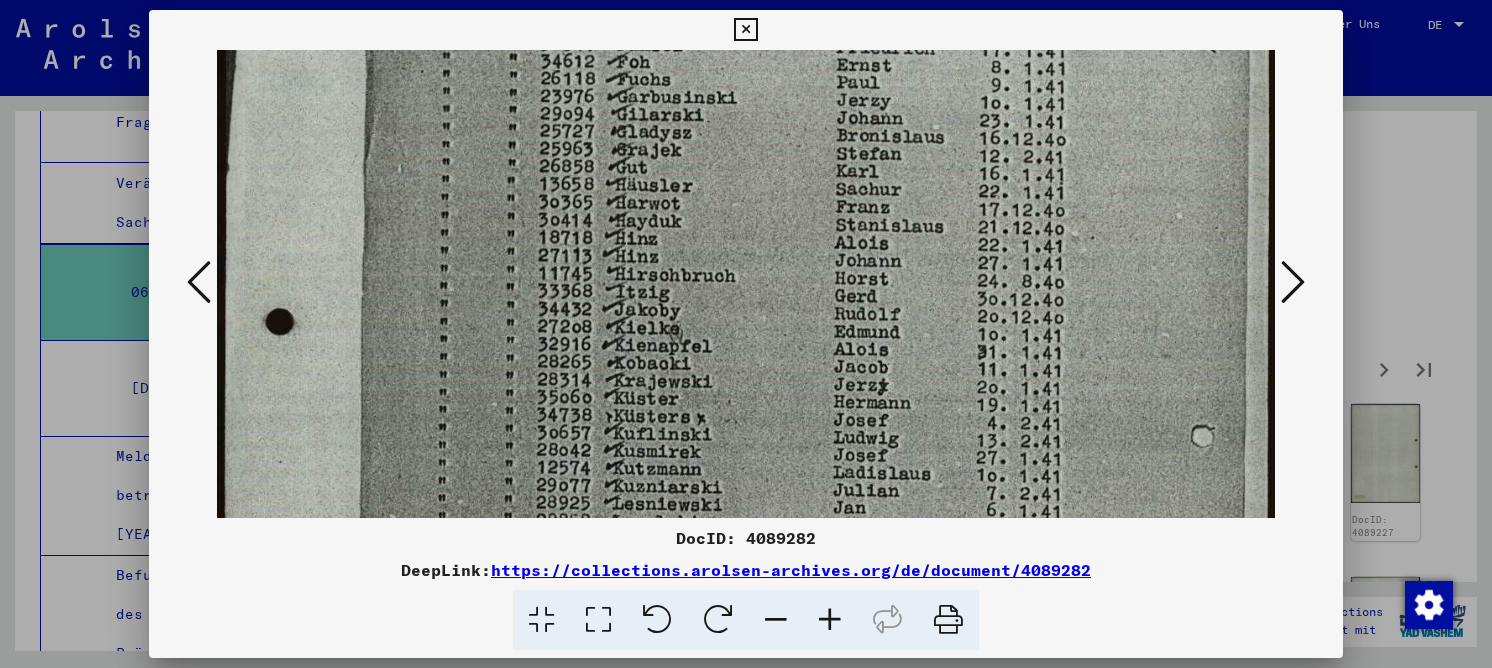 drag, startPoint x: 740, startPoint y: 323, endPoint x: 746, endPoint y: 278, distance: 45.39824 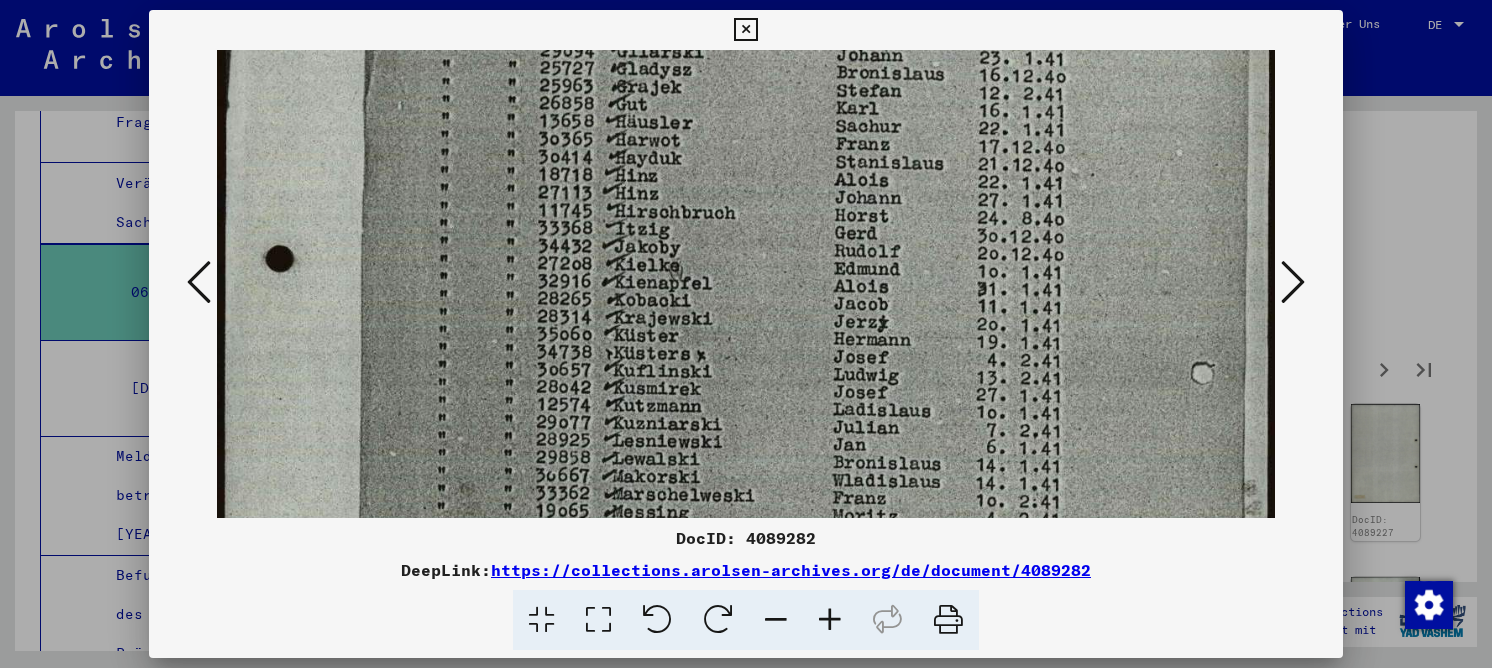 scroll, scrollTop: 356, scrollLeft: 0, axis: vertical 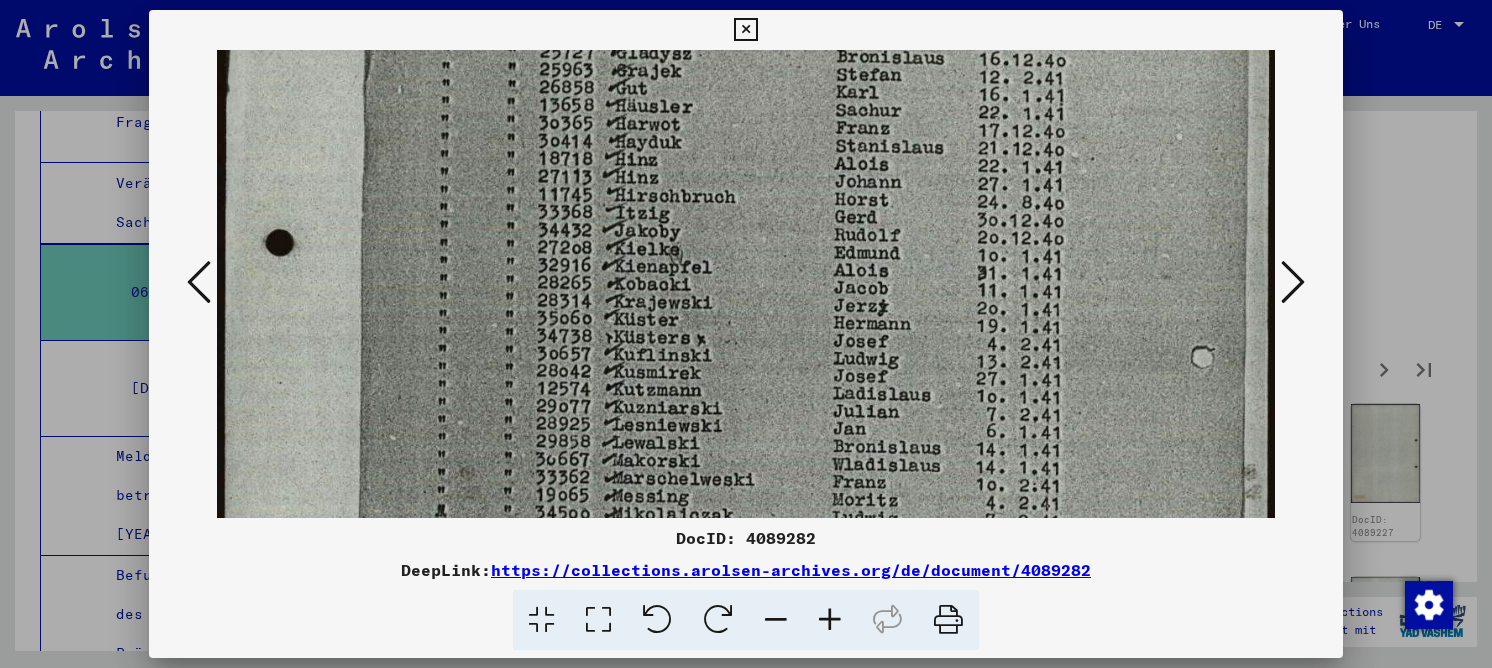 drag, startPoint x: 772, startPoint y: 427, endPoint x: 778, endPoint y: 390, distance: 37.48333 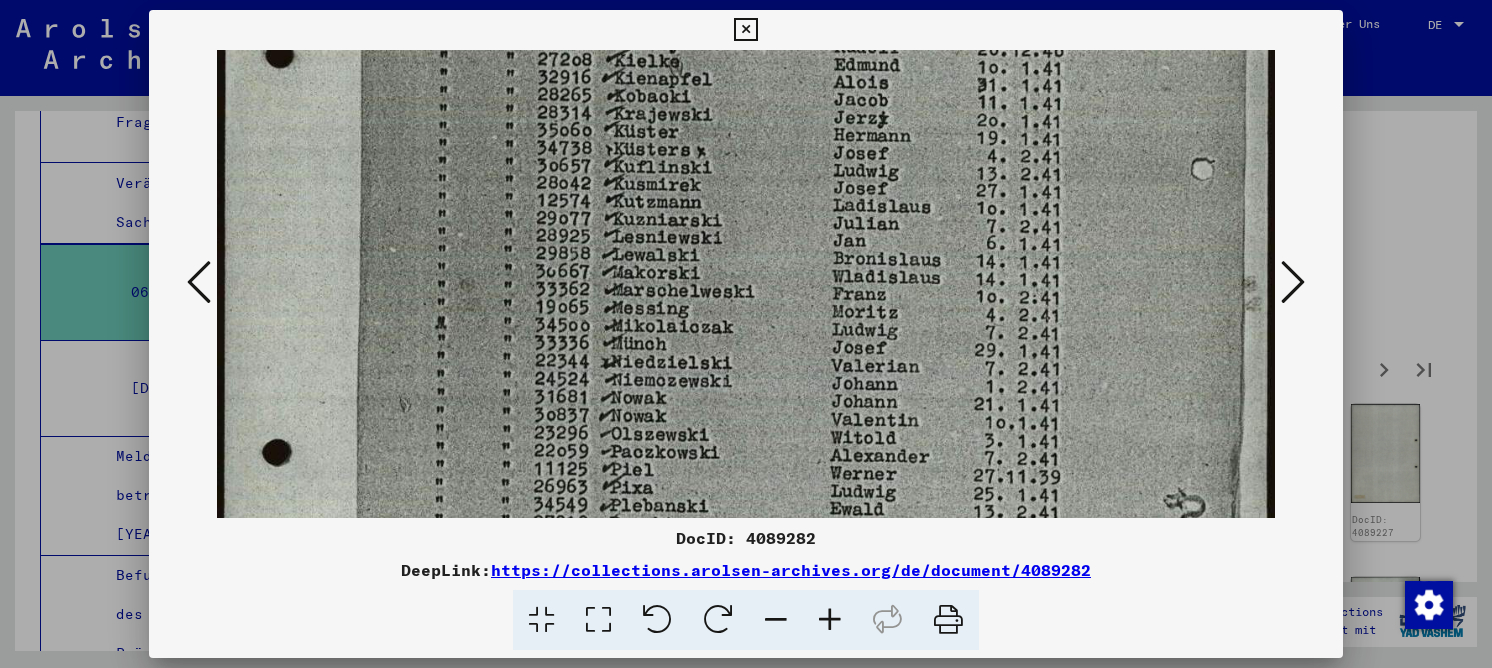 drag, startPoint x: 780, startPoint y: 435, endPoint x: 811, endPoint y: 247, distance: 190.53871 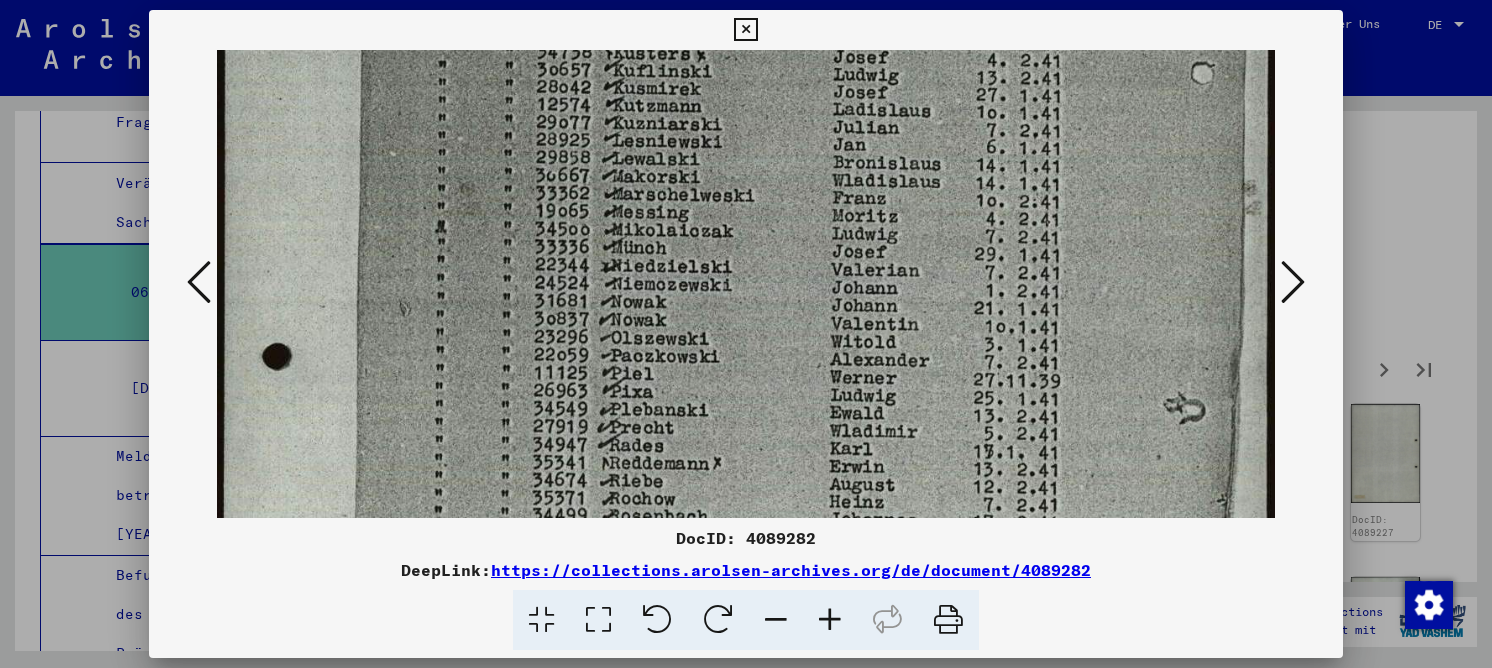 drag, startPoint x: 813, startPoint y: 396, endPoint x: 829, endPoint y: 301, distance: 96.337944 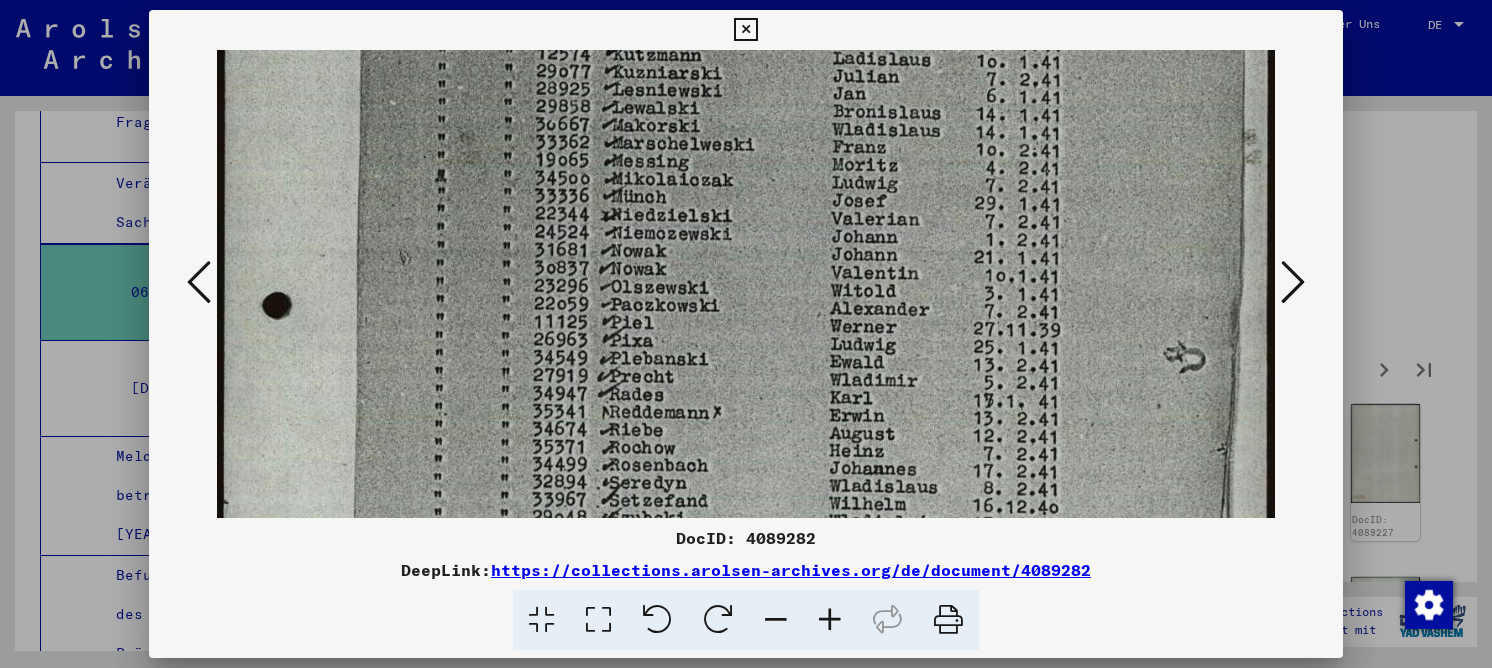 scroll, scrollTop: 715, scrollLeft: 0, axis: vertical 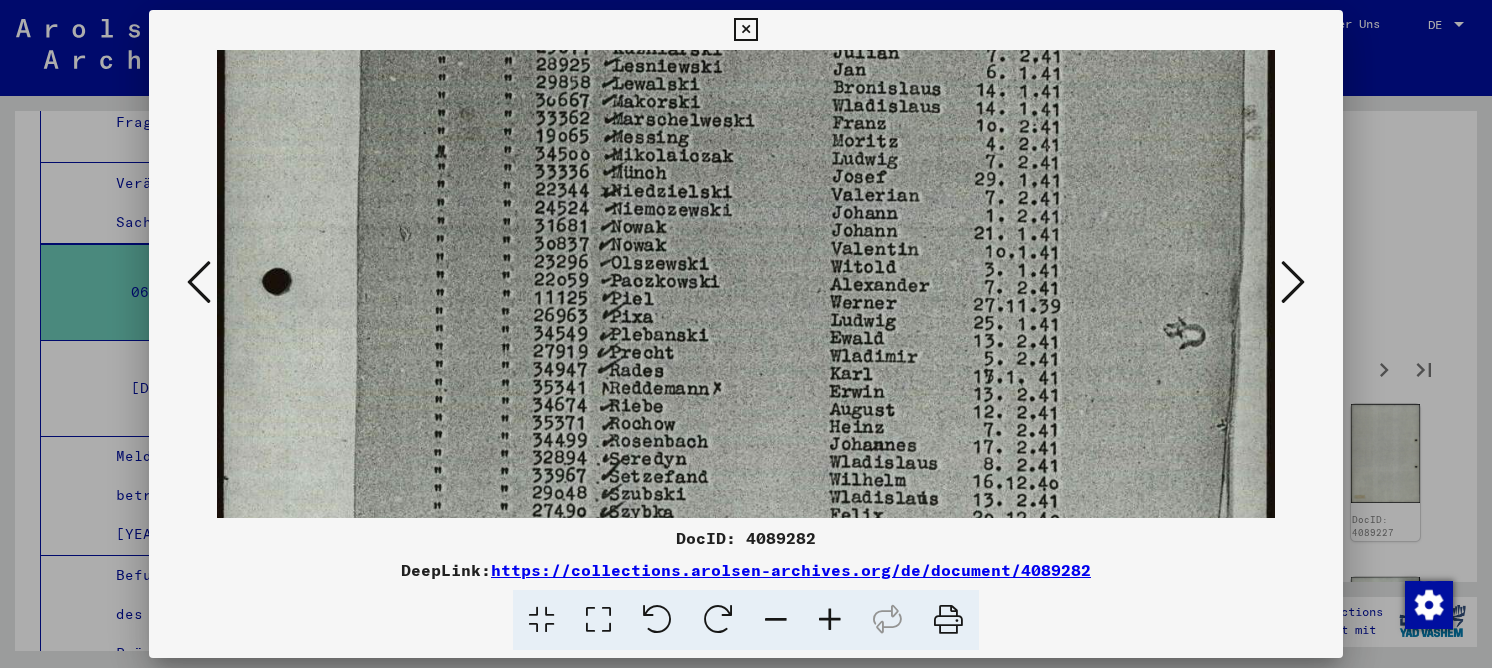drag, startPoint x: 829, startPoint y: 405, endPoint x: 843, endPoint y: 330, distance: 76.29548 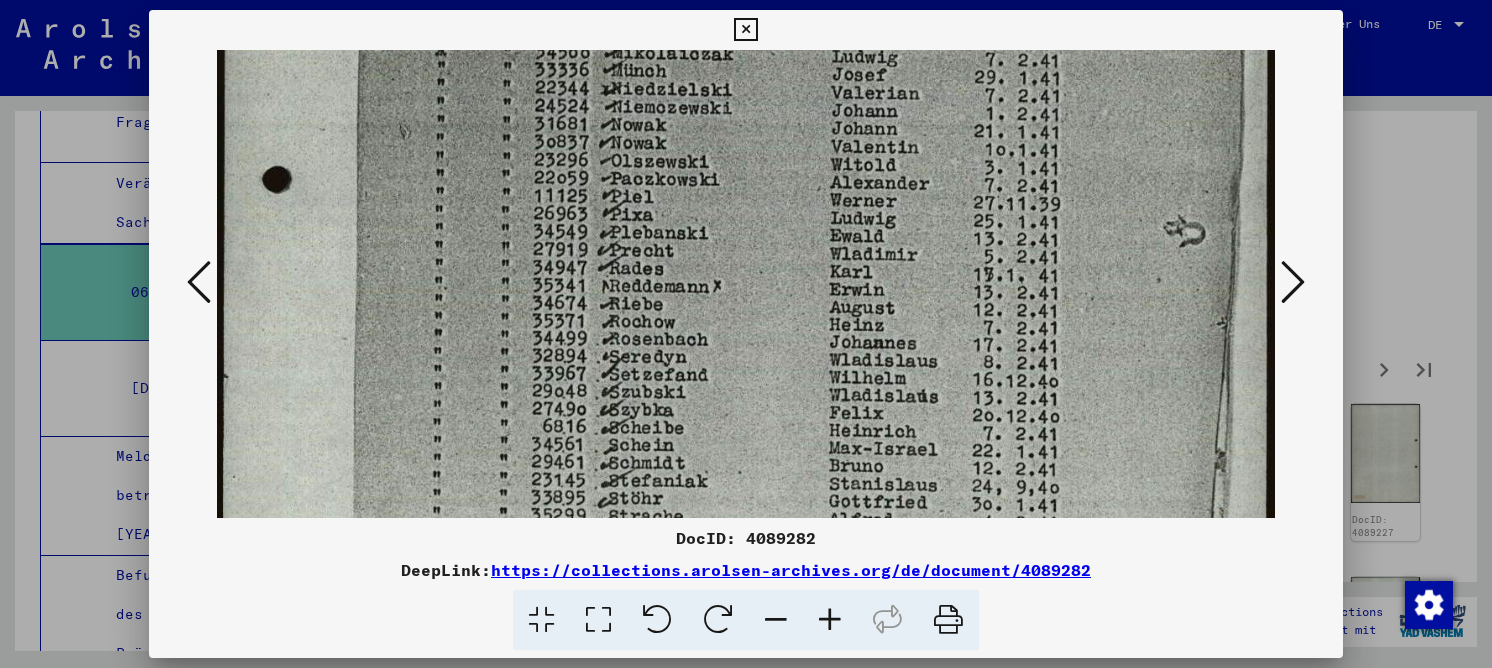 drag, startPoint x: 819, startPoint y: 313, endPoint x: 836, endPoint y: 271, distance: 45.310043 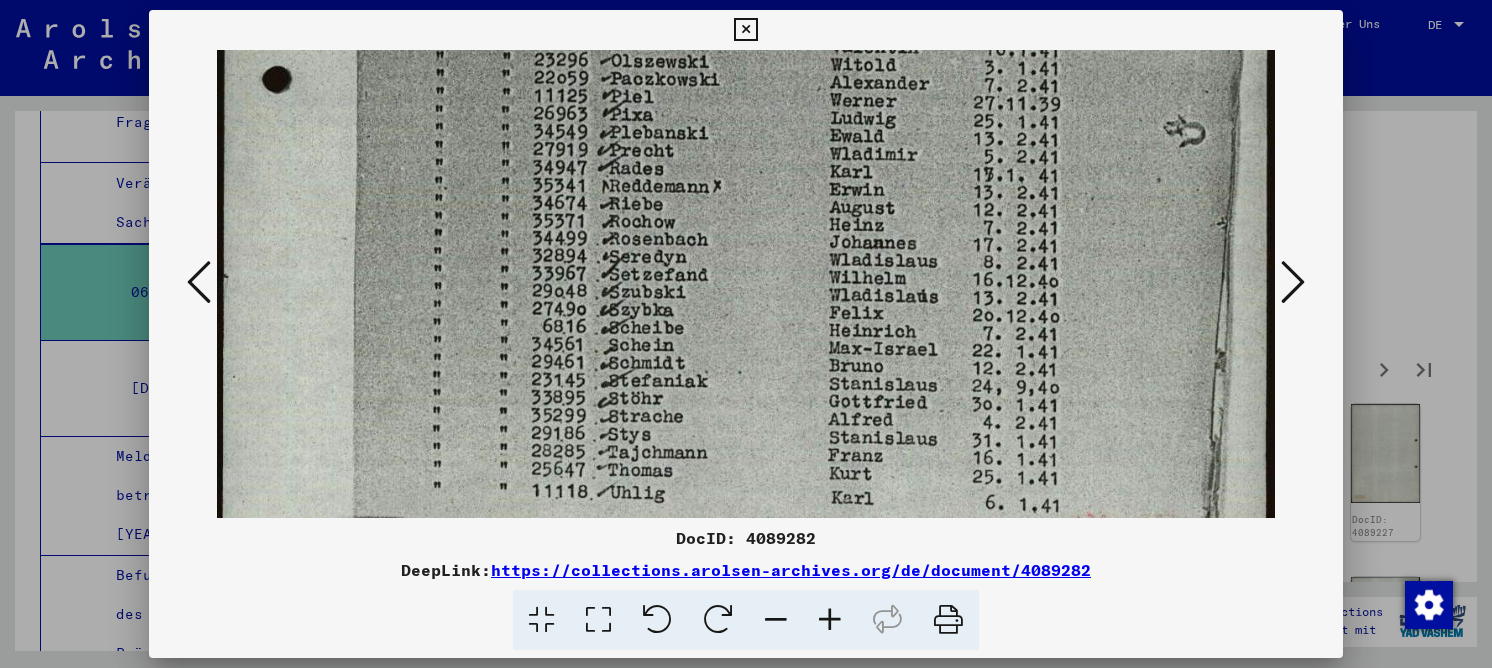 drag, startPoint x: 814, startPoint y: 337, endPoint x: 828, endPoint y: 279, distance: 59.665737 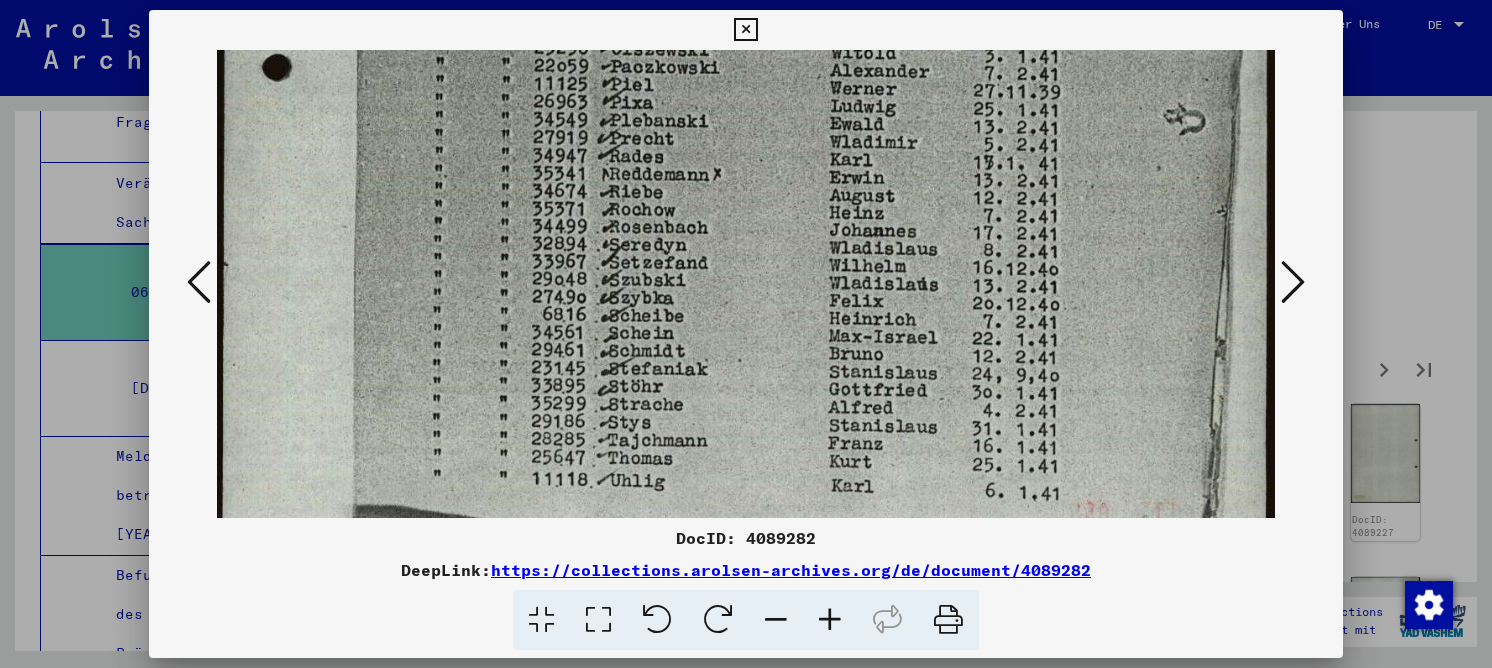click at bounding box center (1293, 282) 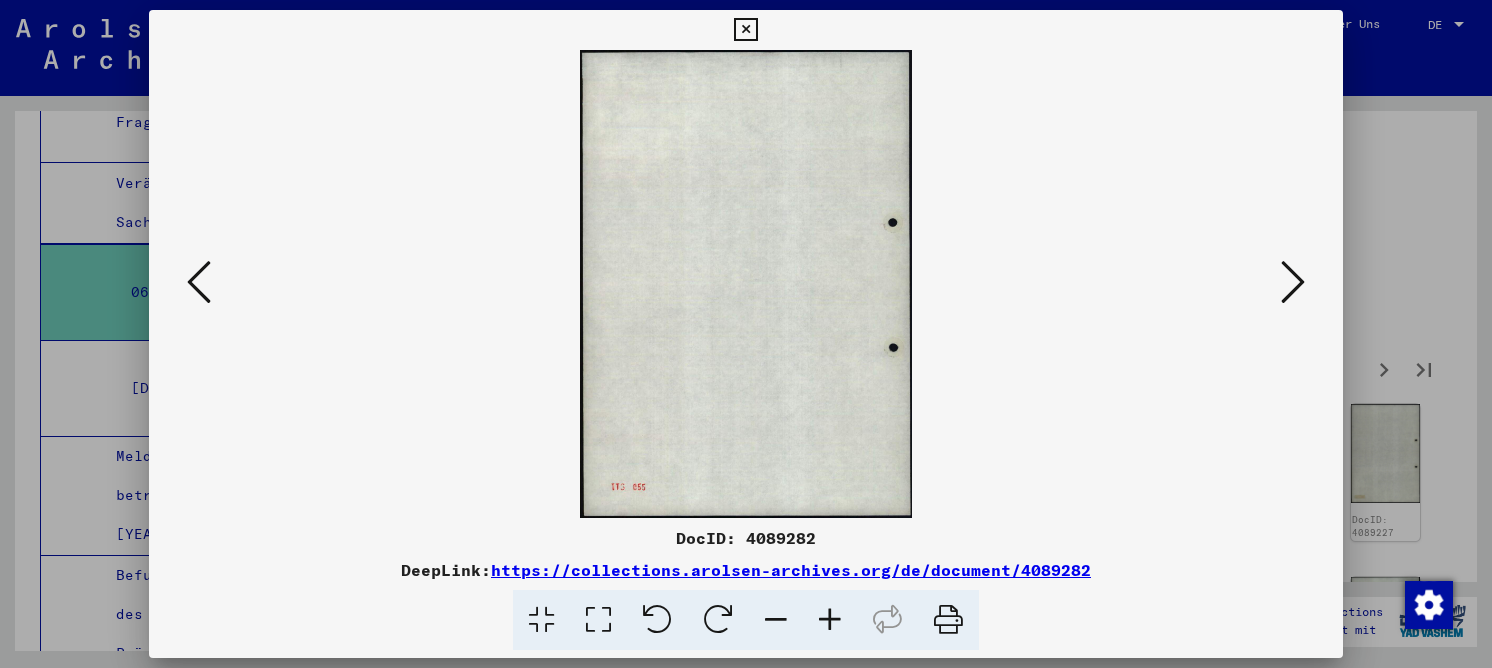 click at bounding box center (1293, 282) 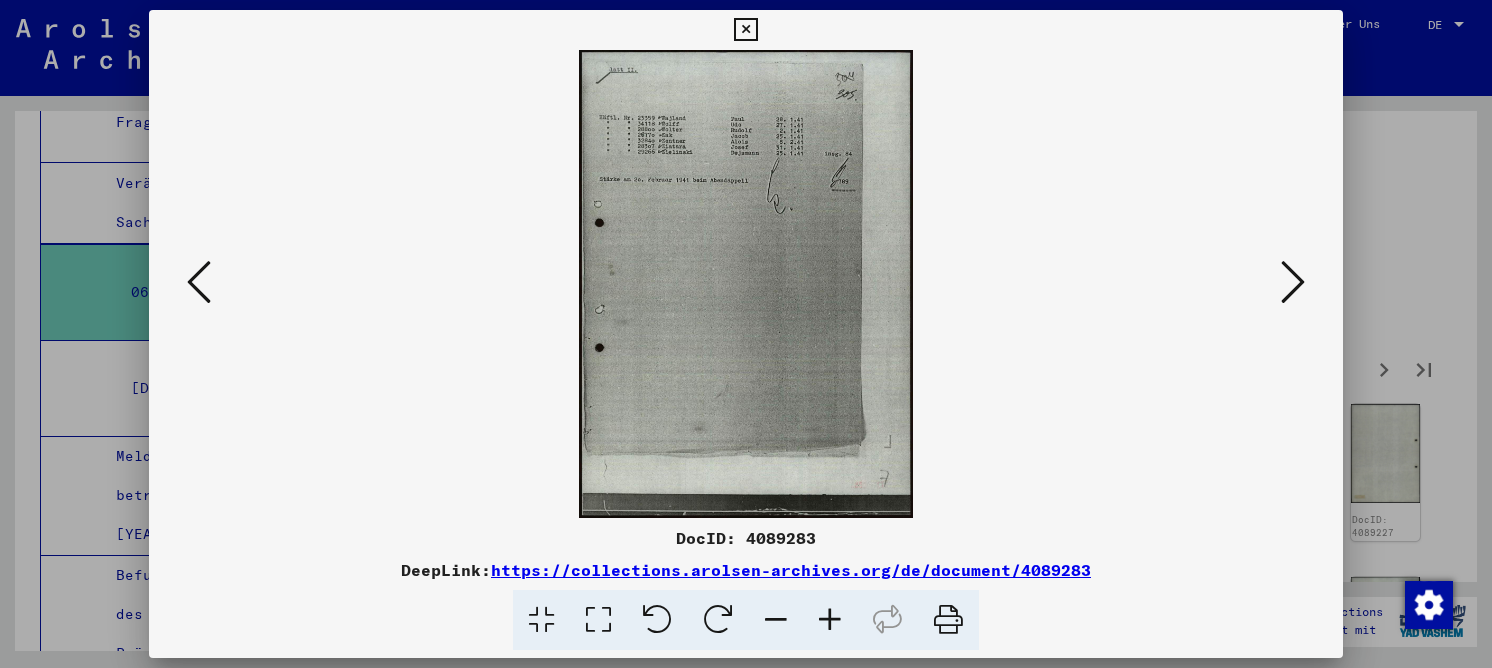 click at bounding box center [598, 620] 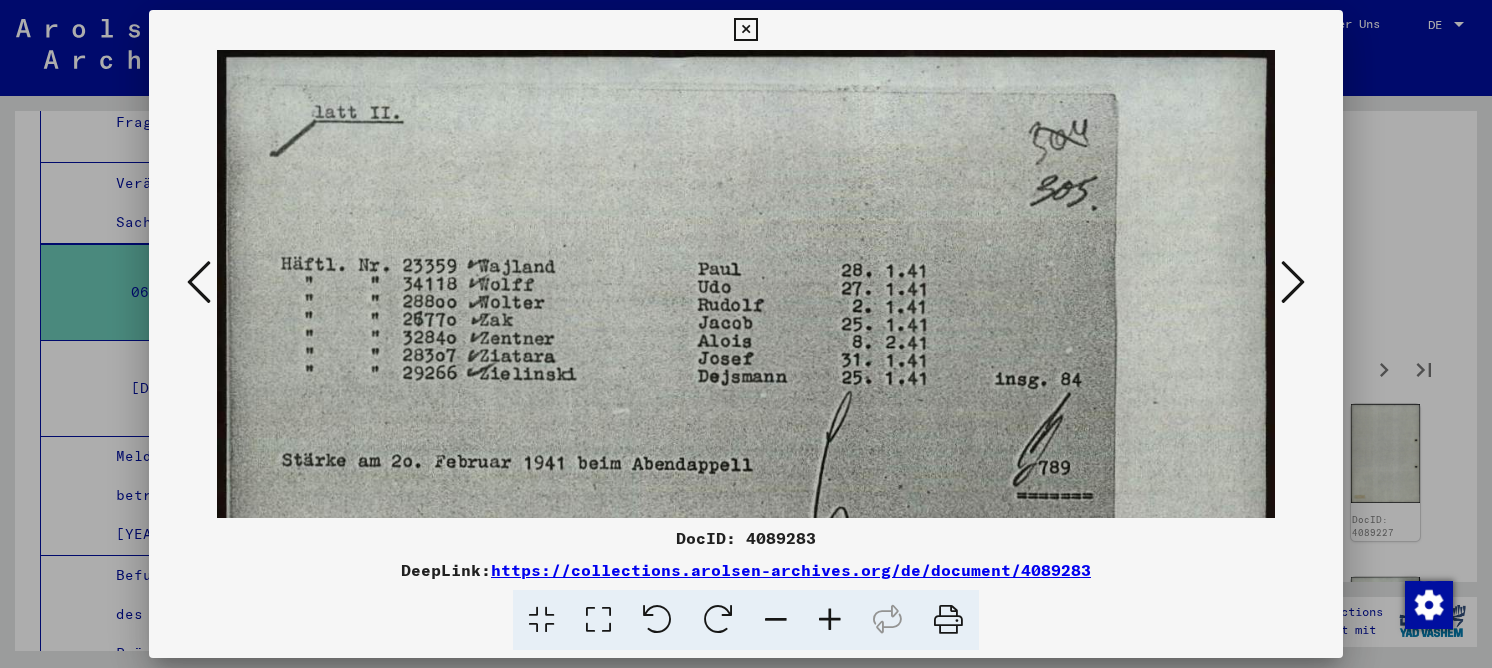 click at bounding box center (1293, 282) 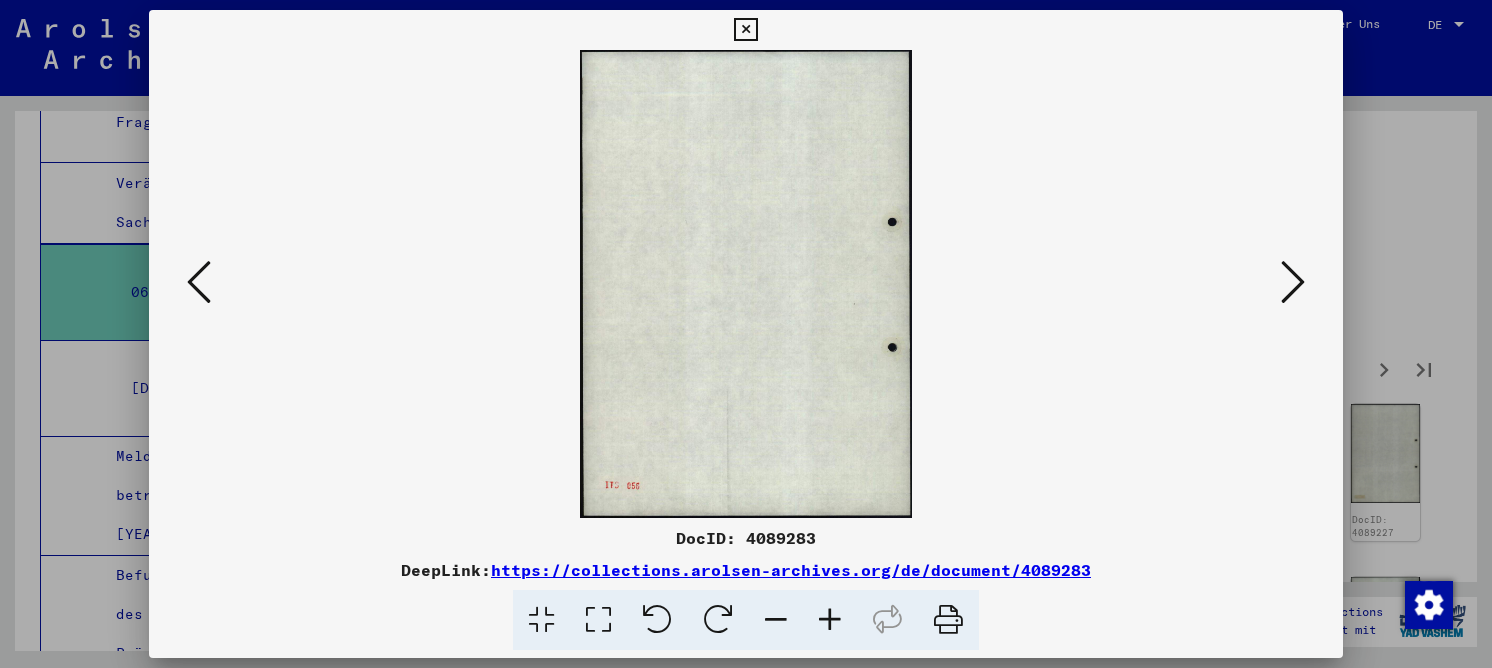 click at bounding box center (1293, 282) 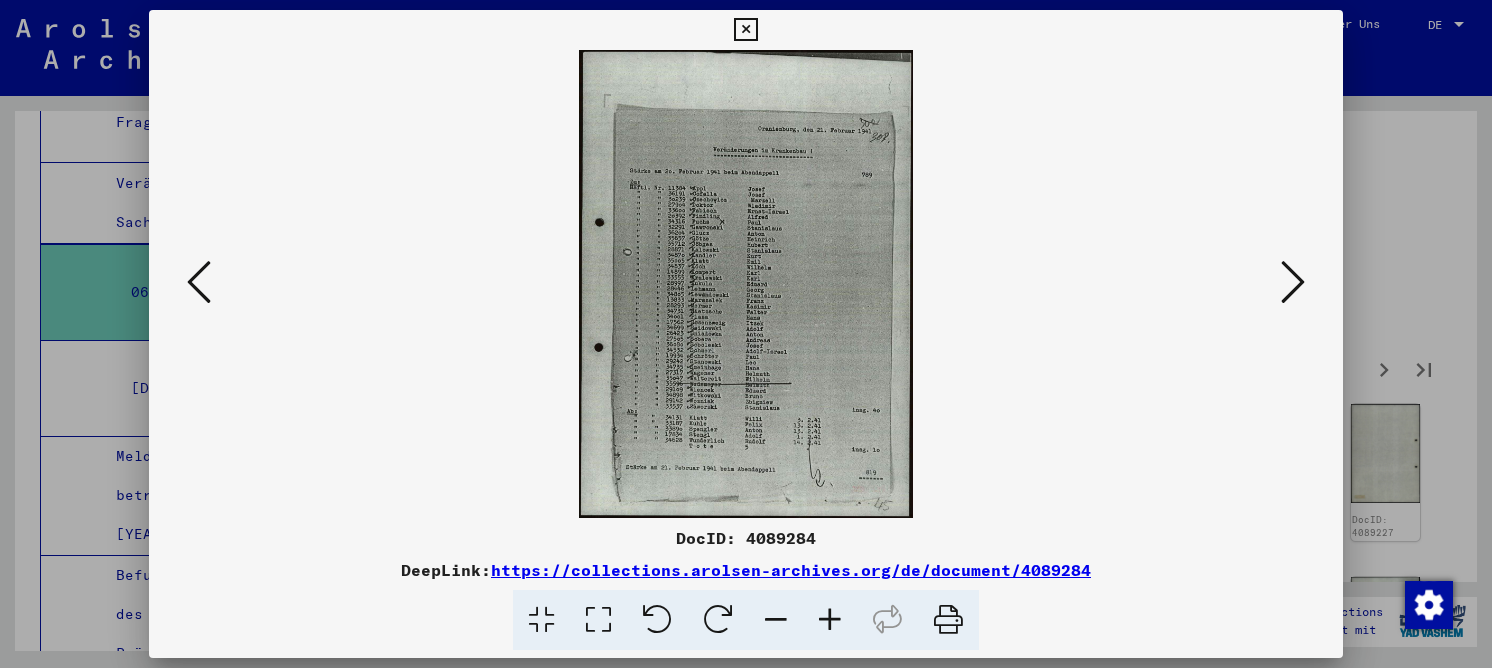 drag, startPoint x: 602, startPoint y: 620, endPoint x: 642, endPoint y: 511, distance: 116.10771 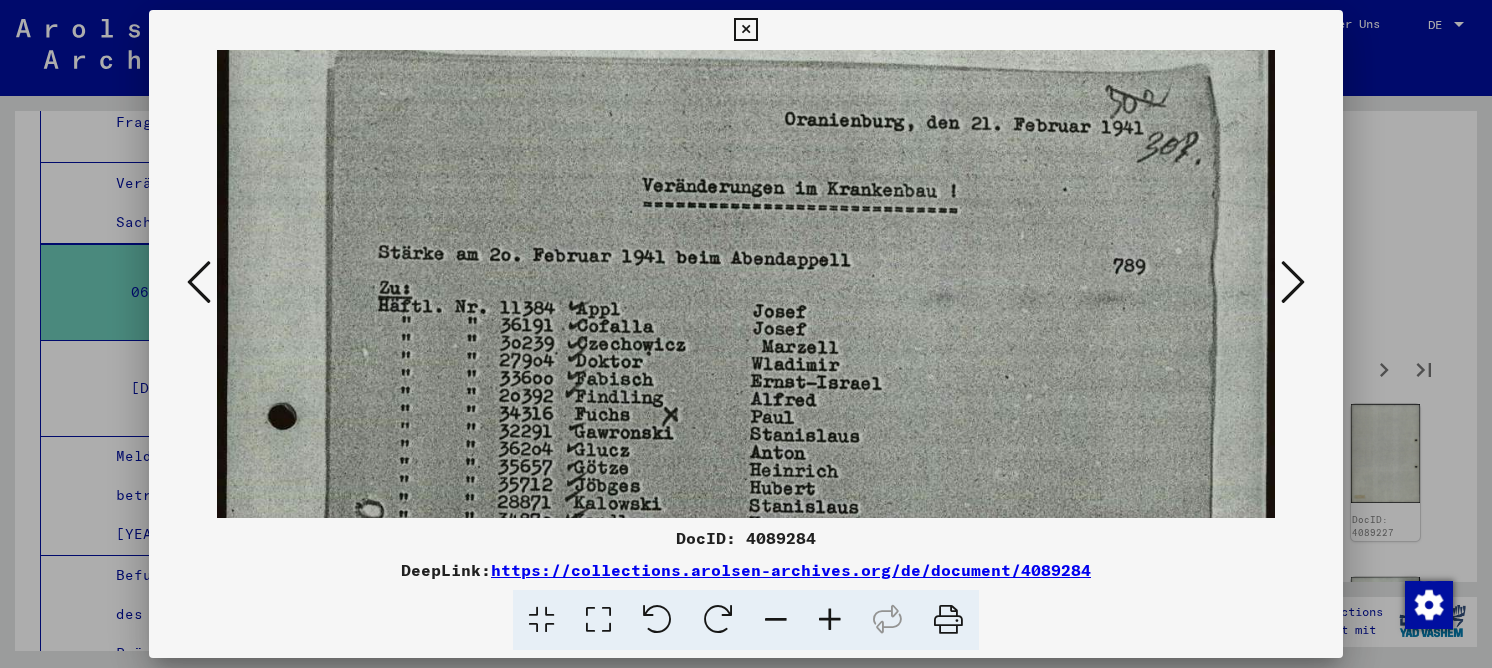drag, startPoint x: 764, startPoint y: 211, endPoint x: 762, endPoint y: 121, distance: 90.02222 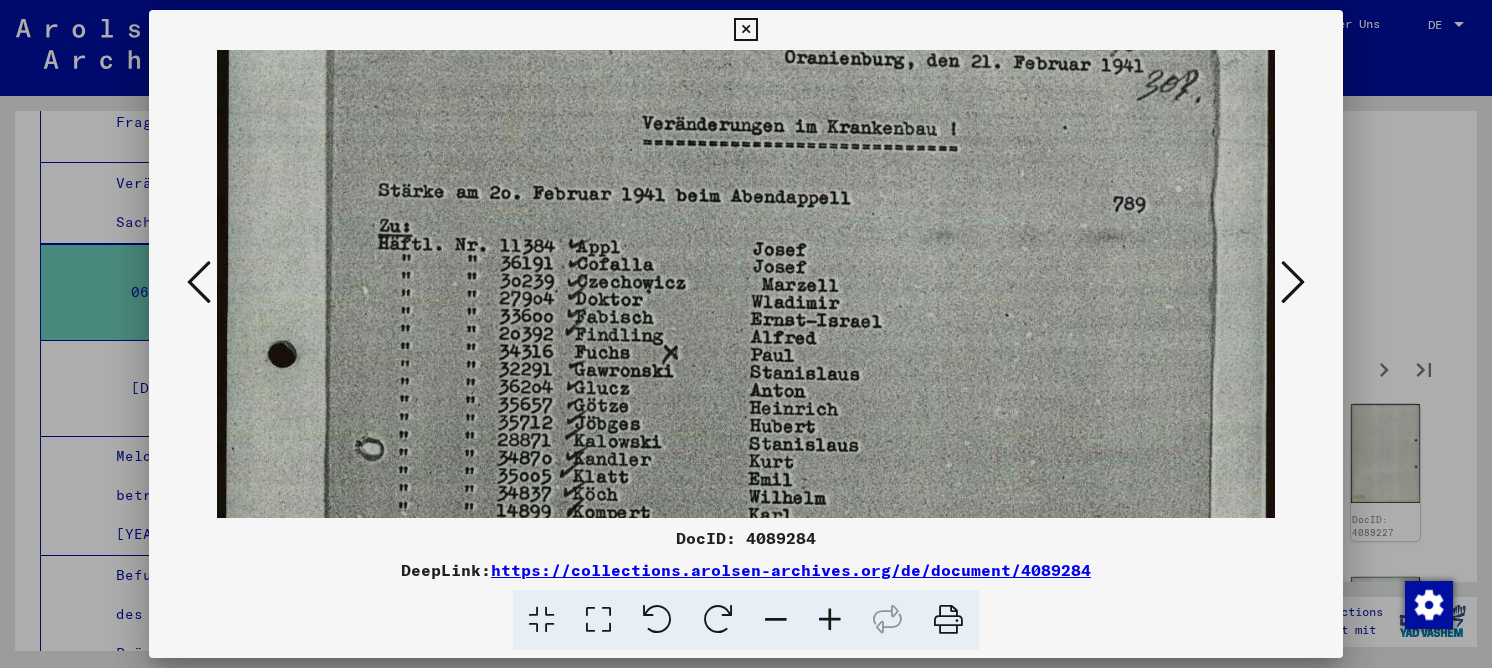 click at bounding box center [745, 30] 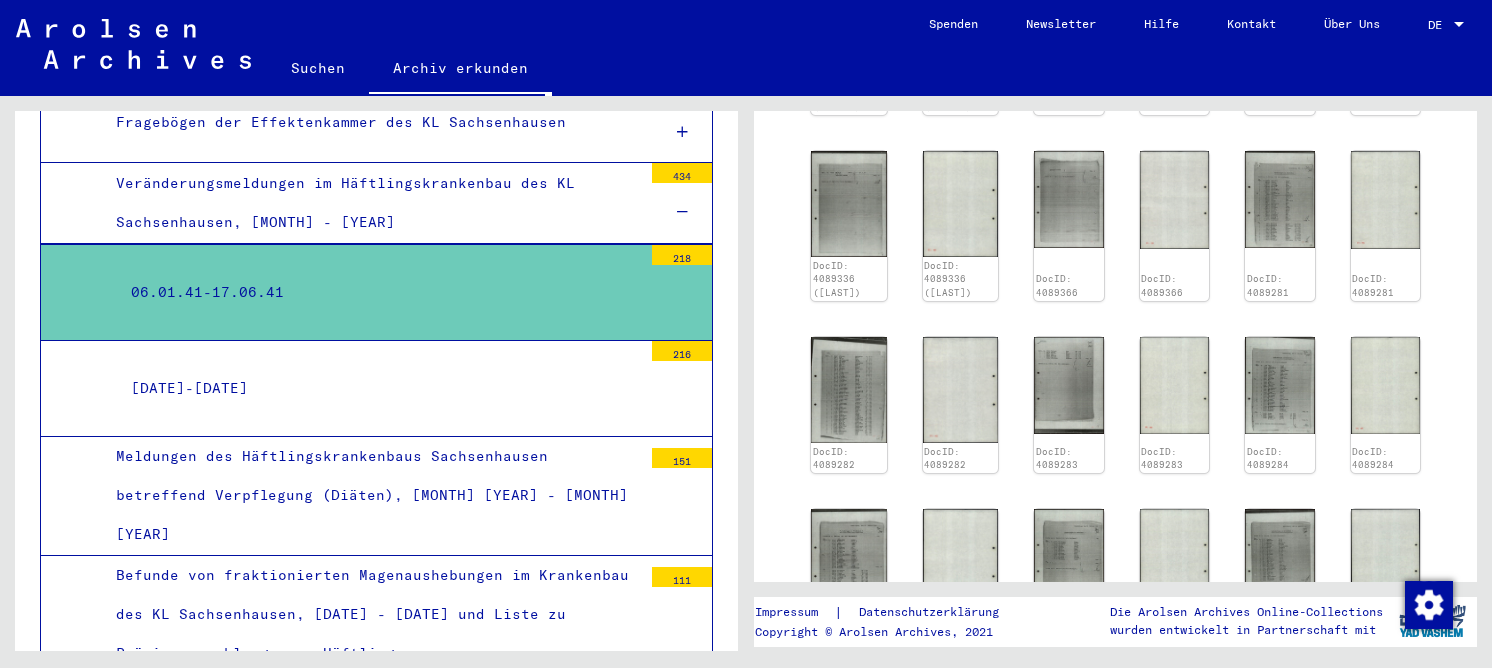 scroll, scrollTop: 1000, scrollLeft: 0, axis: vertical 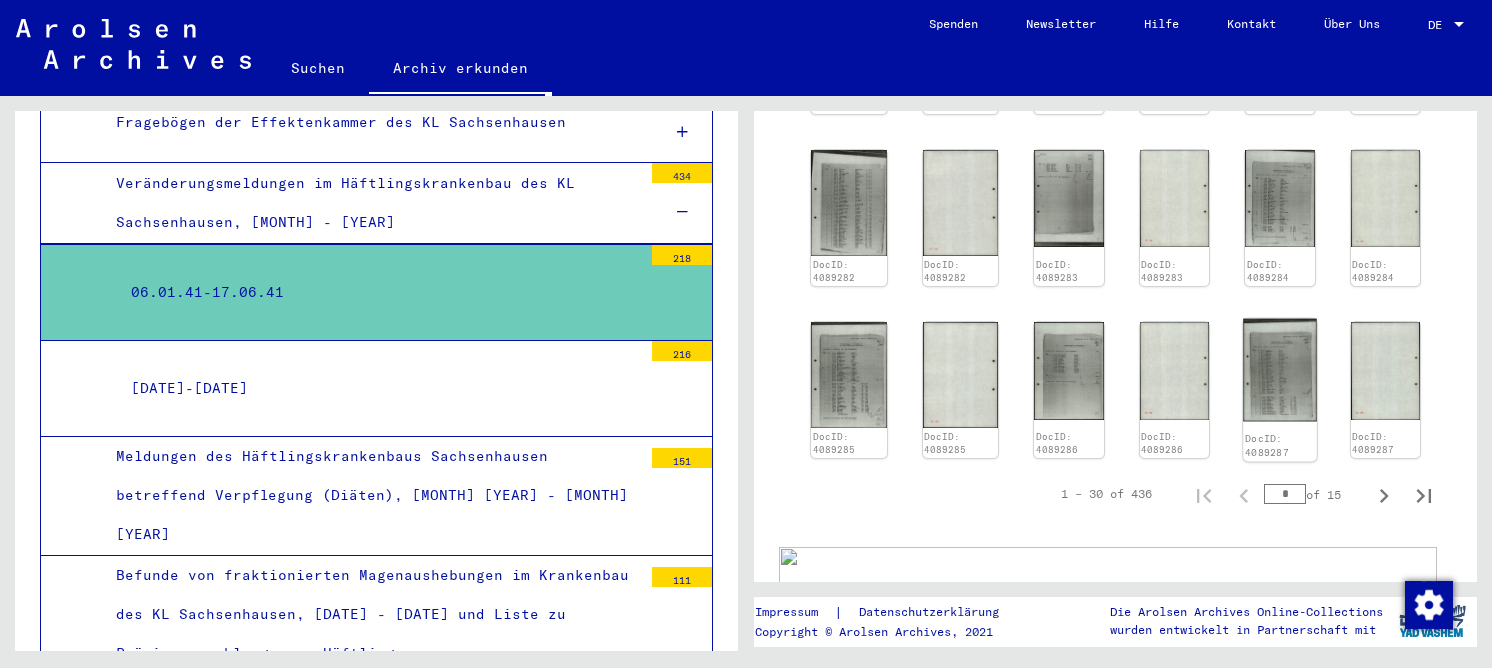 click 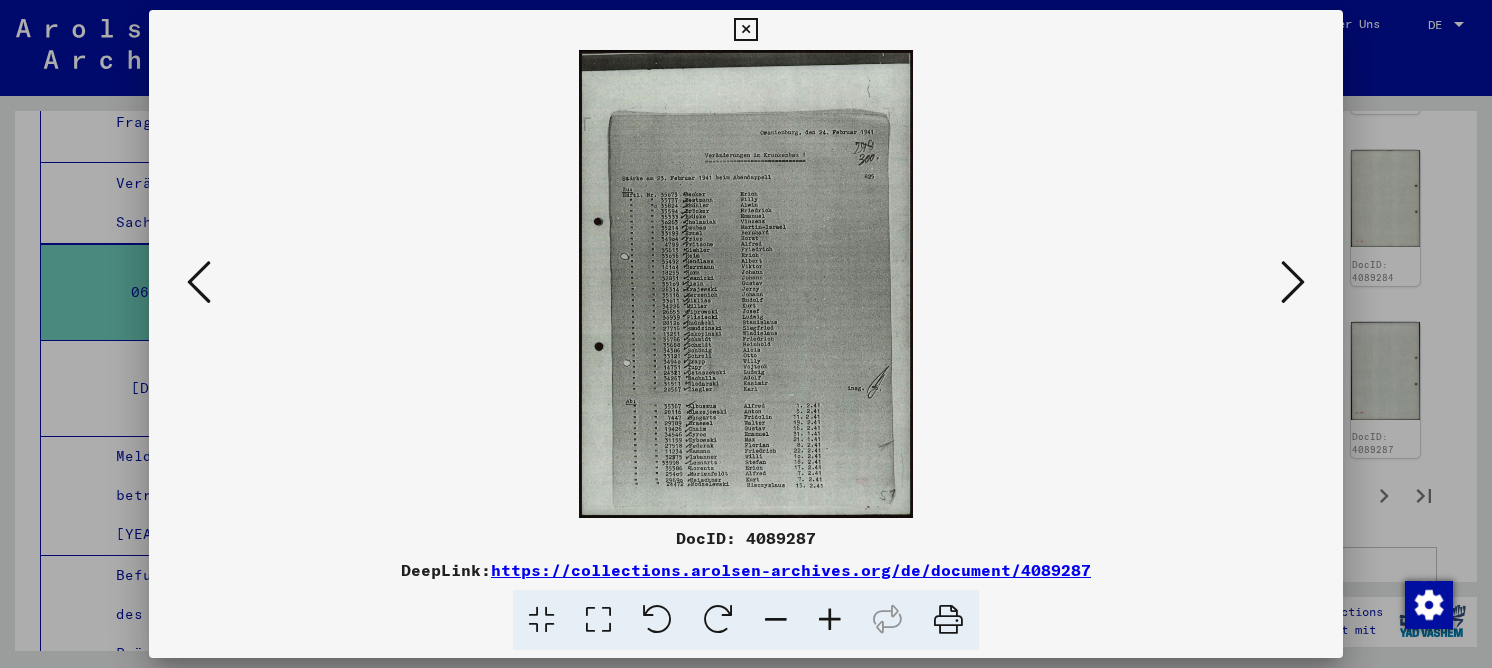 drag, startPoint x: 591, startPoint y: 625, endPoint x: 595, endPoint y: 597, distance: 28.284271 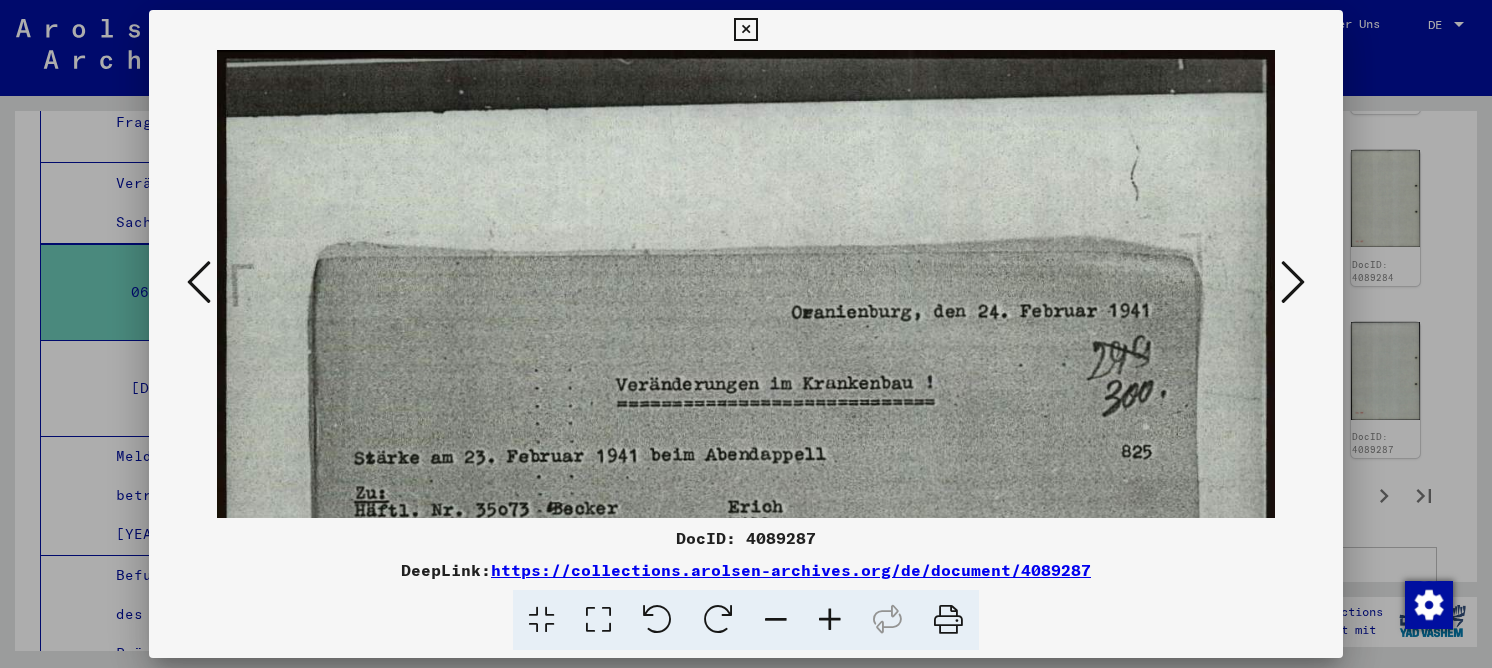 scroll, scrollTop: 301, scrollLeft: 0, axis: vertical 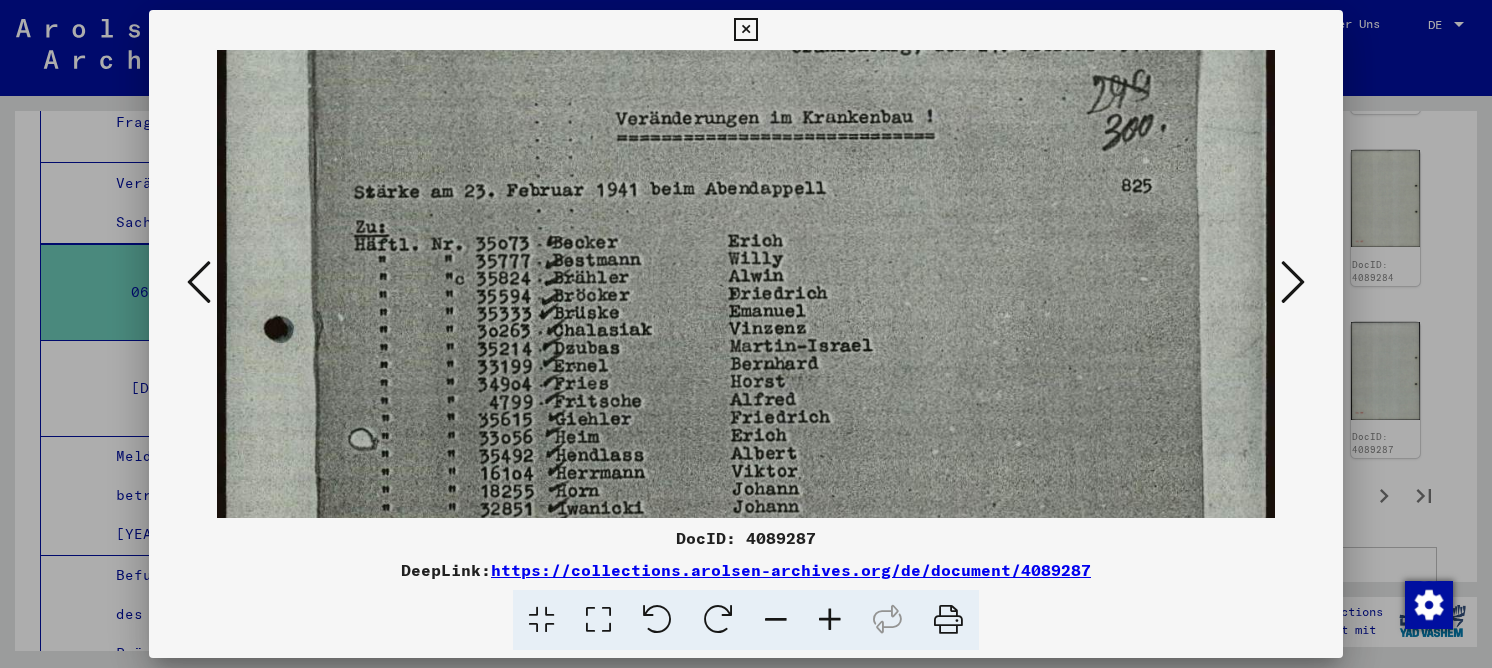 drag, startPoint x: 683, startPoint y: 380, endPoint x: 732, endPoint y: 97, distance: 287.21072 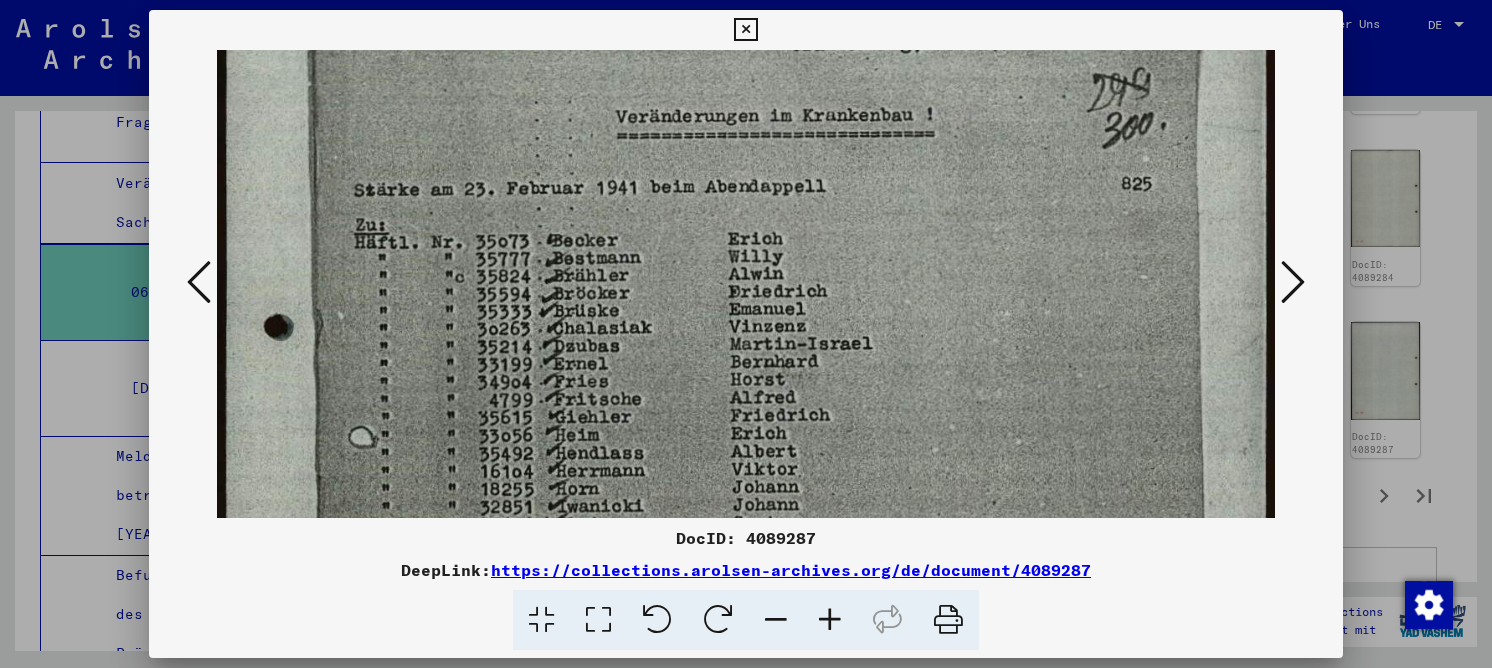 click at bounding box center [746, 525] 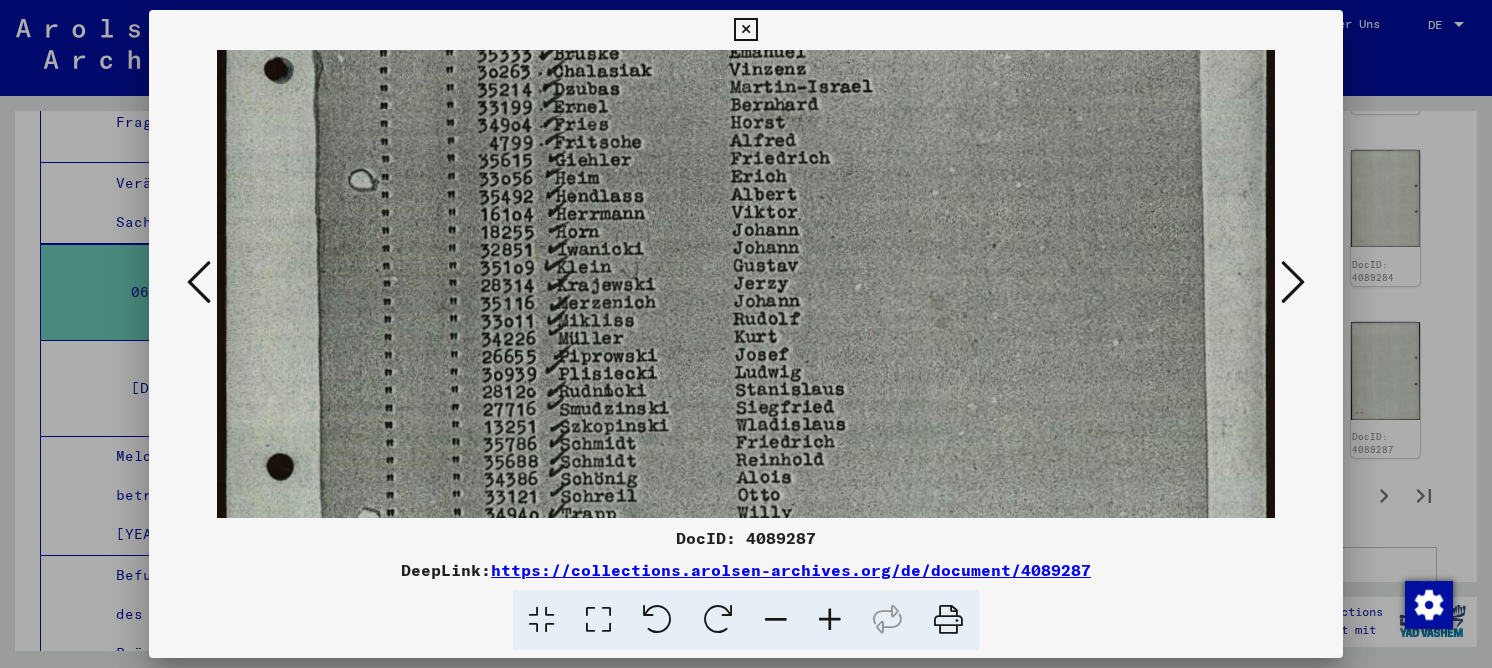 drag, startPoint x: 705, startPoint y: 427, endPoint x: 742, endPoint y: 135, distance: 294.33484 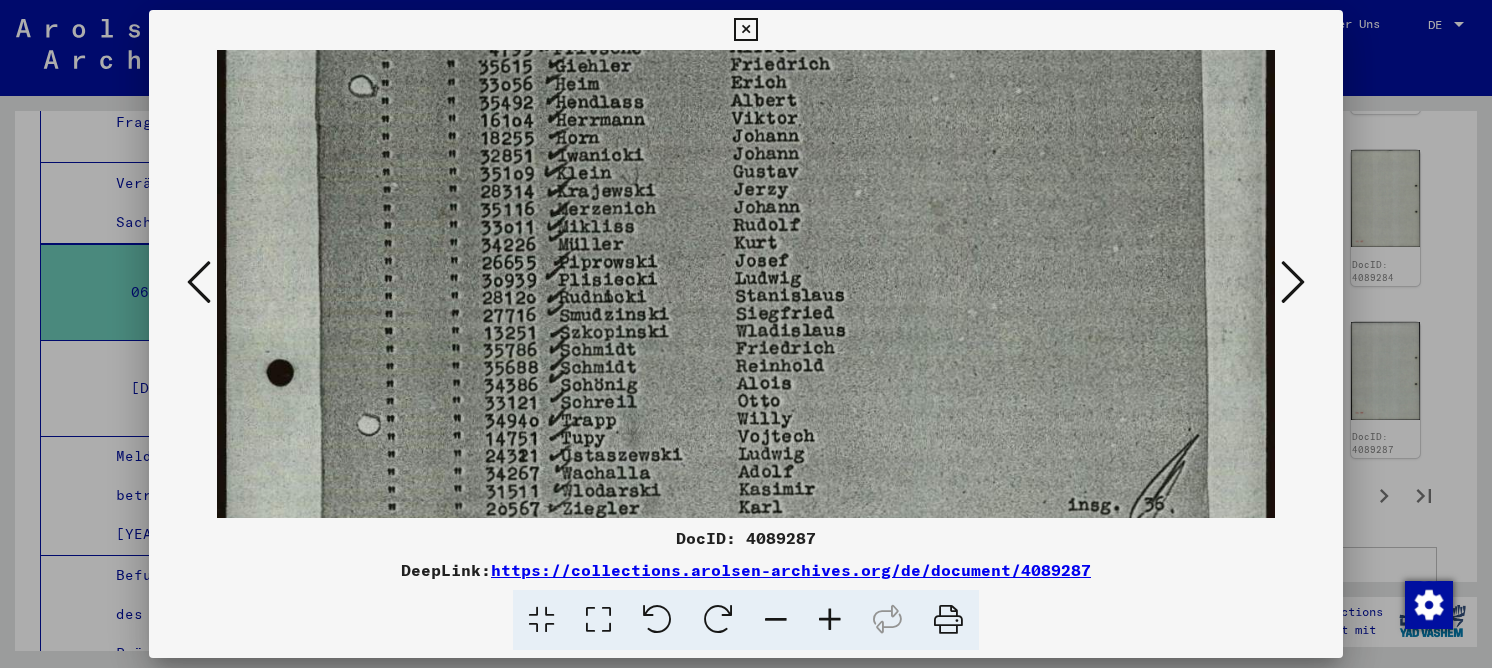 scroll, scrollTop: 923, scrollLeft: 0, axis: vertical 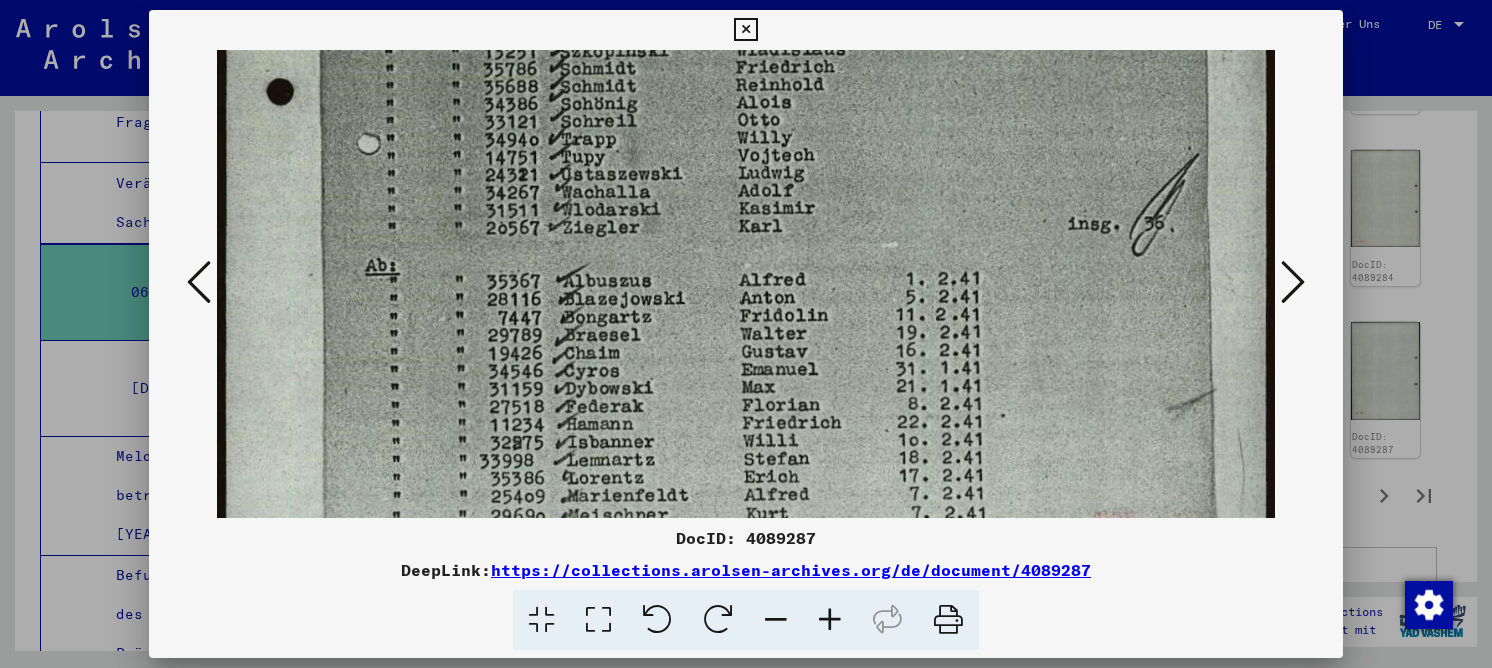 drag, startPoint x: 759, startPoint y: 356, endPoint x: 752, endPoint y: 79, distance: 277.08844 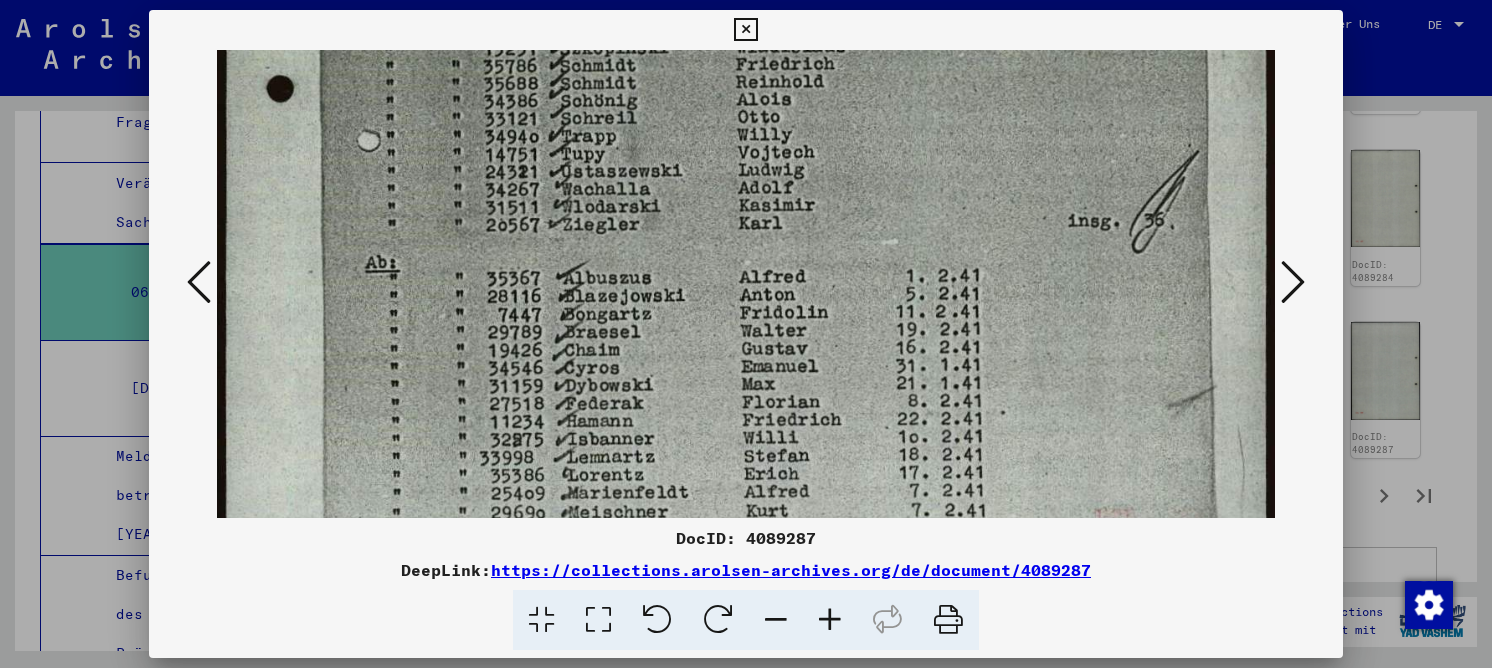 click at bounding box center (746, -110) 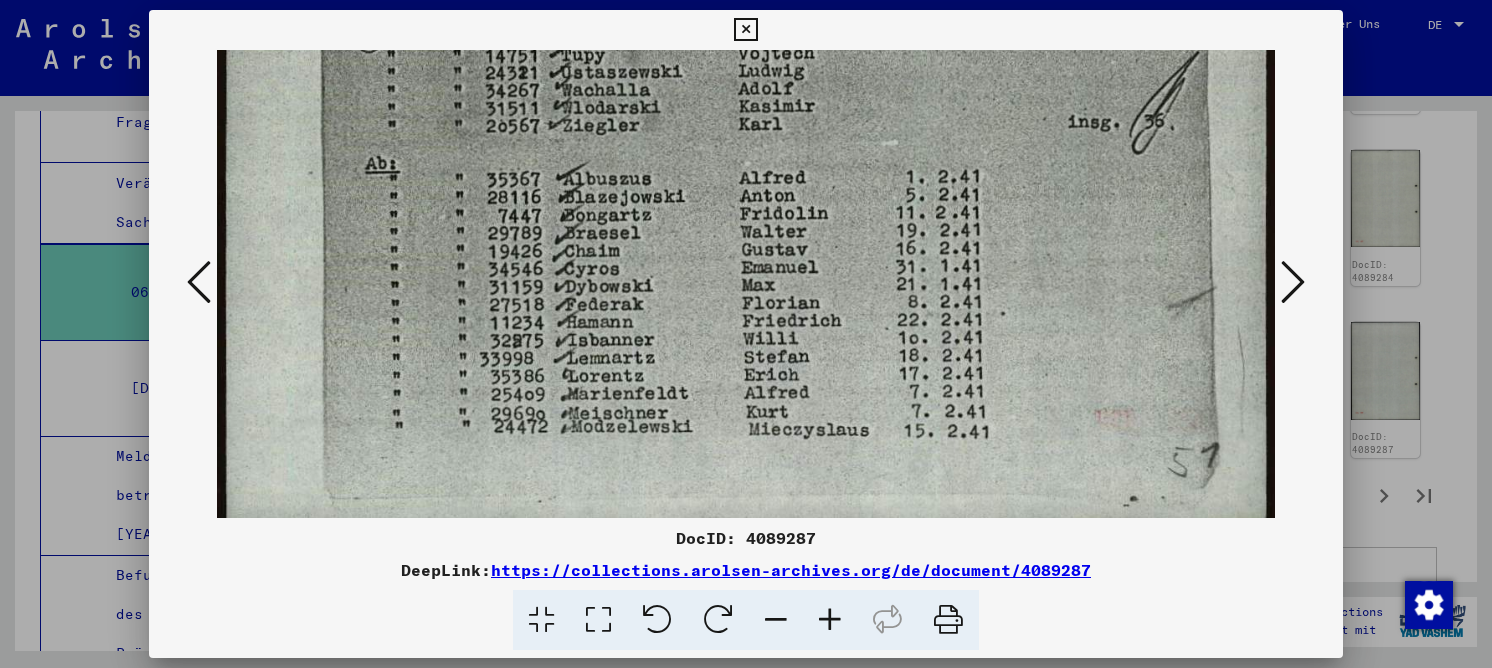 scroll, scrollTop: 1018, scrollLeft: 0, axis: vertical 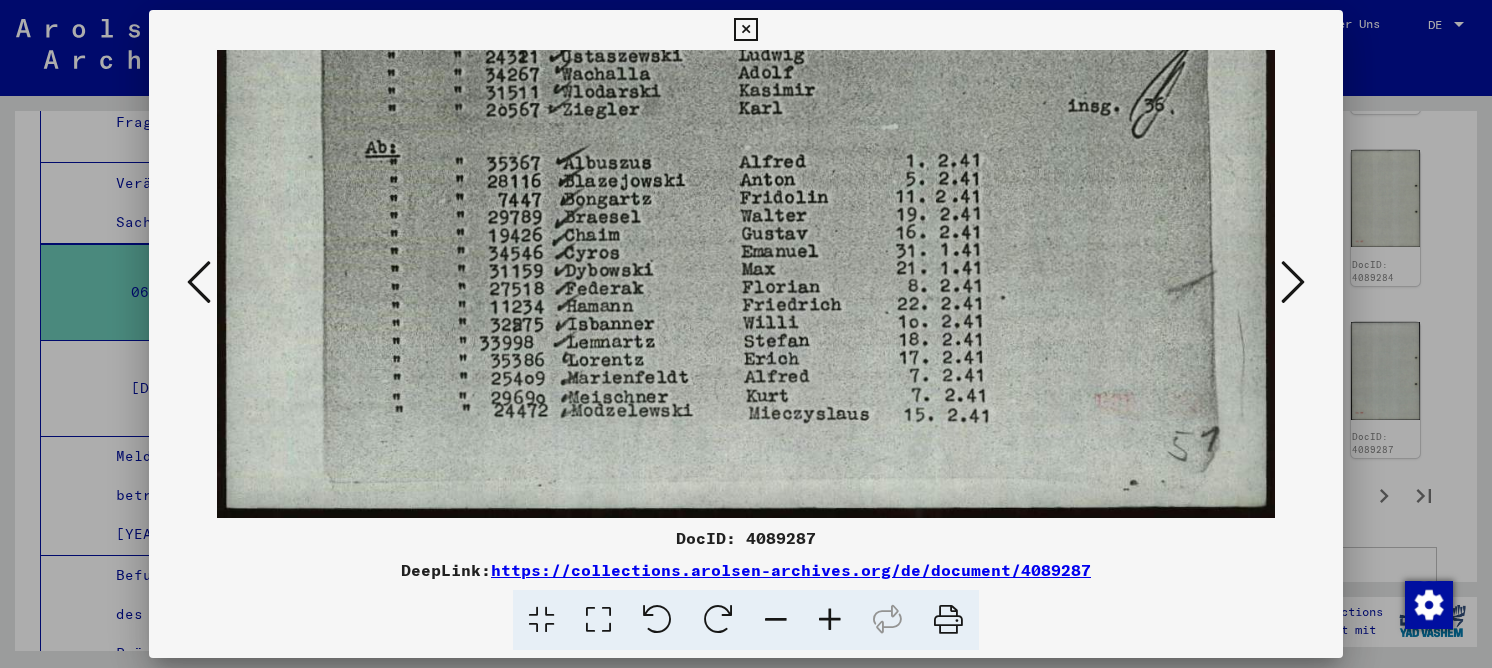 drag, startPoint x: 734, startPoint y: 348, endPoint x: 755, endPoint y: 153, distance: 196.1275 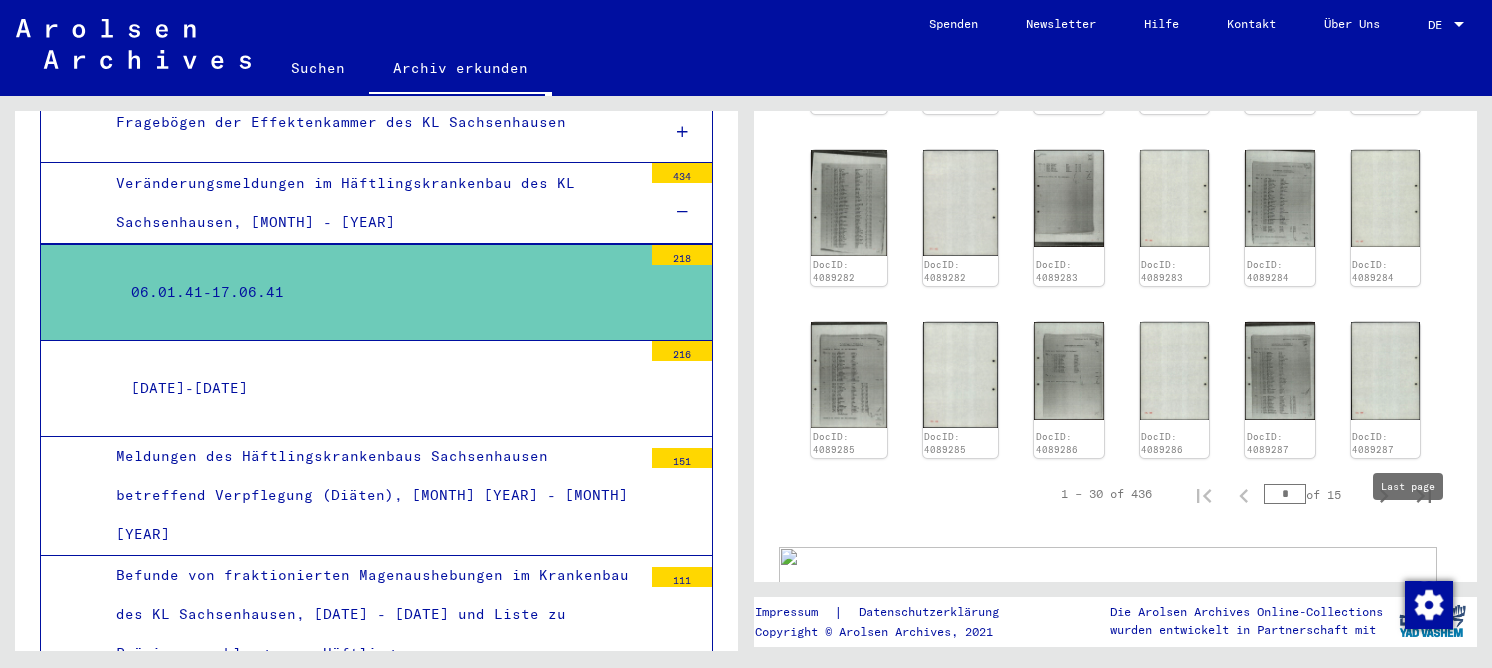 click 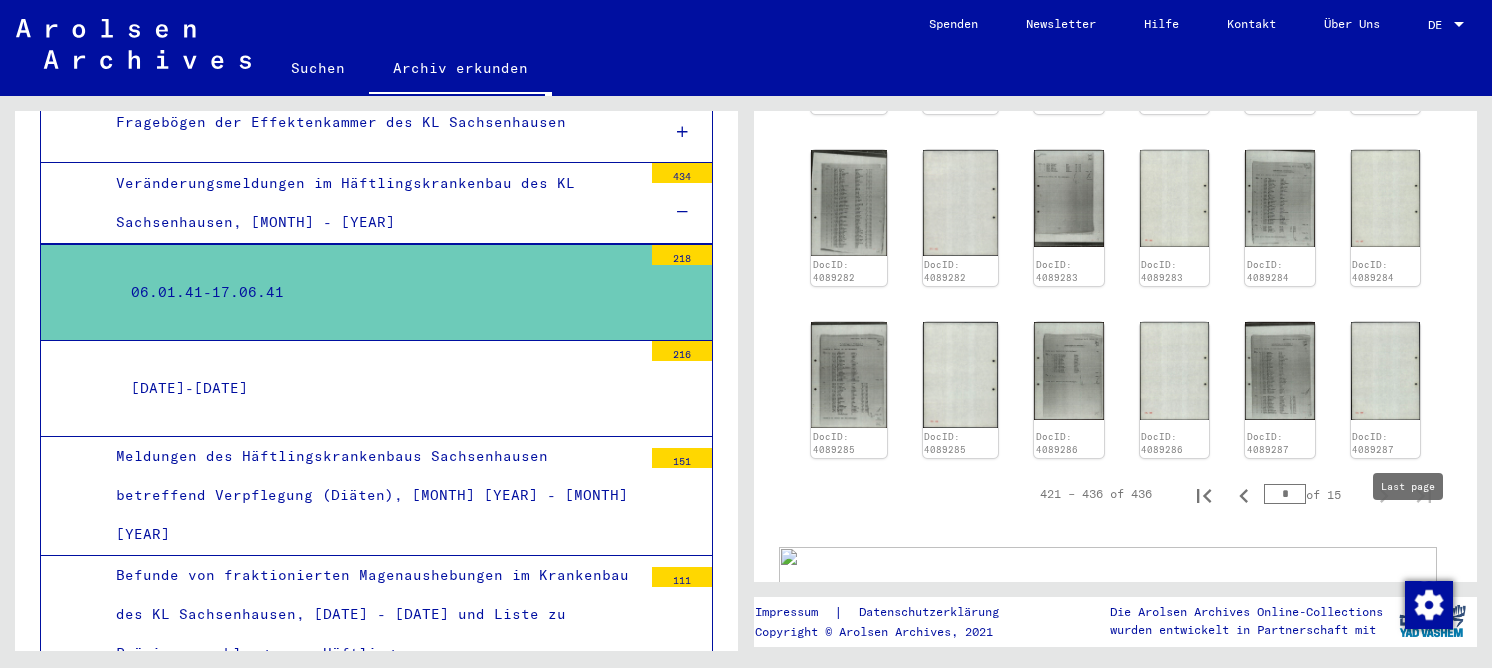 type on "**" 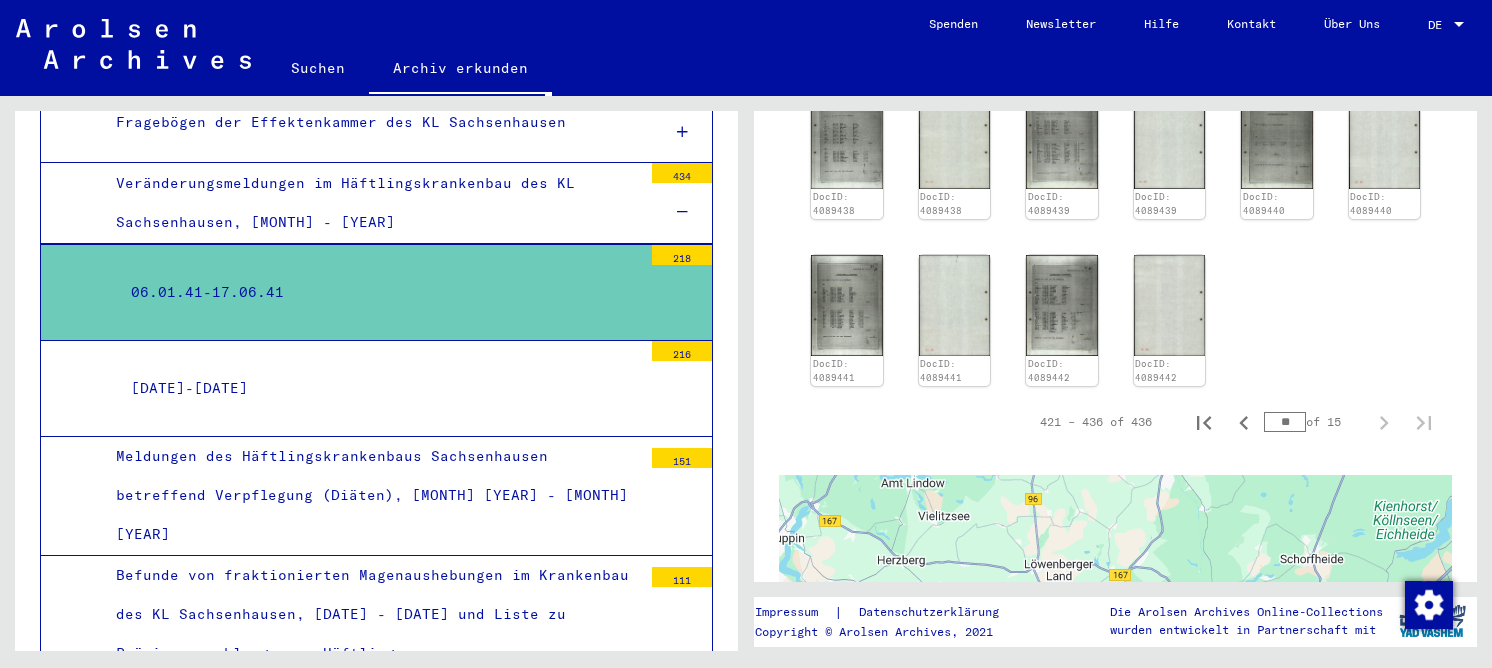 scroll, scrollTop: 600, scrollLeft: 0, axis: vertical 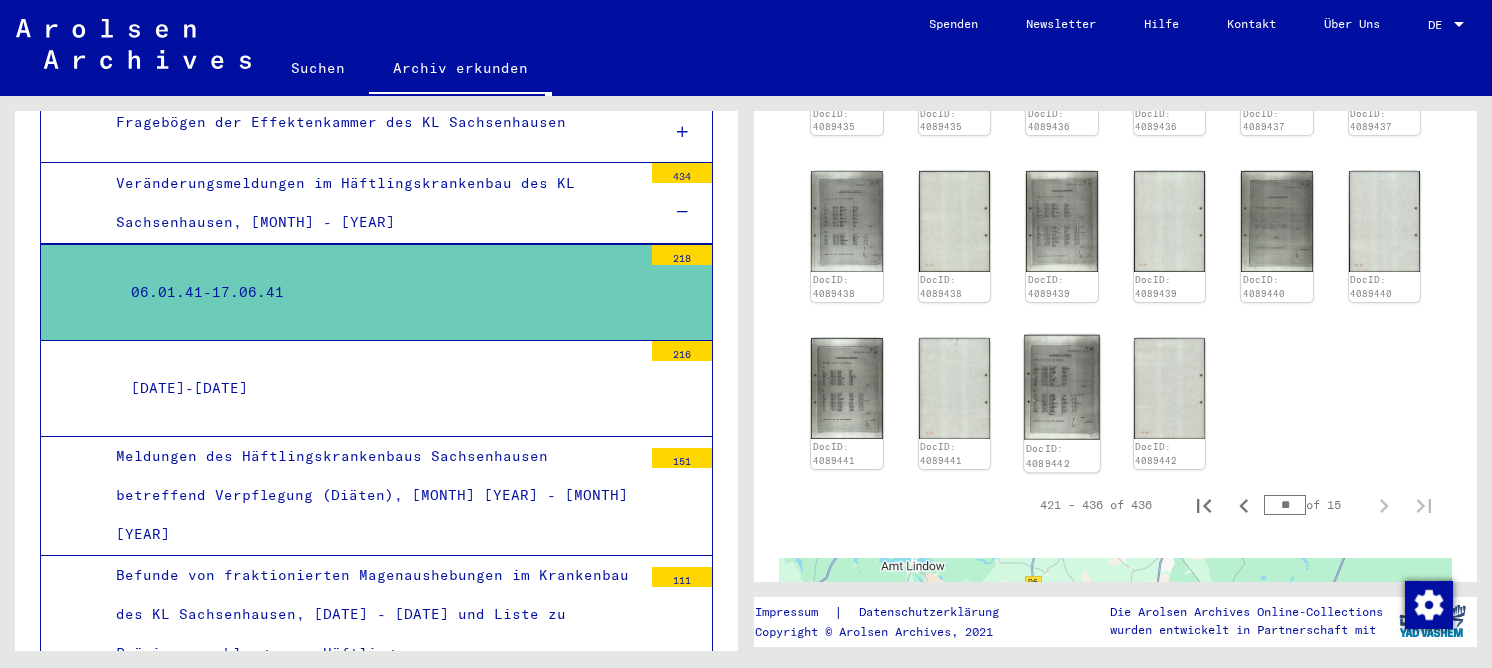 click 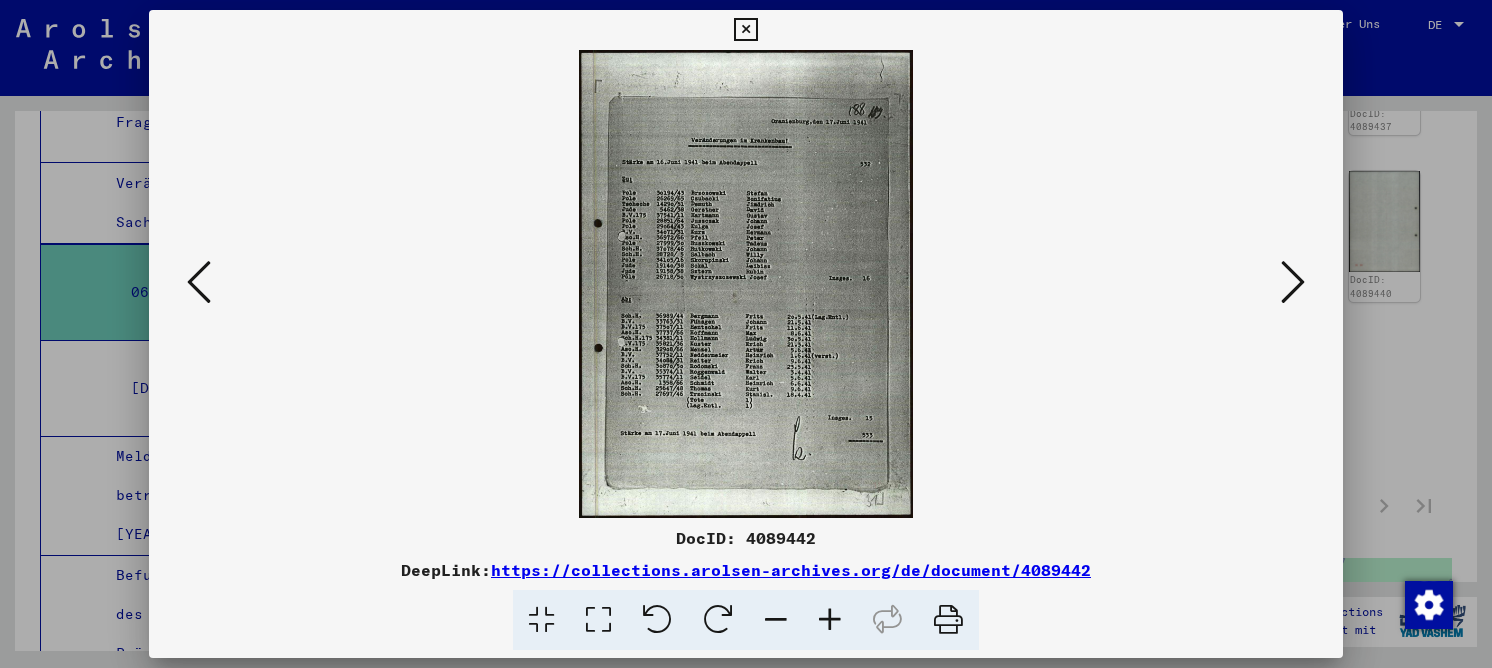 click at bounding box center (541, 620) 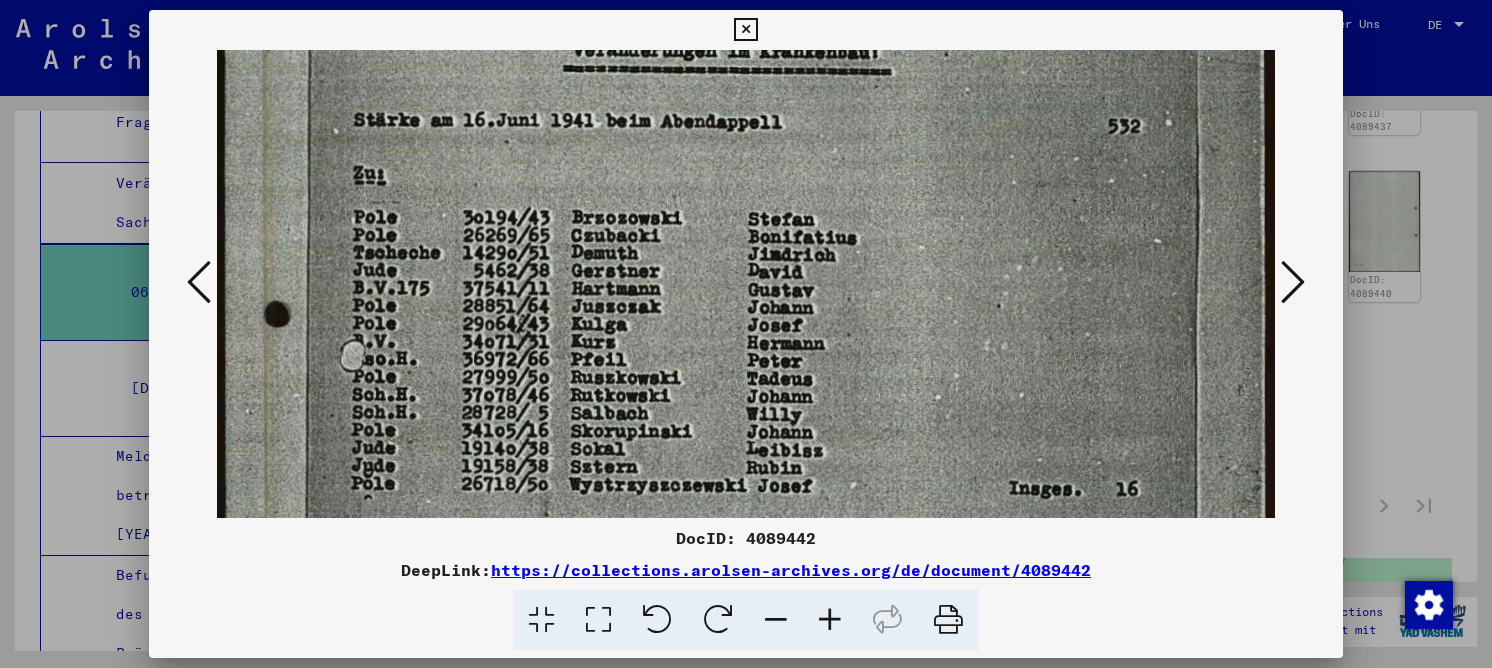 drag, startPoint x: 677, startPoint y: 292, endPoint x: 674, endPoint y: 247, distance: 45.099888 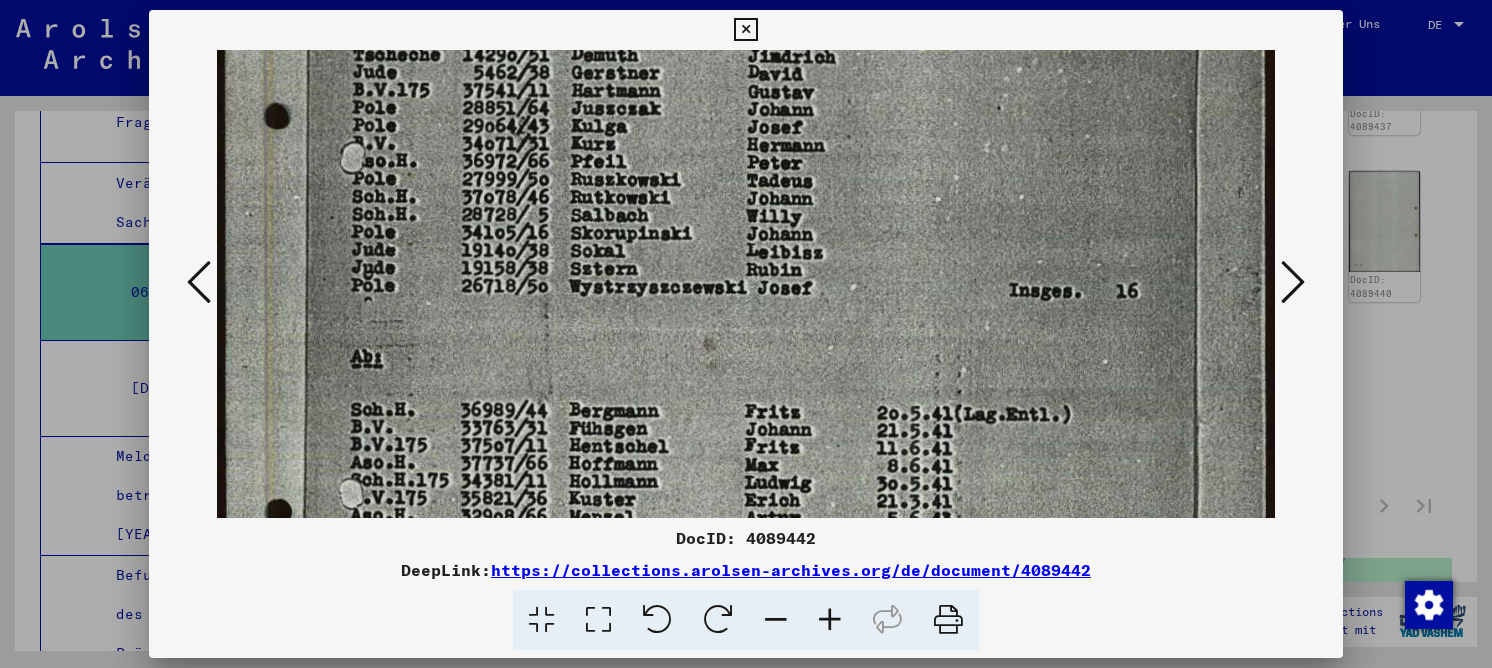 drag, startPoint x: 563, startPoint y: 401, endPoint x: 595, endPoint y: 193, distance: 210.44714 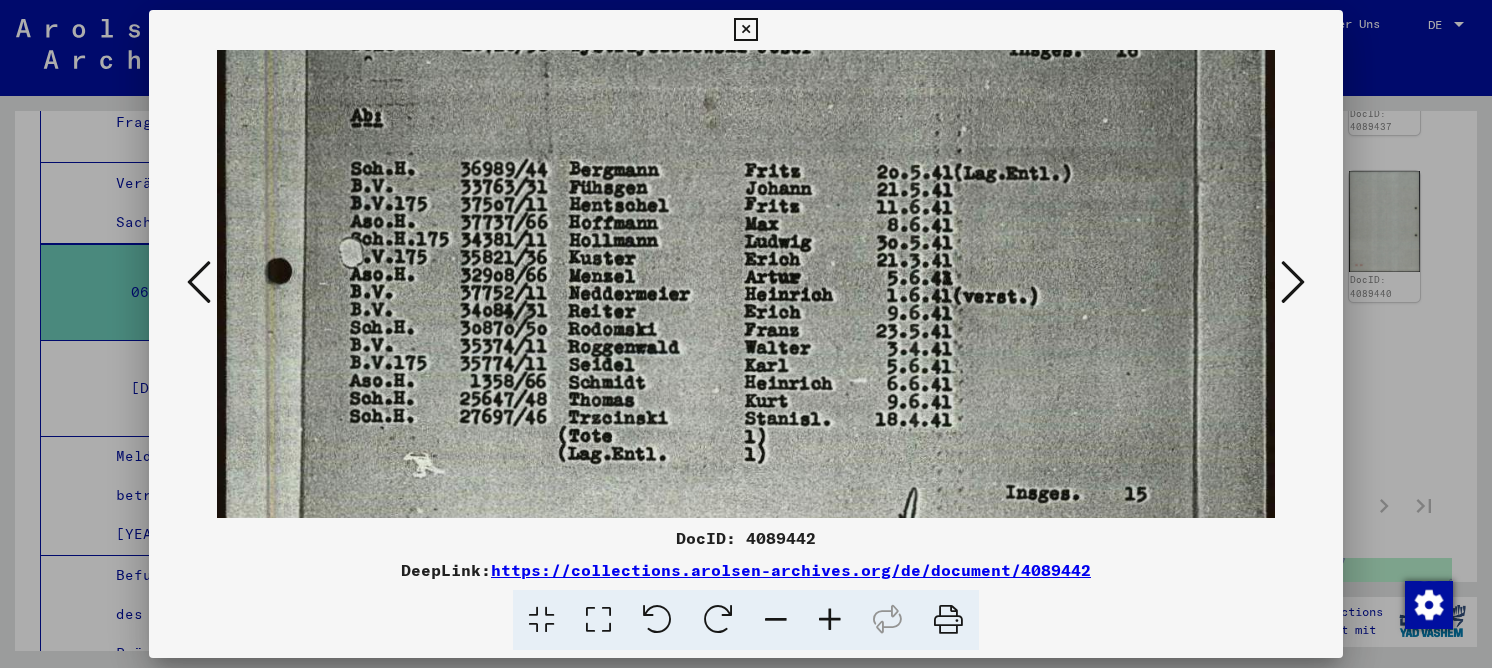 scroll, scrollTop: 737, scrollLeft: 0, axis: vertical 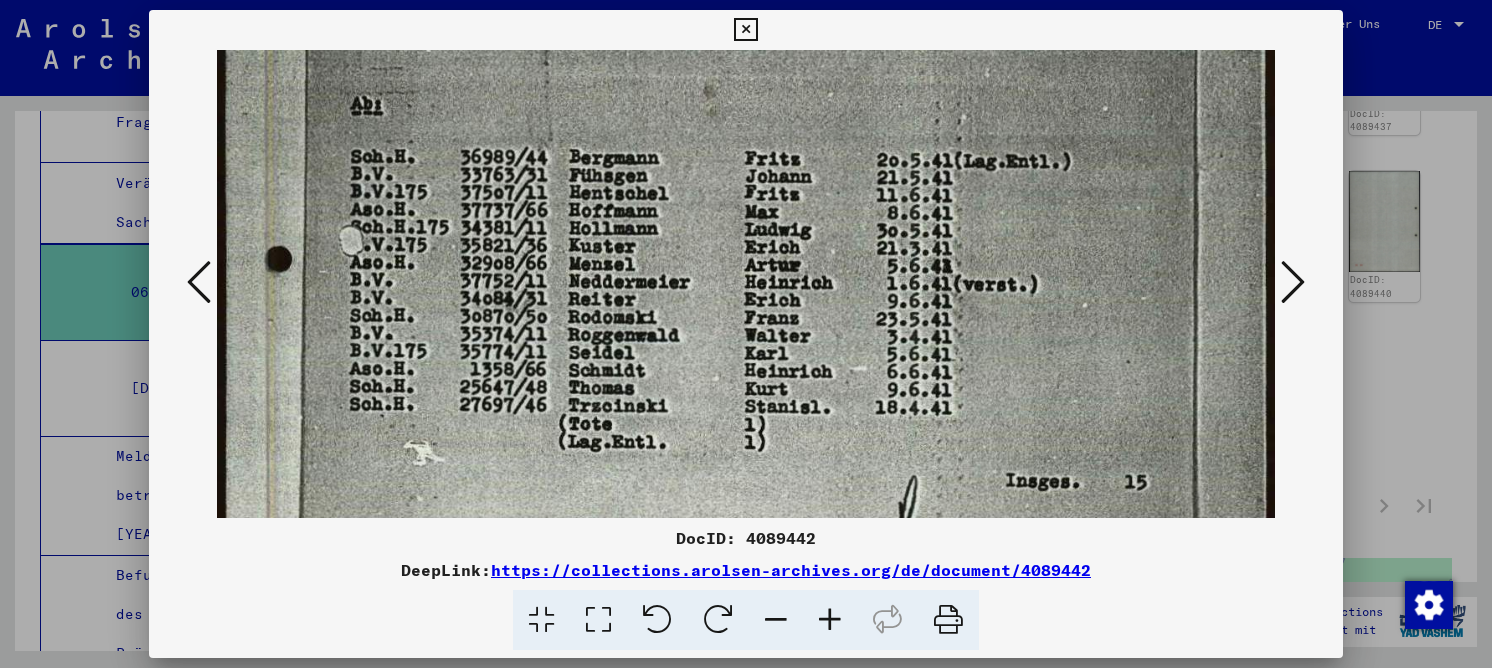 drag, startPoint x: 578, startPoint y: 376, endPoint x: 618, endPoint y: 123, distance: 256.14255 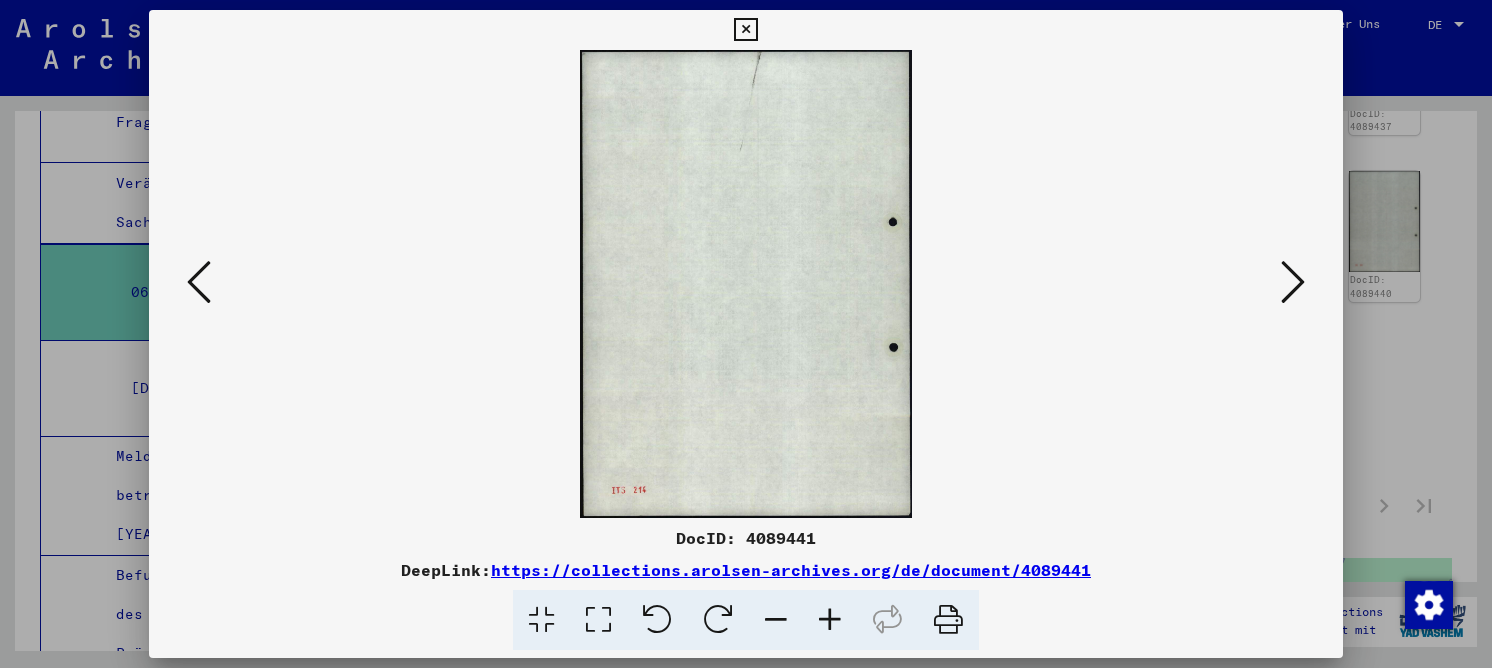 scroll, scrollTop: 0, scrollLeft: 0, axis: both 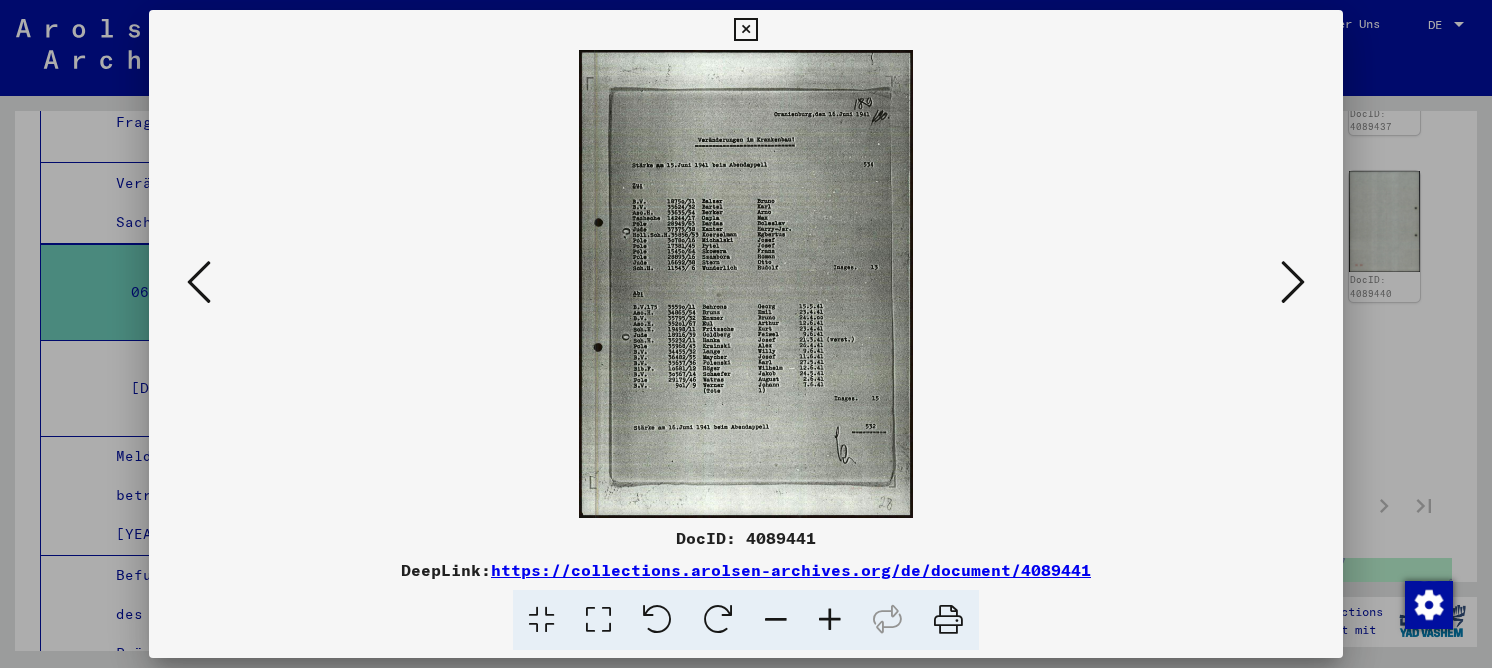 drag, startPoint x: 610, startPoint y: 603, endPoint x: 615, endPoint y: 430, distance: 173.07224 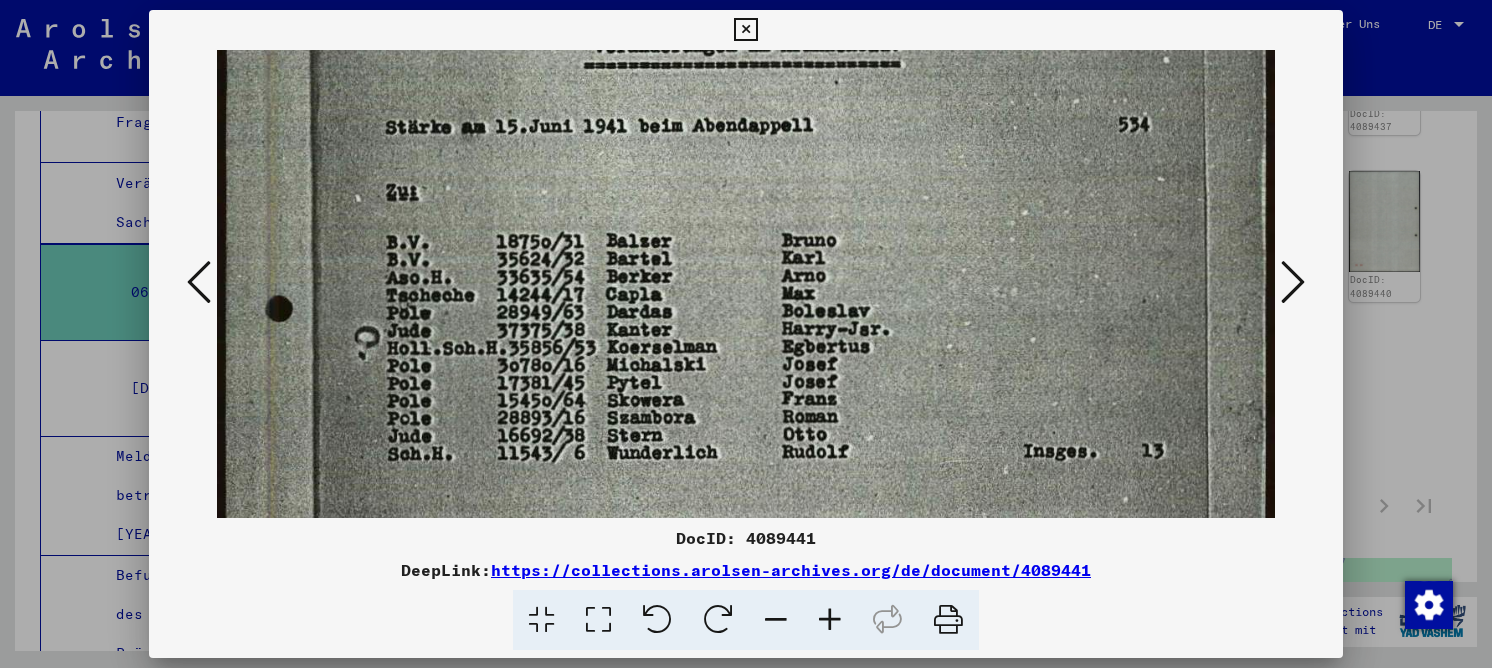 drag, startPoint x: 667, startPoint y: 135, endPoint x: 629, endPoint y: 131, distance: 38.209946 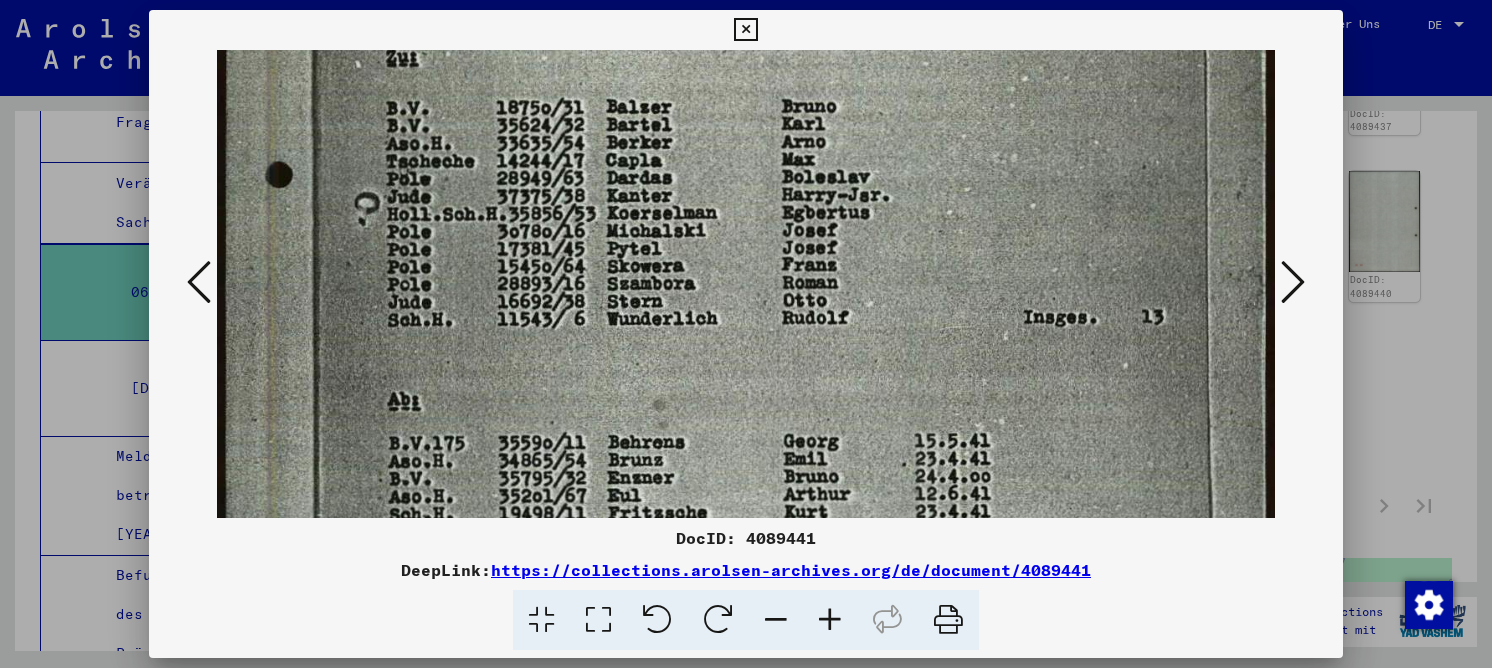 drag, startPoint x: 513, startPoint y: 332, endPoint x: 538, endPoint y: 216, distance: 118.66339 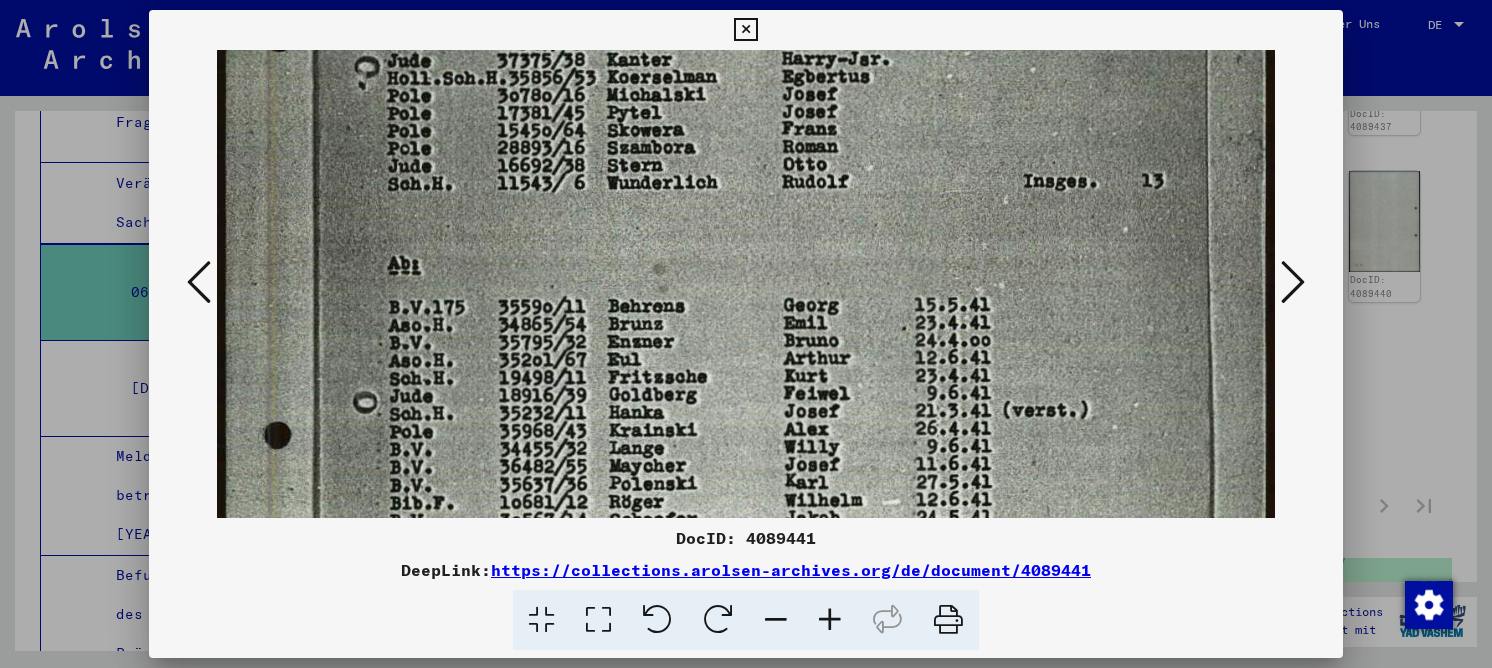 scroll, scrollTop: 576, scrollLeft: 0, axis: vertical 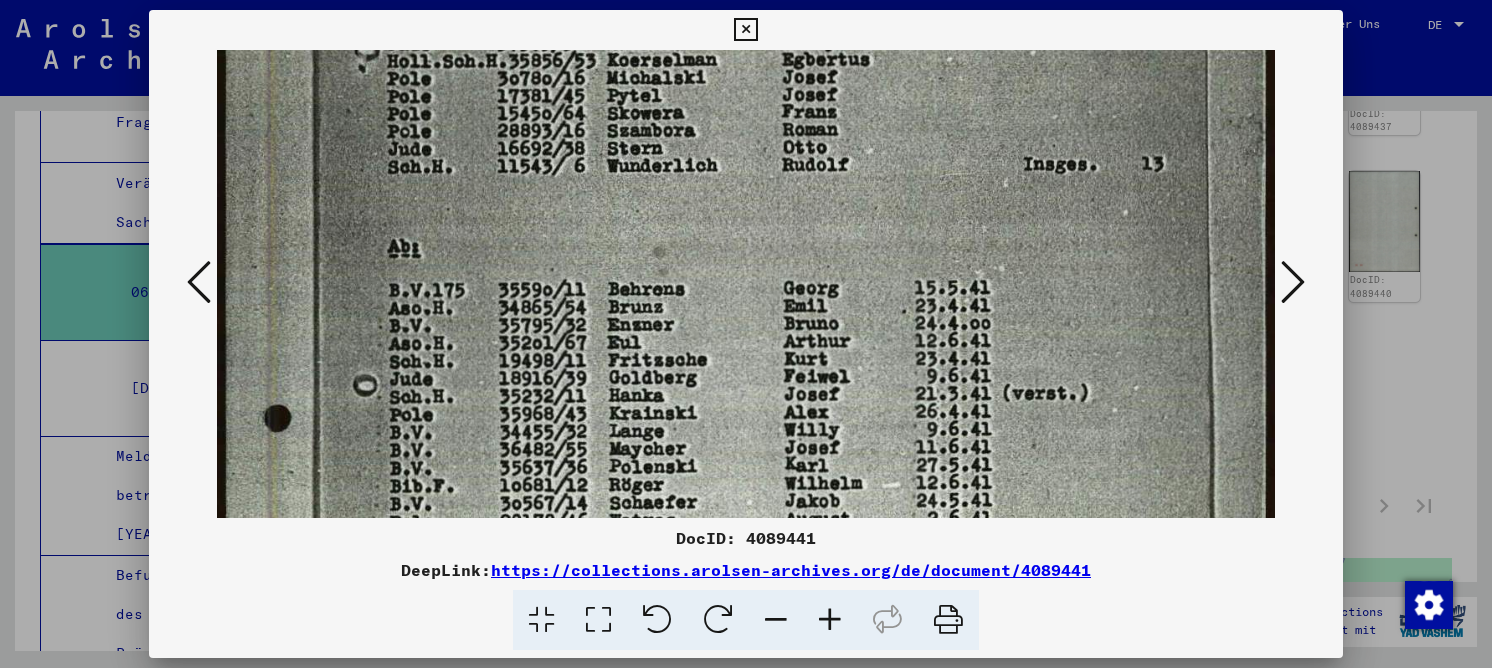 drag, startPoint x: 523, startPoint y: 300, endPoint x: 529, endPoint y: 231, distance: 69.260376 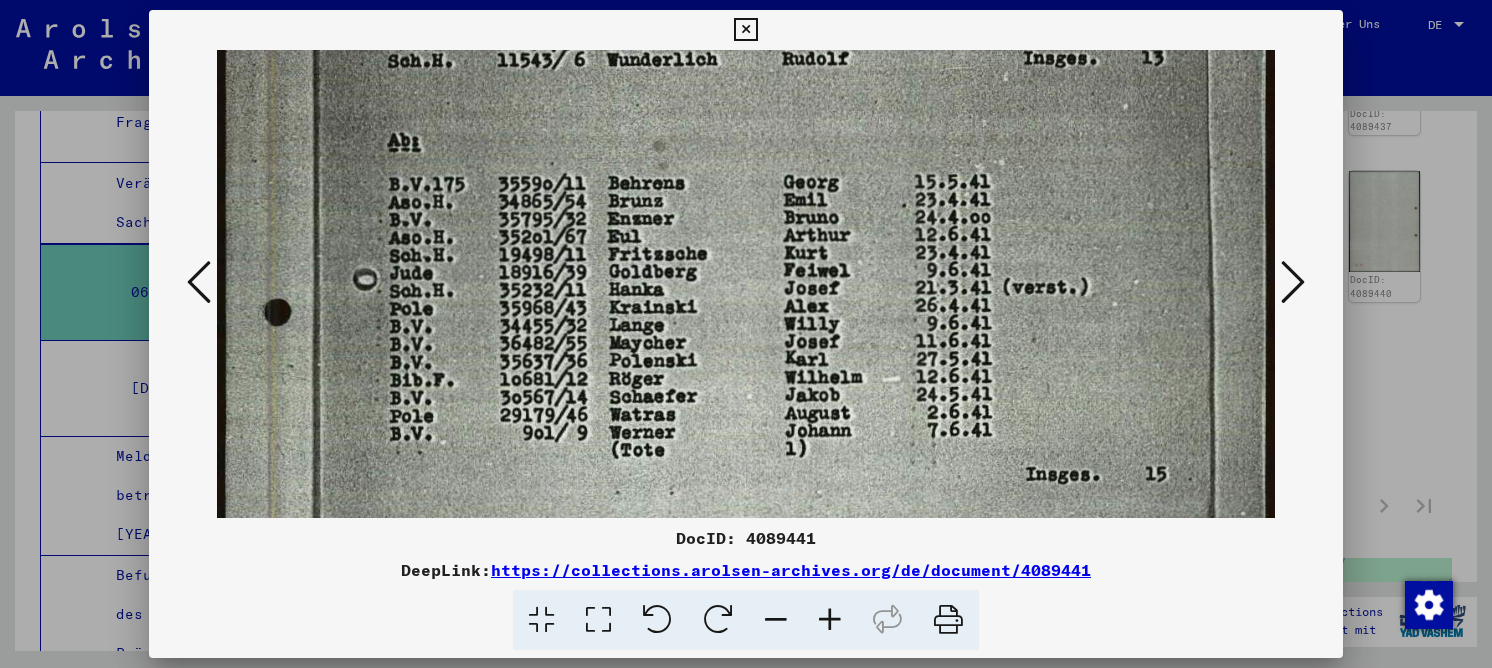 scroll, scrollTop: 683, scrollLeft: 0, axis: vertical 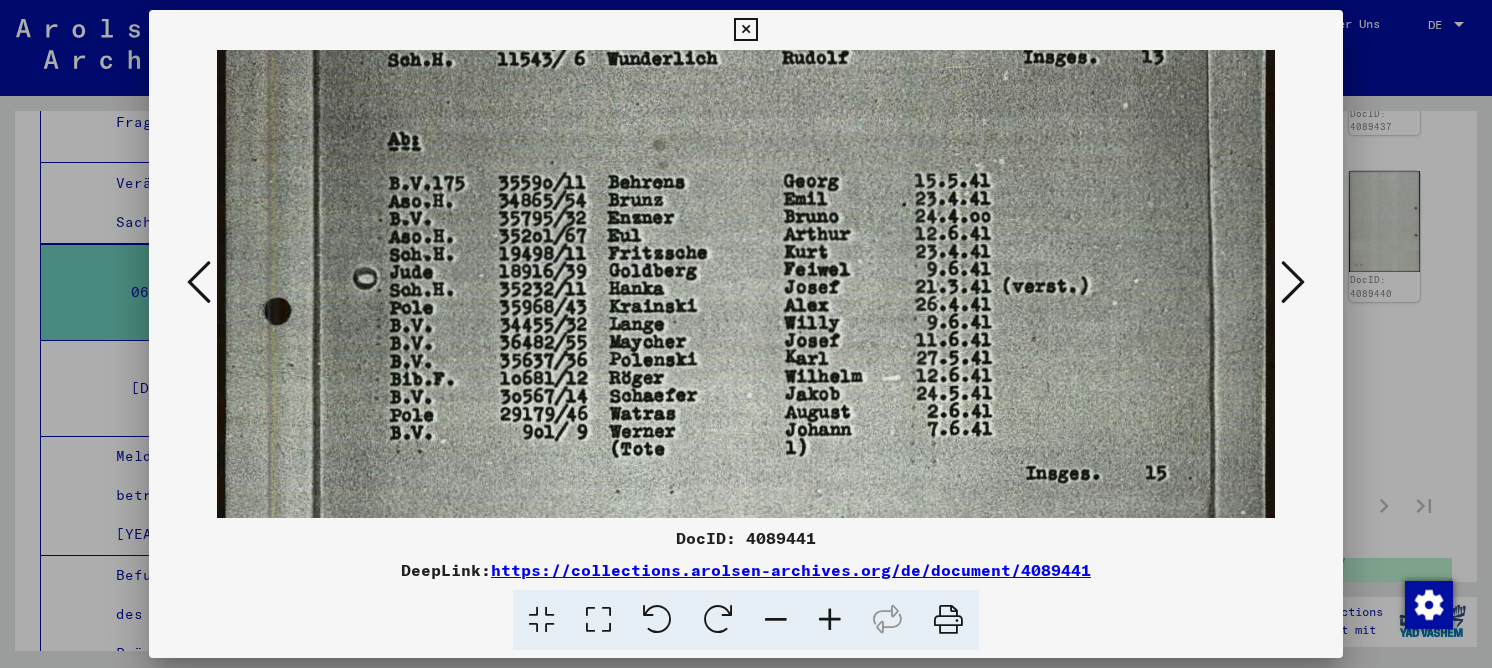 drag, startPoint x: 577, startPoint y: 351, endPoint x: 573, endPoint y: 273, distance: 78.10249 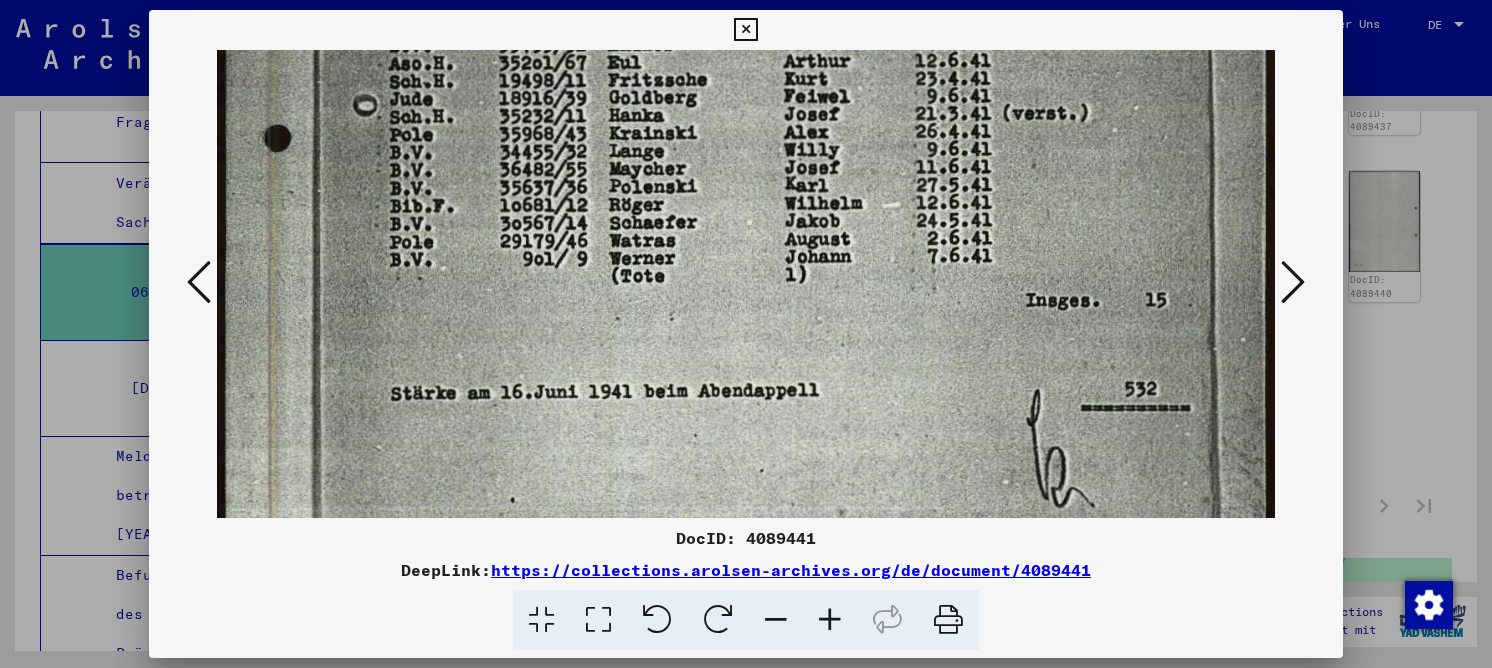 scroll, scrollTop: 857, scrollLeft: 0, axis: vertical 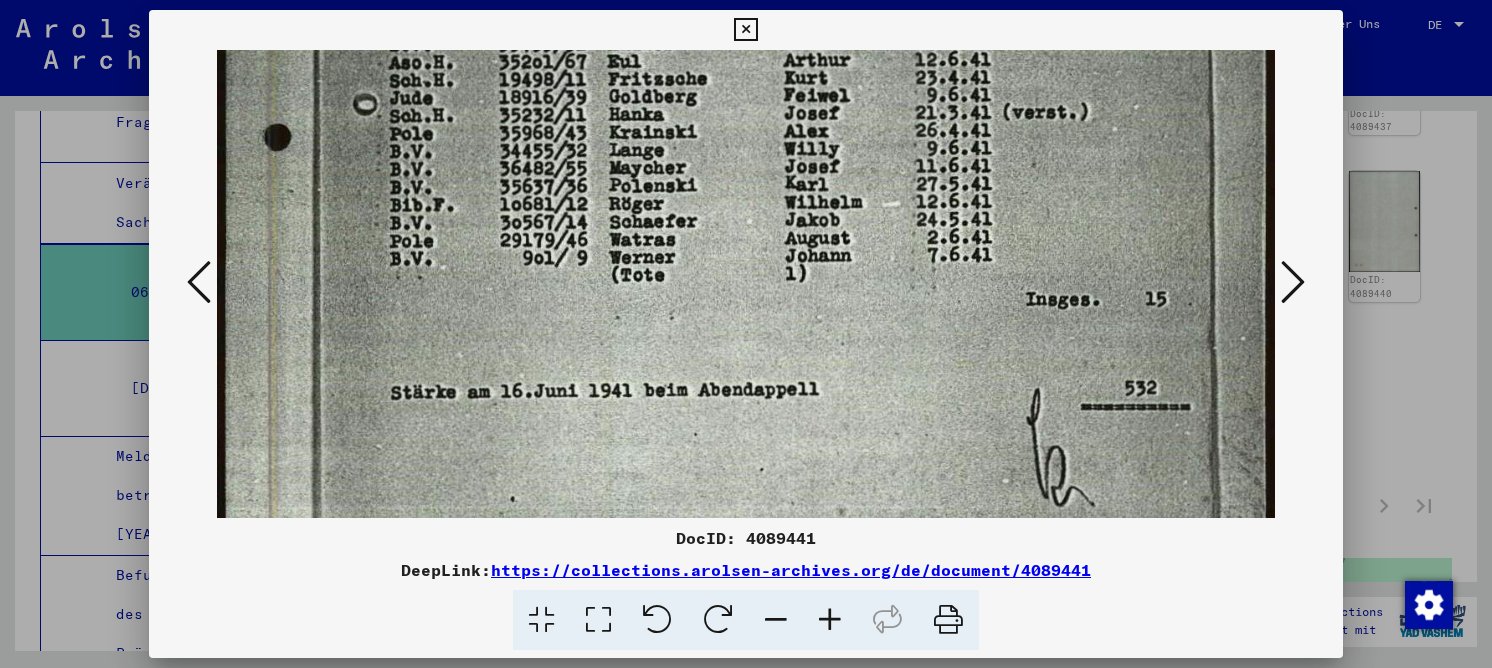 drag, startPoint x: 677, startPoint y: 419, endPoint x: 667, endPoint y: 278, distance: 141.35417 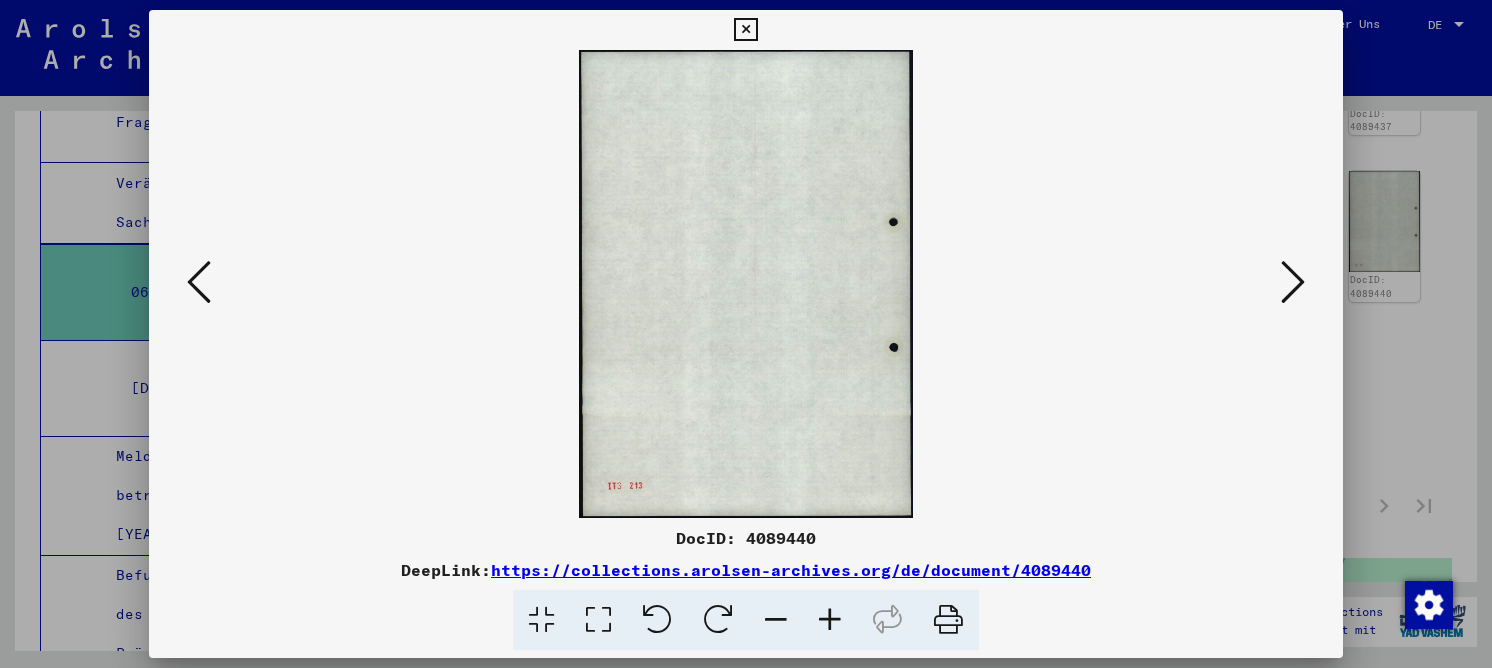 scroll, scrollTop: 0, scrollLeft: 0, axis: both 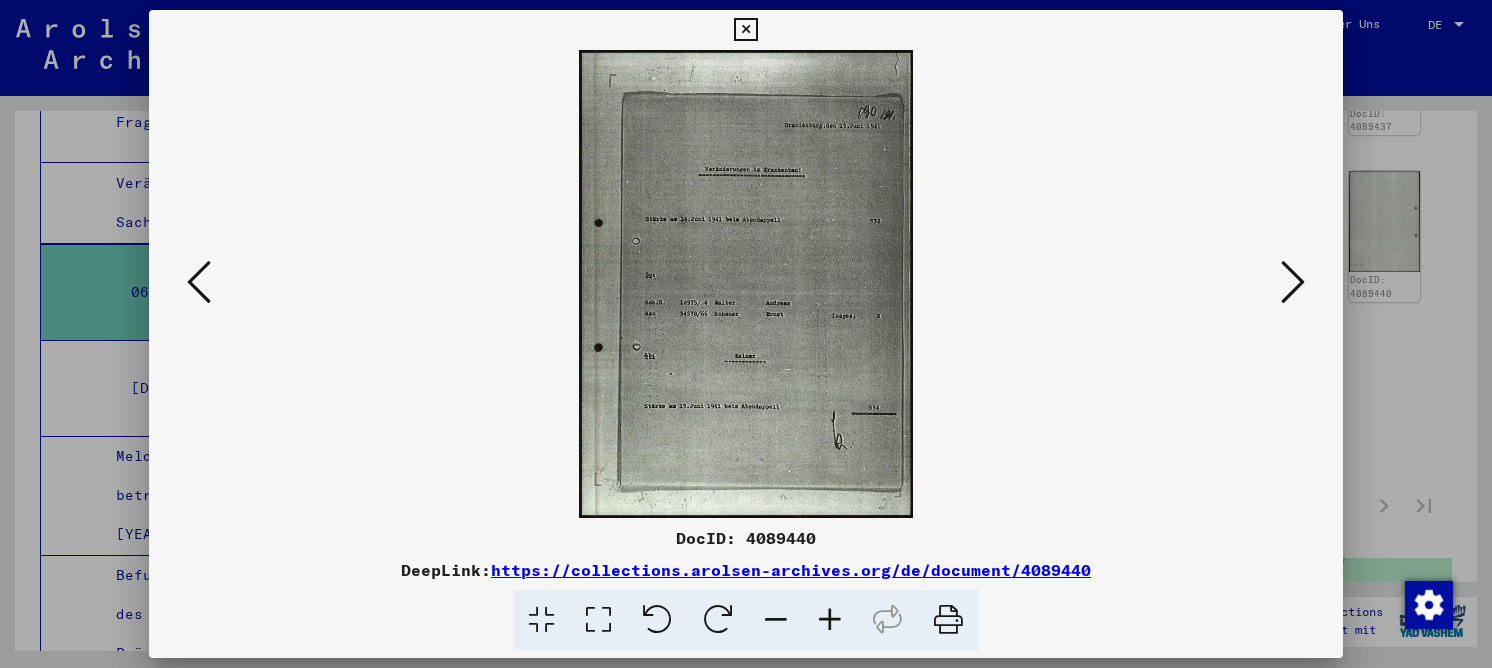 click at bounding box center (598, 620) 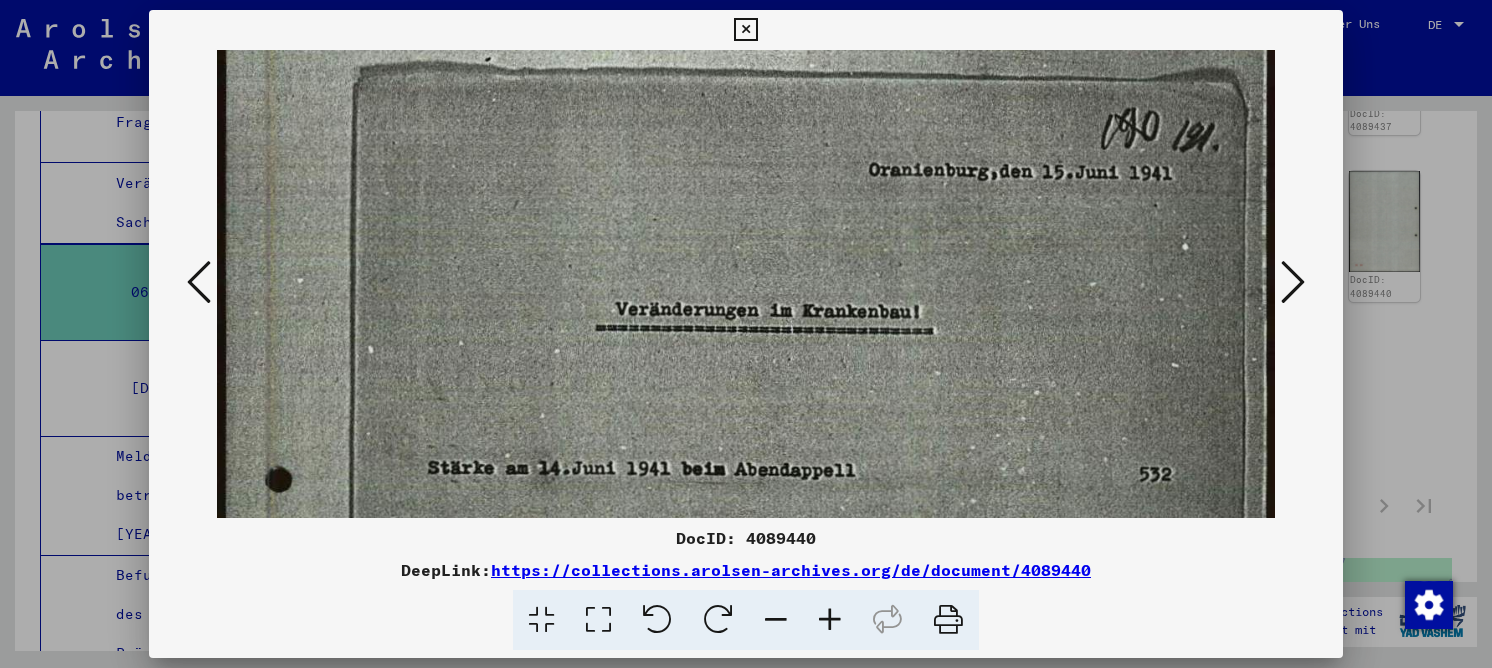 drag, startPoint x: 577, startPoint y: 399, endPoint x: 632, endPoint y: 74, distance: 329.621 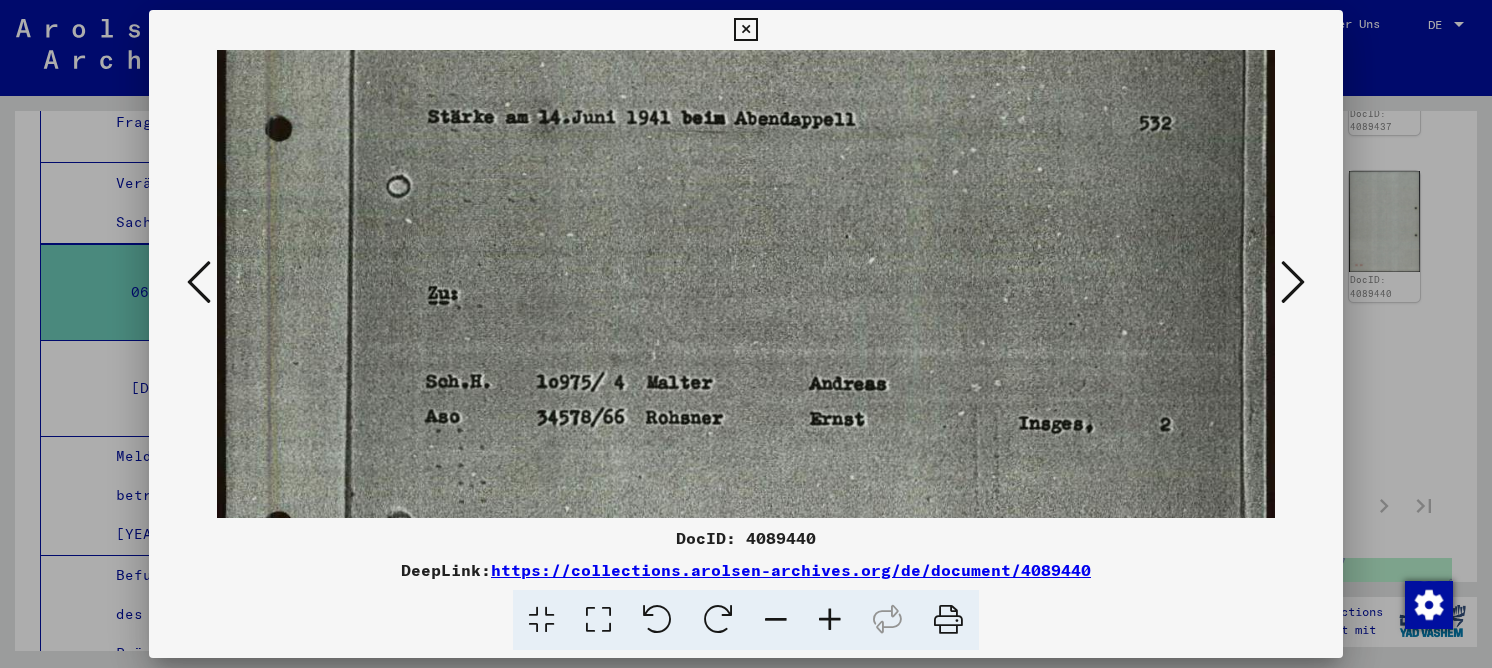 drag, startPoint x: 487, startPoint y: 114, endPoint x: 485, endPoint y: 80, distance: 34.058773 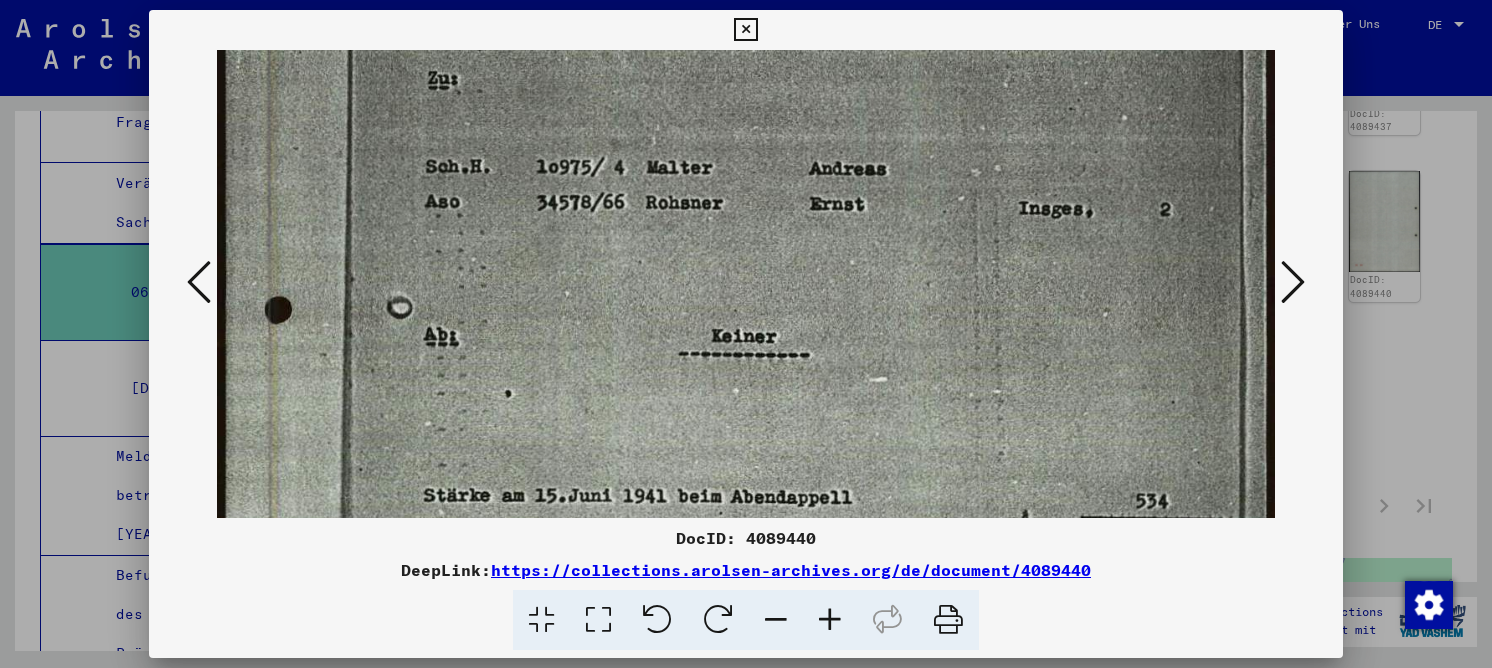drag, startPoint x: 555, startPoint y: 161, endPoint x: 546, endPoint y: 94, distance: 67.601776 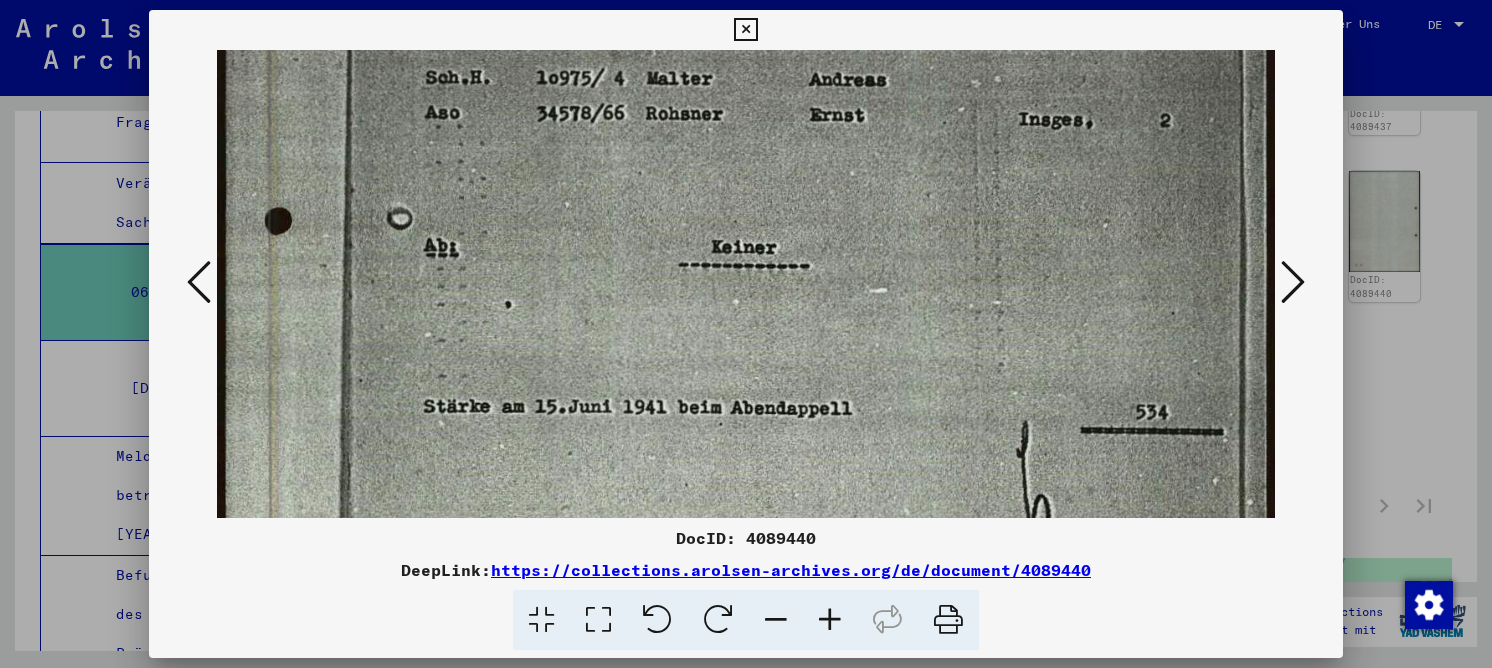 click at bounding box center [199, 282] 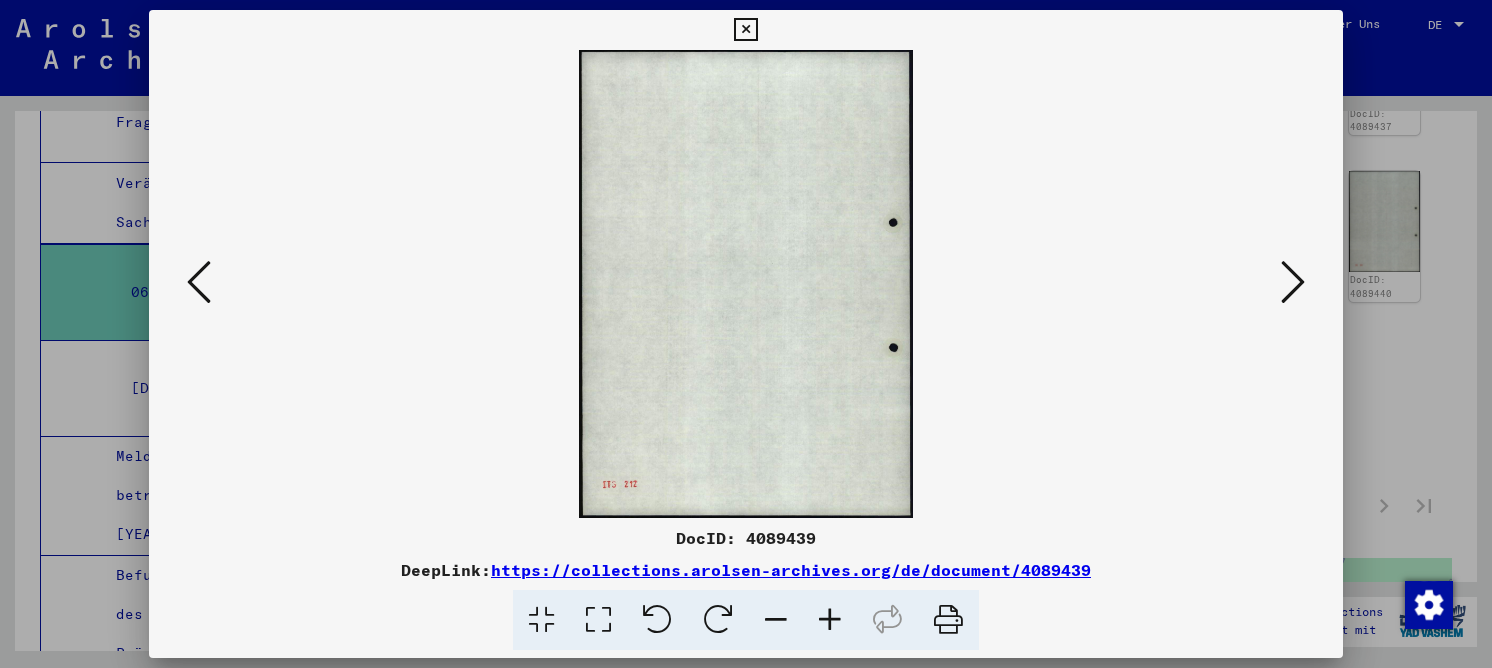 click at bounding box center (199, 282) 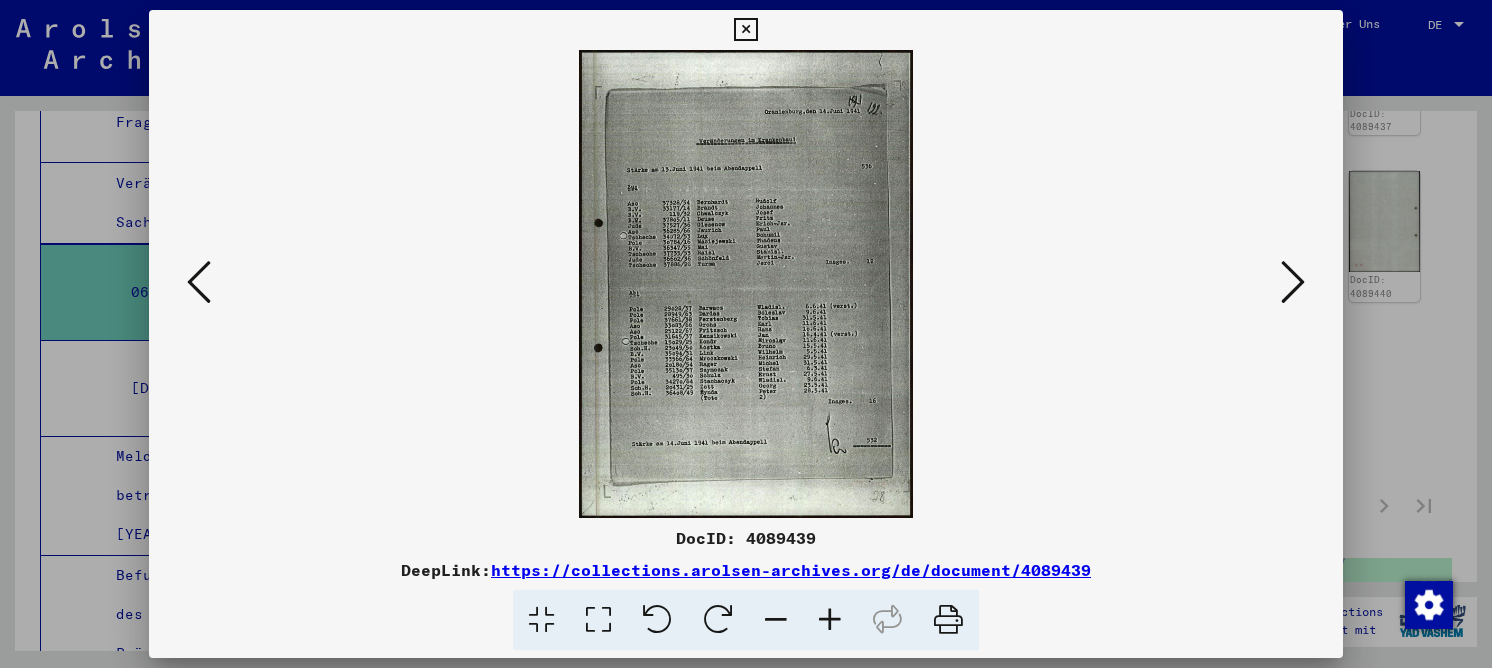 drag, startPoint x: 596, startPoint y: 597, endPoint x: 572, endPoint y: 448, distance: 150.9205 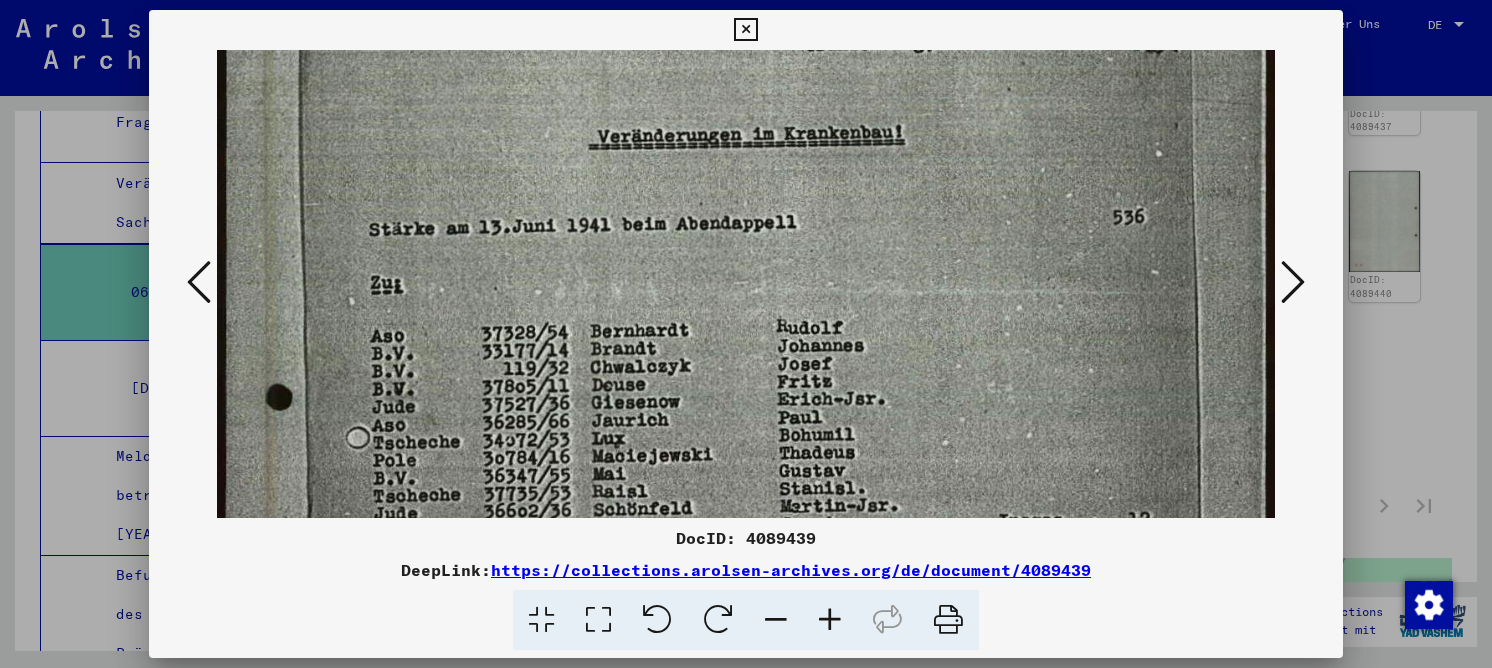 drag, startPoint x: 643, startPoint y: 366, endPoint x: 687, endPoint y: 79, distance: 290.35324 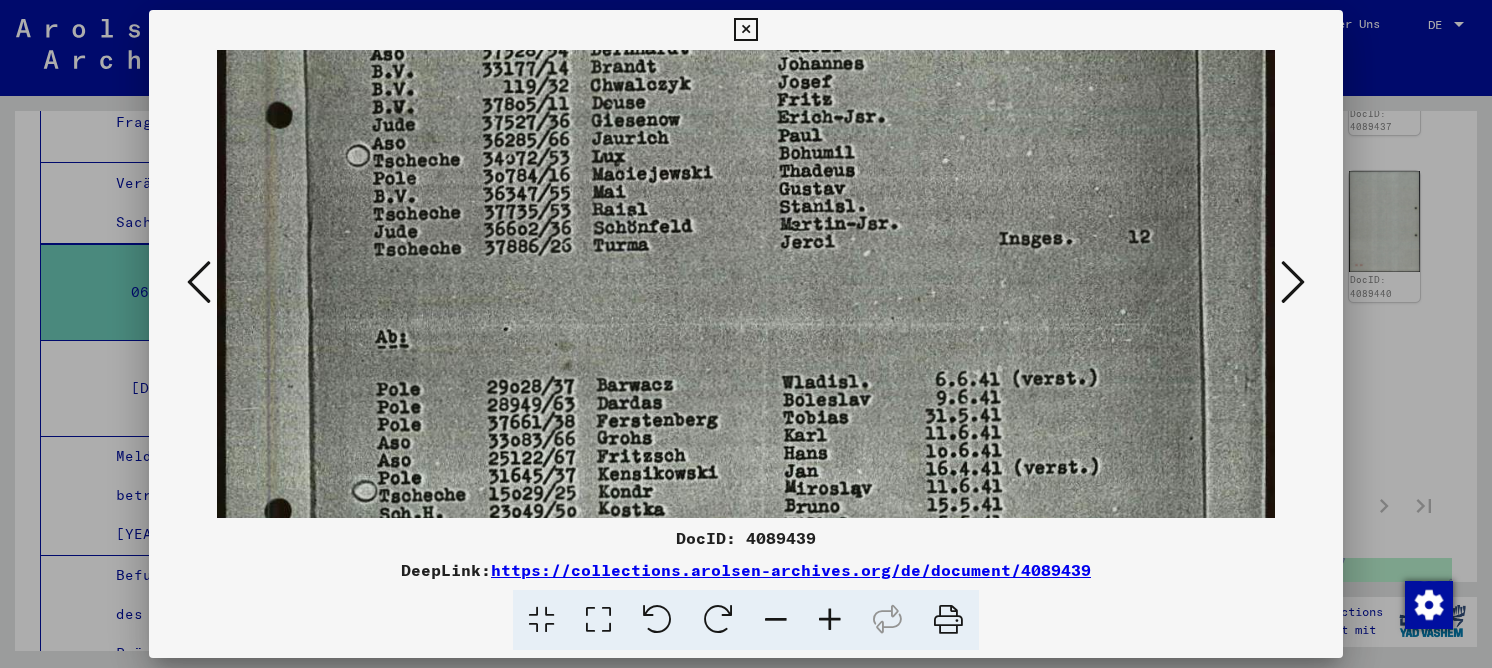 drag, startPoint x: 750, startPoint y: 253, endPoint x: 736, endPoint y: 129, distance: 124.78782 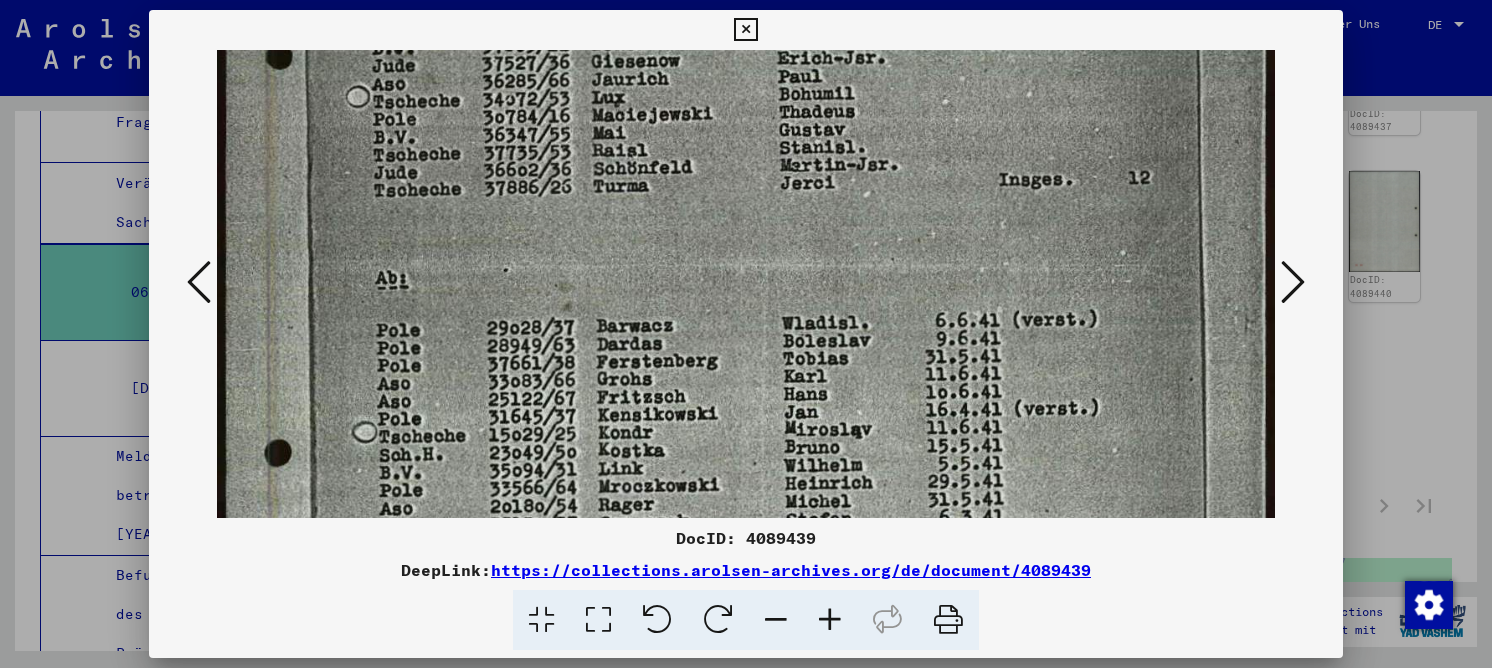 drag, startPoint x: 746, startPoint y: 287, endPoint x: 735, endPoint y: 228, distance: 60.016663 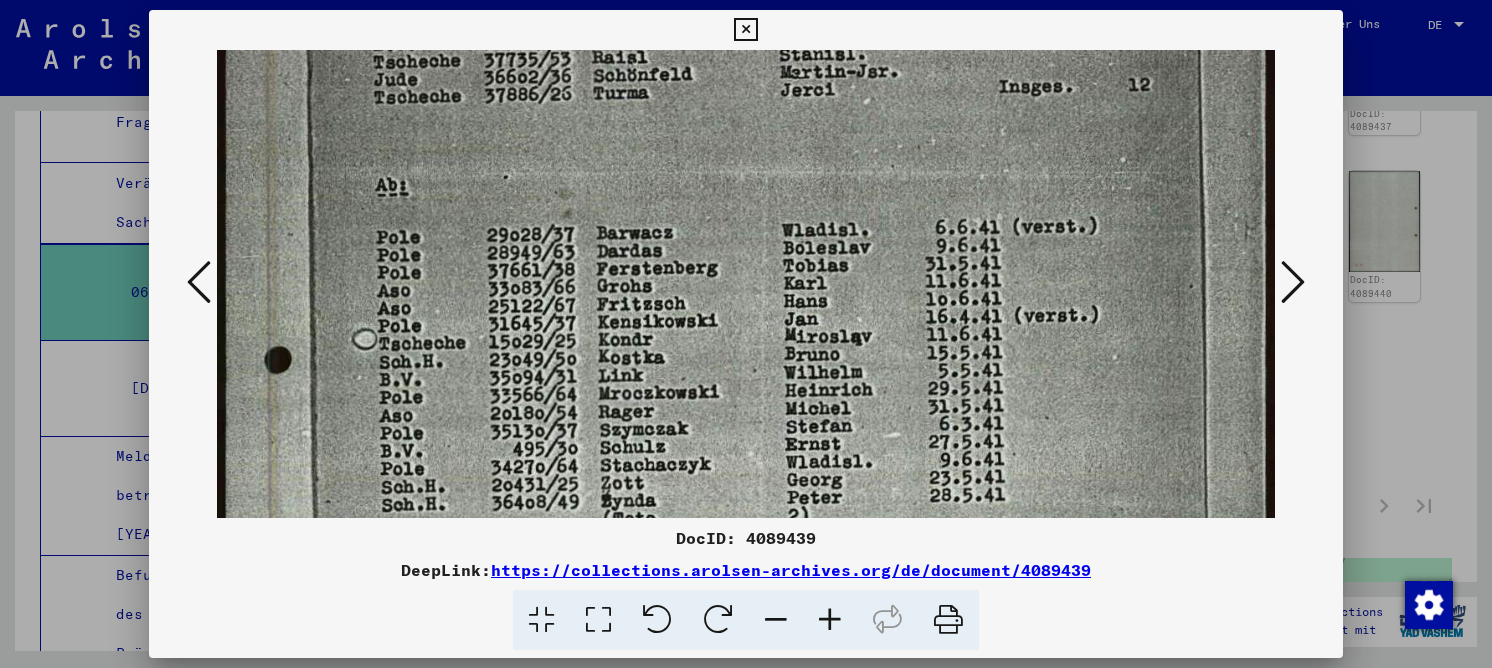 drag, startPoint x: 720, startPoint y: 294, endPoint x: 726, endPoint y: 202, distance: 92.19544 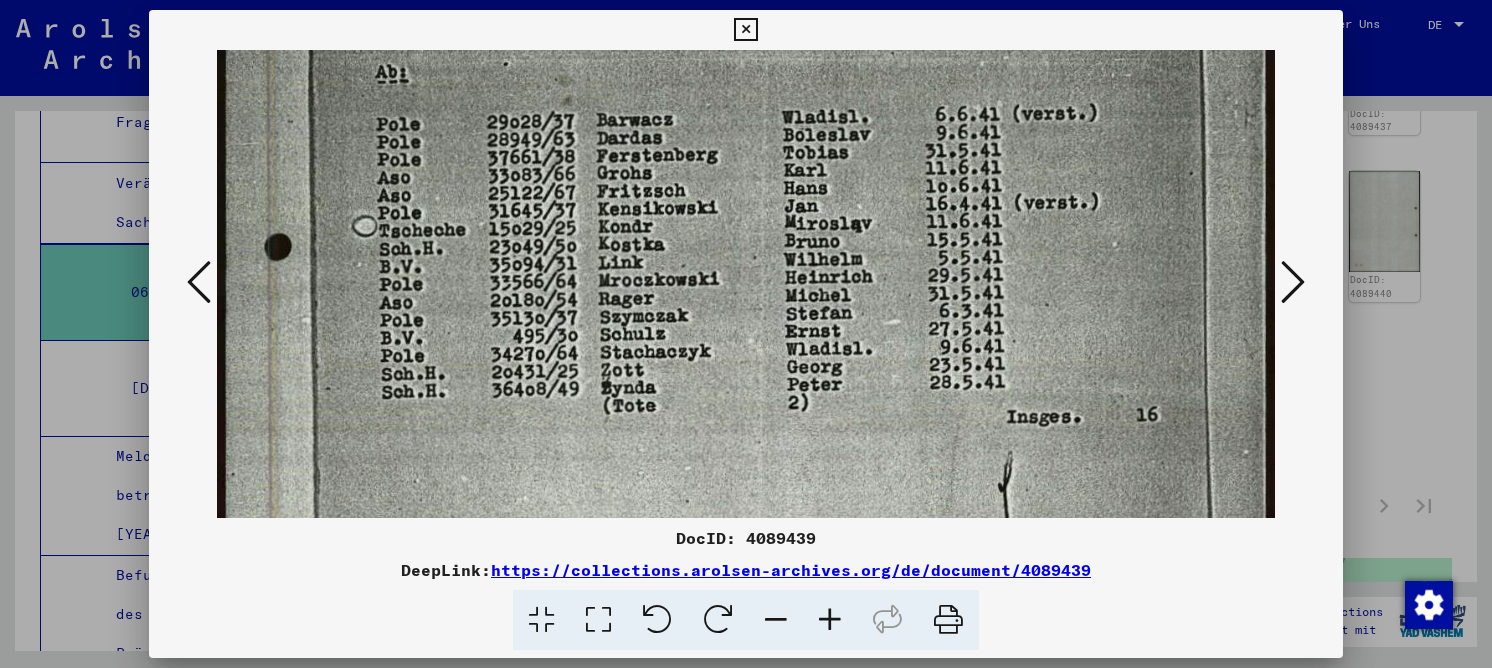 drag, startPoint x: 722, startPoint y: 358, endPoint x: 729, endPoint y: 234, distance: 124.197426 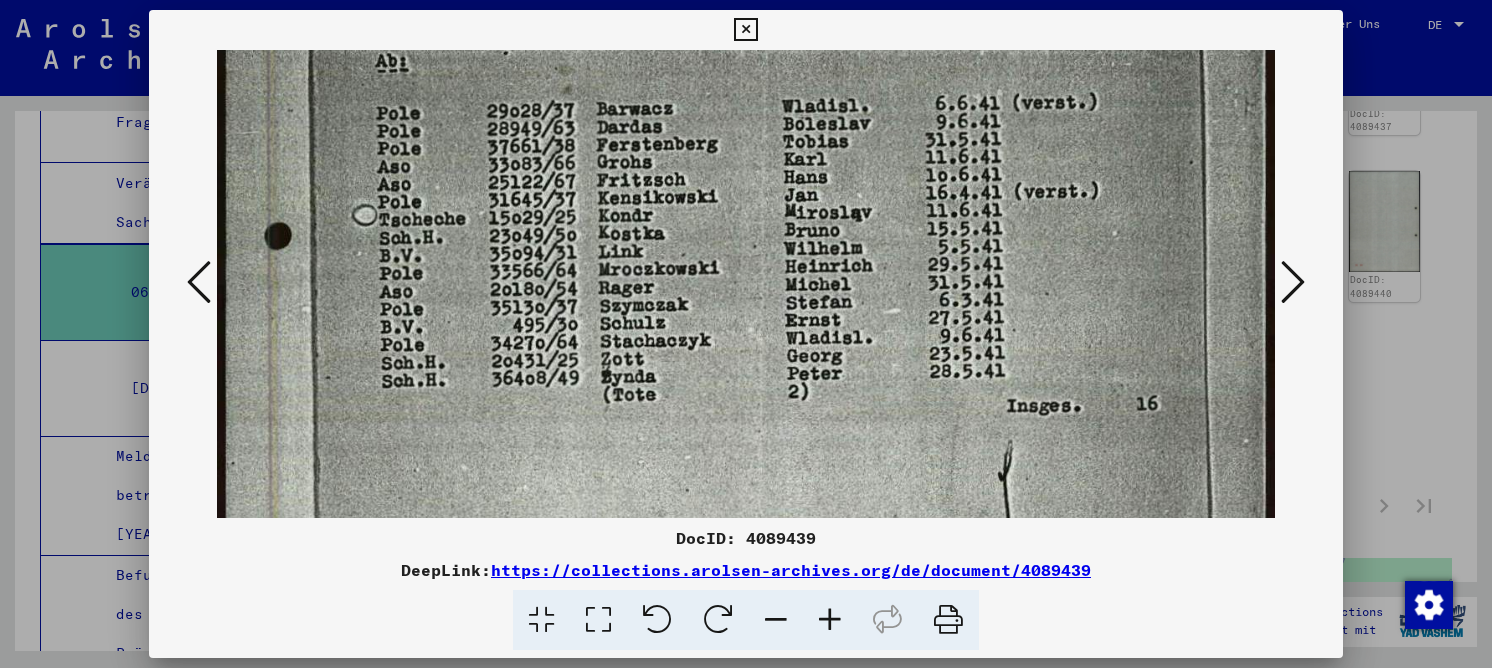 click at bounding box center (199, 282) 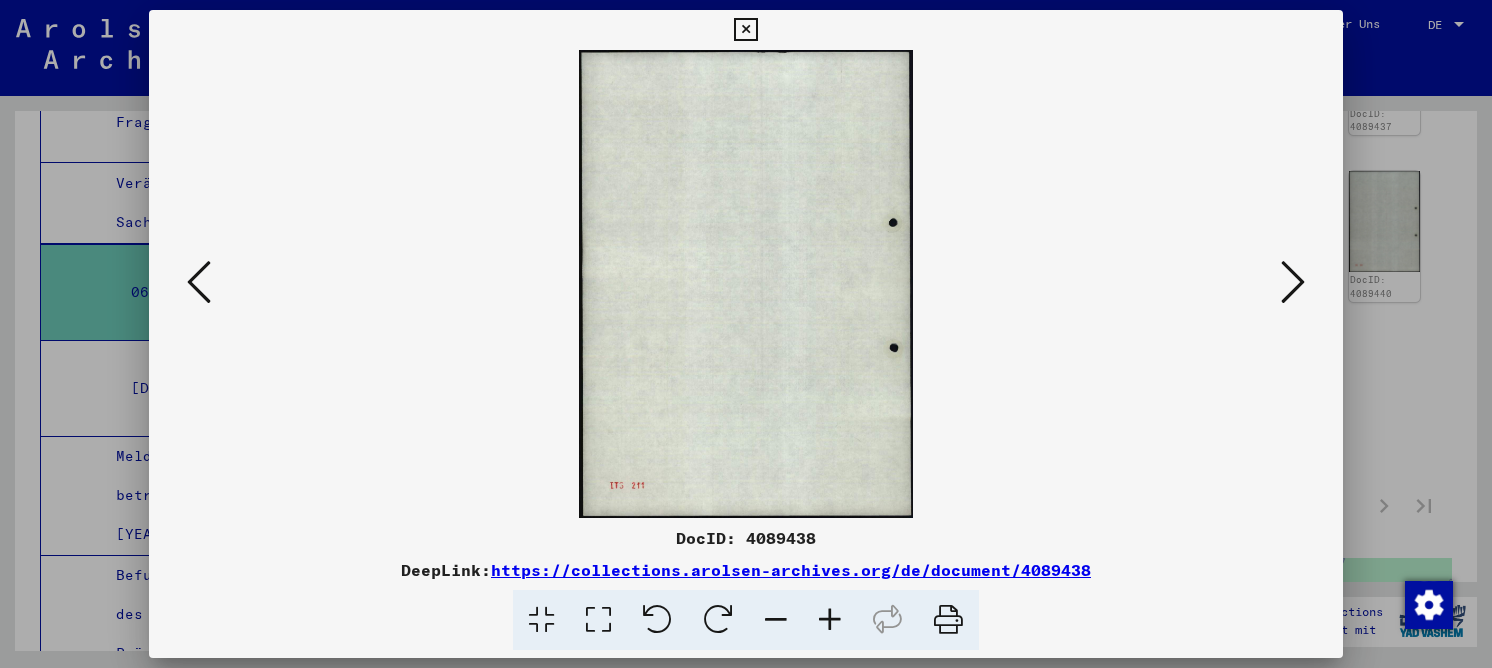 click at bounding box center [199, 282] 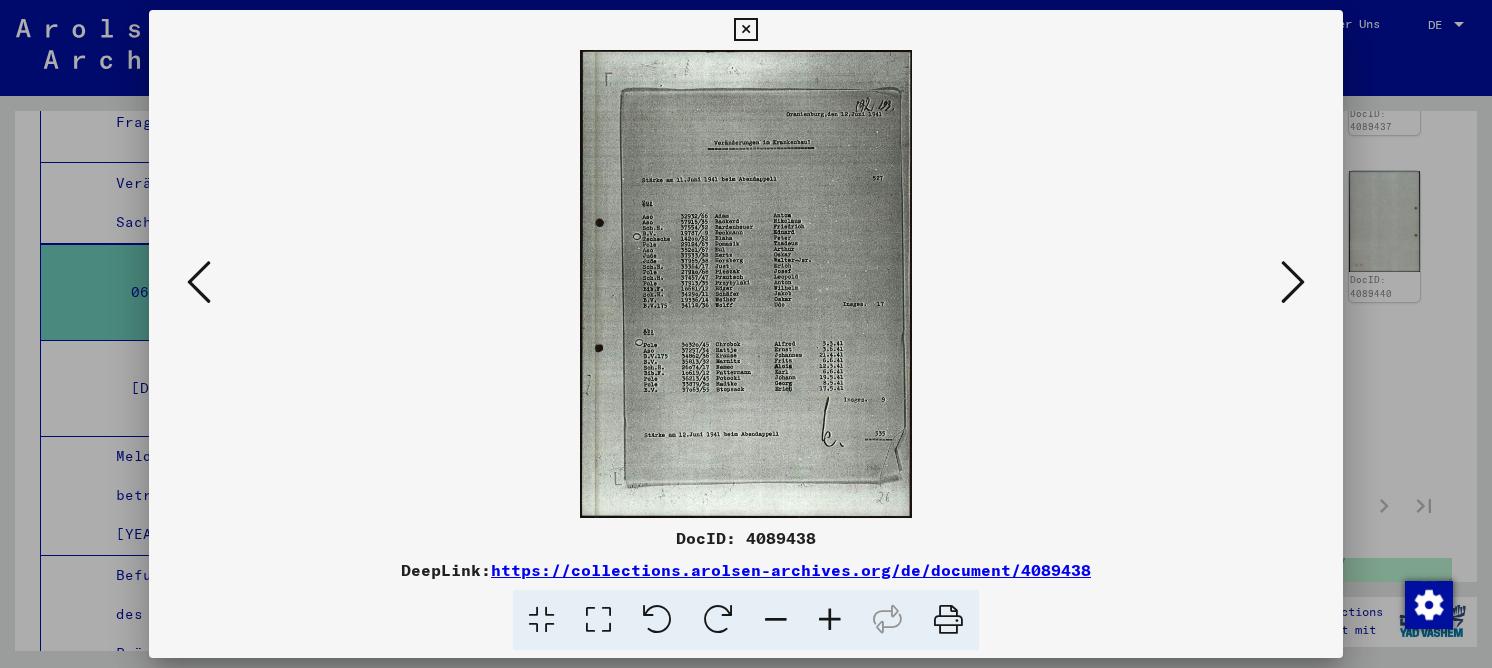 drag, startPoint x: 606, startPoint y: 616, endPoint x: 582, endPoint y: 529, distance: 90.24966 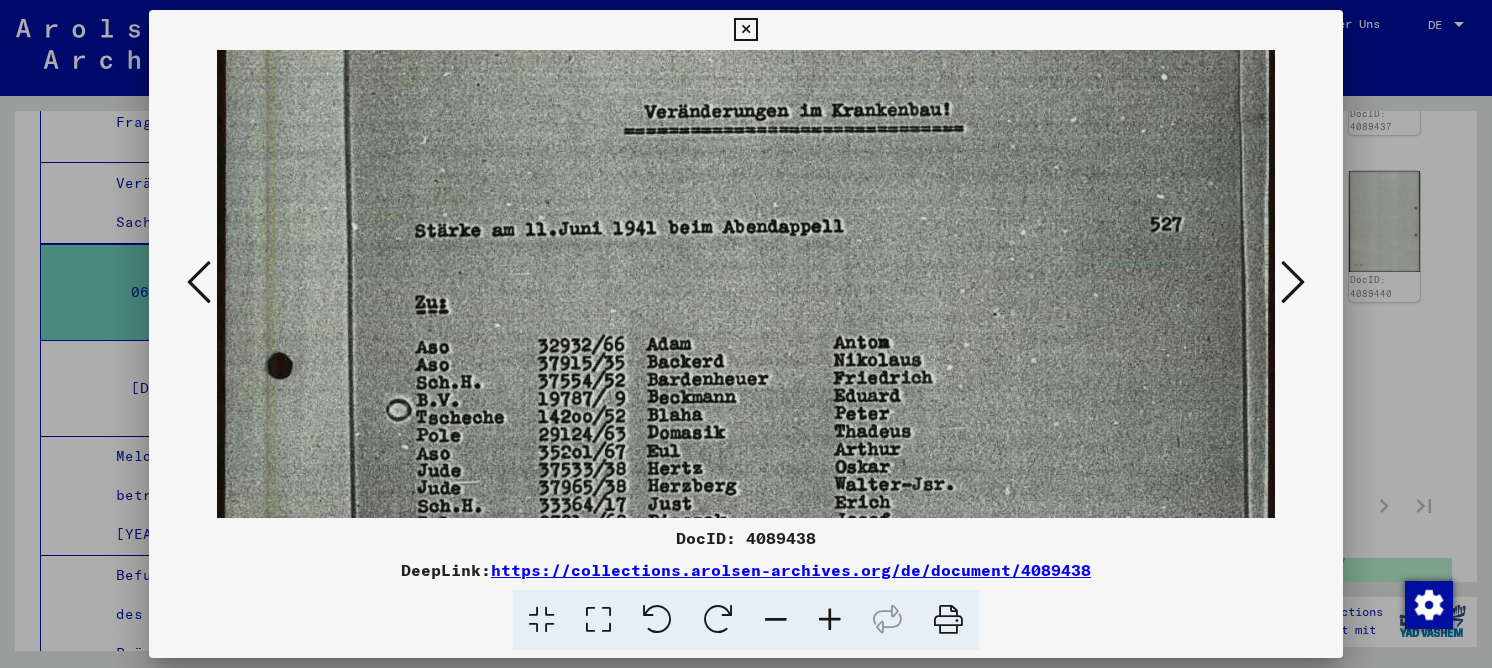 drag, startPoint x: 714, startPoint y: 158, endPoint x: 720, endPoint y: 135, distance: 23.769728 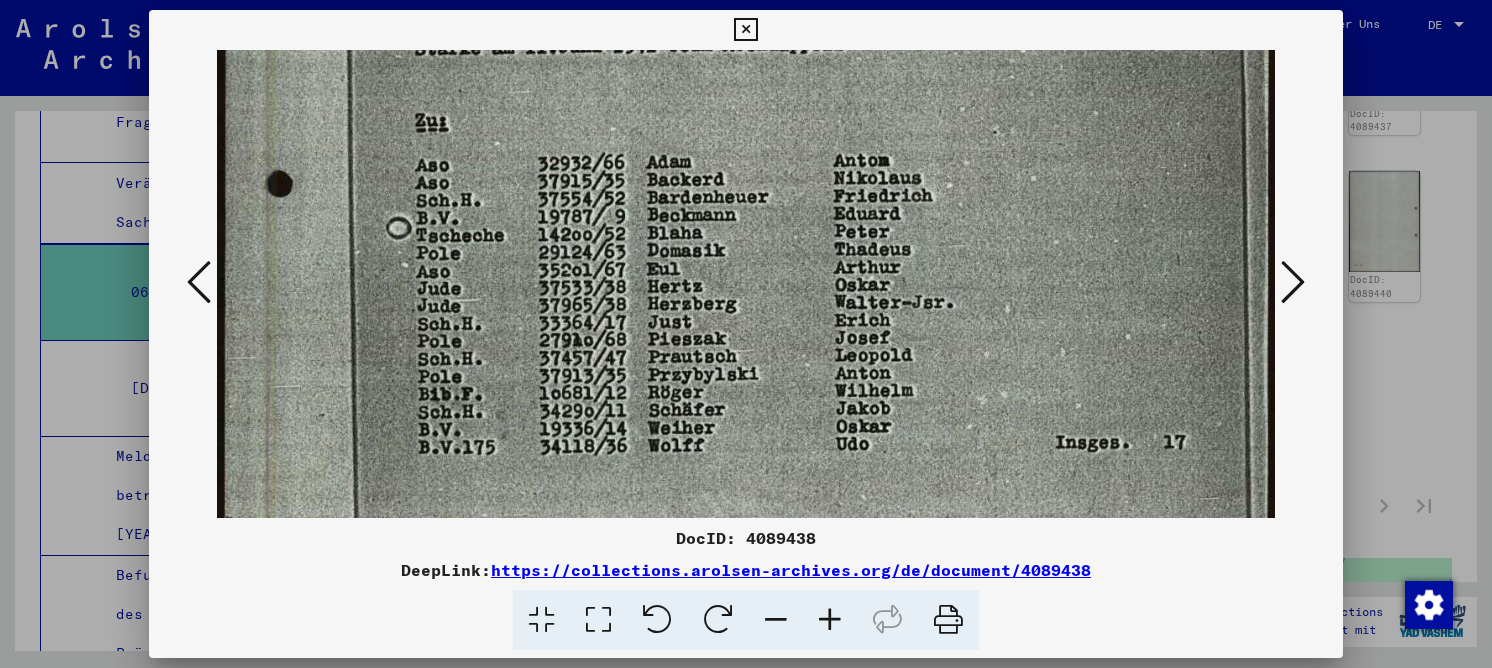 scroll, scrollTop: 444, scrollLeft: 0, axis: vertical 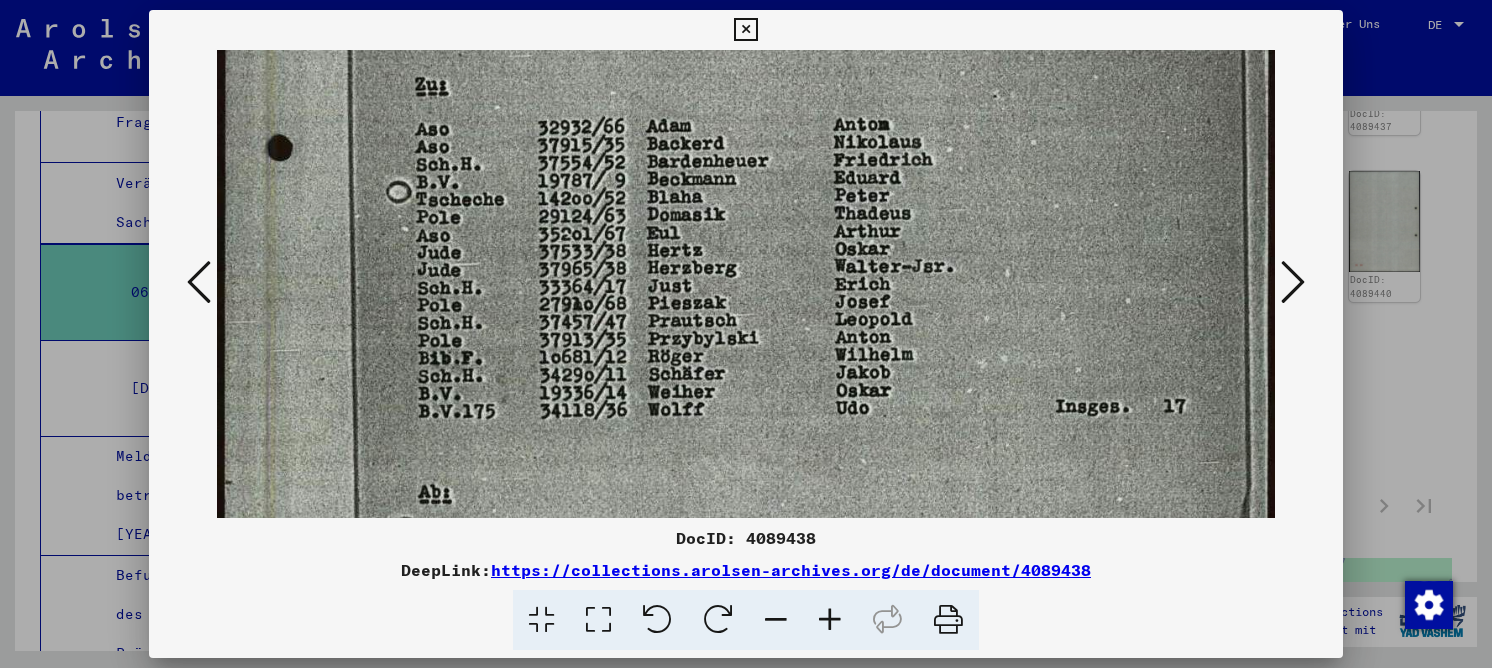 drag, startPoint x: 641, startPoint y: 357, endPoint x: 654, endPoint y: 188, distance: 169.49927 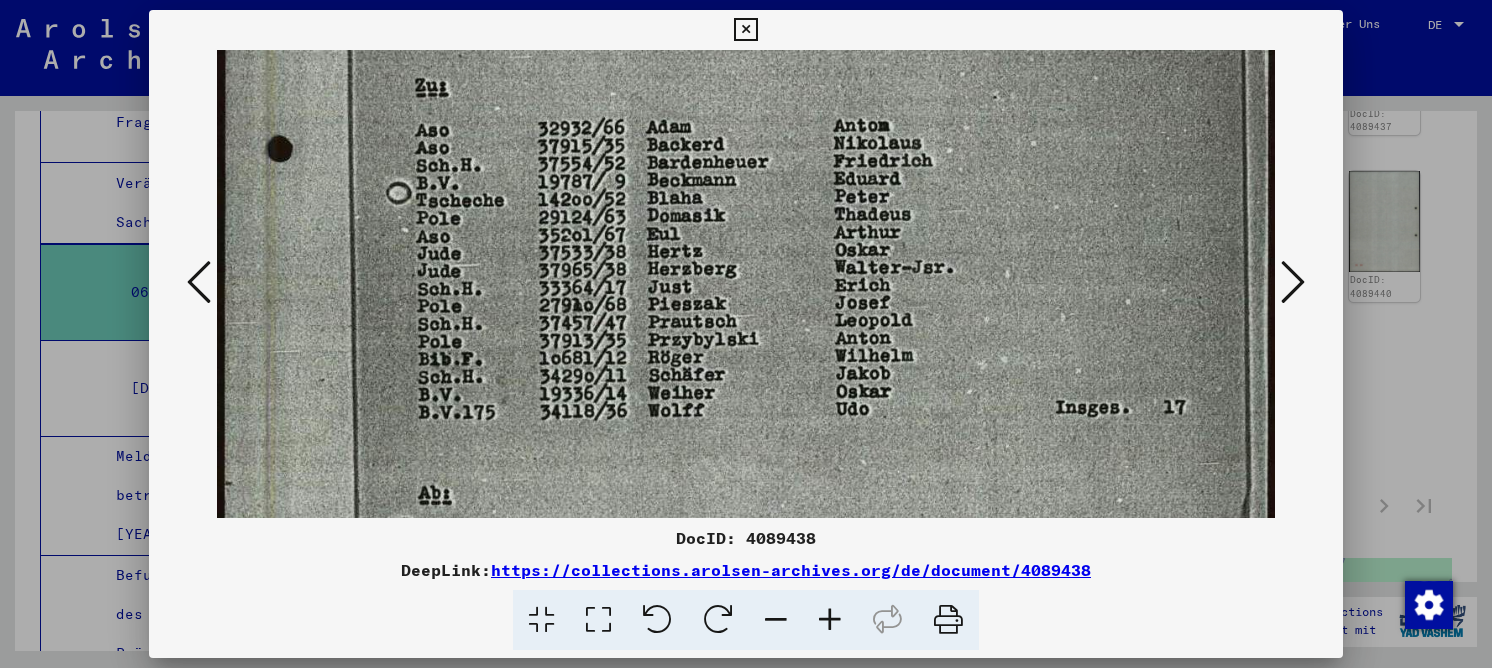 click at bounding box center (746, 343) 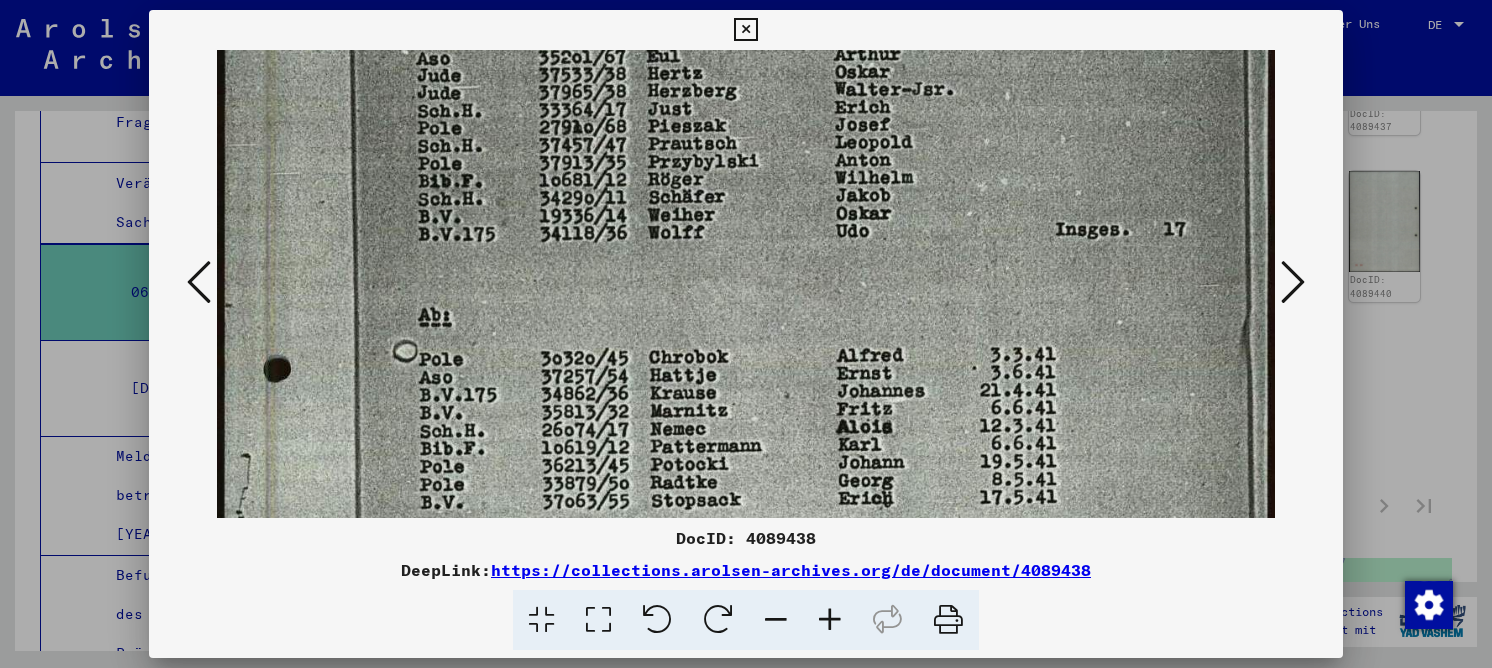 drag, startPoint x: 634, startPoint y: 386, endPoint x: 679, endPoint y: 170, distance: 220.63771 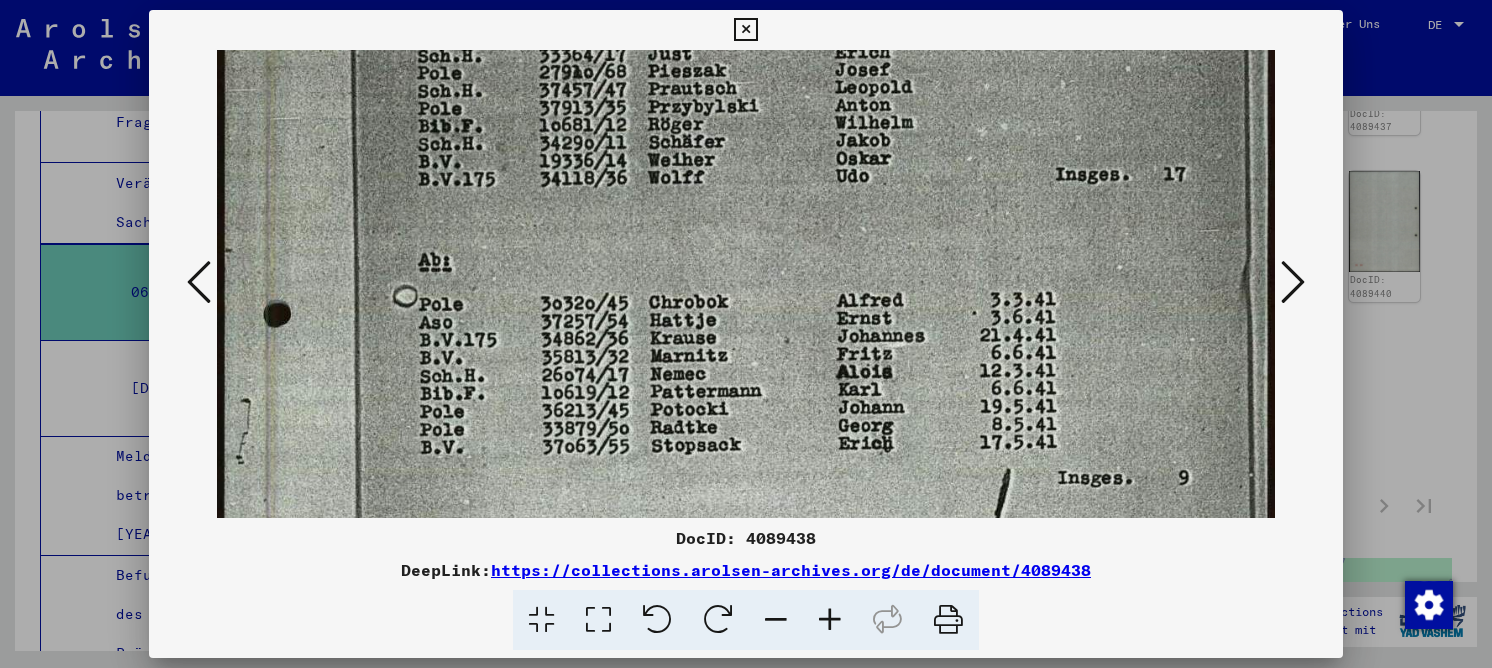 click at bounding box center [199, 282] 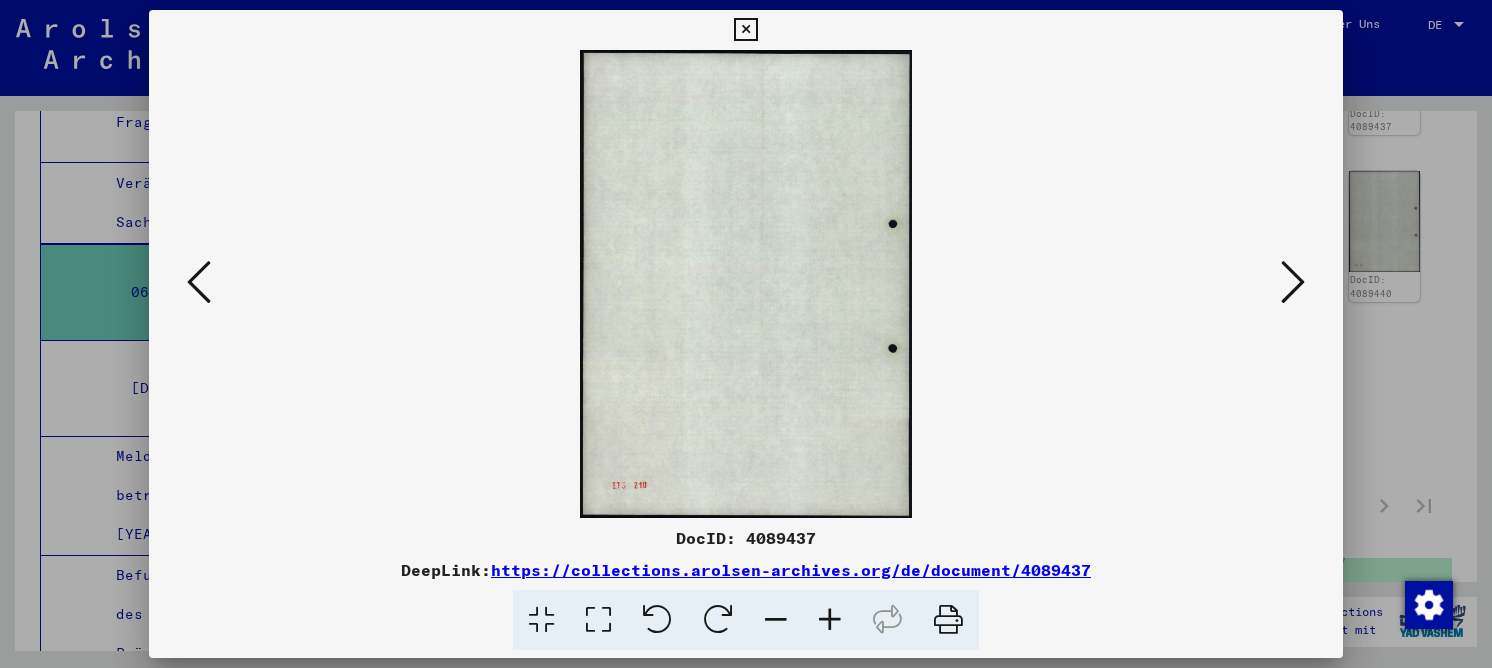 click at bounding box center [199, 282] 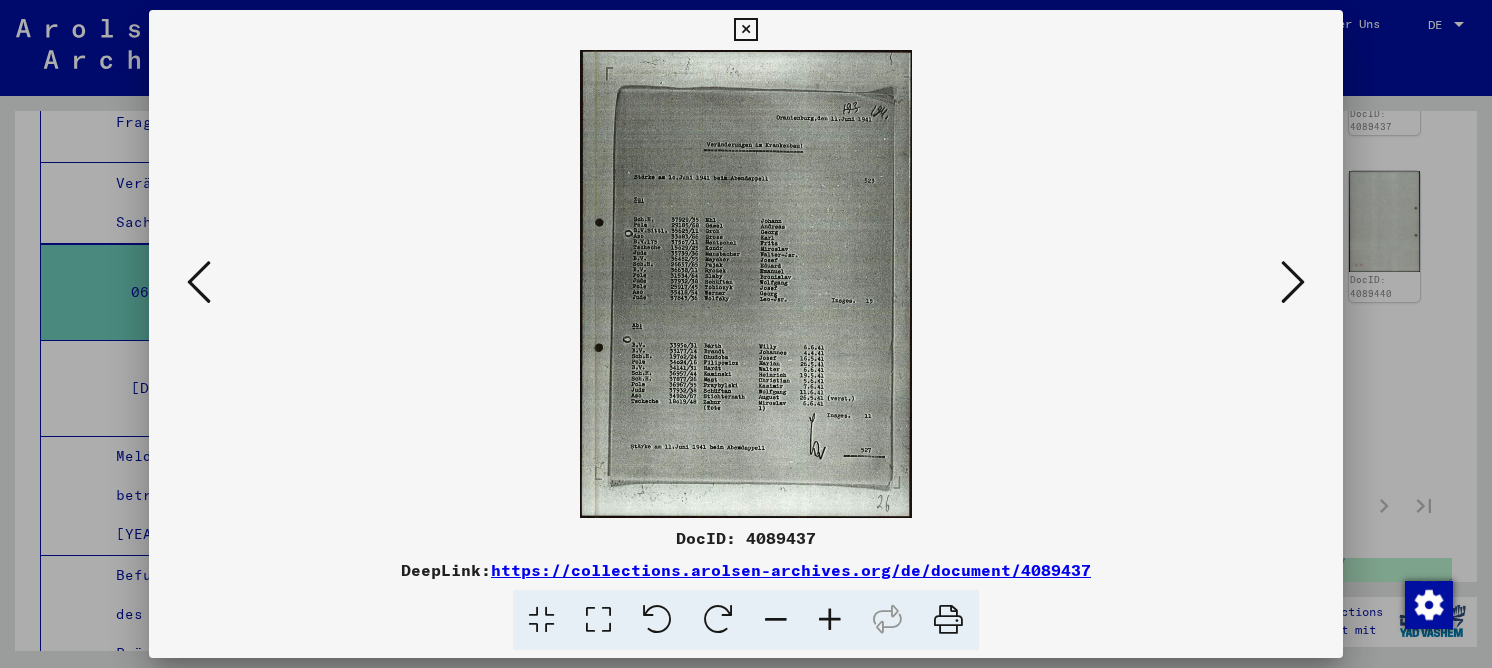 drag, startPoint x: 600, startPoint y: 614, endPoint x: 590, endPoint y: 524, distance: 90.55385 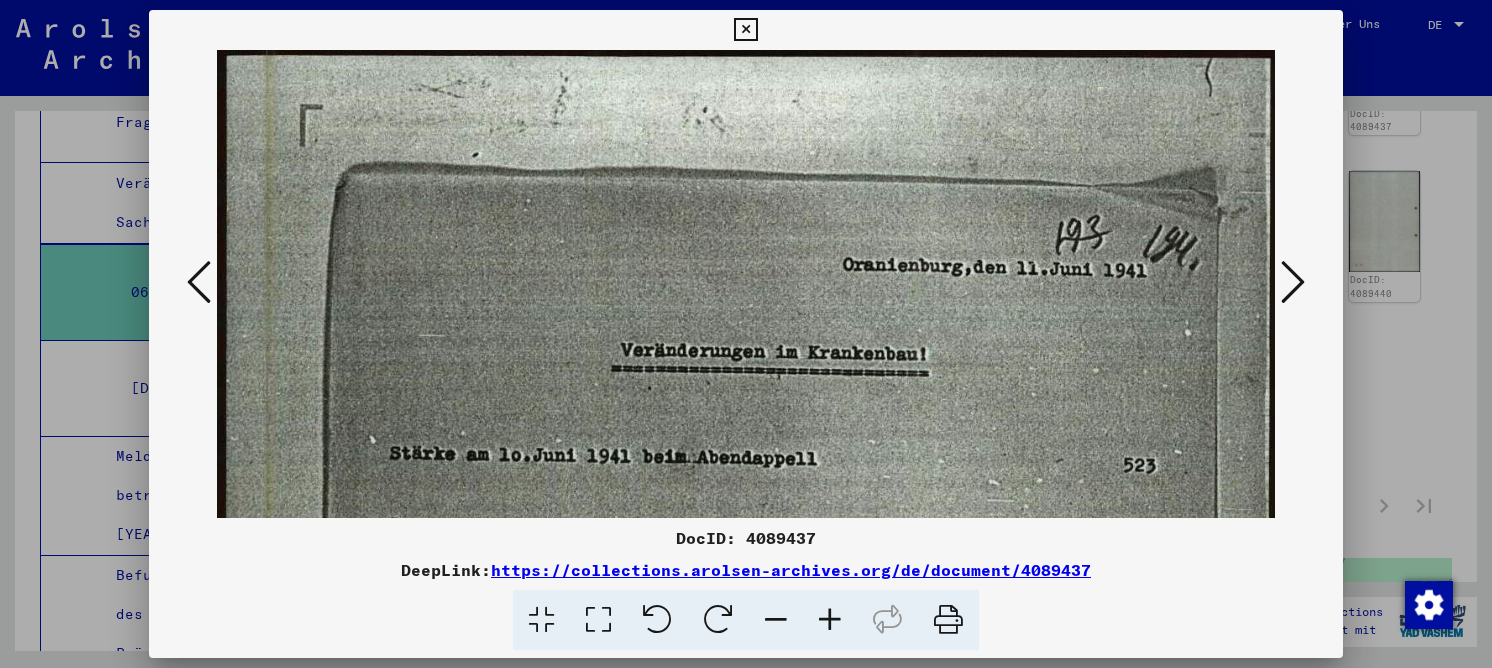 drag, startPoint x: 607, startPoint y: 380, endPoint x: 702, endPoint y: 68, distance: 326.1426 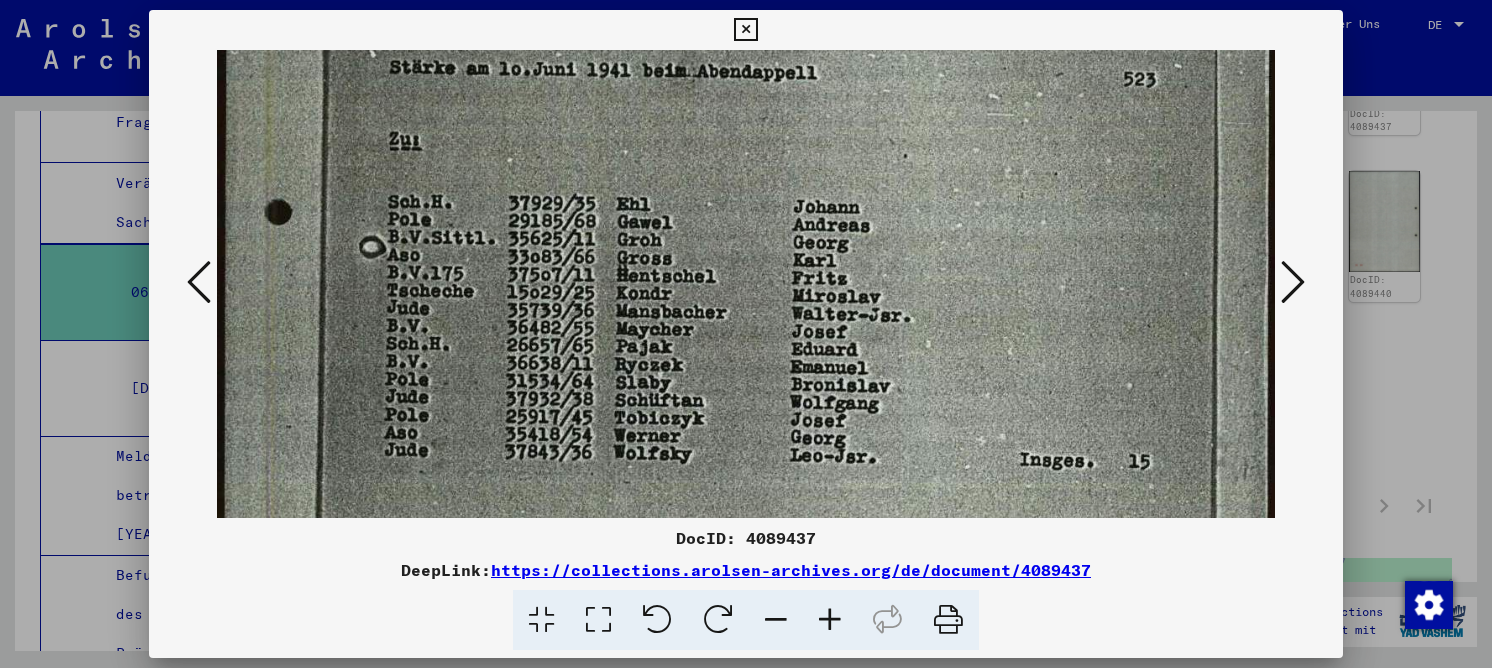 drag, startPoint x: 684, startPoint y: 187, endPoint x: 682, endPoint y: 198, distance: 11.18034 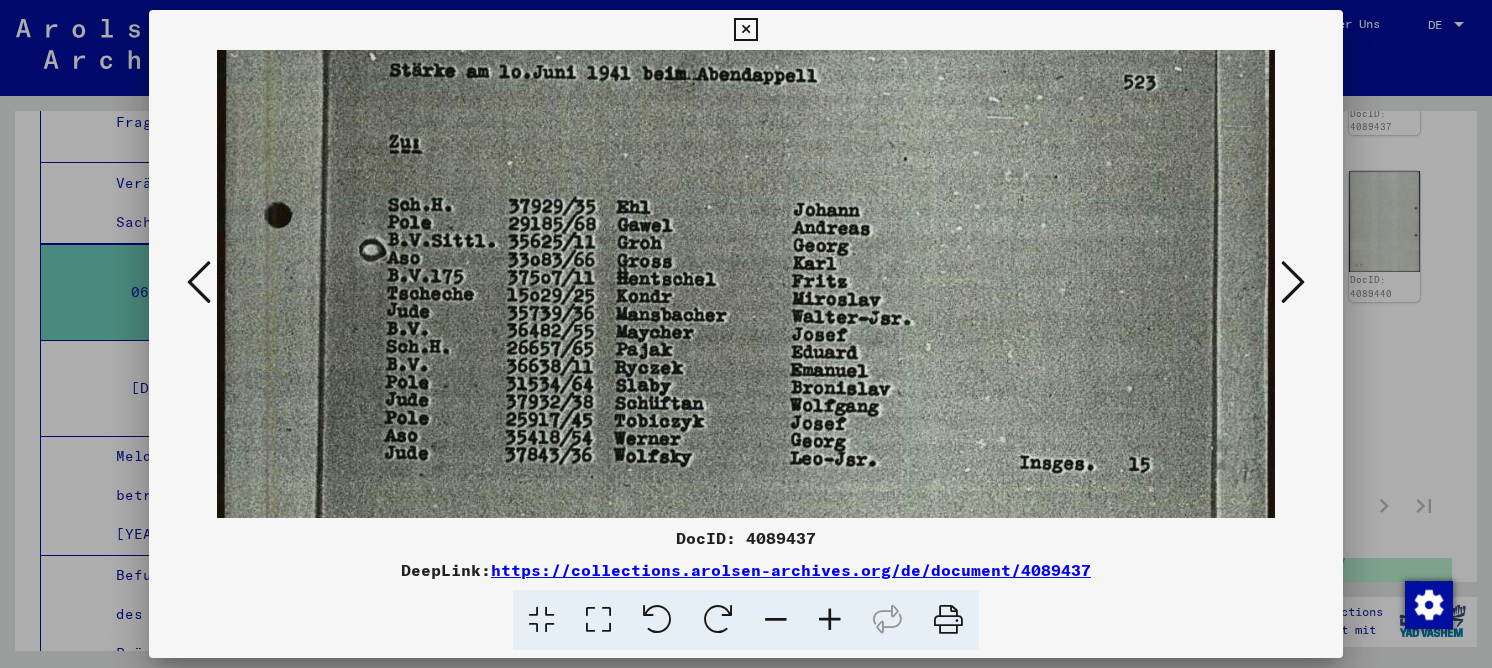 click at bounding box center (199, 282) 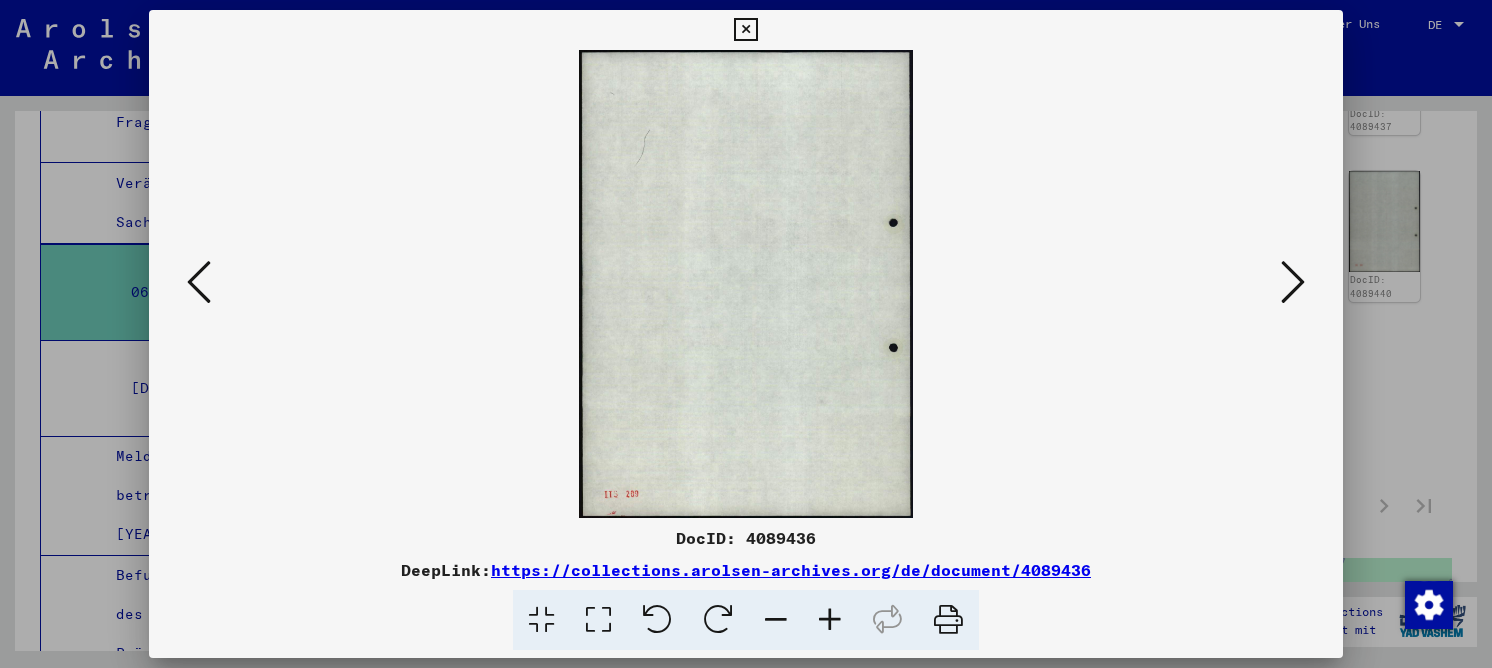 click at bounding box center [199, 282] 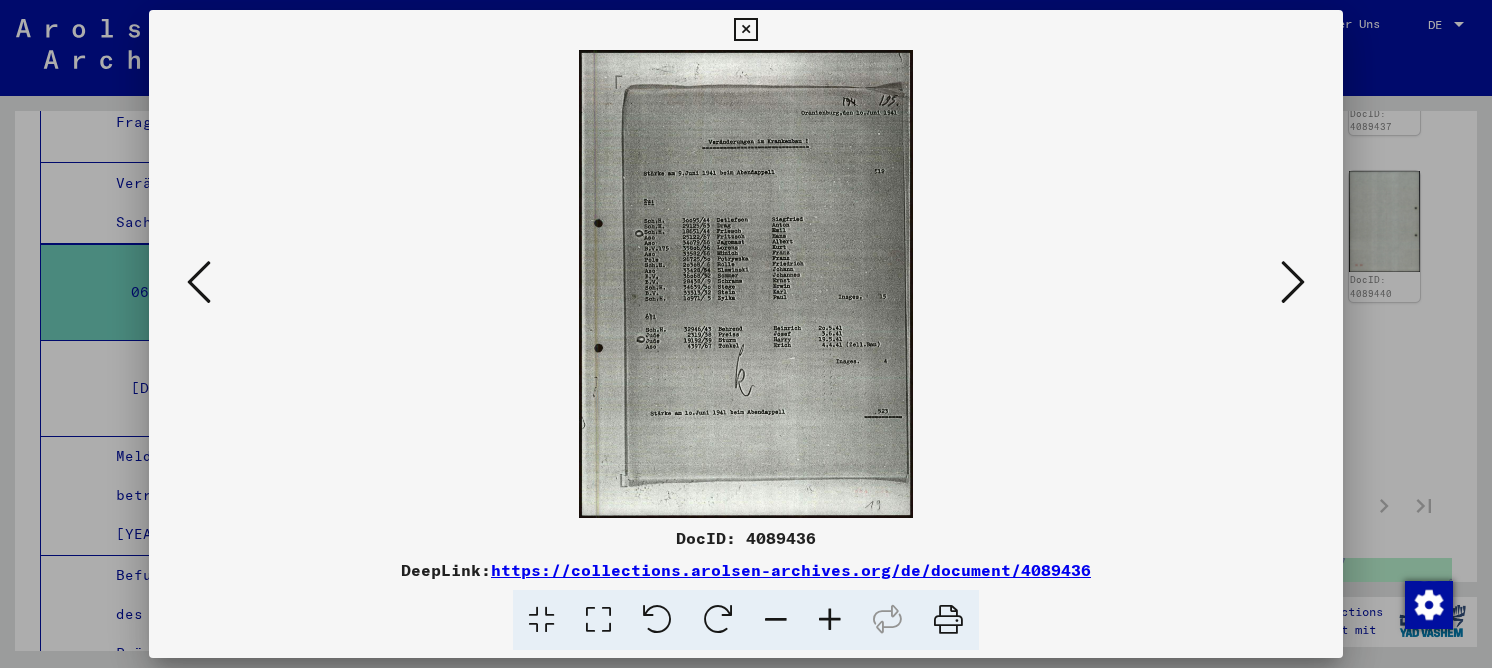 drag, startPoint x: 601, startPoint y: 616, endPoint x: 584, endPoint y: 499, distance: 118.22859 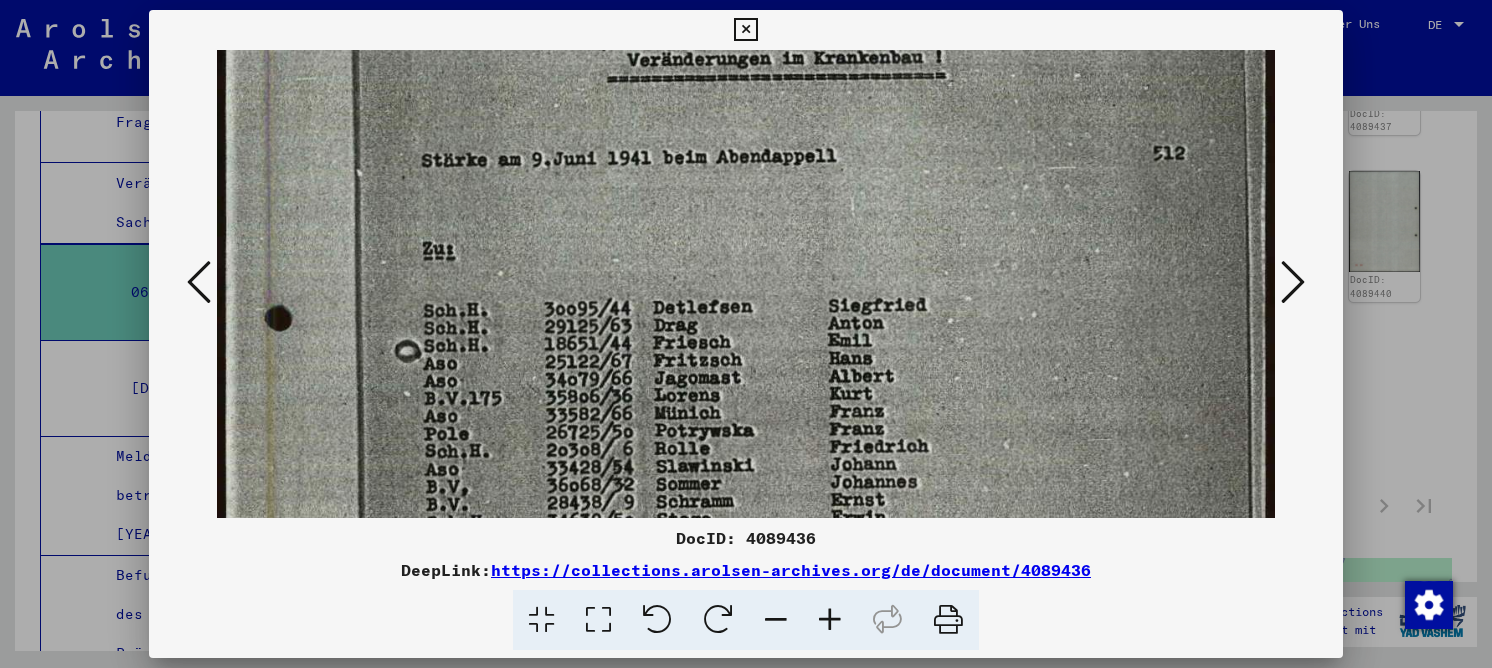 drag, startPoint x: 646, startPoint y: 317, endPoint x: 663, endPoint y: 110, distance: 207.6969 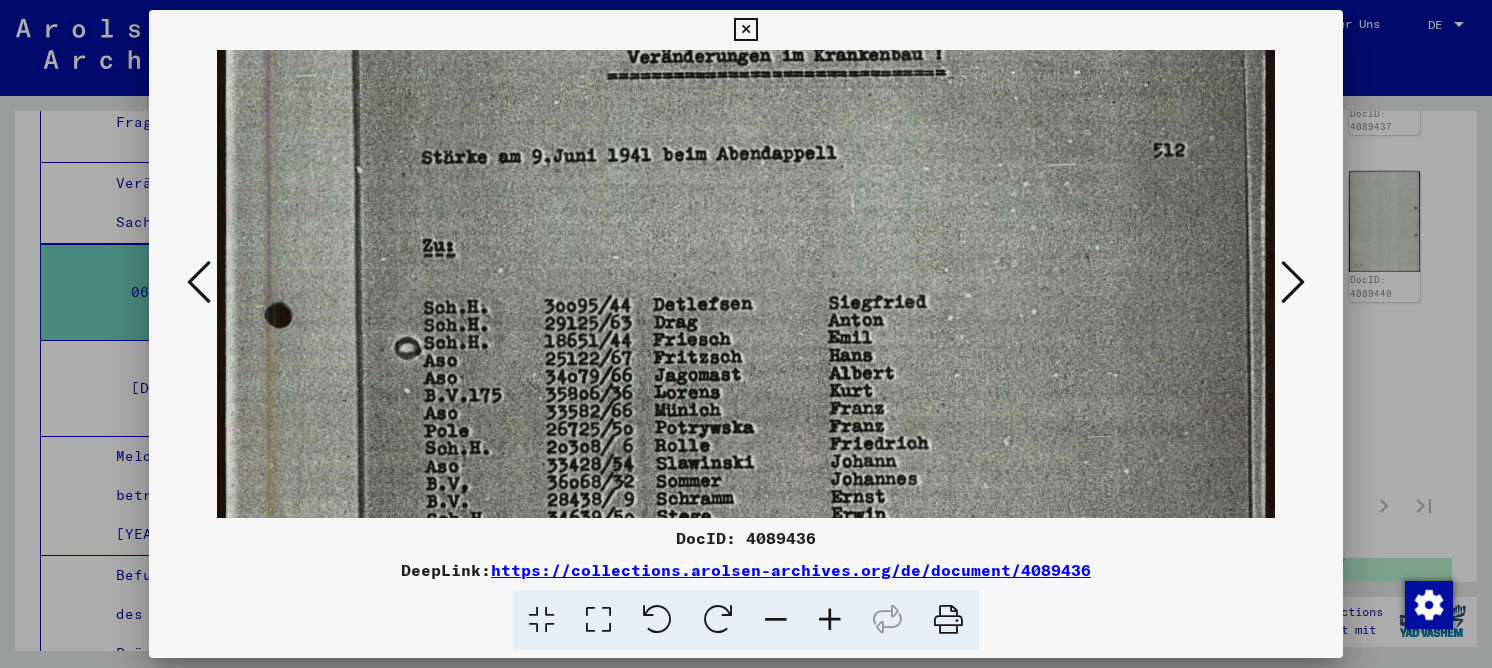 click at bounding box center (746, 508) 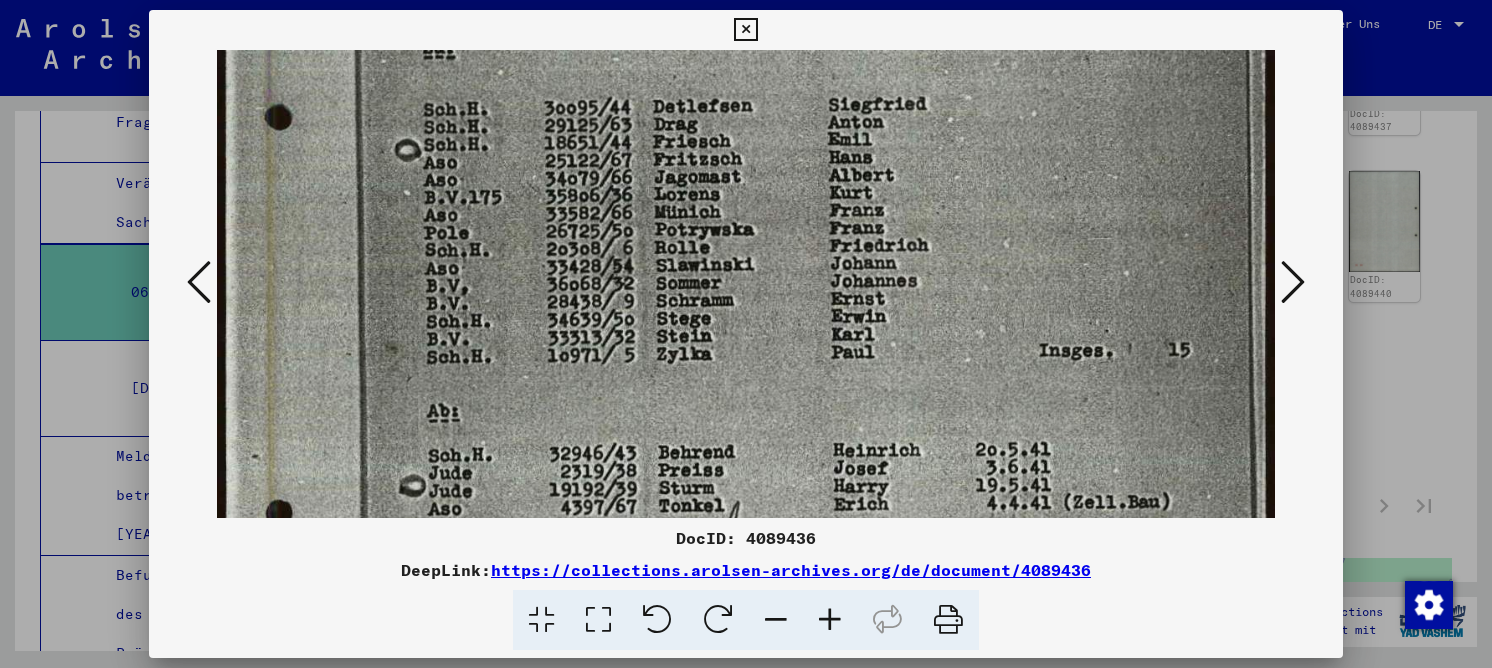 drag, startPoint x: 659, startPoint y: 393, endPoint x: 669, endPoint y: 219, distance: 174.28712 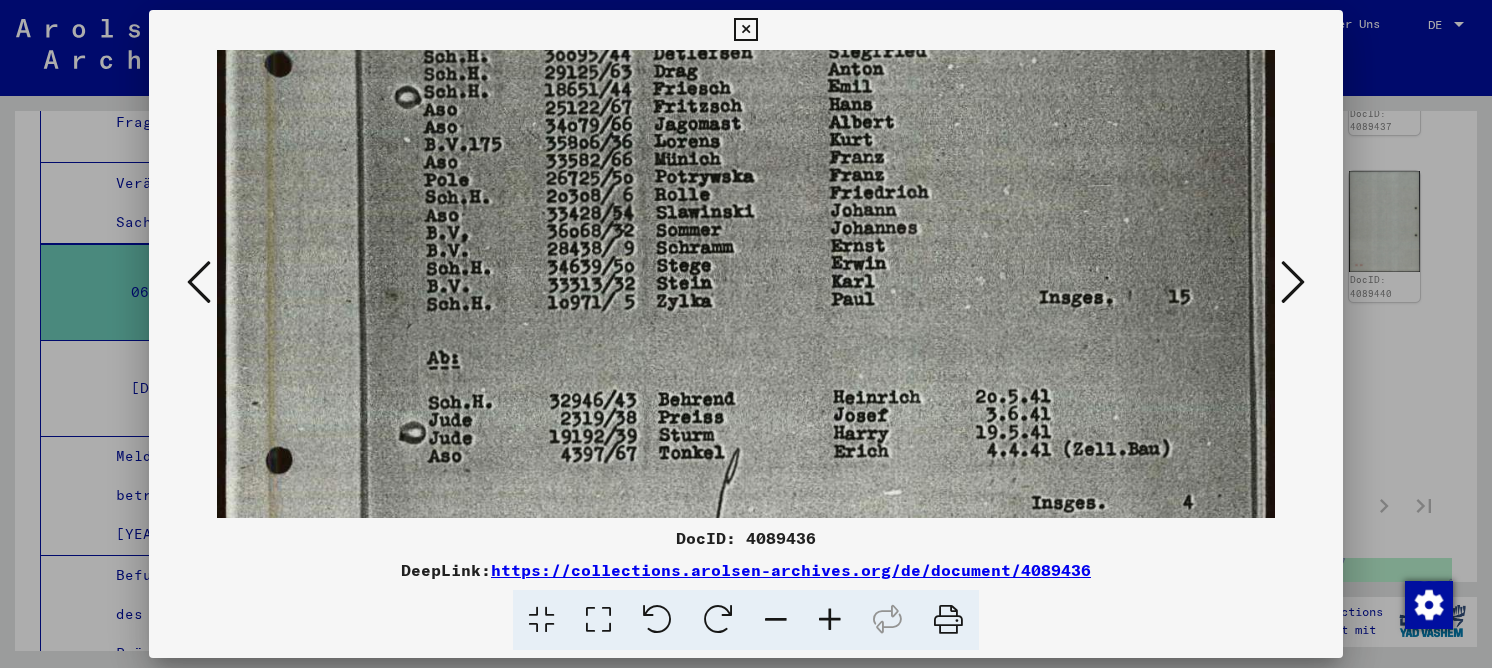 scroll, scrollTop: 549, scrollLeft: 0, axis: vertical 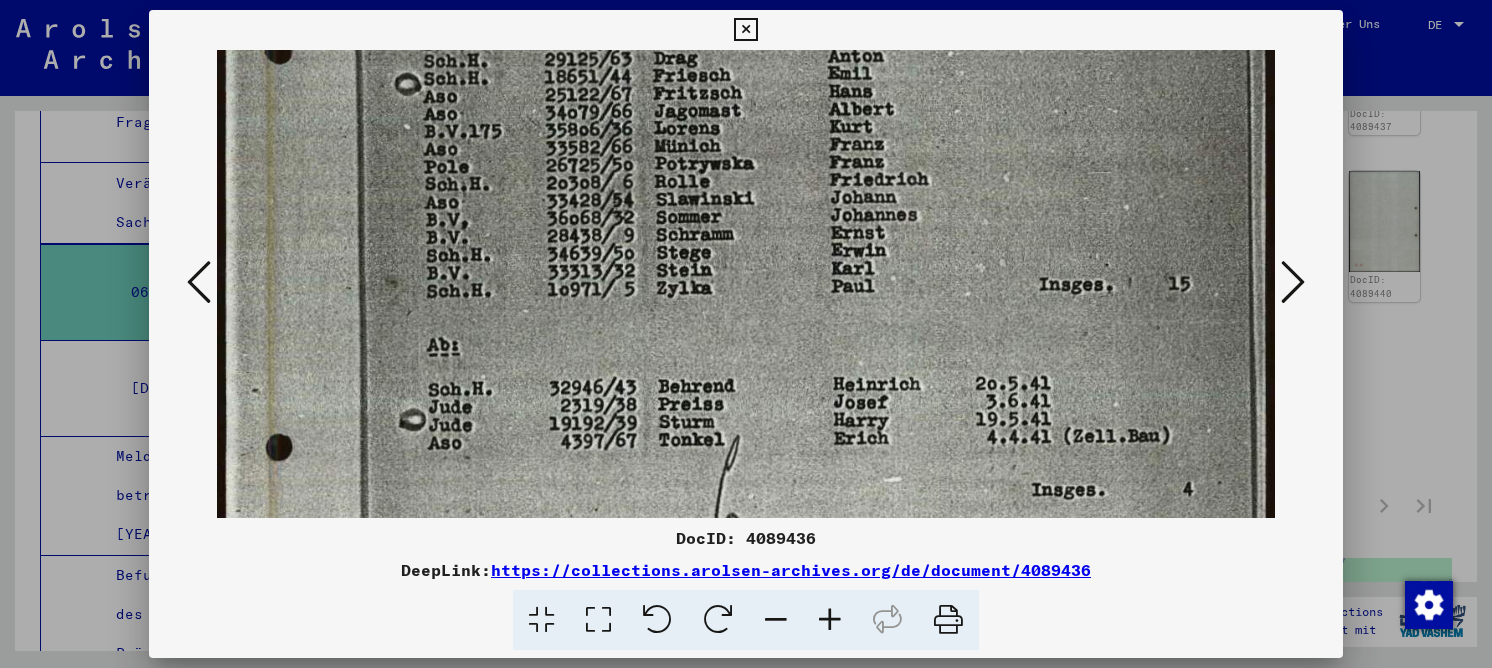 drag, startPoint x: 665, startPoint y: 390, endPoint x: 679, endPoint y: 330, distance: 61.611687 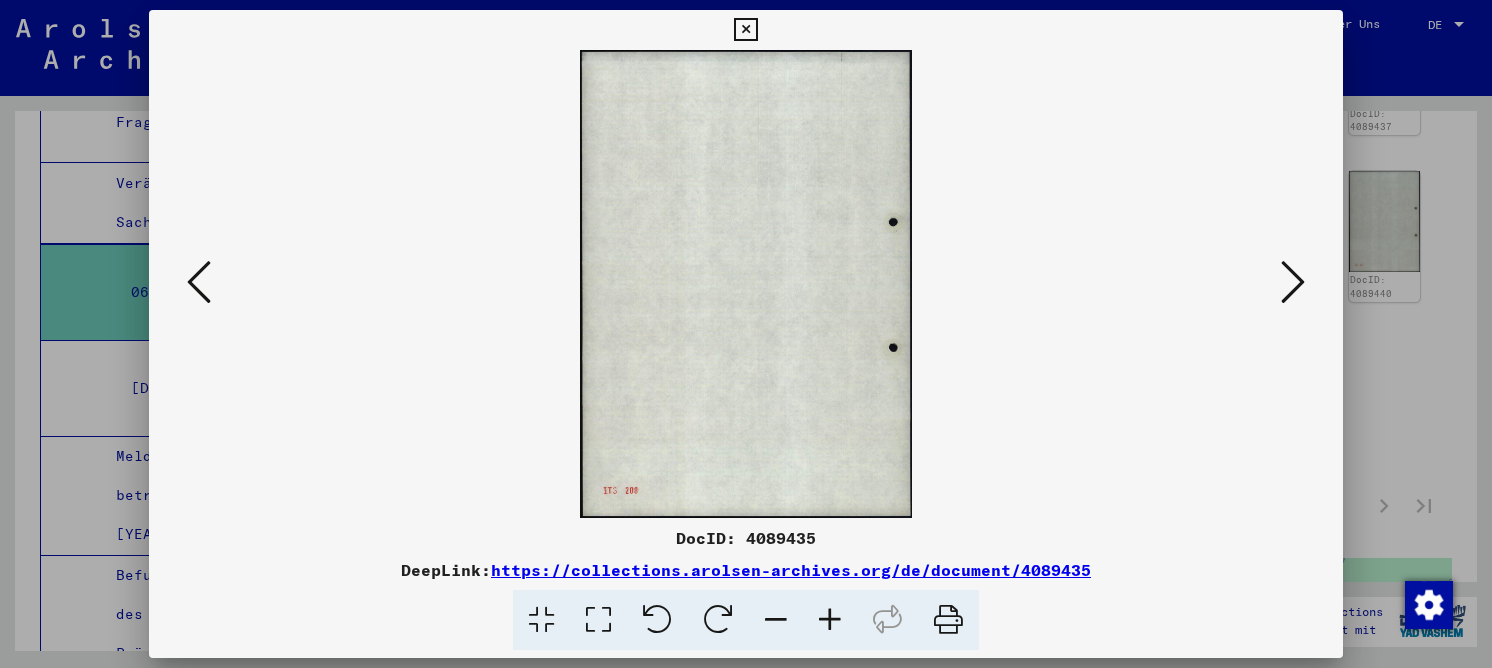 click at bounding box center [199, 282] 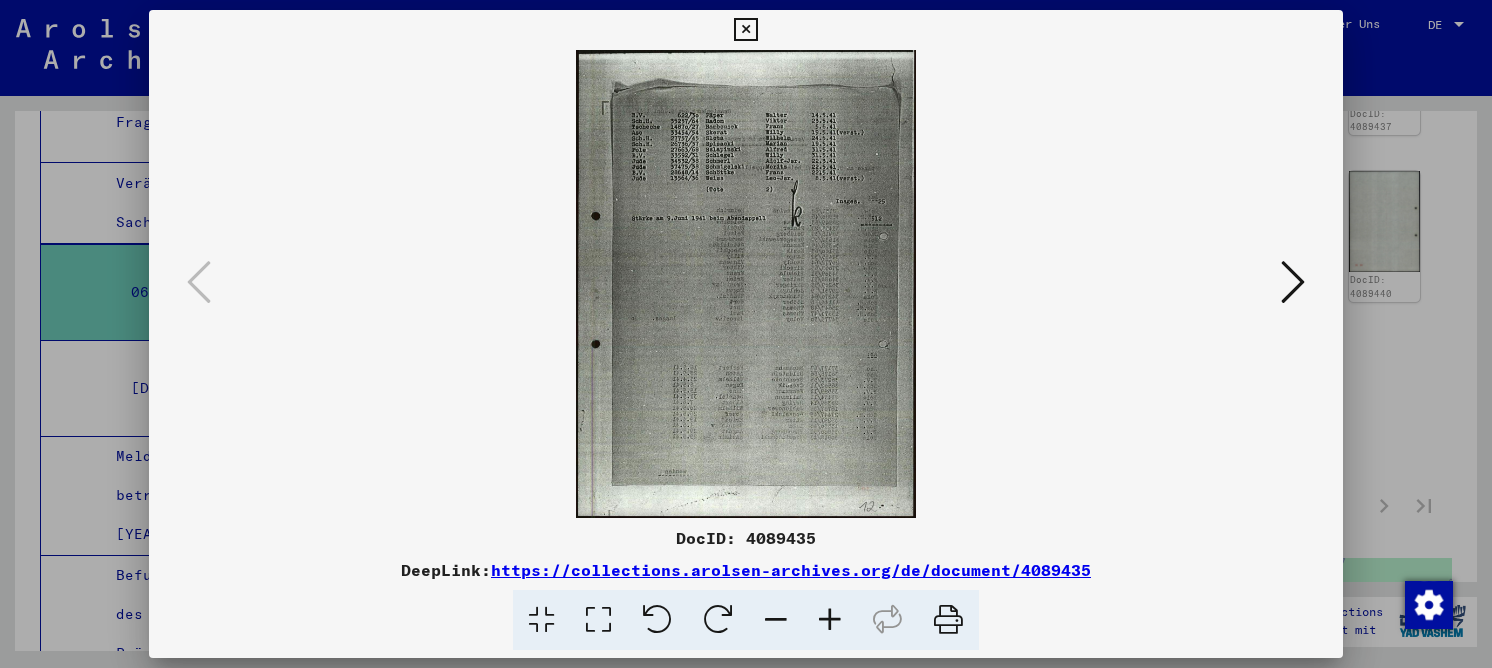 click at bounding box center (598, 620) 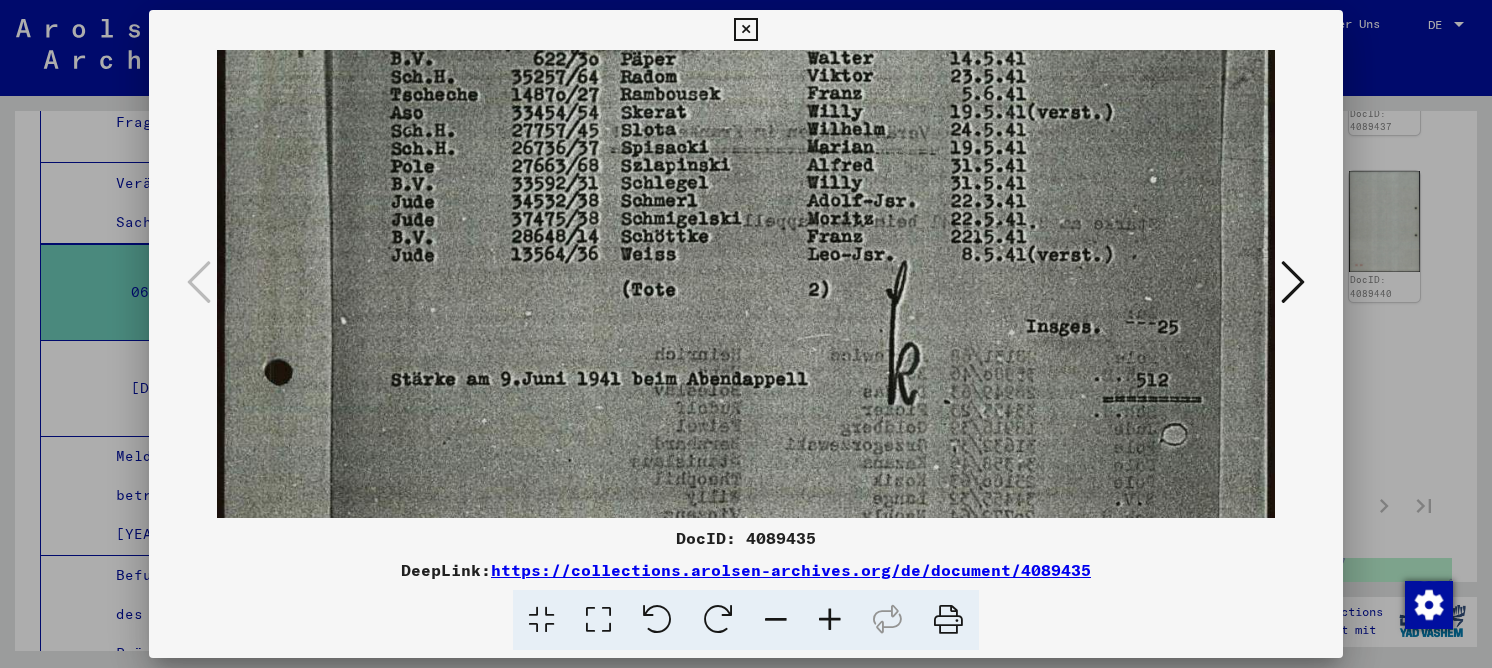 scroll, scrollTop: 257, scrollLeft: 0, axis: vertical 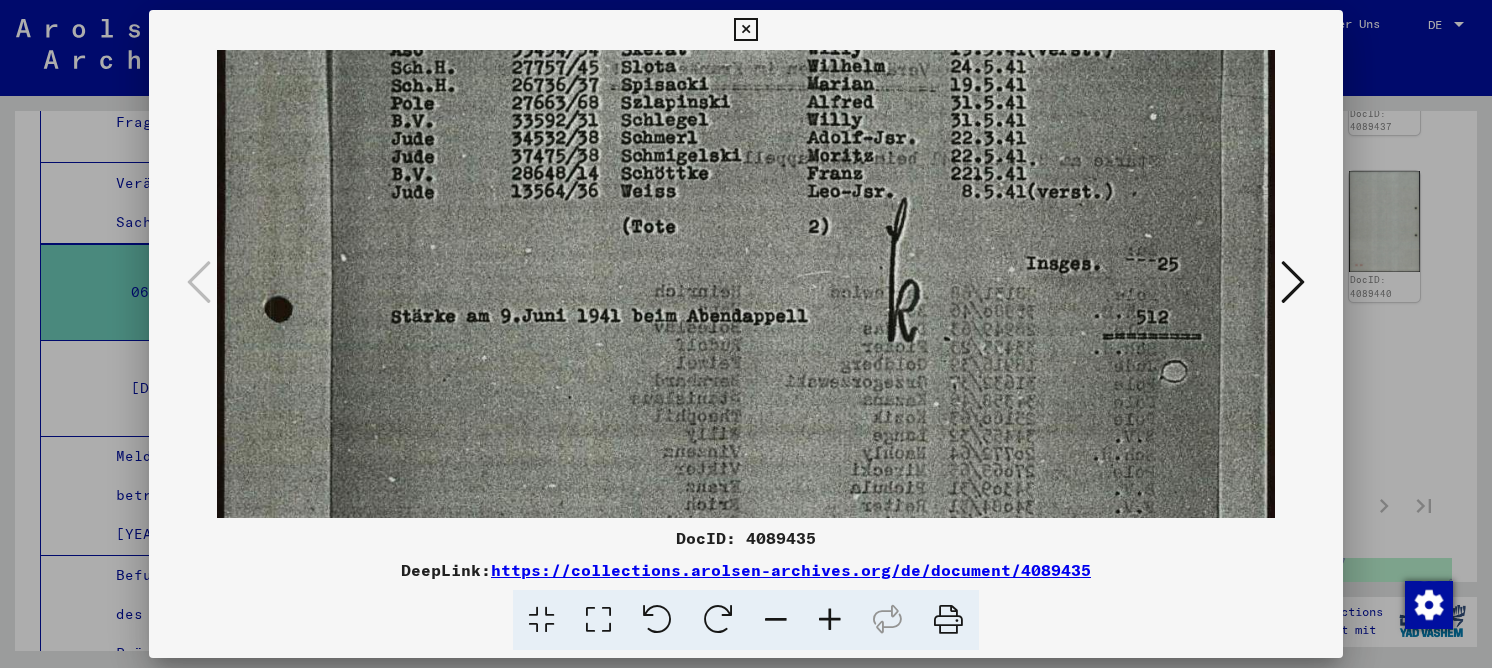 drag, startPoint x: 480, startPoint y: 392, endPoint x: 530, endPoint y: 144, distance: 252.99011 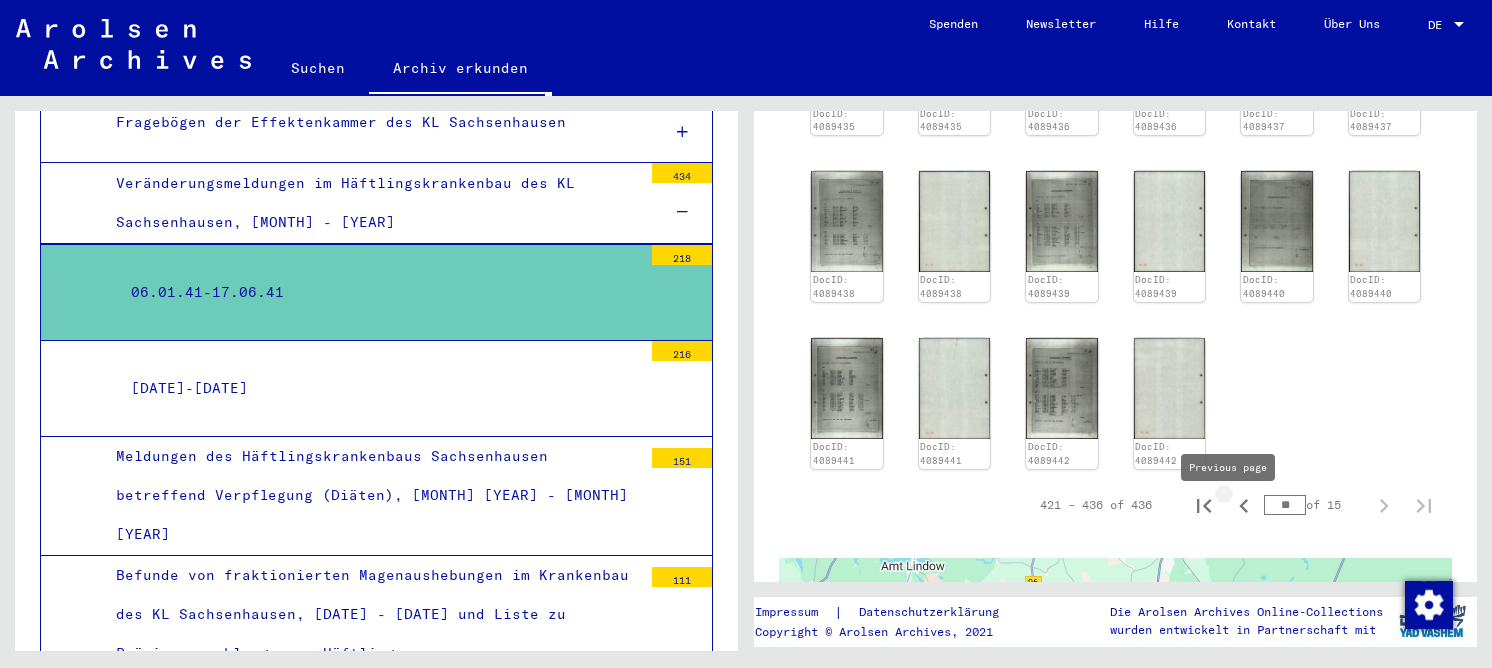 click 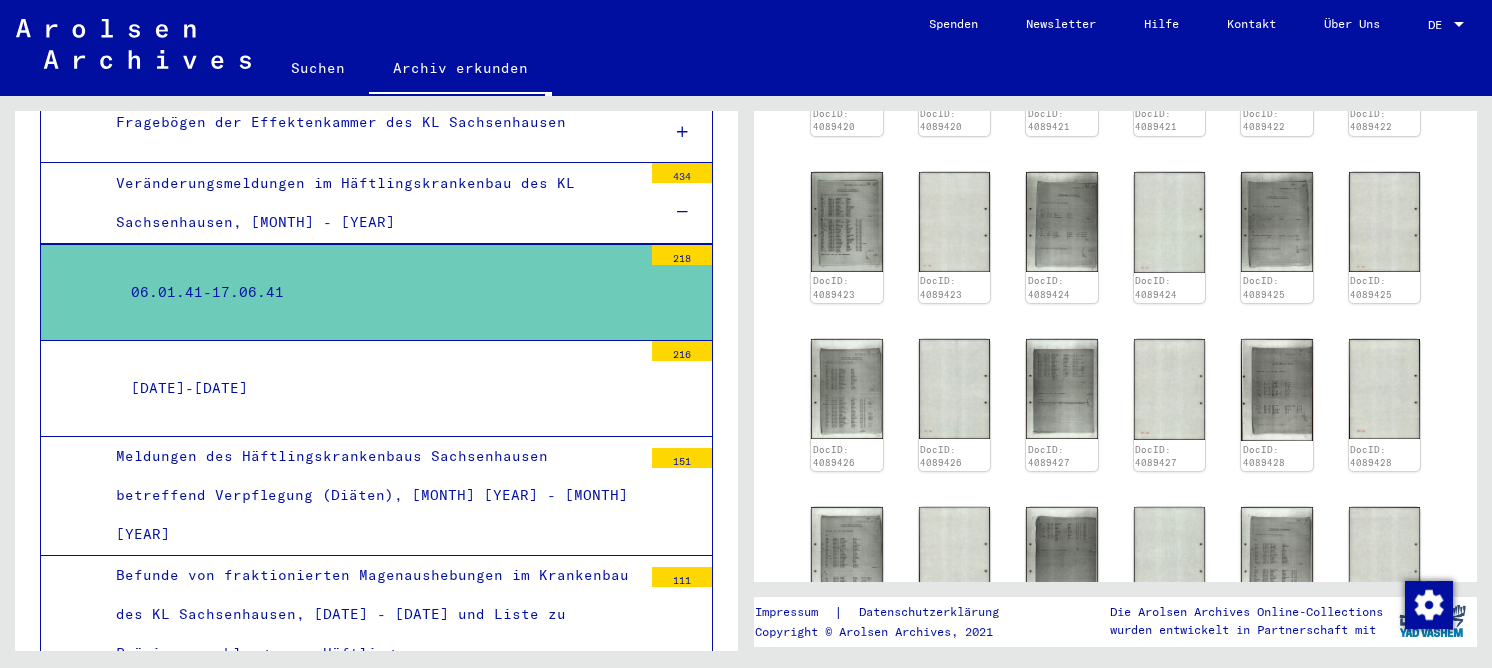 scroll, scrollTop: 9994, scrollLeft: 0, axis: vertical 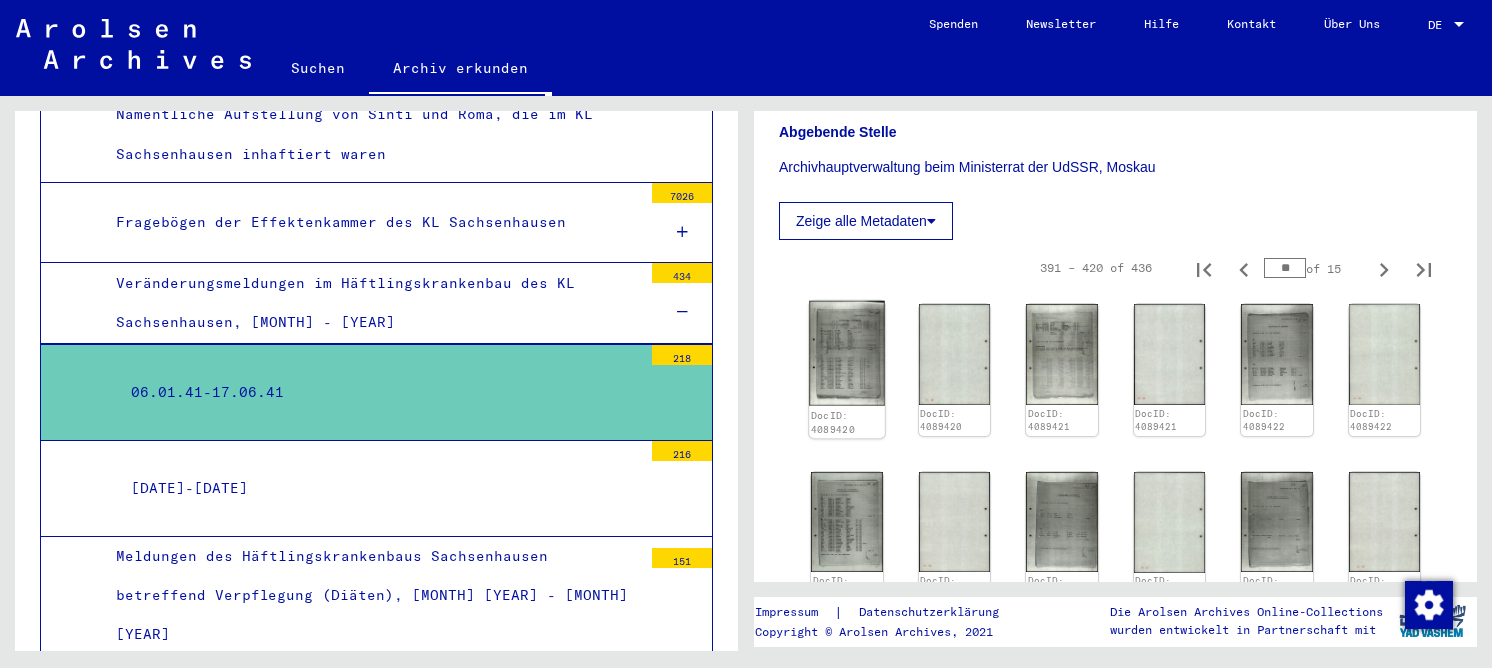 click 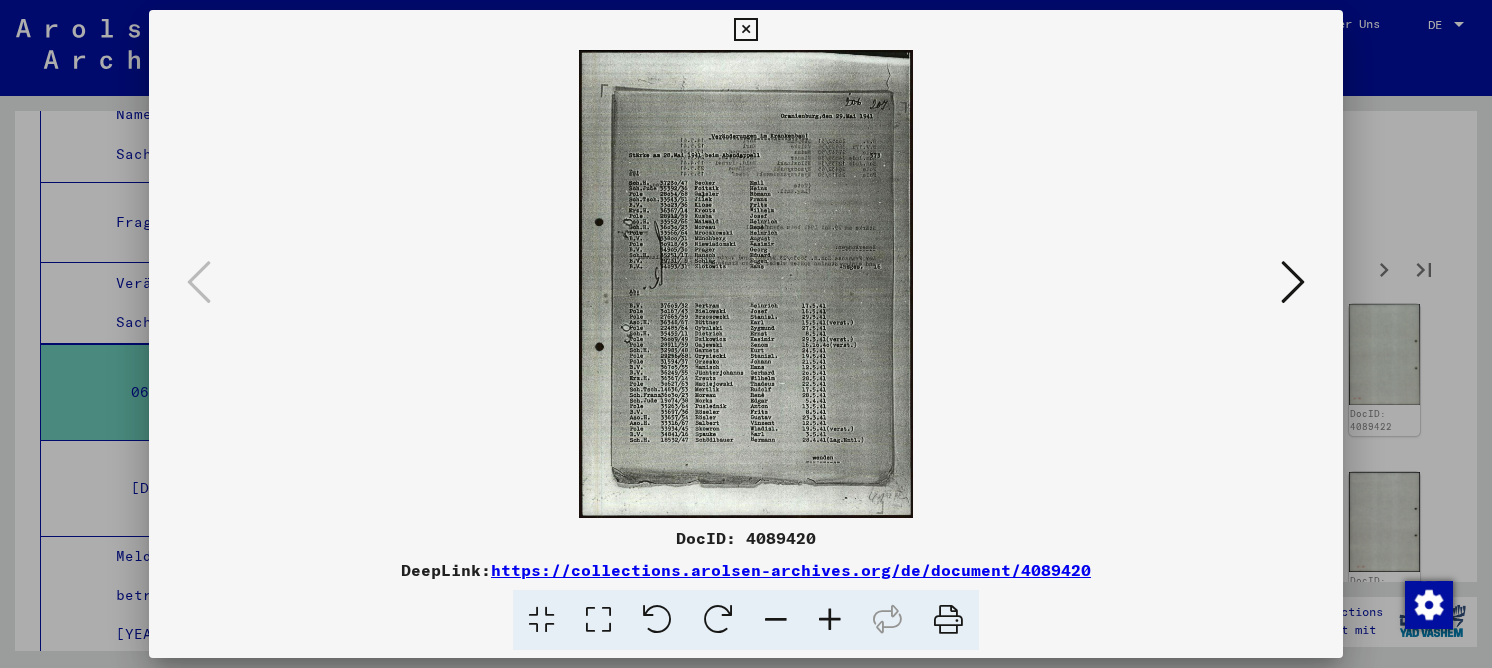 click at bounding box center (598, 620) 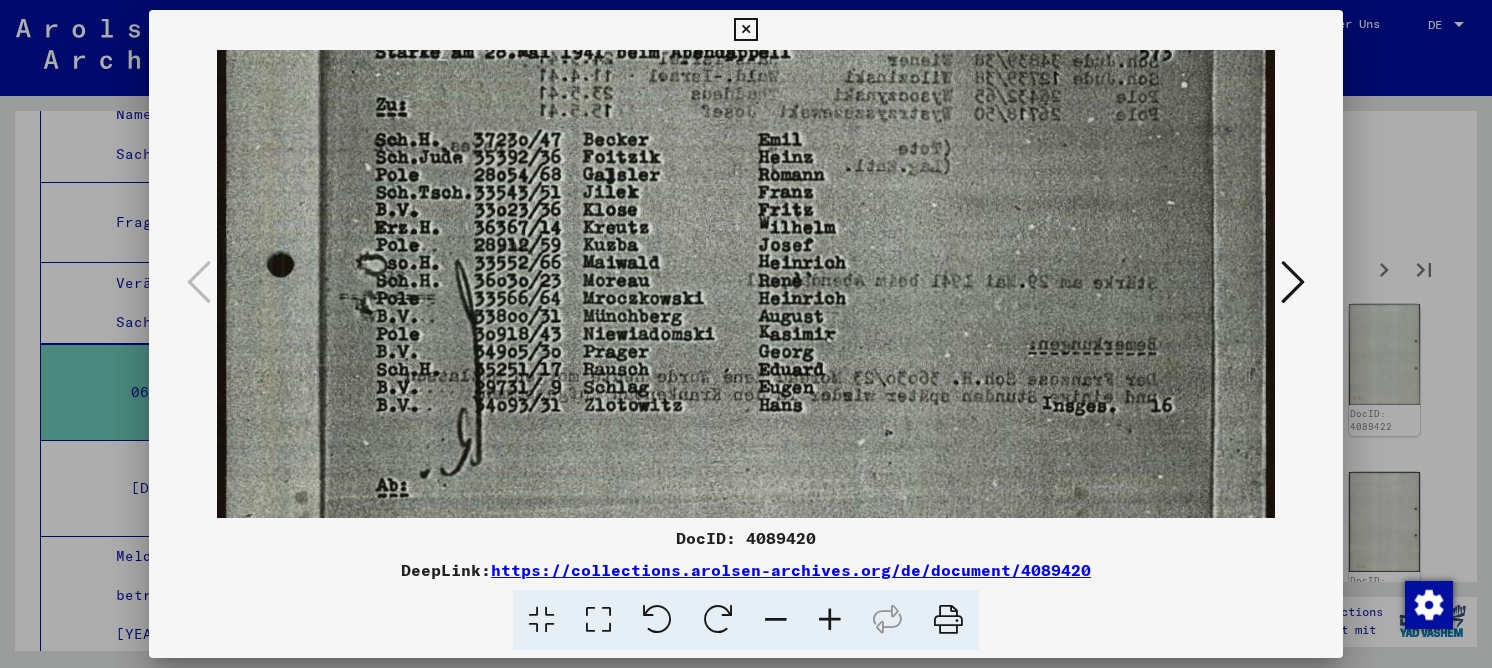 drag, startPoint x: 765, startPoint y: 16, endPoint x: 763, endPoint y: -2, distance: 18.110771 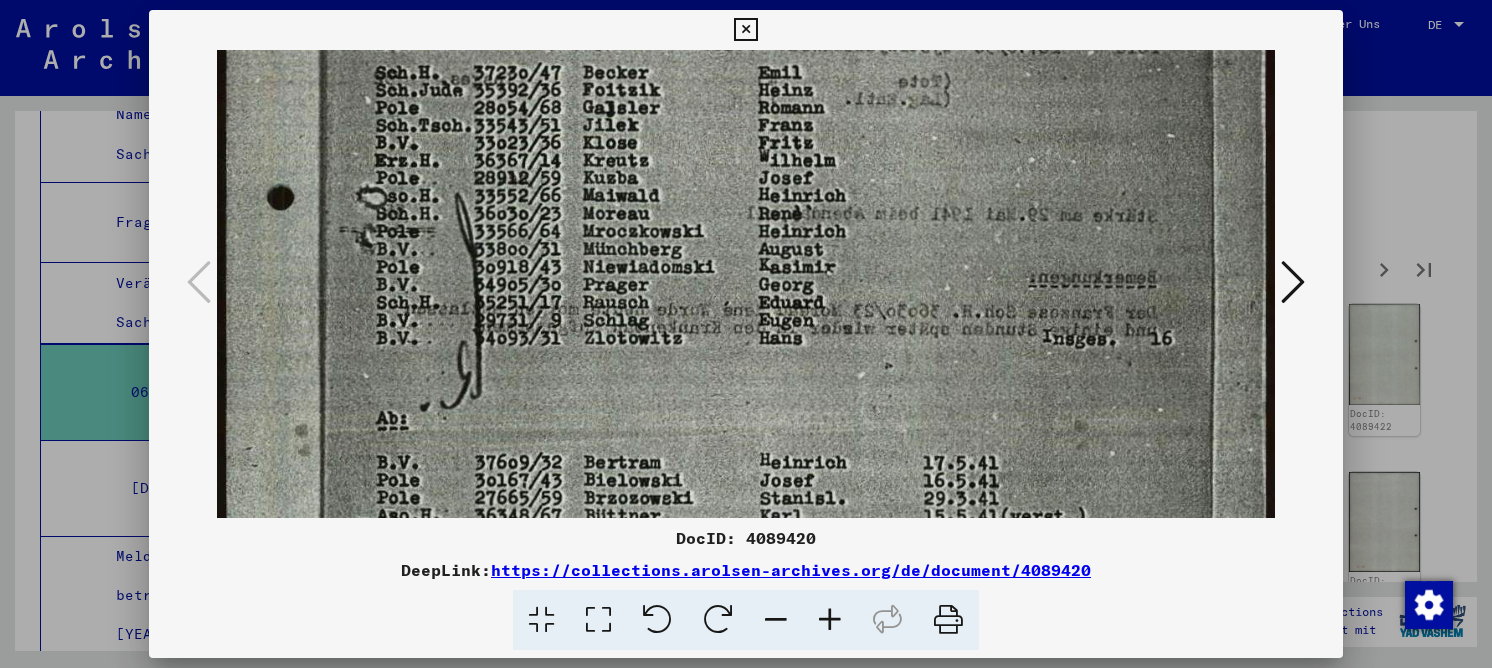 scroll, scrollTop: 359, scrollLeft: 0, axis: vertical 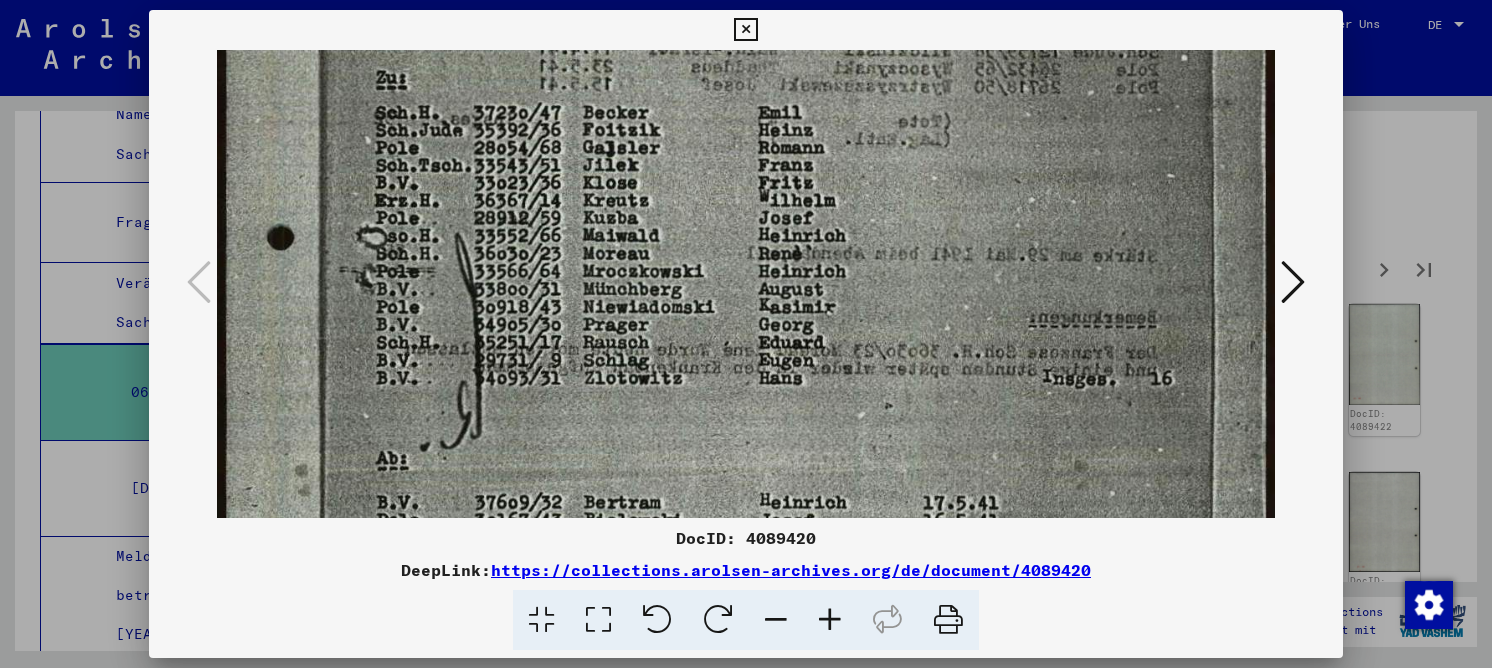 drag, startPoint x: 764, startPoint y: 233, endPoint x: 769, endPoint y: 303, distance: 70.178345 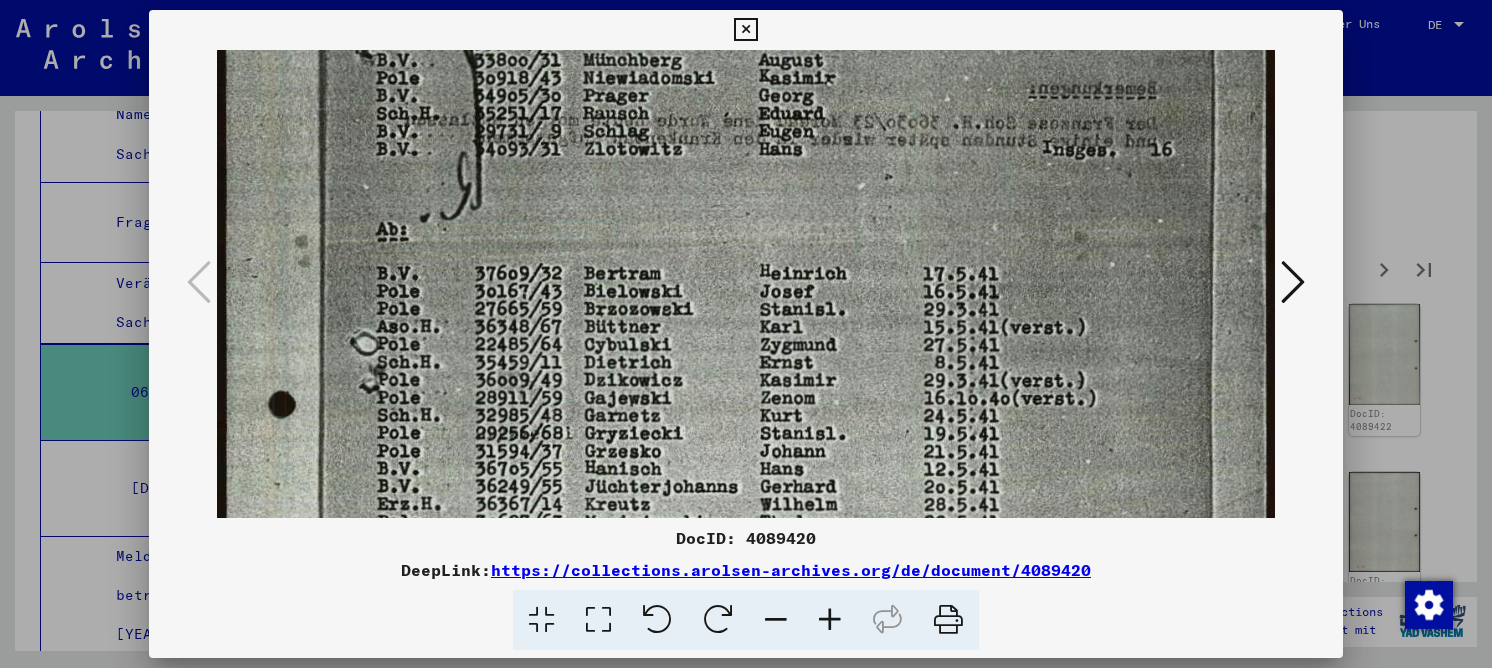 drag, startPoint x: 755, startPoint y: 331, endPoint x: 801, endPoint y: 108, distance: 227.69498 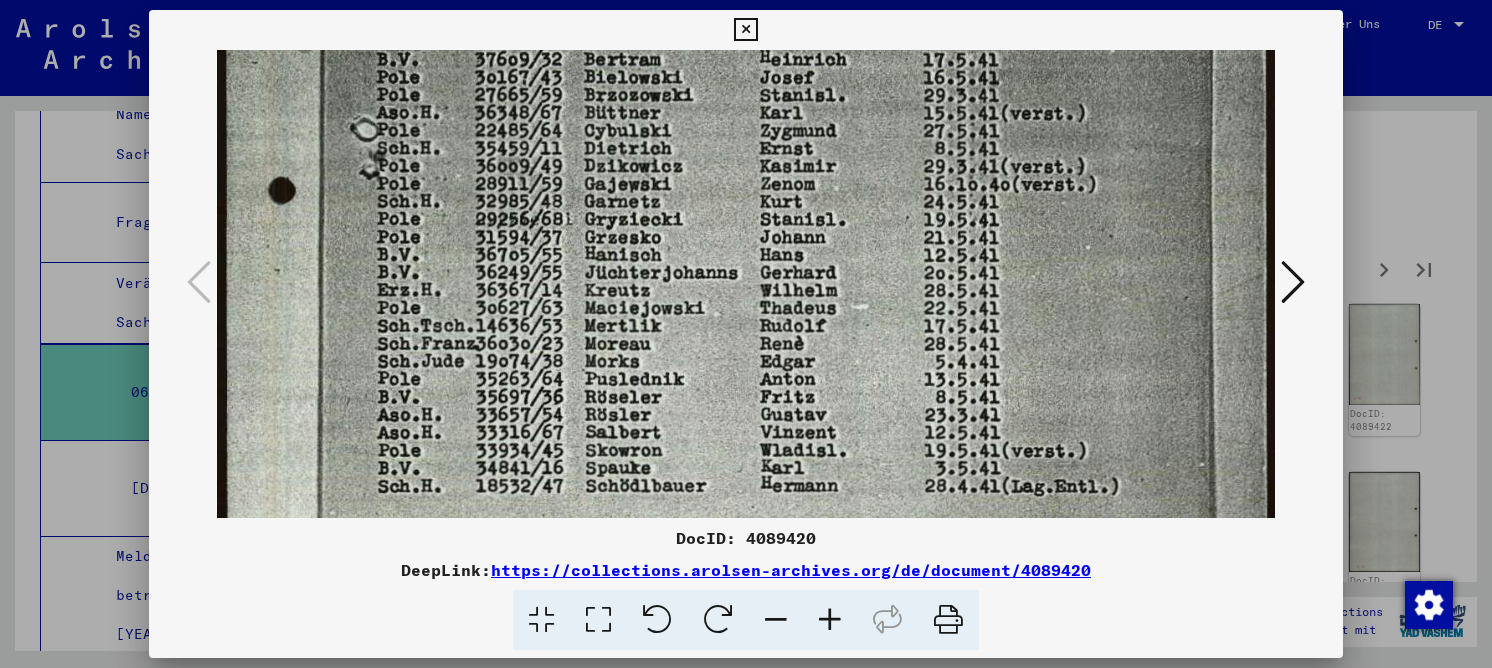 drag, startPoint x: 788, startPoint y: 348, endPoint x: 832, endPoint y: 159, distance: 194.05412 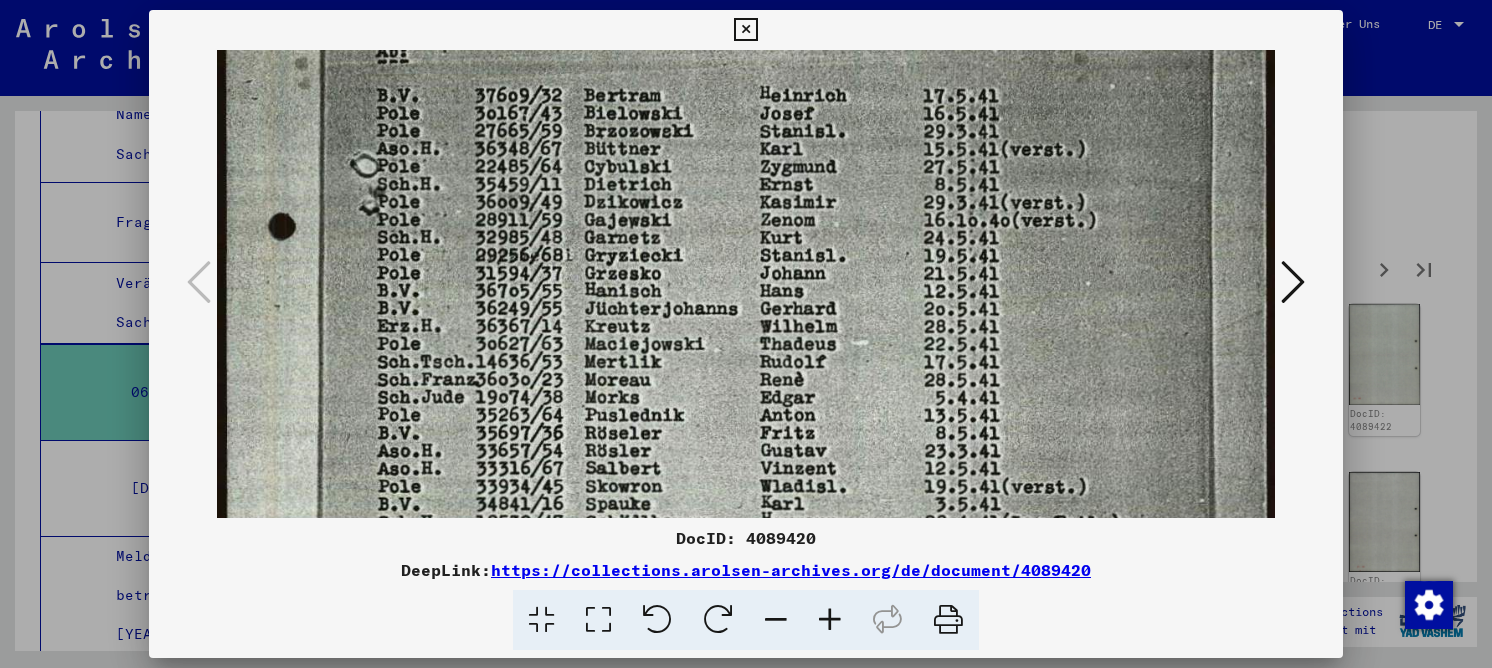drag, startPoint x: 792, startPoint y: 307, endPoint x: 780, endPoint y: 293, distance: 18.439089 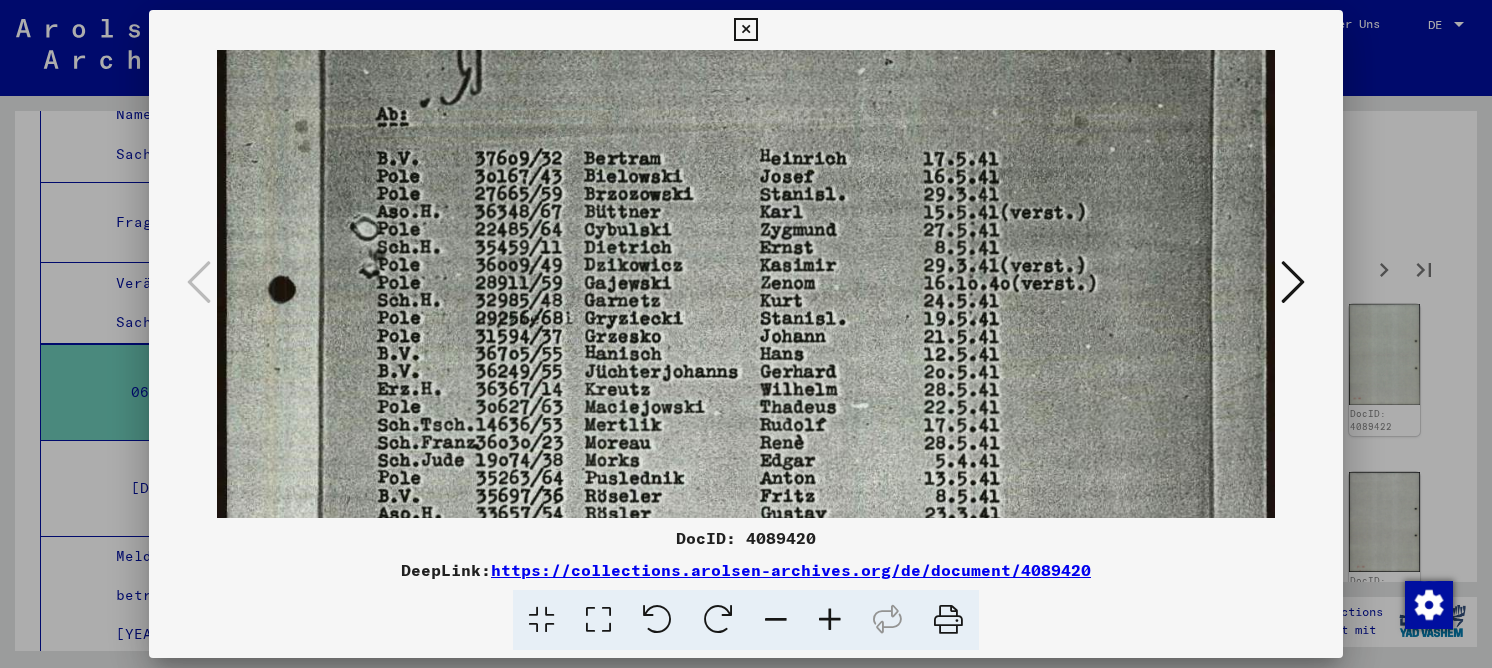 drag, startPoint x: 748, startPoint y: 239, endPoint x: 744, endPoint y: 303, distance: 64.12488 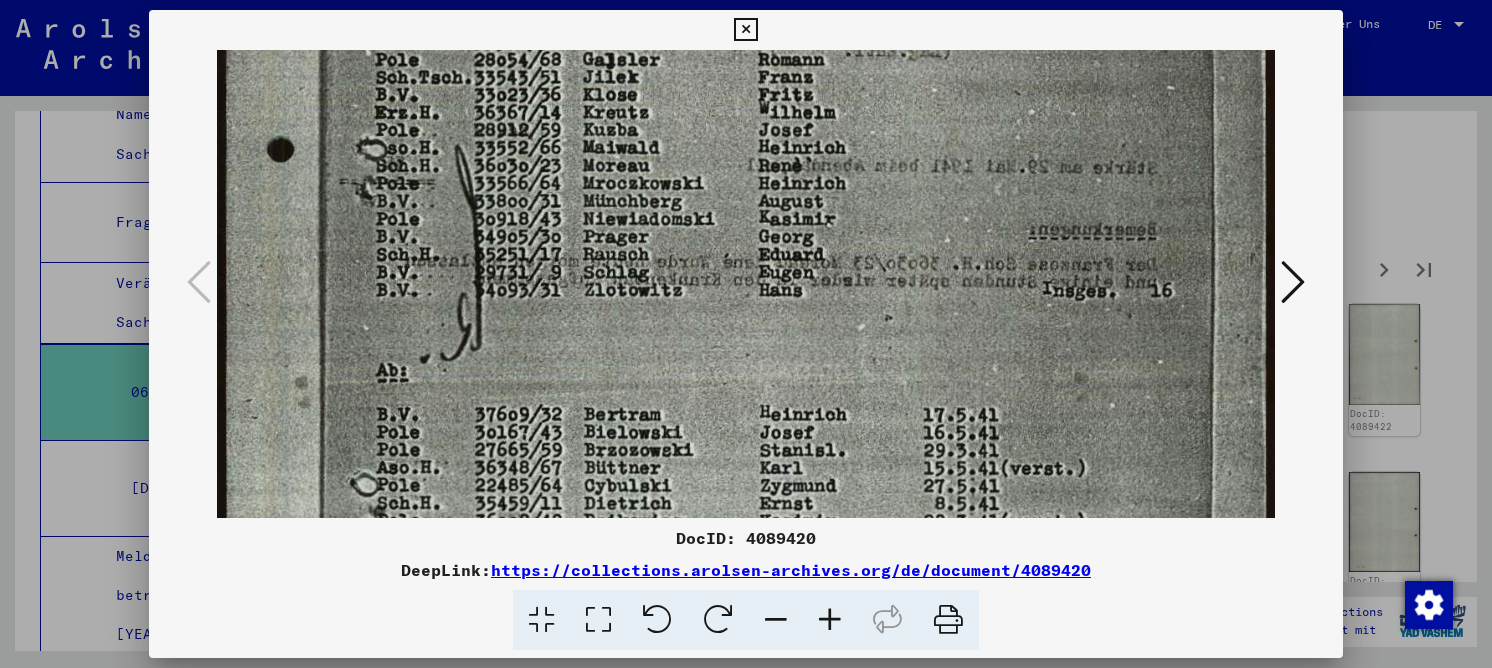drag, startPoint x: 747, startPoint y: 183, endPoint x: 745, endPoint y: 411, distance: 228.00877 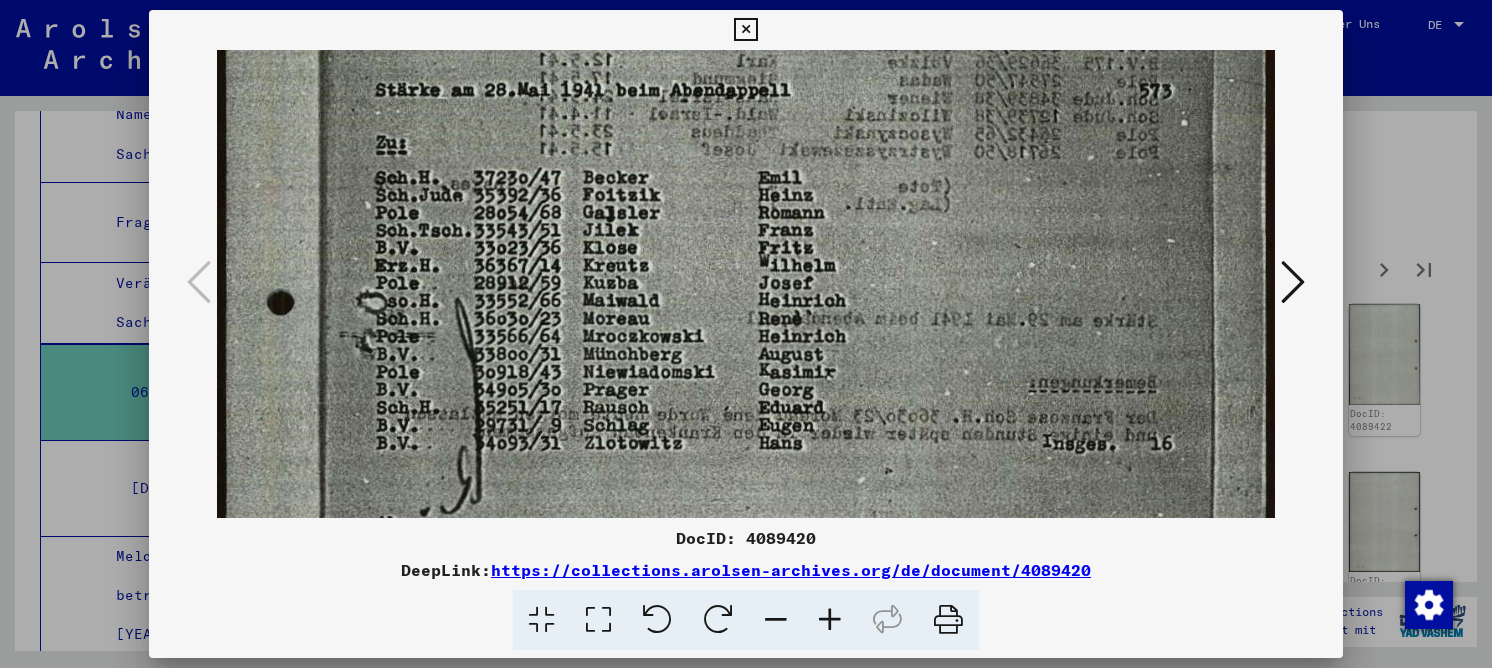 scroll, scrollTop: 291, scrollLeft: 0, axis: vertical 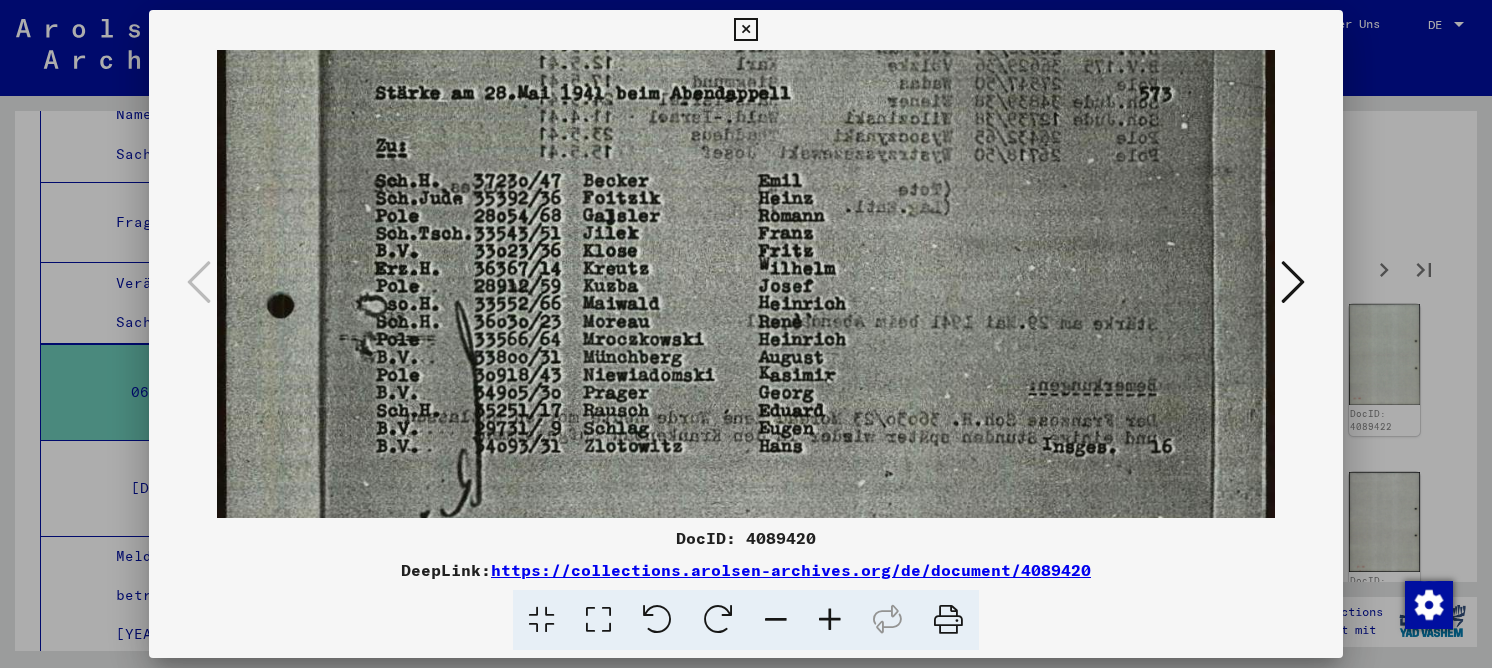 drag, startPoint x: 814, startPoint y: 226, endPoint x: 821, endPoint y: 371, distance: 145.16887 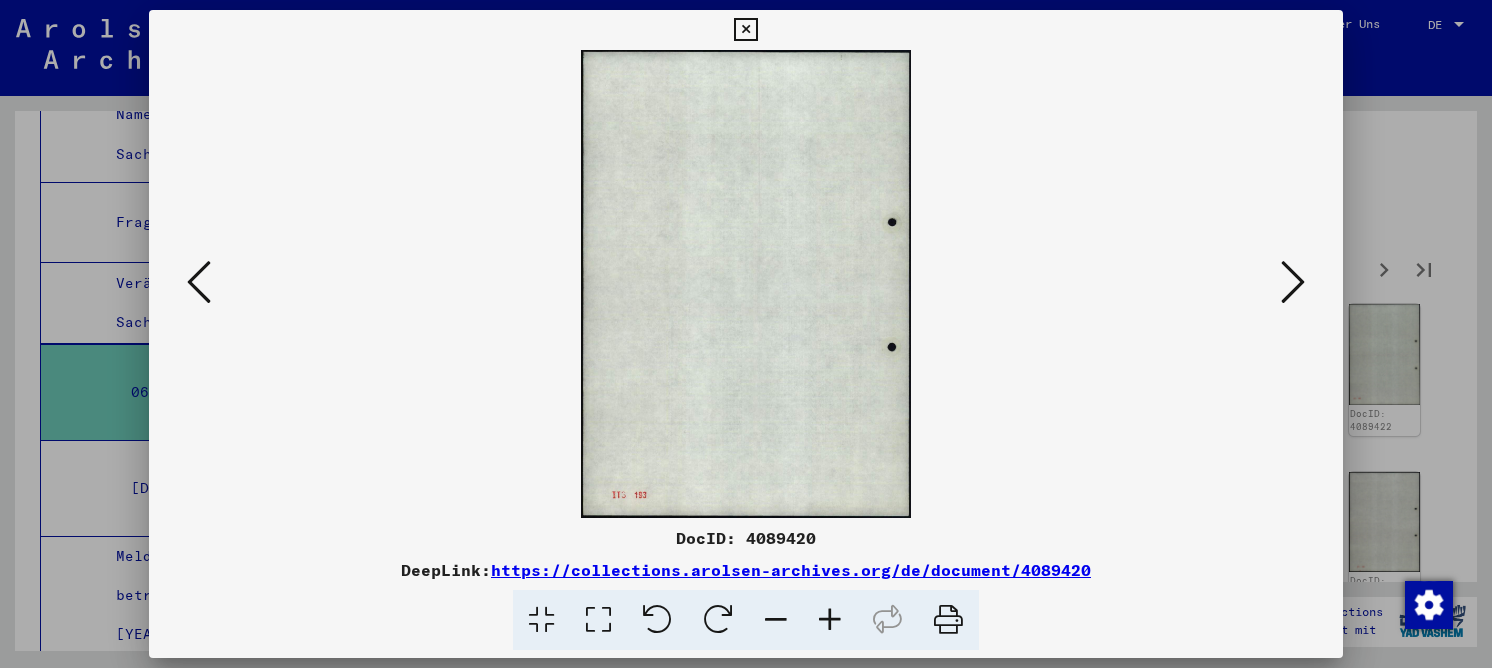 scroll, scrollTop: 0, scrollLeft: 0, axis: both 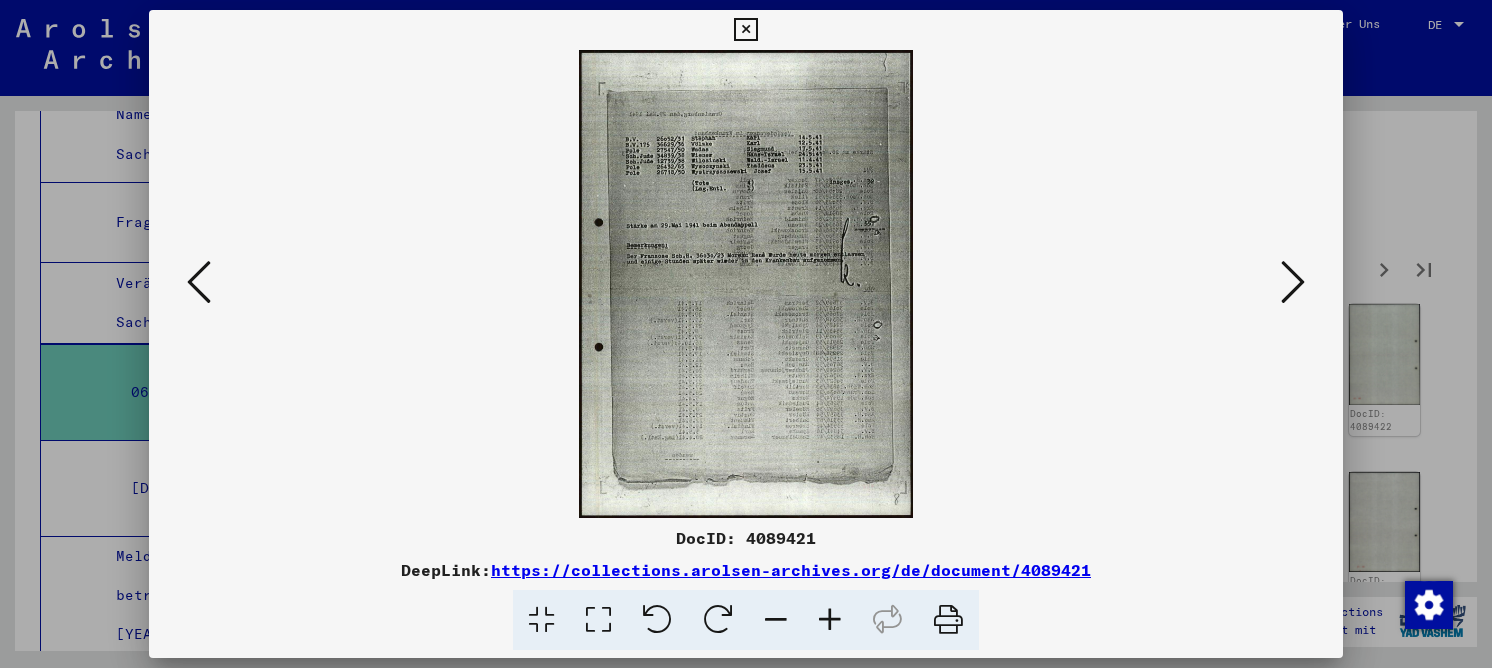 drag, startPoint x: 607, startPoint y: 615, endPoint x: 628, endPoint y: 506, distance: 111.0045 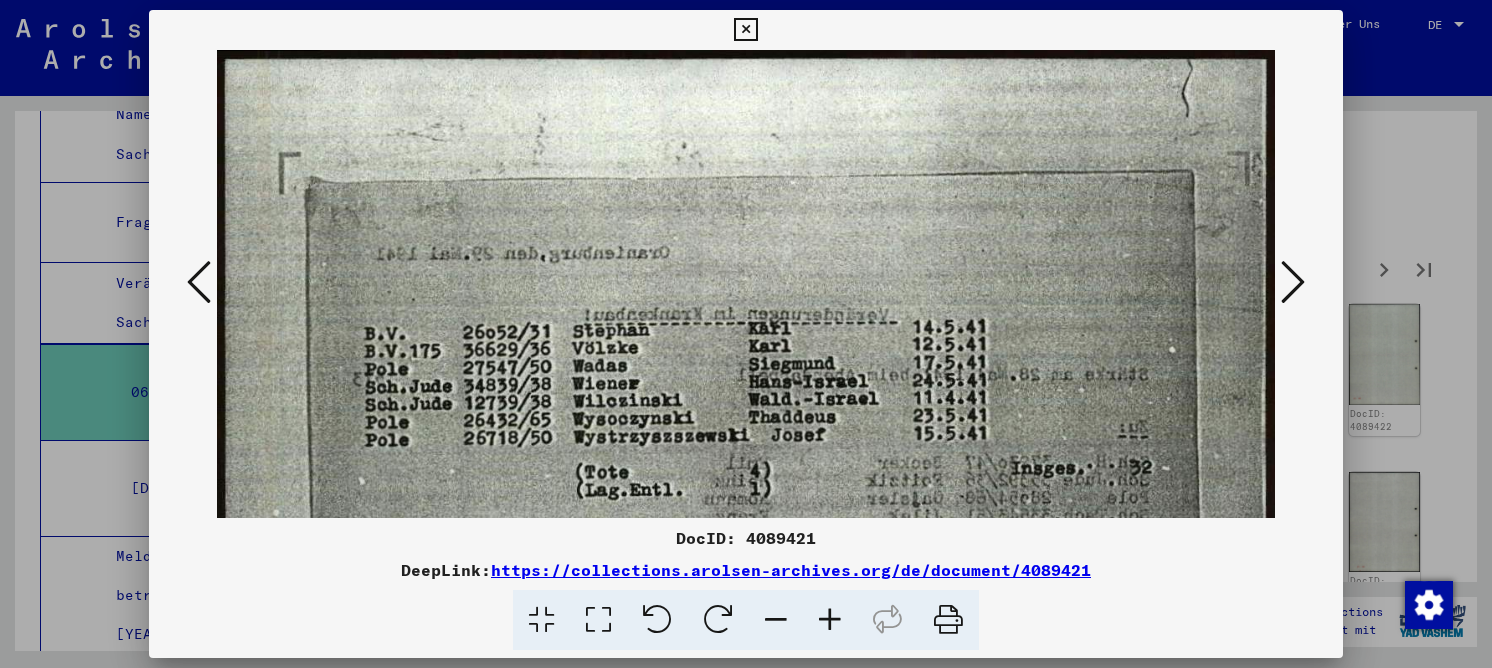 click at bounding box center [1293, 283] 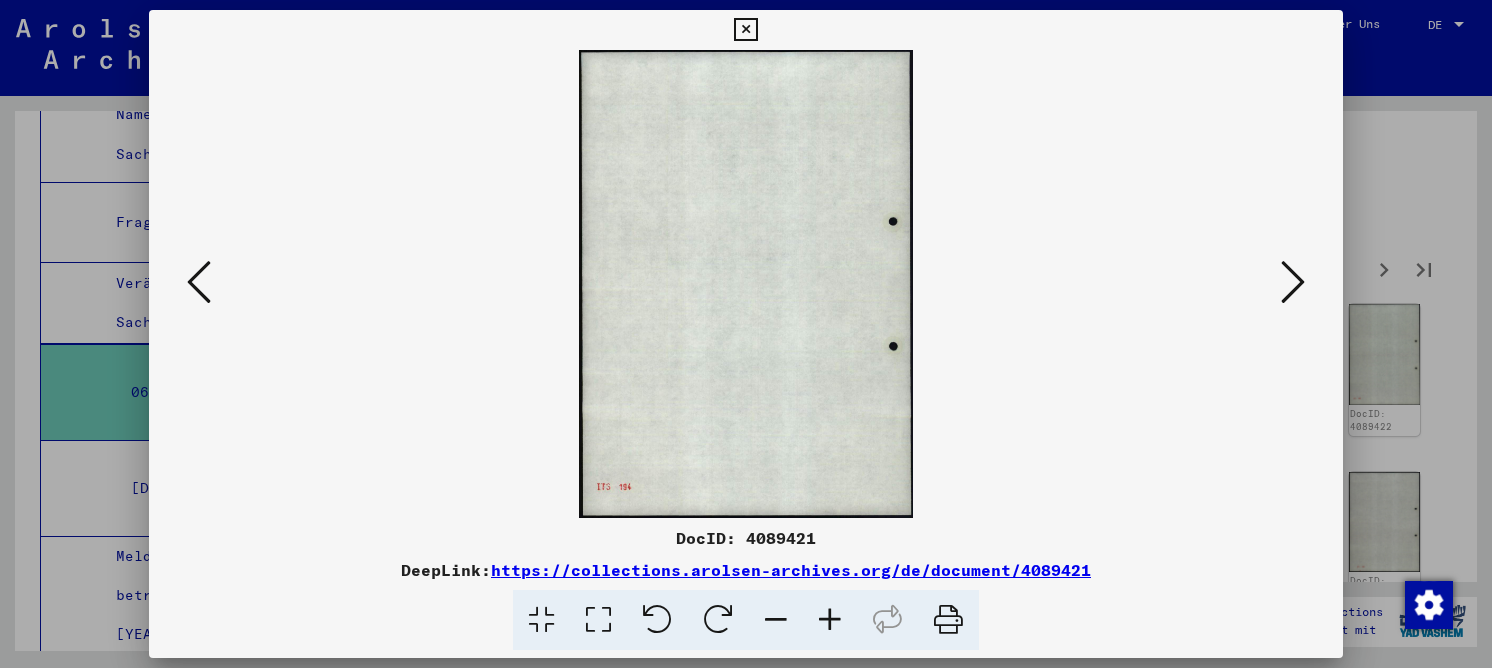 click at bounding box center [1293, 283] 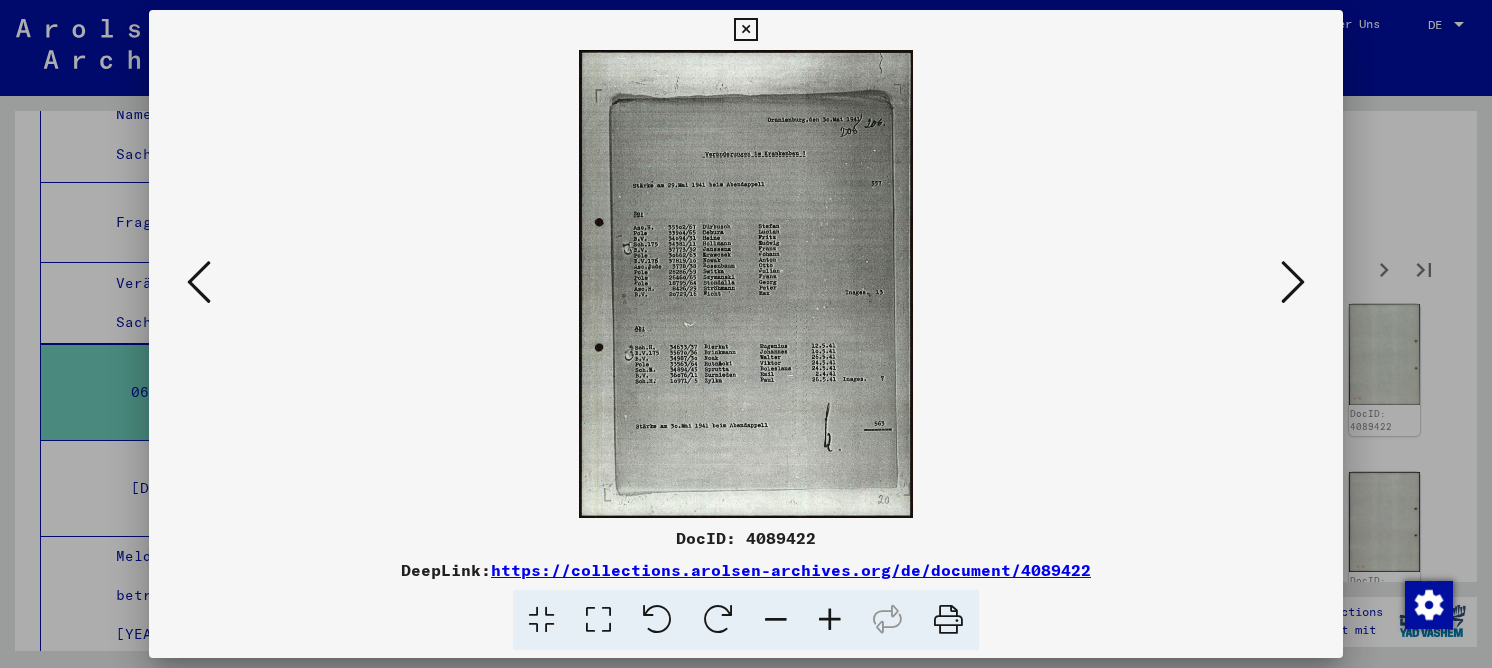 click at bounding box center (598, 620) 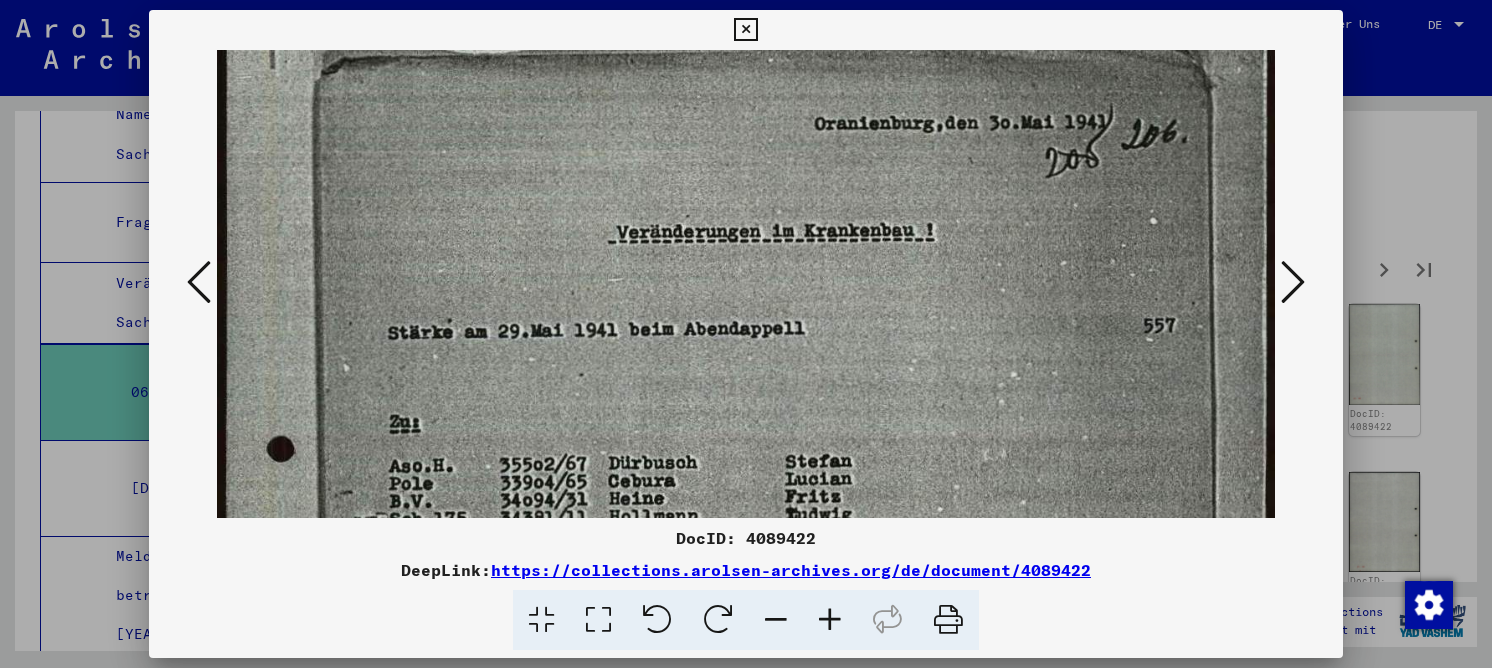 drag, startPoint x: 654, startPoint y: 427, endPoint x: 710, endPoint y: 134, distance: 298.30353 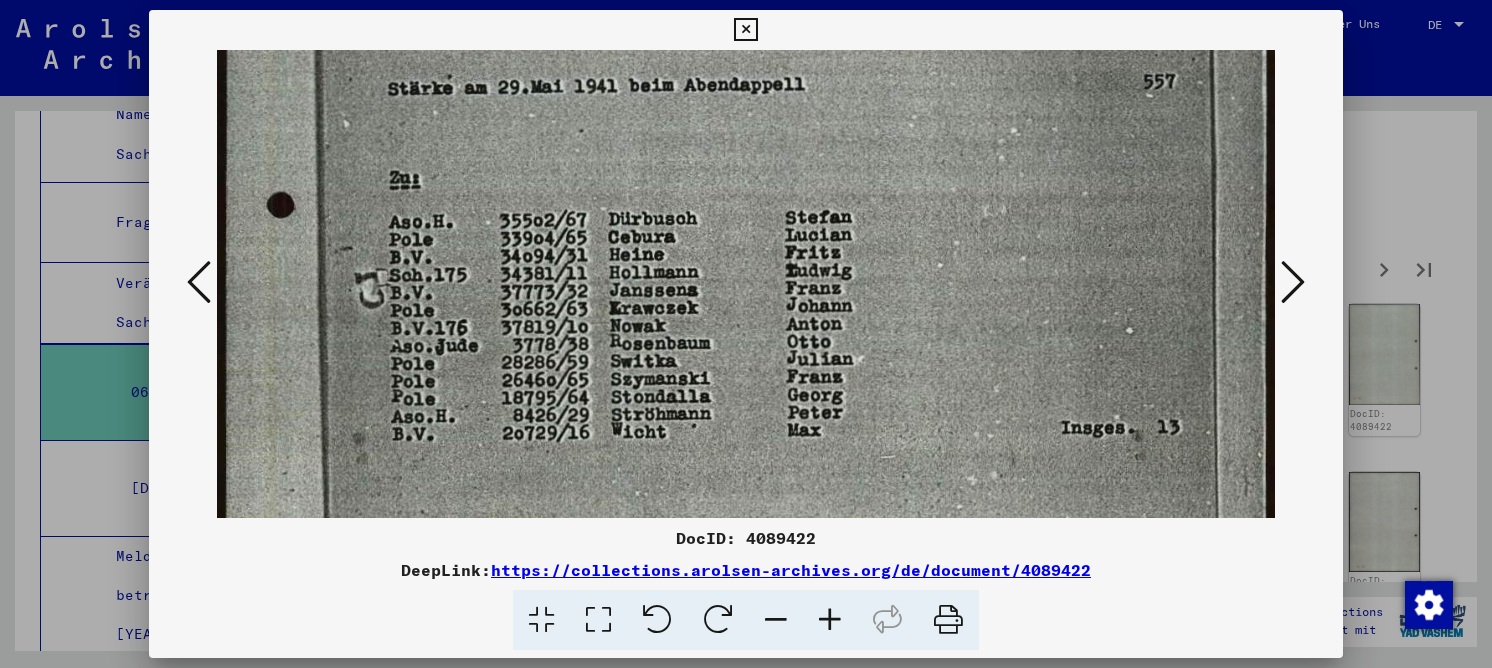 drag, startPoint x: 667, startPoint y: 370, endPoint x: 666, endPoint y: 272, distance: 98.005104 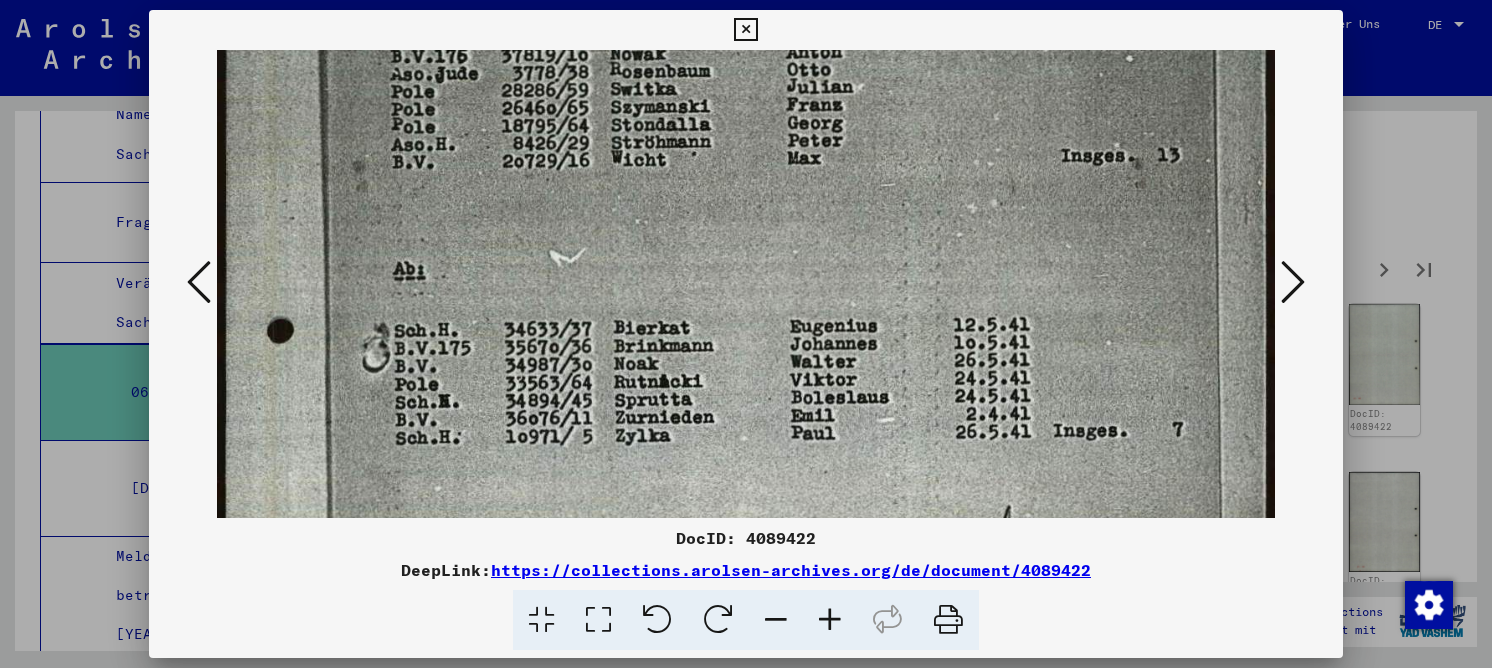 drag, startPoint x: 677, startPoint y: 292, endPoint x: 704, endPoint y: 124, distance: 170.1558 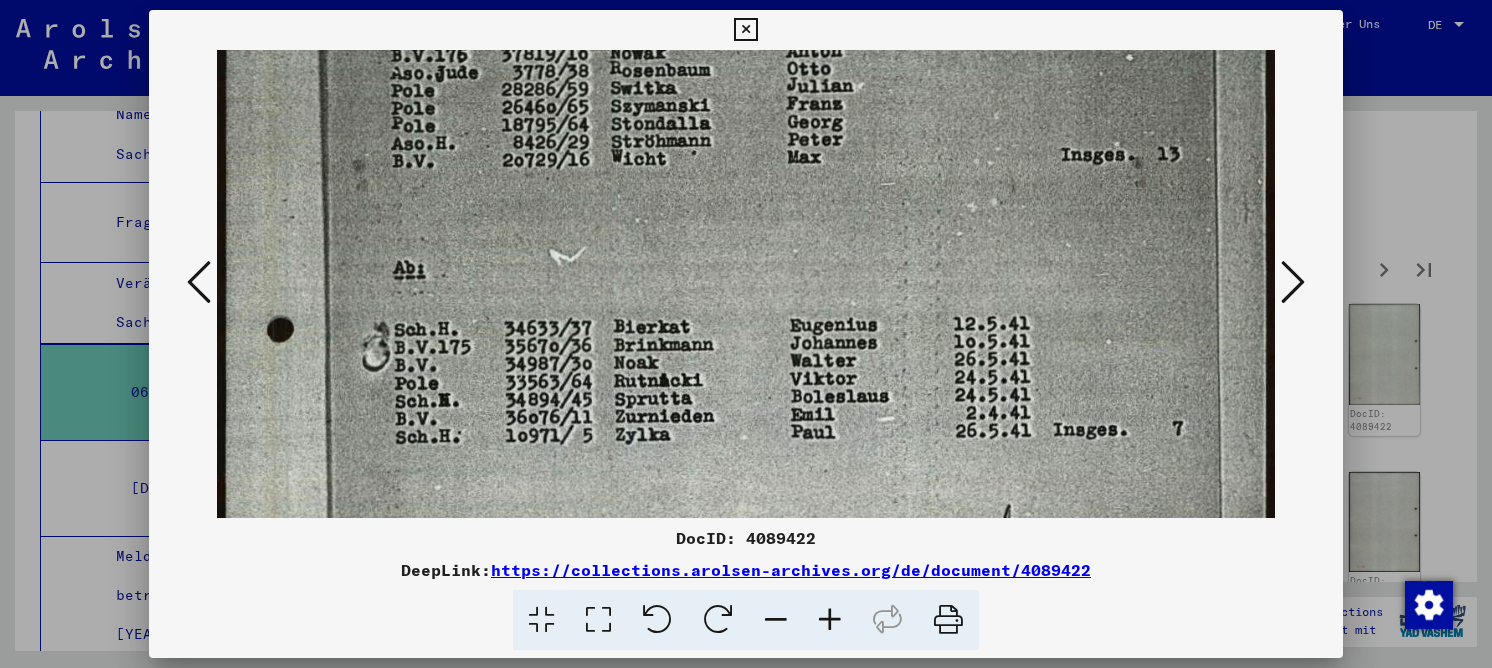 click at bounding box center [746, 128] 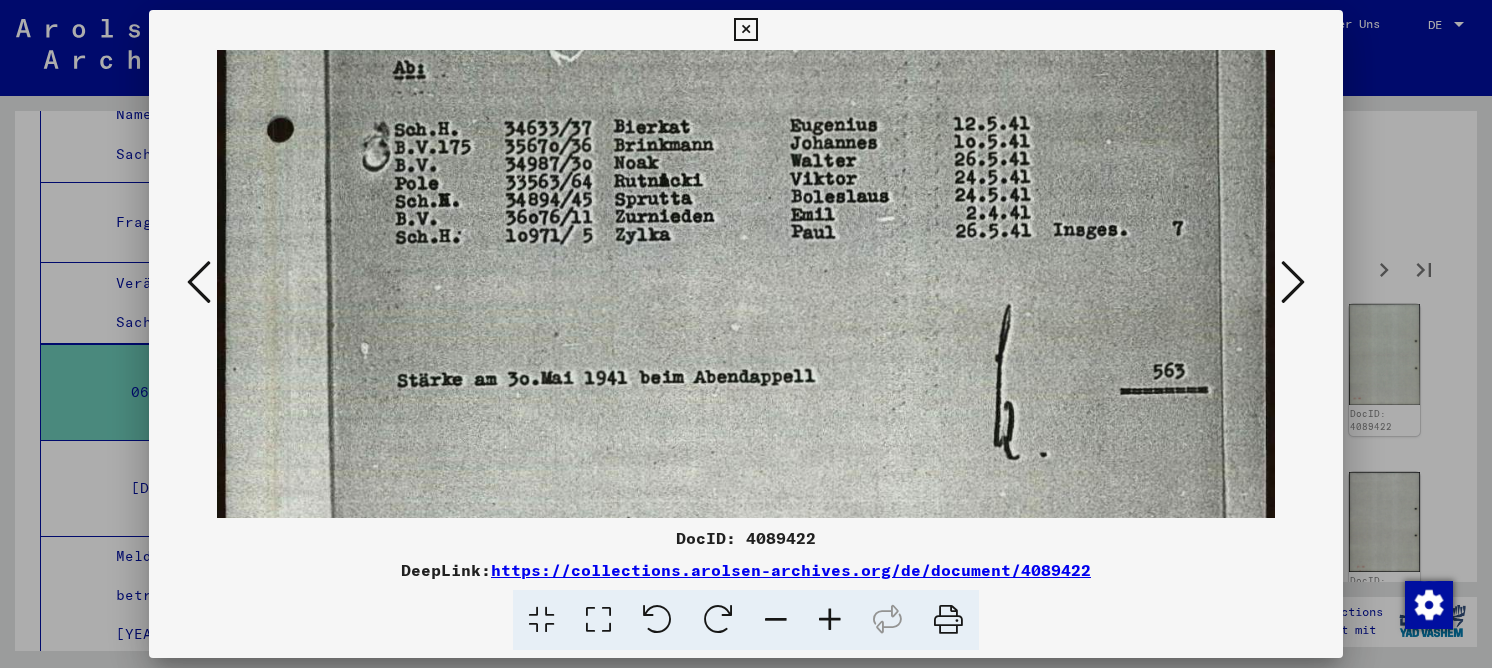 drag, startPoint x: 1120, startPoint y: 241, endPoint x: 1168, endPoint y: 122, distance: 128.31601 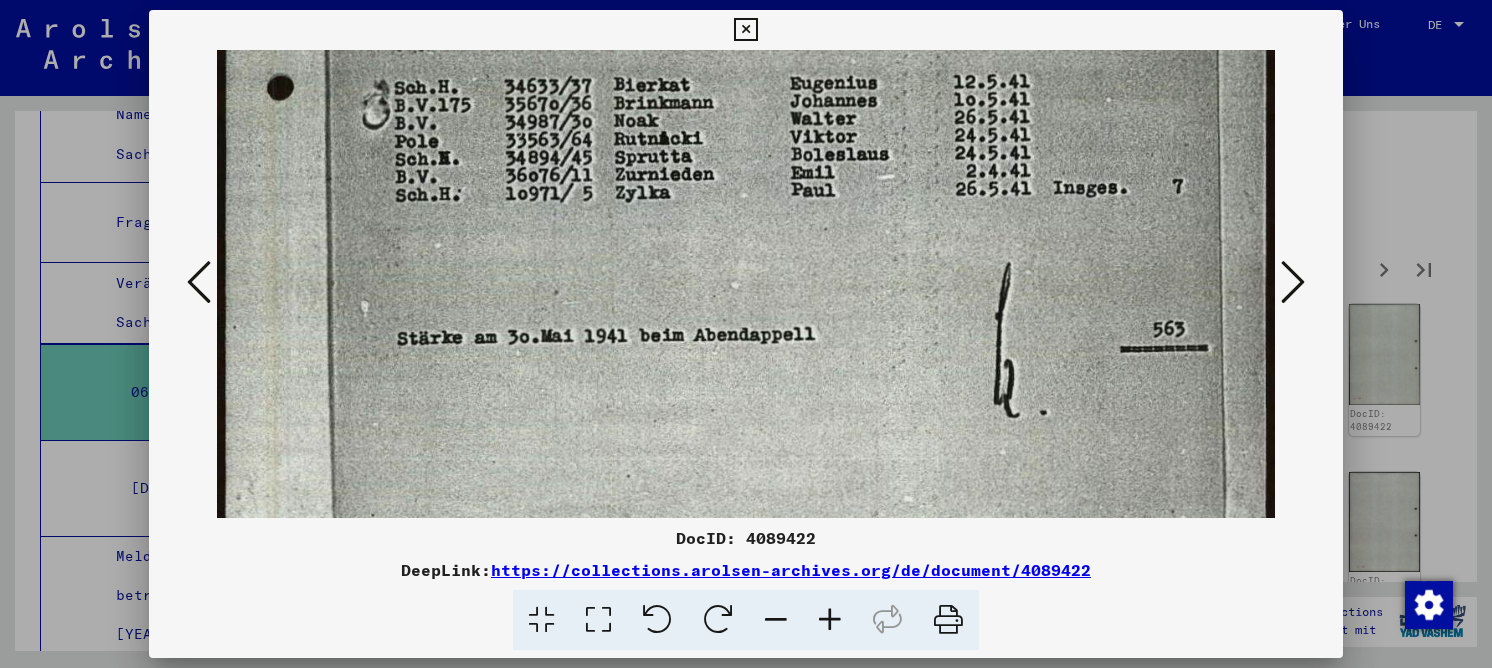 click at bounding box center [1293, 283] 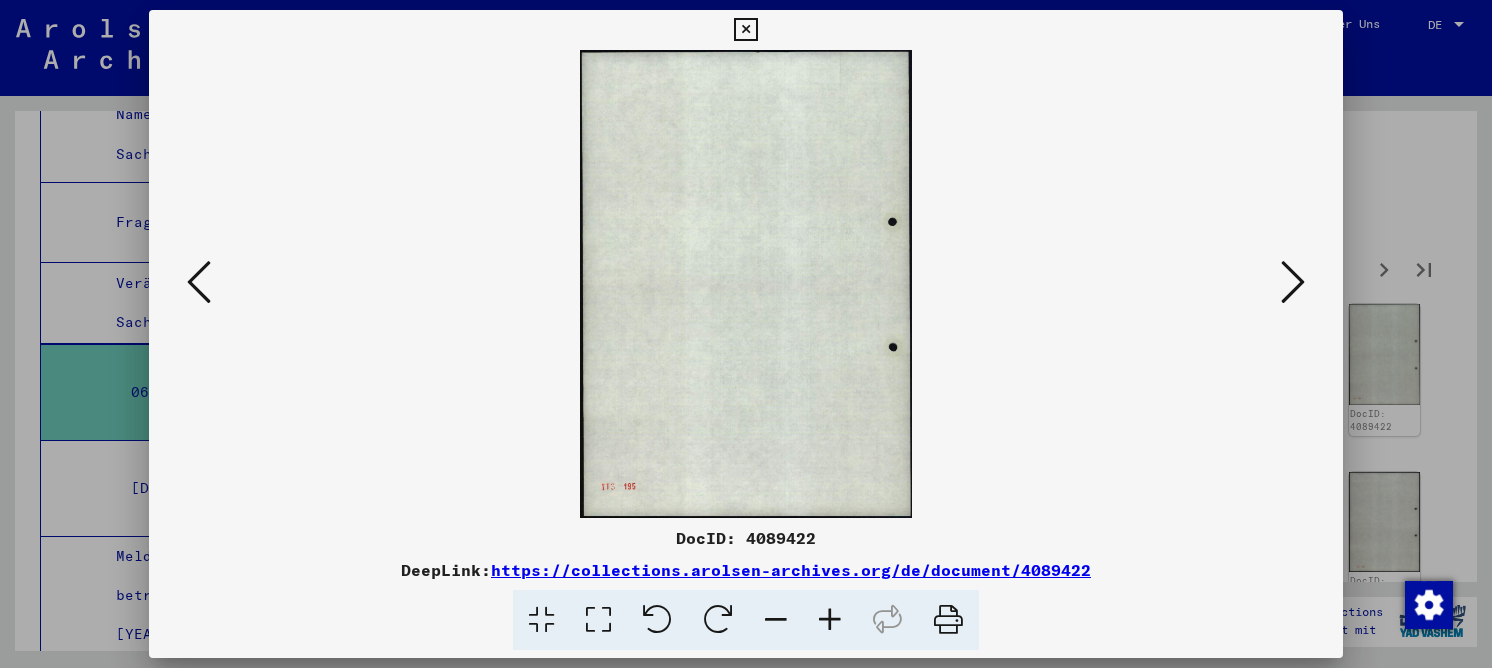 scroll, scrollTop: 0, scrollLeft: 0, axis: both 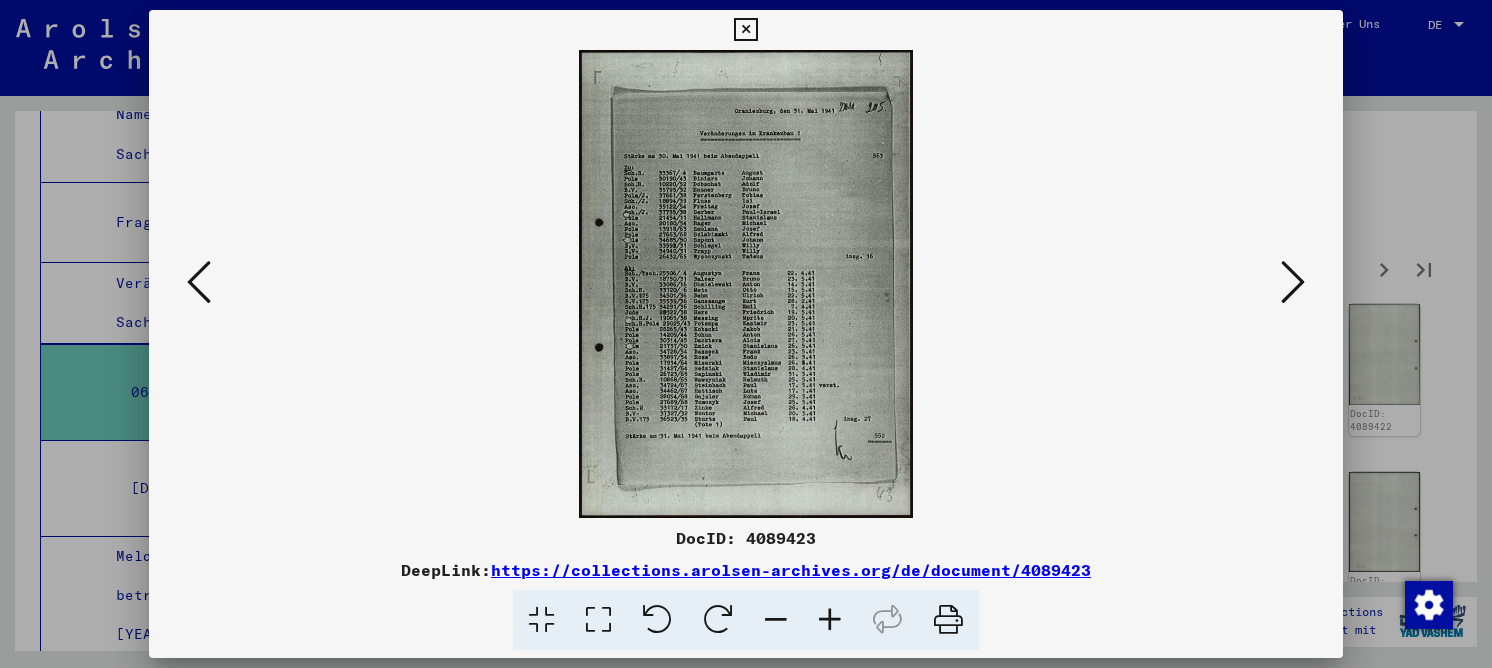 drag, startPoint x: 609, startPoint y: 613, endPoint x: 653, endPoint y: 482, distance: 138.1919 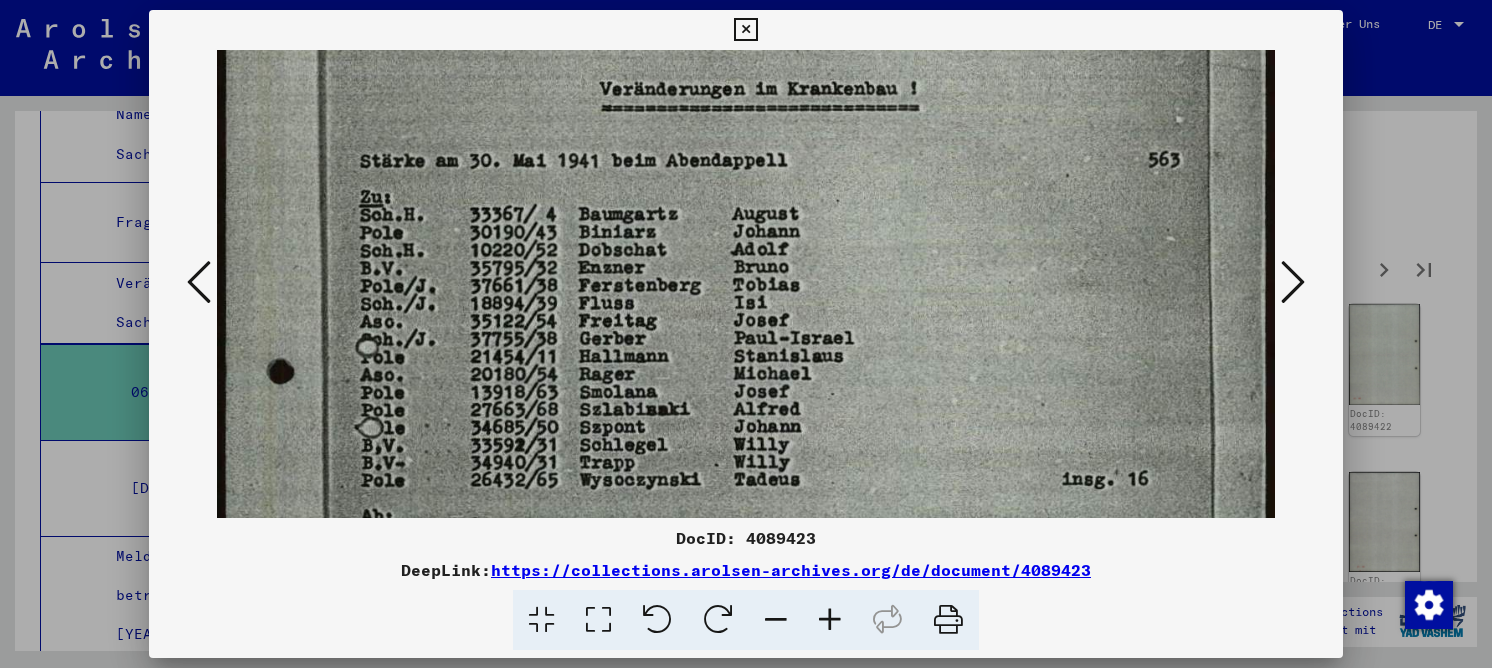 drag, startPoint x: 655, startPoint y: 419, endPoint x: 703, endPoint y: 190, distance: 233.9765 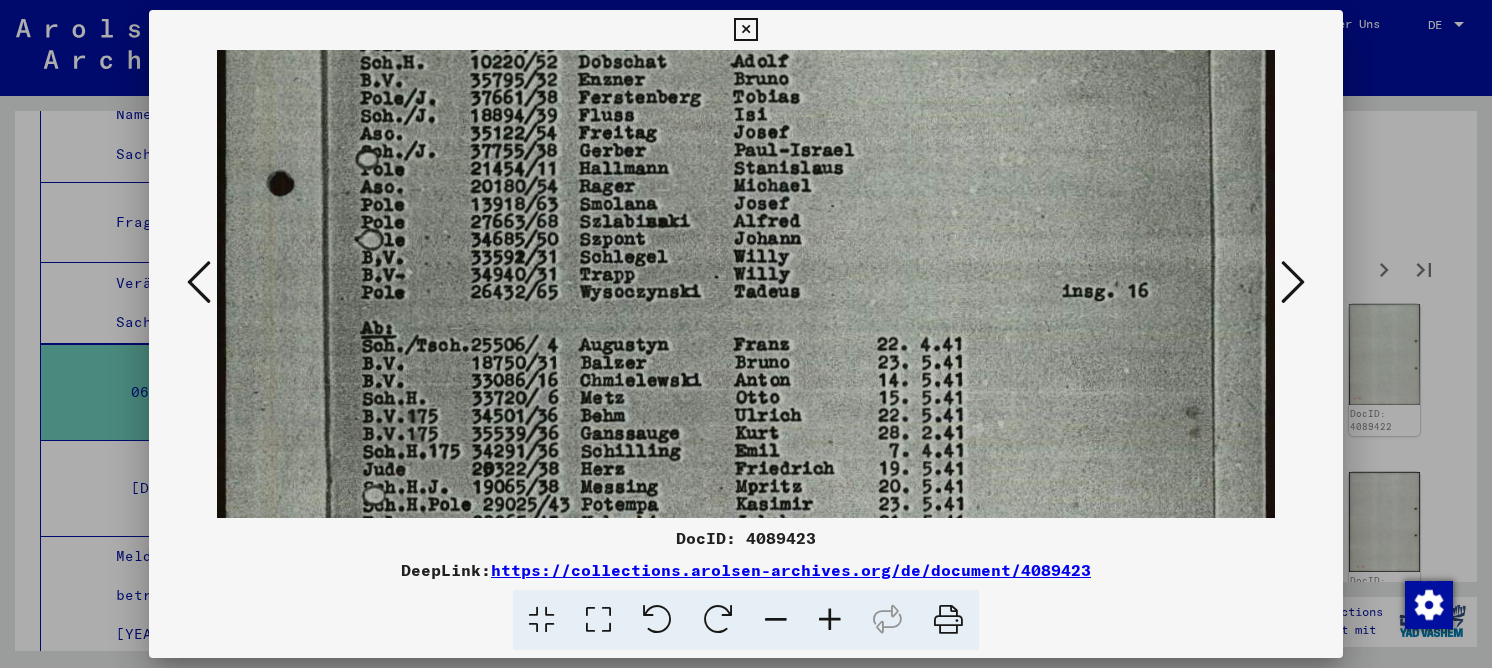 drag, startPoint x: 601, startPoint y: 334, endPoint x: 606, endPoint y: 205, distance: 129.09686 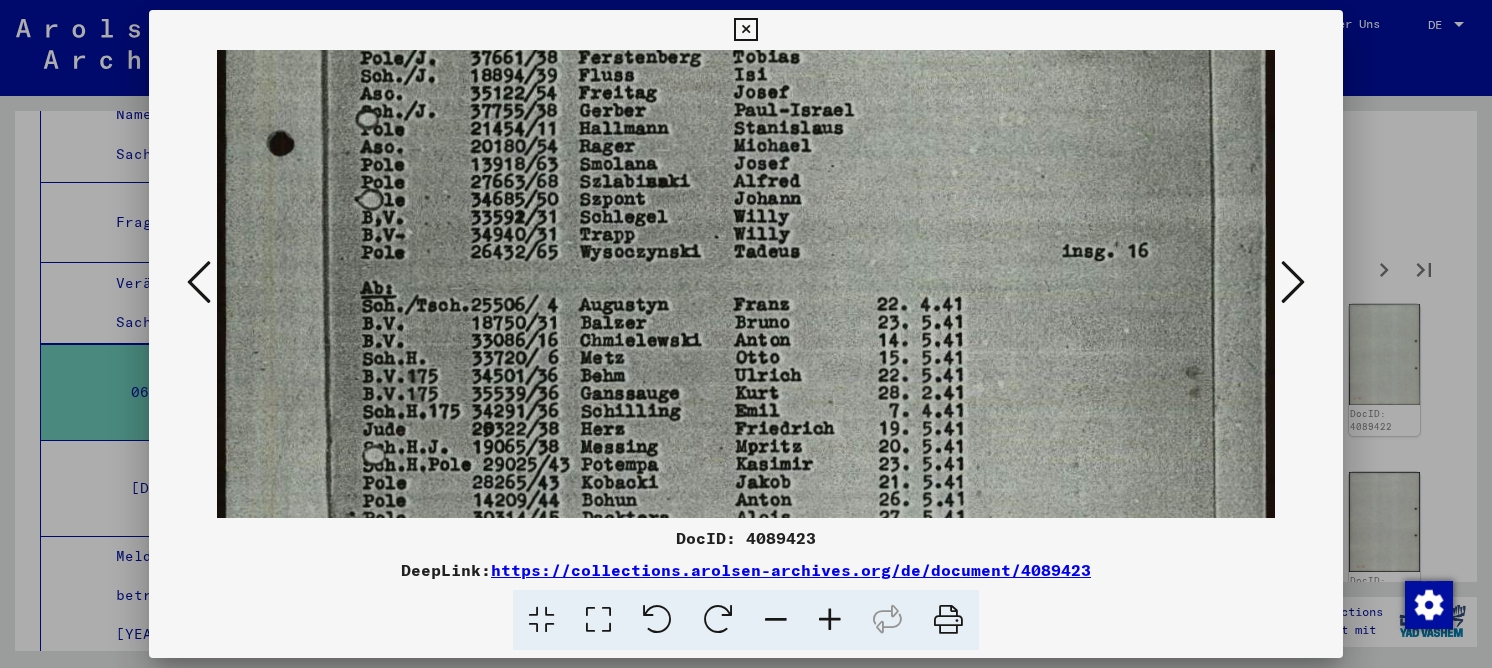 drag, startPoint x: 598, startPoint y: 290, endPoint x: 598, endPoint y: 248, distance: 42 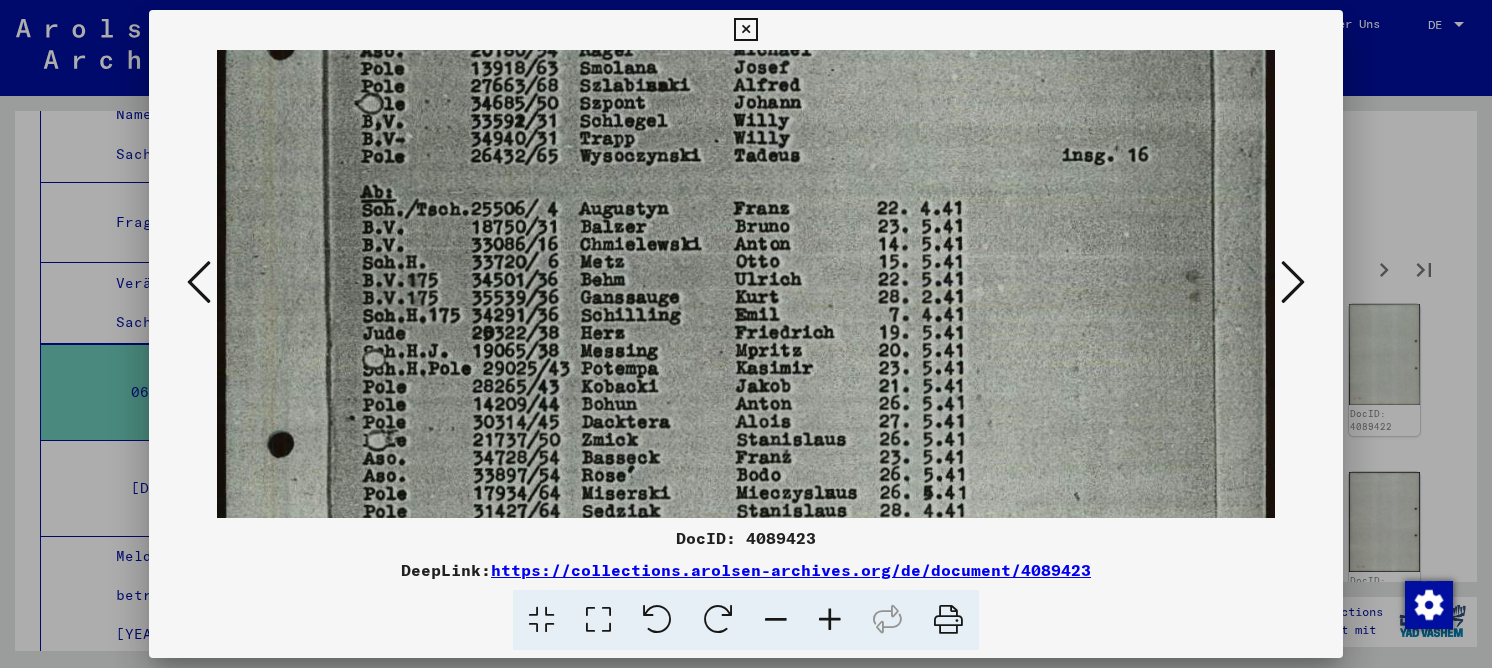 scroll, scrollTop: 551, scrollLeft: 0, axis: vertical 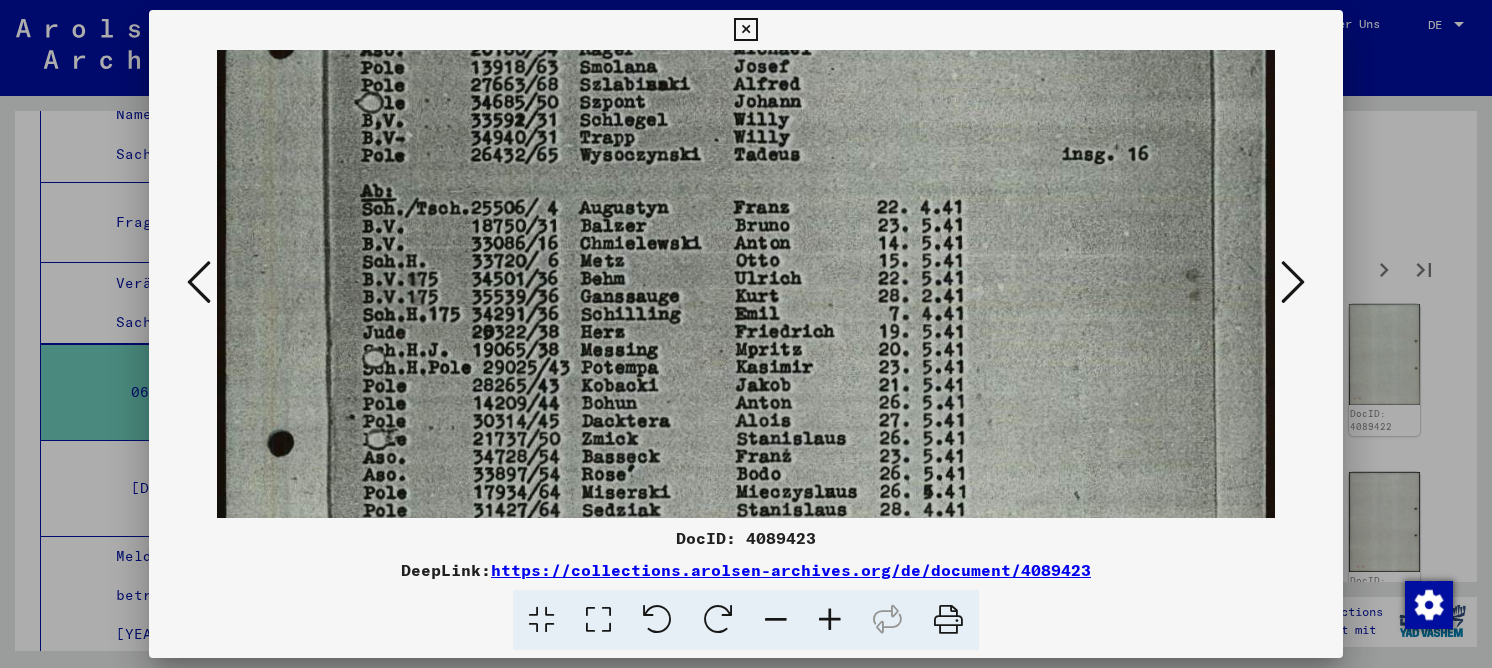 drag, startPoint x: 592, startPoint y: 273, endPoint x: 597, endPoint y: 194, distance: 79.15807 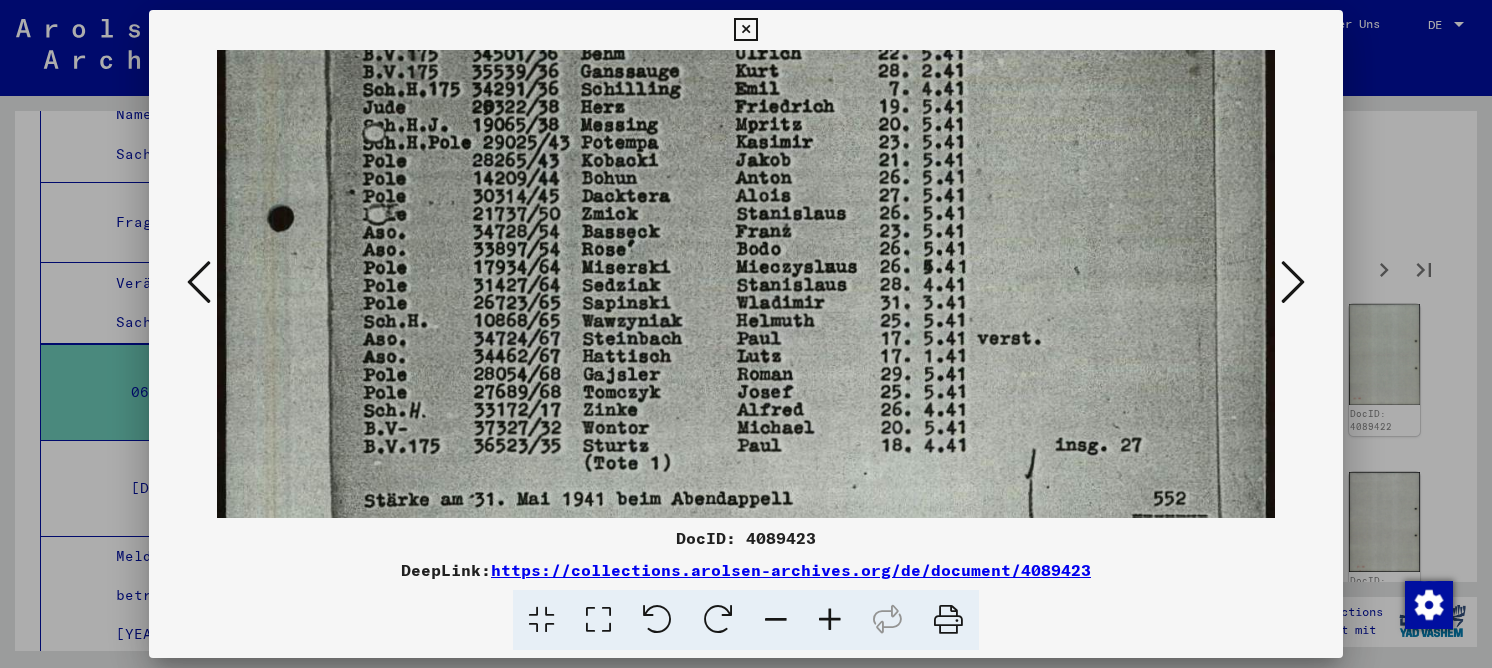 drag, startPoint x: 554, startPoint y: 352, endPoint x: 612, endPoint y: 127, distance: 232.35533 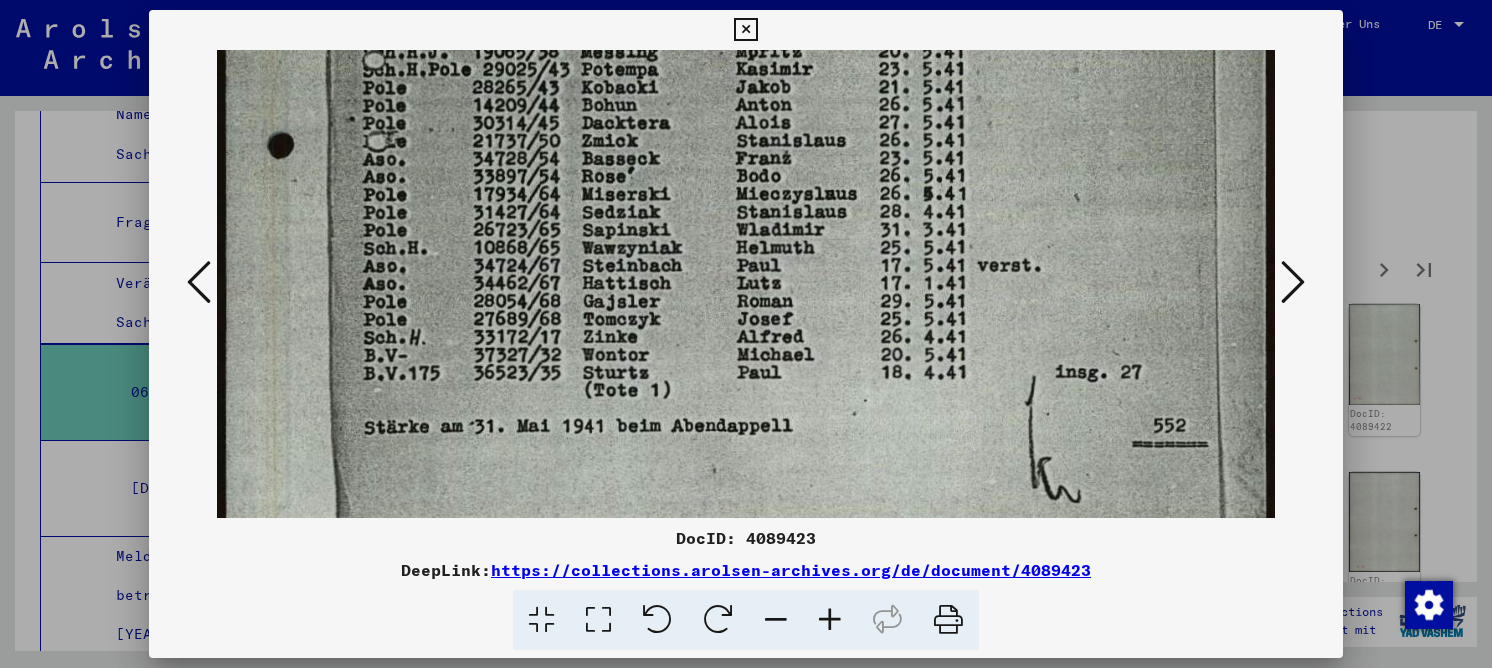 drag, startPoint x: 641, startPoint y: 351, endPoint x: 666, endPoint y: 273, distance: 81.908485 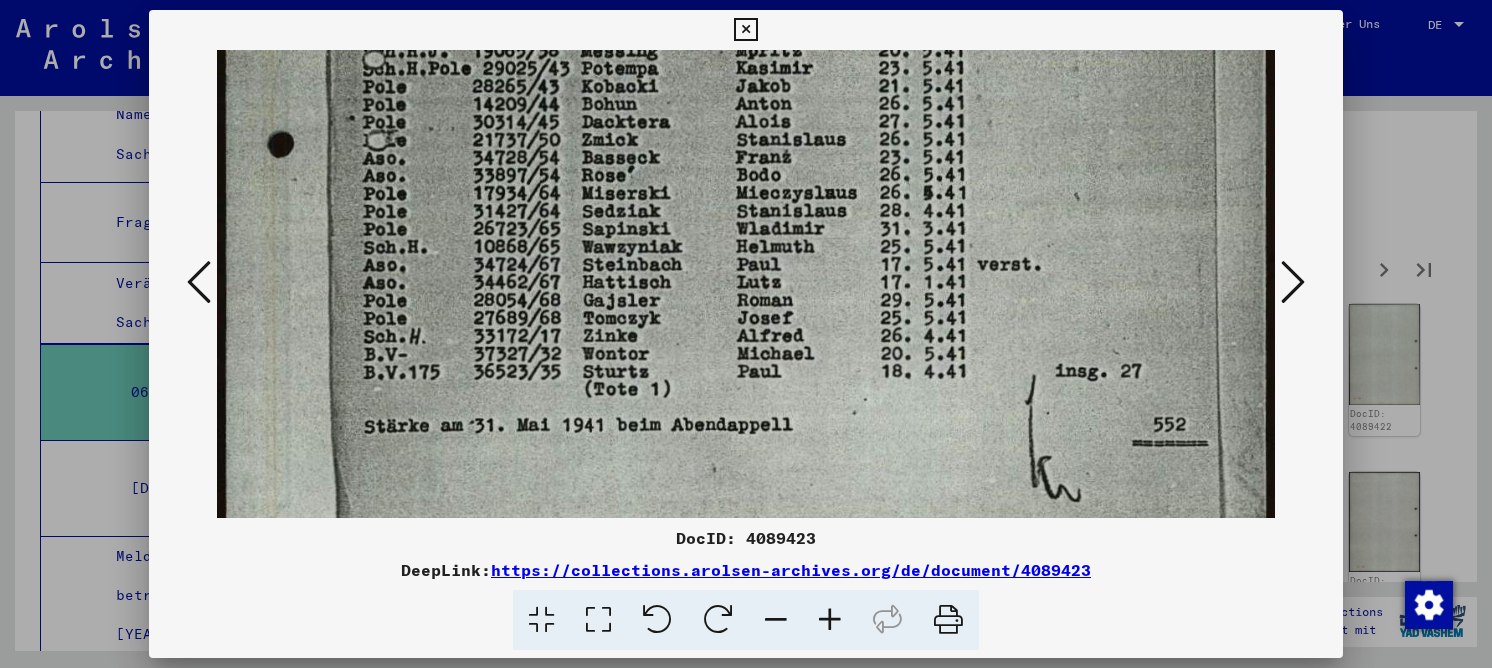 click at bounding box center [1293, 282] 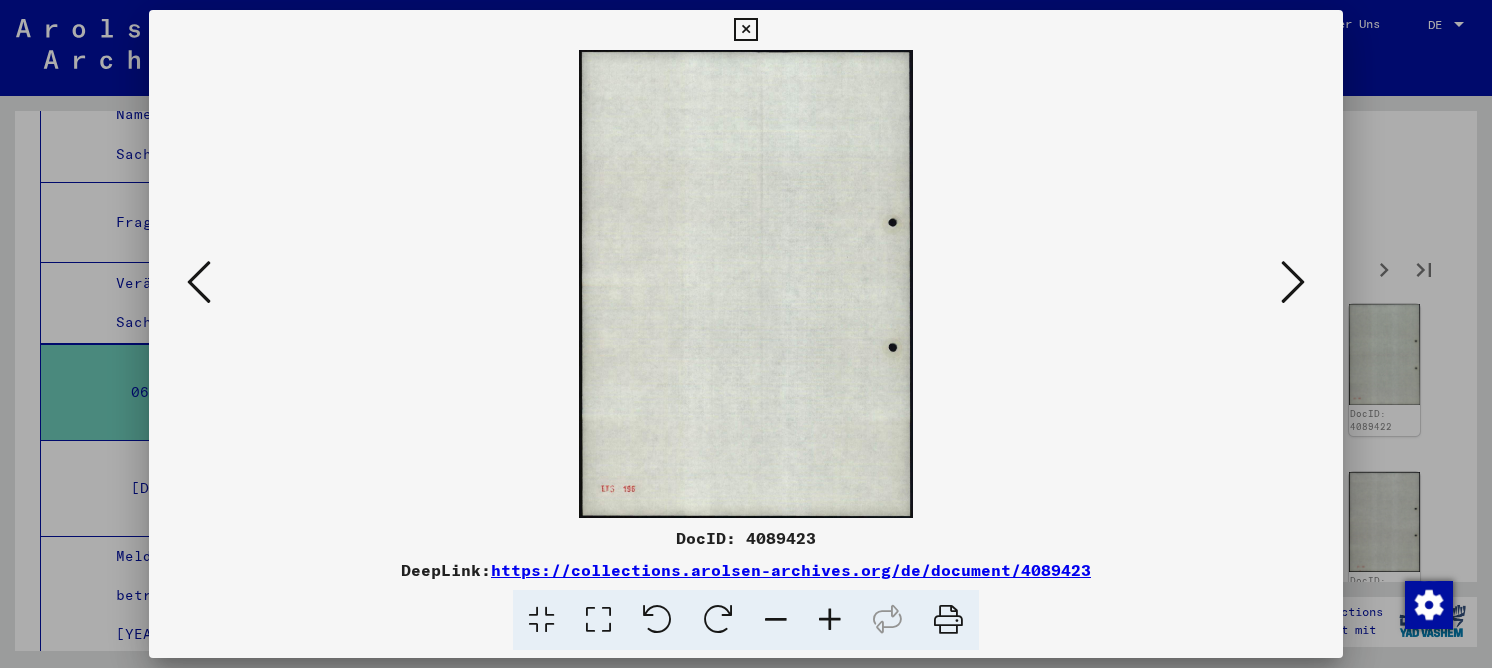scroll, scrollTop: 0, scrollLeft: 0, axis: both 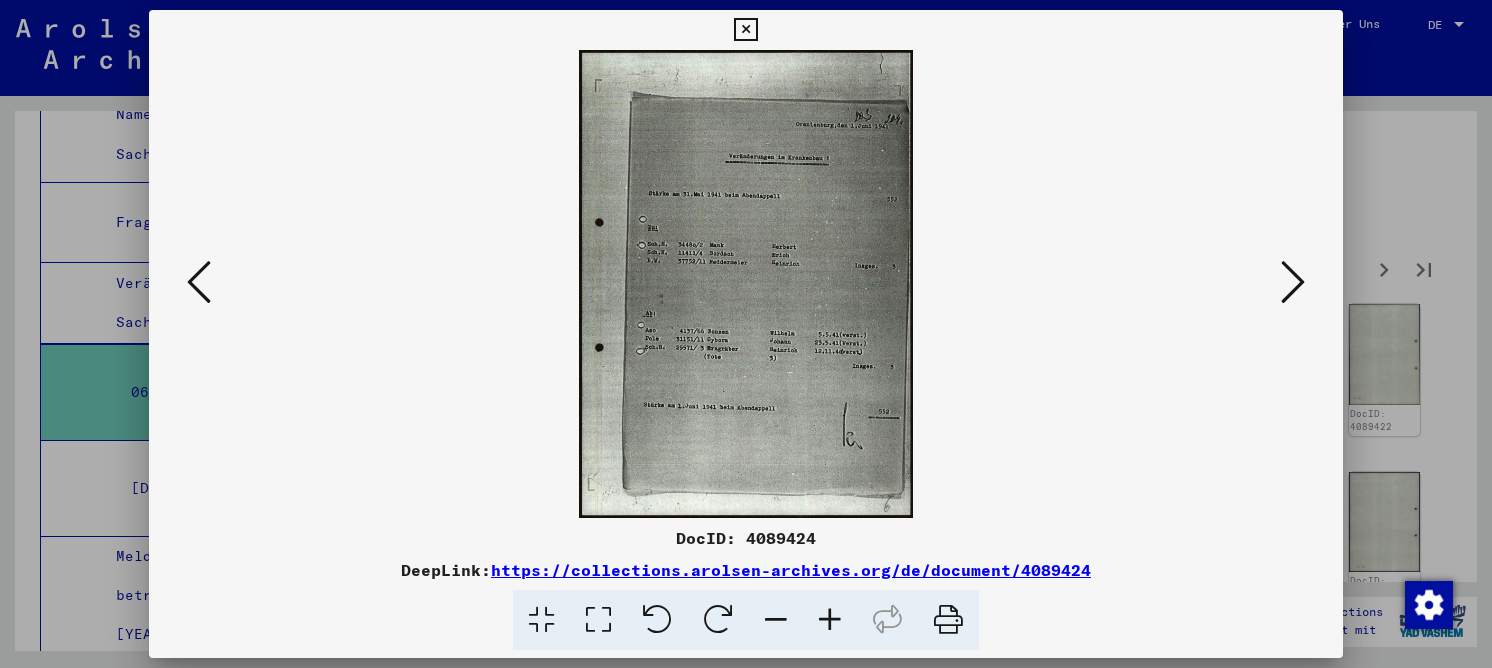drag, startPoint x: 620, startPoint y: 620, endPoint x: 630, endPoint y: 521, distance: 99.50377 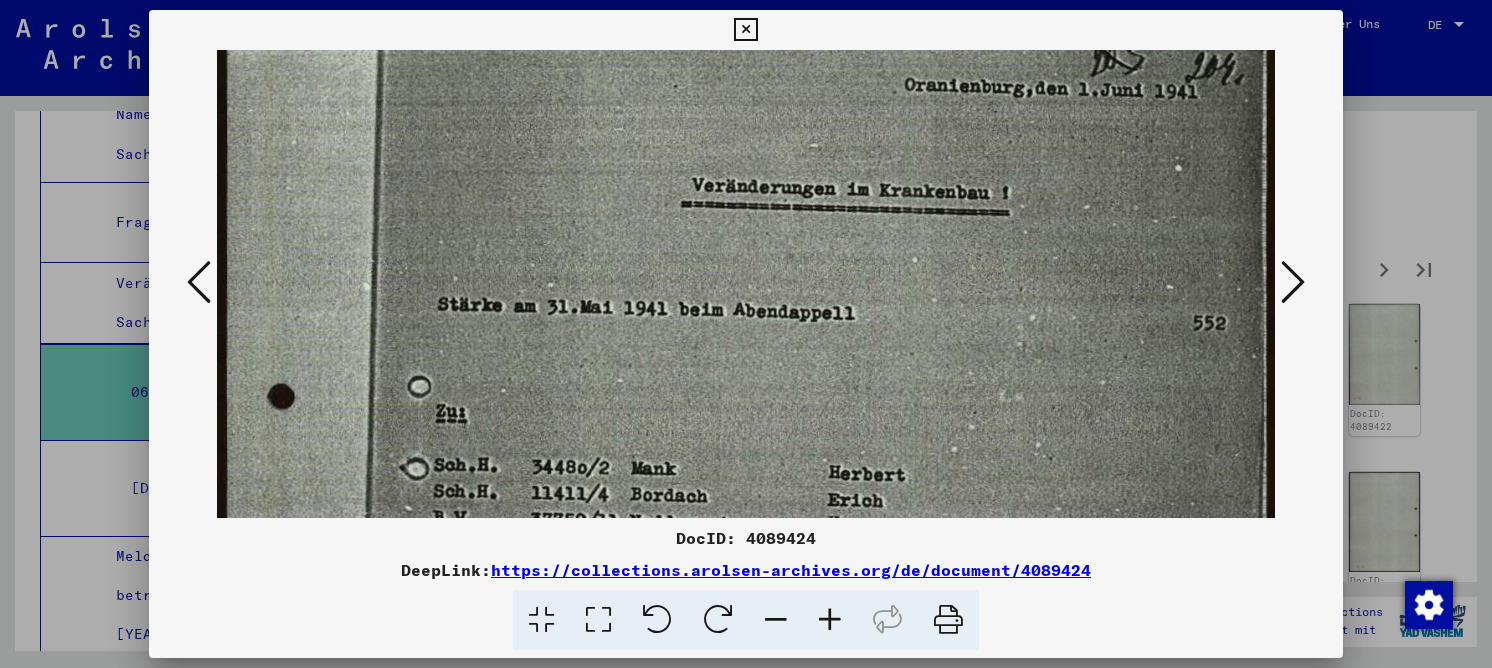 drag, startPoint x: 679, startPoint y: 253, endPoint x: 693, endPoint y: 178, distance: 76.29548 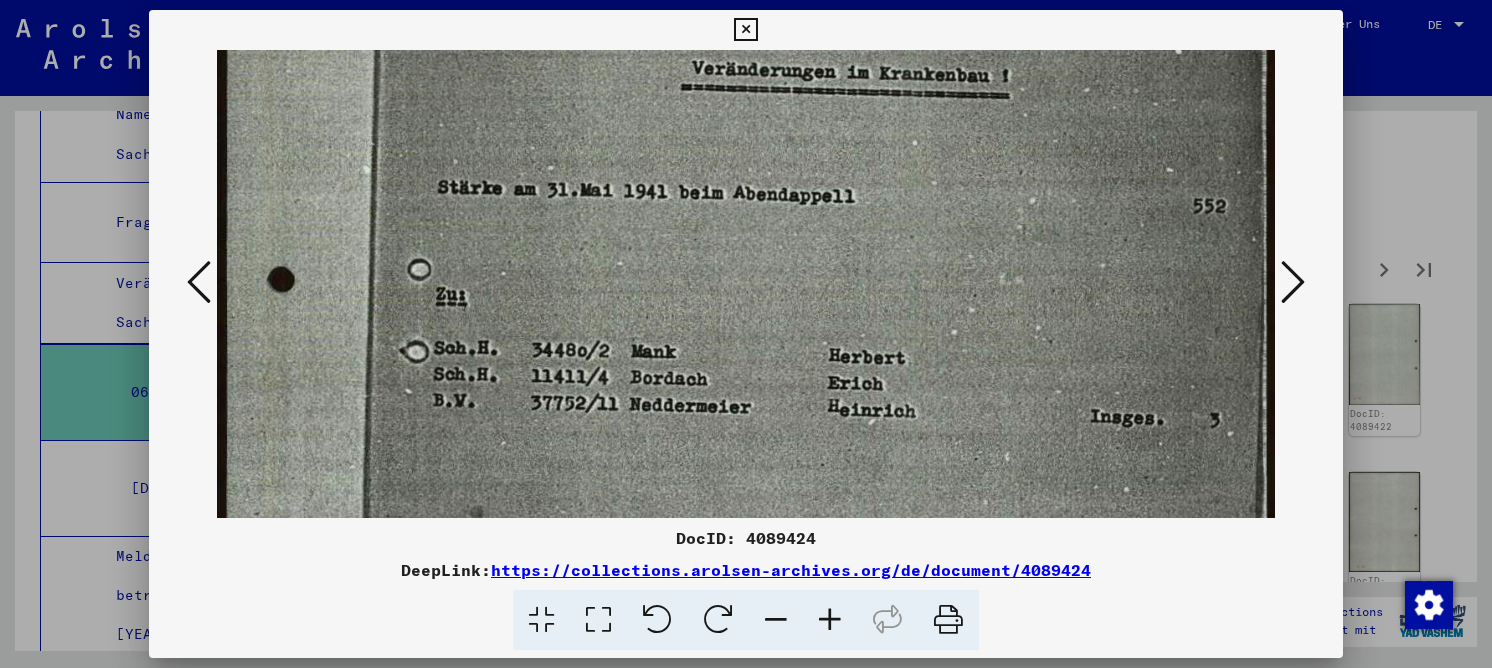 scroll, scrollTop: 327, scrollLeft: 0, axis: vertical 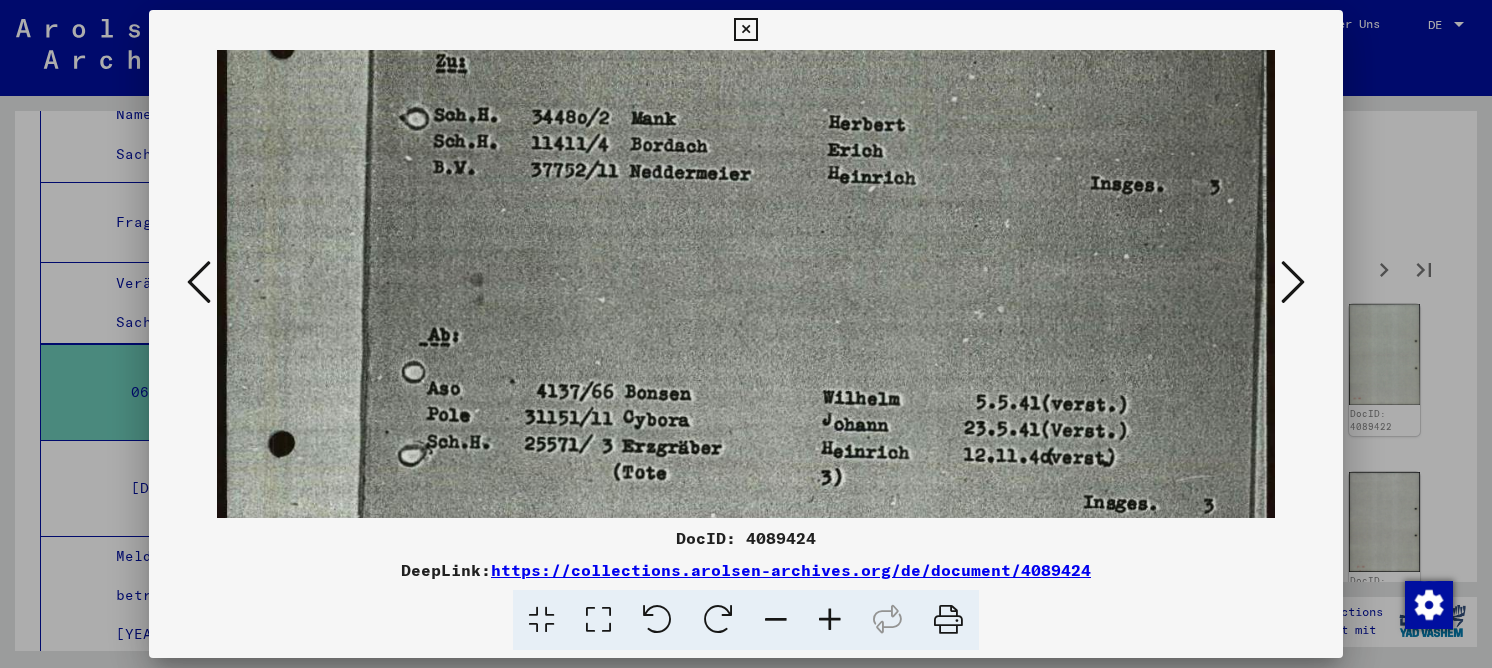 drag, startPoint x: 658, startPoint y: 385, endPoint x: 710, endPoint y: 107, distance: 282.8215 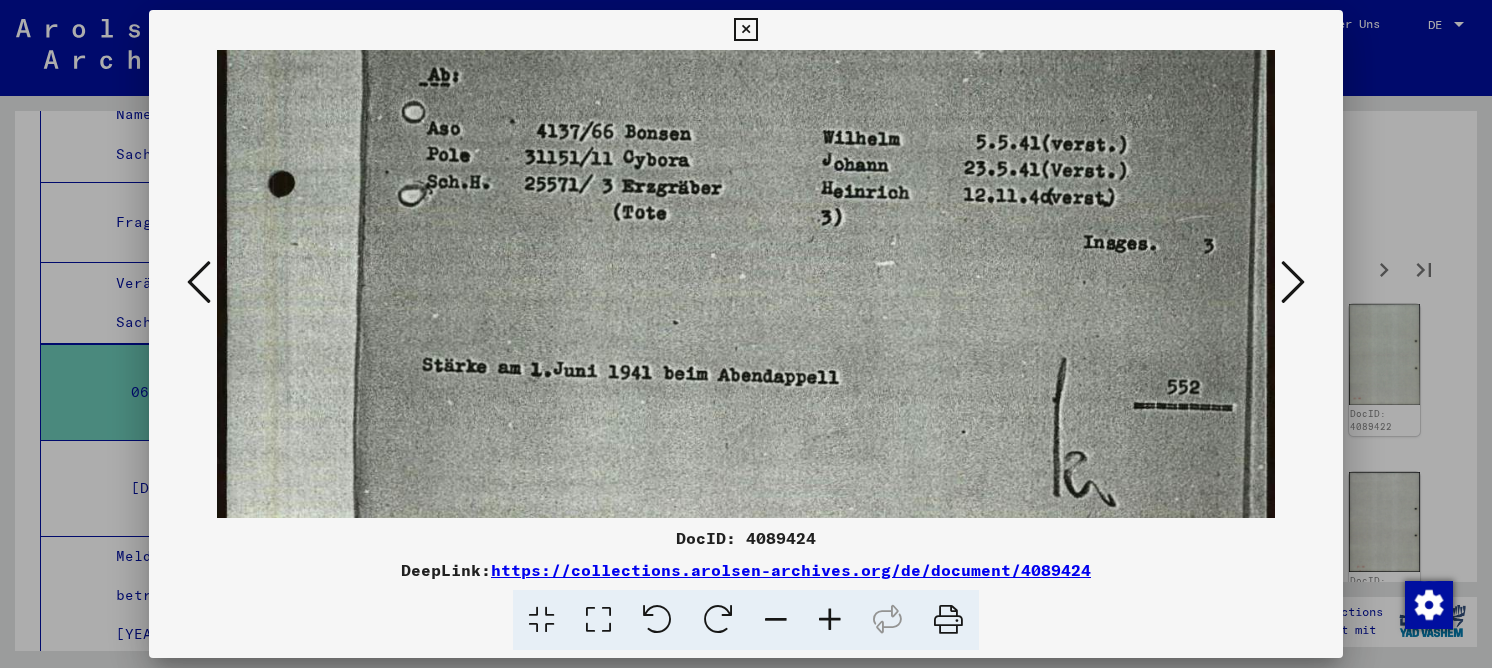 drag, startPoint x: 724, startPoint y: 303, endPoint x: 758, endPoint y: 81, distance: 224.58852 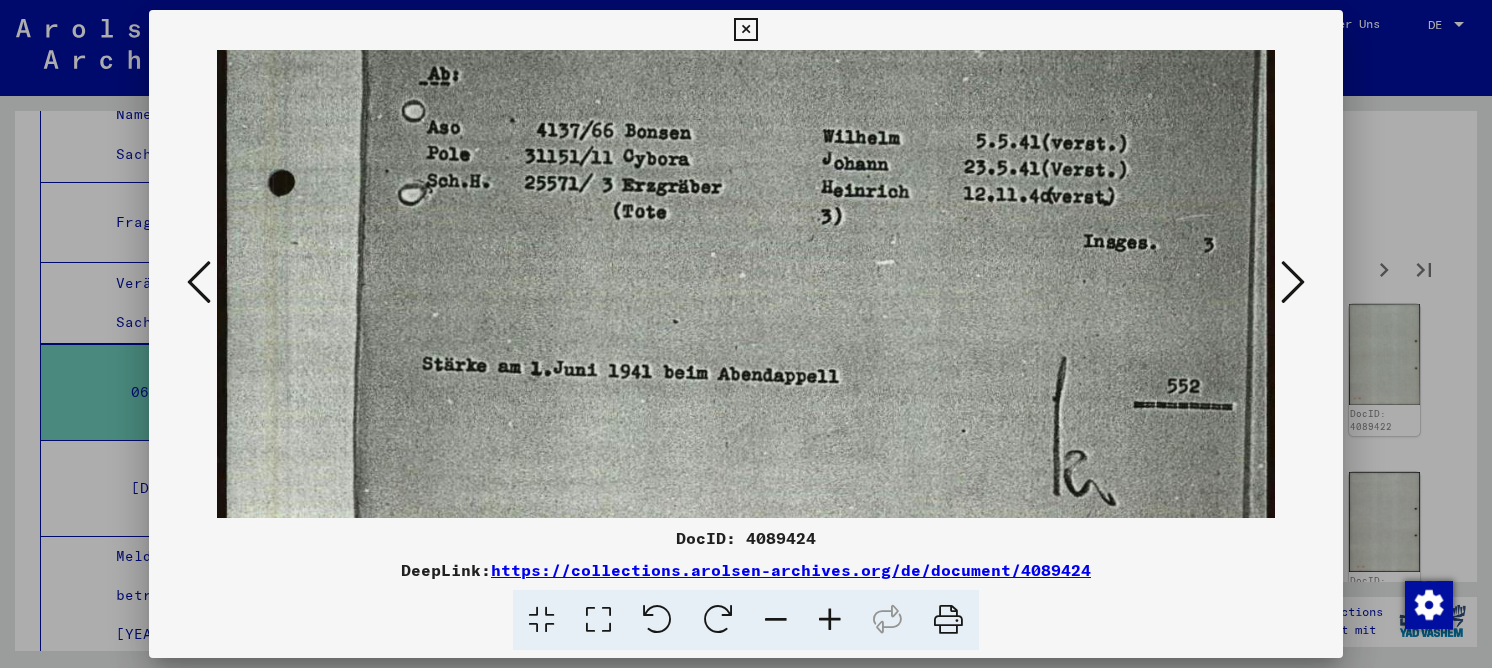 click at bounding box center (1293, 282) 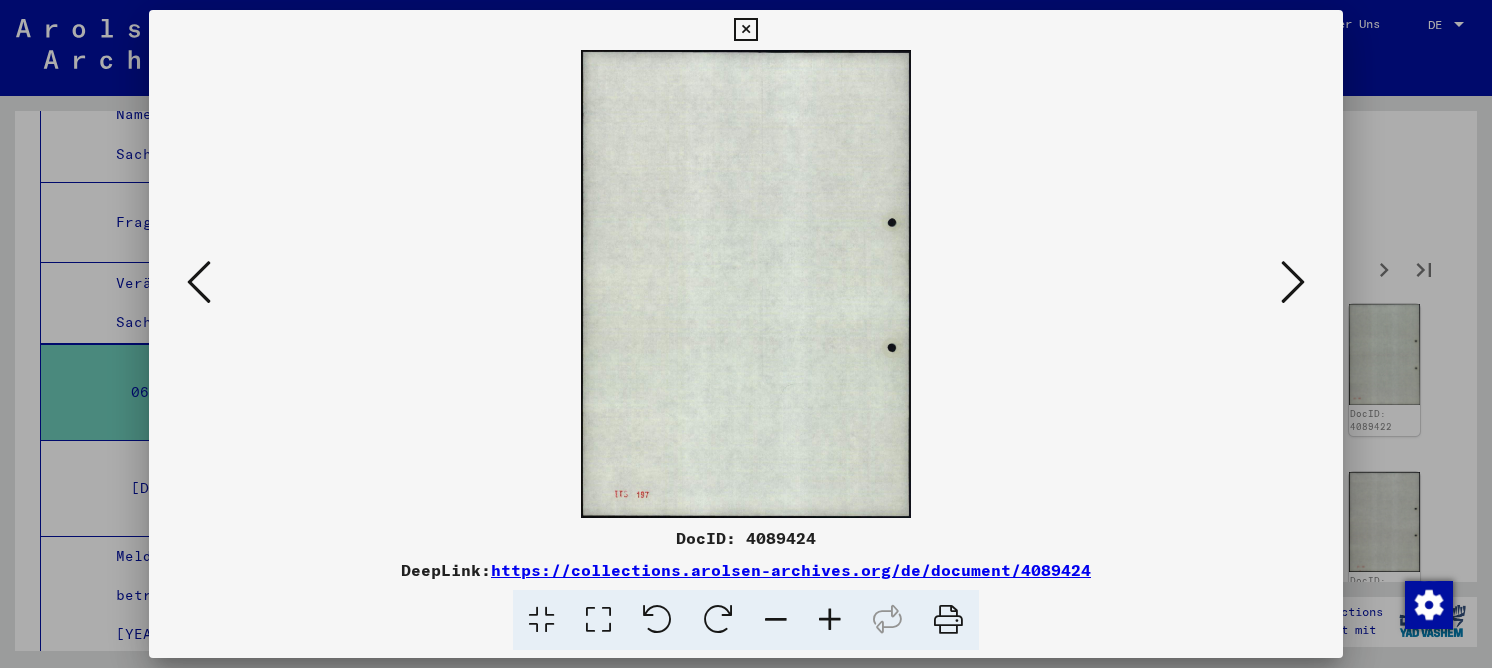 scroll, scrollTop: 0, scrollLeft: 0, axis: both 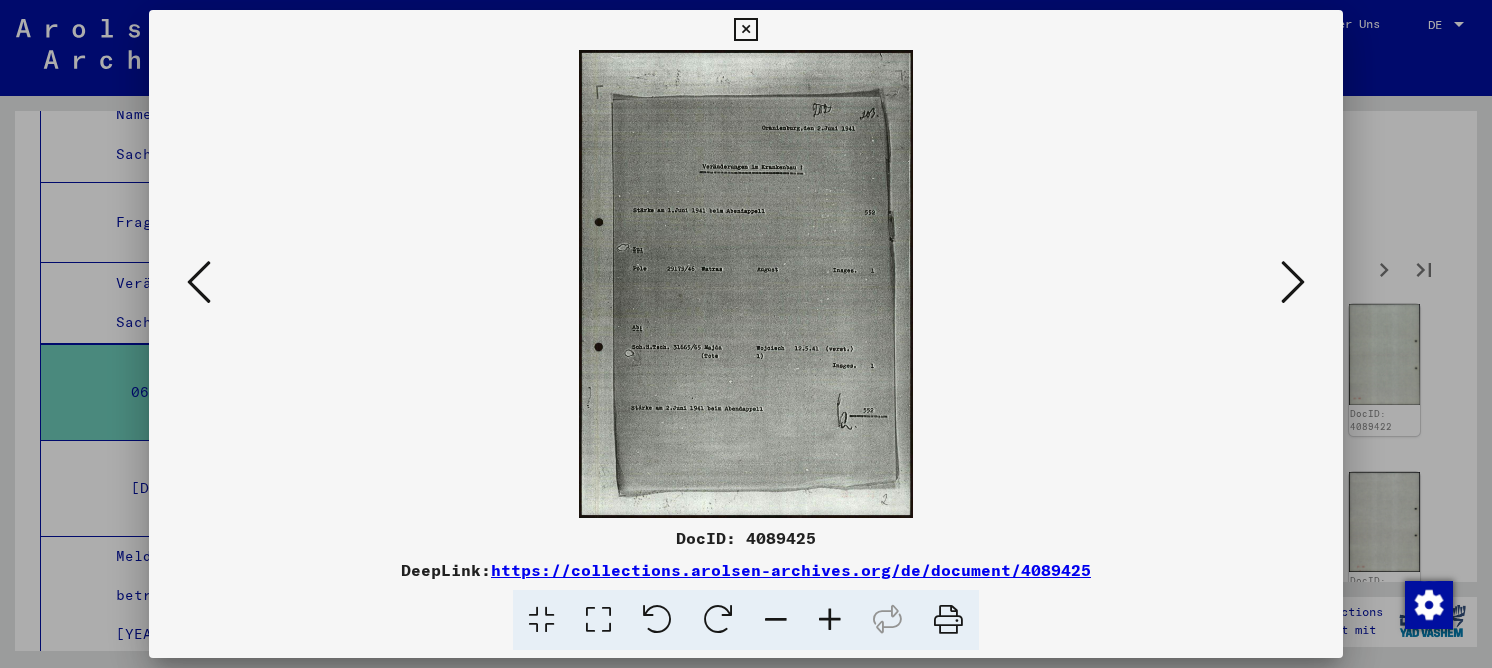 drag, startPoint x: 613, startPoint y: 611, endPoint x: 620, endPoint y: 599, distance: 13.892444 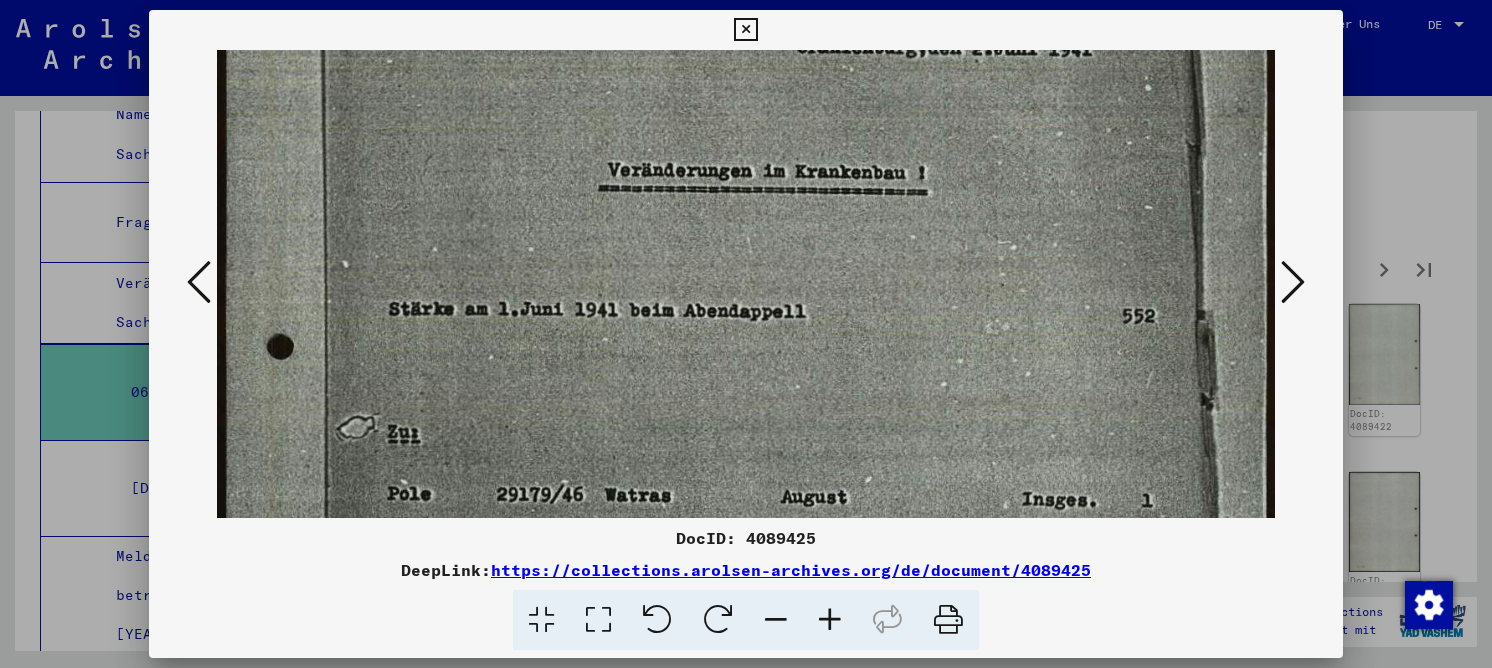 drag, startPoint x: 660, startPoint y: 296, endPoint x: 671, endPoint y: 114, distance: 182.3321 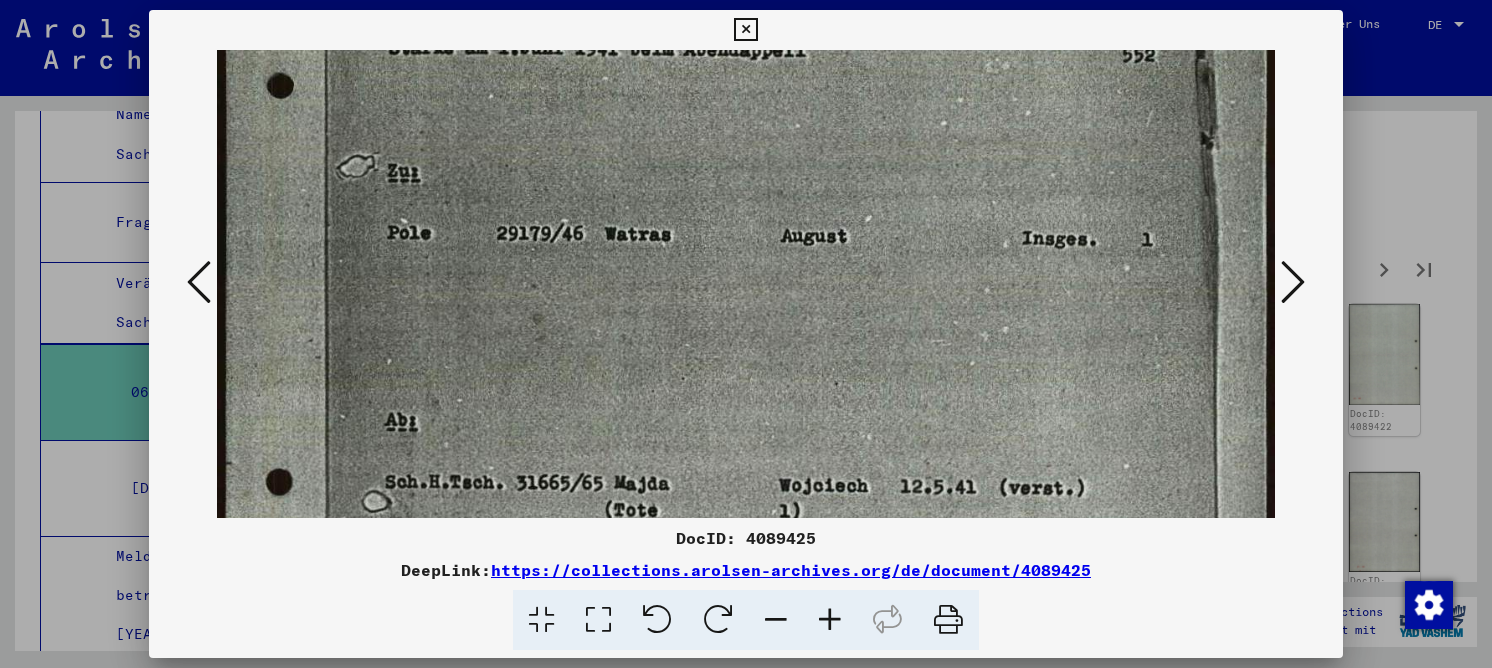 drag, startPoint x: 604, startPoint y: 358, endPoint x: 690, endPoint y: 114, distance: 258.7122 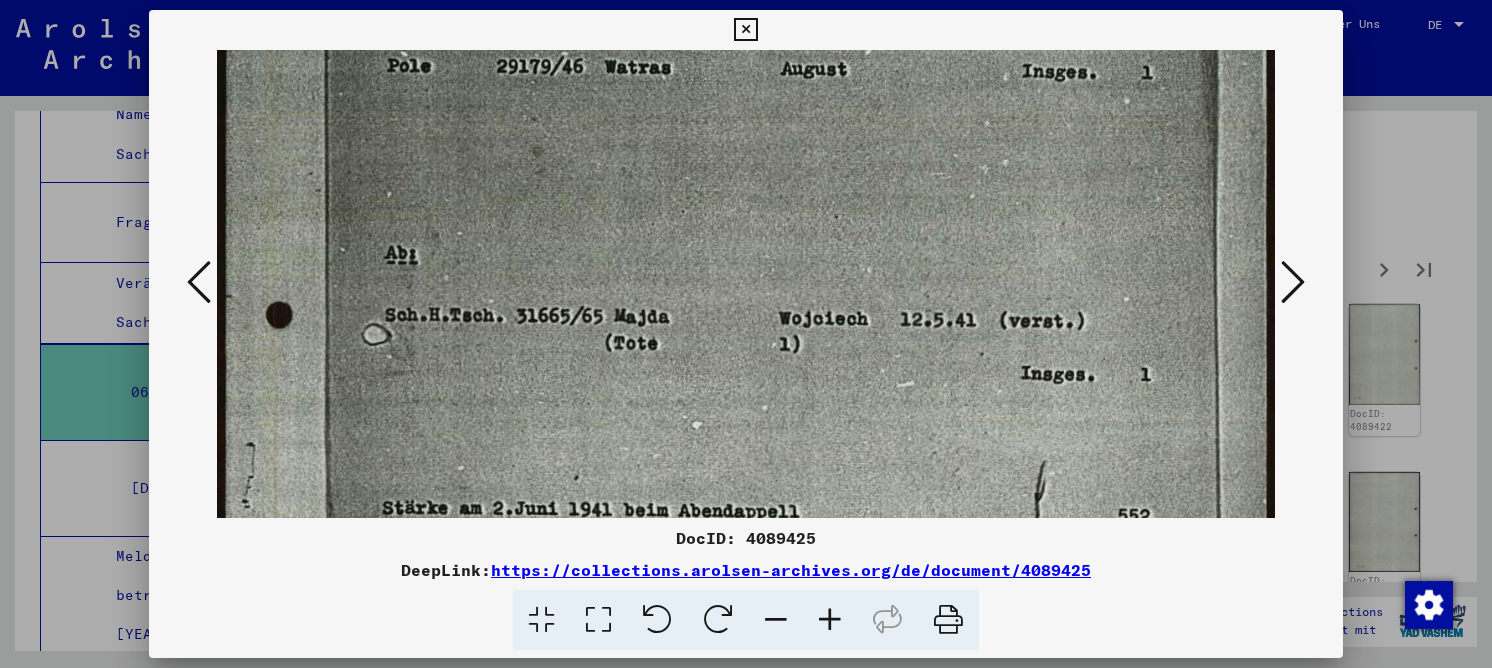 drag, startPoint x: 1035, startPoint y: 355, endPoint x: 1064, endPoint y: 263, distance: 96.462425 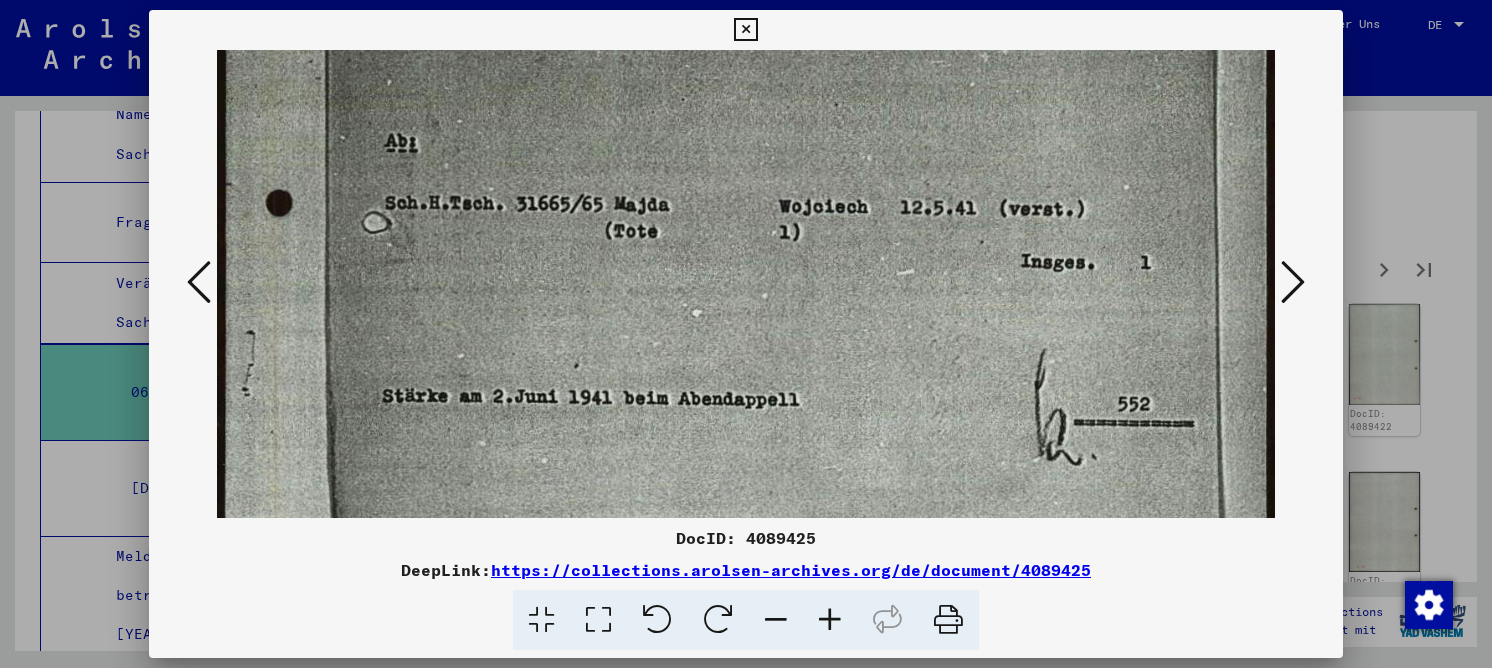 scroll, scrollTop: 808, scrollLeft: 0, axis: vertical 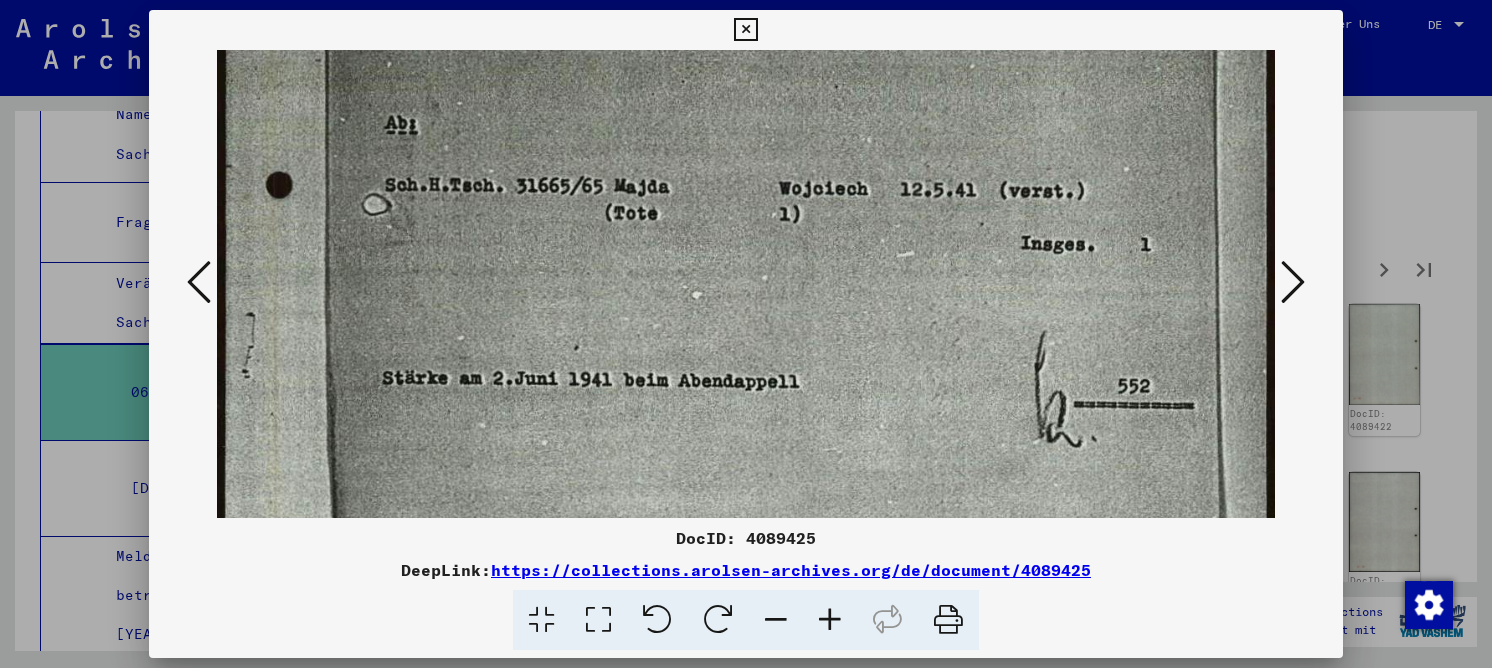 drag, startPoint x: 1091, startPoint y: 331, endPoint x: 1141, endPoint y: 218, distance: 123.567795 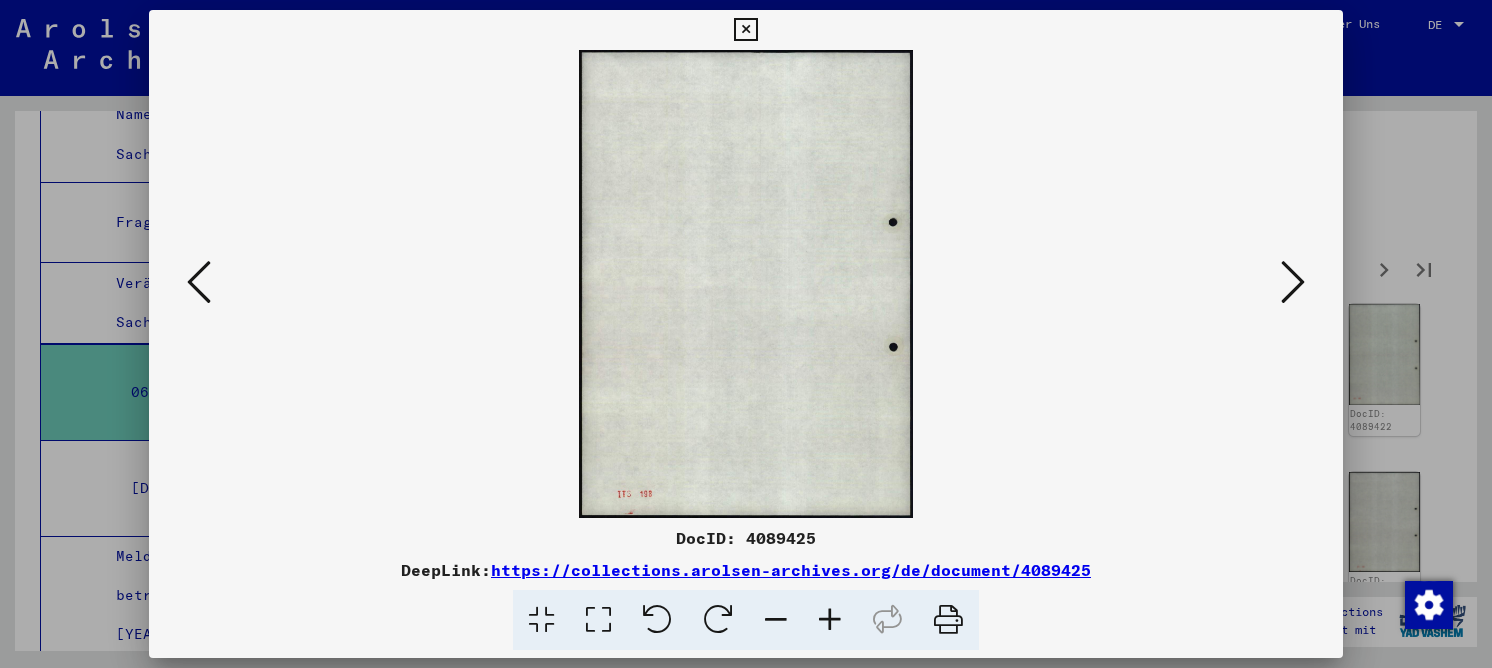 drag, startPoint x: 1291, startPoint y: 277, endPoint x: 1124, endPoint y: 353, distance: 183.48024 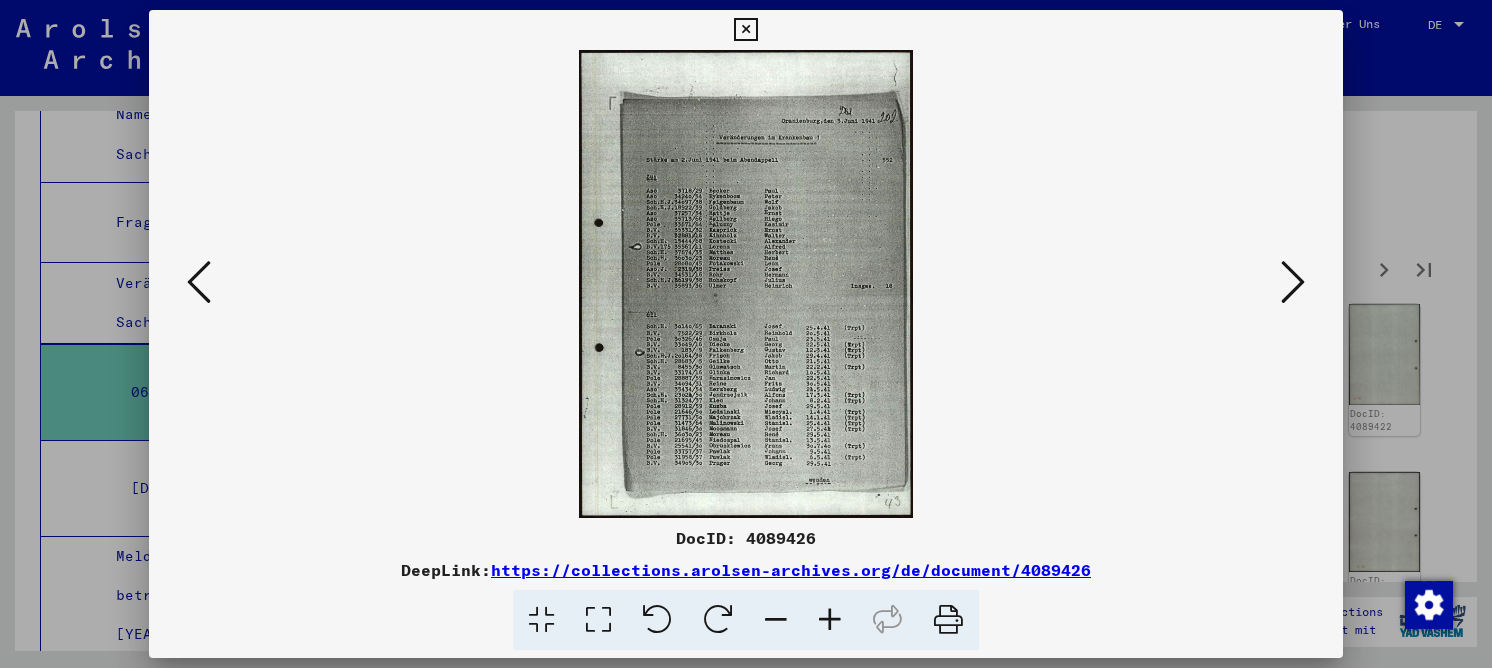 click at bounding box center [598, 620] 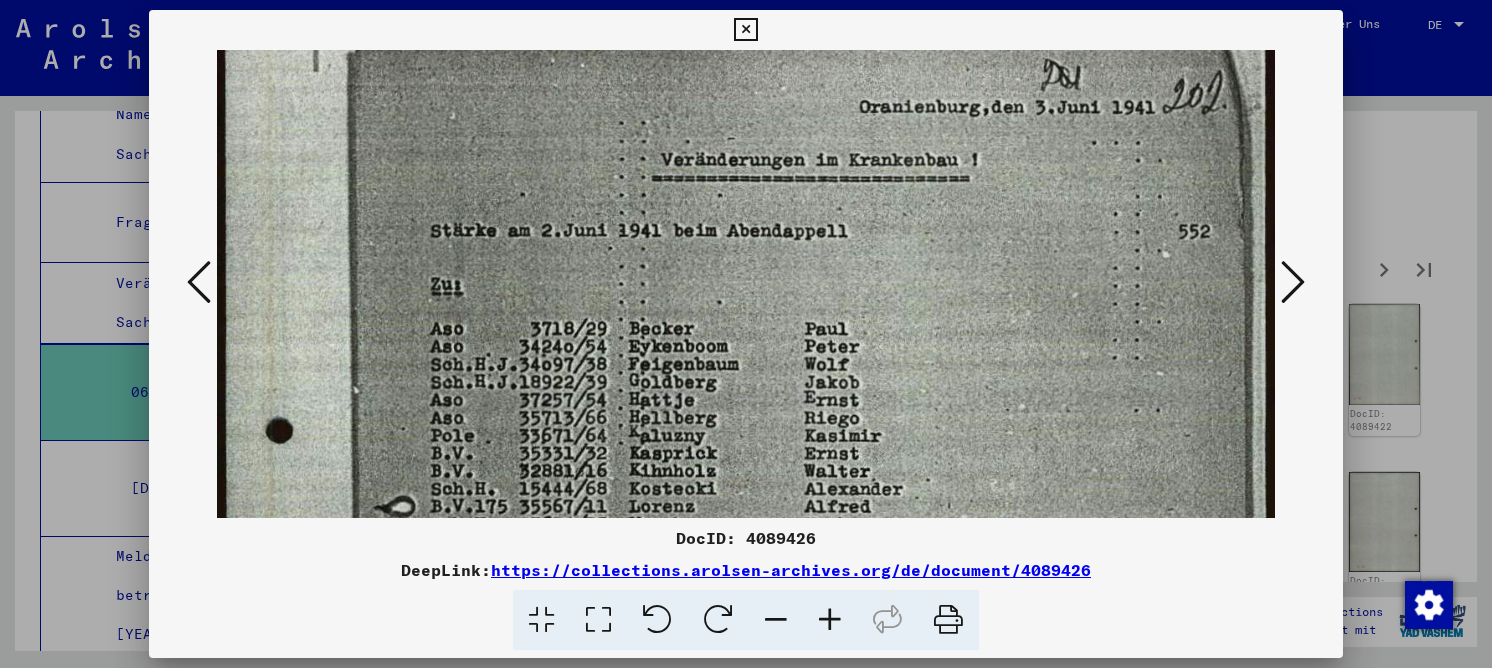 scroll, scrollTop: 221, scrollLeft: 0, axis: vertical 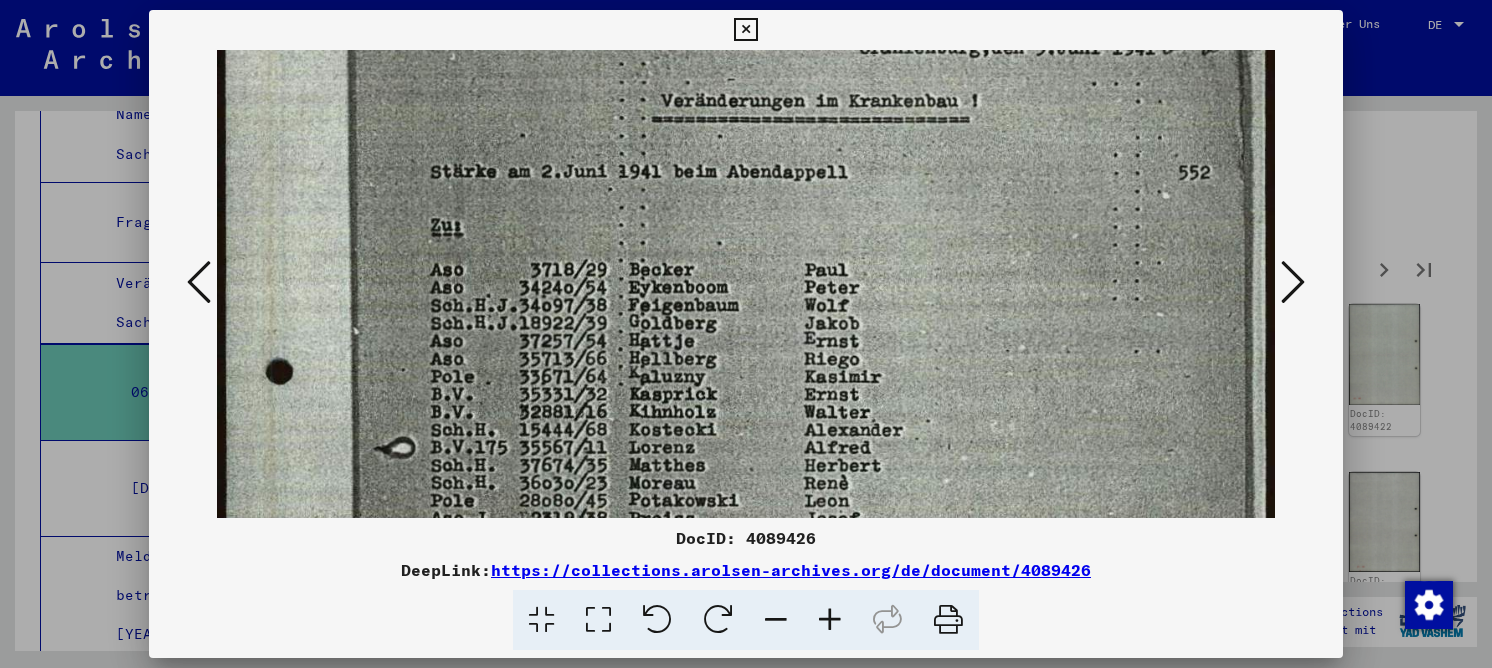 drag, startPoint x: 631, startPoint y: 445, endPoint x: 614, endPoint y: 277, distance: 168.85793 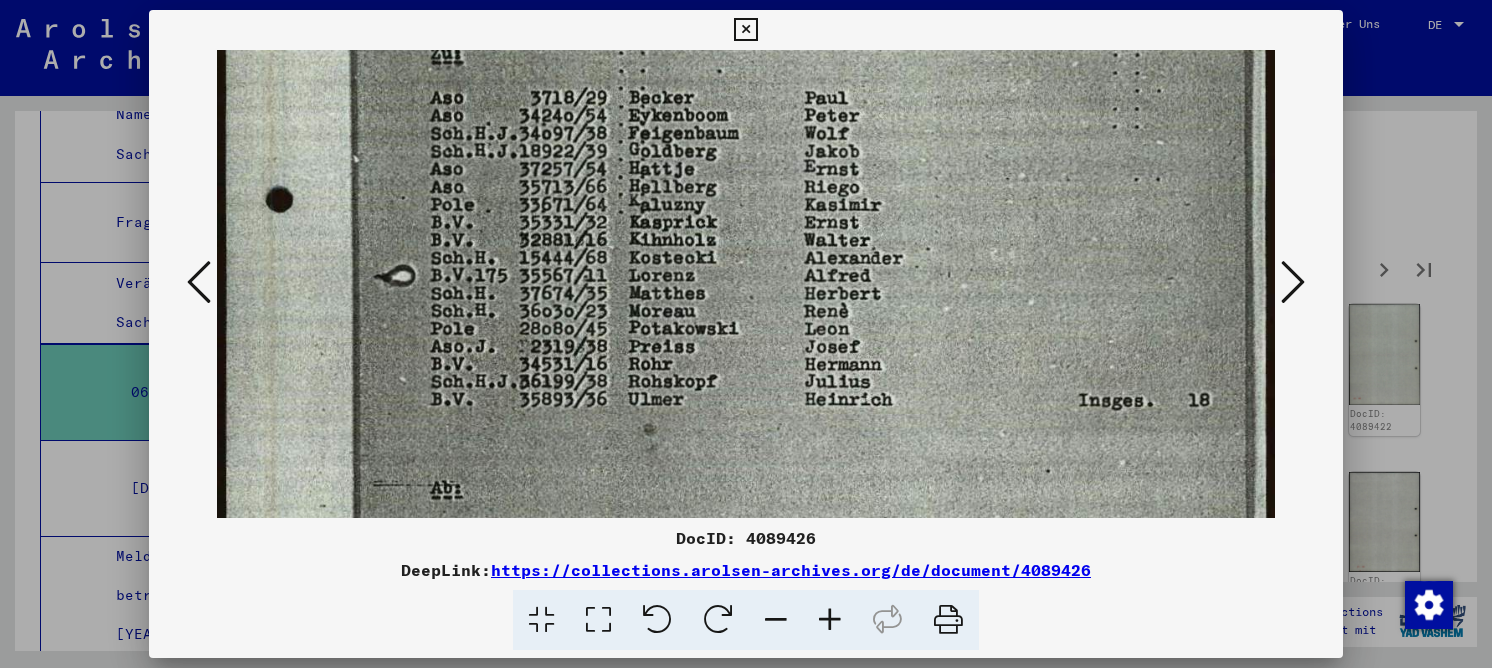 drag, startPoint x: 642, startPoint y: 429, endPoint x: 623, endPoint y: 251, distance: 179.01117 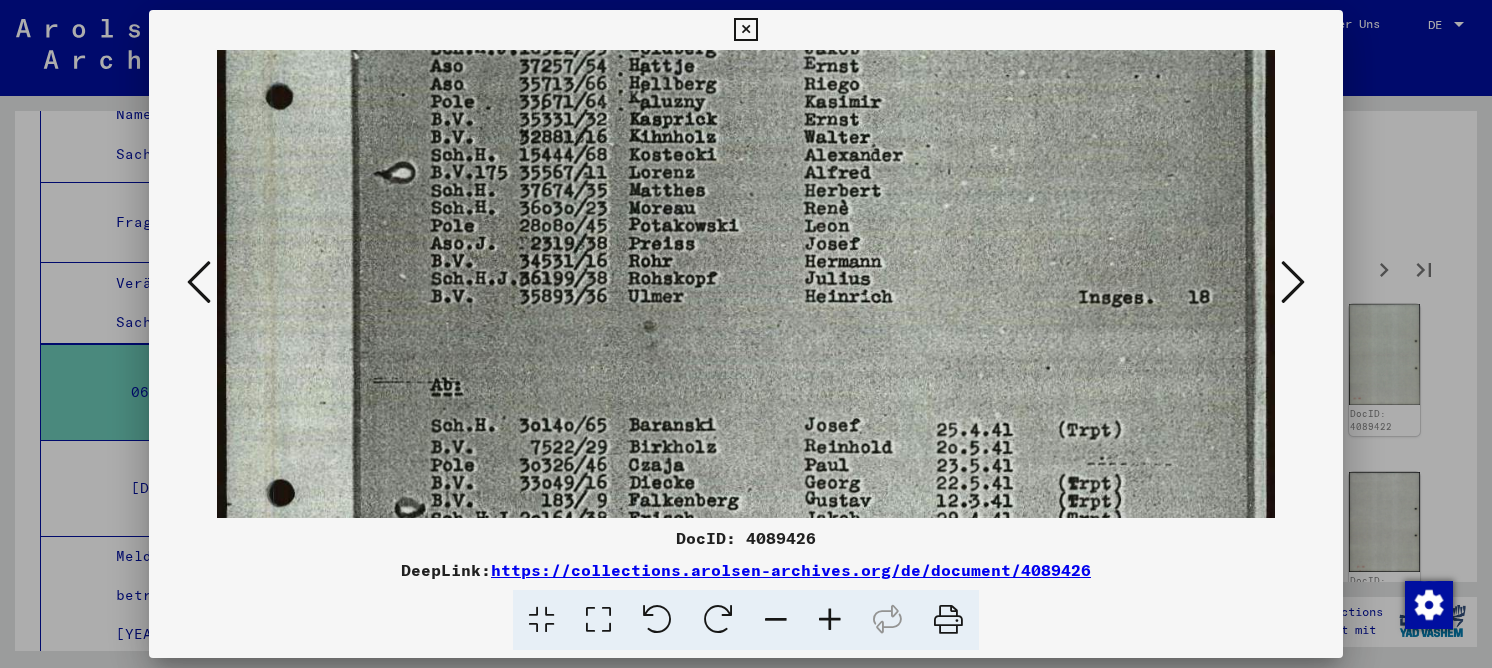 drag, startPoint x: 600, startPoint y: 351, endPoint x: 612, endPoint y: 173, distance: 178.40404 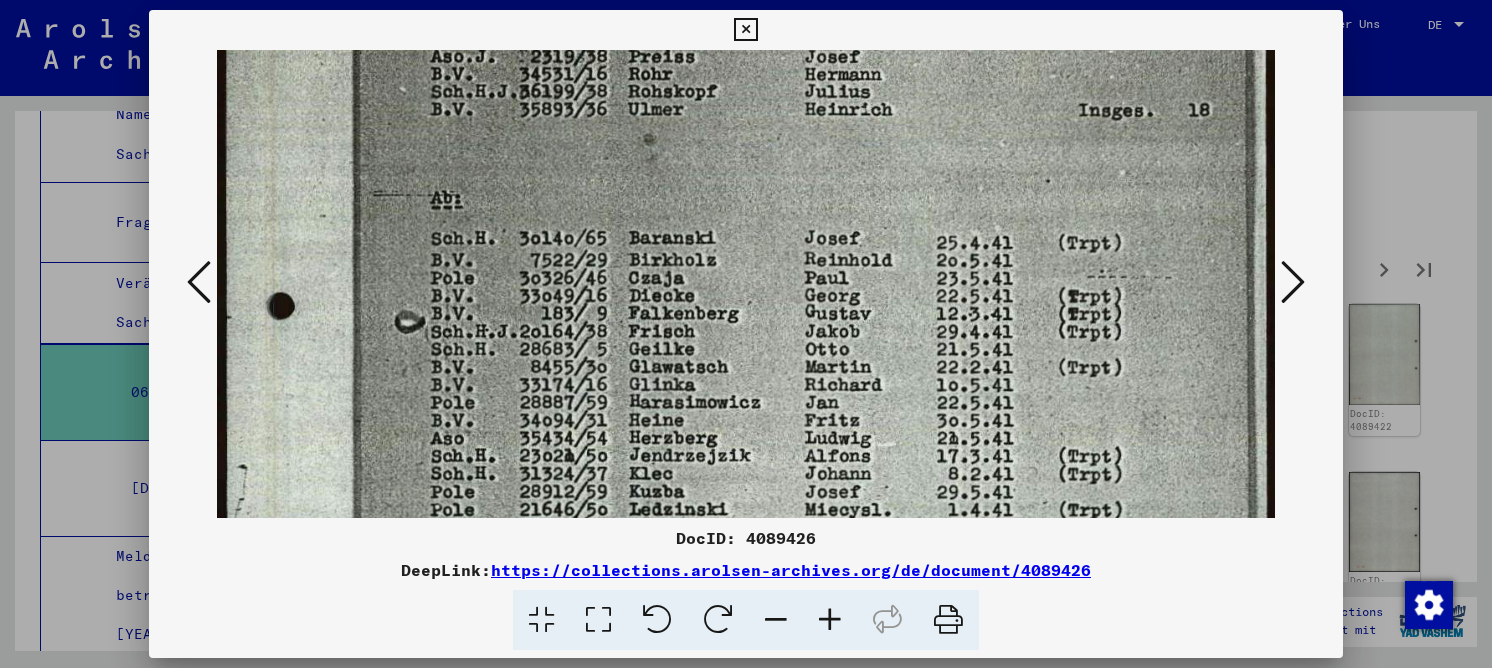 drag, startPoint x: 605, startPoint y: 390, endPoint x: 602, endPoint y: 289, distance: 101.04455 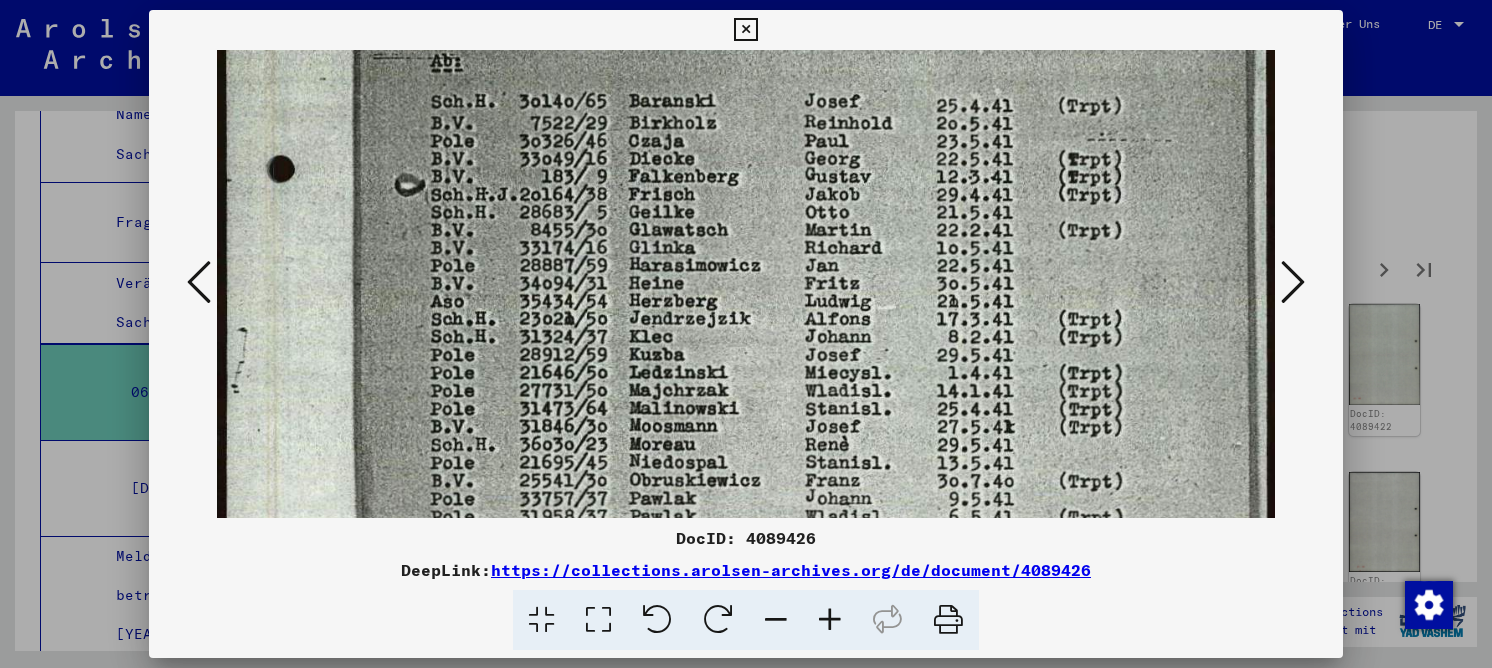 drag, startPoint x: 586, startPoint y: 366, endPoint x: 585, endPoint y: 274, distance: 92.00543 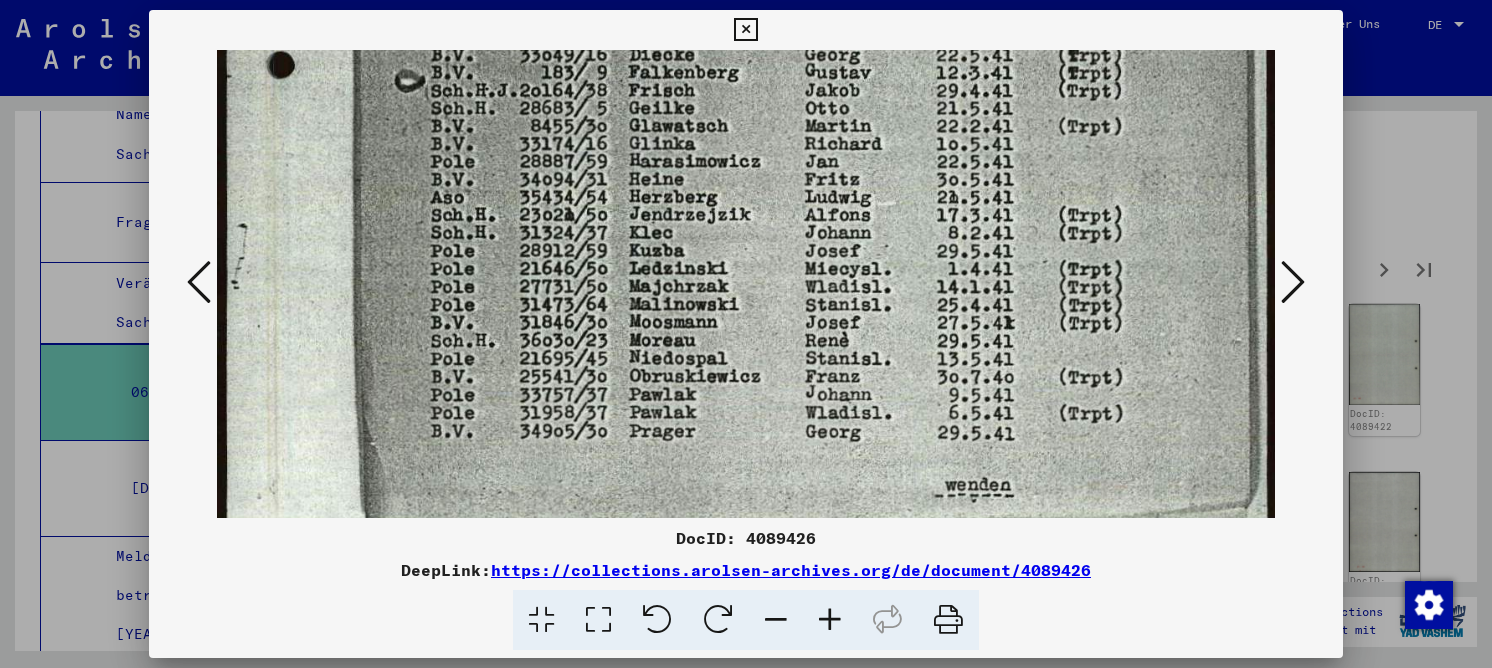 drag, startPoint x: 583, startPoint y: 370, endPoint x: 584, endPoint y: 269, distance: 101.00495 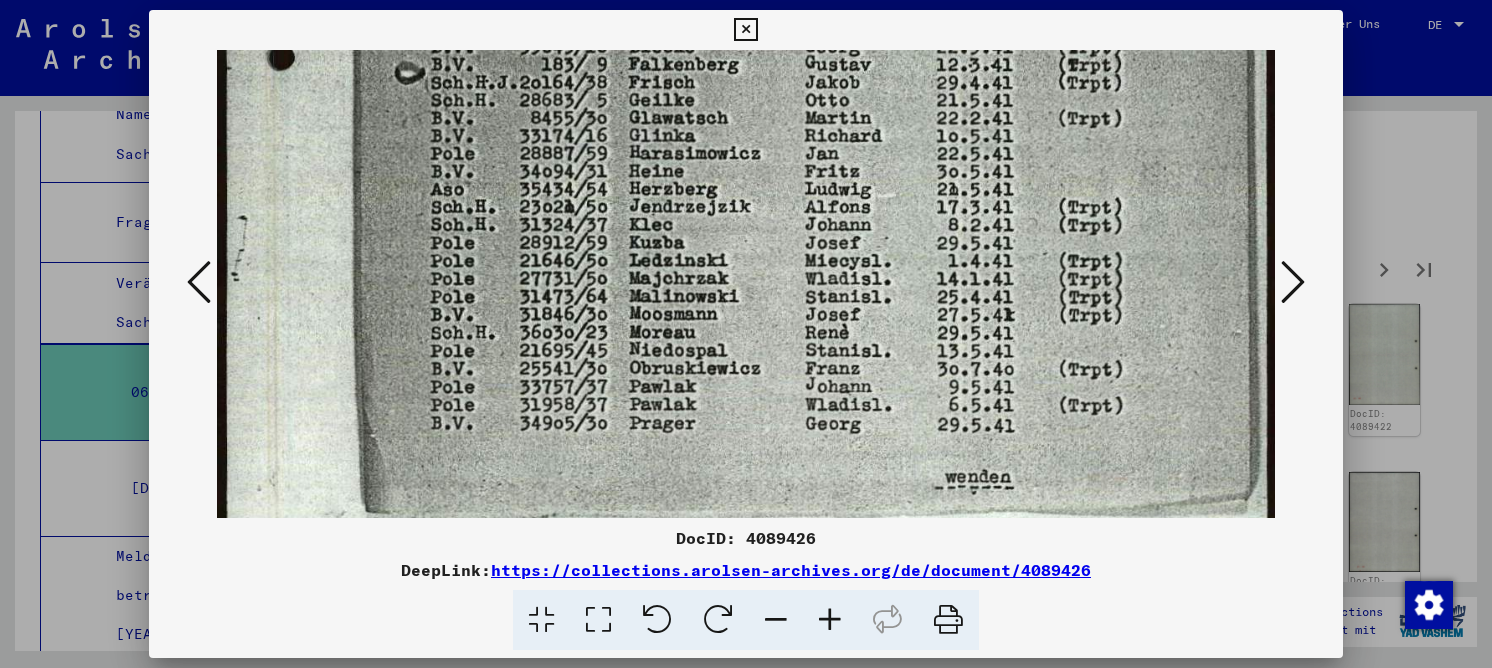 click at bounding box center [1293, 282] 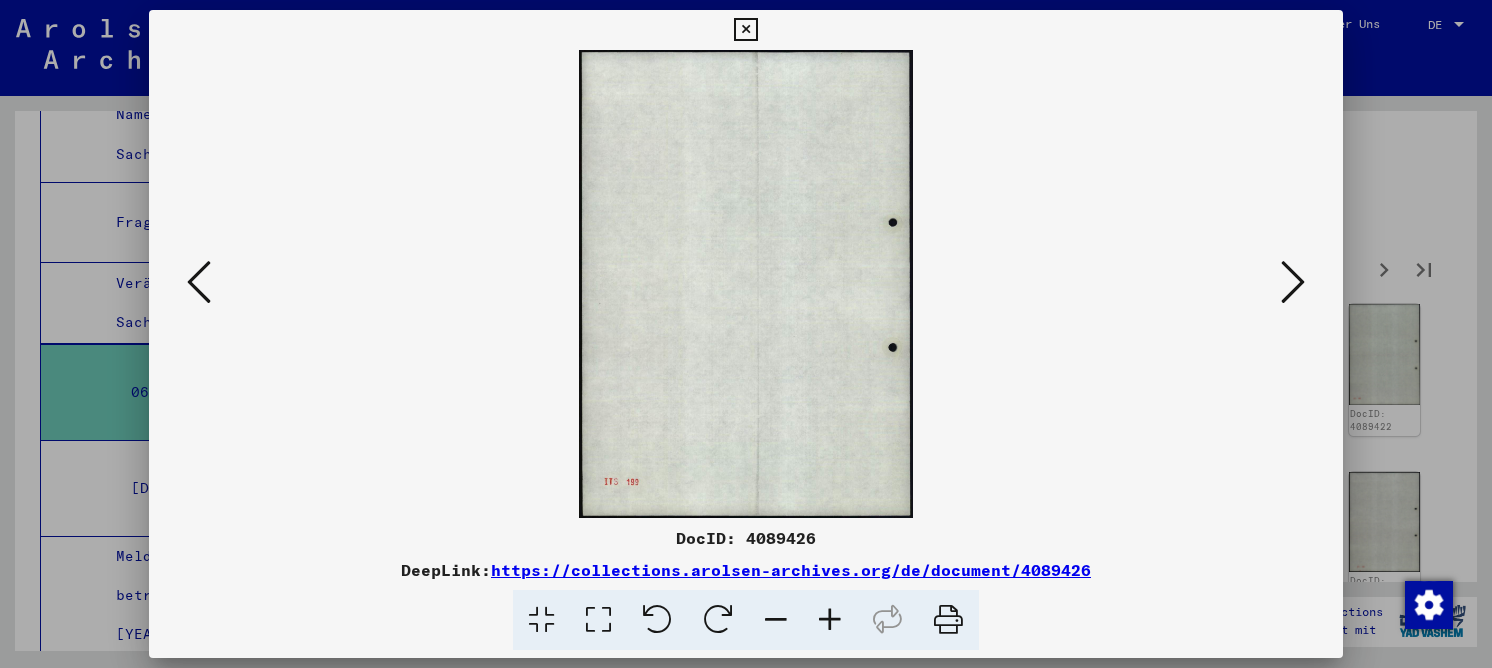click at bounding box center (1293, 282) 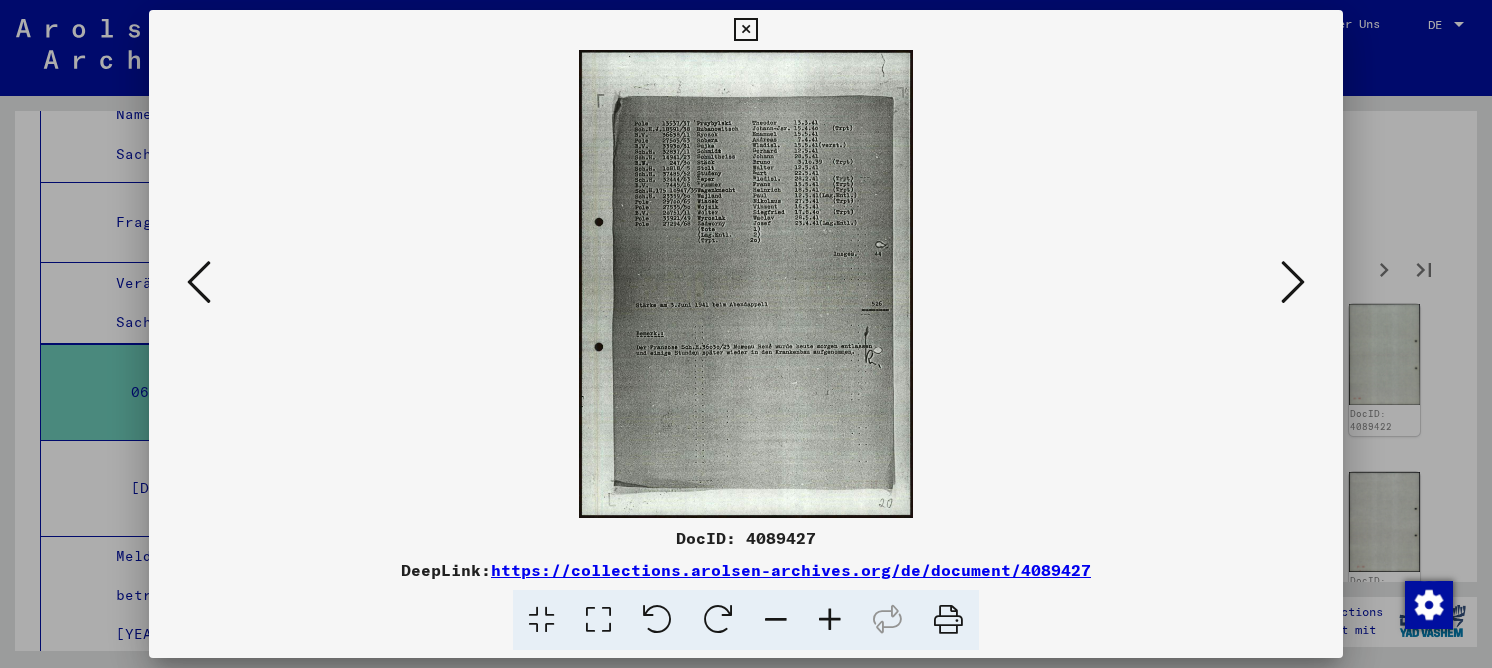 drag, startPoint x: 607, startPoint y: 613, endPoint x: 609, endPoint y: 577, distance: 36.05551 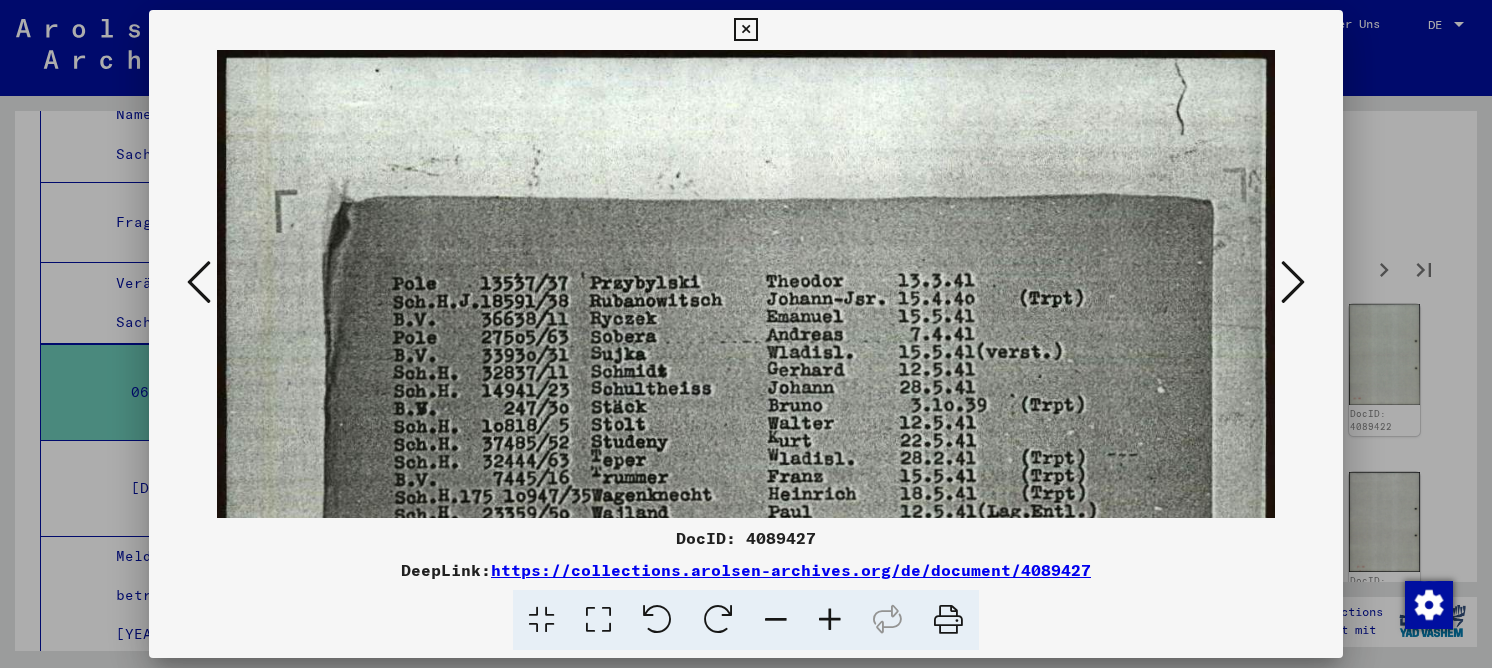 scroll, scrollTop: 88, scrollLeft: 0, axis: vertical 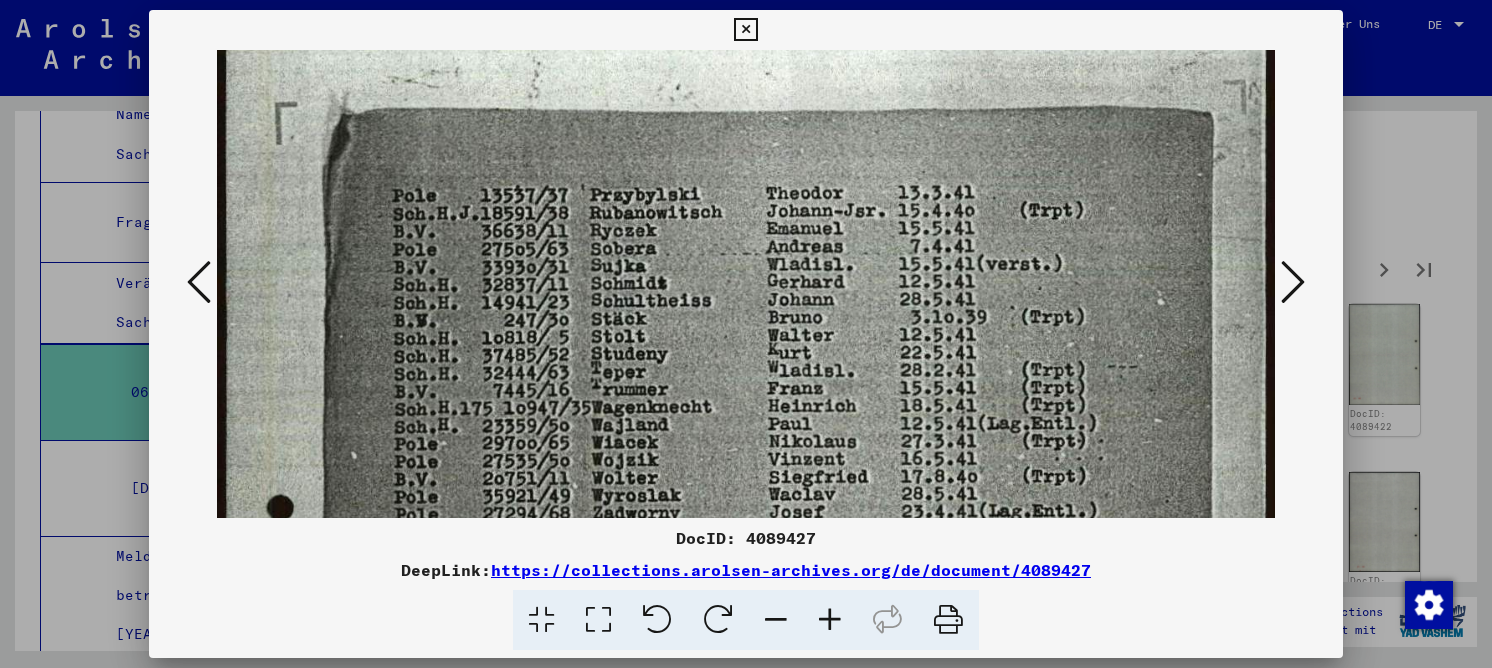 click at bounding box center [746, 705] 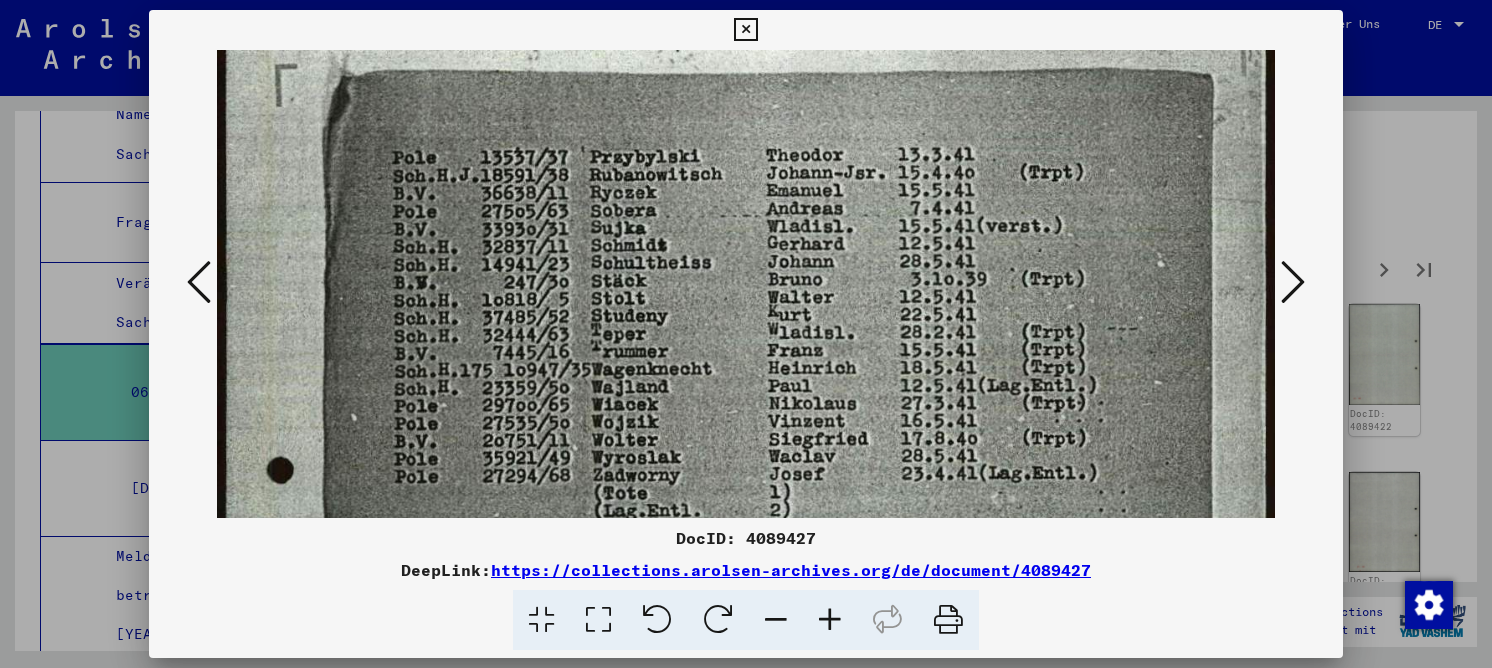 drag, startPoint x: 573, startPoint y: 380, endPoint x: 578, endPoint y: 341, distance: 39.319206 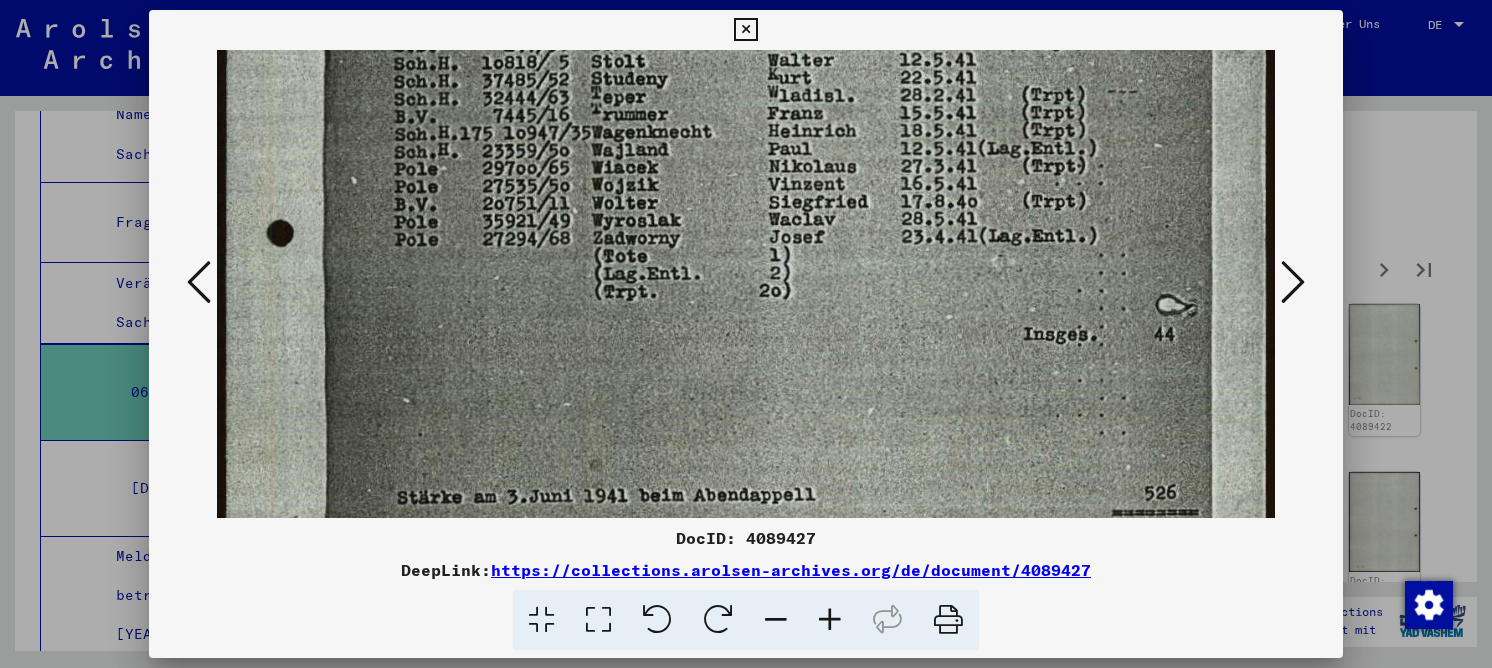drag, startPoint x: 595, startPoint y: 348, endPoint x: 619, endPoint y: 143, distance: 206.4001 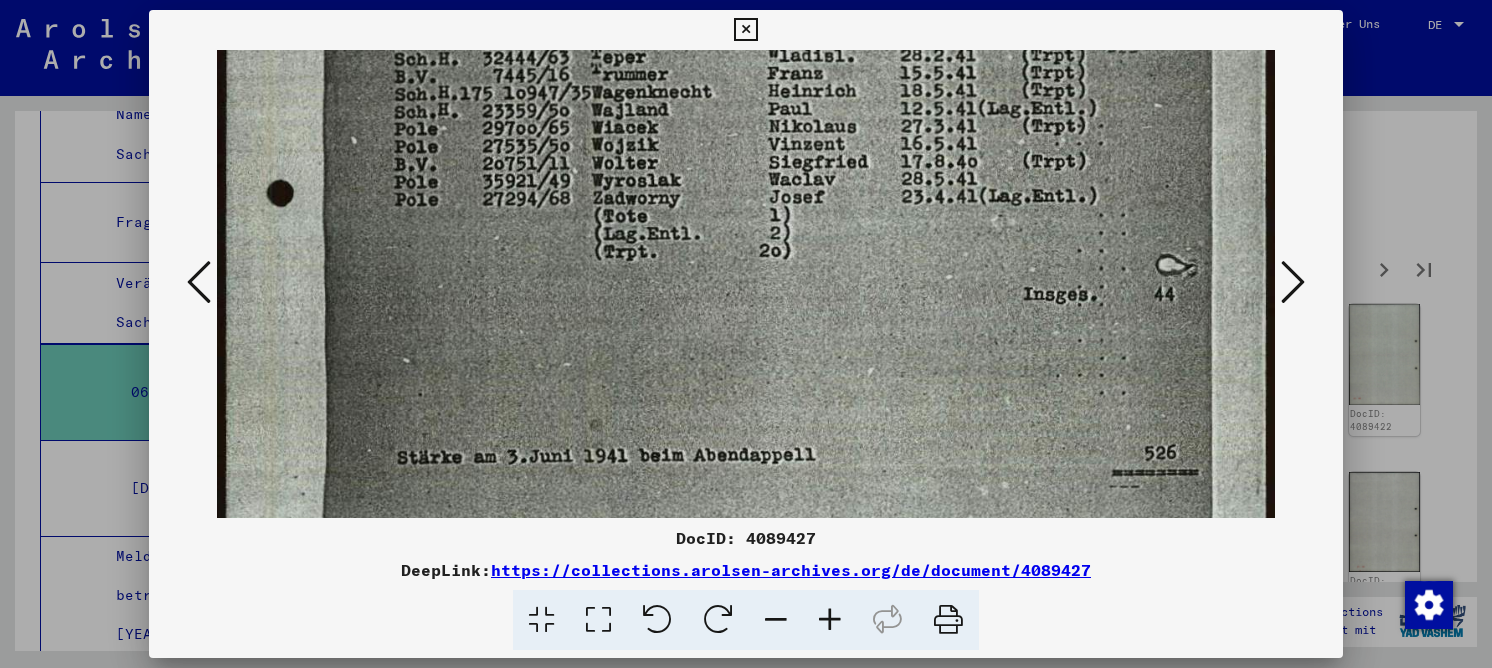 click at bounding box center [1293, 282] 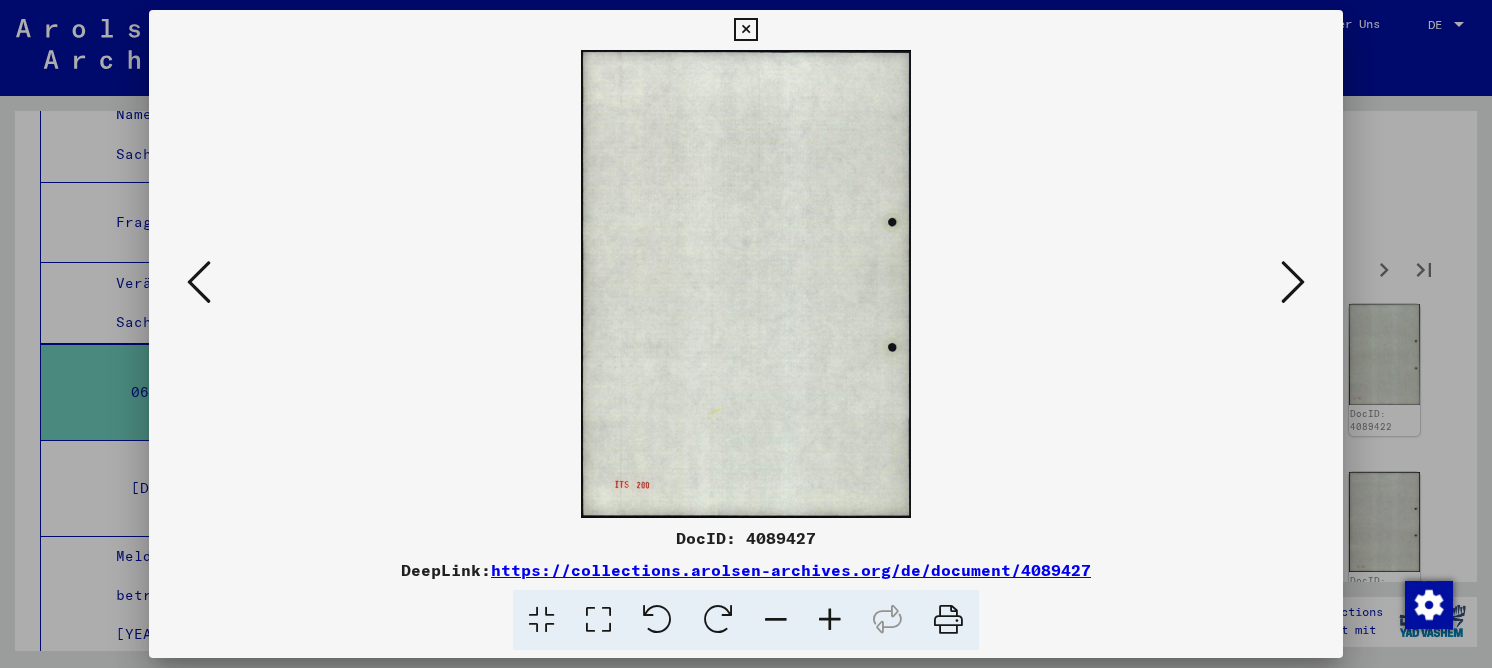 click at bounding box center (1293, 282) 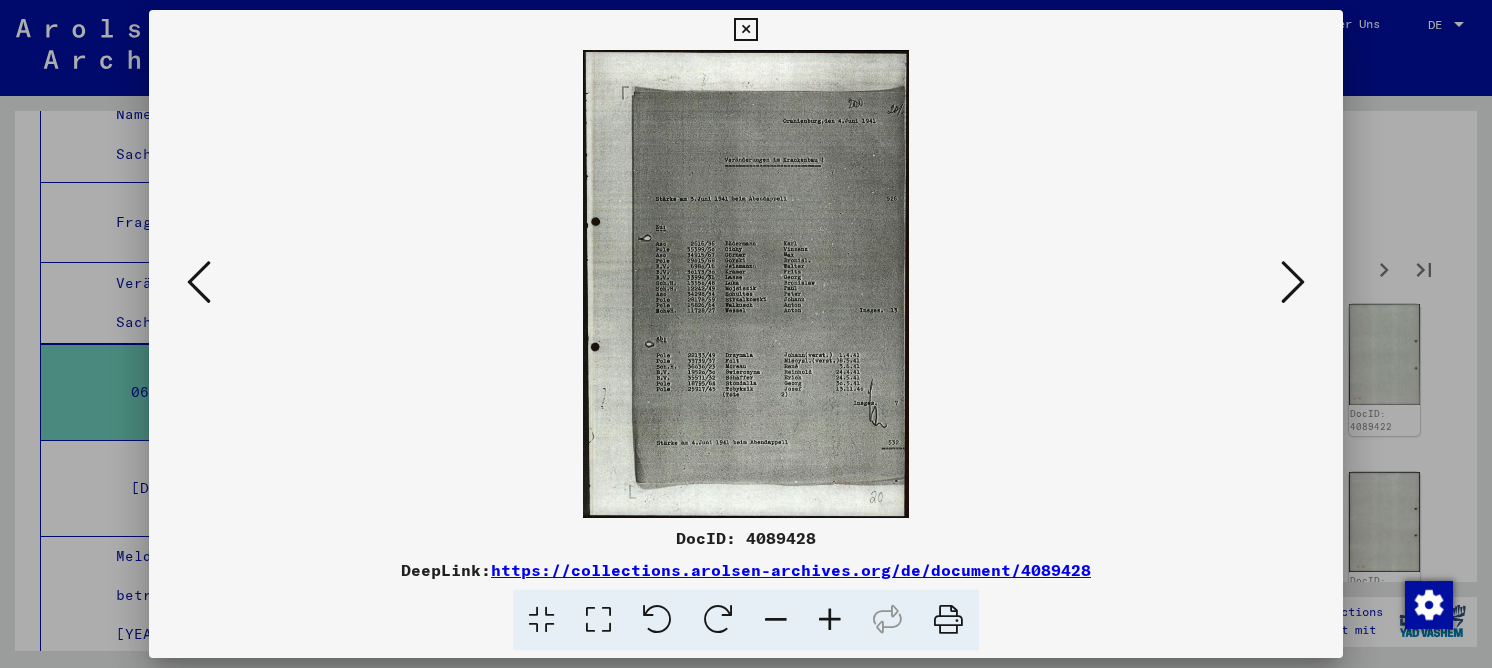 drag, startPoint x: 608, startPoint y: 608, endPoint x: 596, endPoint y: 594, distance: 18.439089 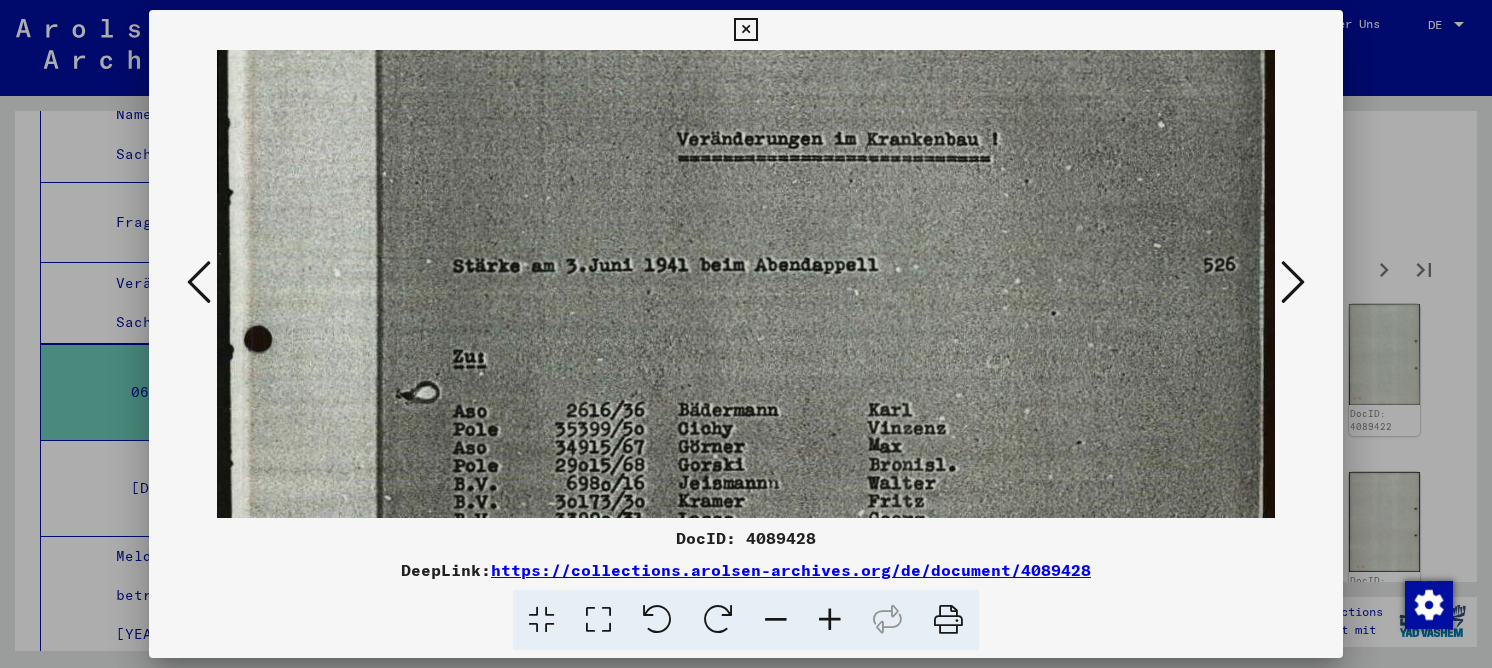 drag, startPoint x: 719, startPoint y: 385, endPoint x: 729, endPoint y: 112, distance: 273.18307 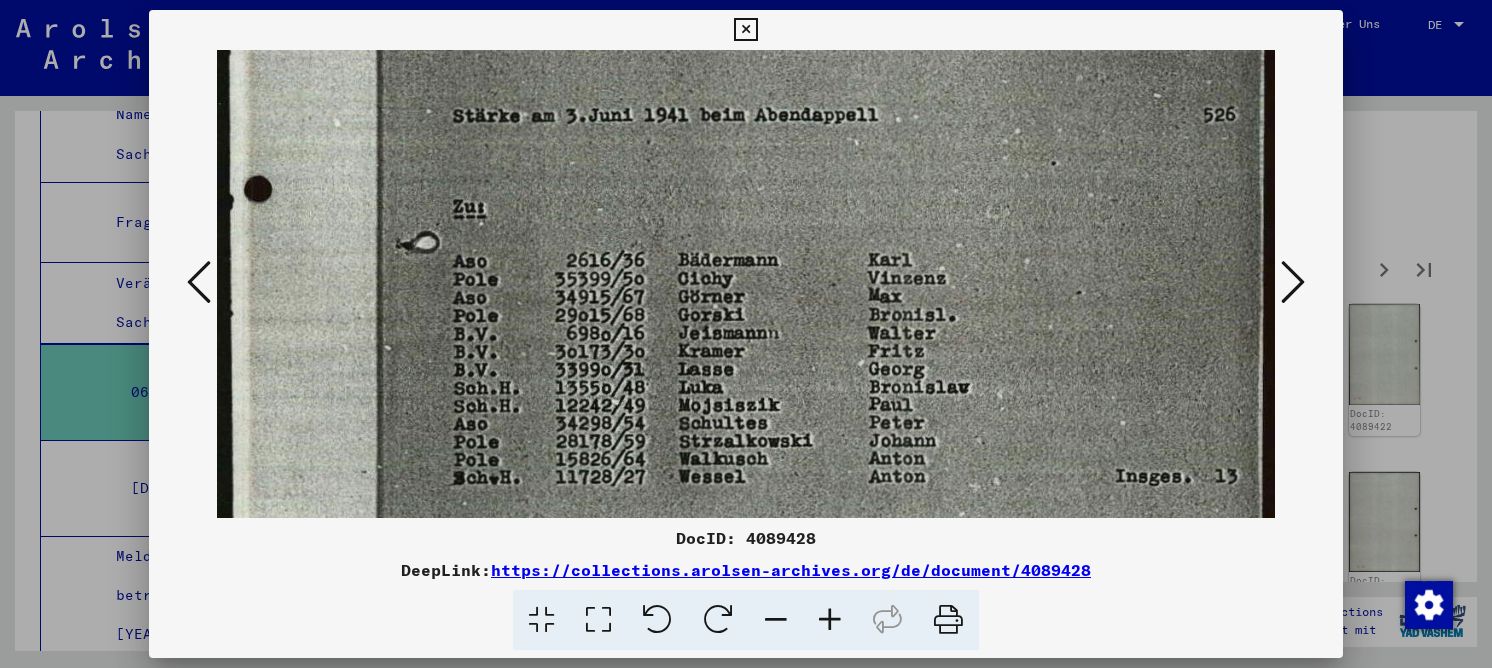 drag, startPoint x: 678, startPoint y: 187, endPoint x: 665, endPoint y: 197, distance: 16.40122 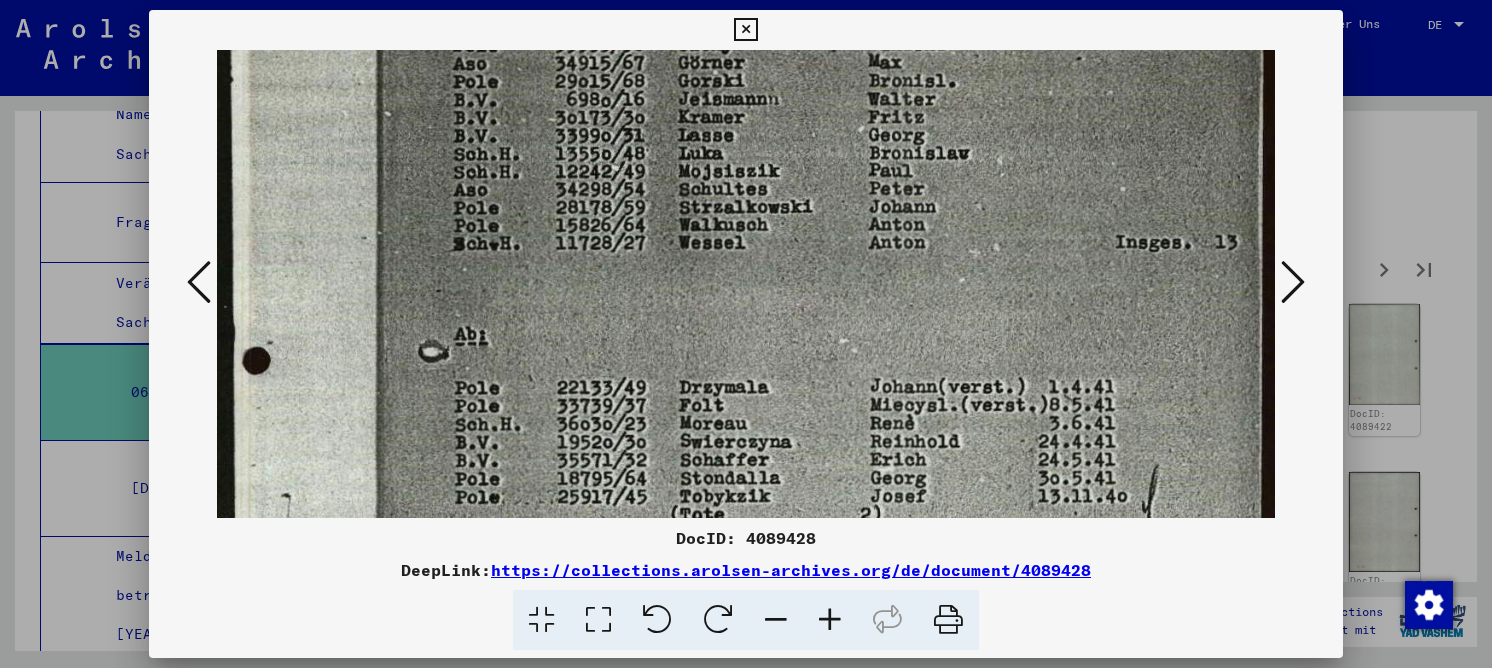 drag, startPoint x: 658, startPoint y: 418, endPoint x: 658, endPoint y: 171, distance: 247 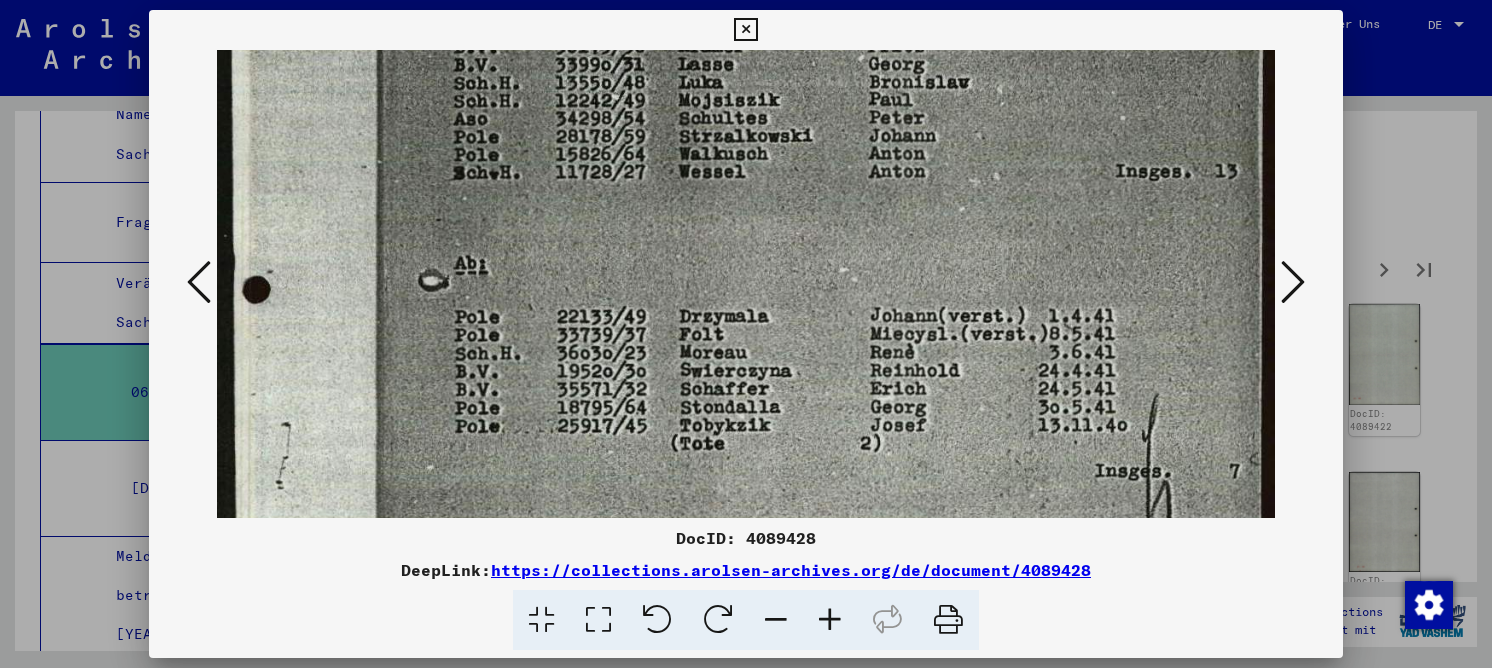 scroll, scrollTop: 725, scrollLeft: 0, axis: vertical 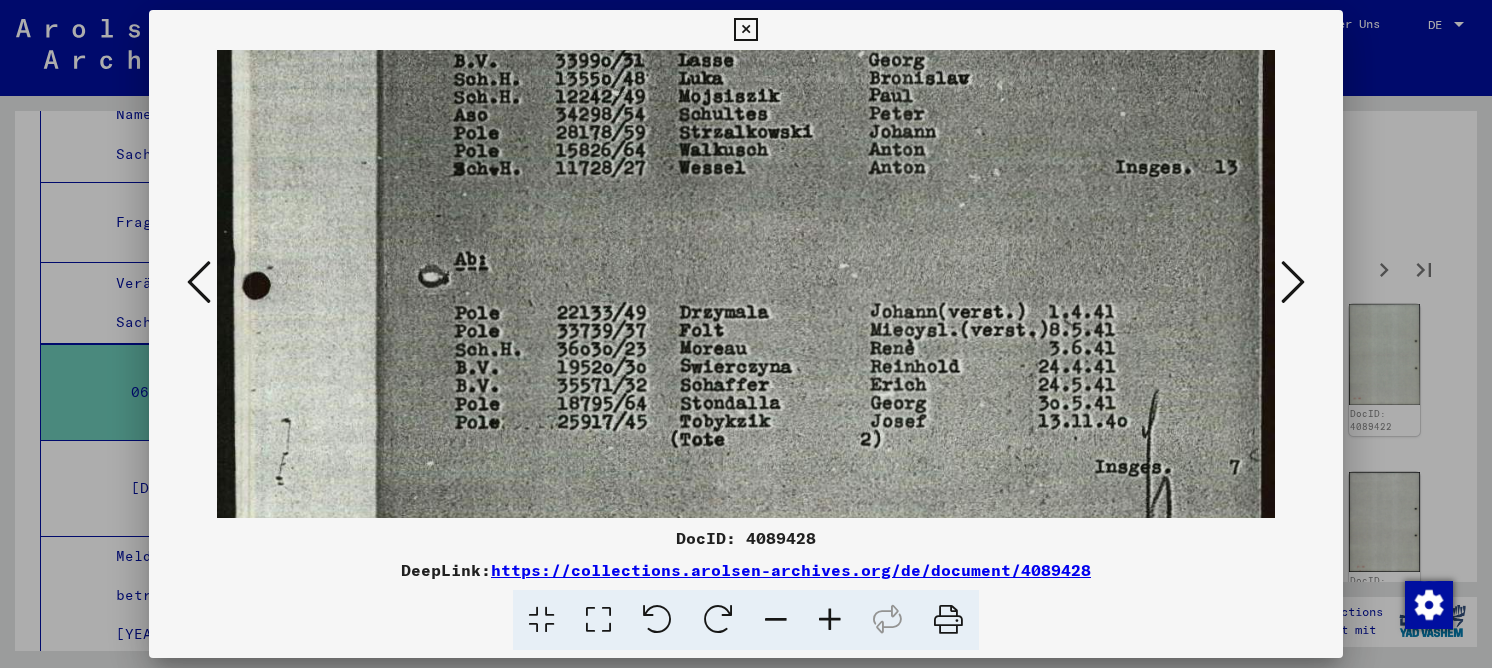 drag, startPoint x: 652, startPoint y: 320, endPoint x: 649, endPoint y: 261, distance: 59.07622 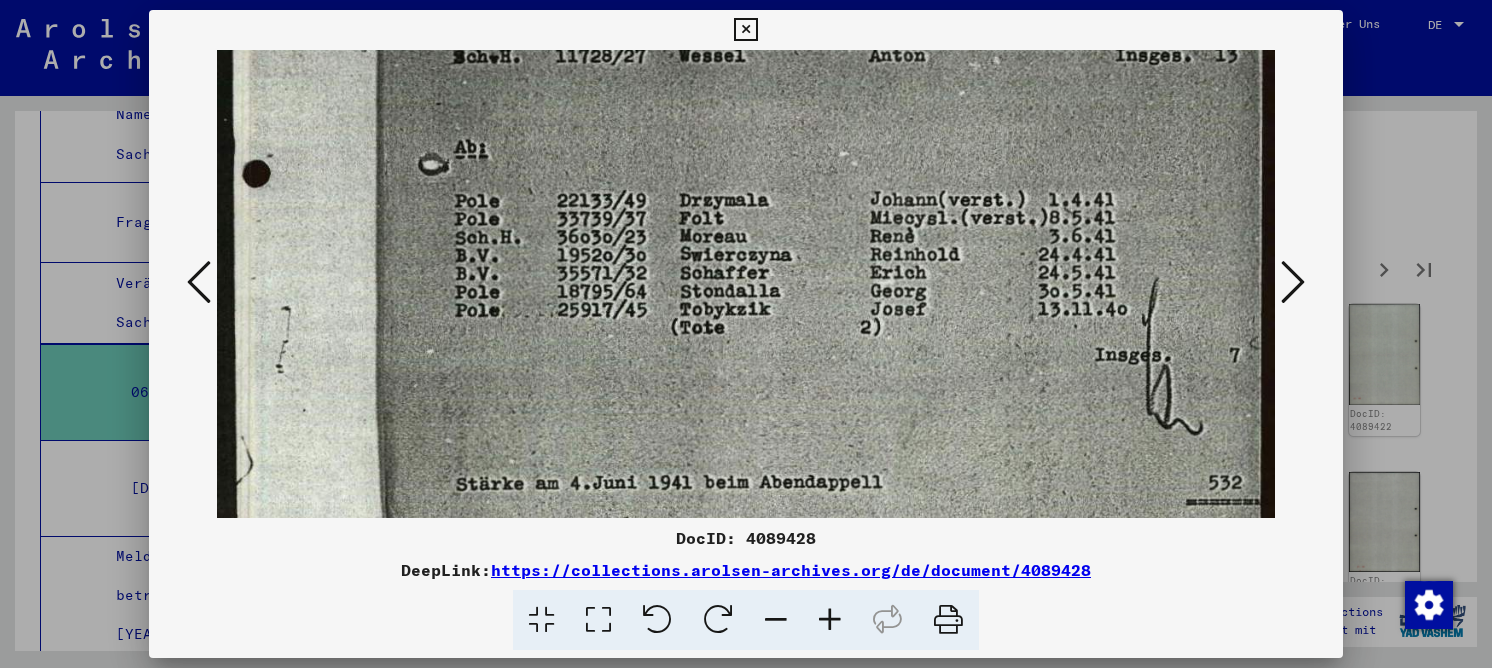 scroll, scrollTop: 893, scrollLeft: 0, axis: vertical 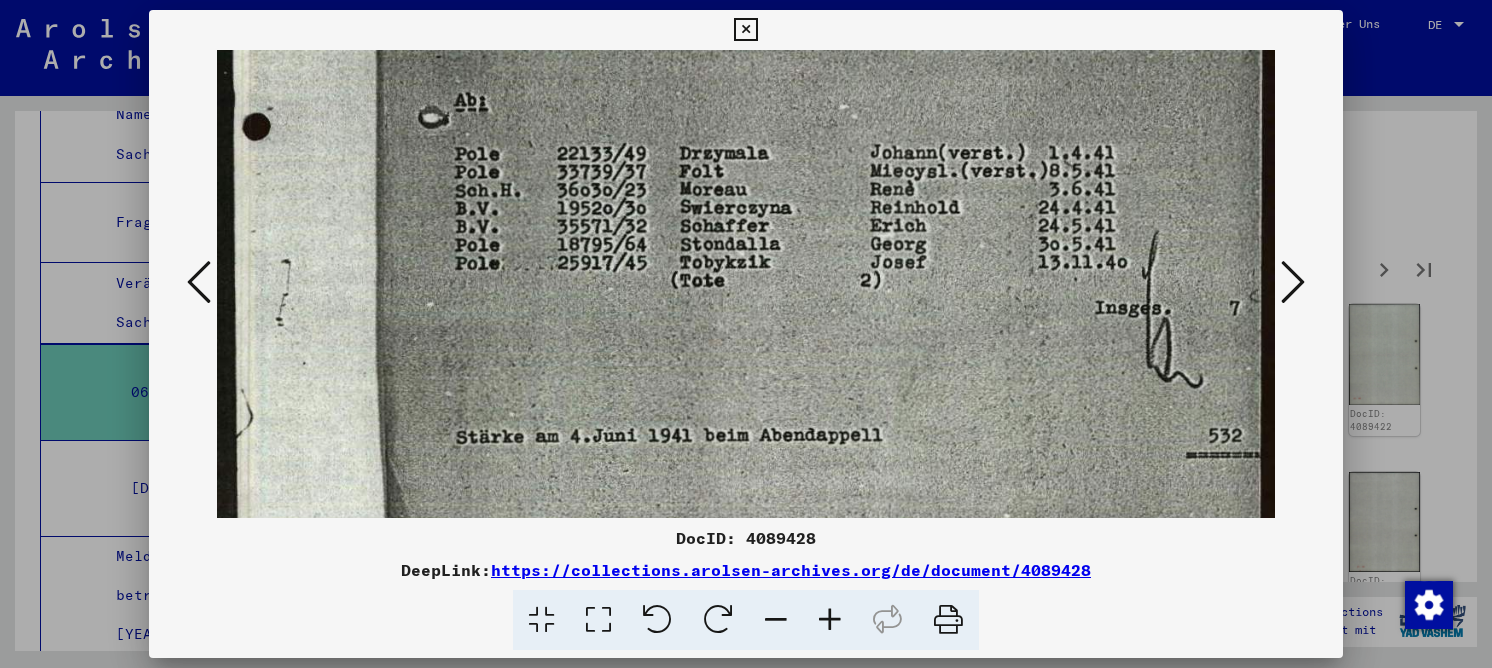 drag, startPoint x: 1107, startPoint y: 304, endPoint x: 1132, endPoint y: 174, distance: 132.38202 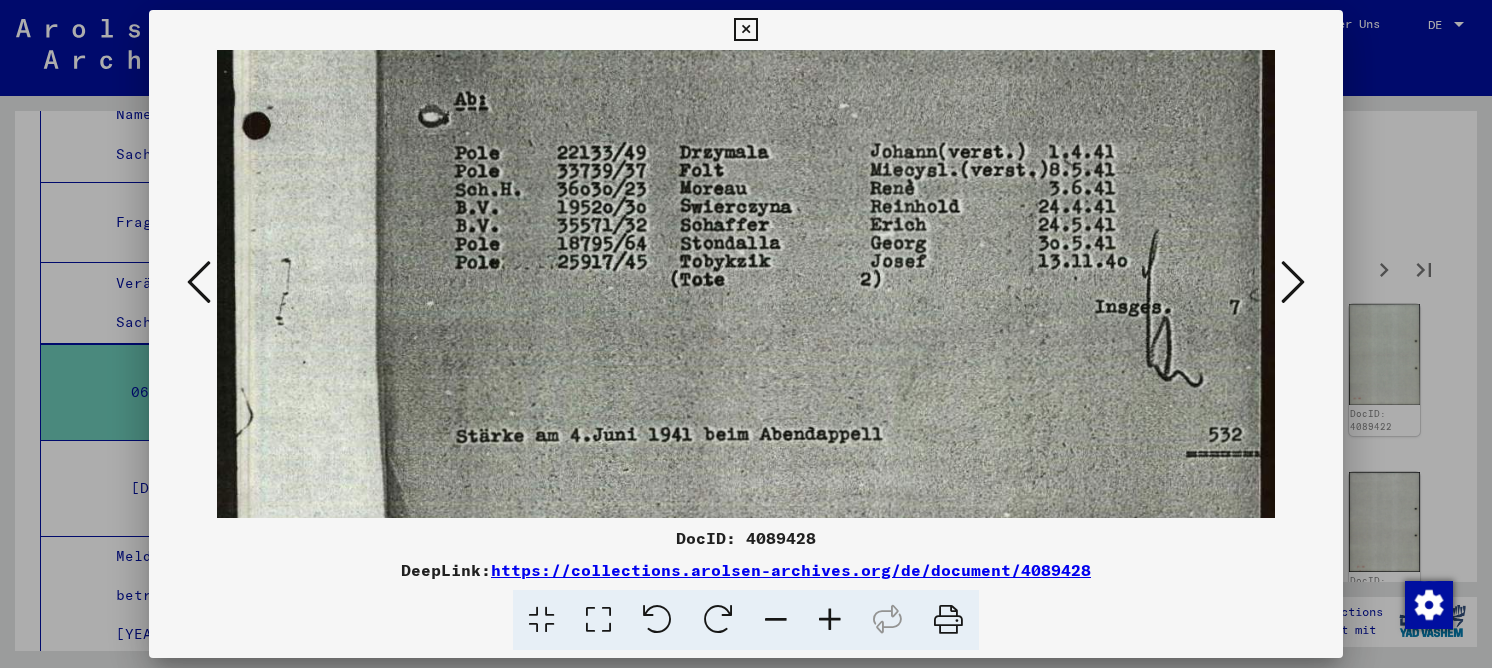 click at bounding box center (746, -78) 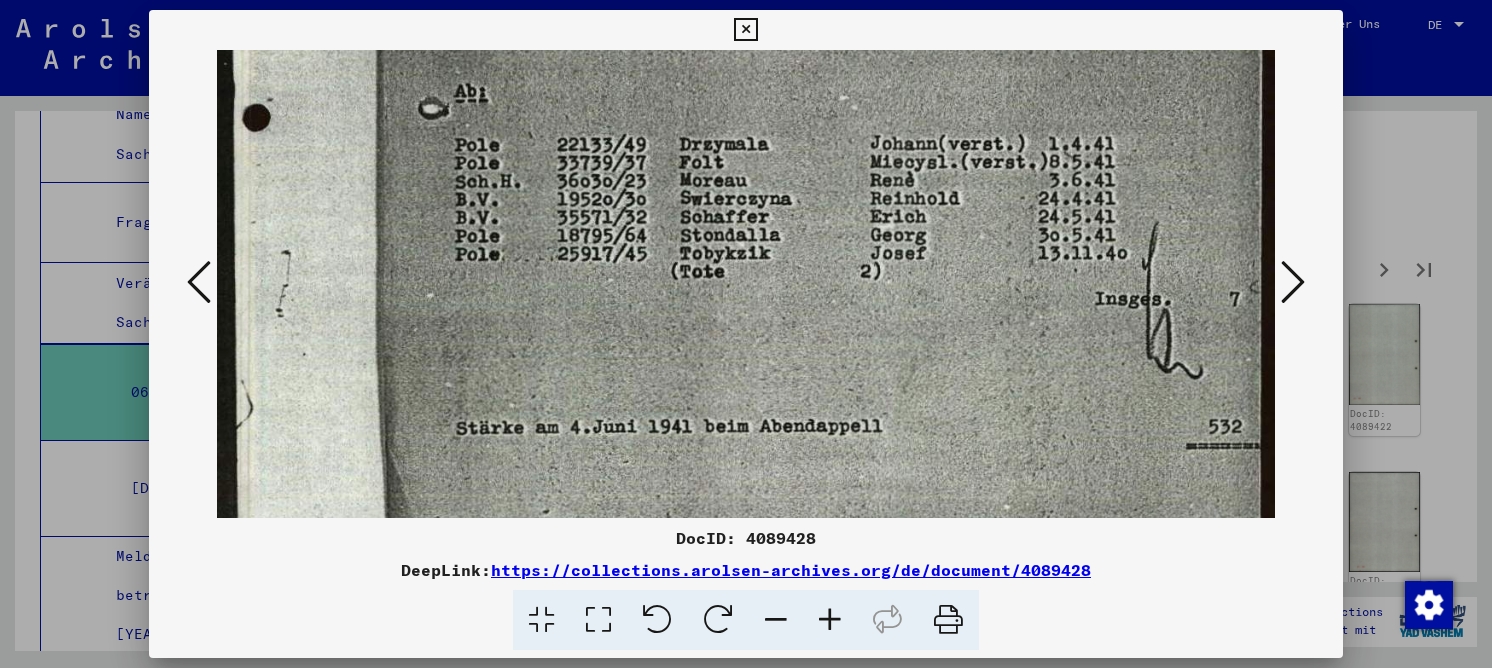 click at bounding box center (1293, 282) 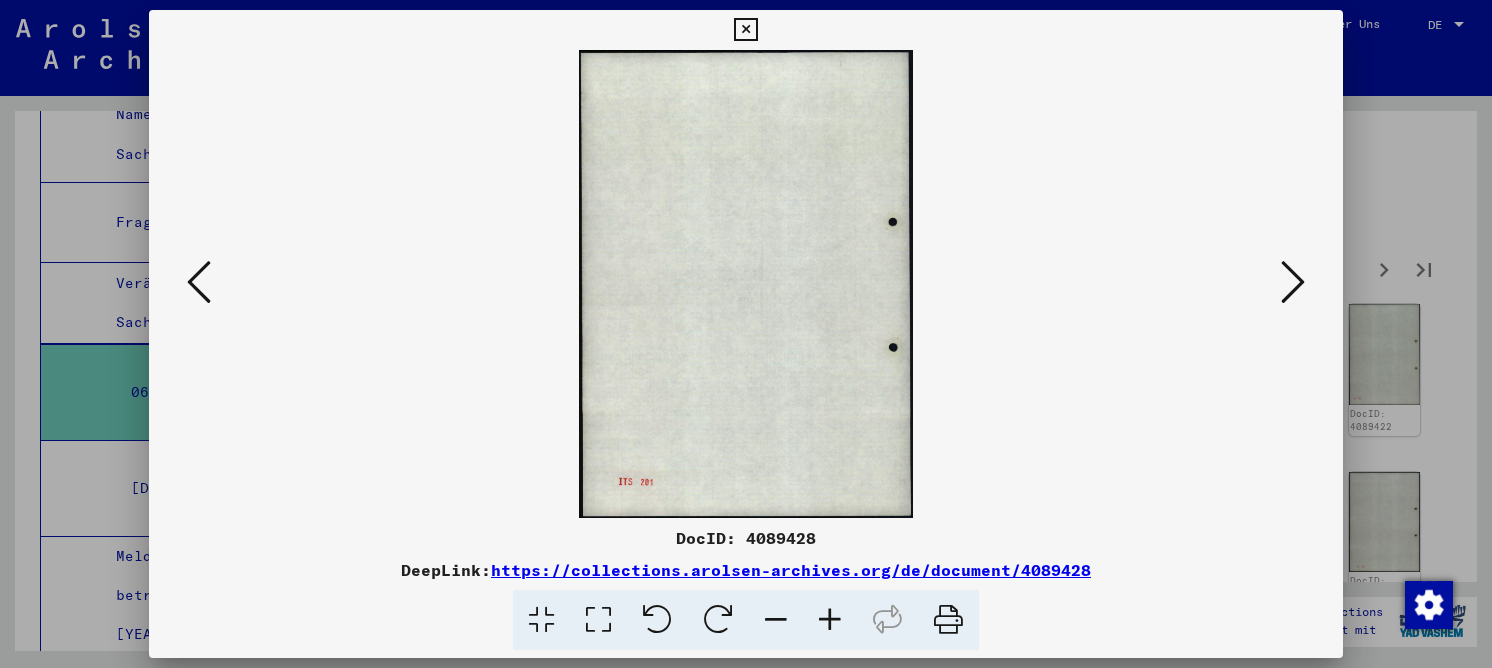 scroll, scrollTop: 0, scrollLeft: 0, axis: both 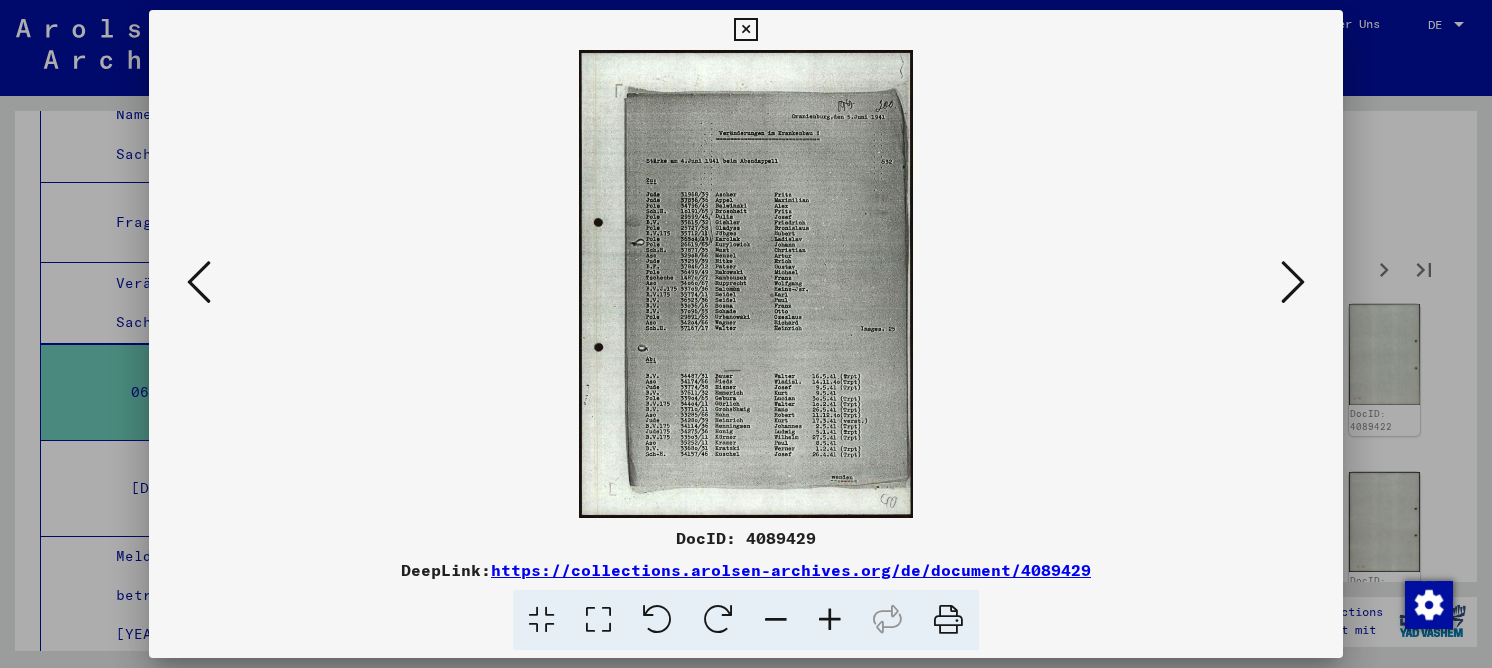 click at bounding box center (598, 620) 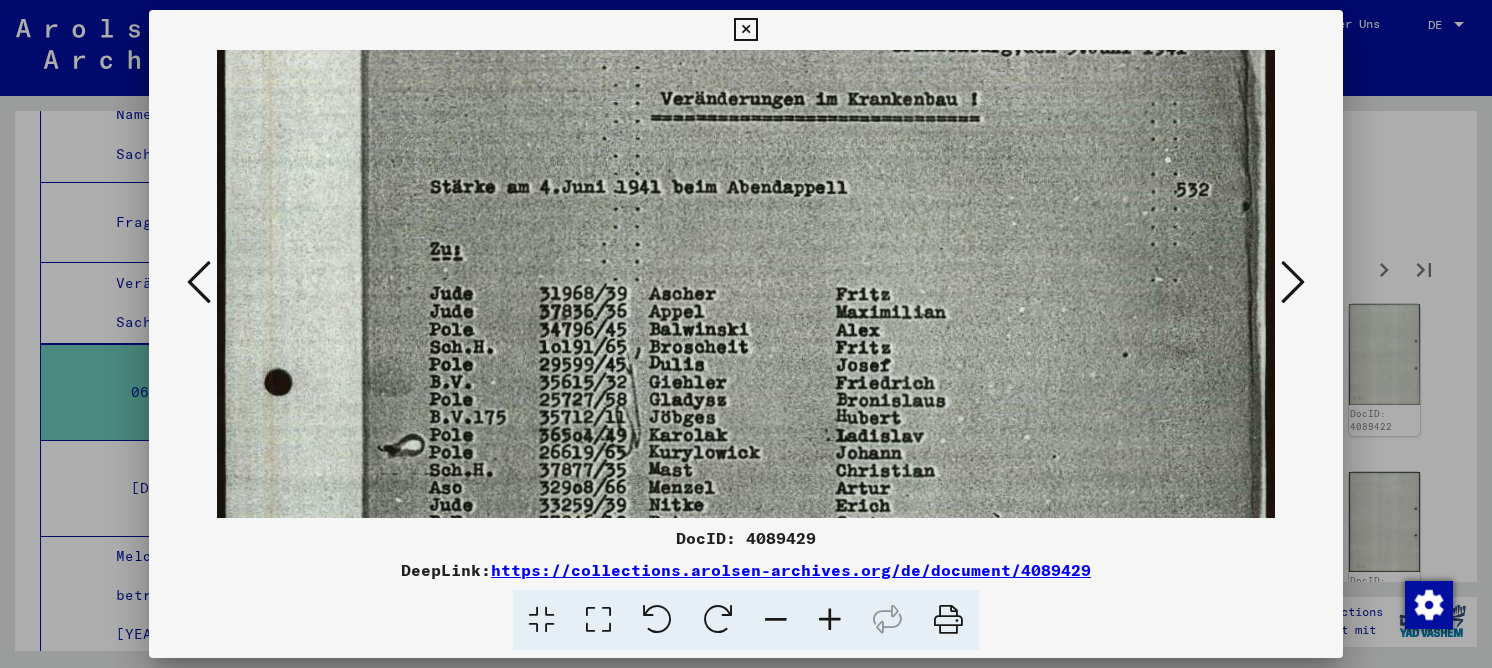 drag, startPoint x: 700, startPoint y: 376, endPoint x: 718, endPoint y: 167, distance: 209.77368 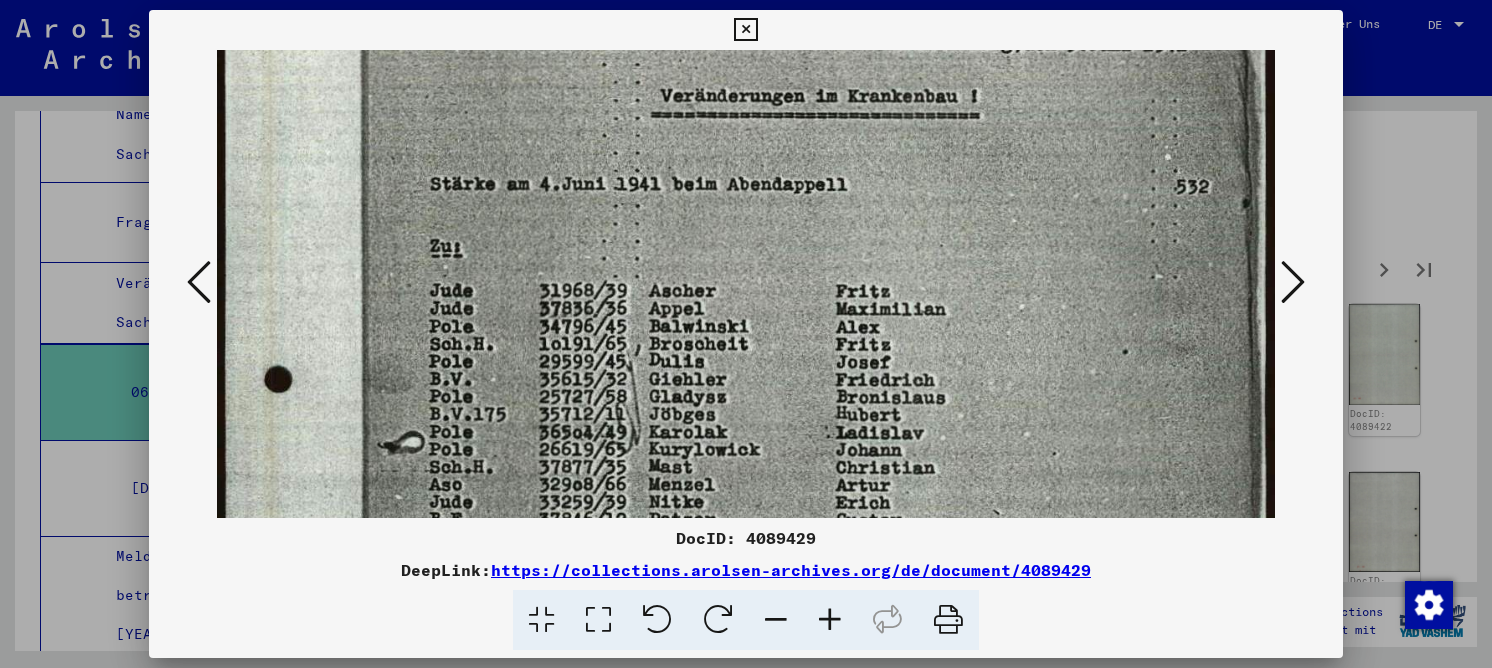 click at bounding box center [746, 575] 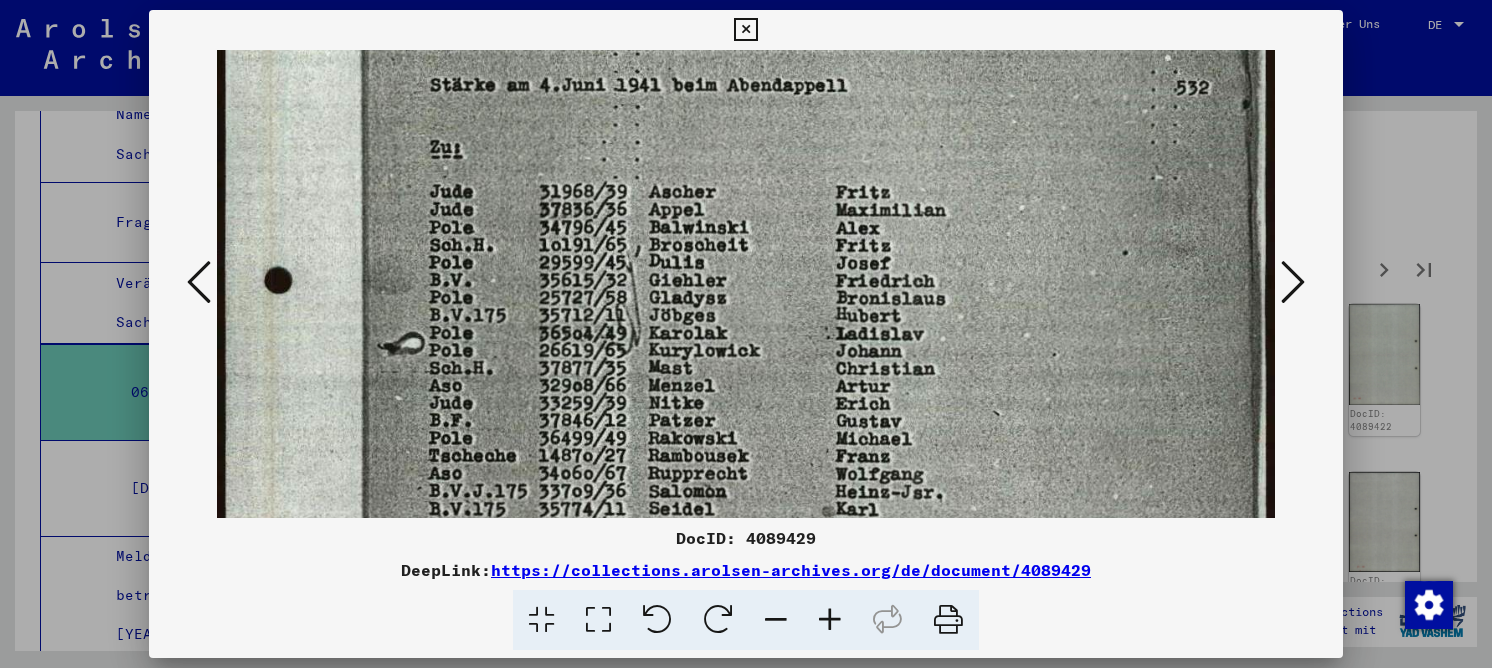 drag, startPoint x: 696, startPoint y: 266, endPoint x: 722, endPoint y: 151, distance: 117.902504 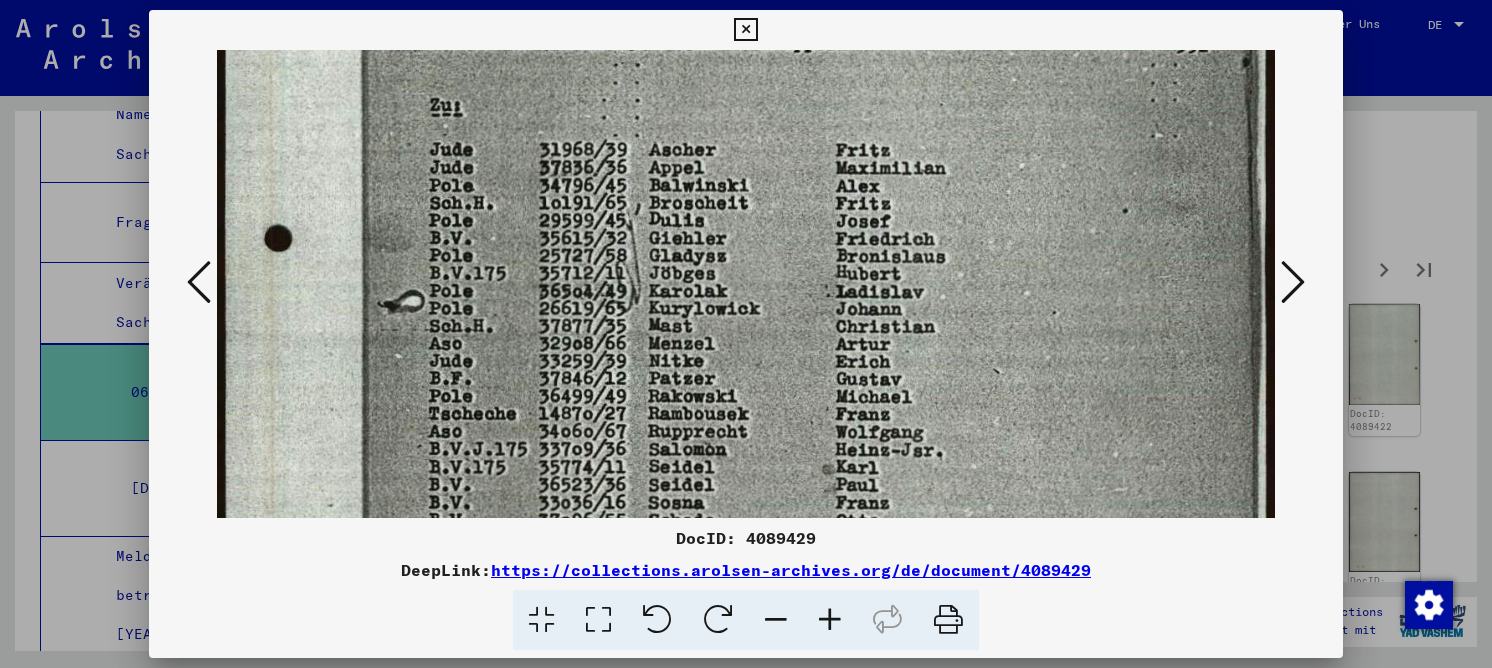 click at bounding box center [745, 30] 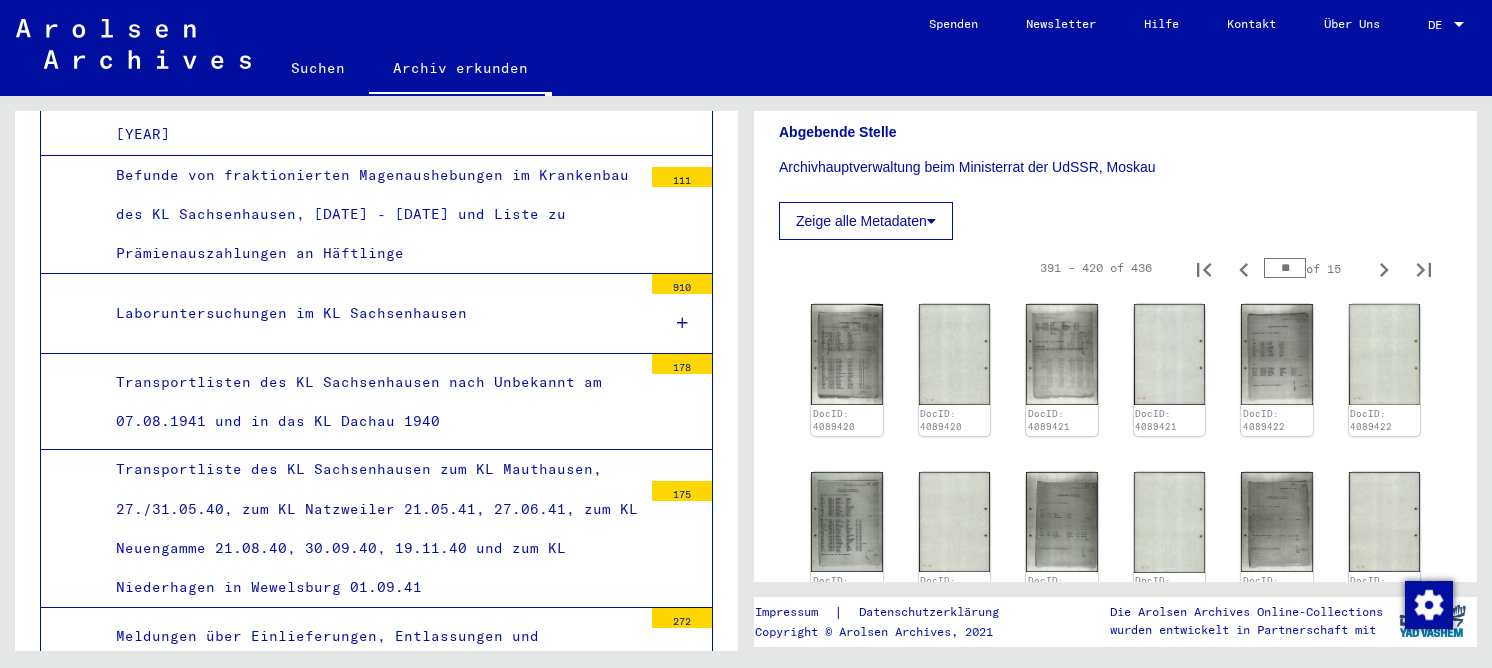 scroll, scrollTop: 10594, scrollLeft: 0, axis: vertical 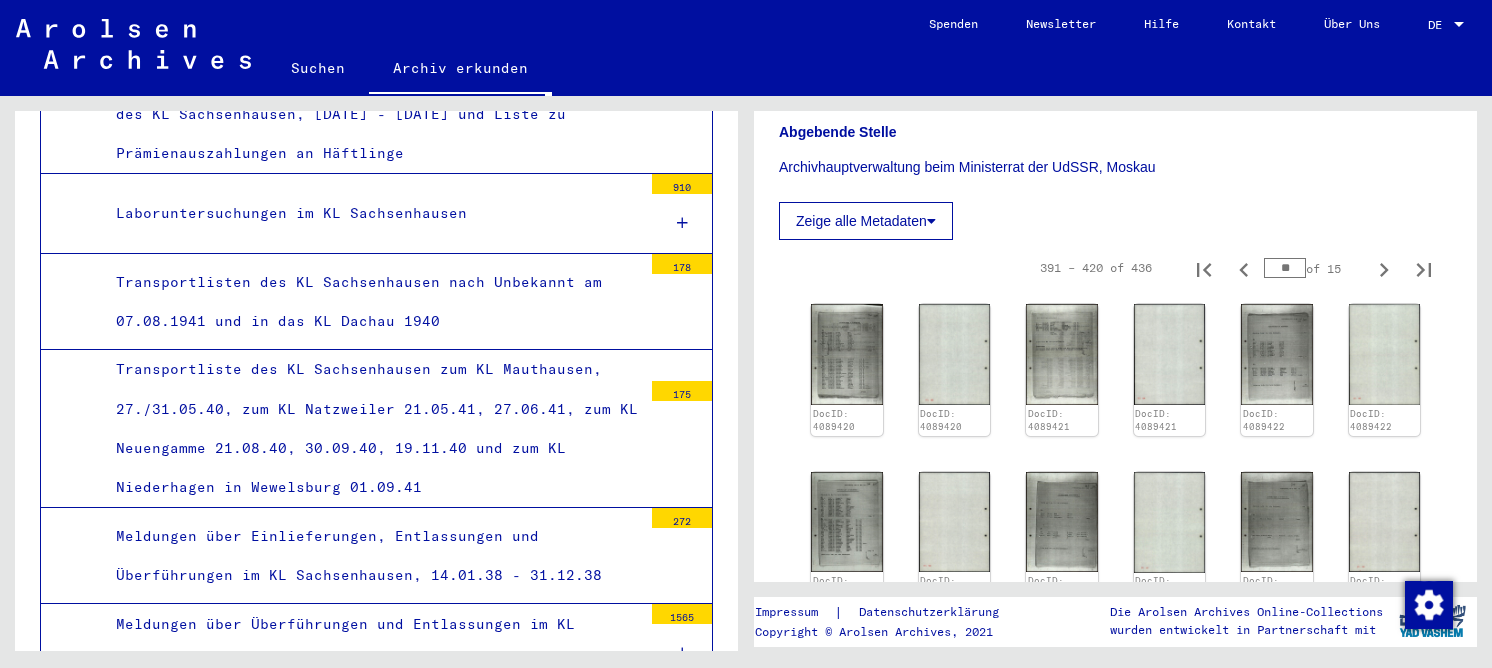 click on "Meldungen über Einlieferungen, Entlassungen und Überführungen im KL      Sachsenhausen, 14.01.38 - 31.12.38" at bounding box center [371, 556] 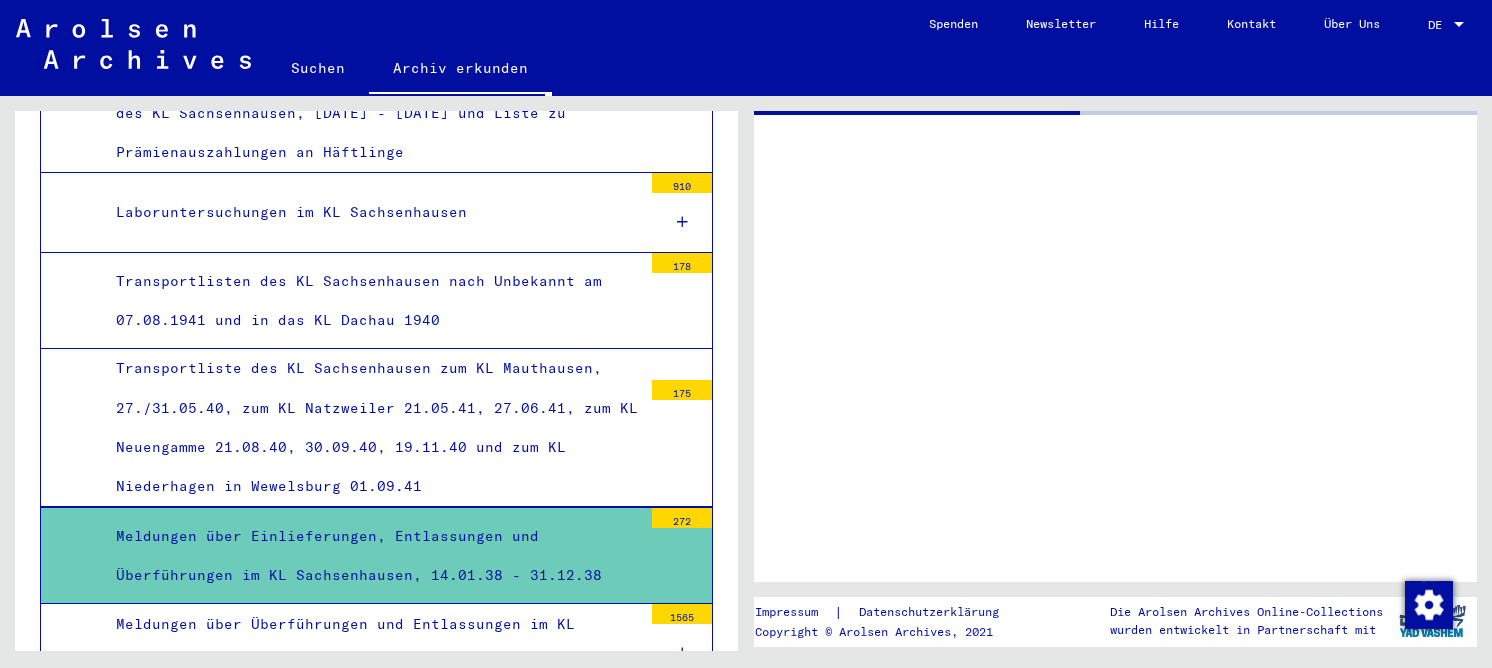 scroll, scrollTop: 0, scrollLeft: 0, axis: both 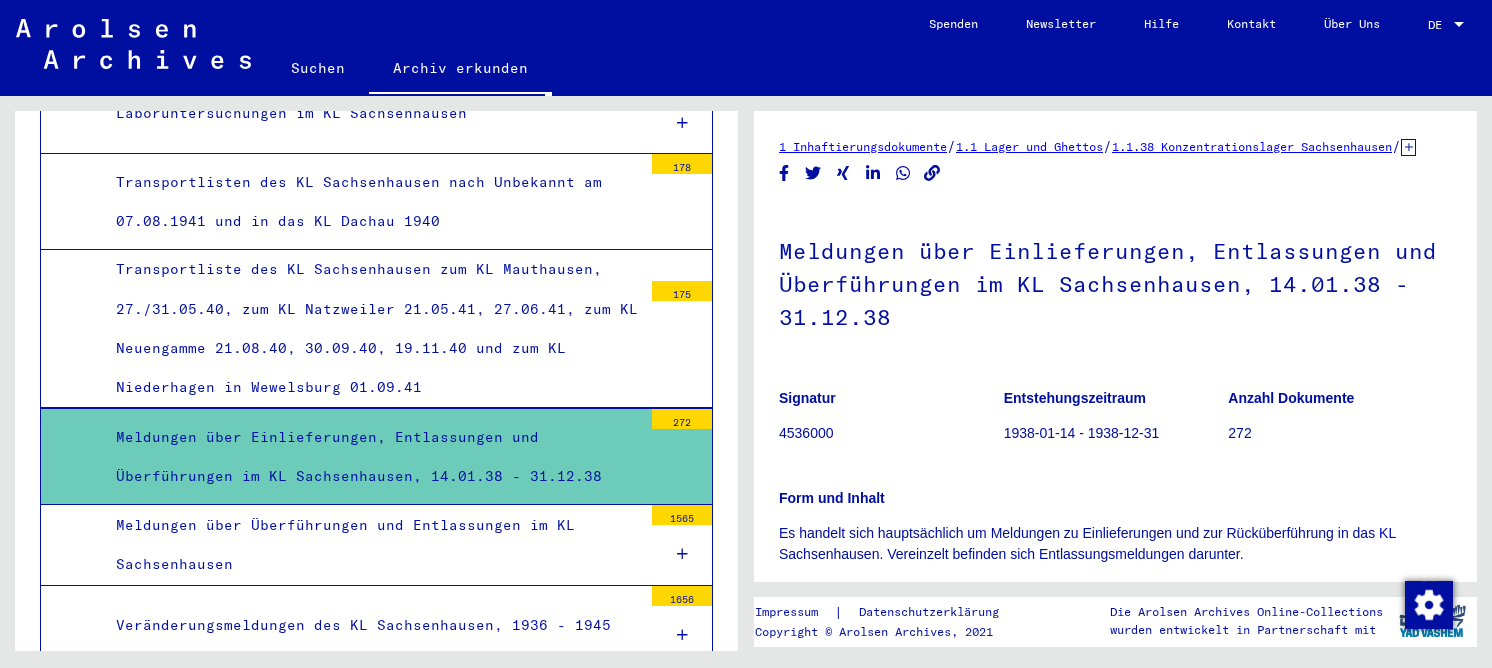 click on "Meldungen über Überführungen und Entlassungen im KL Sachsenhausen" at bounding box center (371, 545) 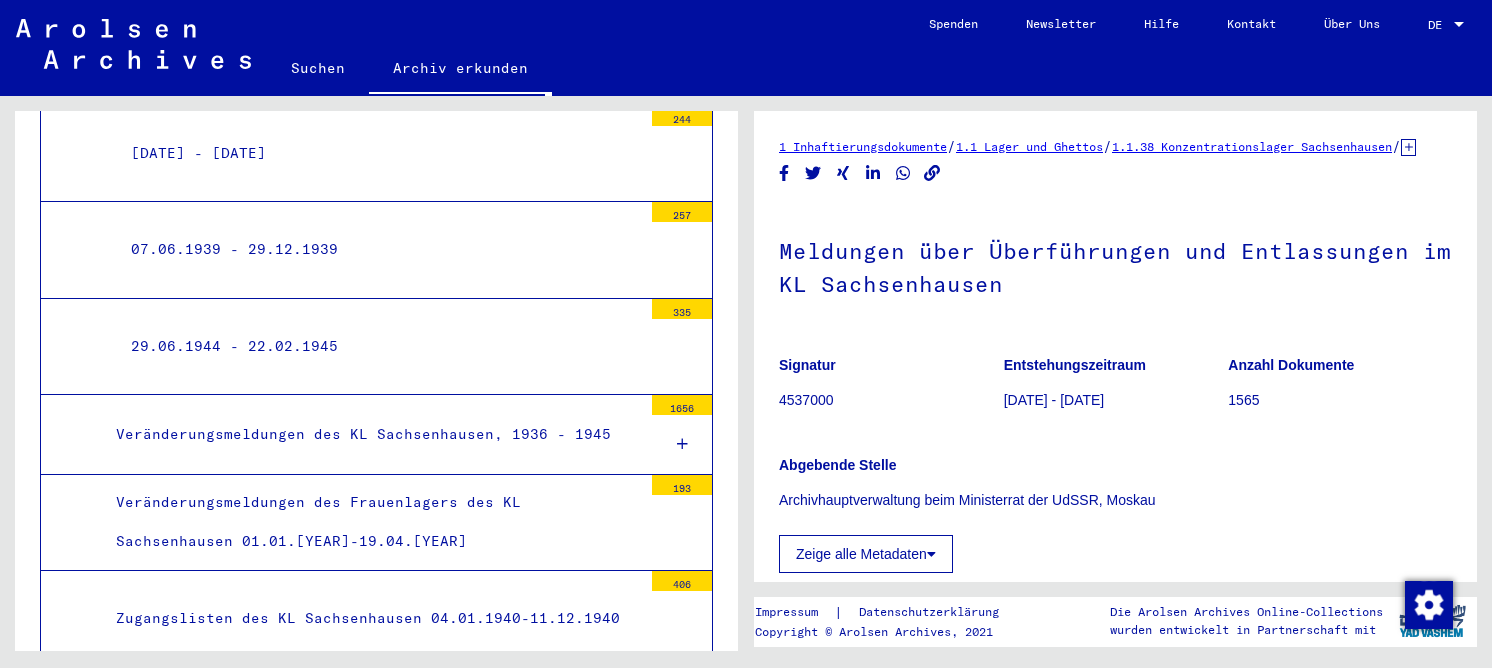 scroll, scrollTop: 11493, scrollLeft: 0, axis: vertical 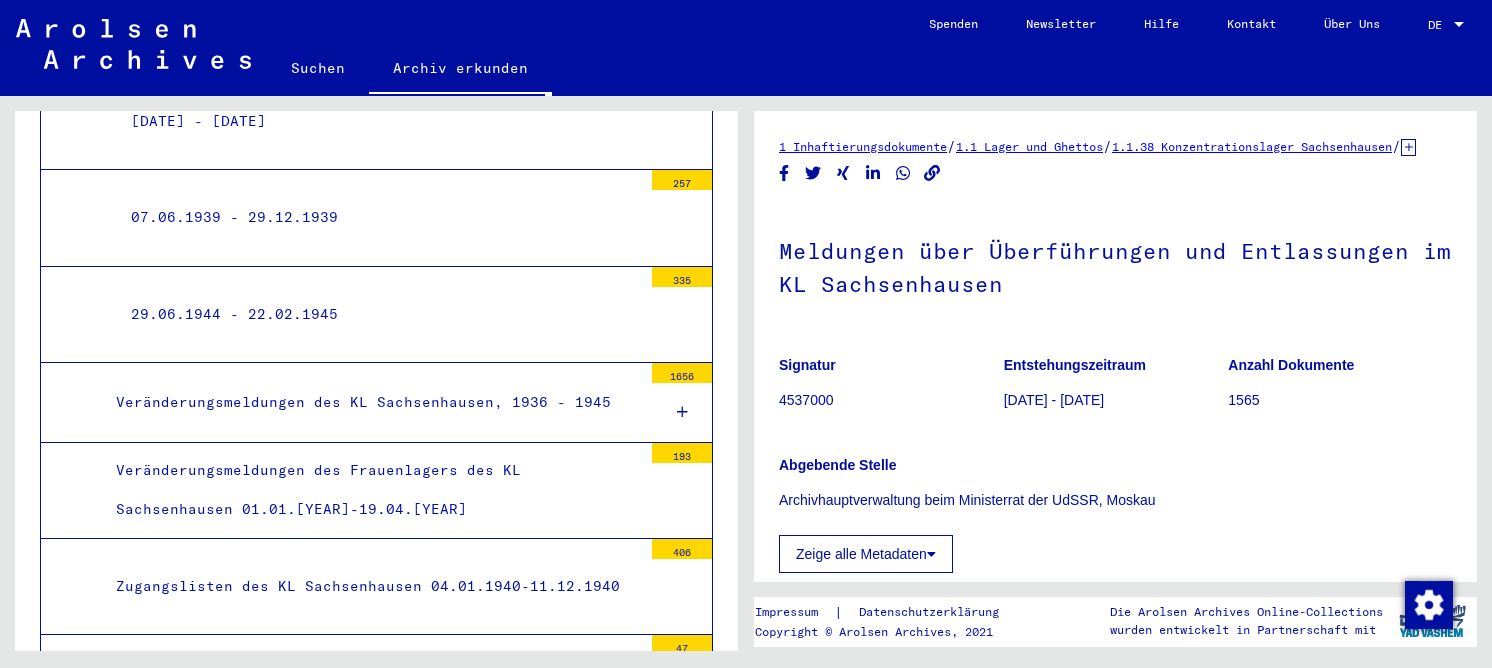 click on "Veränderungsmeldungen des KL Sachsenhausen, 1936 - 1945" at bounding box center [371, 402] 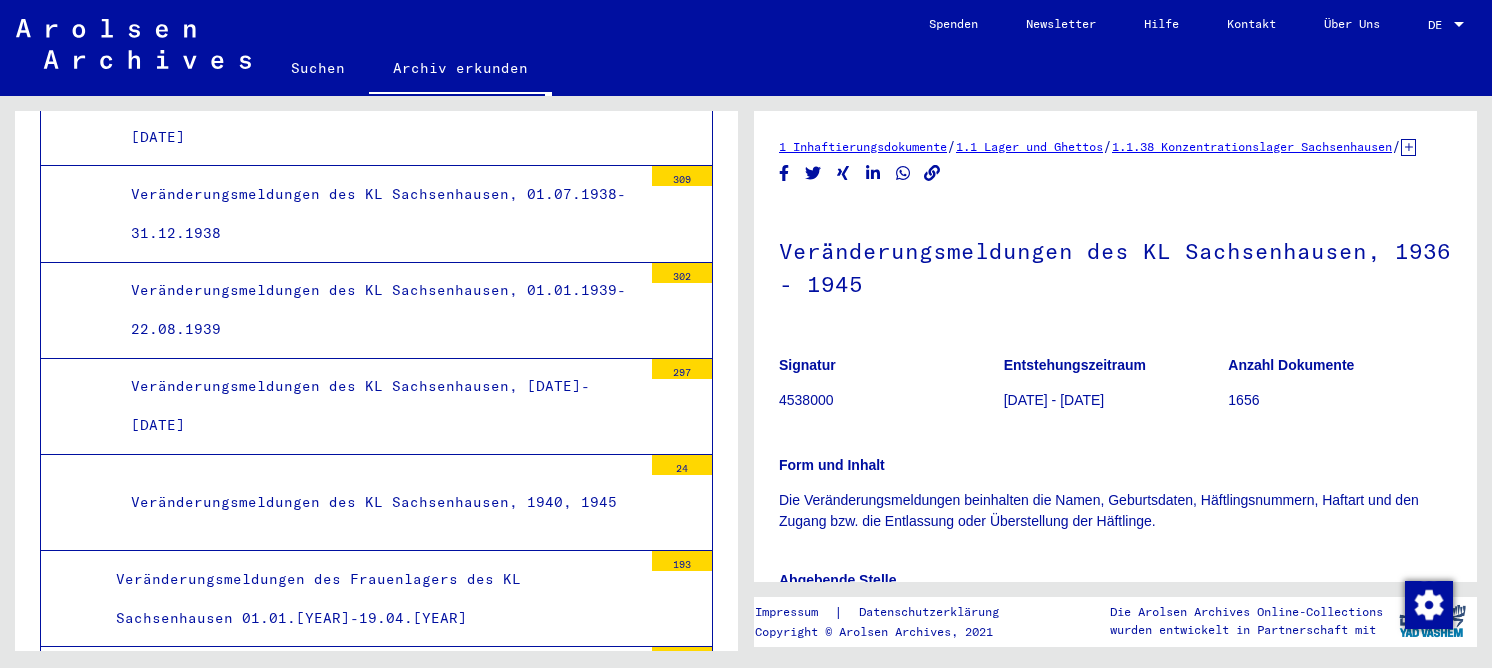 scroll, scrollTop: 12092, scrollLeft: 0, axis: vertical 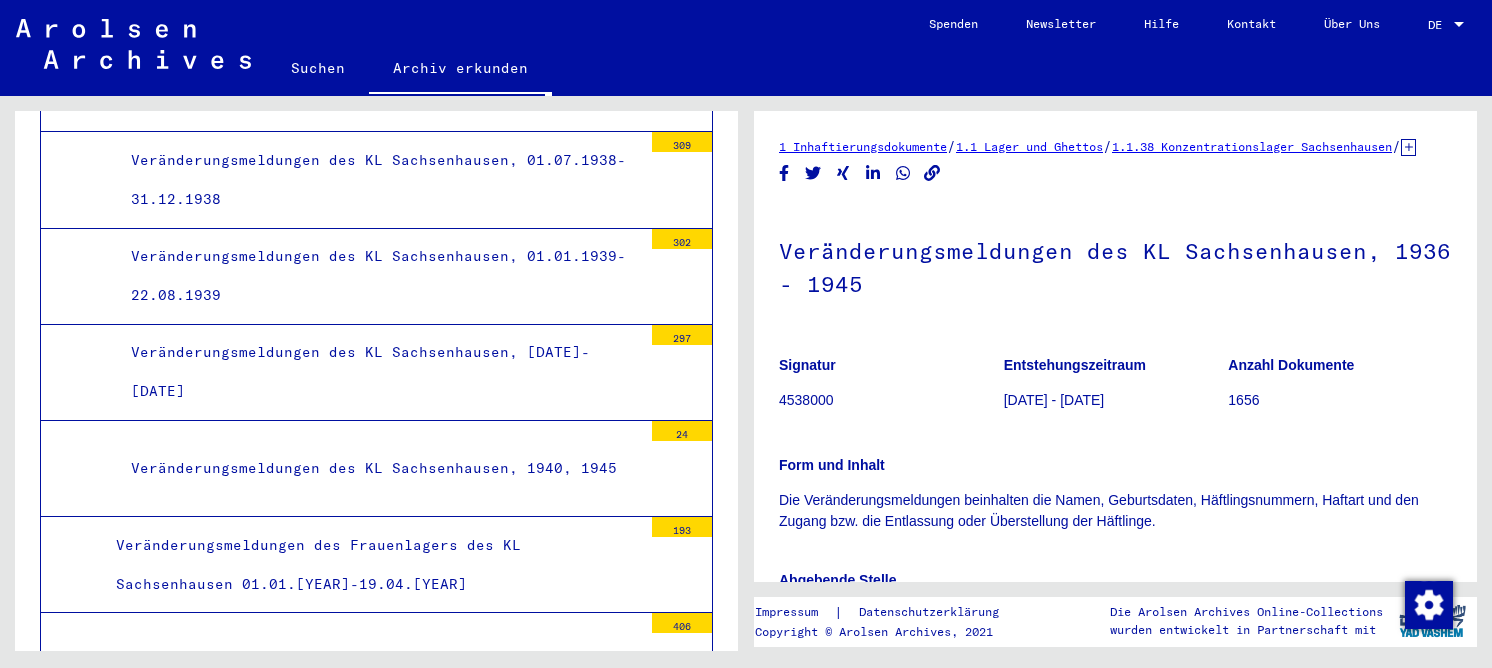 click on "Veränderungsmeldungen des KL Sachsenhausen, 1940, 1945" at bounding box center [379, 468] 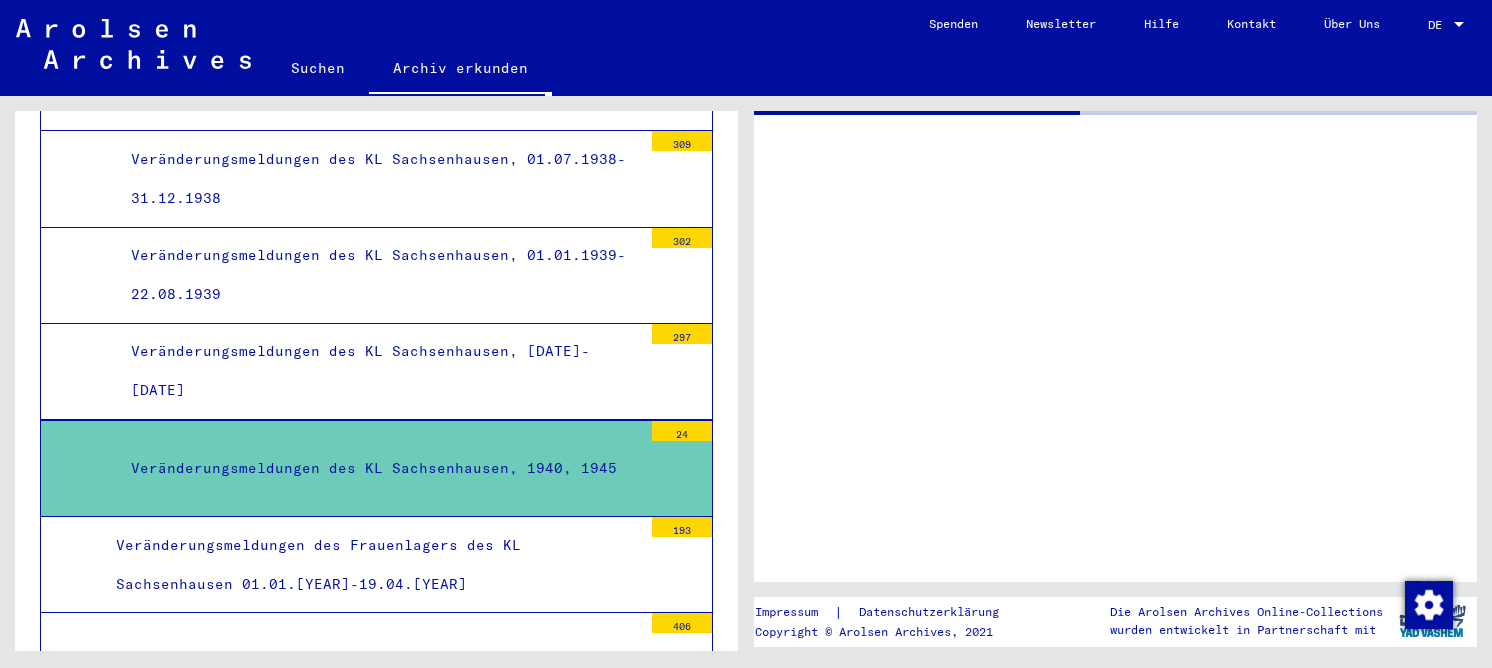 scroll, scrollTop: 12091, scrollLeft: 0, axis: vertical 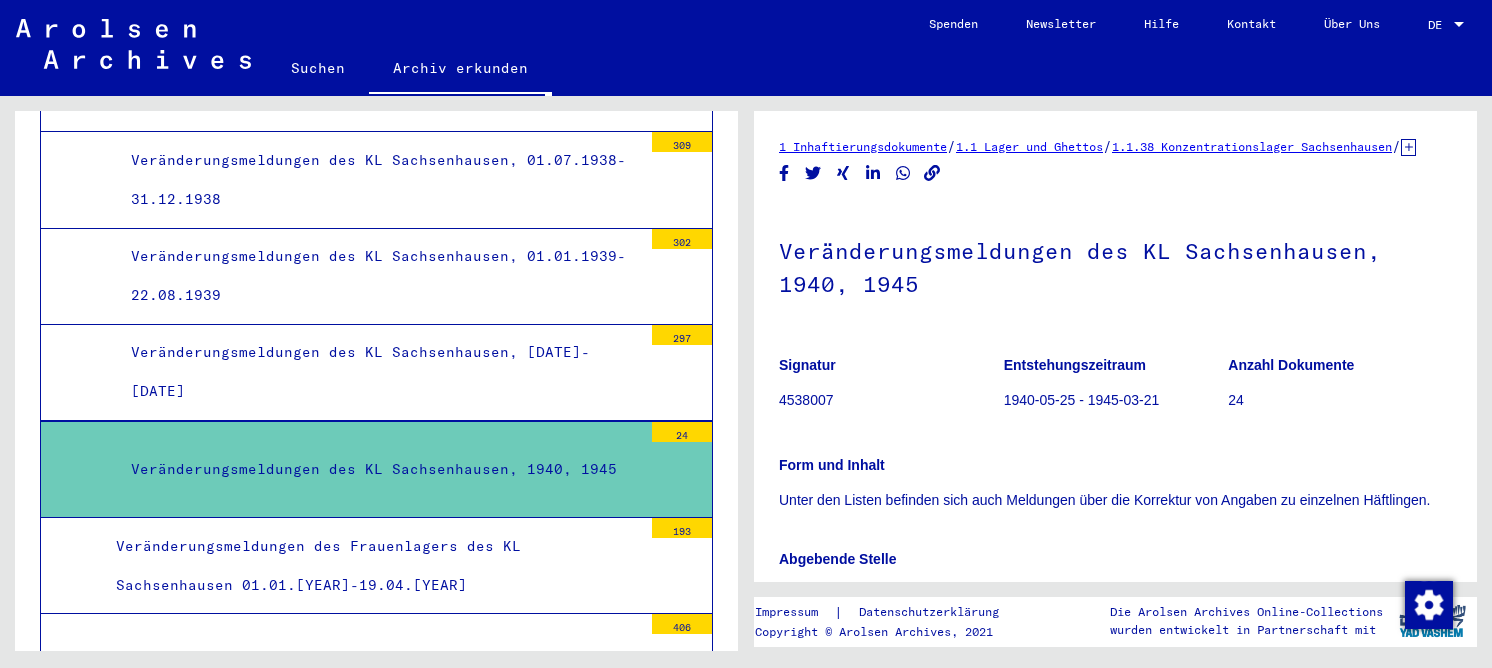 click on "Veränderungsmeldungen des Frauenlagers des KL Sachsenhausen      01.01.1945-19.04.1945" at bounding box center [371, 566] 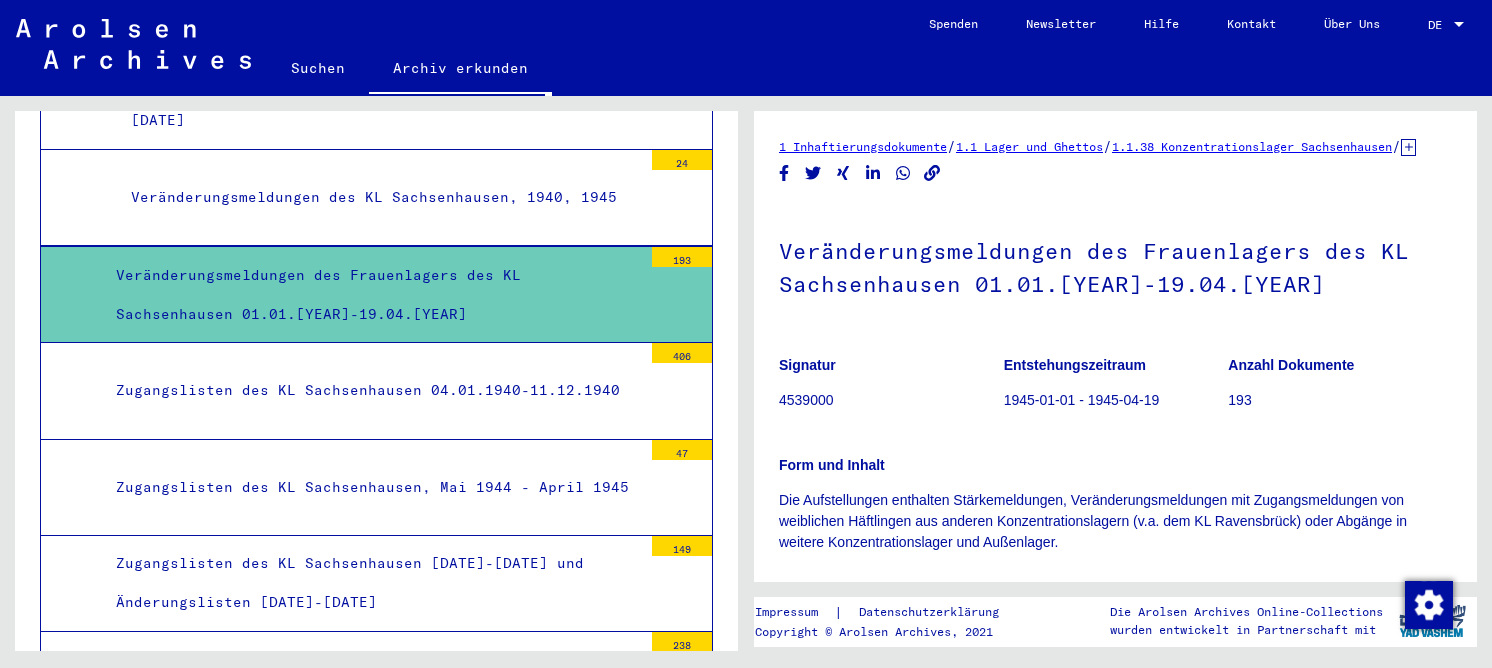scroll, scrollTop: 12391, scrollLeft: 0, axis: vertical 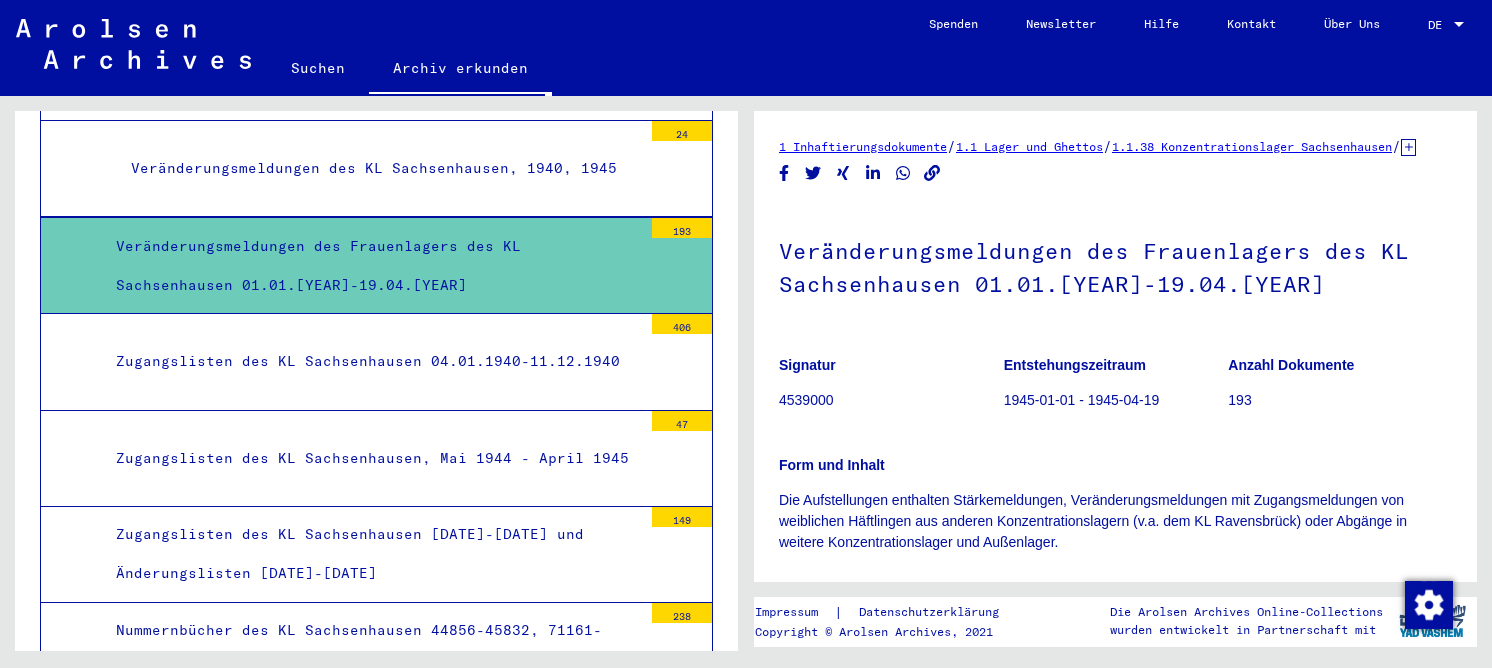 click on "Zugangslisten des KL Sachsenhausen 04.01.1940-11.12.1940" at bounding box center (371, 361) 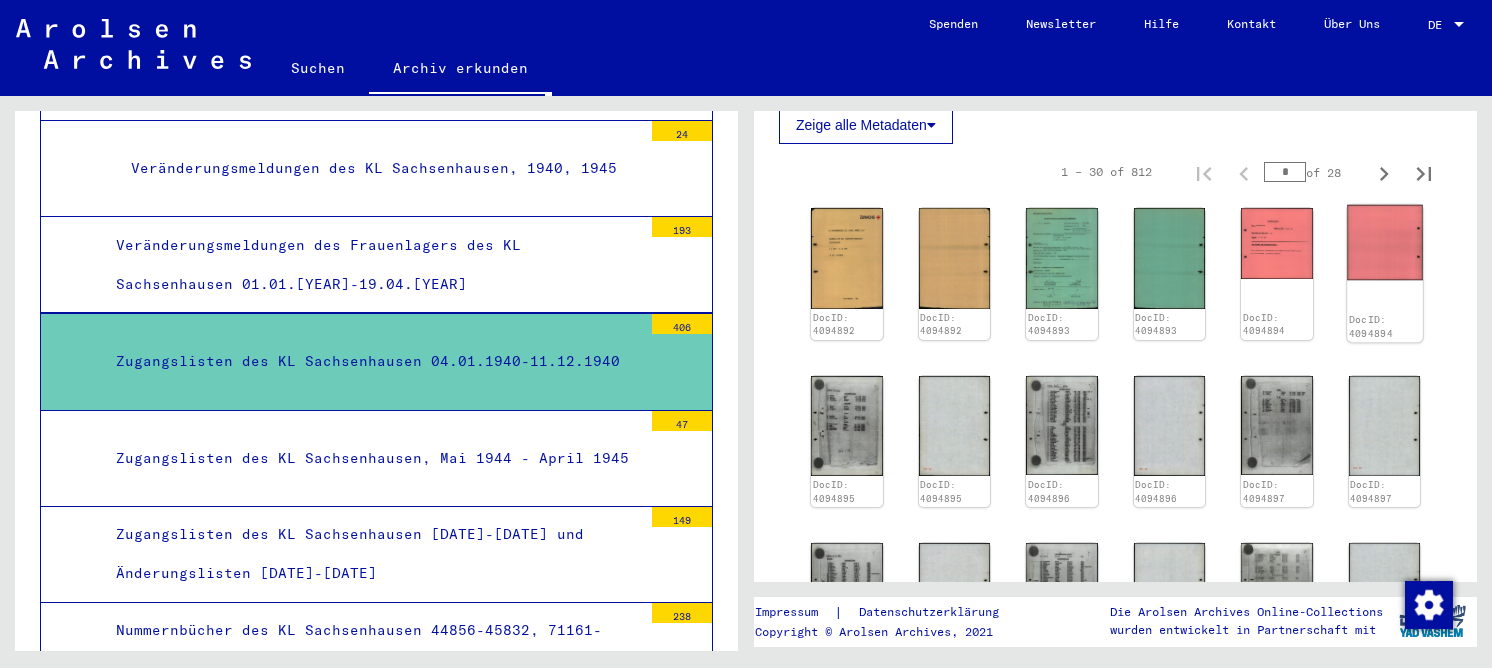 scroll, scrollTop: 500, scrollLeft: 0, axis: vertical 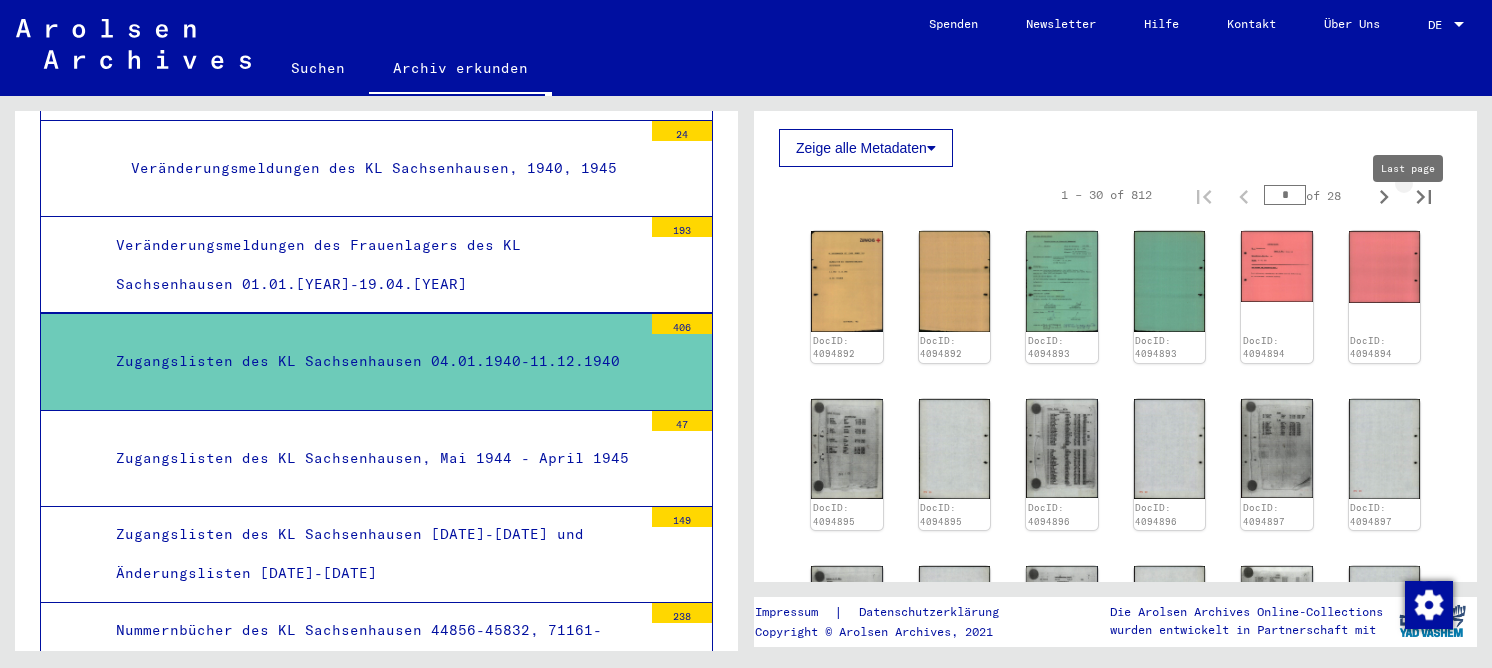 click 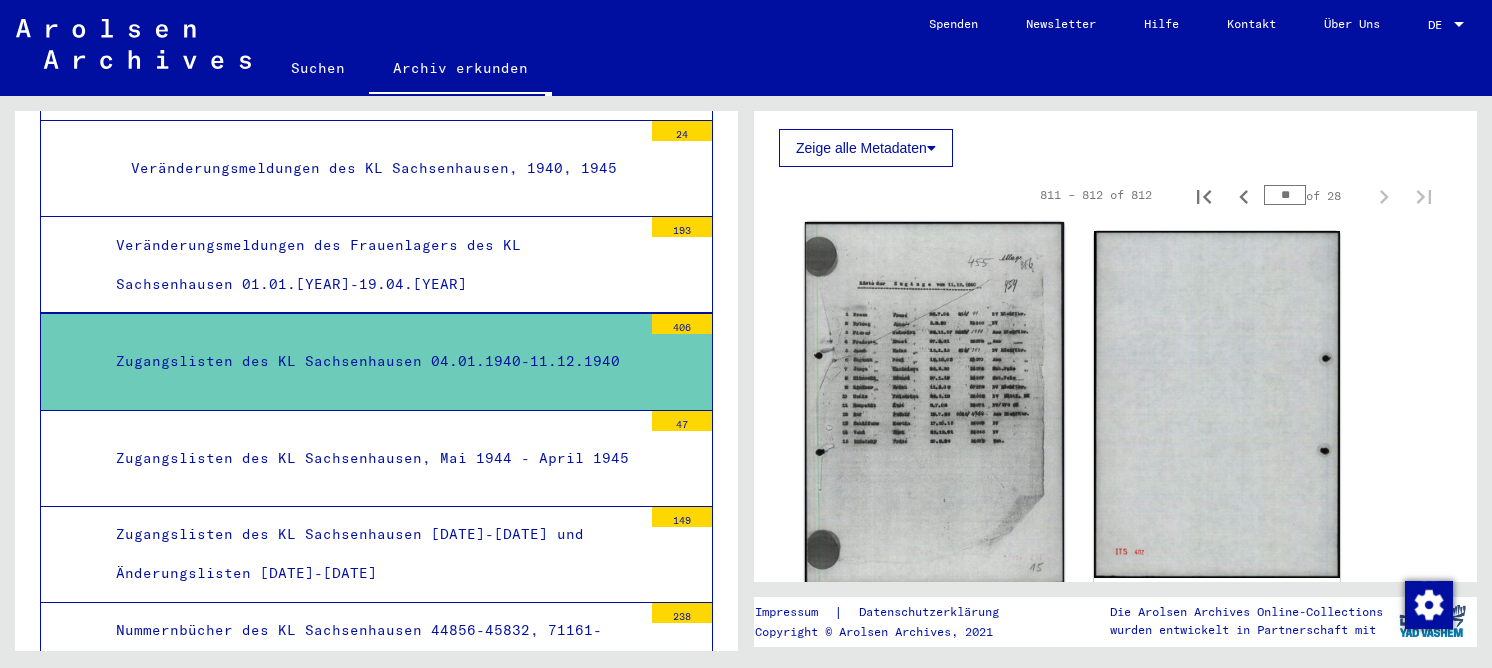 click 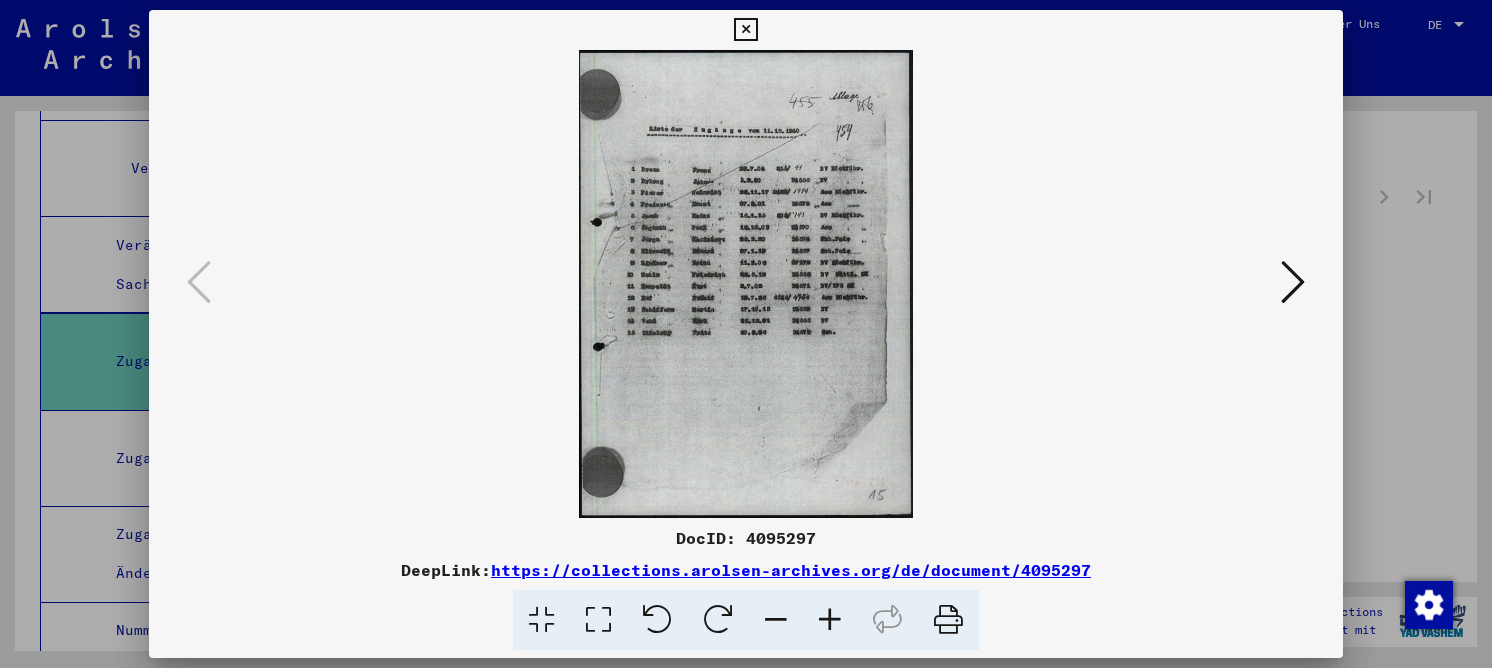 click at bounding box center [598, 620] 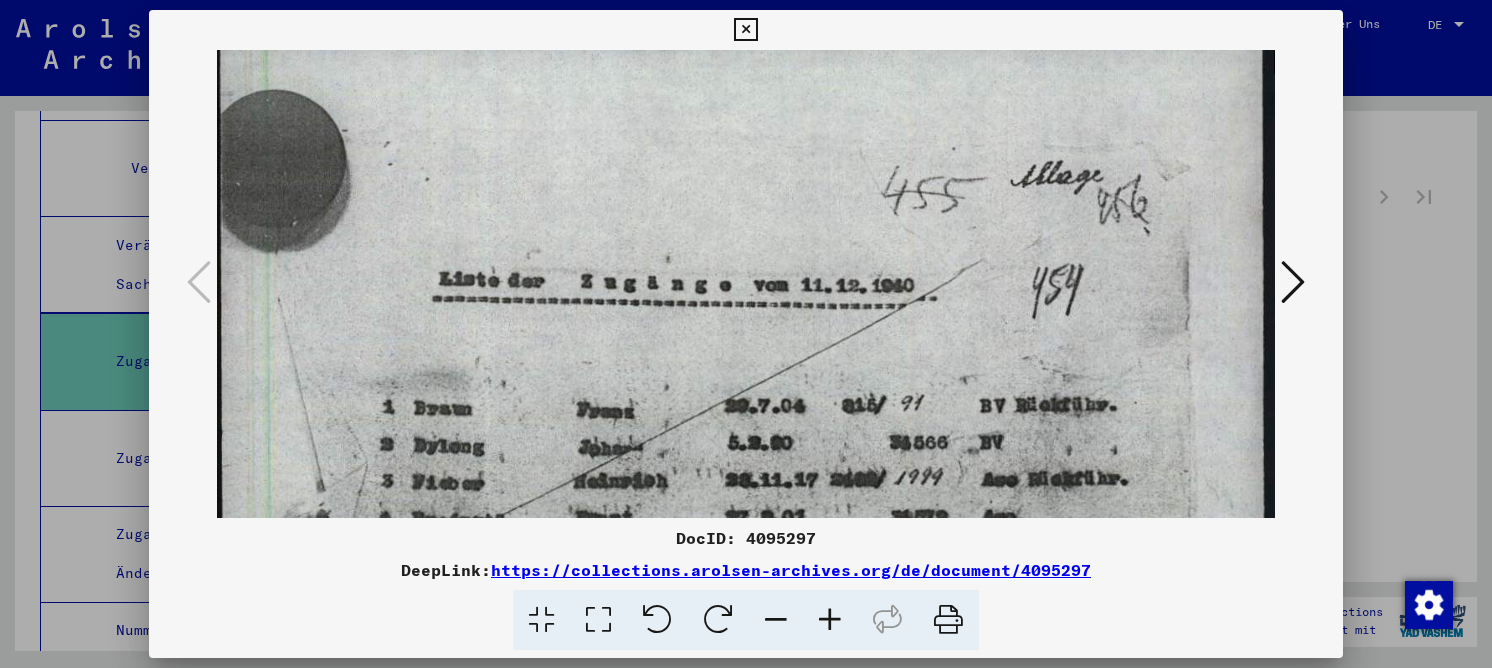 scroll, scrollTop: 27, scrollLeft: 0, axis: vertical 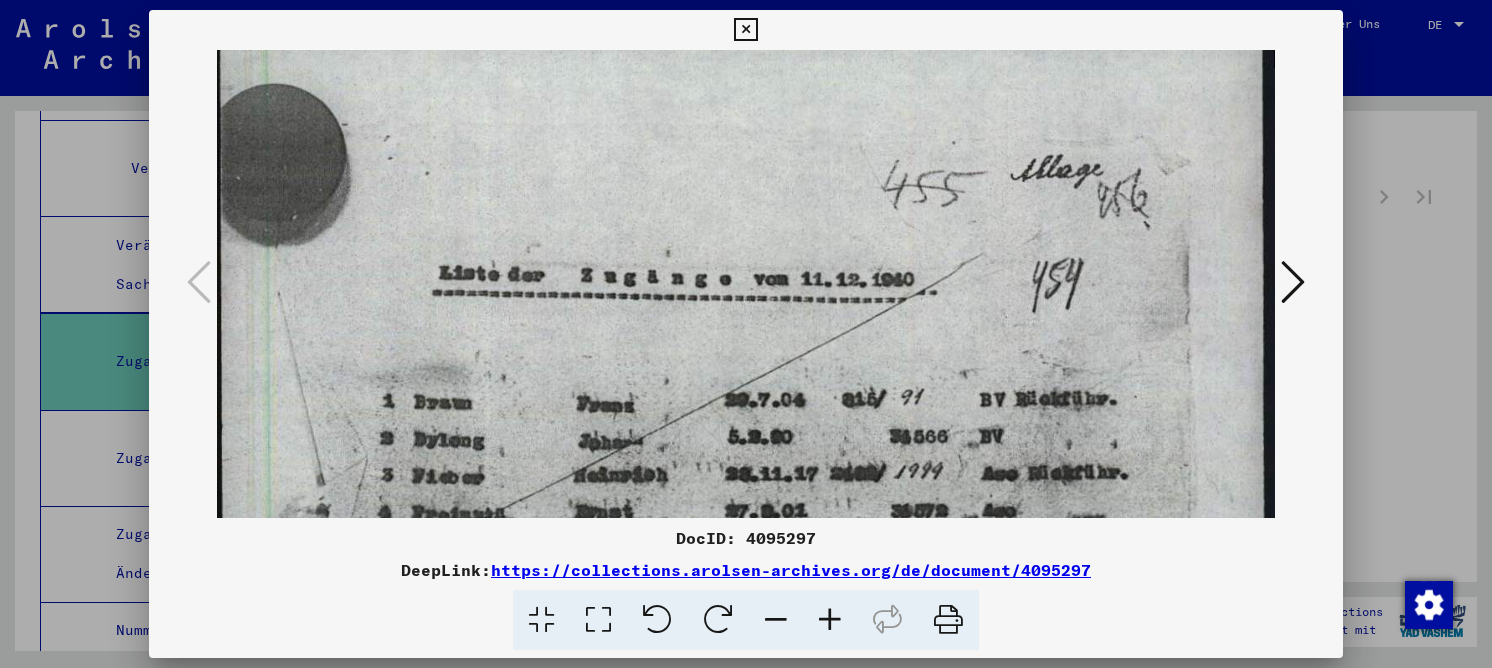 drag, startPoint x: 762, startPoint y: 403, endPoint x: 753, endPoint y: 376, distance: 28.460499 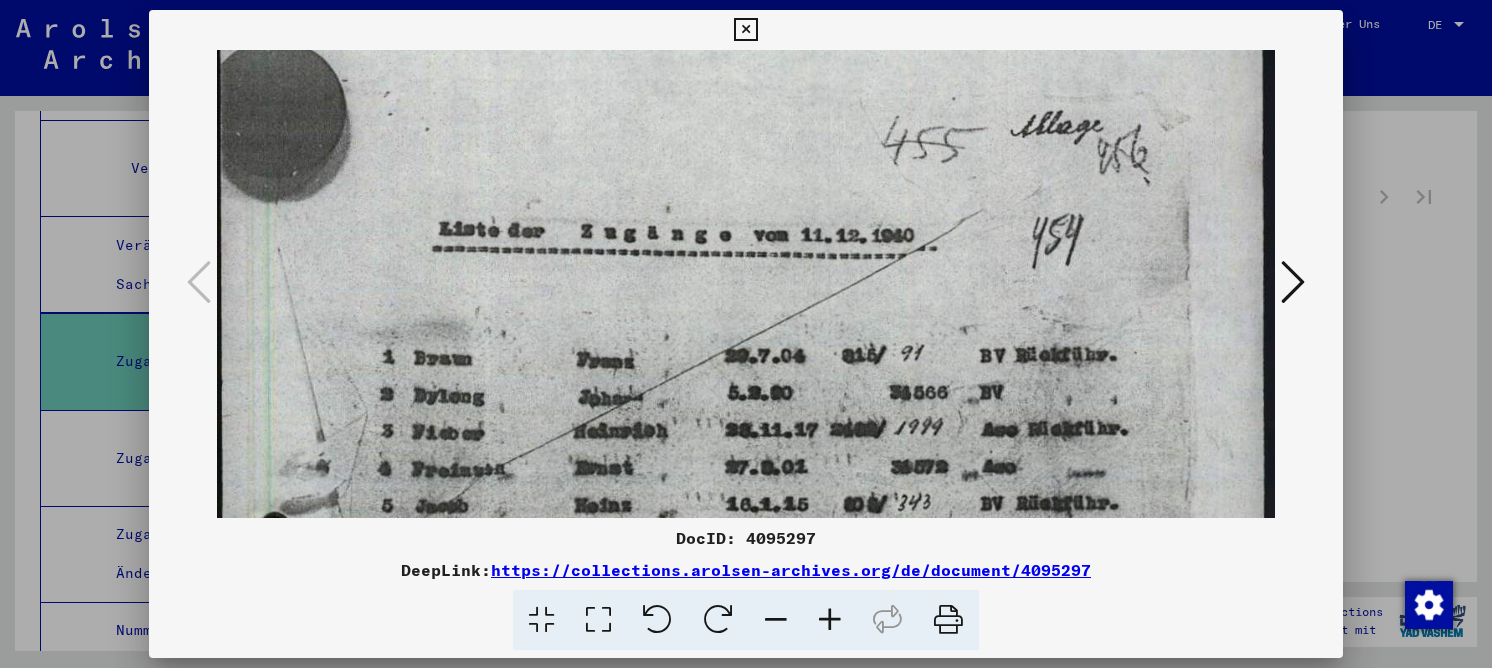scroll, scrollTop: 74, scrollLeft: 0, axis: vertical 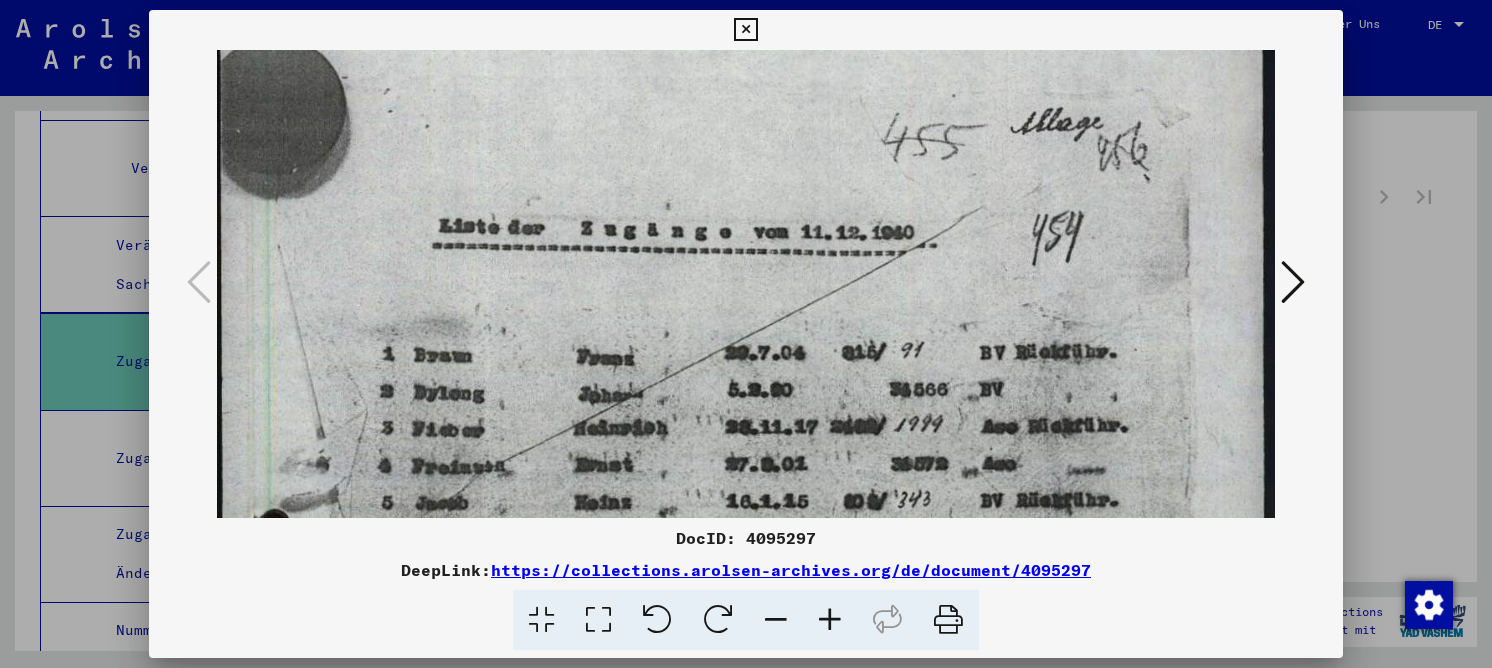 drag, startPoint x: 741, startPoint y: 376, endPoint x: 740, endPoint y: 329, distance: 47.010635 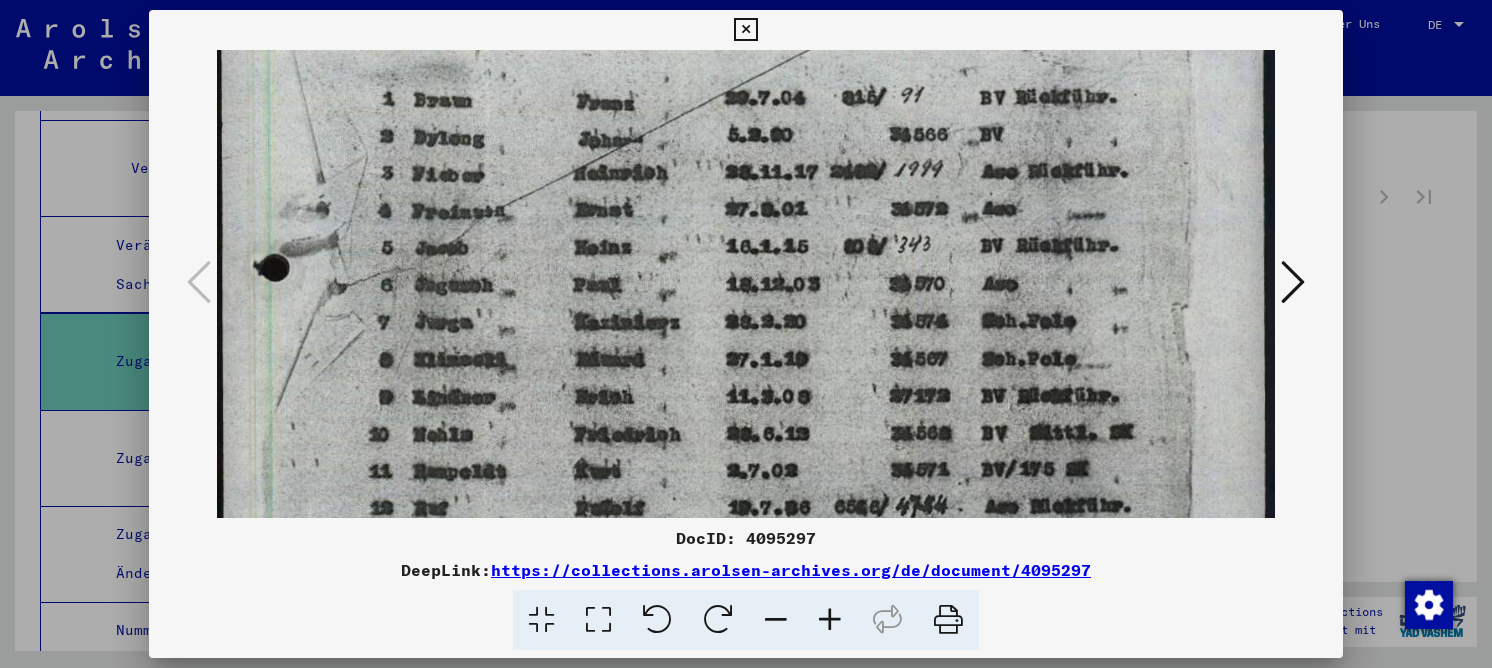drag, startPoint x: 632, startPoint y: 398, endPoint x: 648, endPoint y: 140, distance: 258.49564 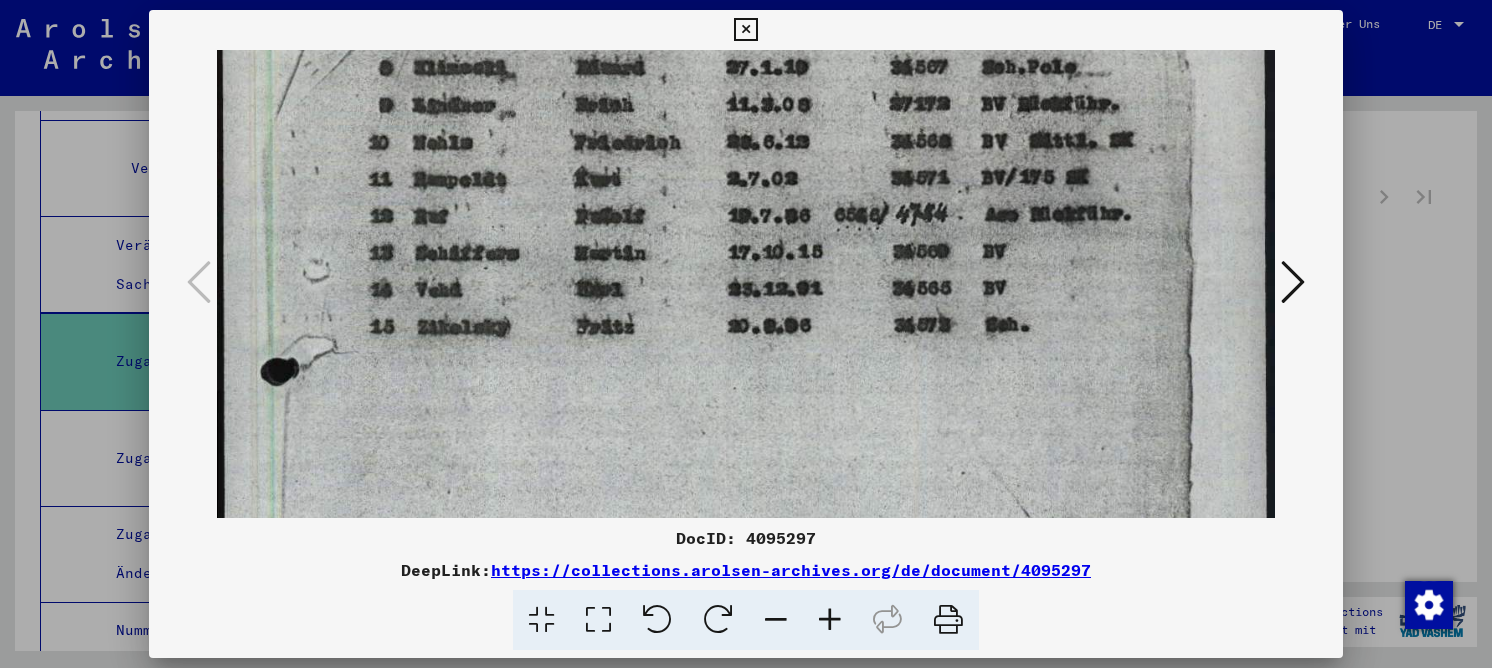 scroll, scrollTop: 626, scrollLeft: 0, axis: vertical 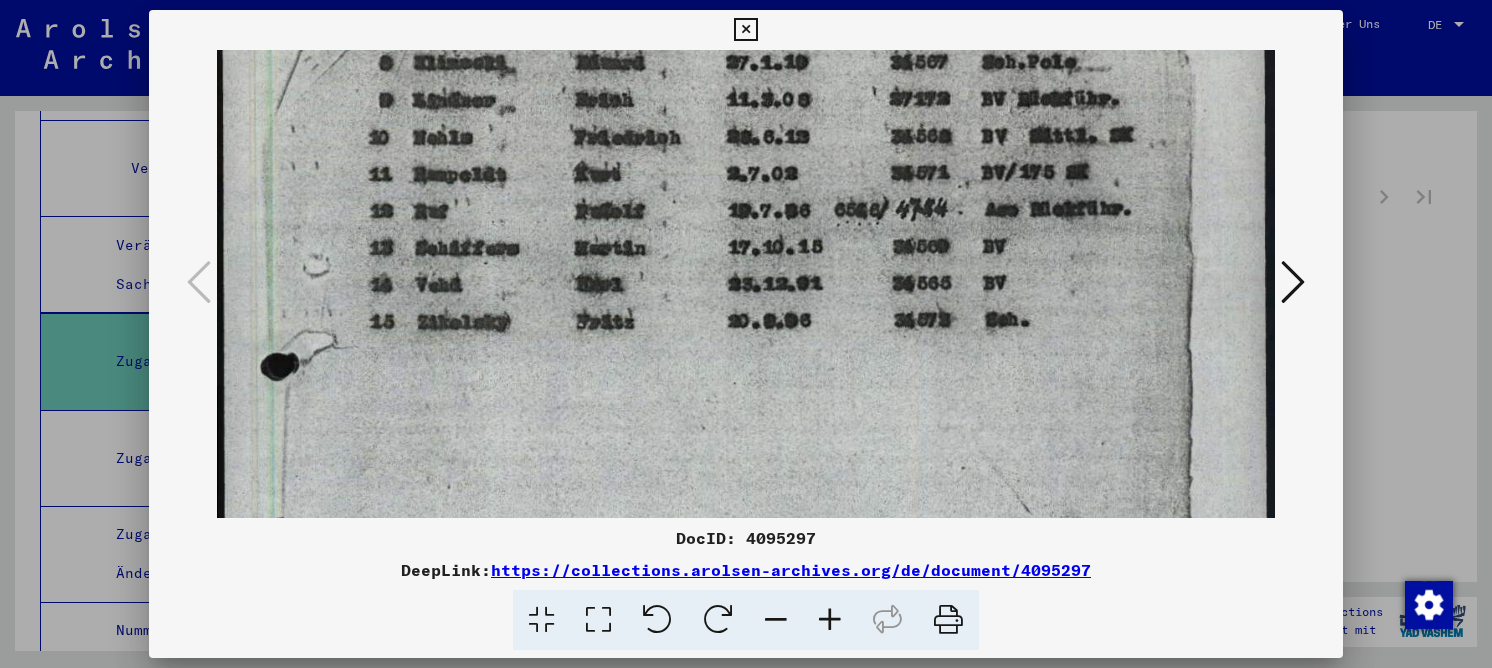 drag, startPoint x: 622, startPoint y: 371, endPoint x: 652, endPoint y: 77, distance: 295.52664 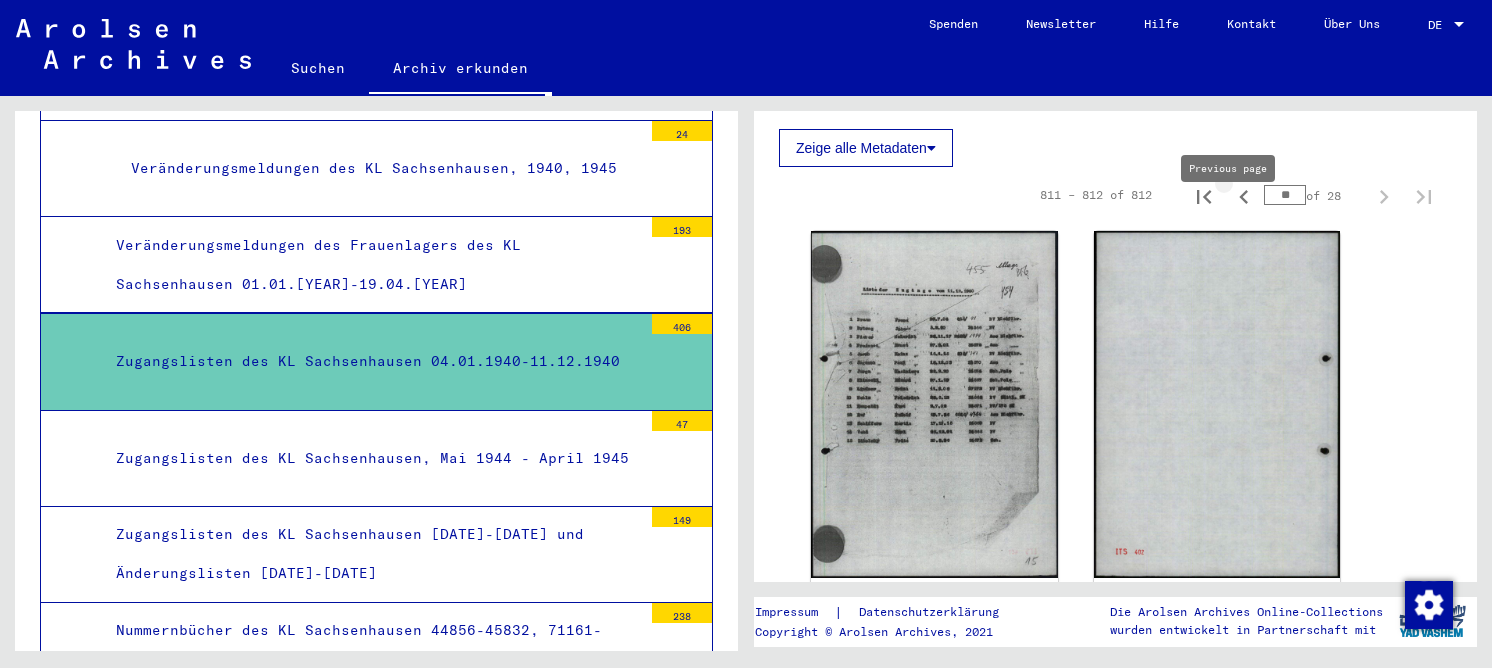 click 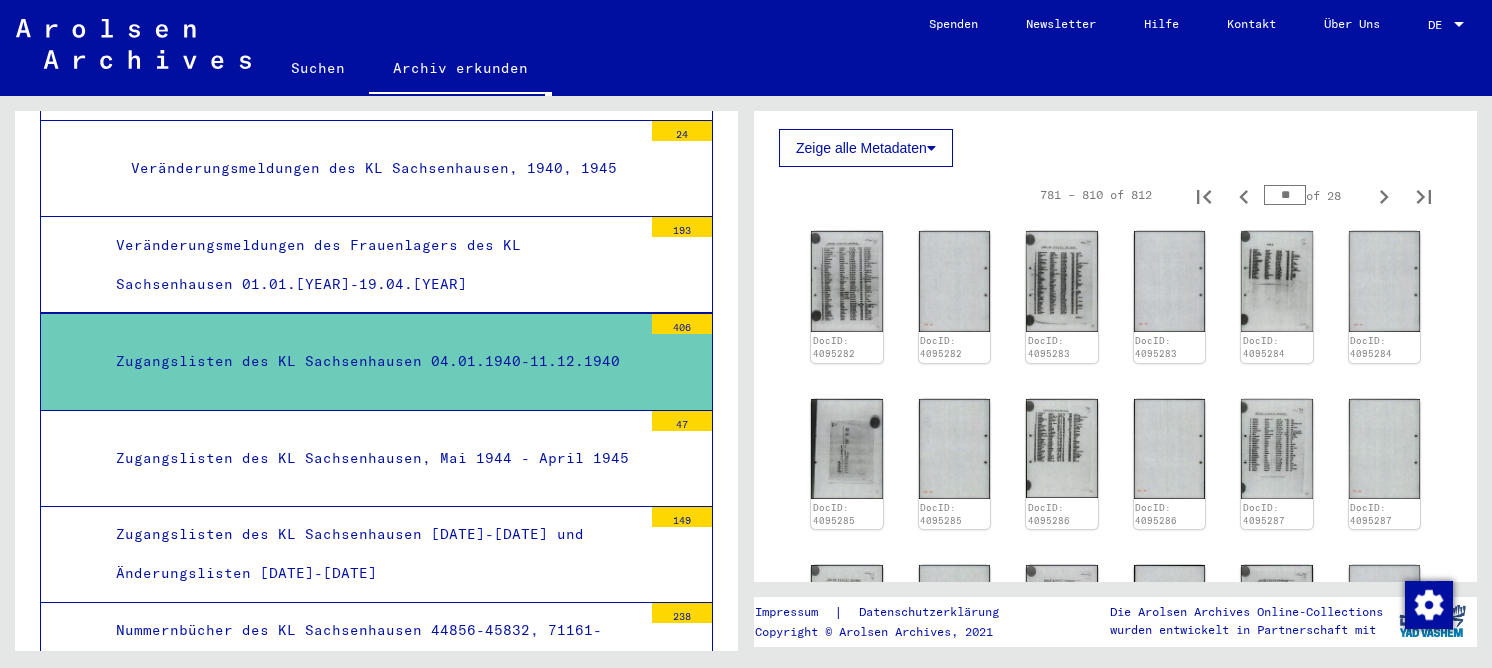 click on "DocID: 4095282 DocID: 4095282 DocID: 4095283 DocID: 4095283 DocID: 4095284 DocID: 4095284 DocID: 4095285 DocID: 4095285 DocID: 4095286 DocID: 4095286 DocID: 4095287 DocID: 4095287 DocID: 4095288 DocID: 4095288 DocID: 4095289 DocID: 4095289 DocID: 4095290 DocID: 4095290 DocID: 4095291 DocID: 4095291 DocID: 4095292 DocID: 4095292 DocID: 4095293 DocID: 4095293 DocID: 4095294 DocID: 4095294 DocID: 4095295 DocID: 4095295 DocID: 4095296 DocID: 4095296" 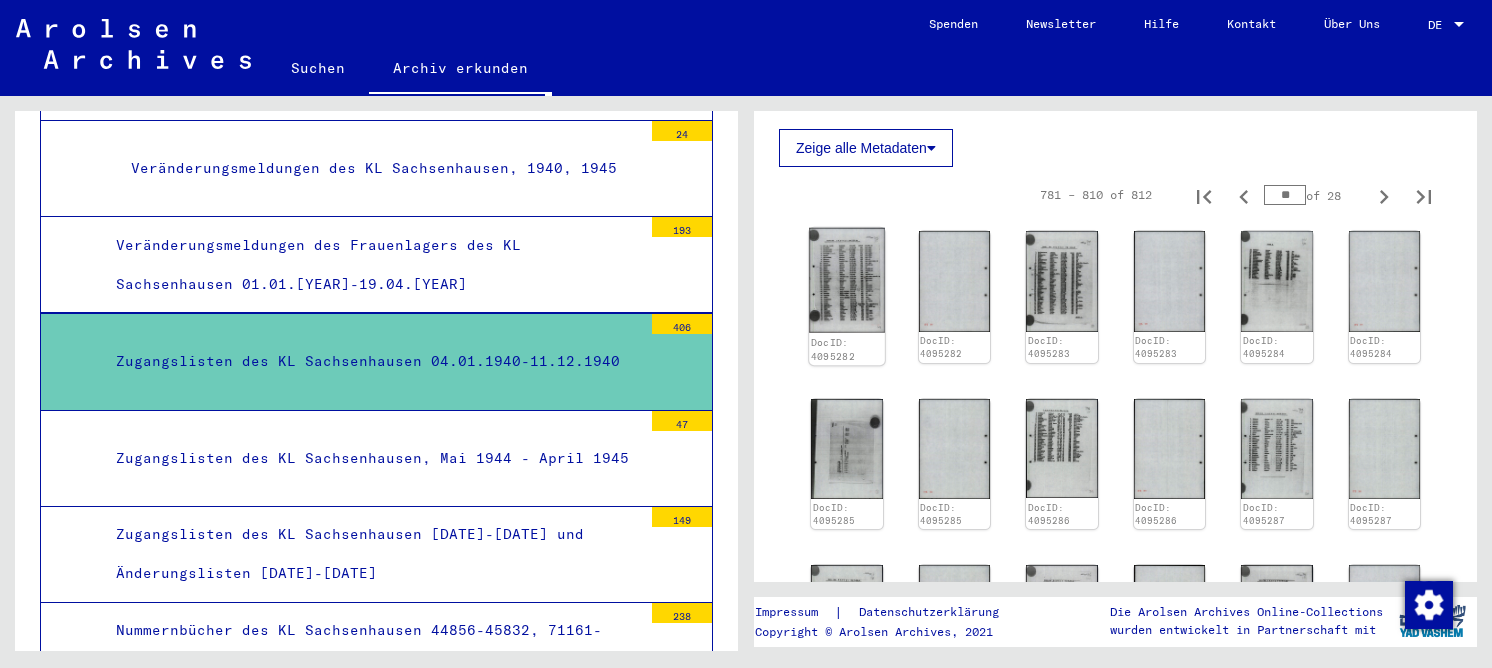 click 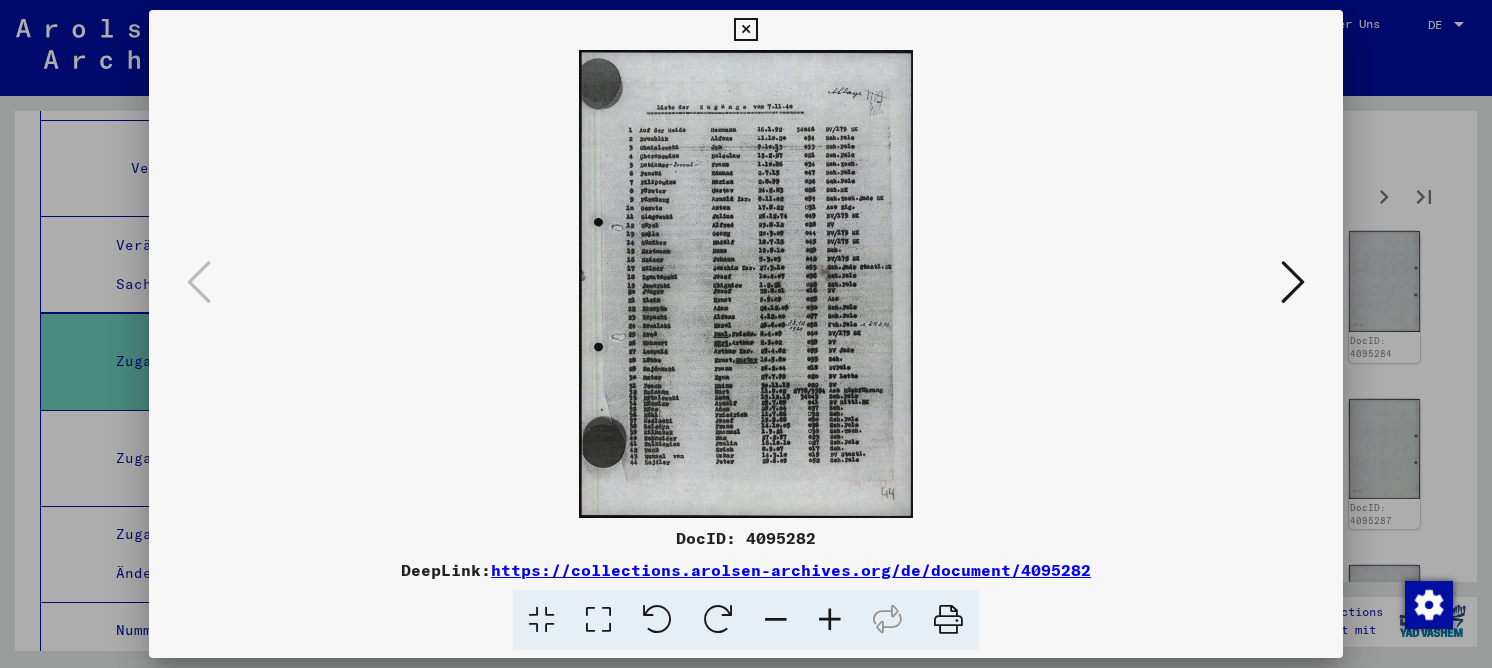 click at bounding box center [598, 620] 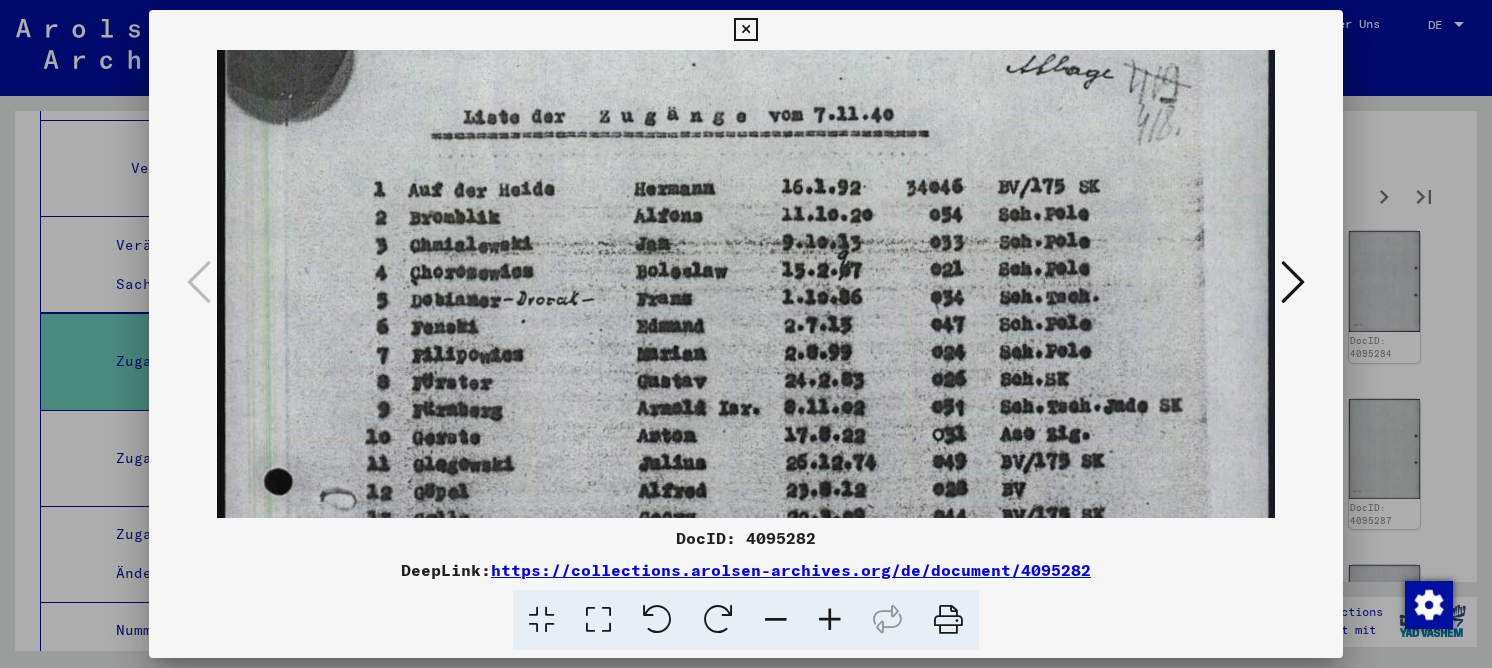 drag, startPoint x: 652, startPoint y: 381, endPoint x: 656, endPoint y: 279, distance: 102.0784 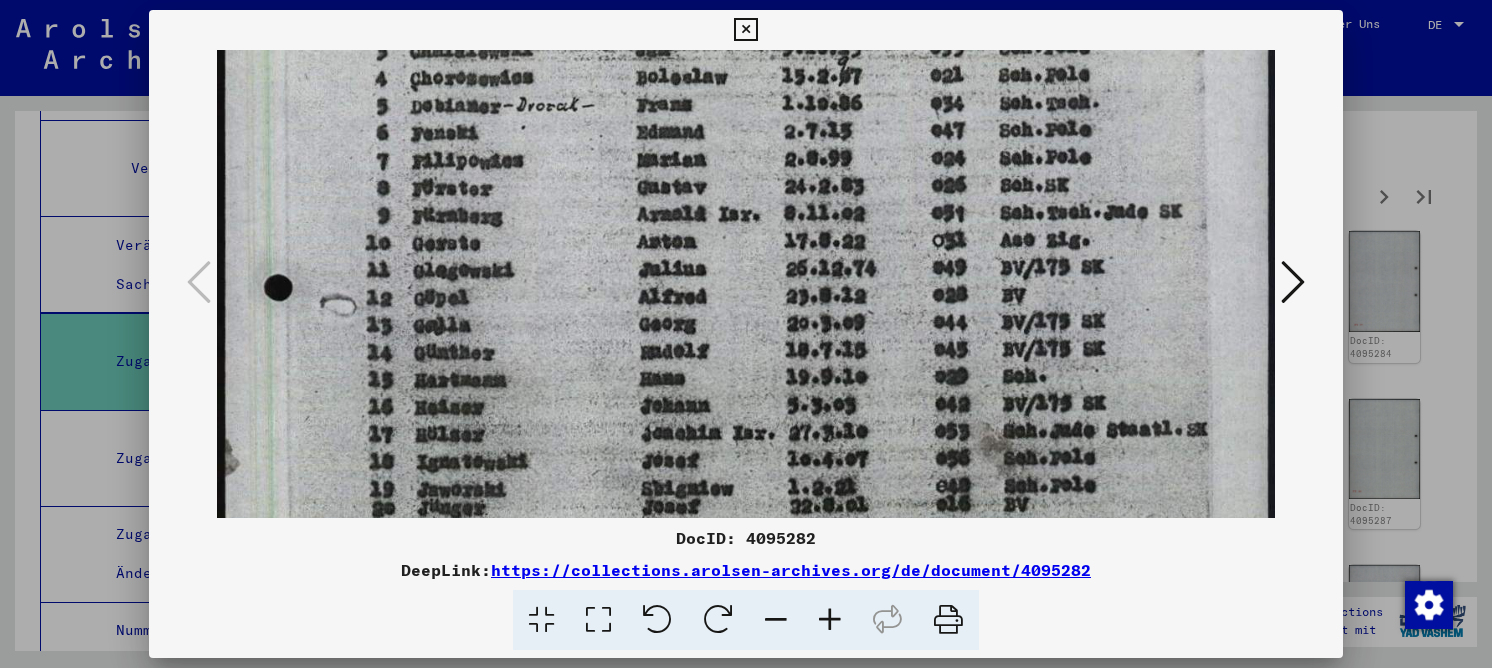 drag, startPoint x: 704, startPoint y: 430, endPoint x: 709, endPoint y: 233, distance: 197.06345 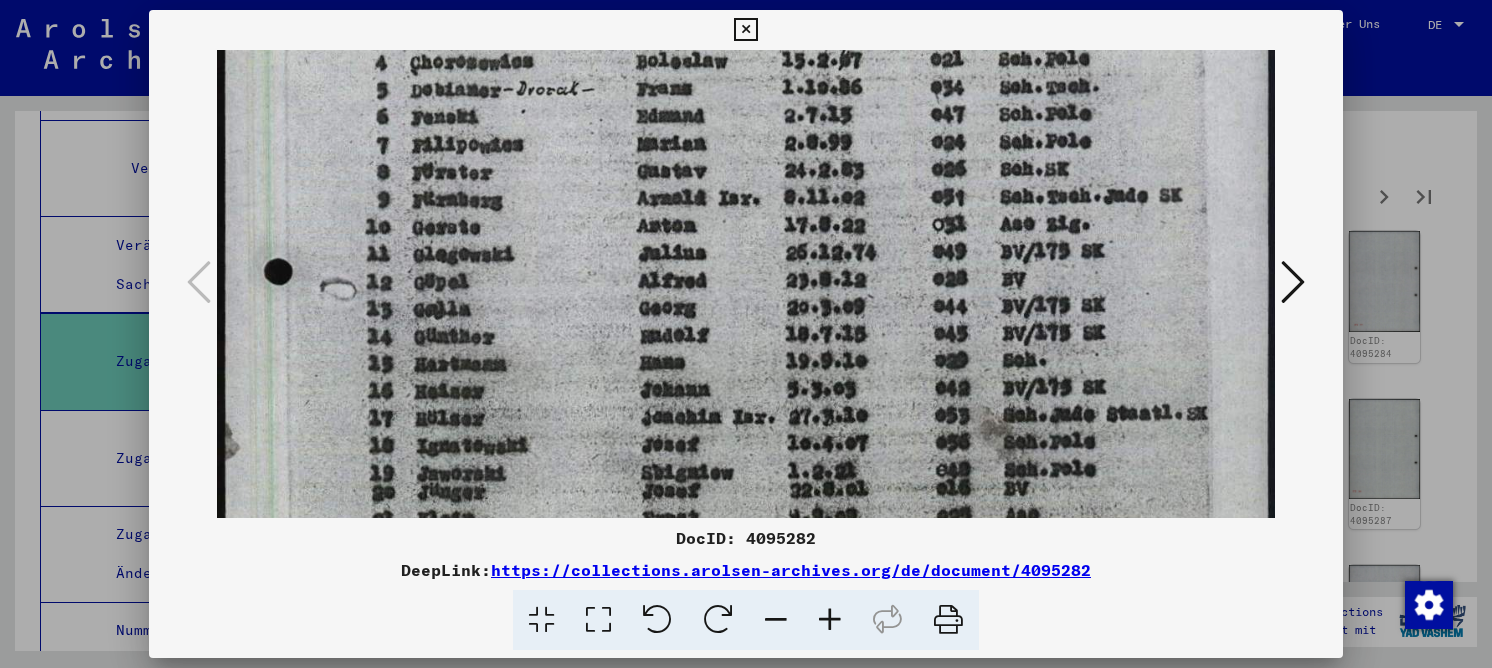 scroll, scrollTop: 327, scrollLeft: 0, axis: vertical 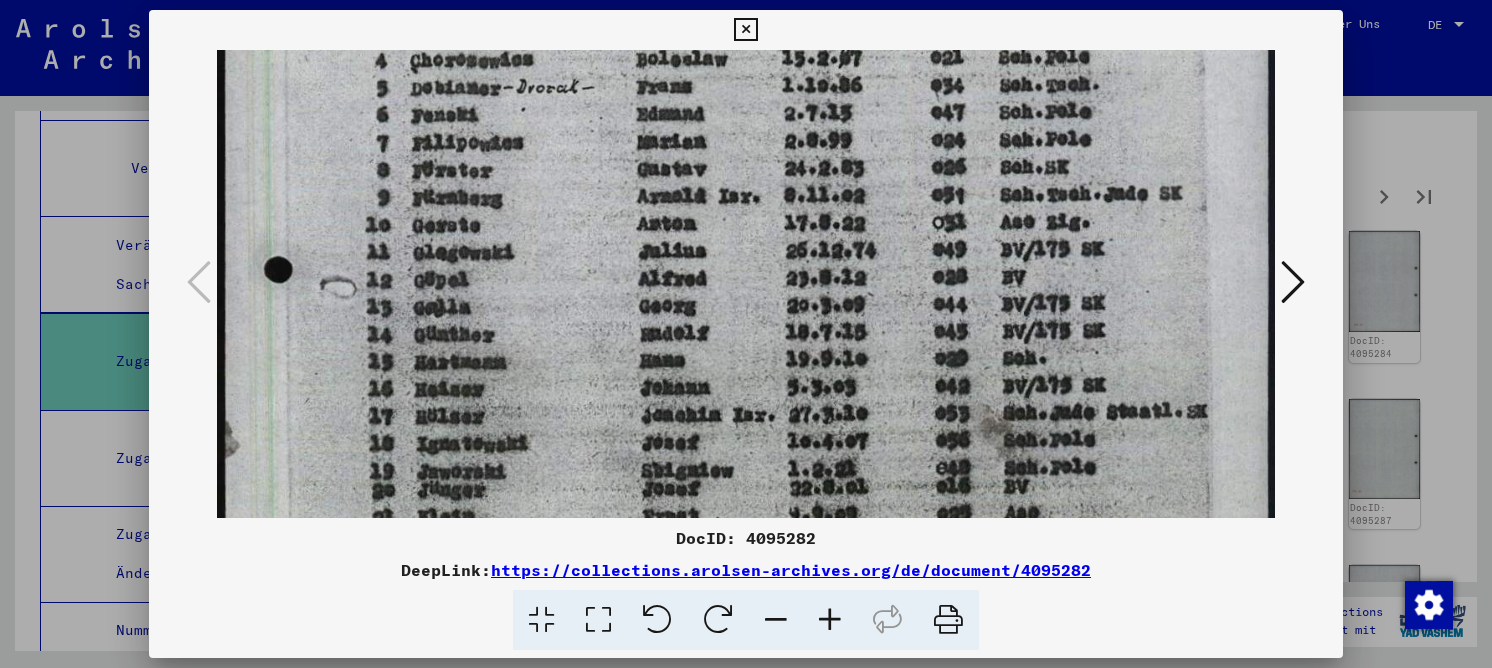 click at bounding box center [746, 466] 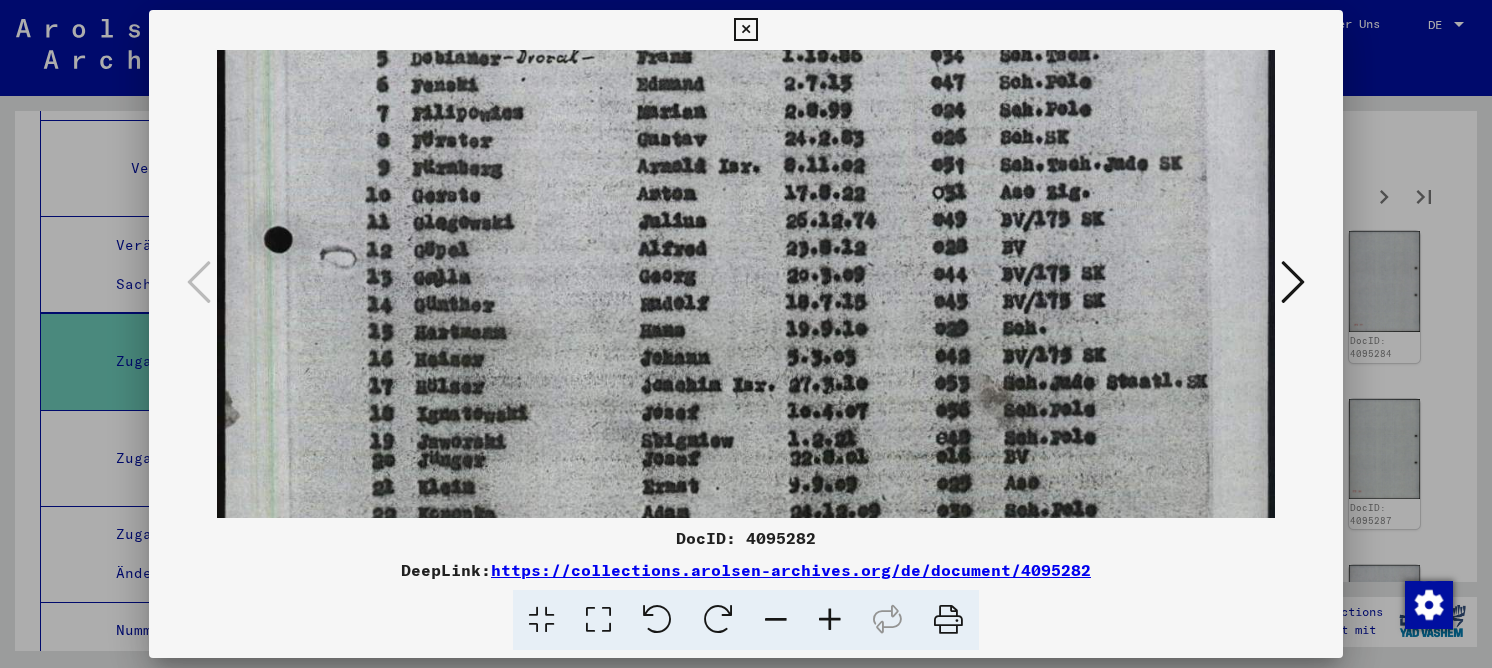 scroll, scrollTop: 358, scrollLeft: 0, axis: vertical 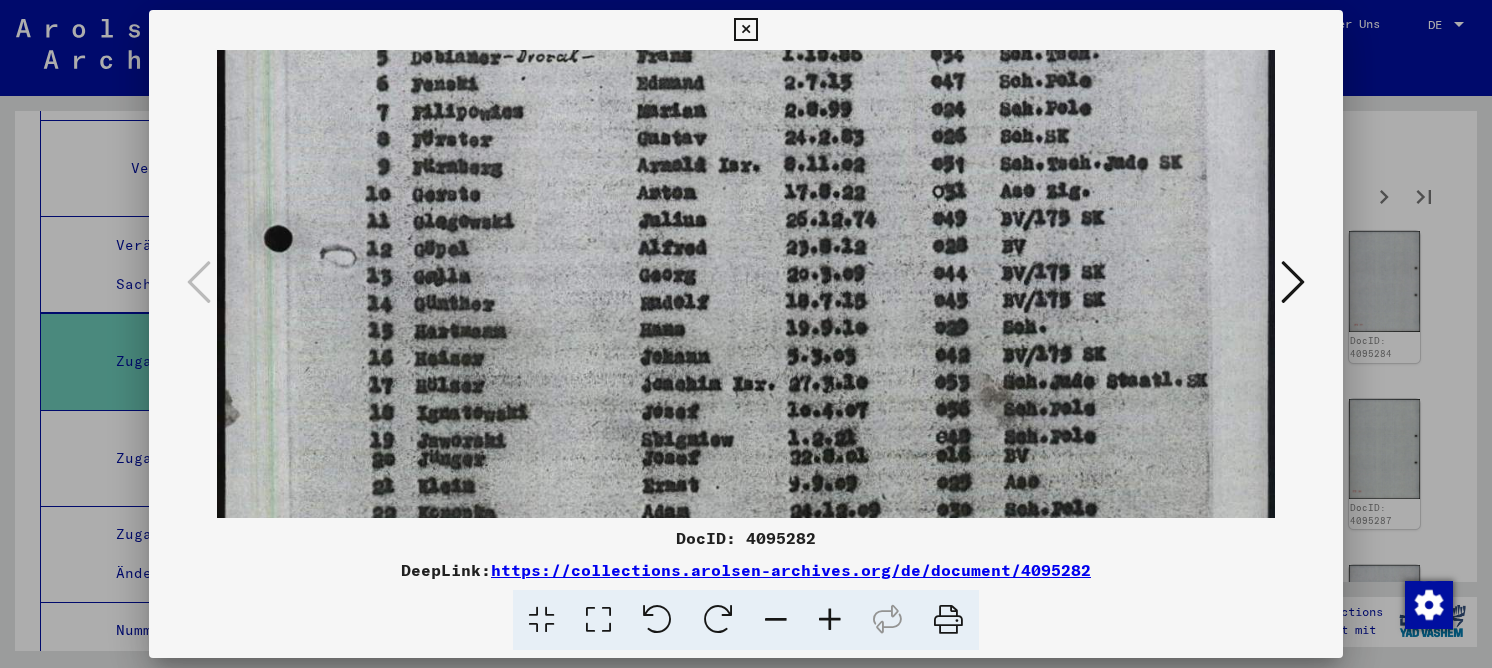 click at bounding box center (746, 435) 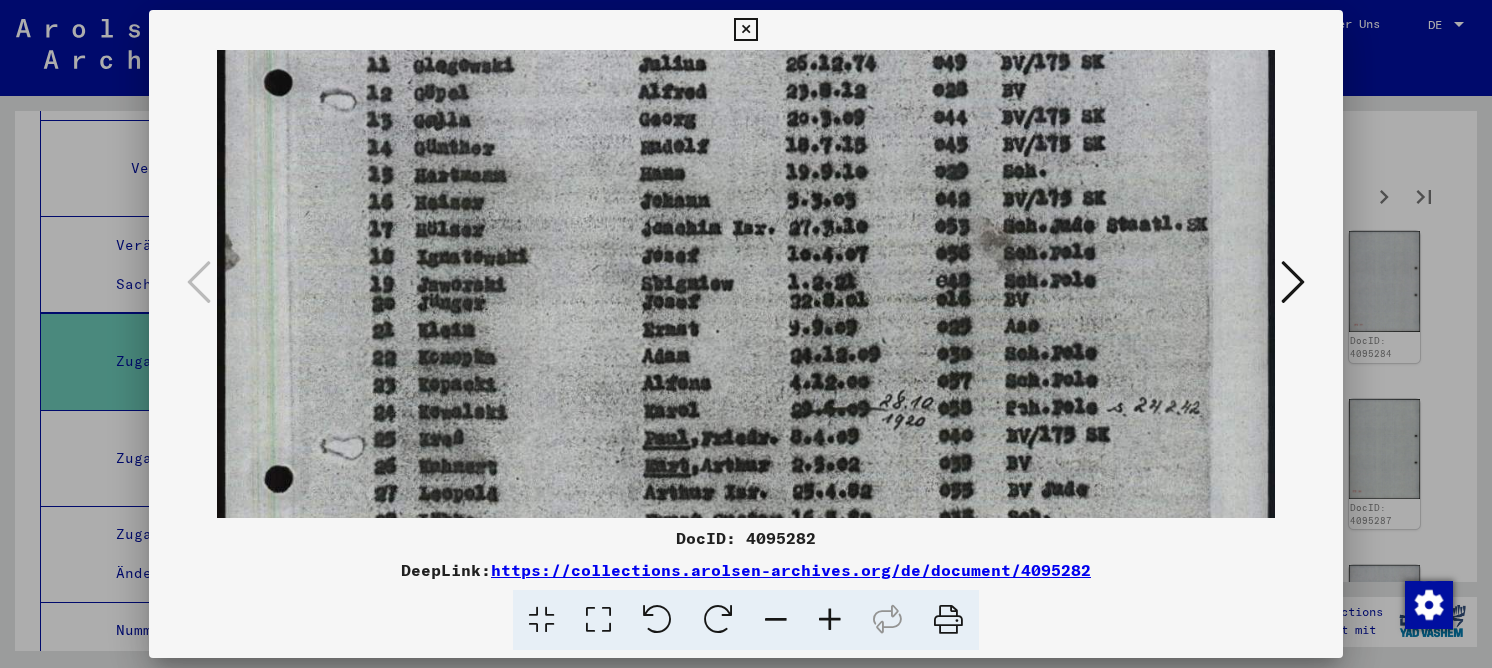 scroll, scrollTop: 538, scrollLeft: 0, axis: vertical 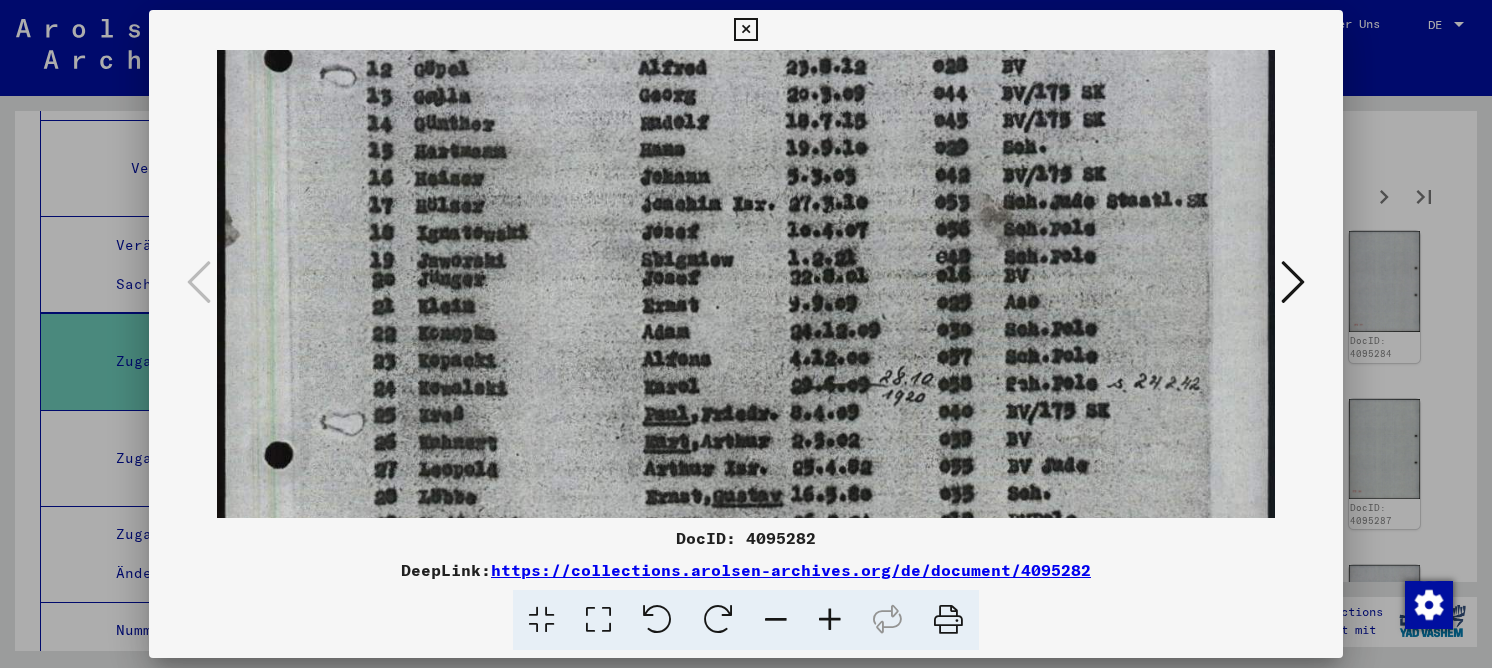 drag, startPoint x: 681, startPoint y: 448, endPoint x: 692, endPoint y: 268, distance: 180.3358 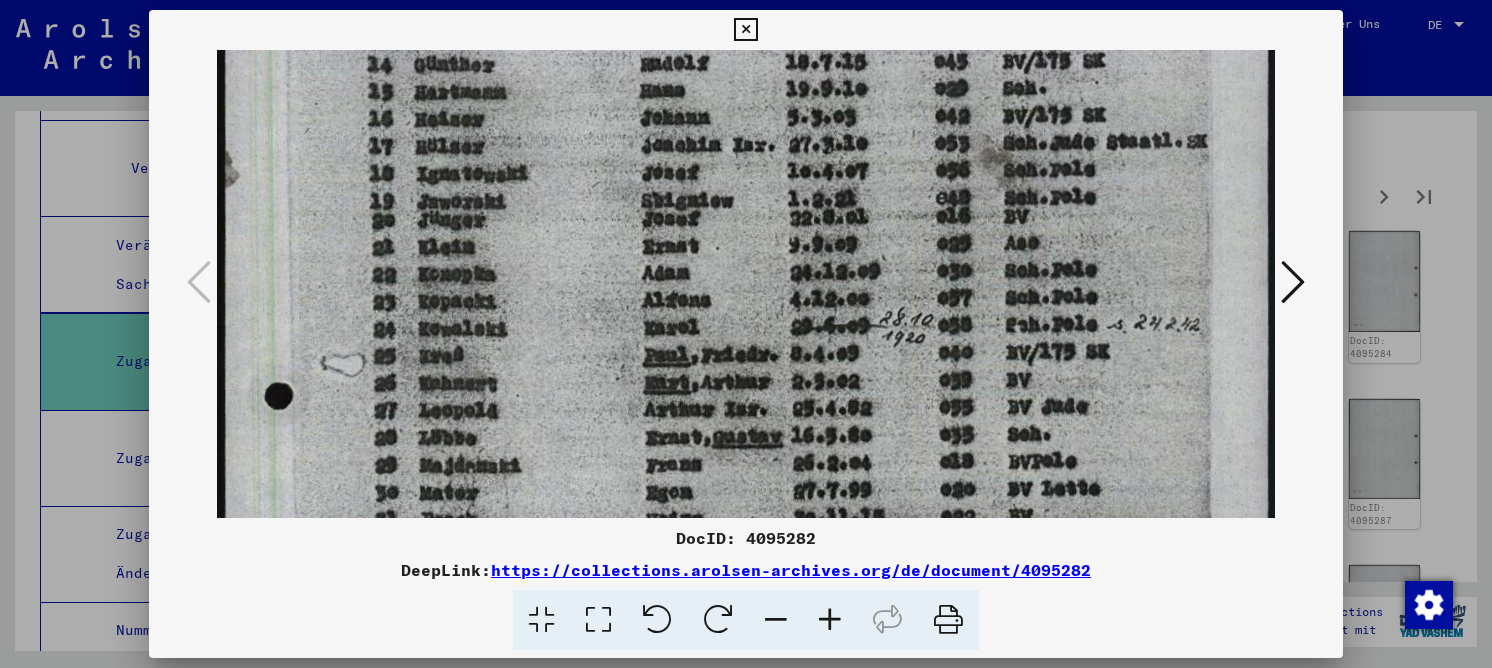 scroll, scrollTop: 715, scrollLeft: 0, axis: vertical 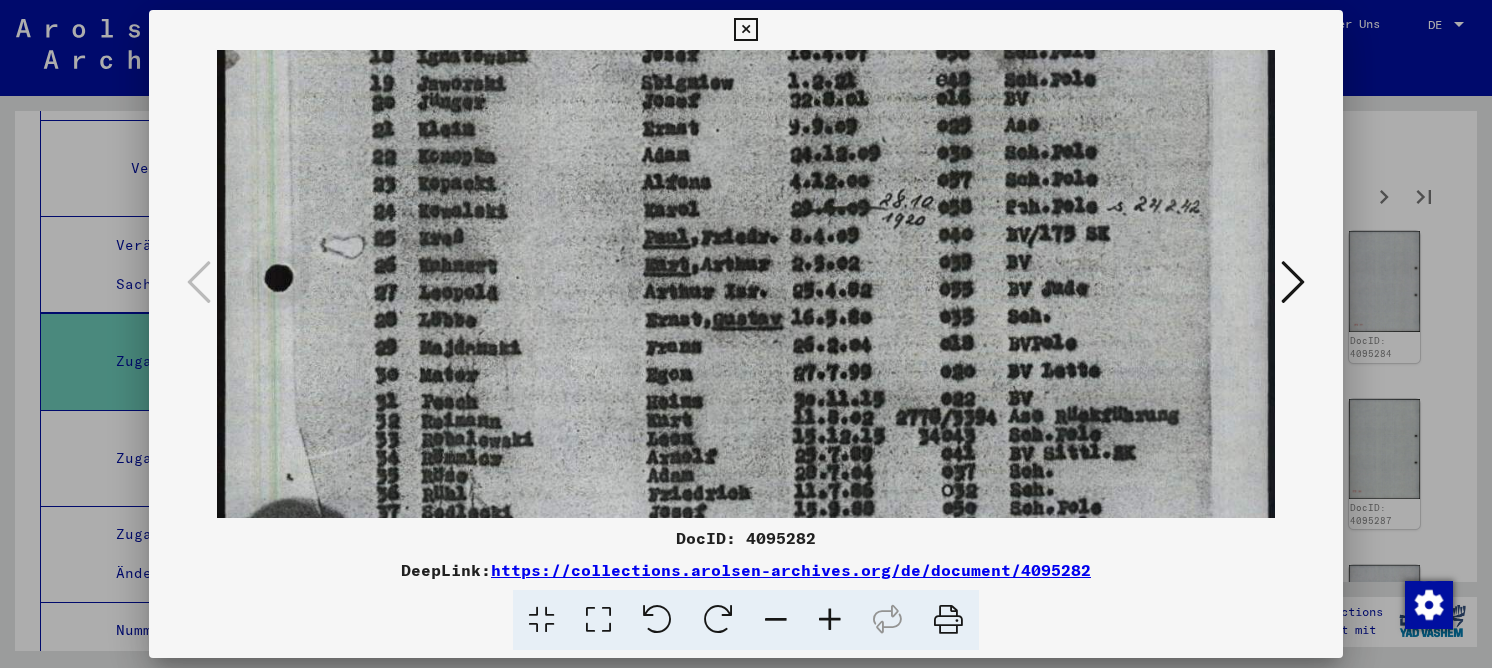 drag, startPoint x: 666, startPoint y: 390, endPoint x: 704, endPoint y: 213, distance: 181.03314 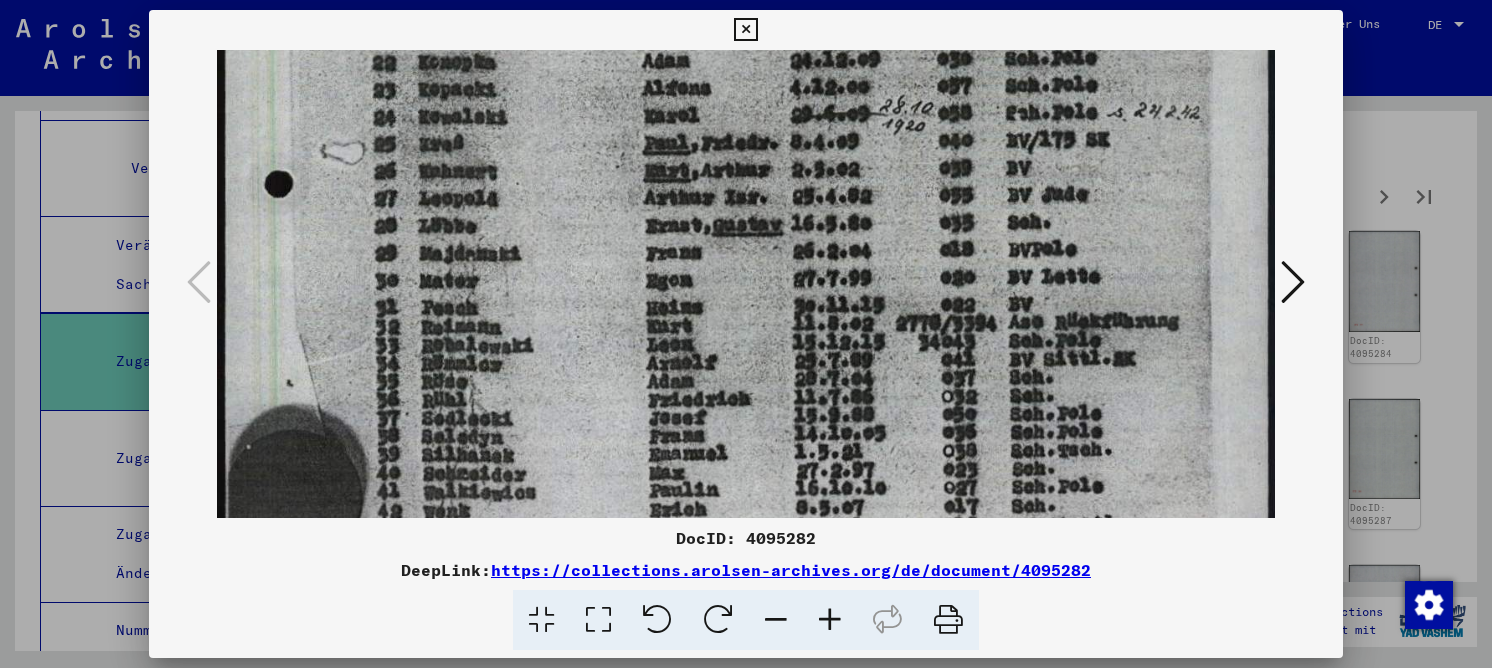 drag, startPoint x: 754, startPoint y: 235, endPoint x: 754, endPoint y: 219, distance: 16 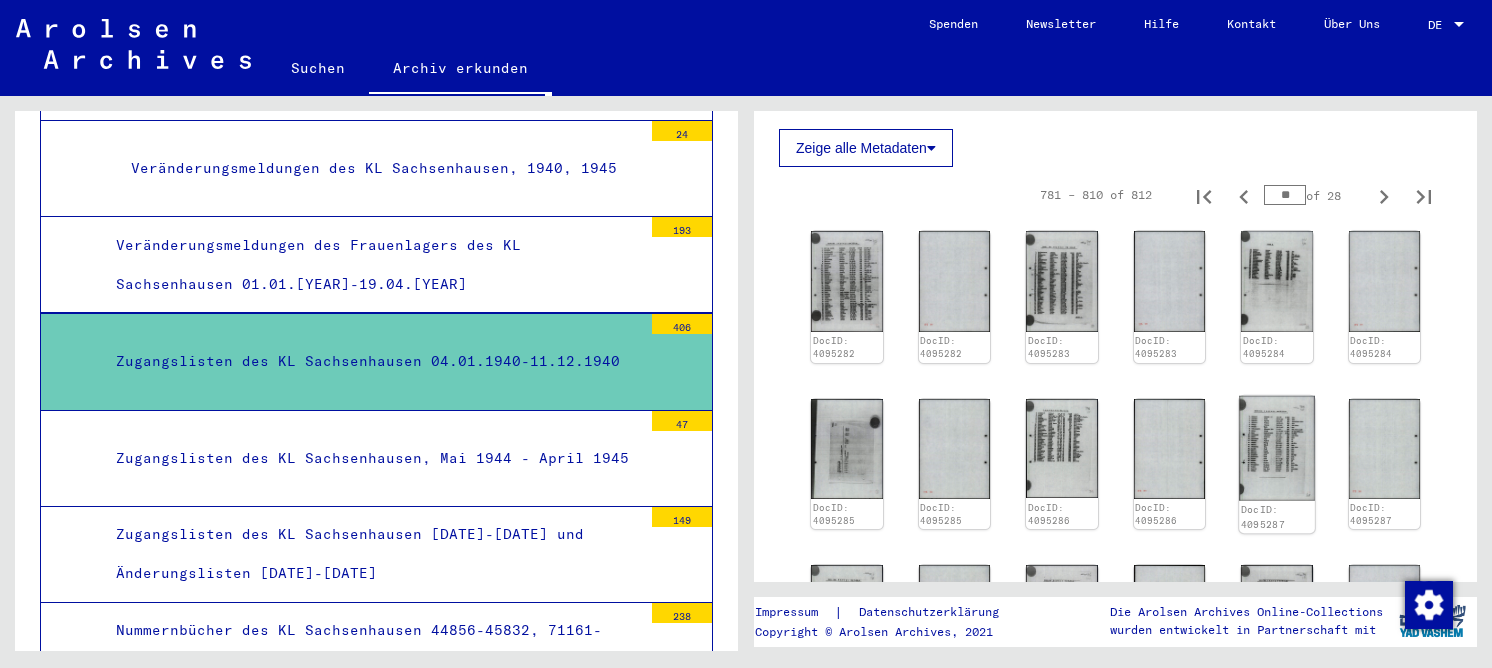 click 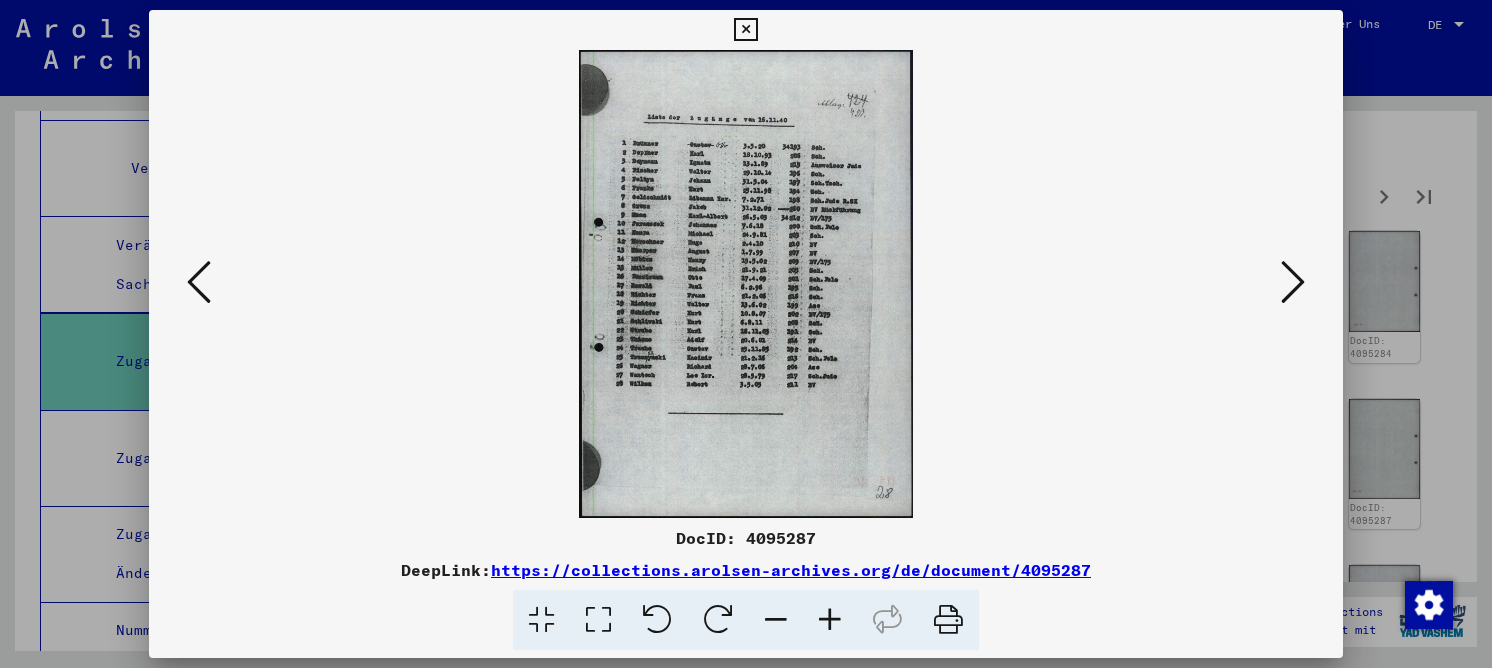 click at bounding box center (598, 620) 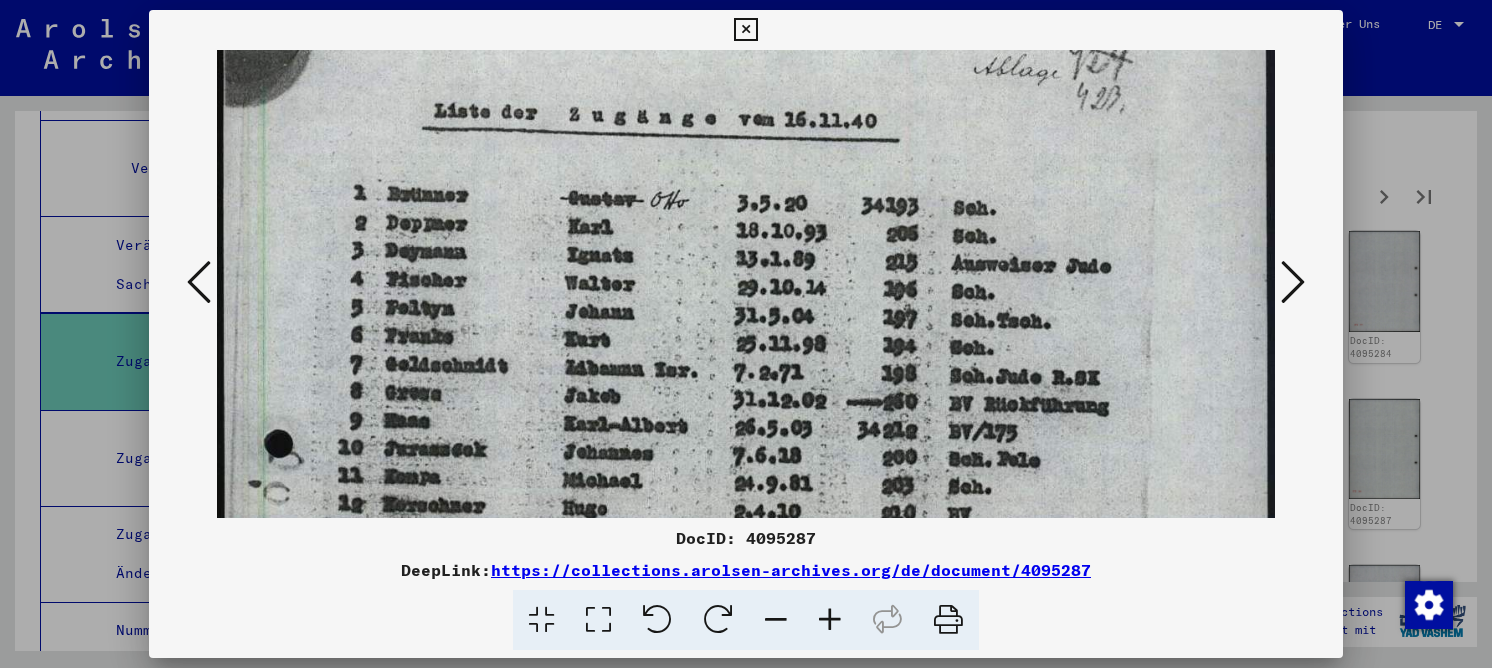 scroll, scrollTop: 155, scrollLeft: 0, axis: vertical 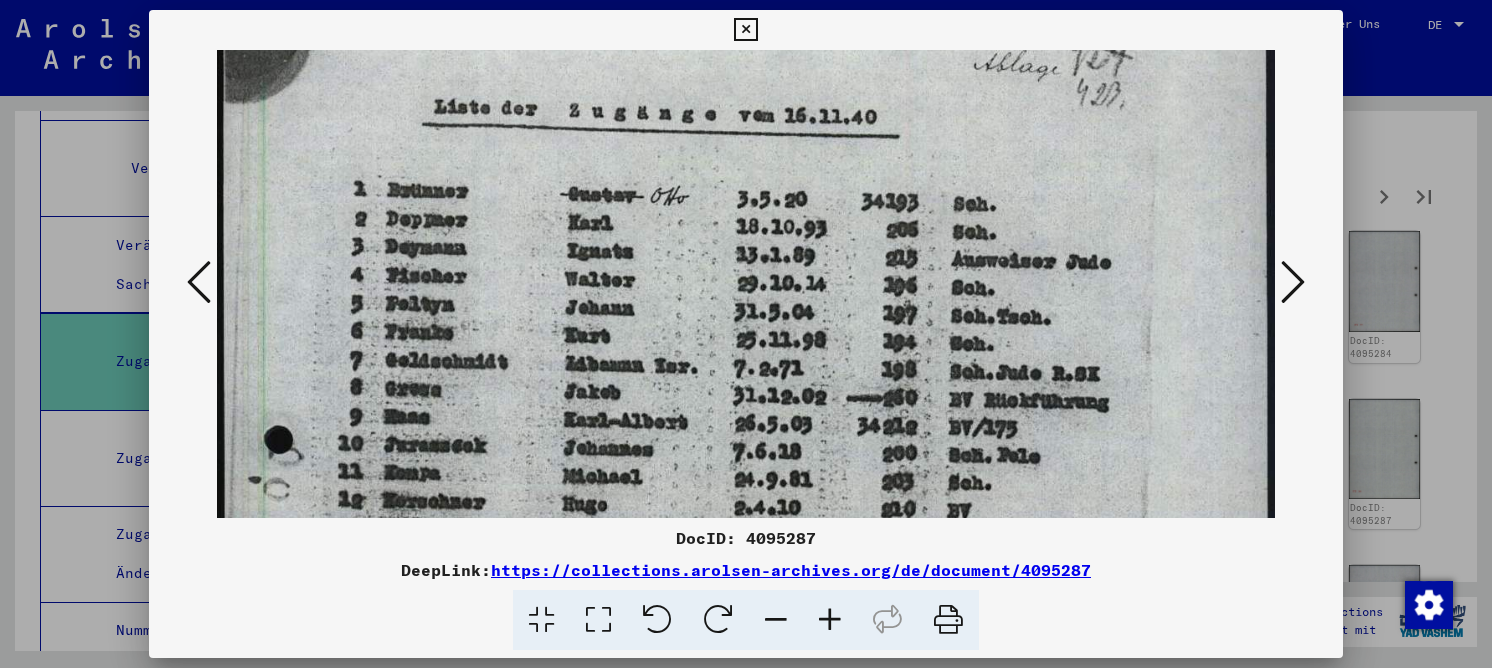drag, startPoint x: 661, startPoint y: 413, endPoint x: 699, endPoint y: 258, distance: 159.5901 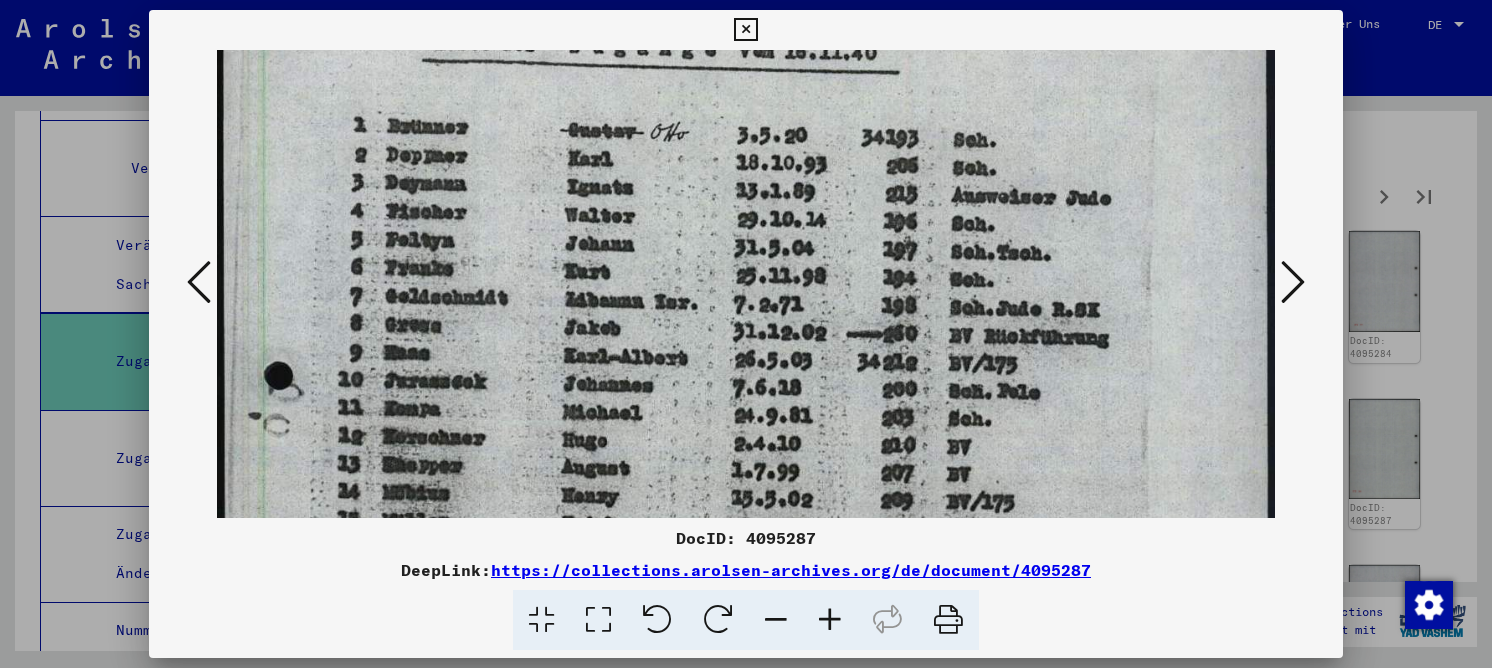 drag, startPoint x: 671, startPoint y: 397, endPoint x: 684, endPoint y: 362, distance: 37.336308 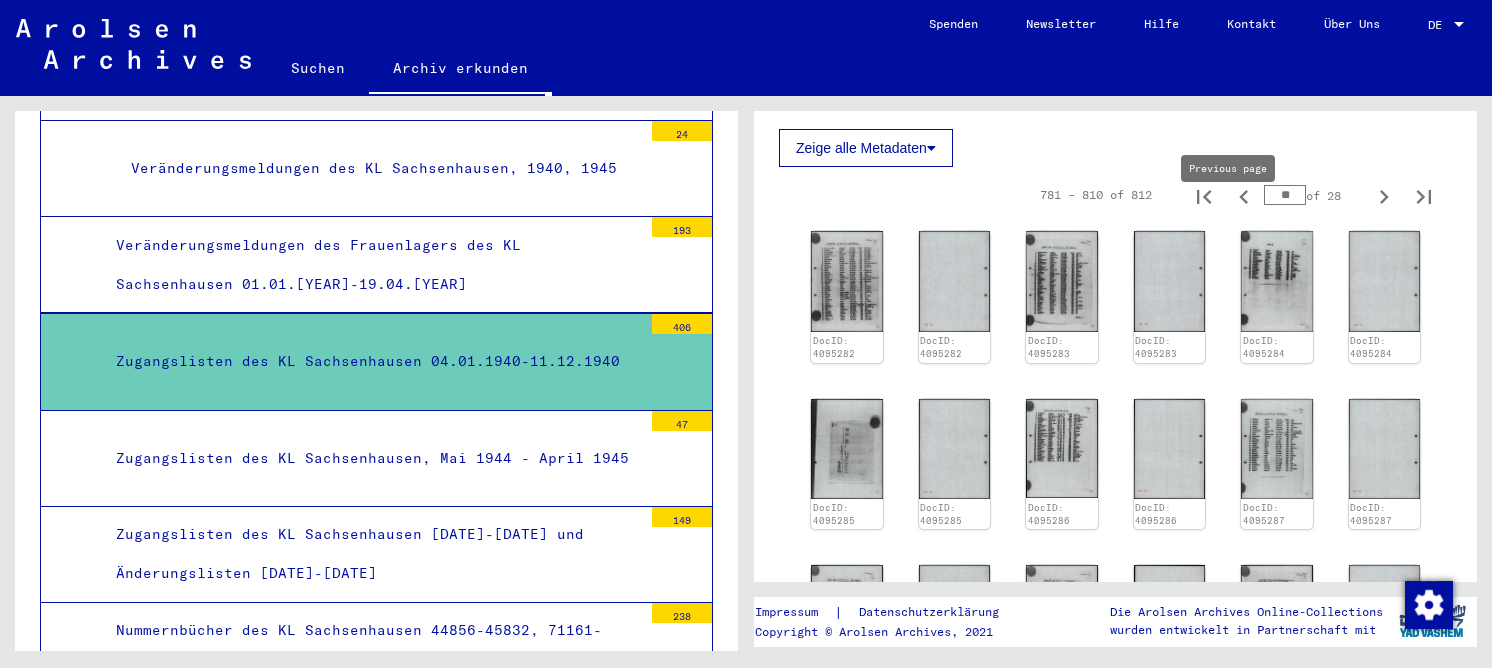 click 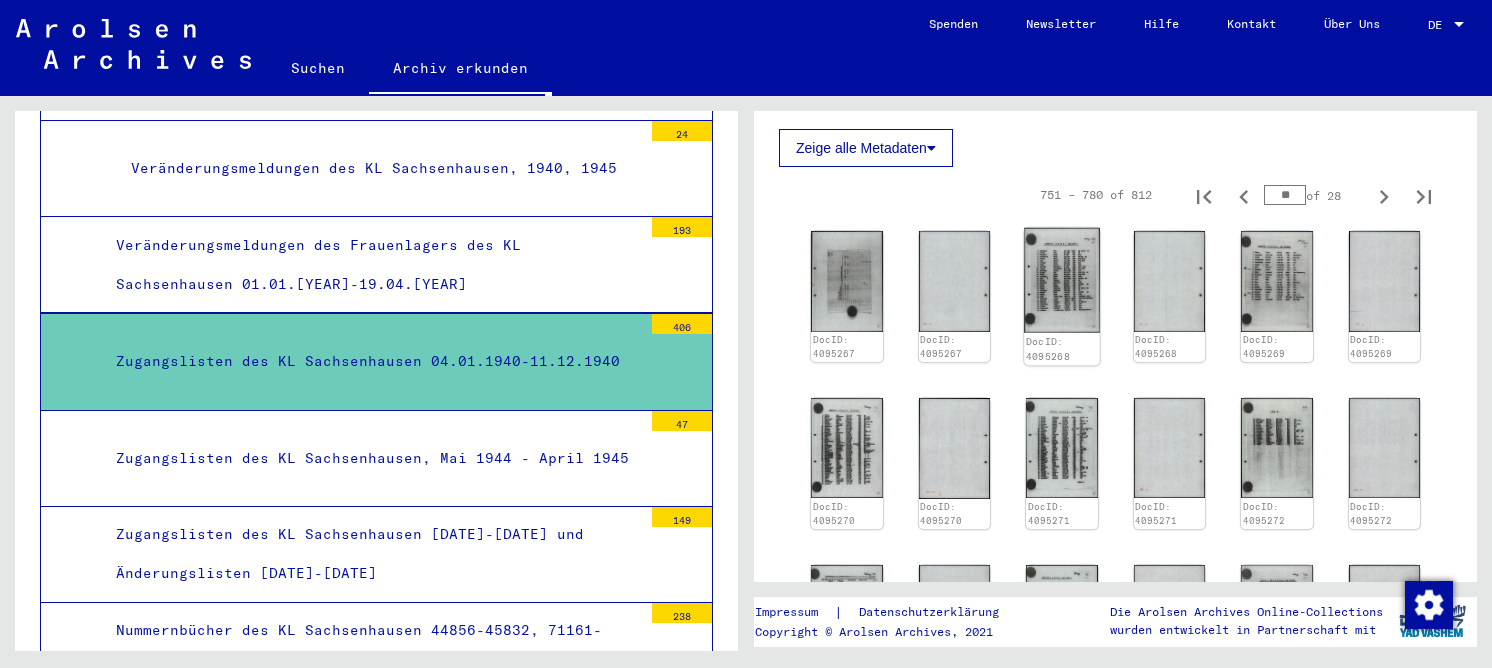 click 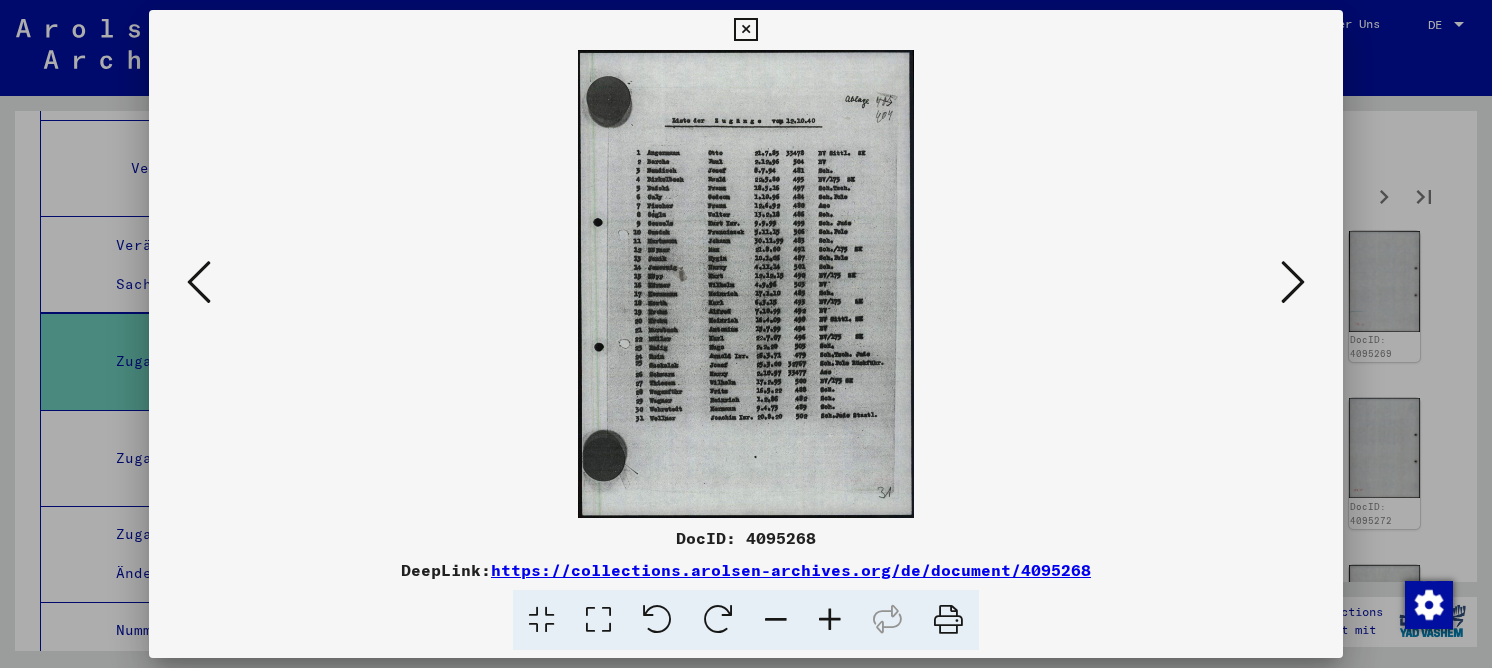 drag, startPoint x: 606, startPoint y: 619, endPoint x: 600, endPoint y: 567, distance: 52.34501 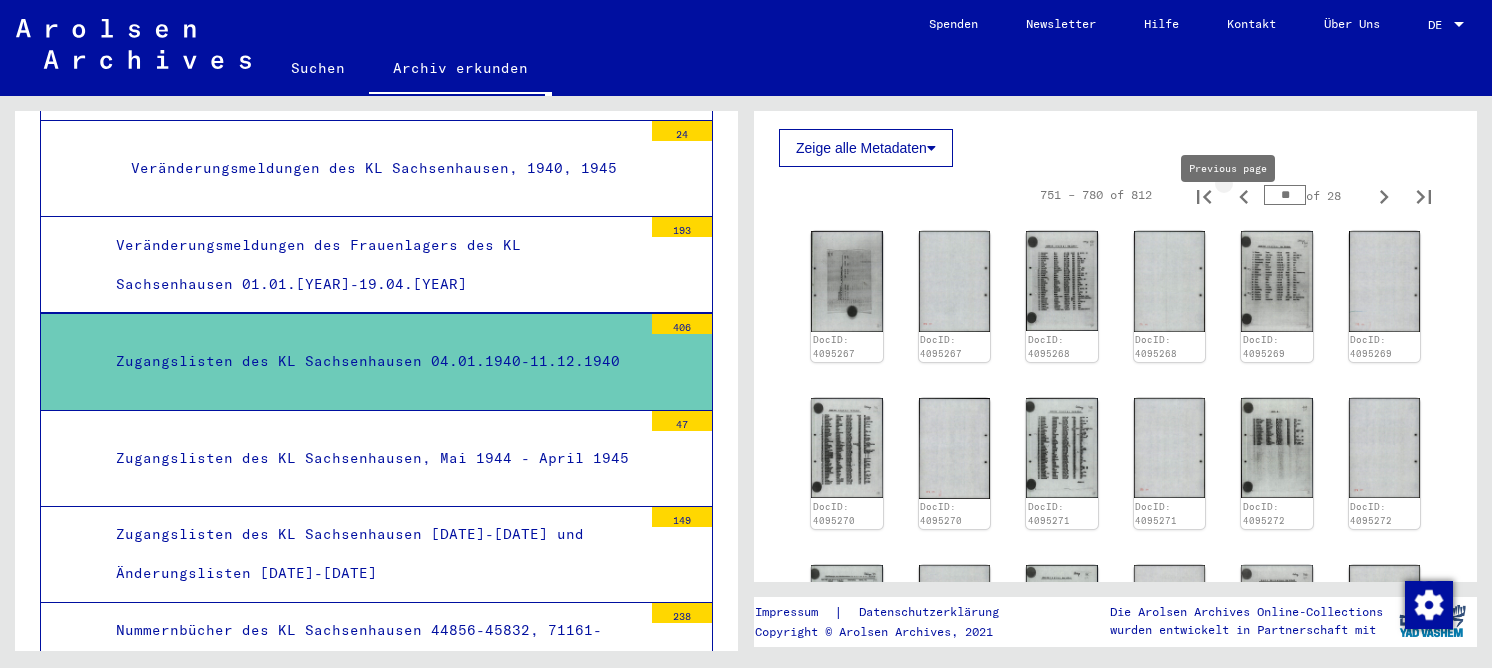 click 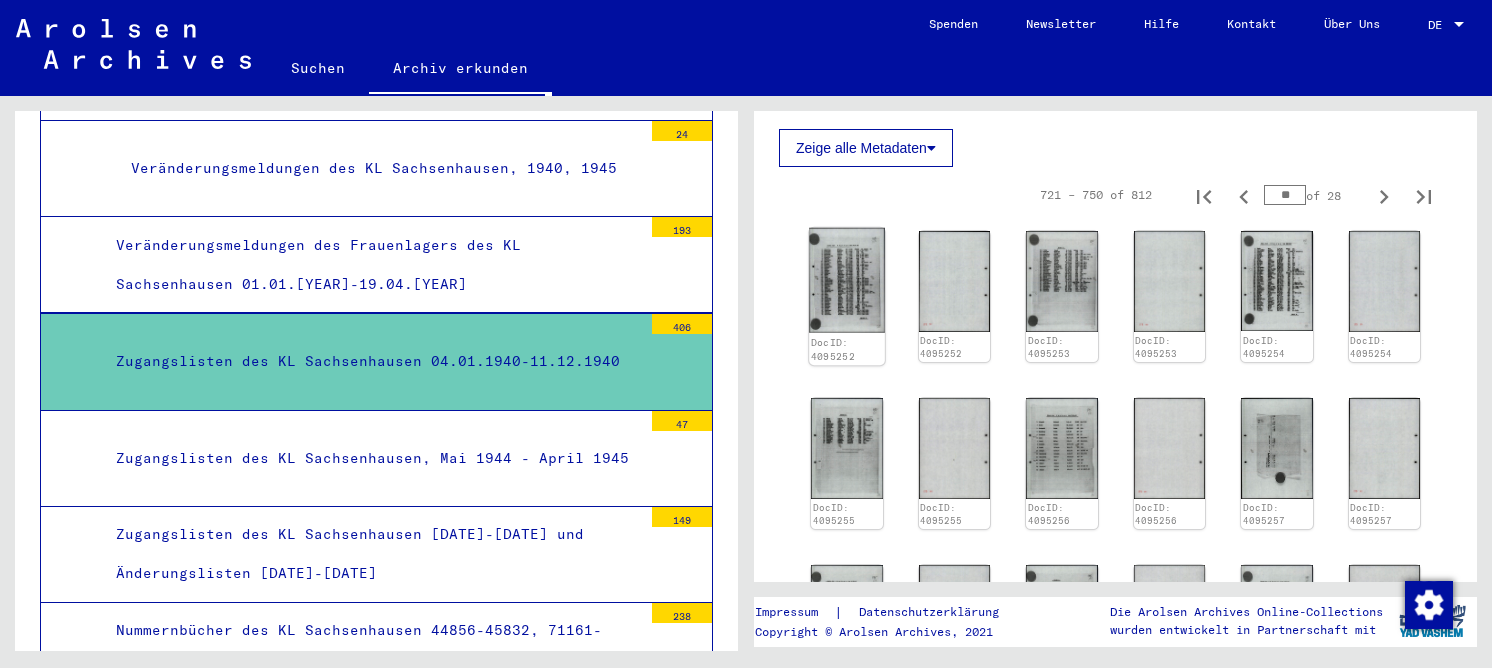 click 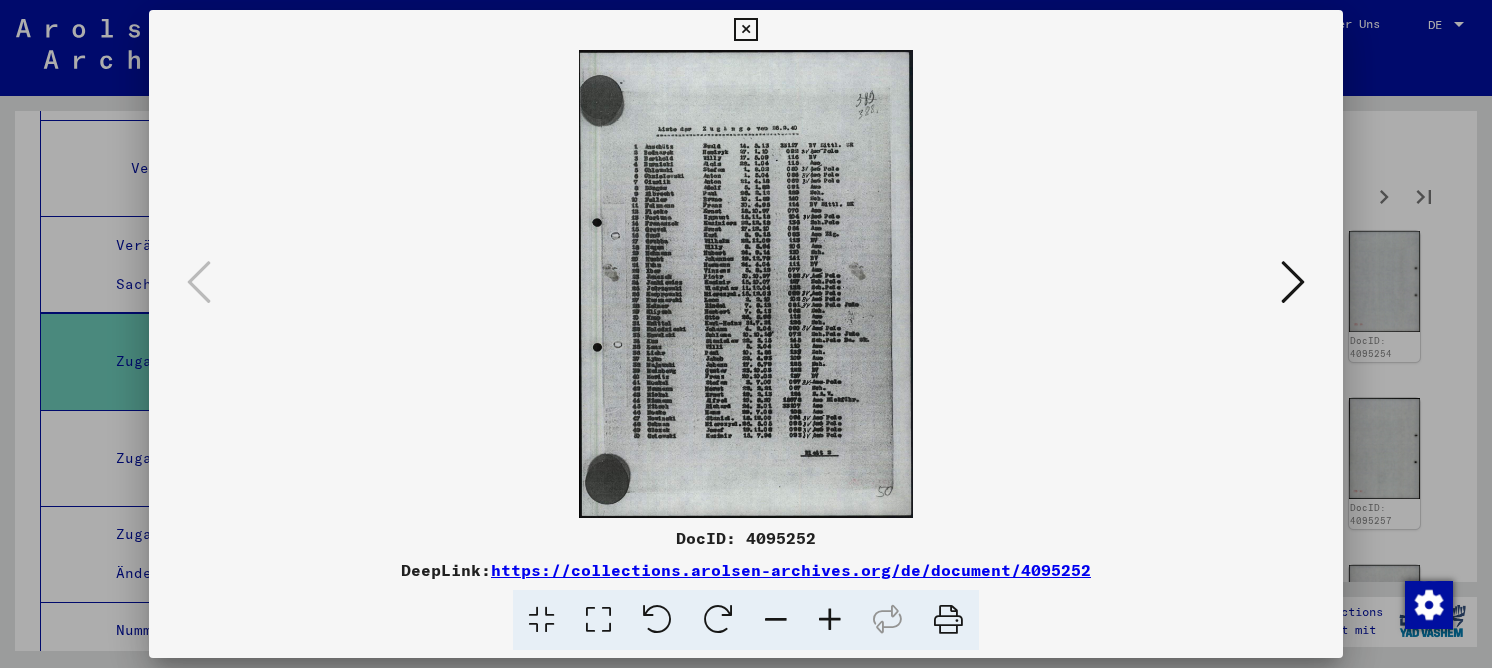click at bounding box center (598, 620) 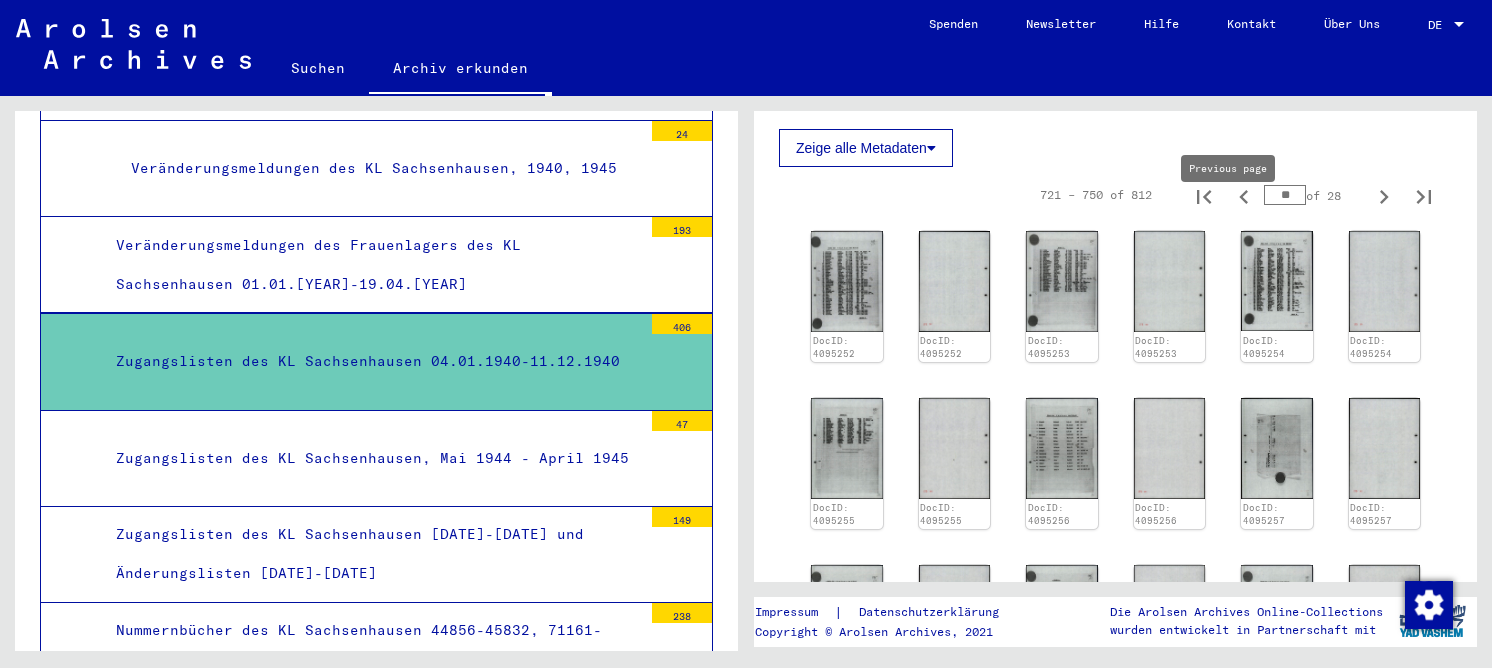 click 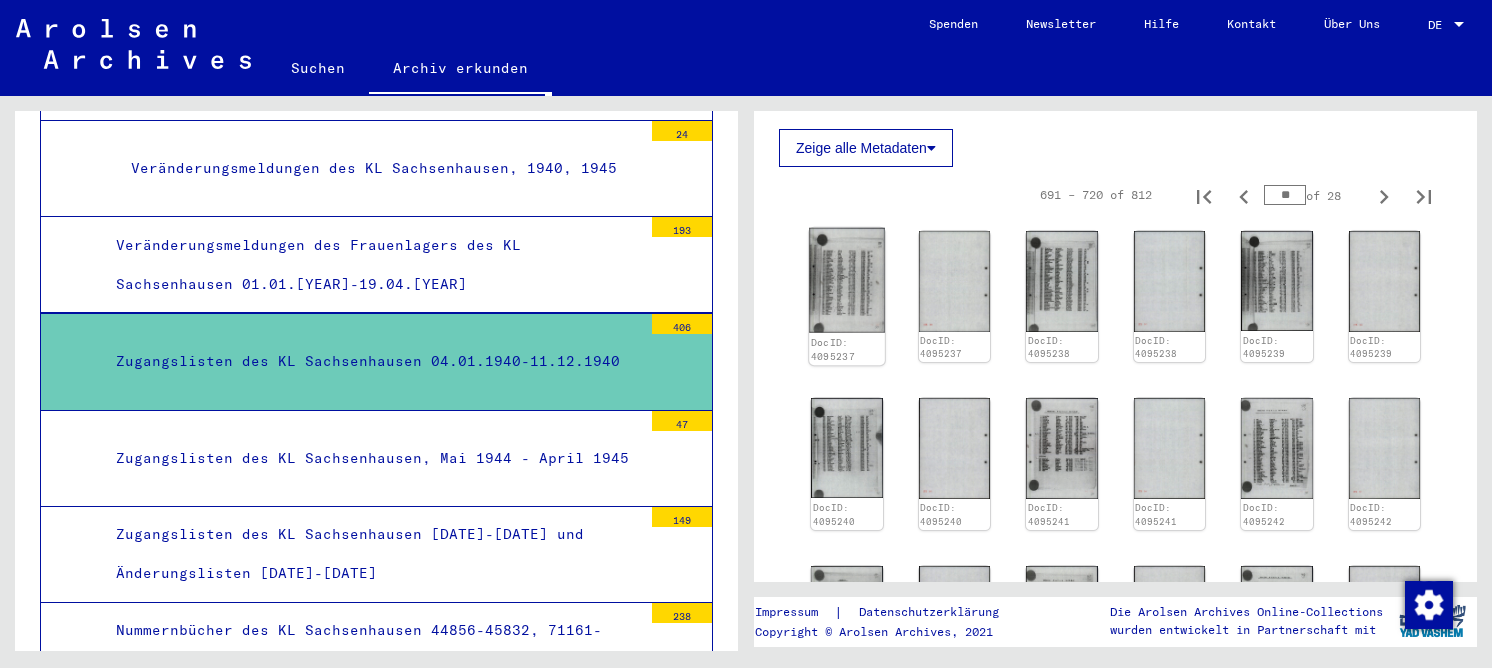 click 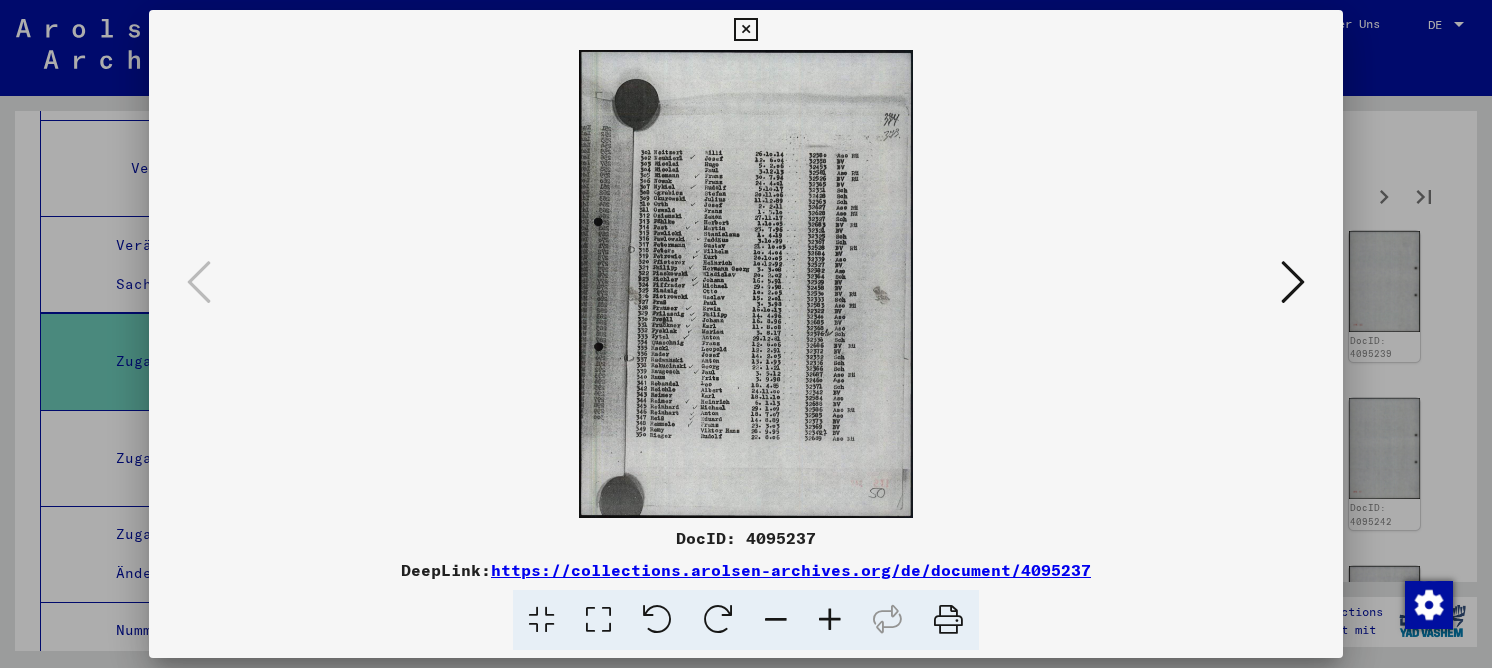 type 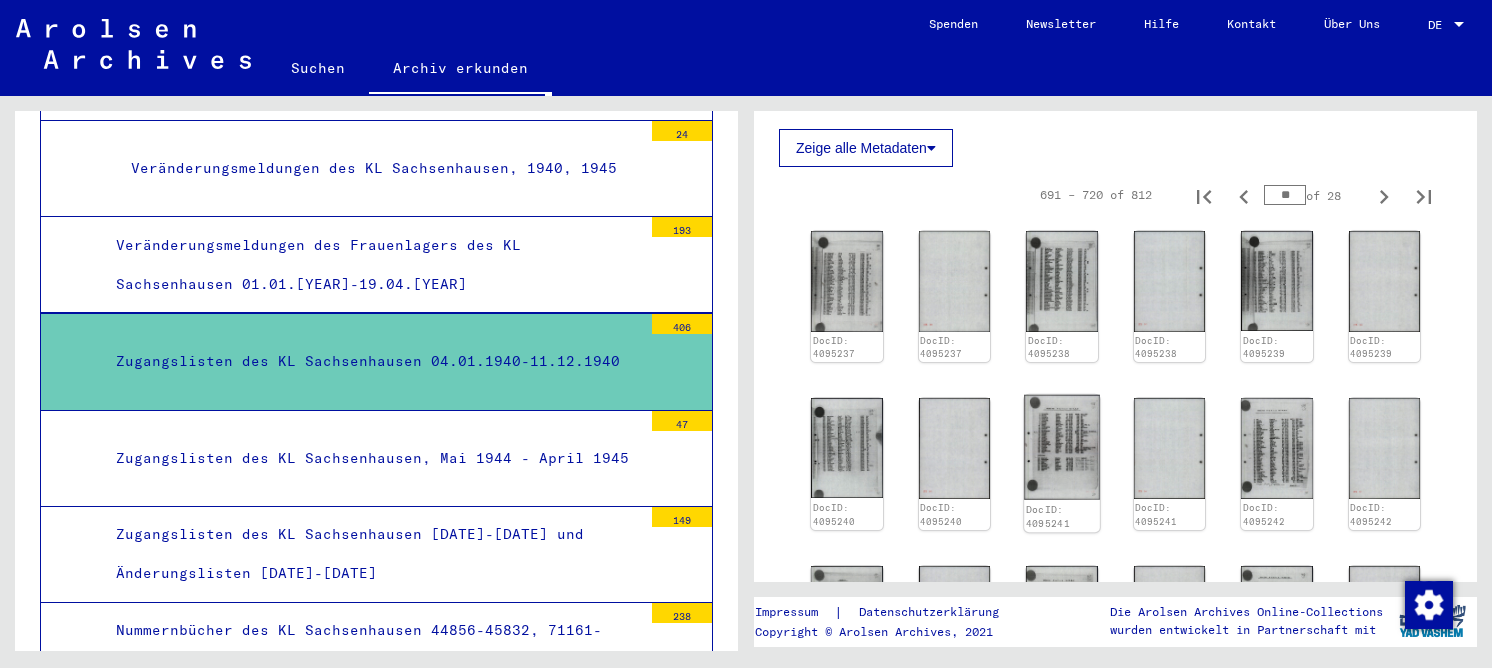 click 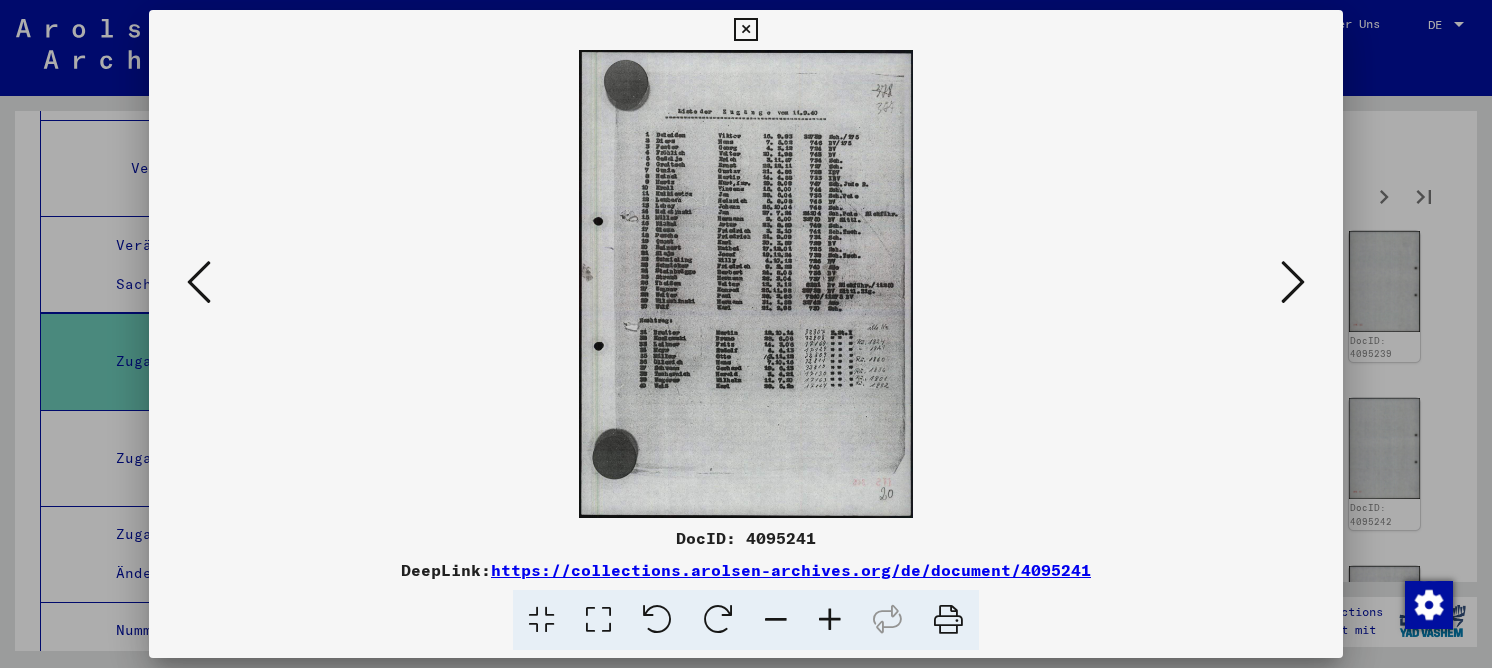 click at bounding box center (598, 620) 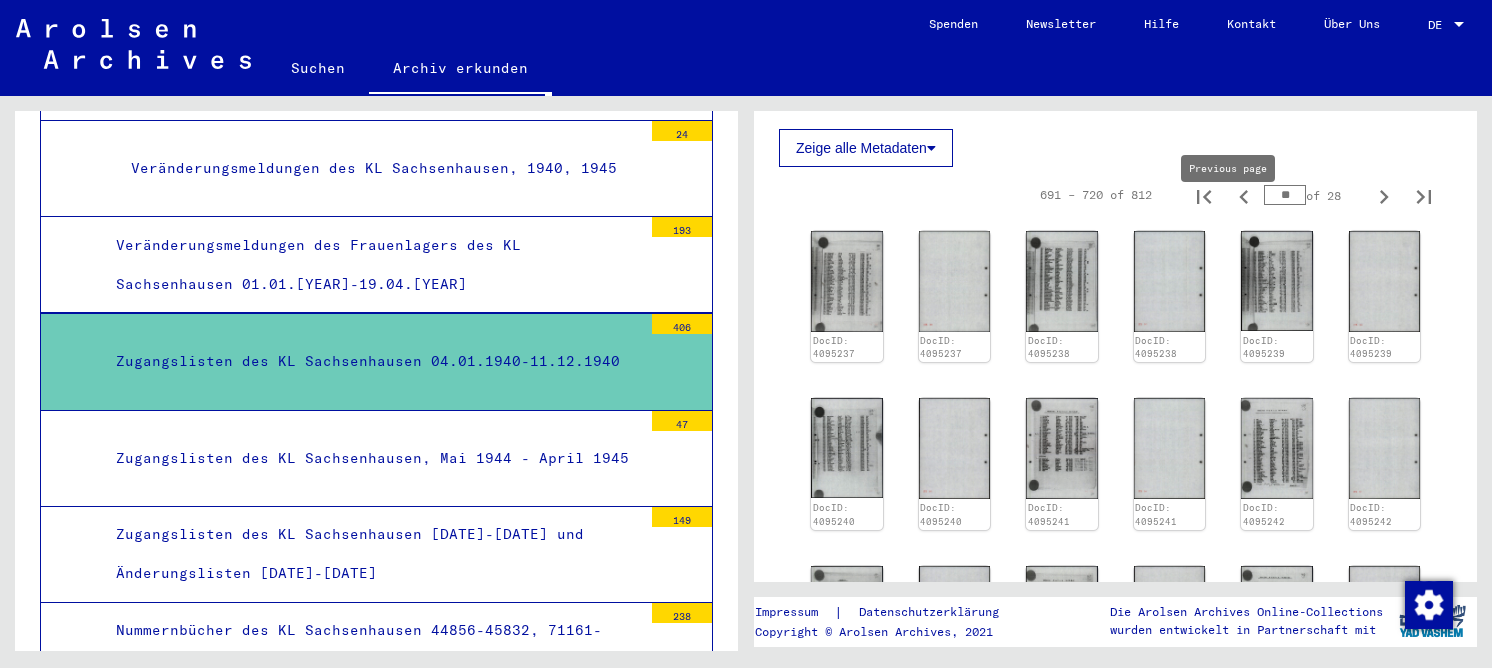 click 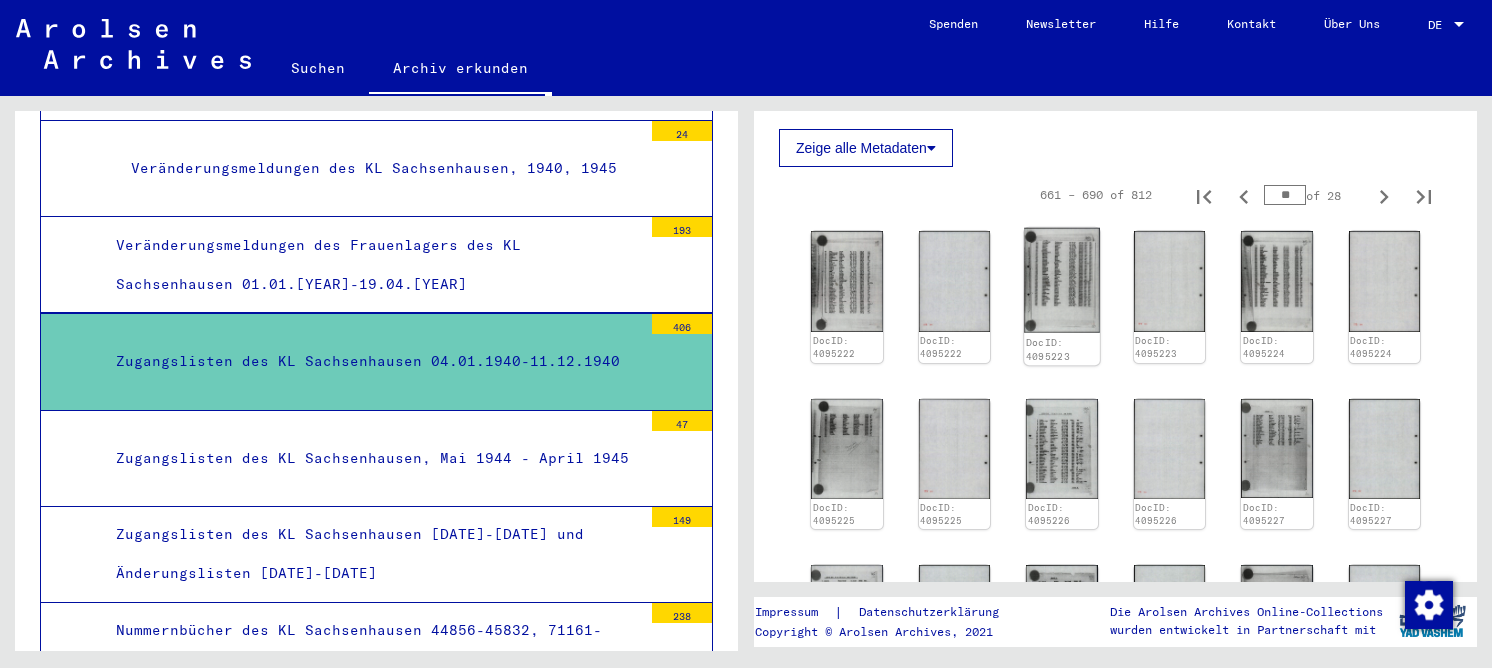 click 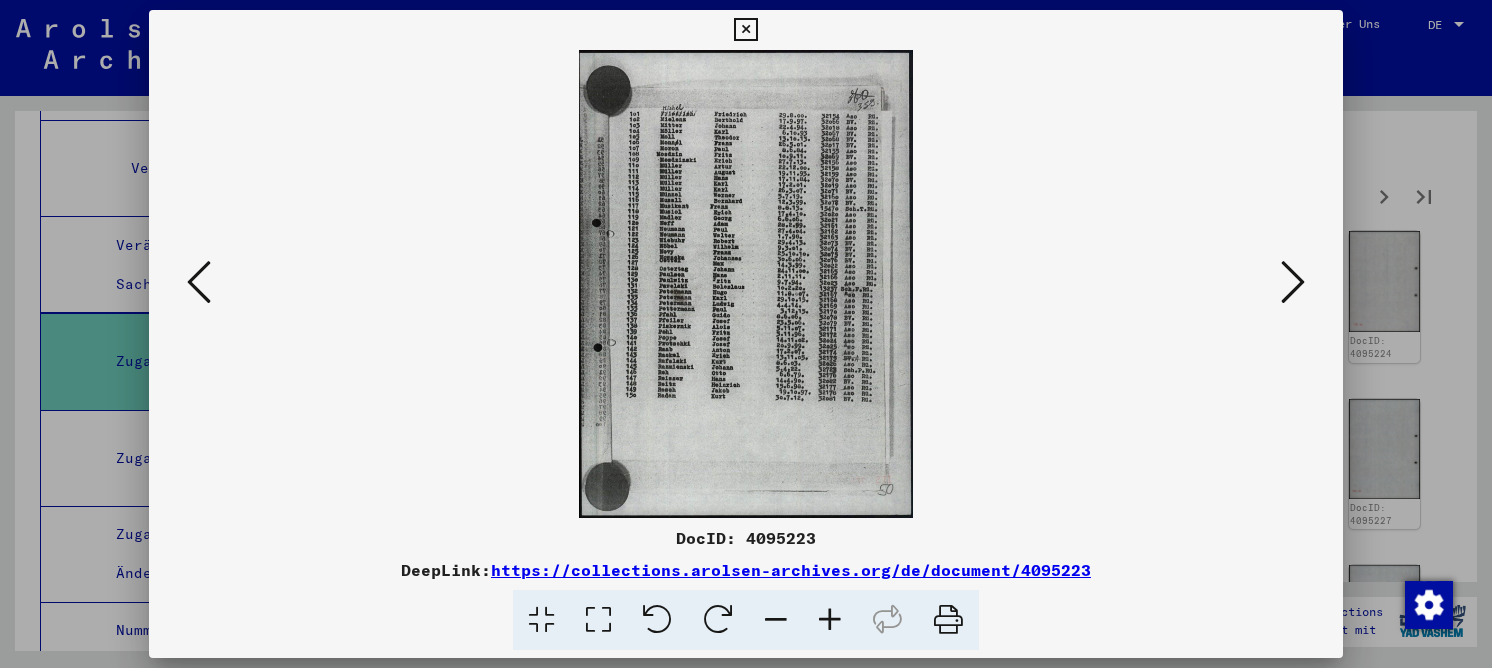 type 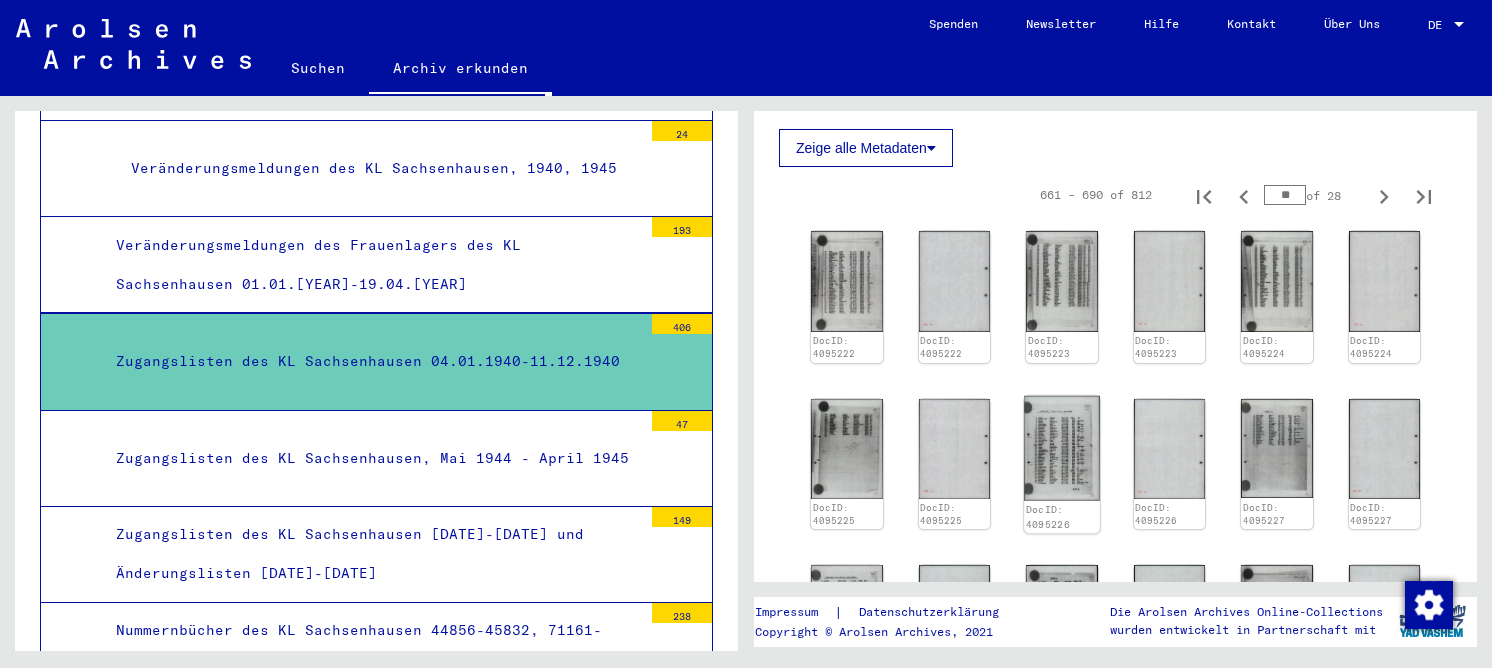 click 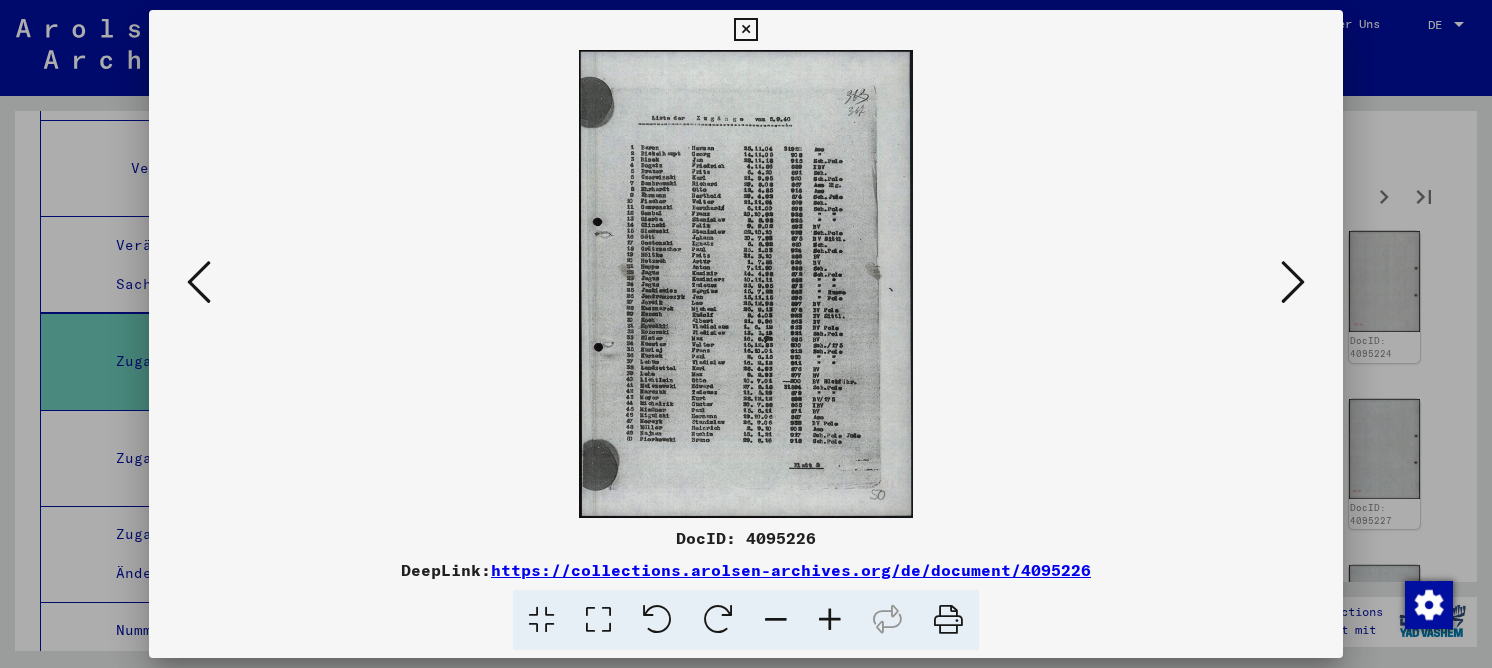 click at bounding box center (598, 620) 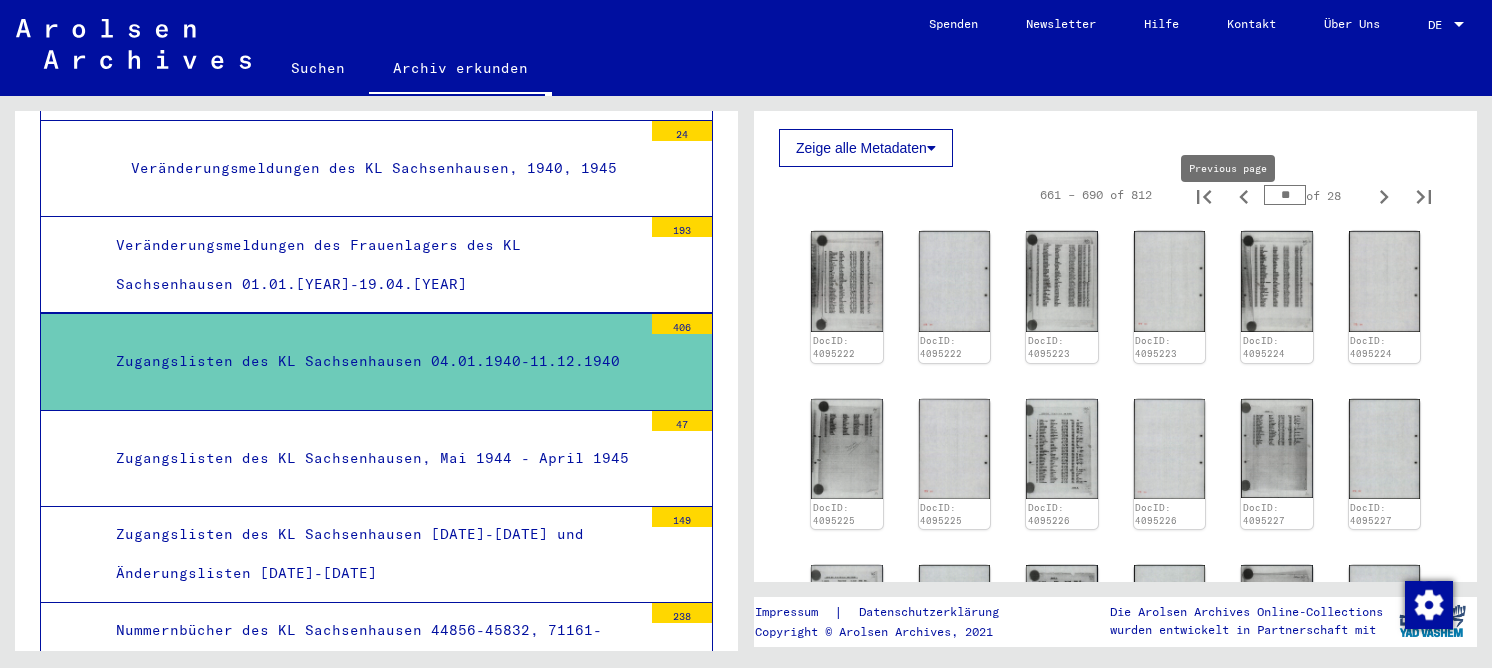 click 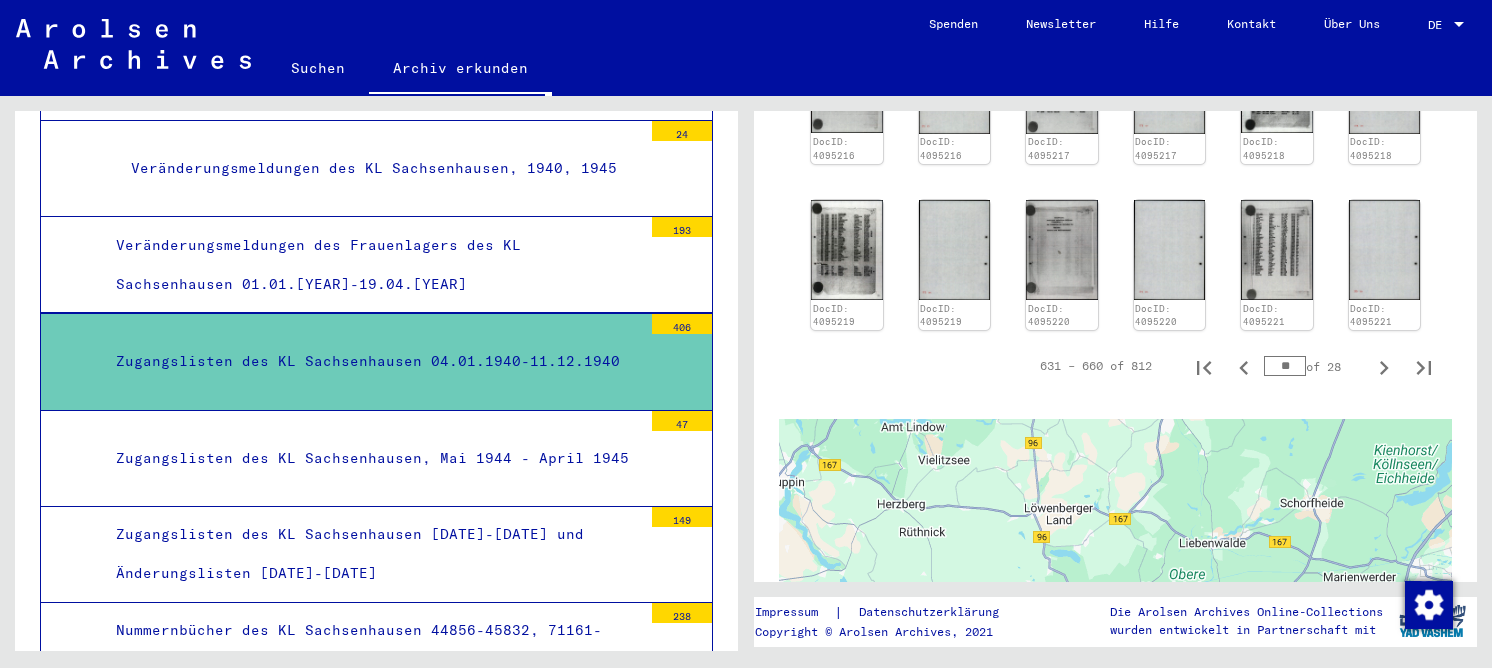 scroll, scrollTop: 1200, scrollLeft: 0, axis: vertical 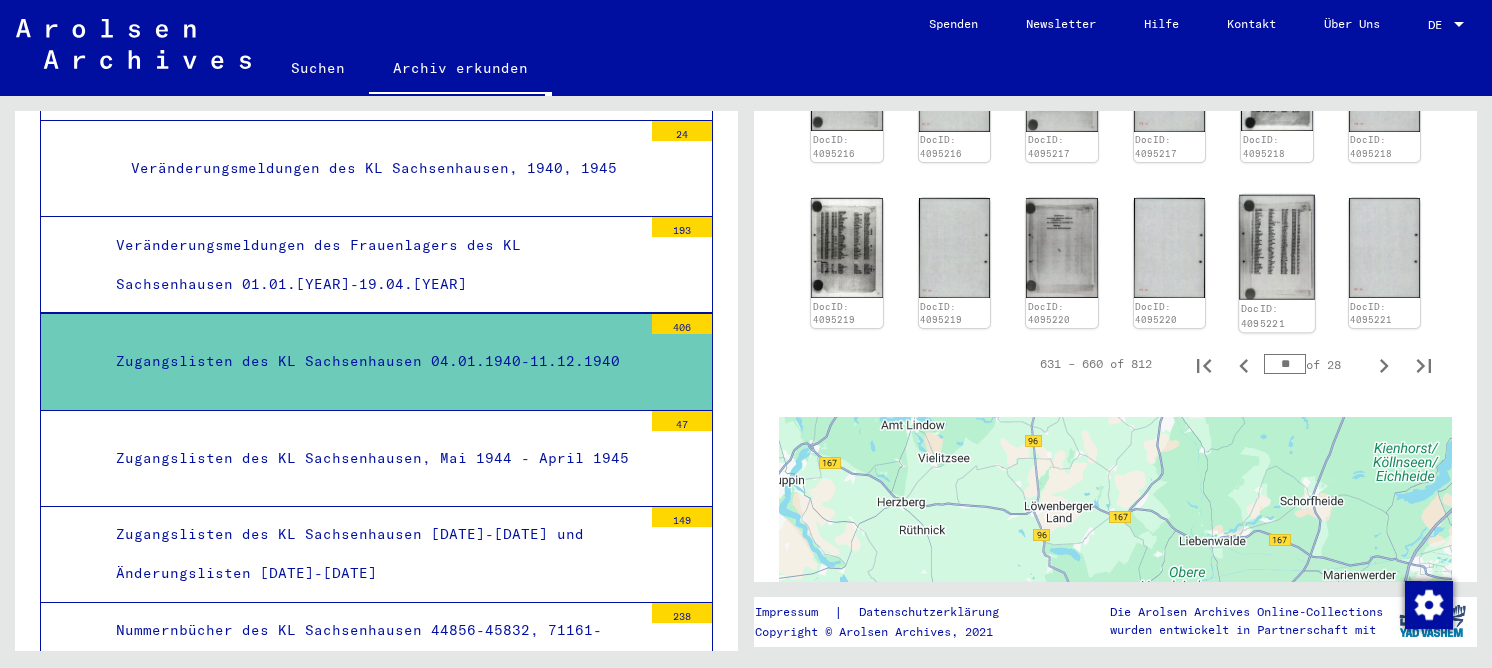 click 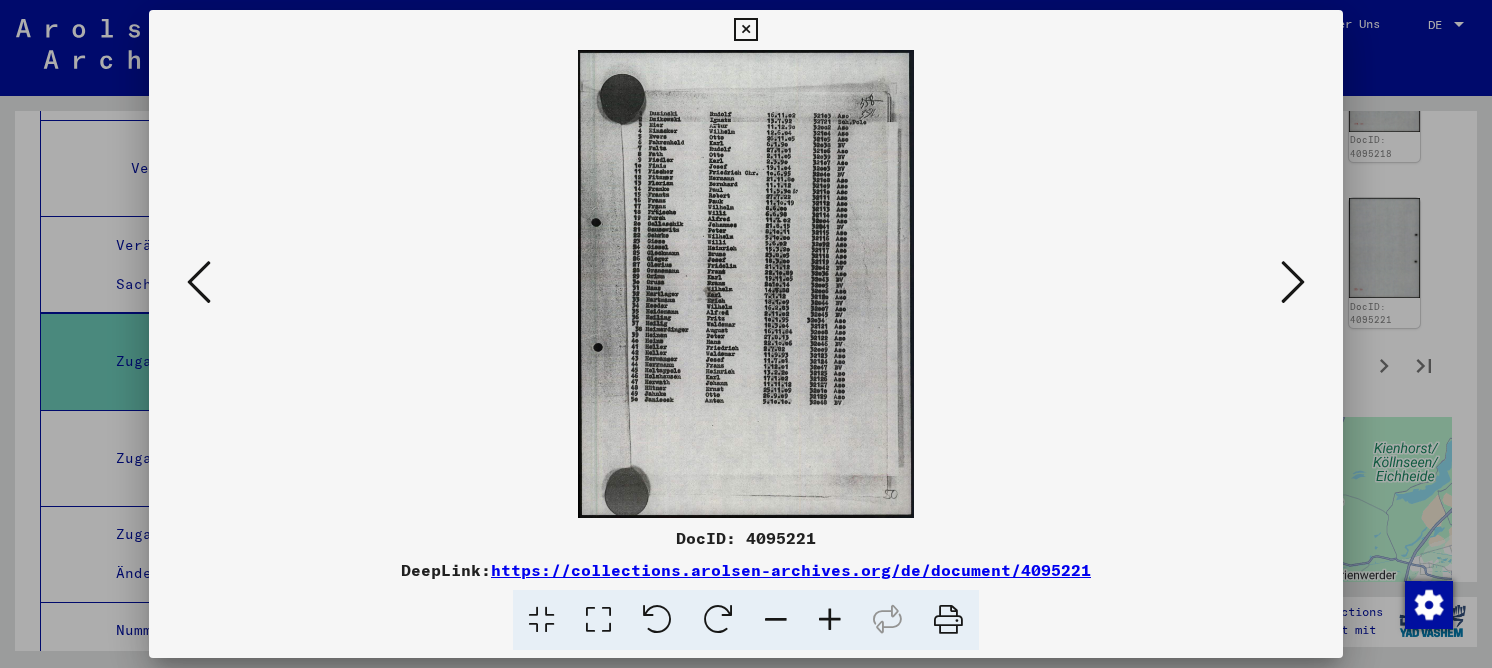 type 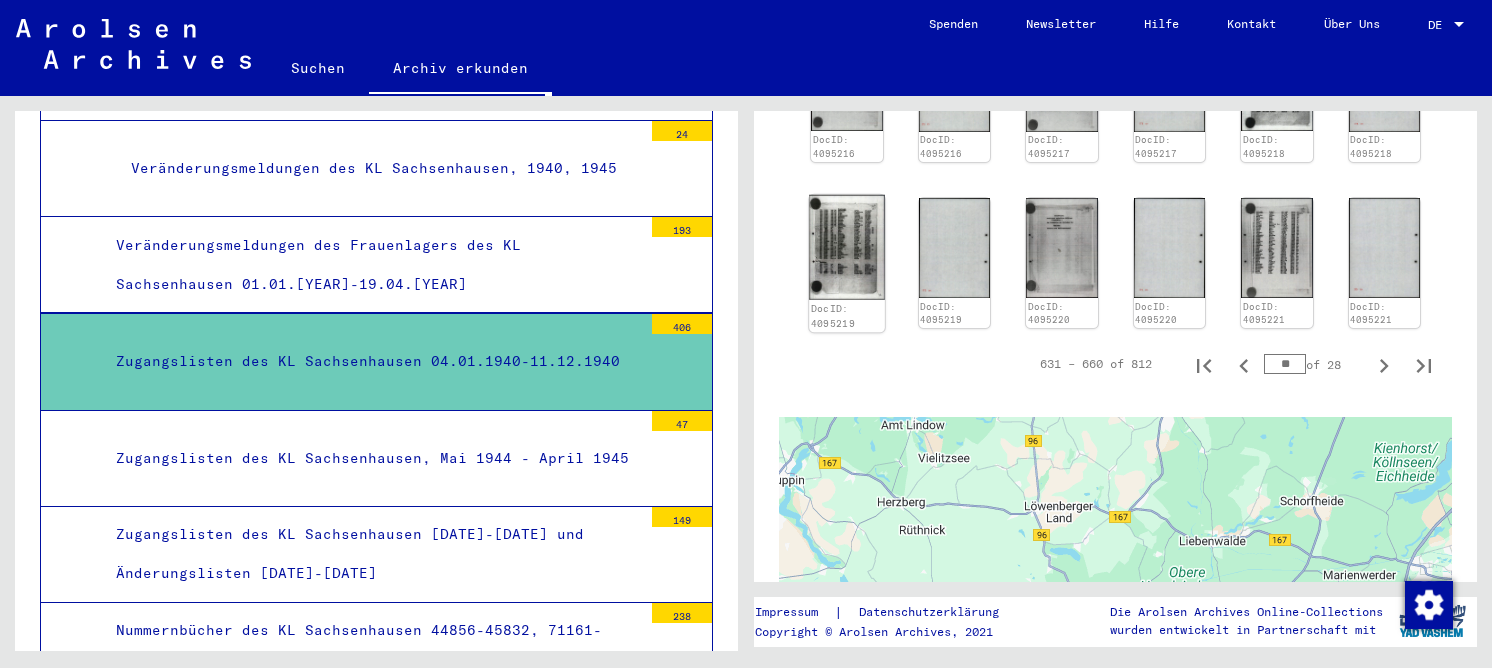 click 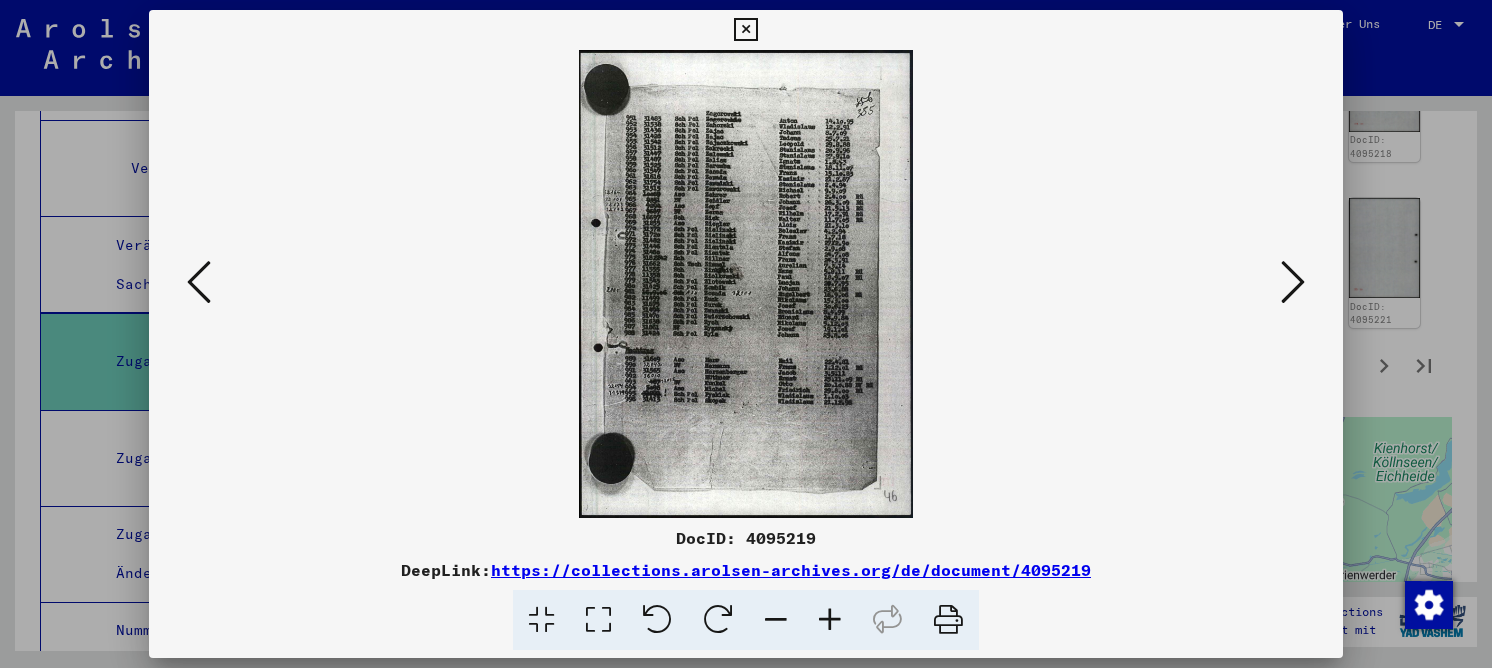 type 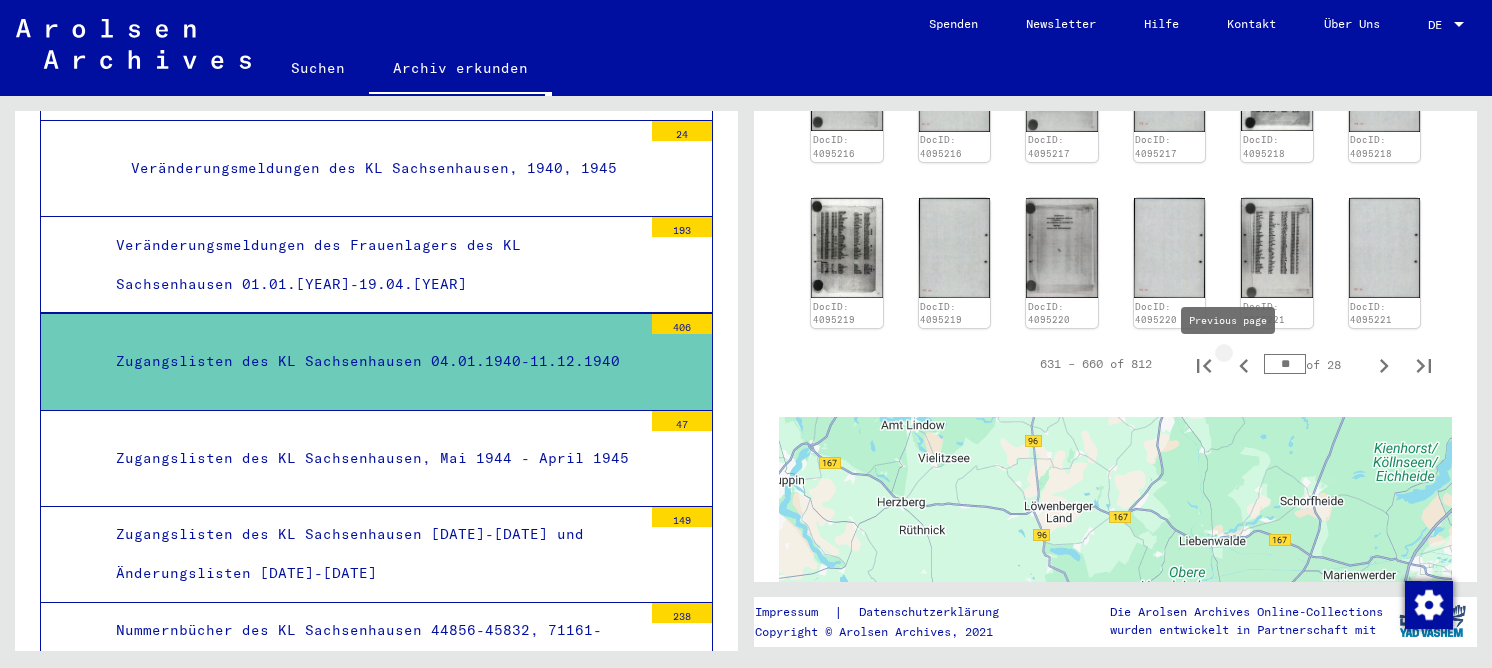 click 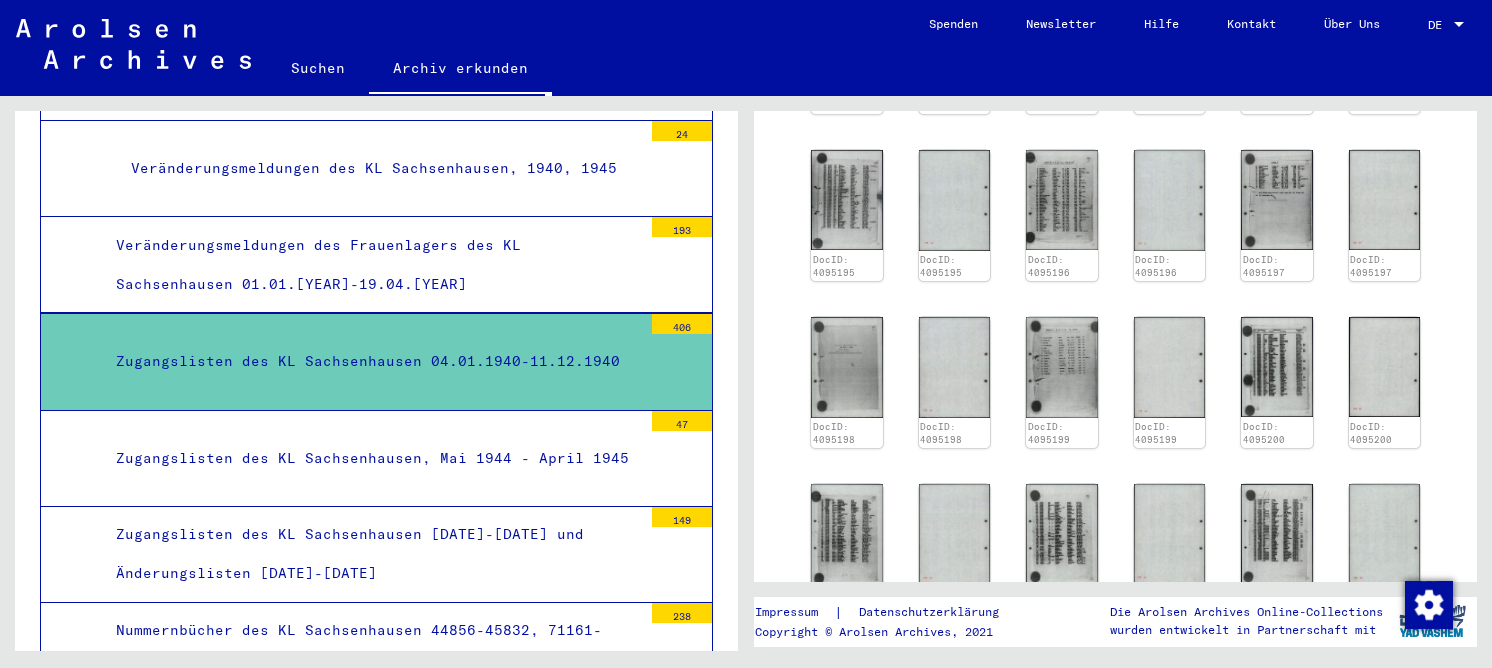 scroll, scrollTop: 500, scrollLeft: 0, axis: vertical 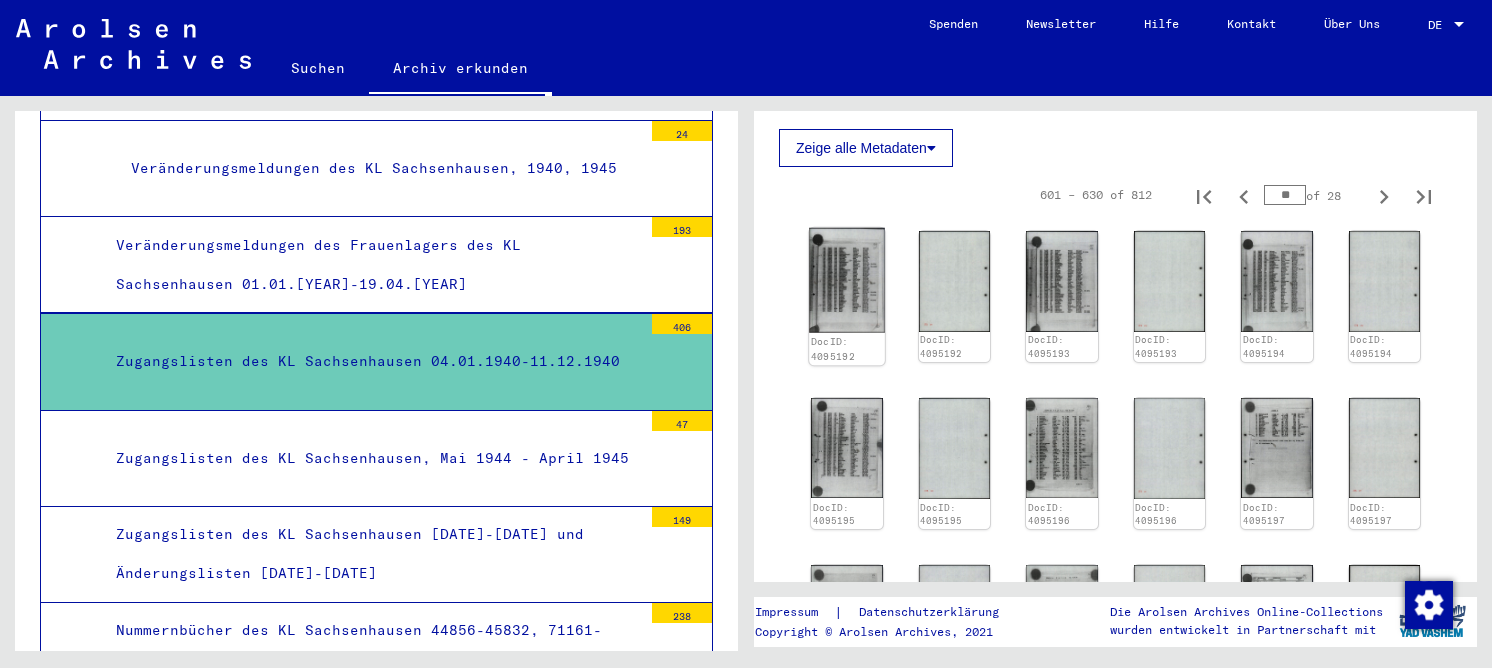 click 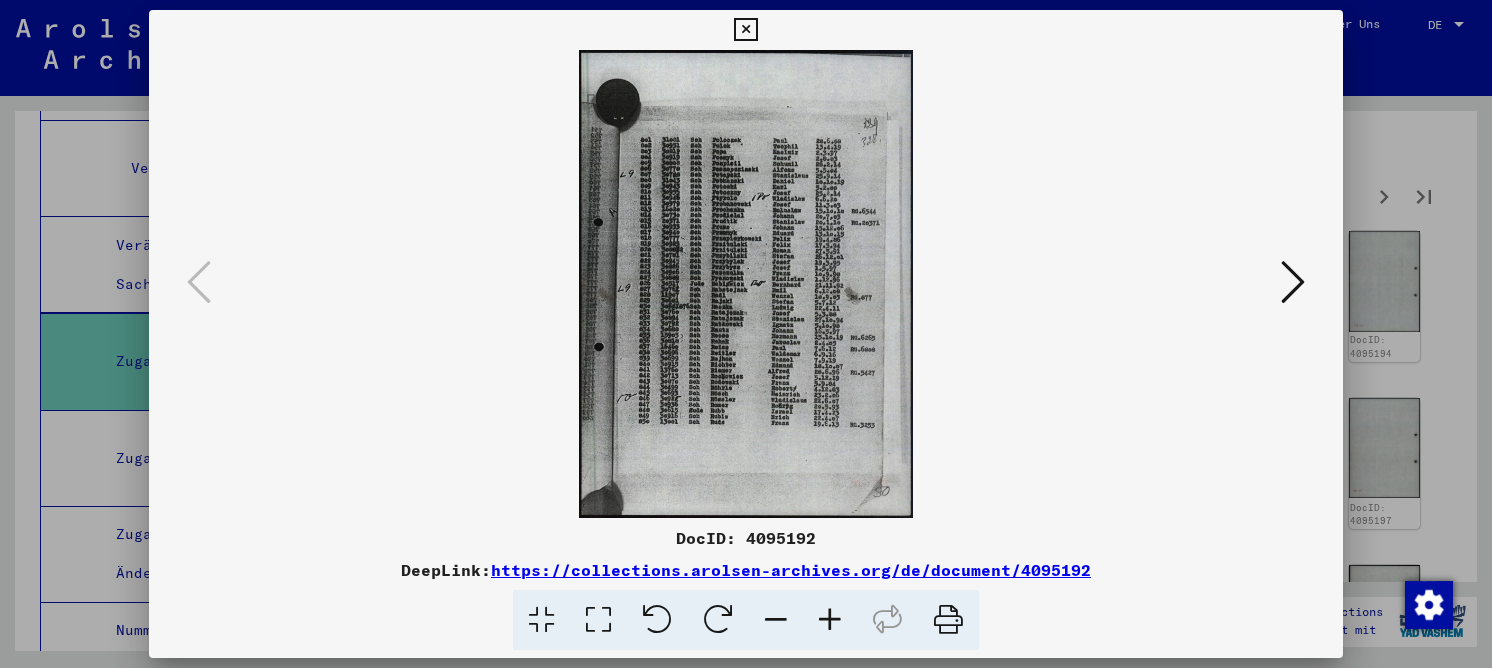 type 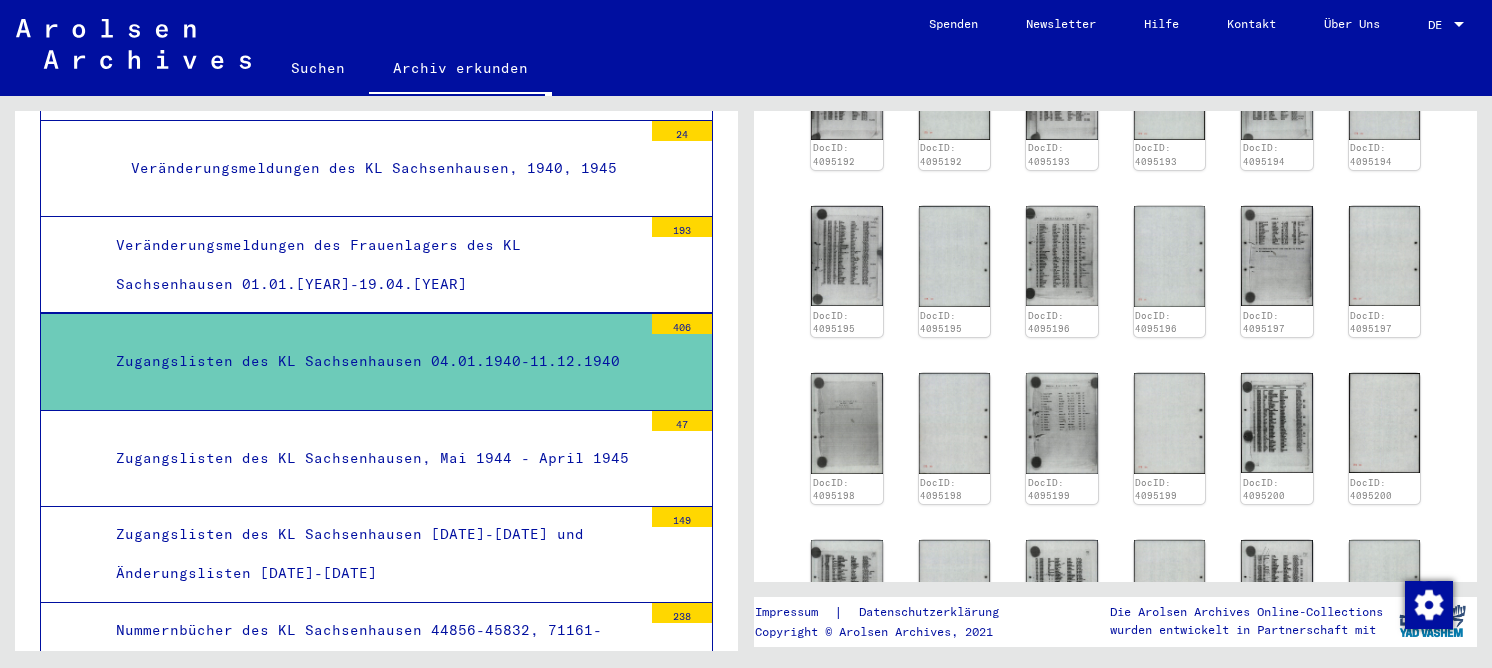 scroll, scrollTop: 700, scrollLeft: 0, axis: vertical 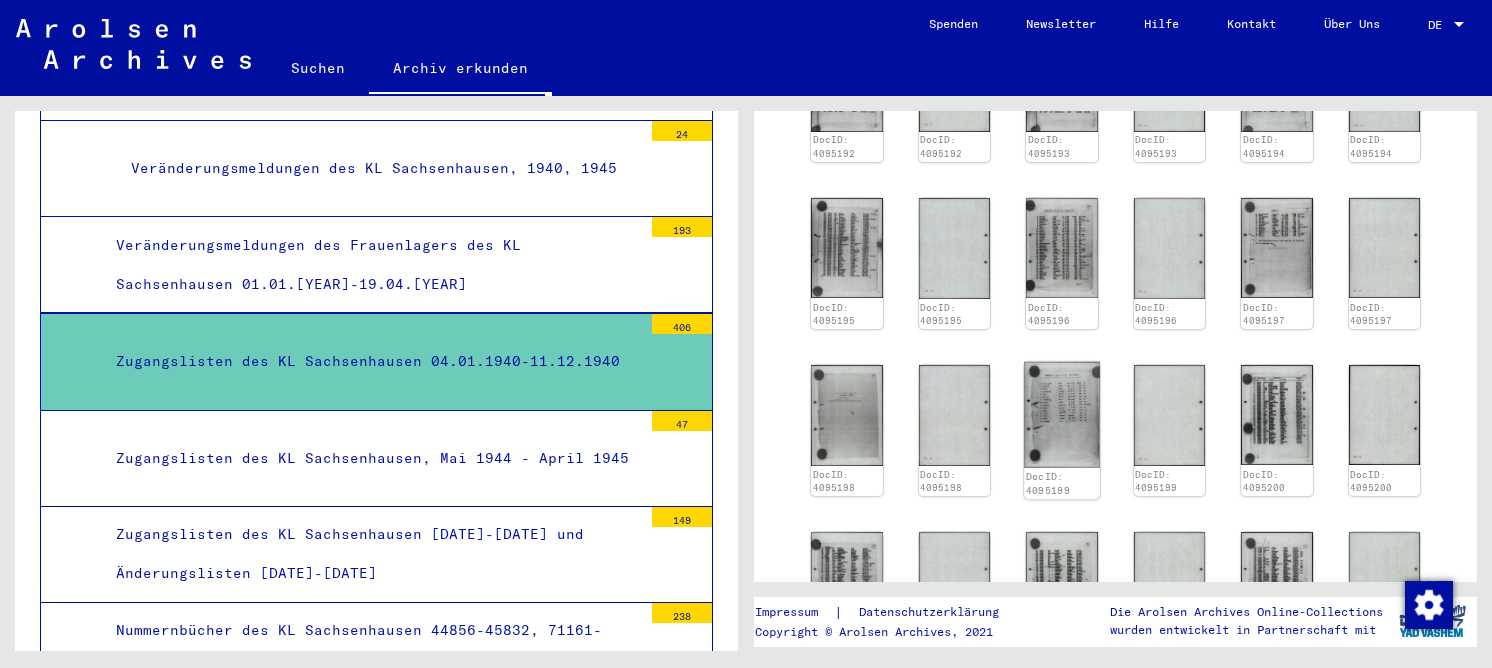 click 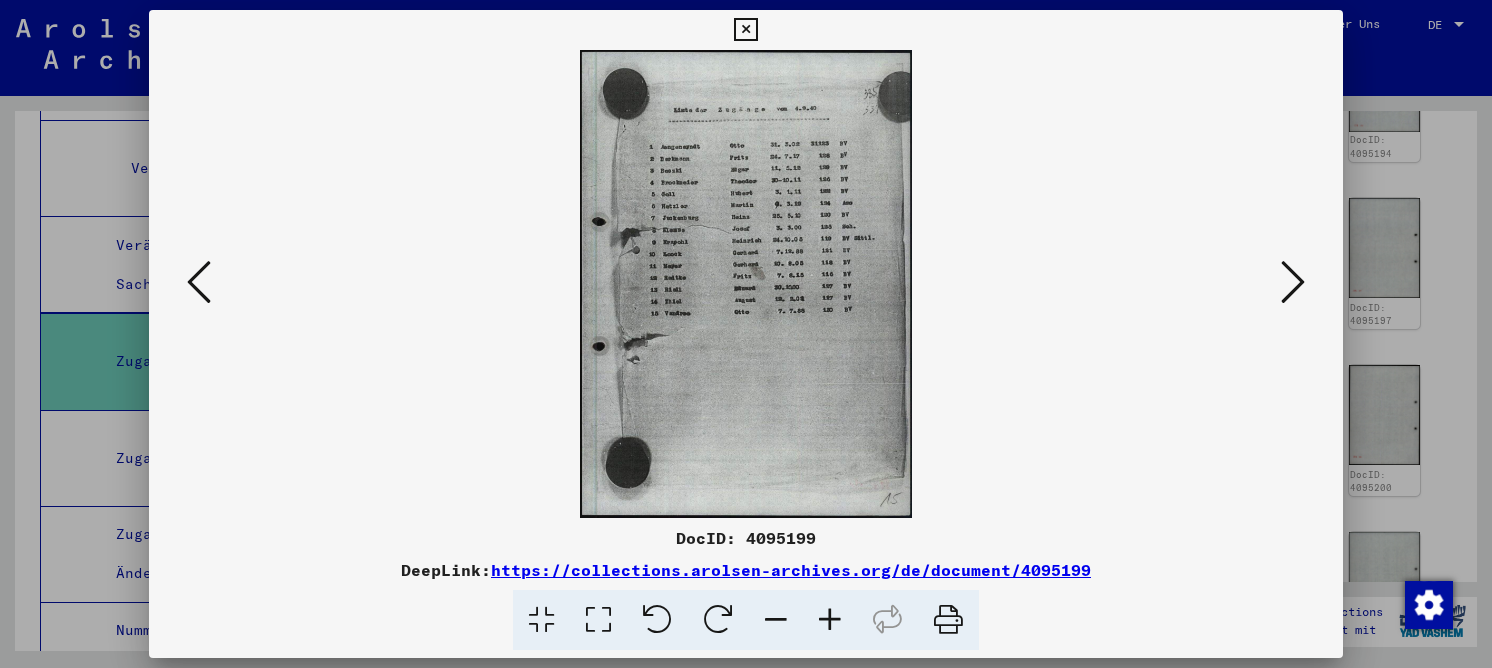 drag, startPoint x: 623, startPoint y: 618, endPoint x: 627, endPoint y: 589, distance: 29.274563 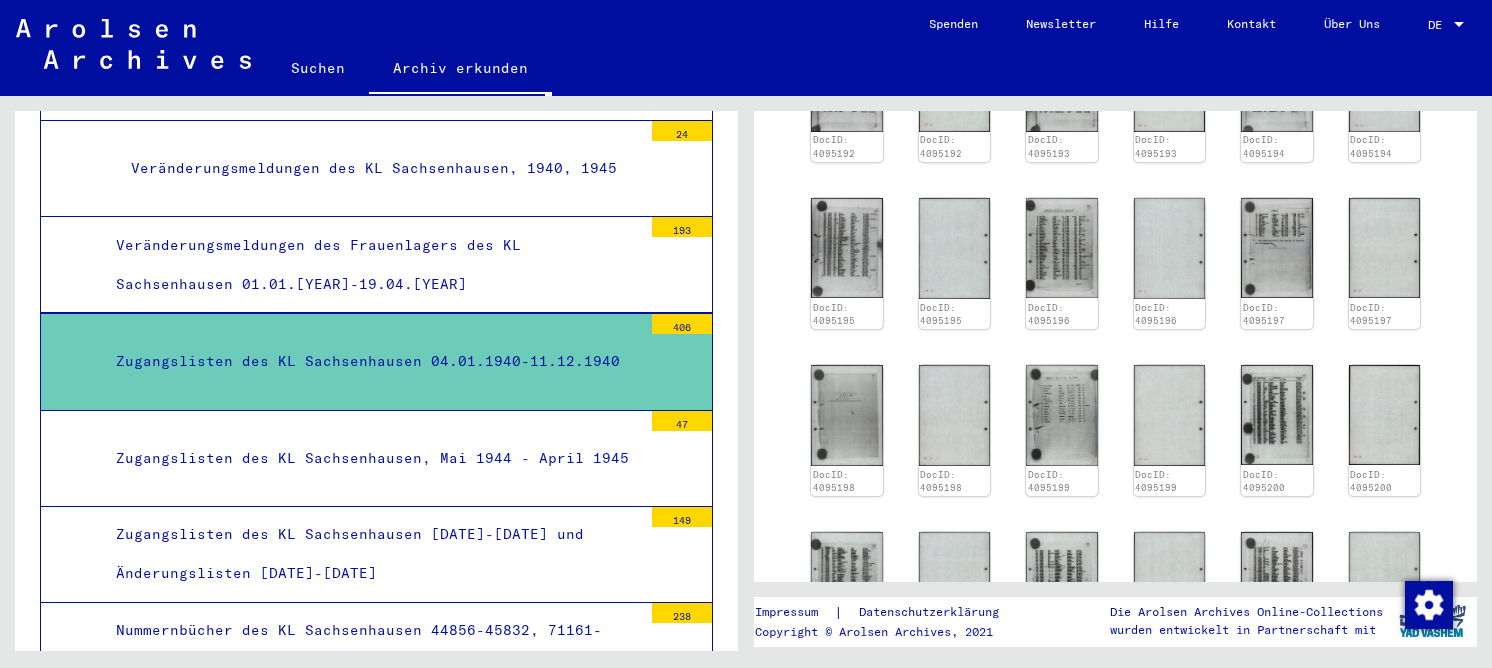 scroll, scrollTop: 200, scrollLeft: 0, axis: vertical 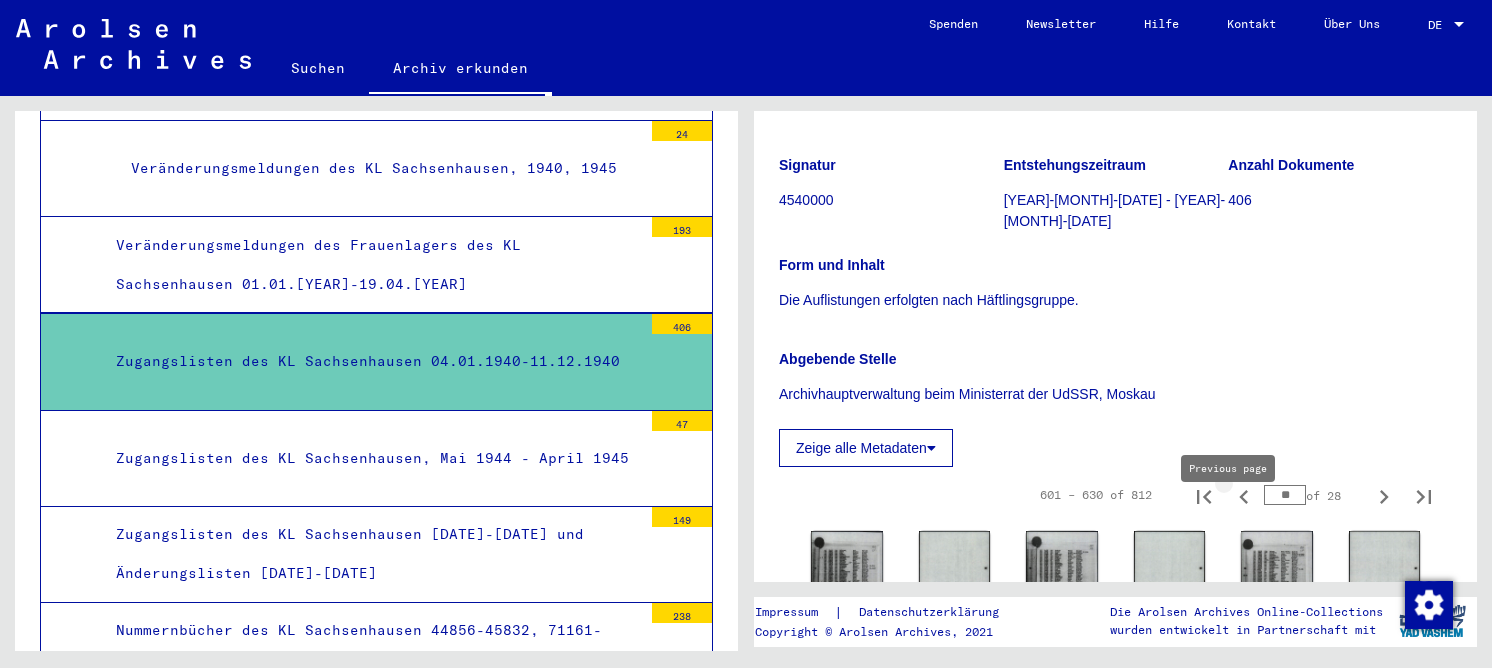 click 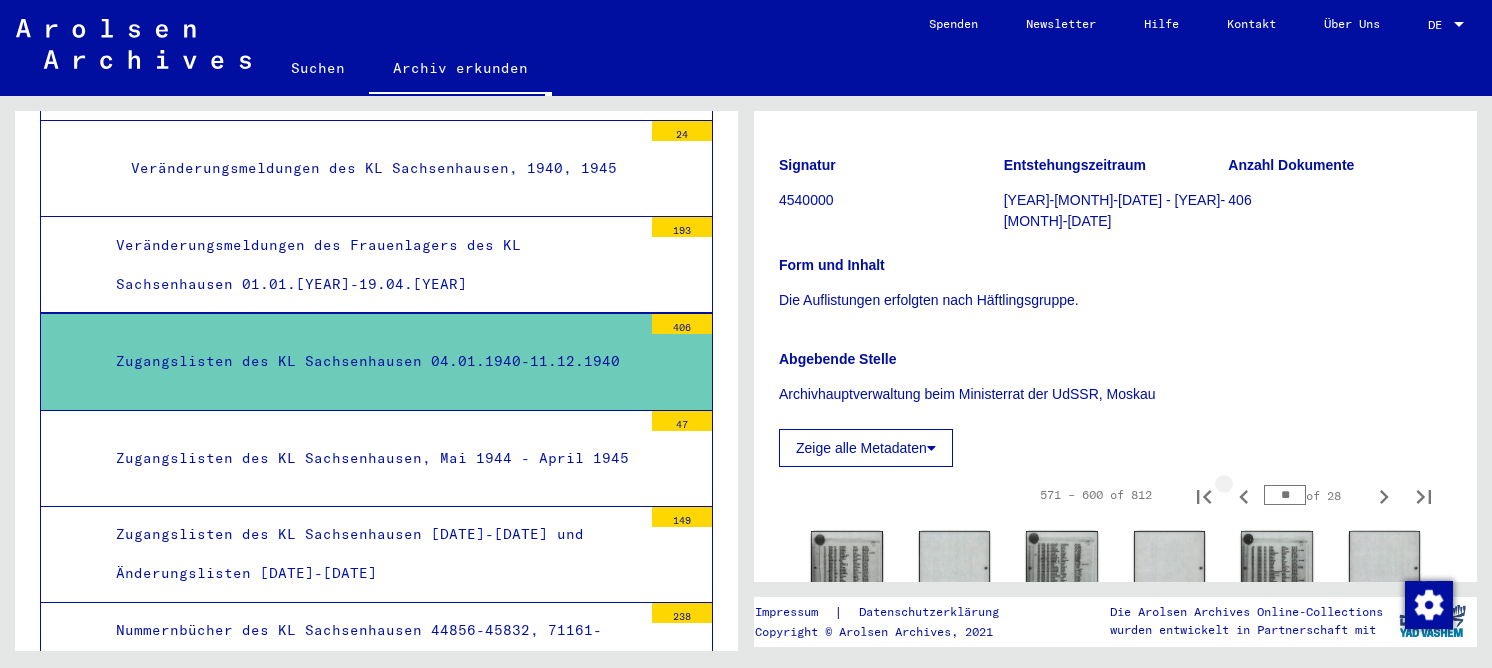 click 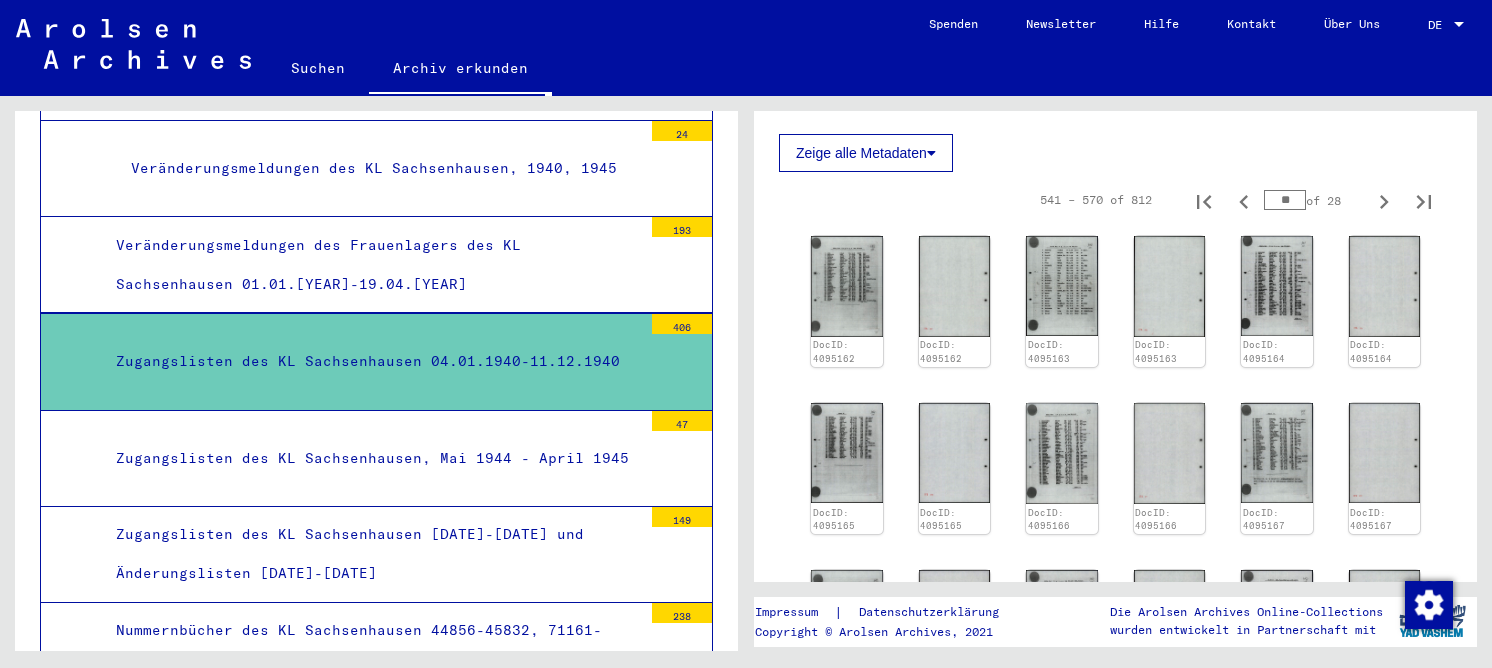 scroll, scrollTop: 500, scrollLeft: 0, axis: vertical 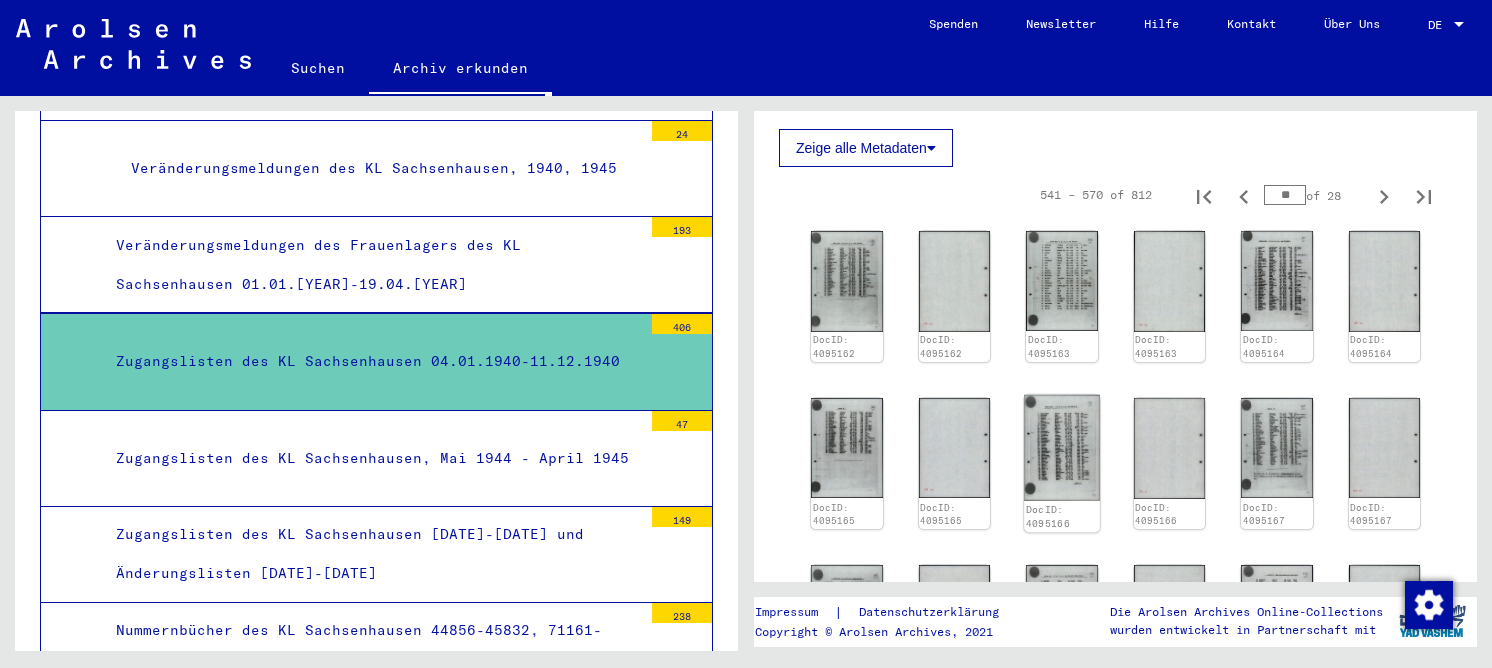 click 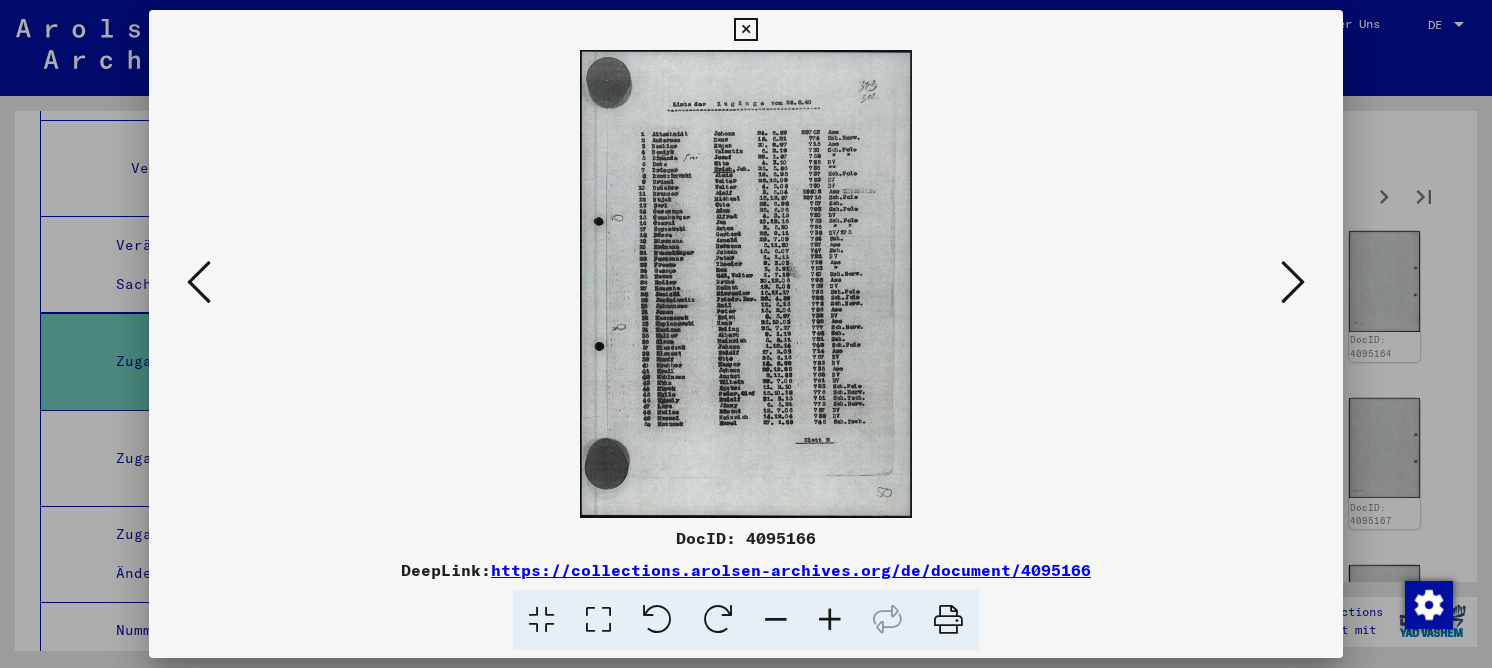 click at bounding box center (598, 620) 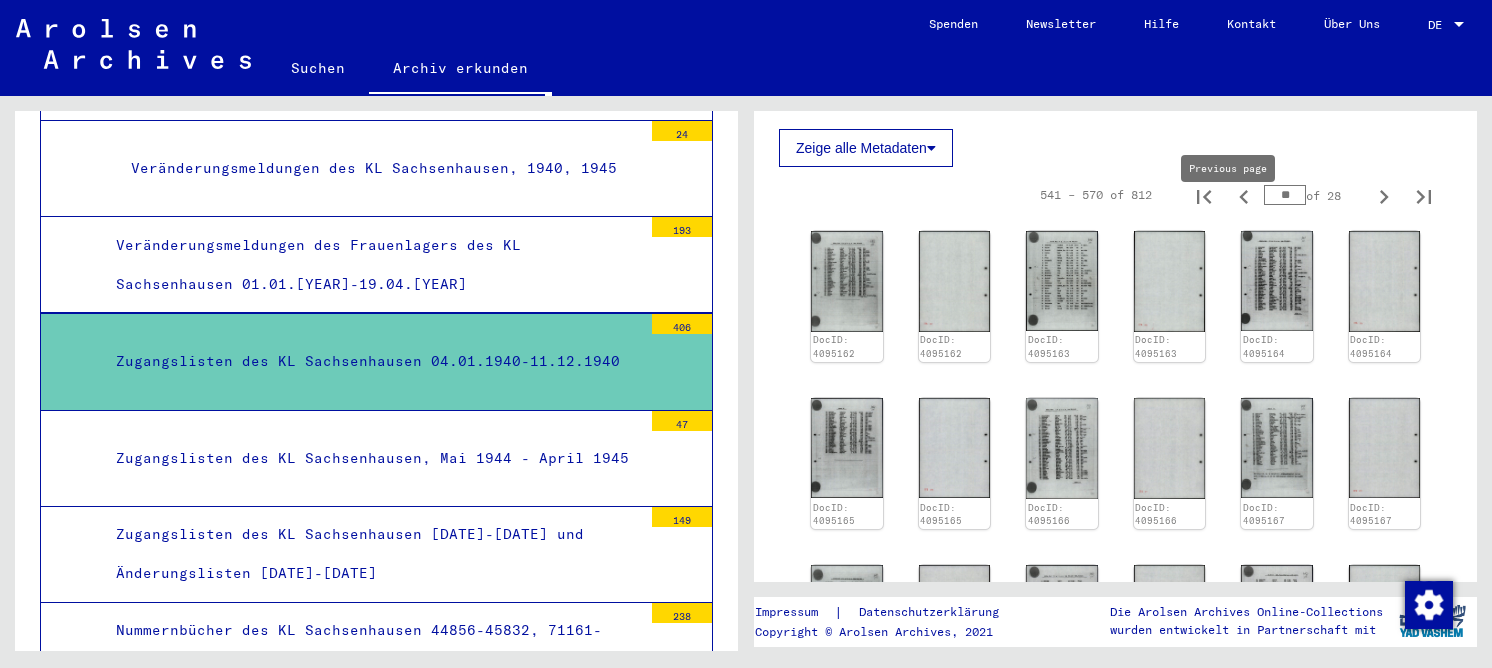 click 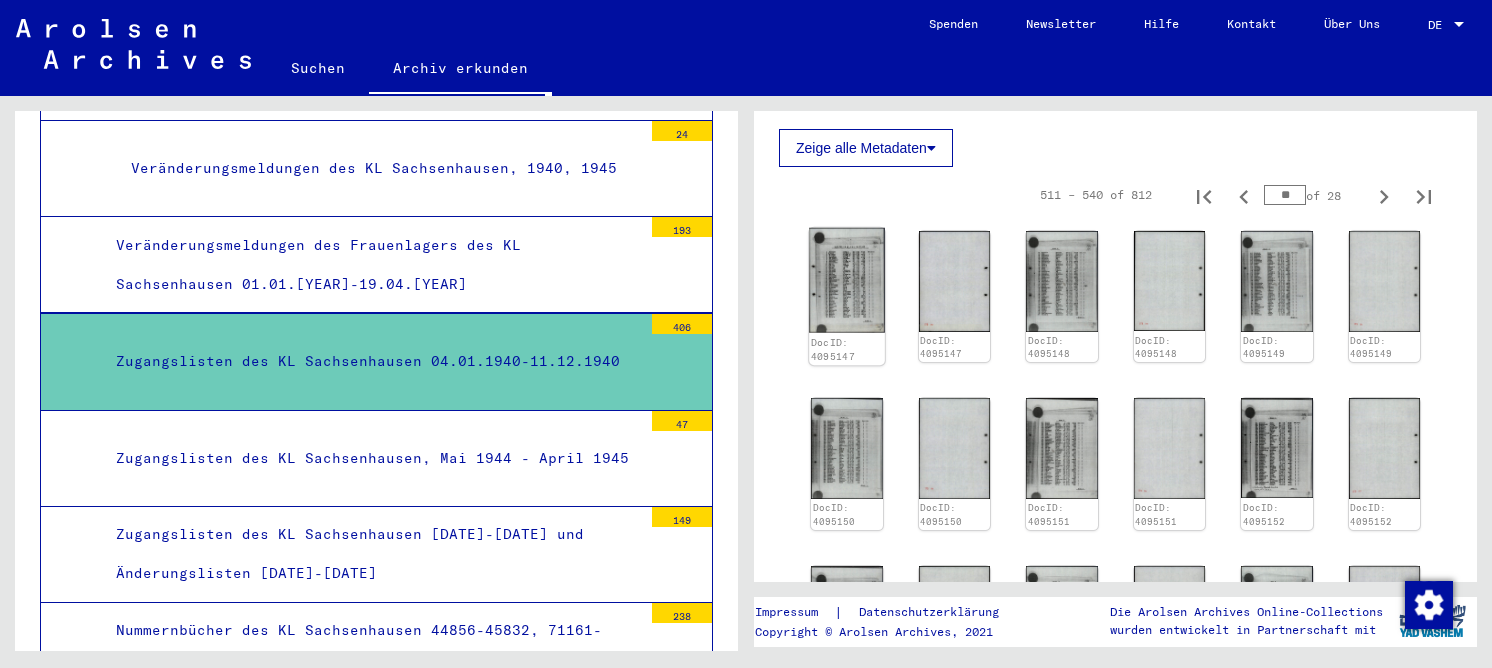 click 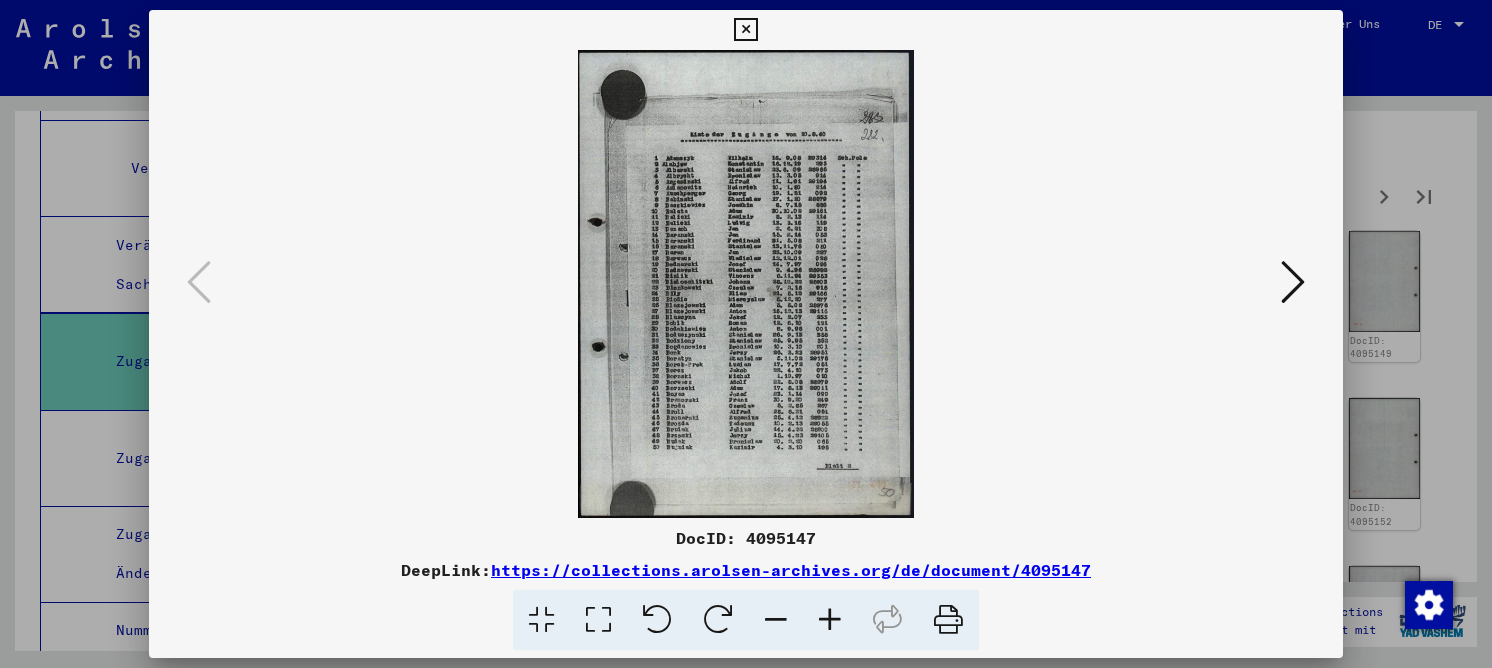 drag, startPoint x: 613, startPoint y: 629, endPoint x: 624, endPoint y: 612, distance: 20.248457 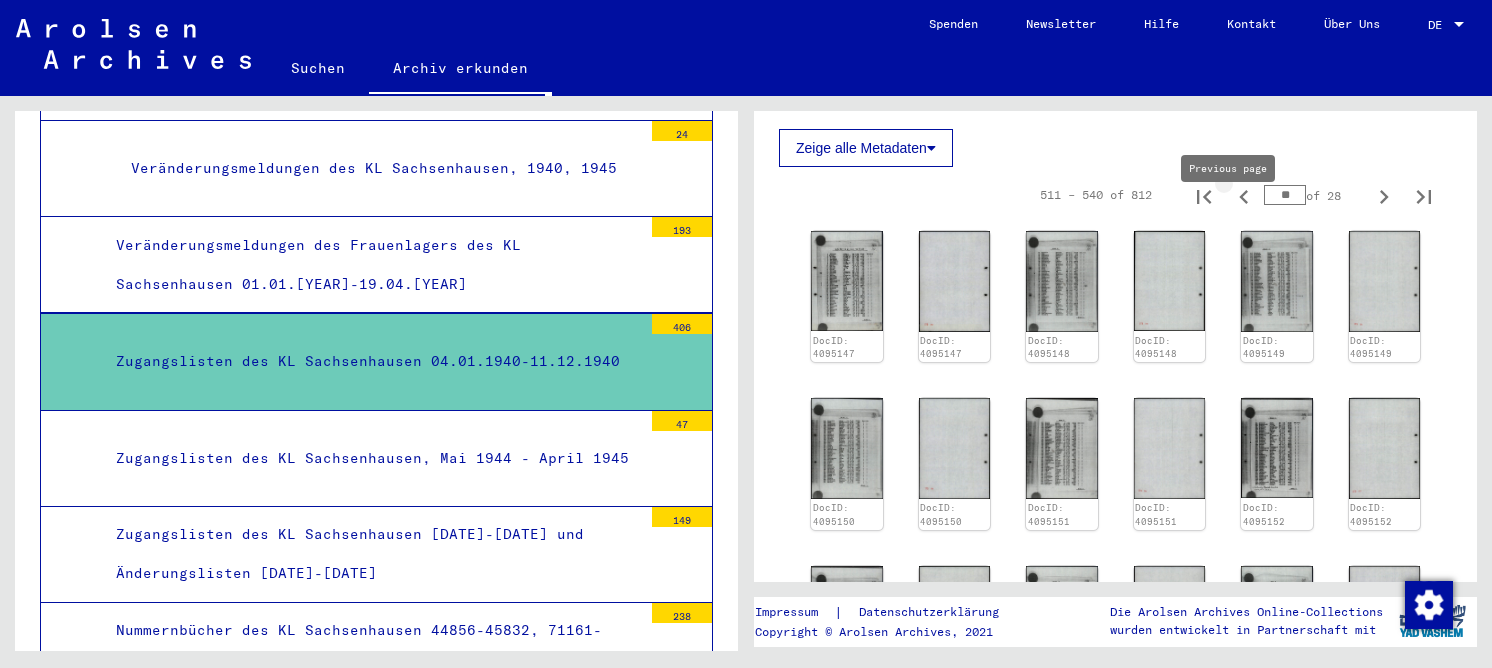 click 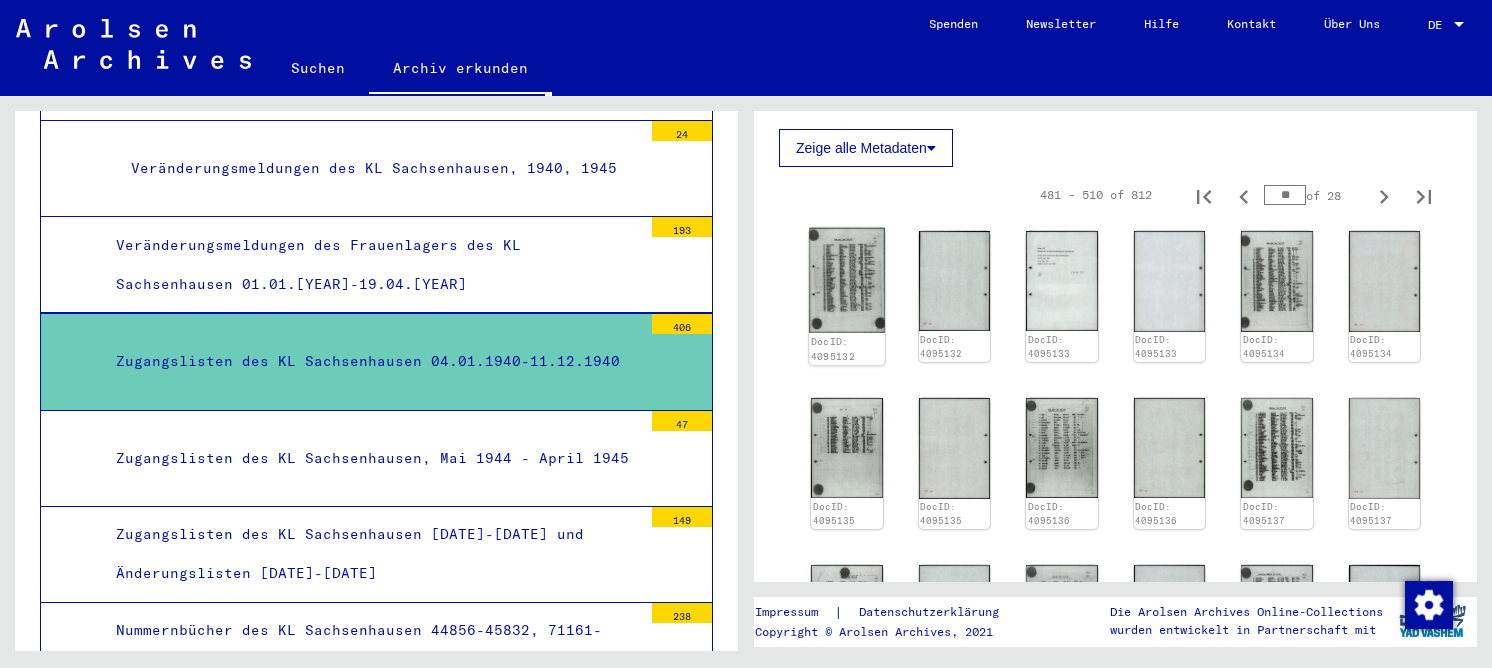 click 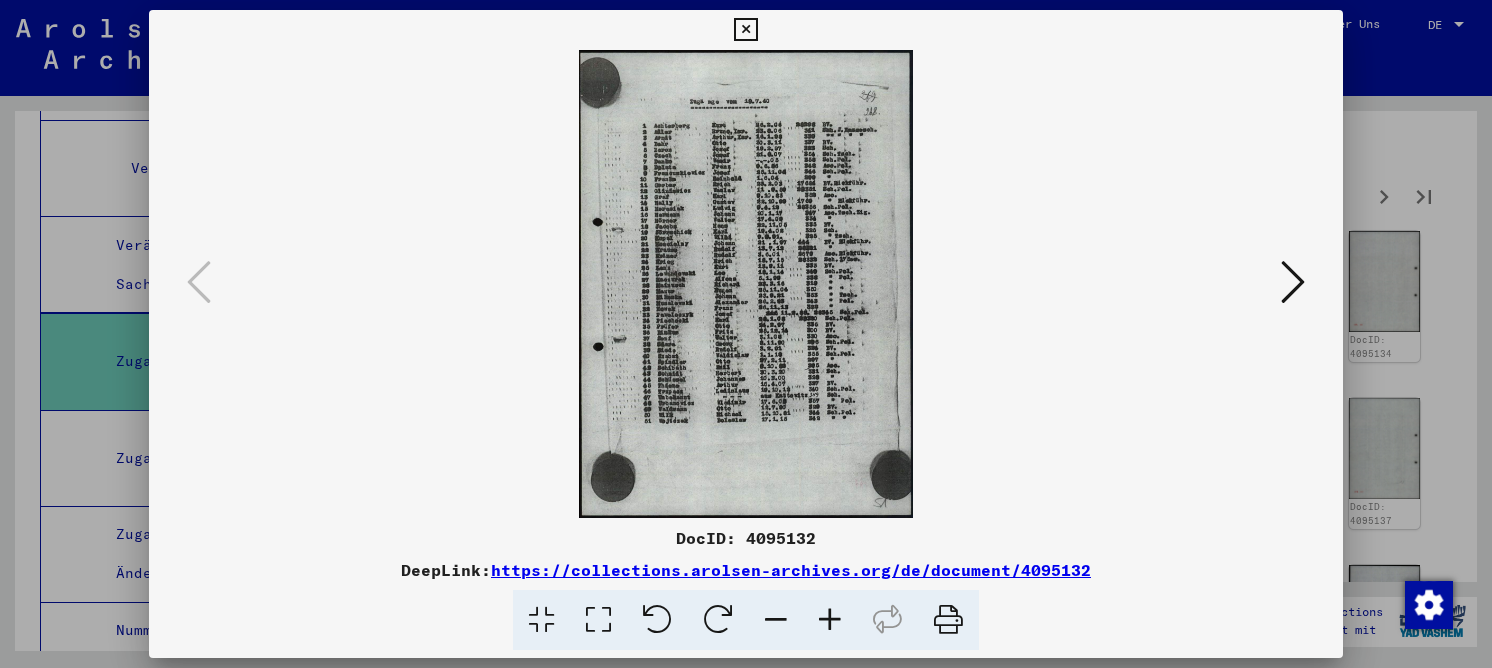 drag, startPoint x: 605, startPoint y: 621, endPoint x: 628, endPoint y: 566, distance: 59.615433 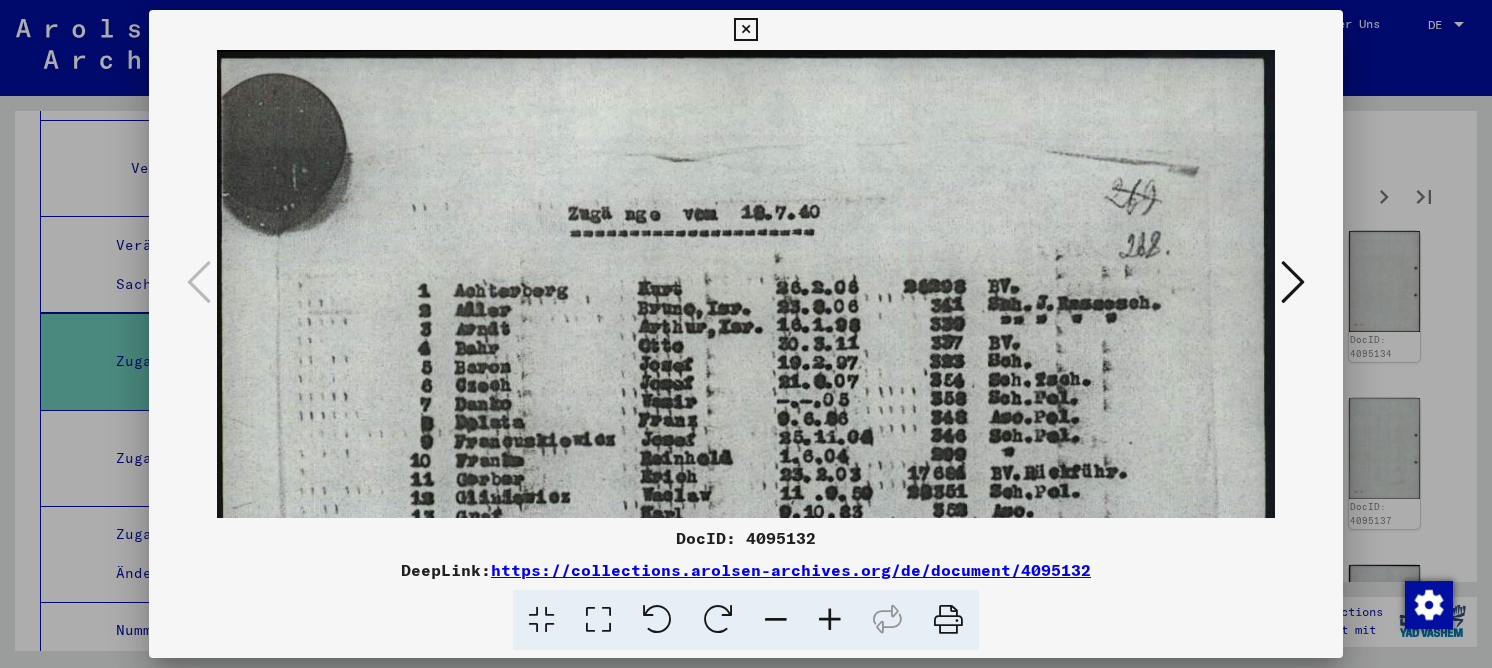 scroll, scrollTop: 8, scrollLeft: 0, axis: vertical 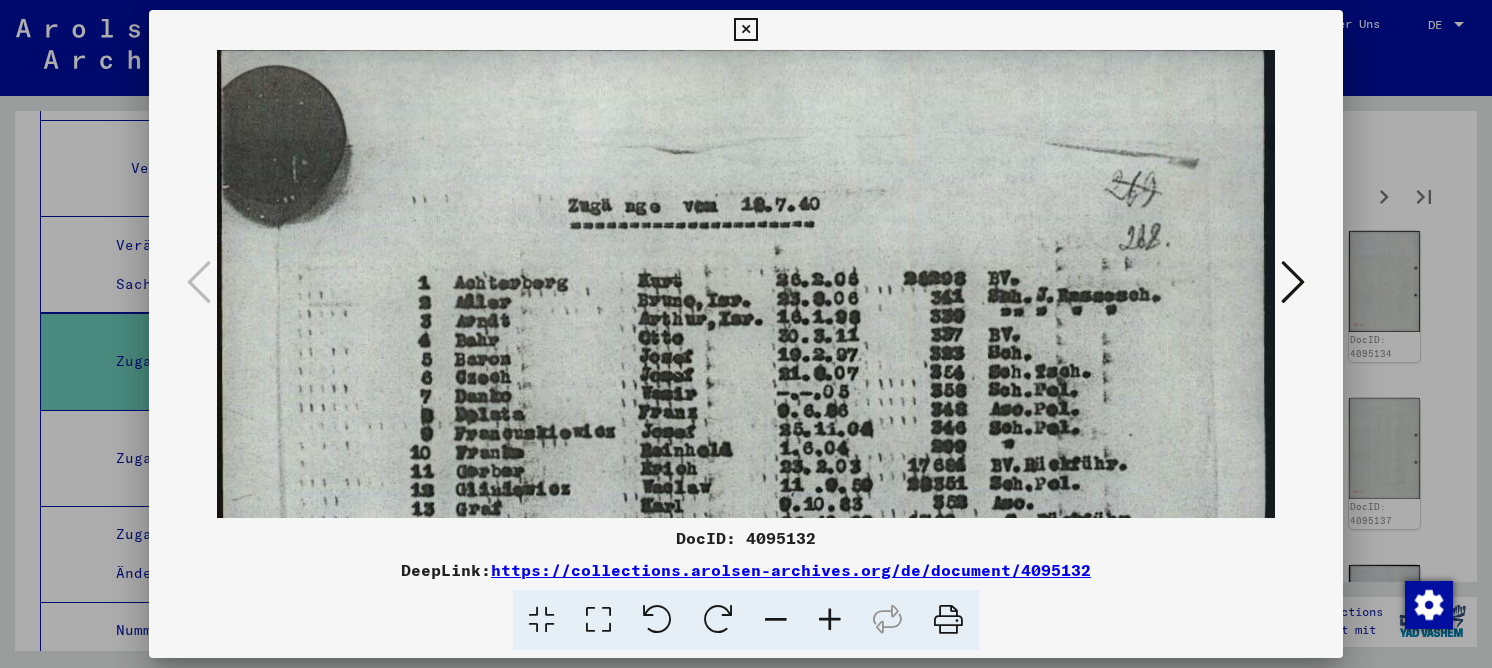 drag, startPoint x: 731, startPoint y: 340, endPoint x: 725, endPoint y: 326, distance: 15.231546 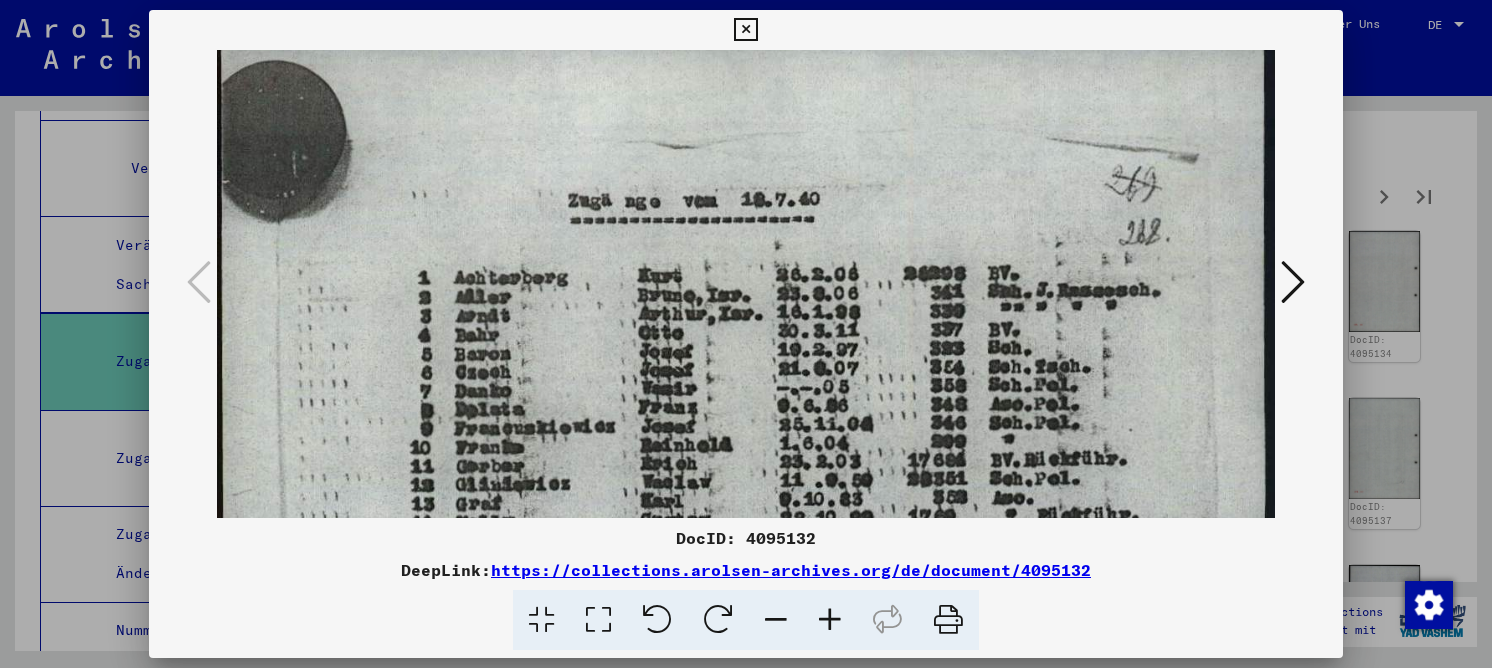 click at bounding box center (745, 30) 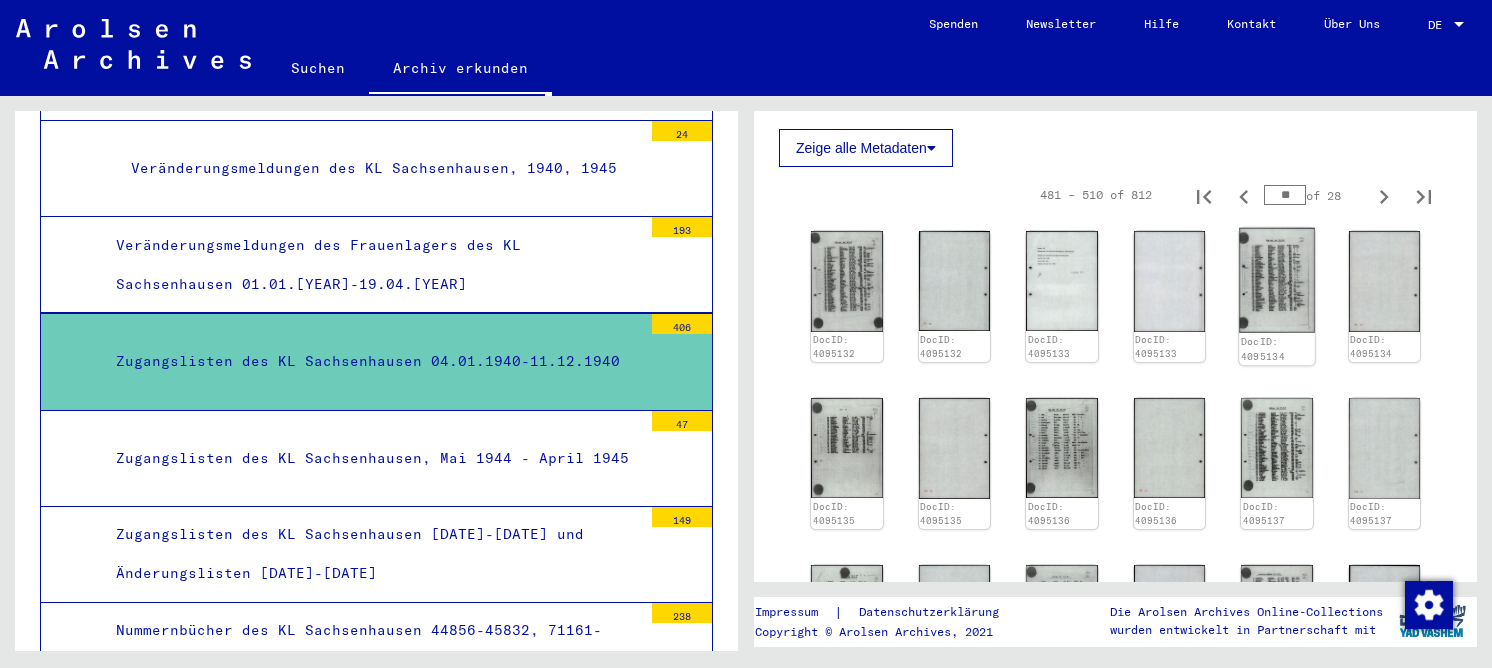 click 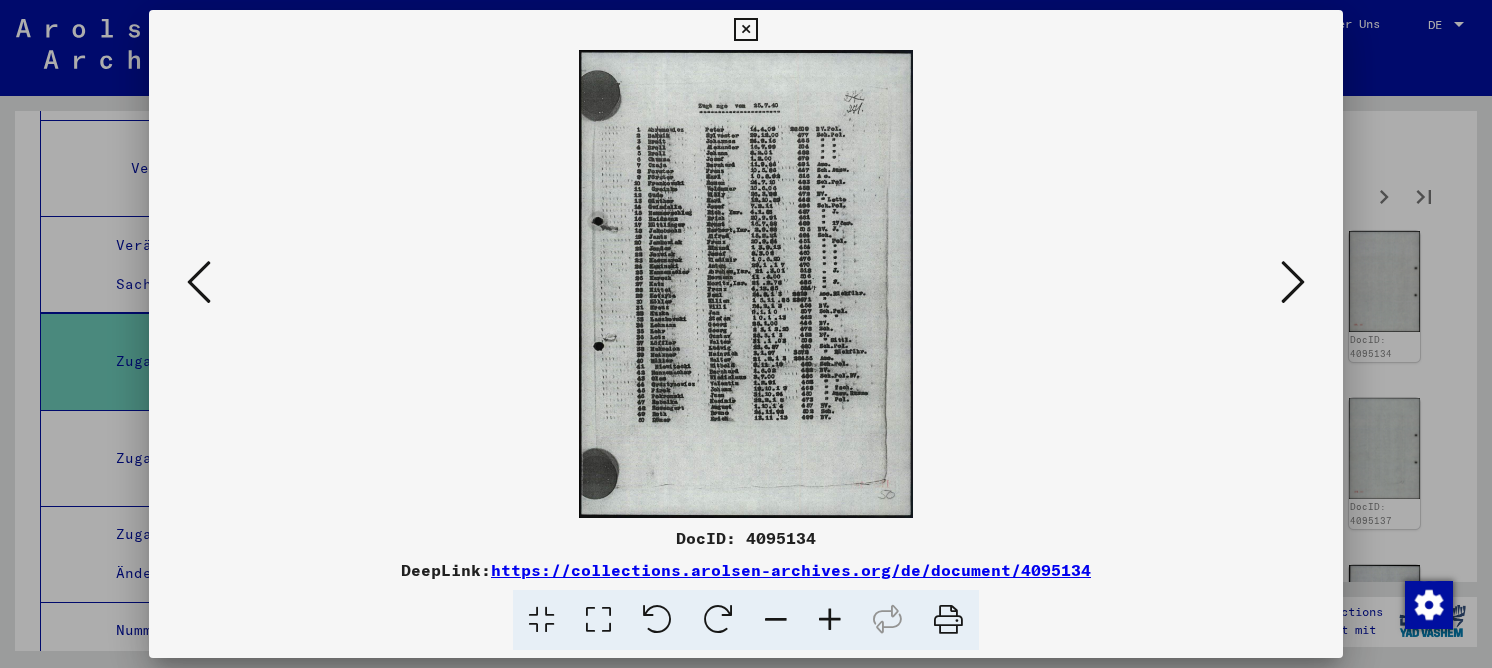 drag, startPoint x: 612, startPoint y: 614, endPoint x: 604, endPoint y: 599, distance: 17 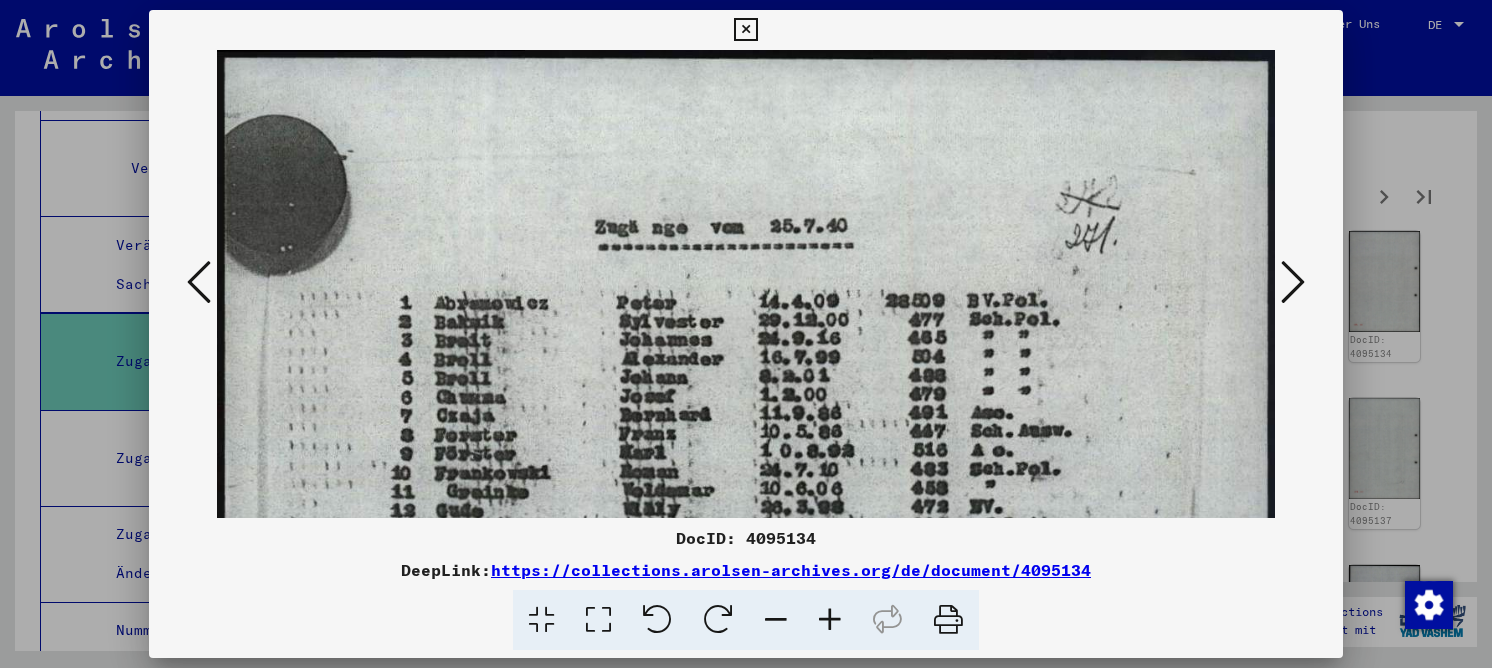 click at bounding box center [745, 30] 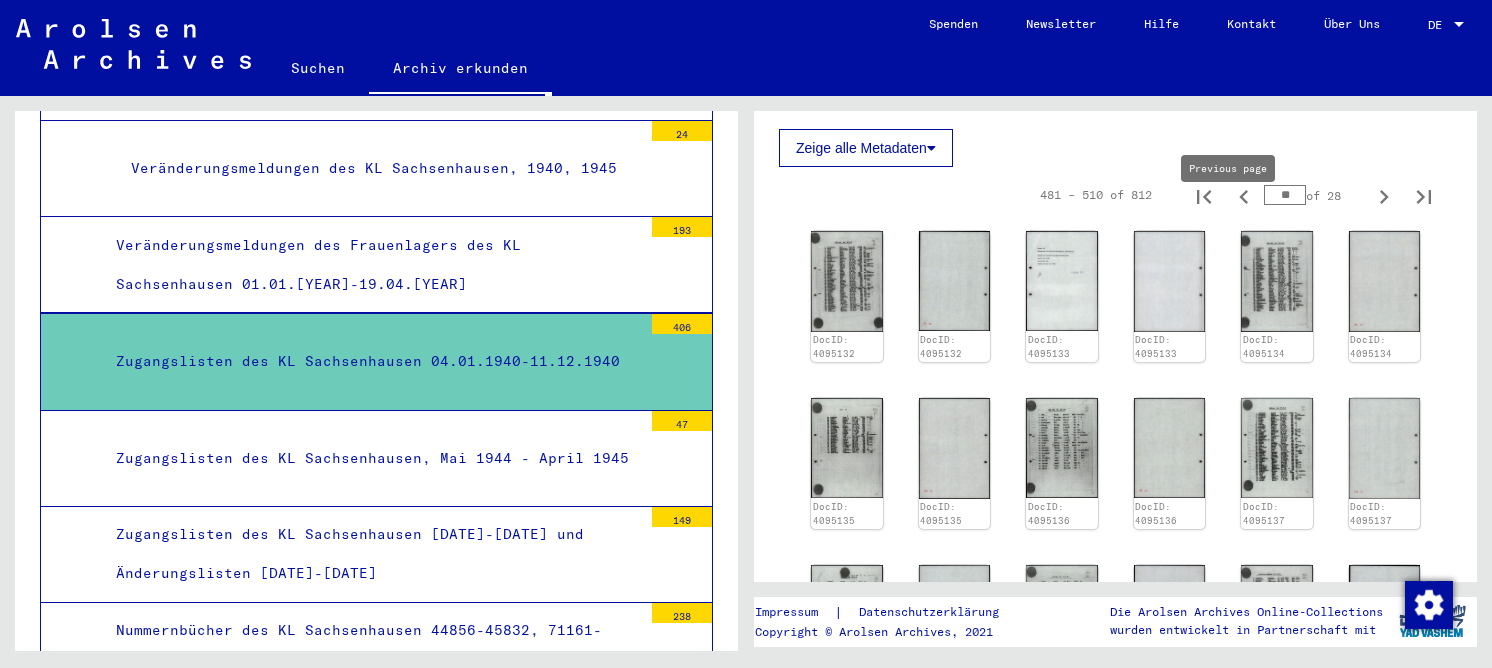 click 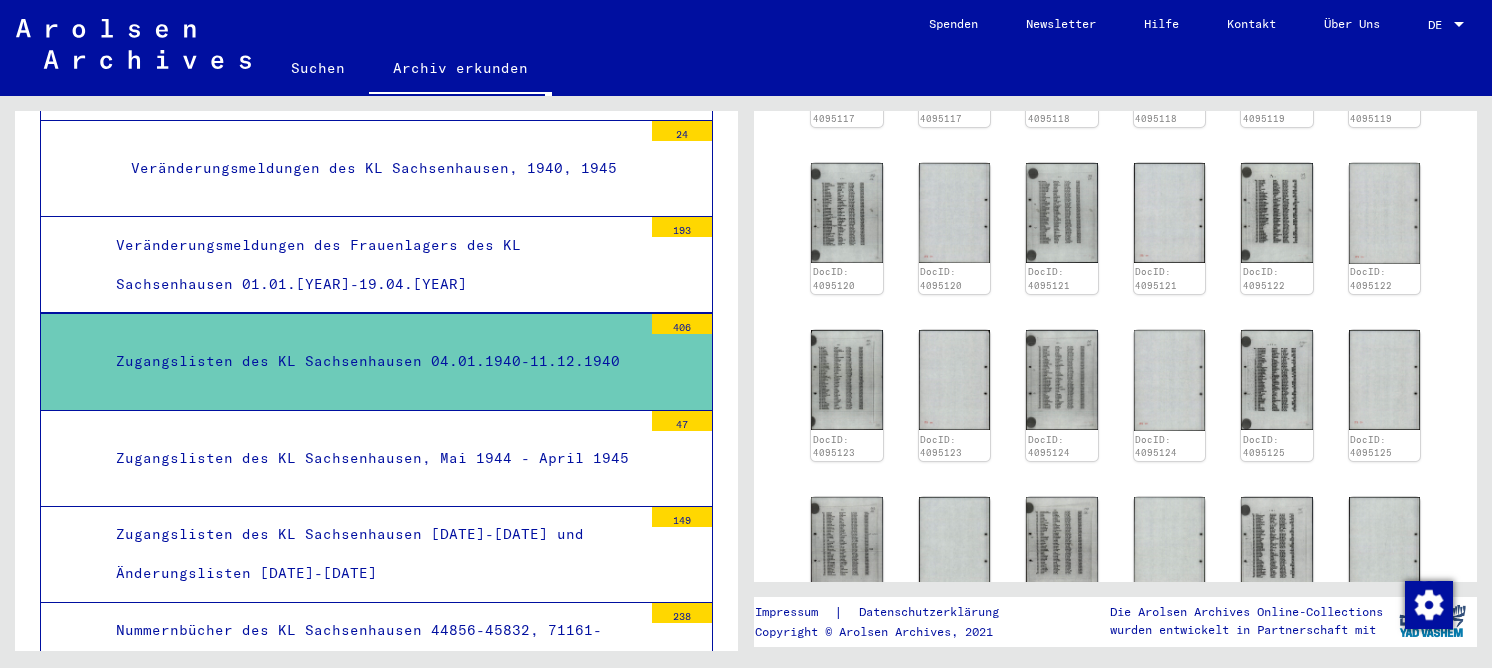 scroll, scrollTop: 500, scrollLeft: 0, axis: vertical 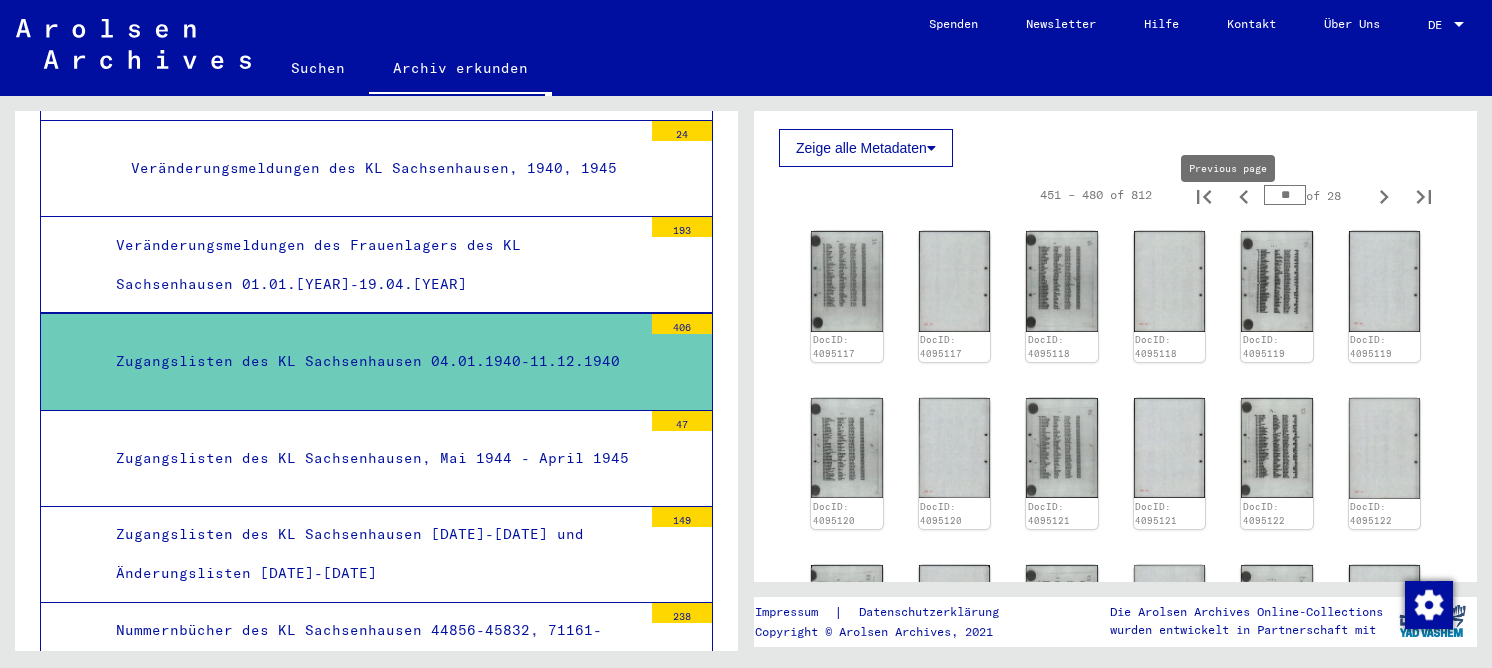 click 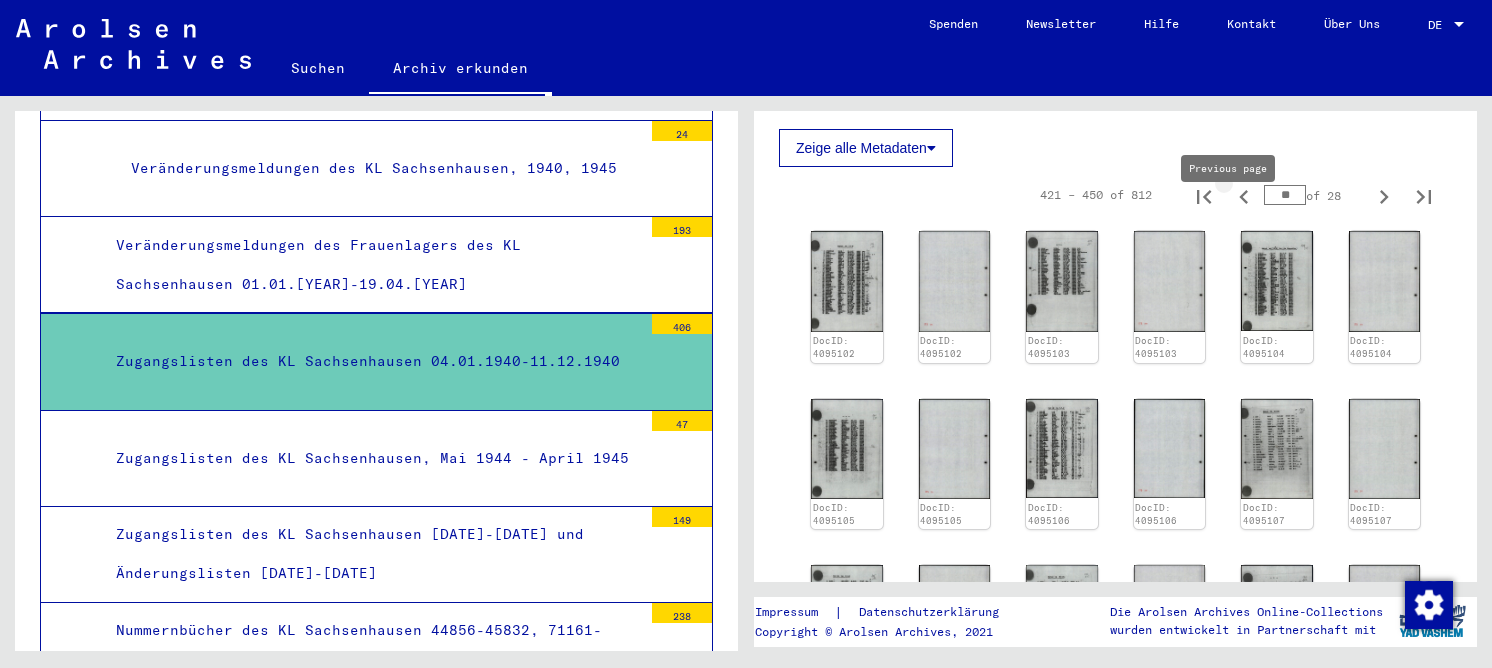 type on "**" 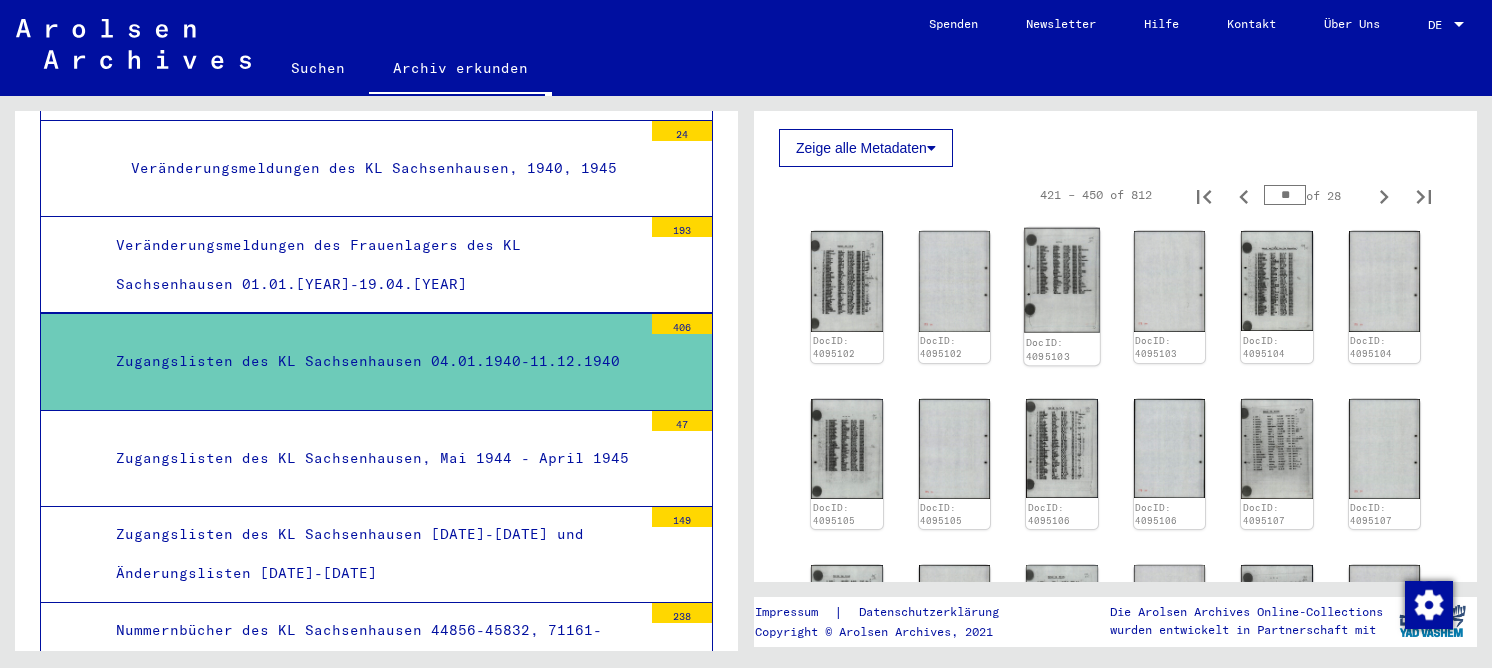 type 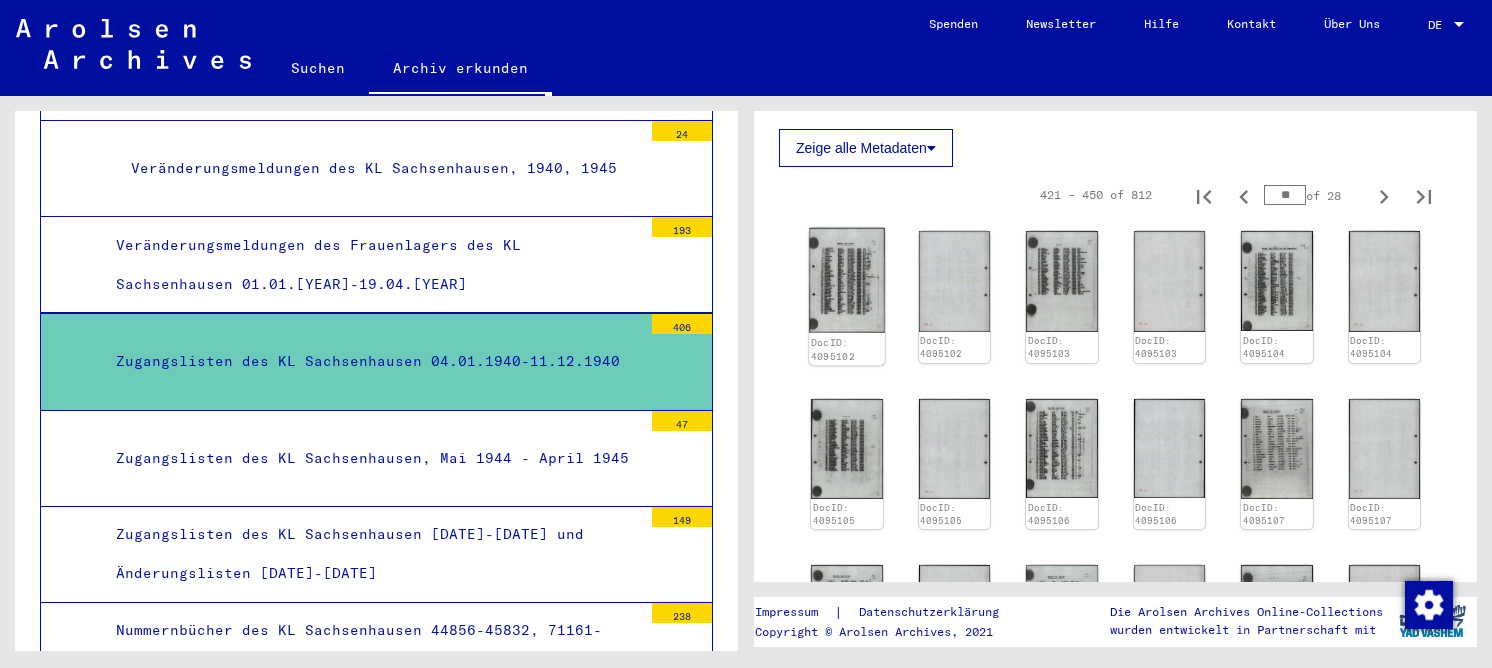 click 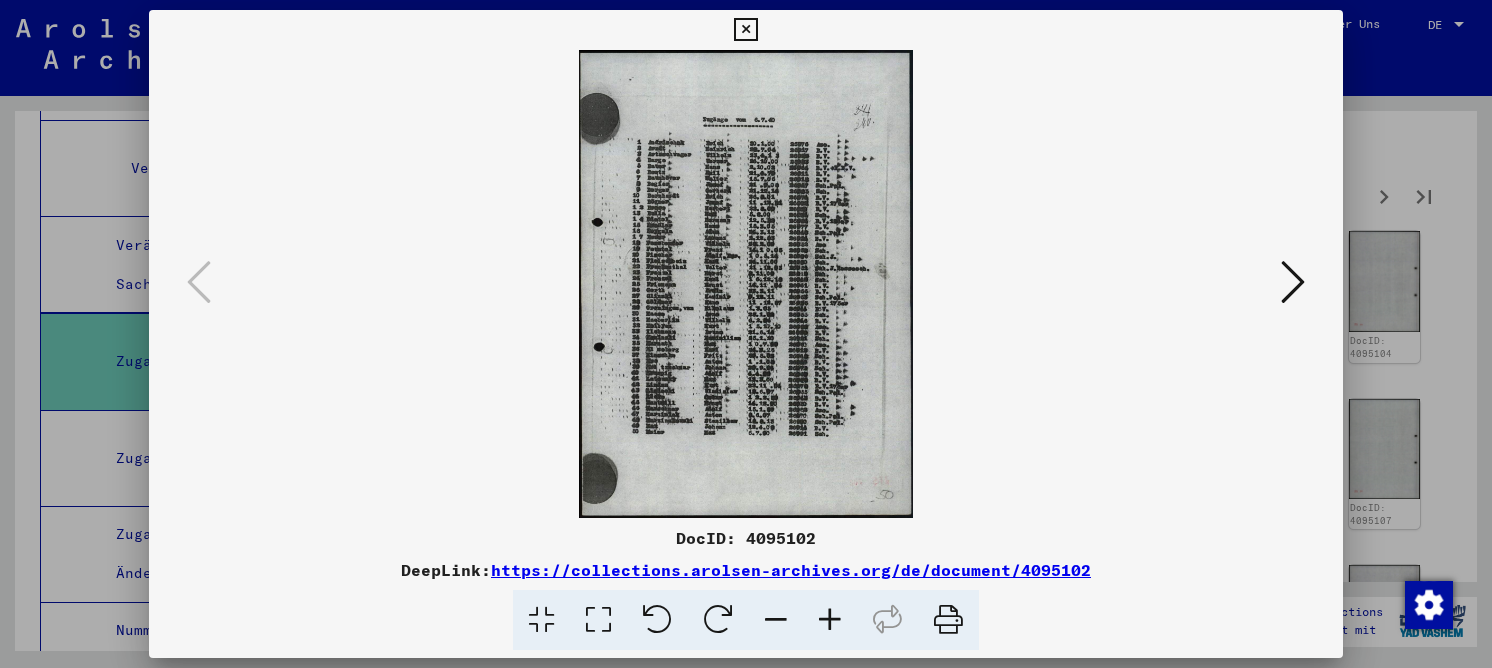 click at bounding box center [598, 620] 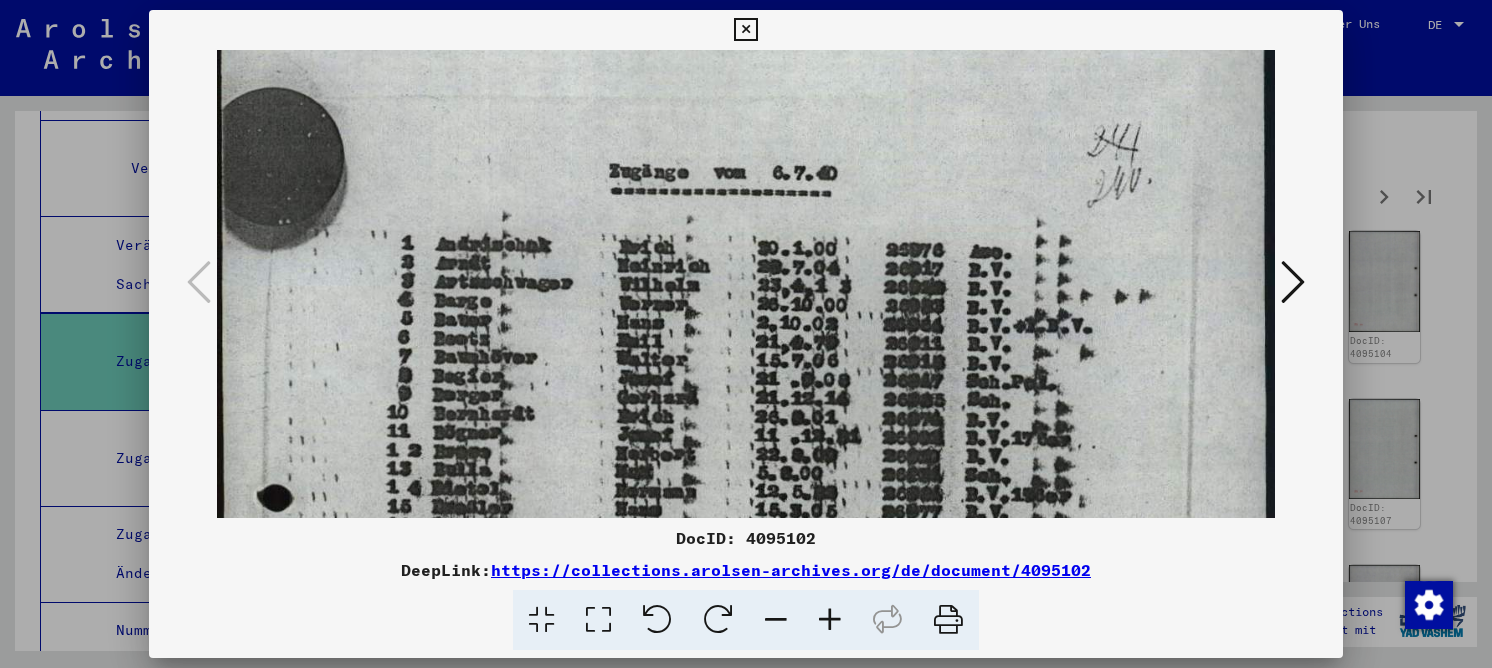 scroll, scrollTop: 145, scrollLeft: 0, axis: vertical 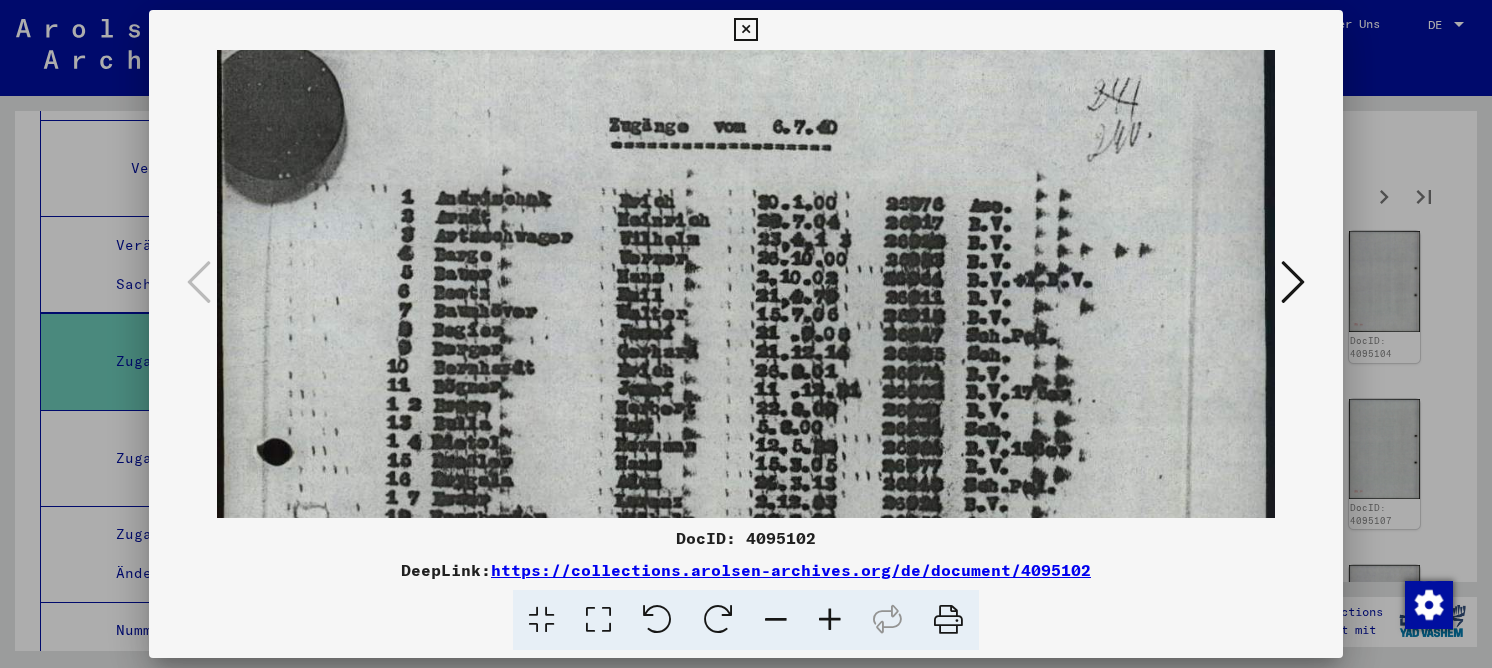 drag, startPoint x: 705, startPoint y: 422, endPoint x: 699, endPoint y: 277, distance: 145.12408 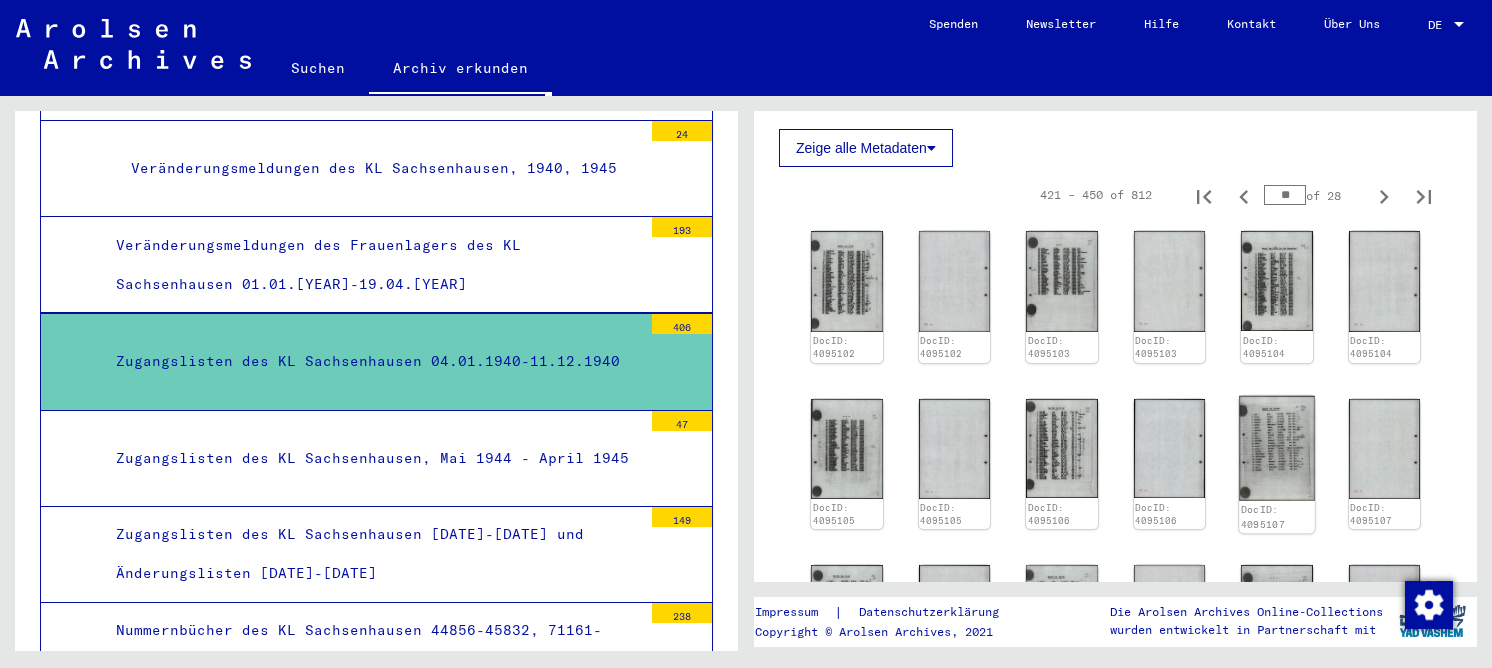 click 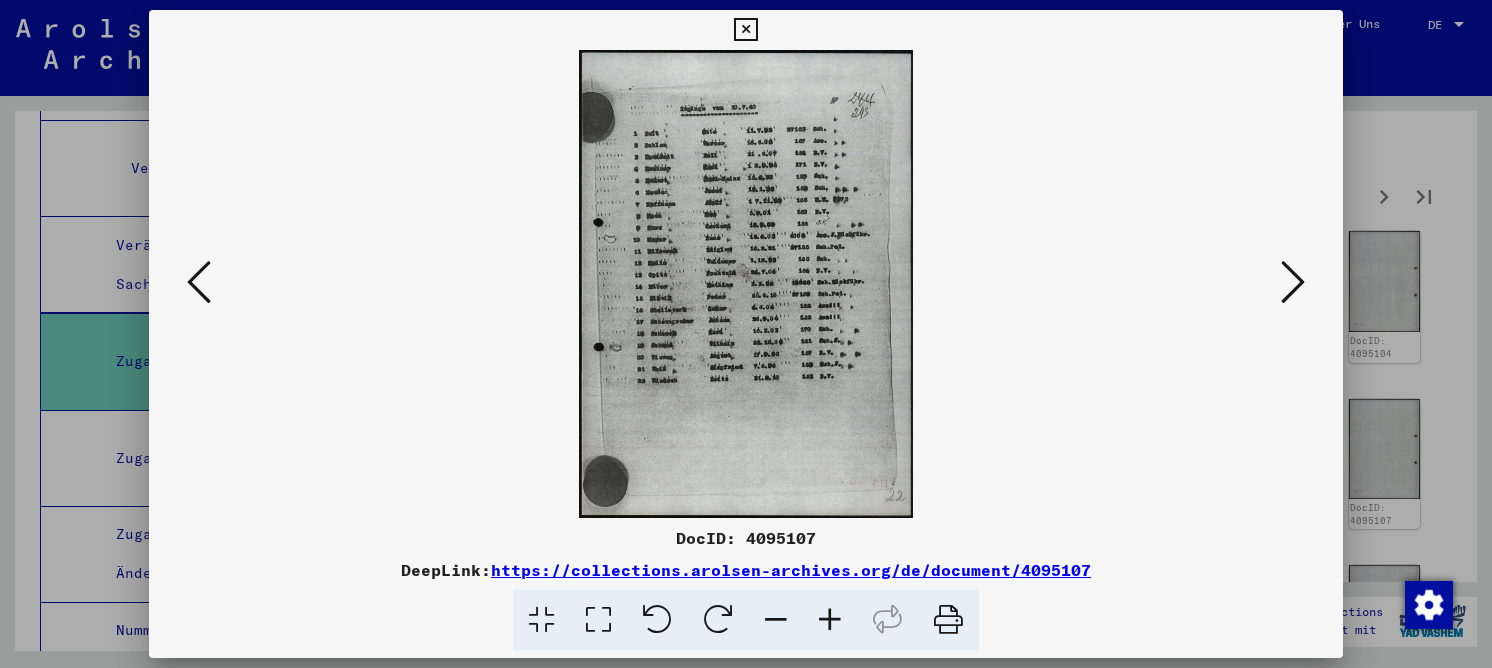 click at bounding box center [598, 620] 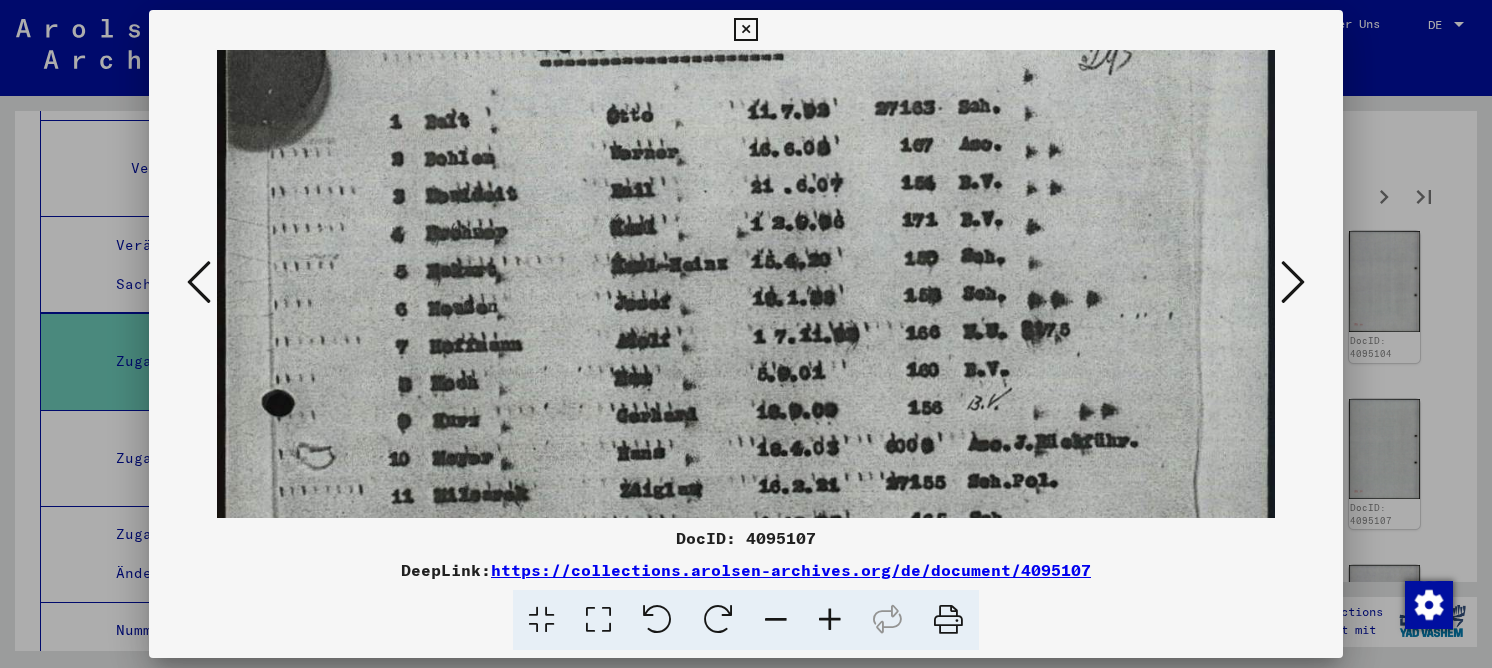 drag, startPoint x: 688, startPoint y: 316, endPoint x: 754, endPoint y: 86, distance: 239.28226 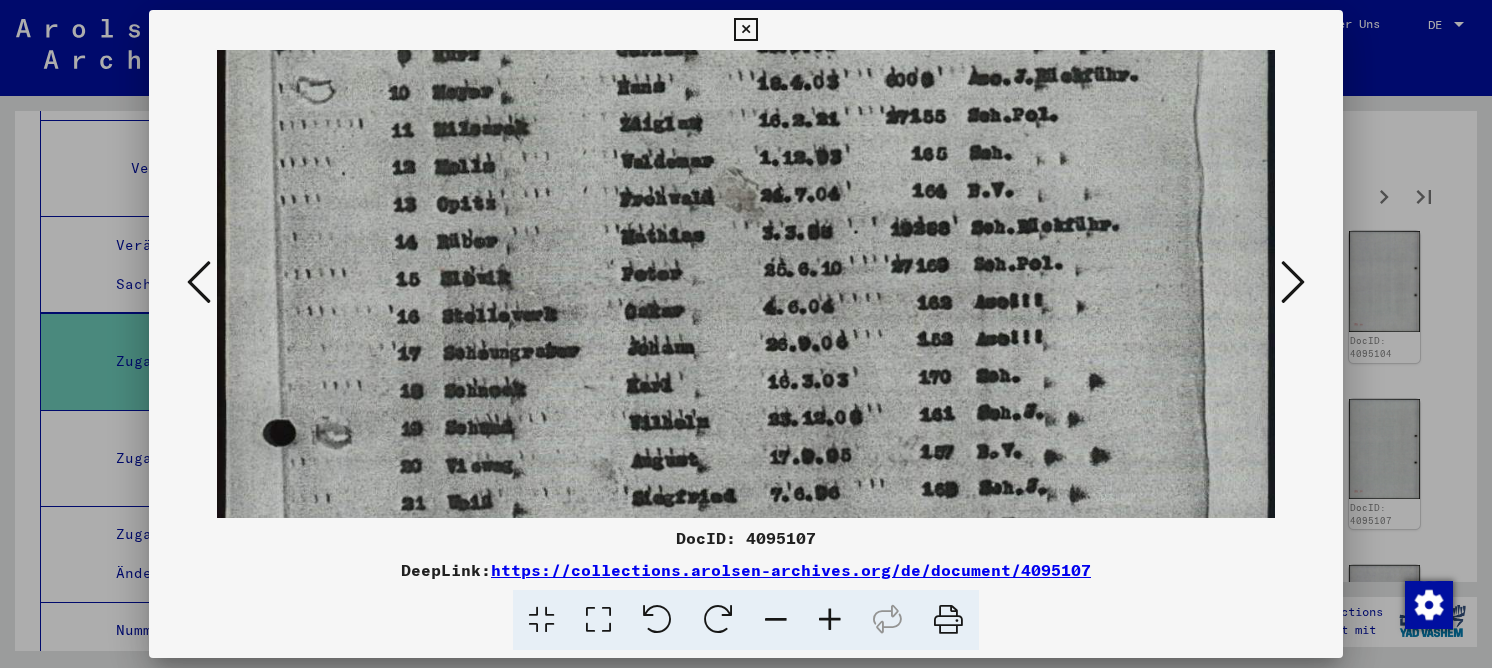 drag, startPoint x: 834, startPoint y: 68, endPoint x: 795, endPoint y: 179, distance: 117.65203 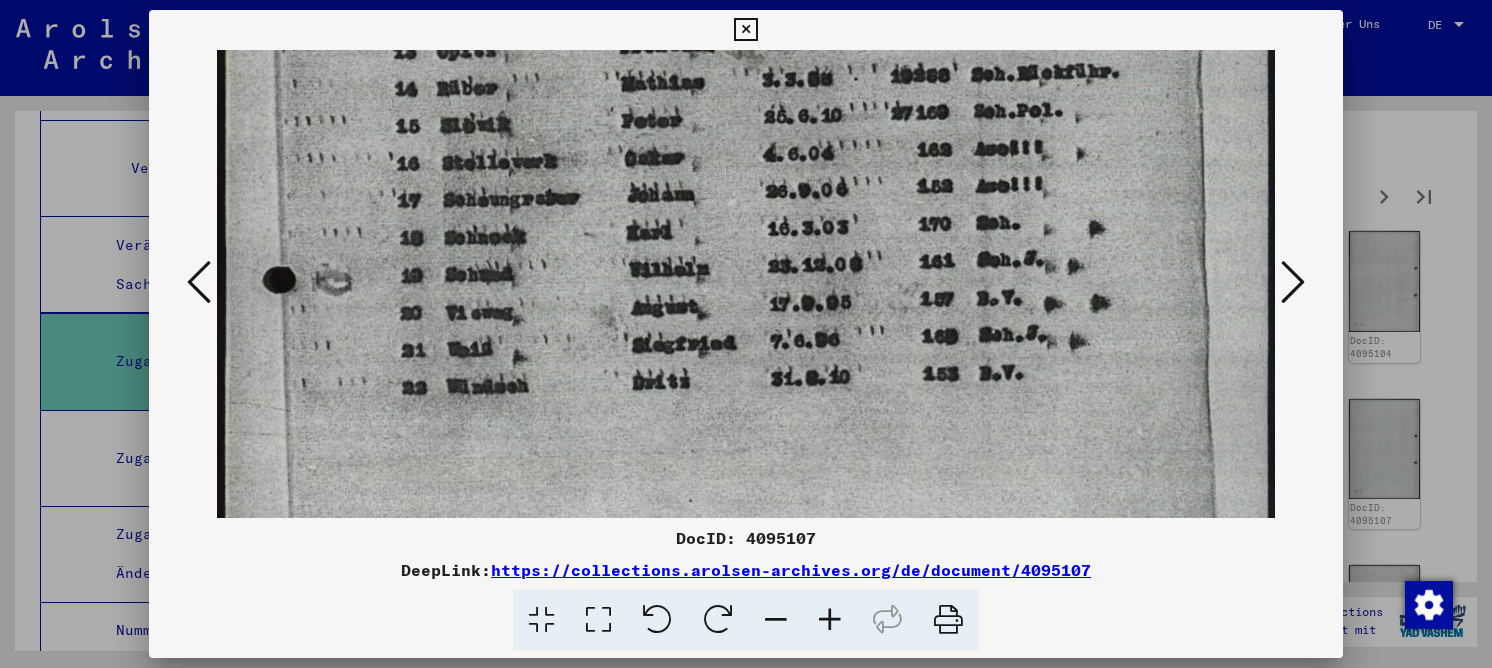 drag, startPoint x: 814, startPoint y: 287, endPoint x: 857, endPoint y: 110, distance: 182.14828 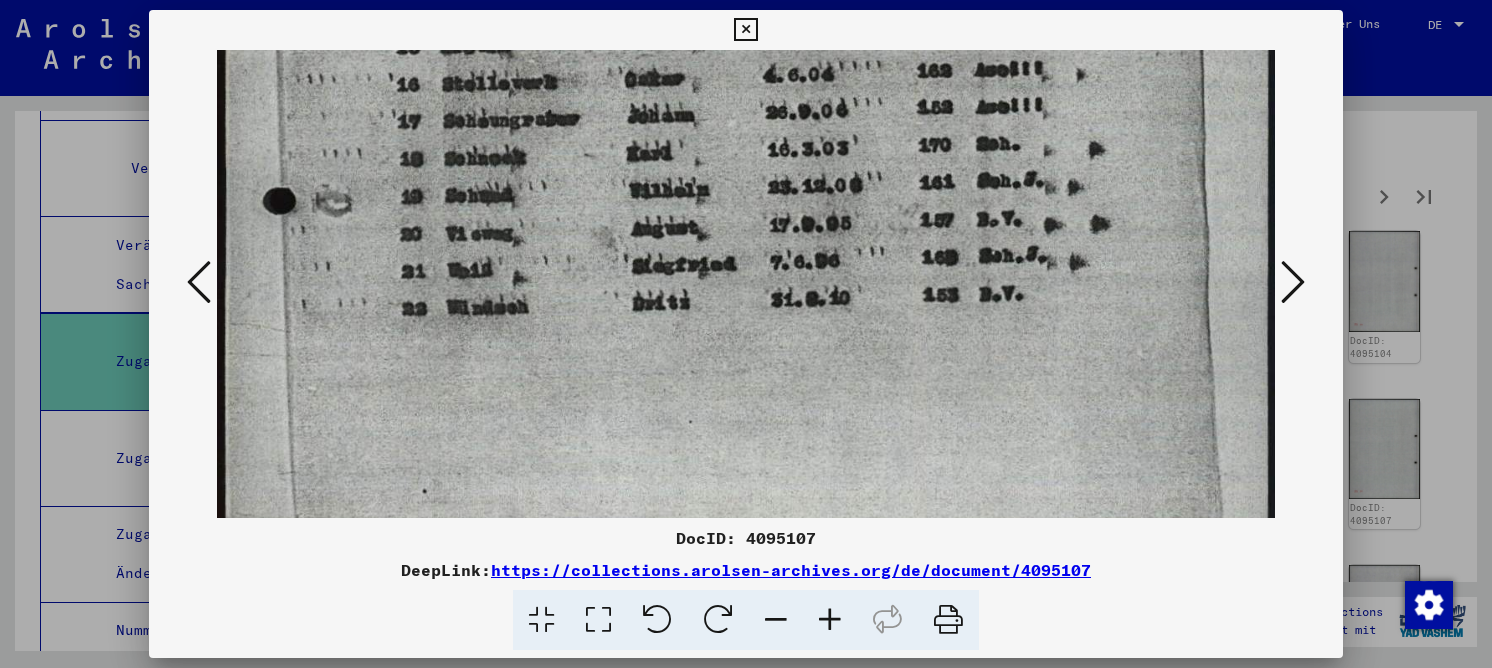 click at bounding box center (1293, 282) 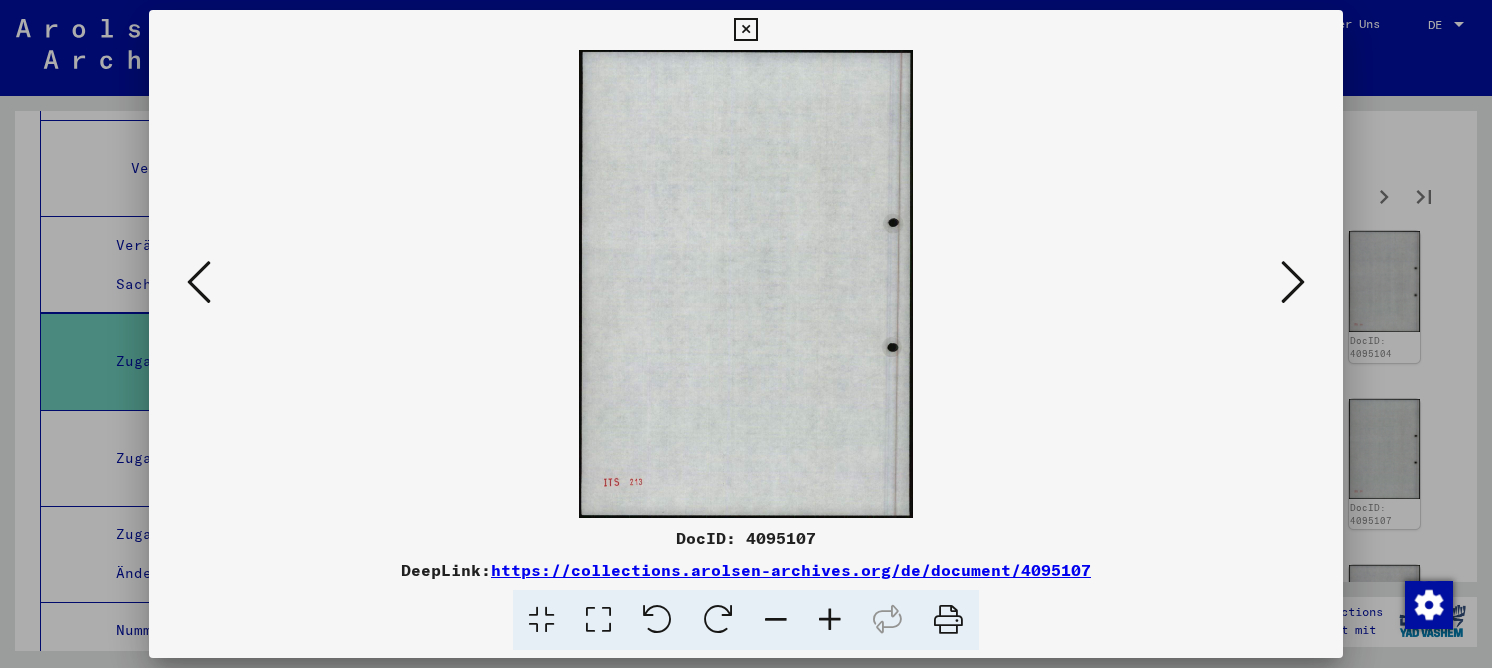scroll, scrollTop: 0, scrollLeft: 0, axis: both 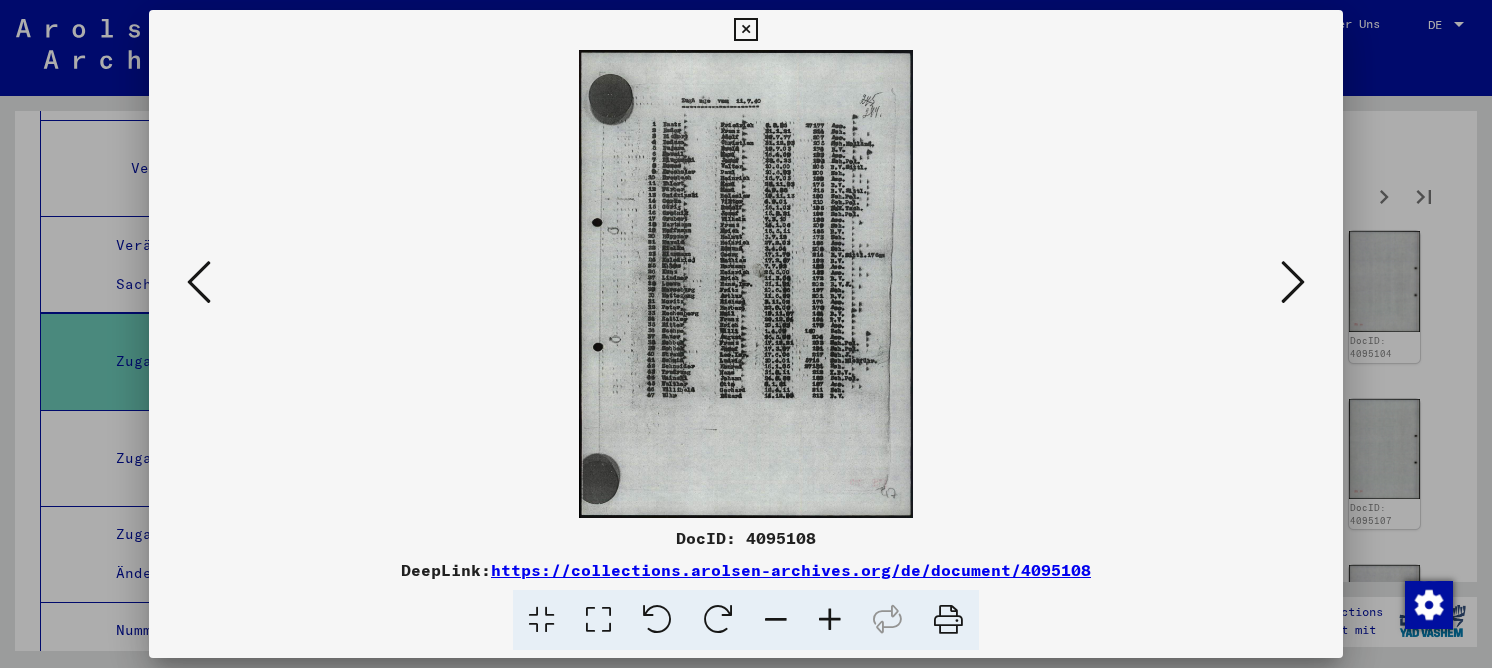 click at bounding box center (598, 620) 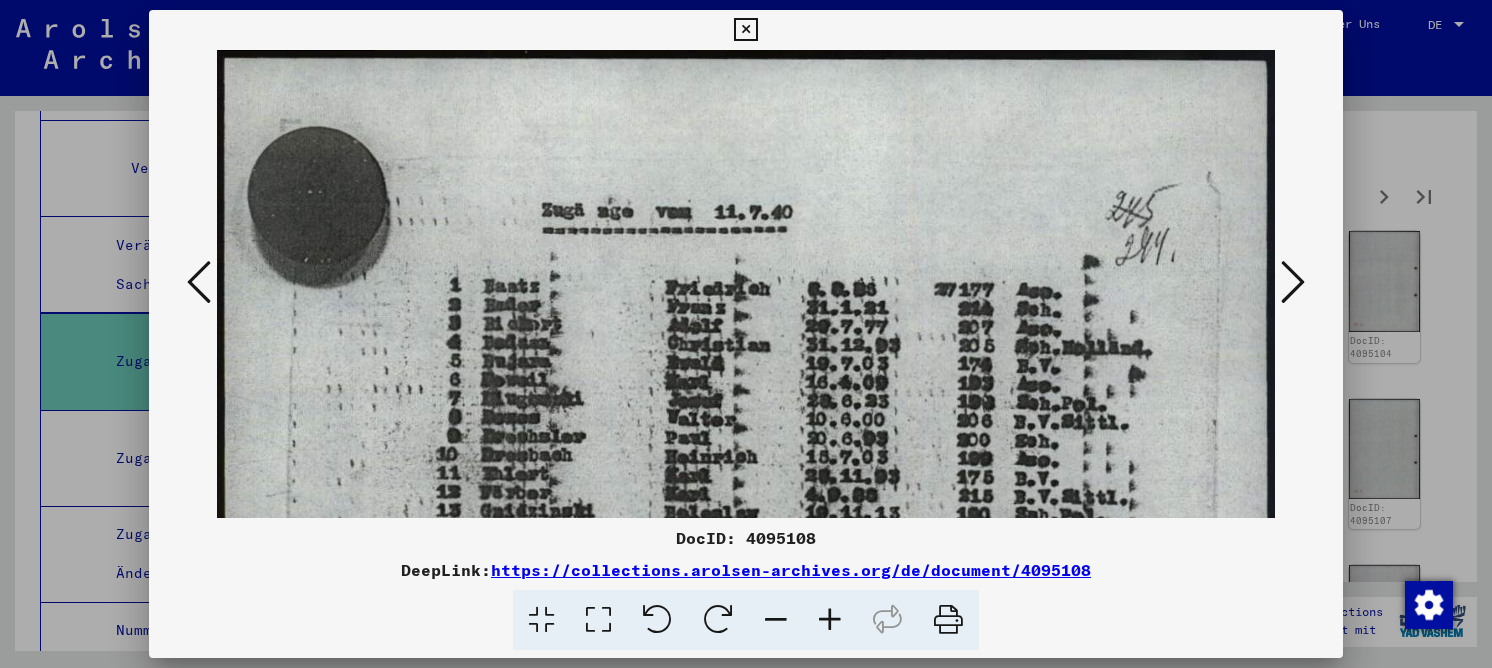 click on "DocID: 4095108" at bounding box center (746, 538) 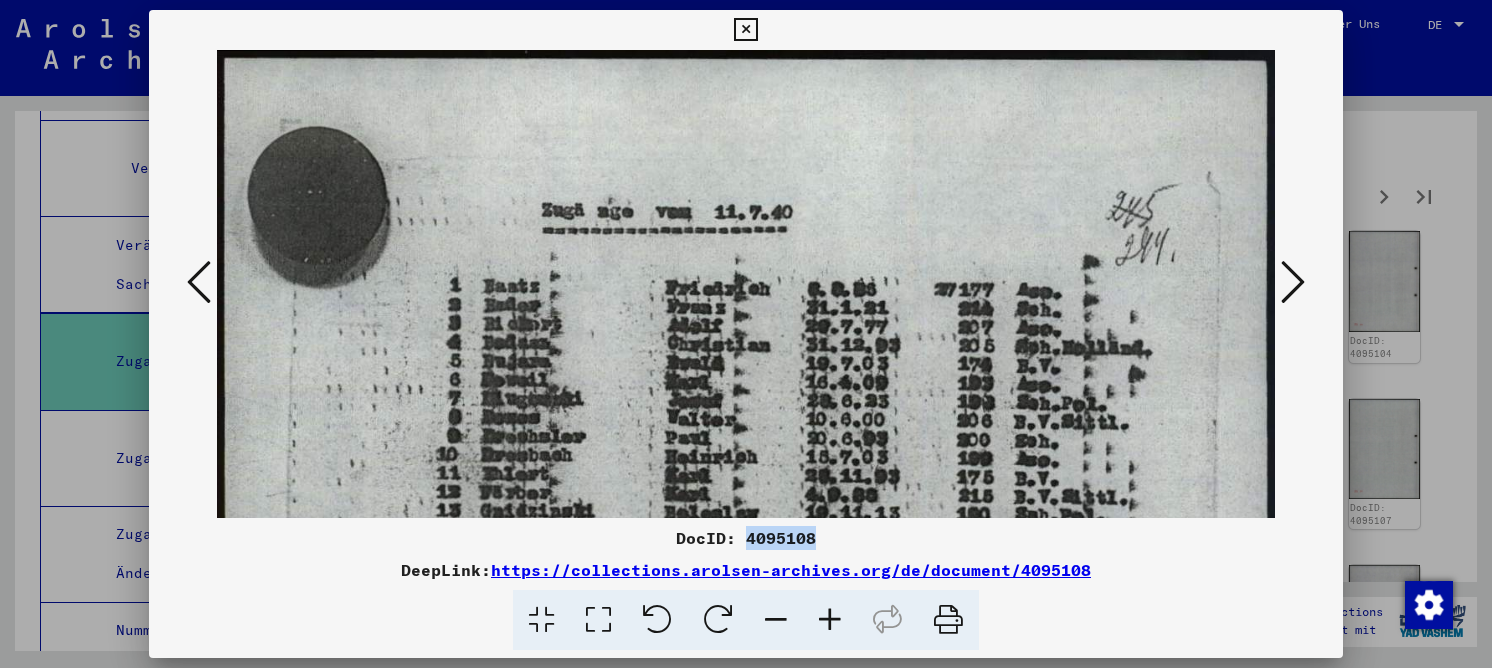 click on "DocID: 4095108" at bounding box center [746, 538] 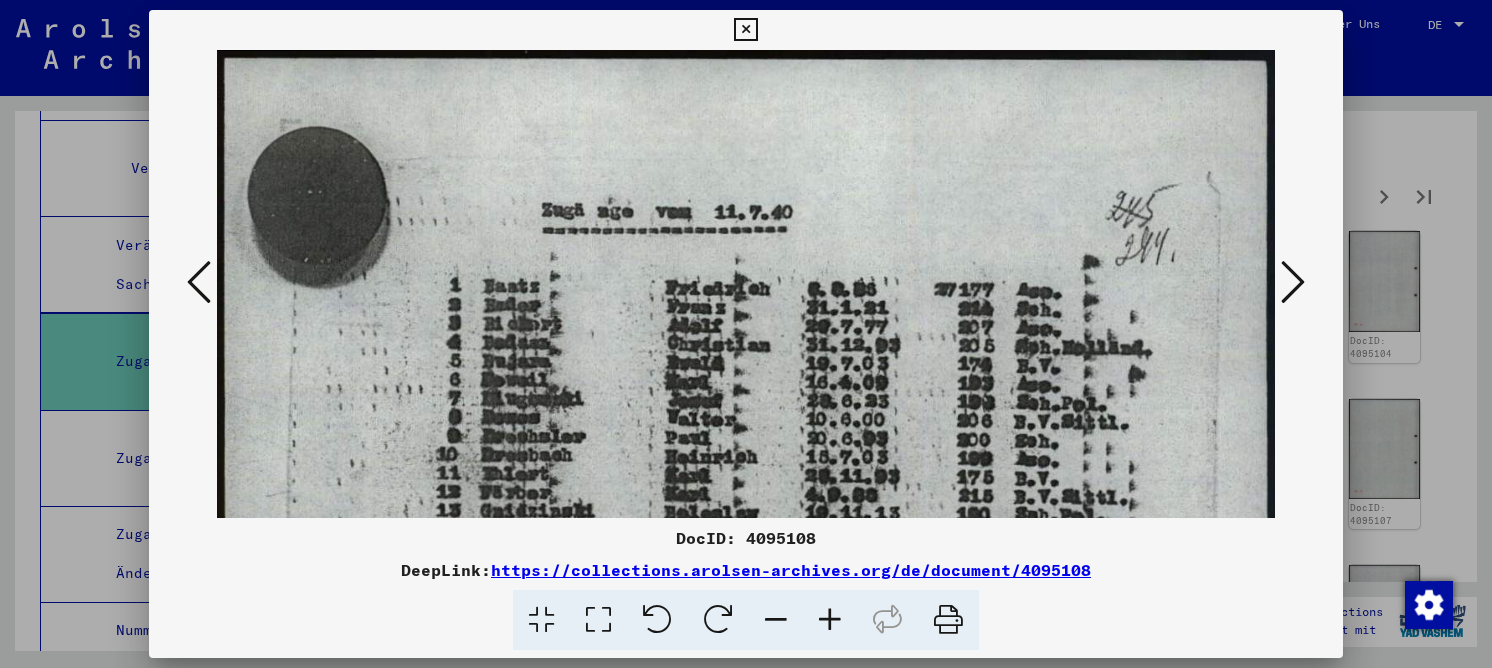 click at bounding box center [830, 620] 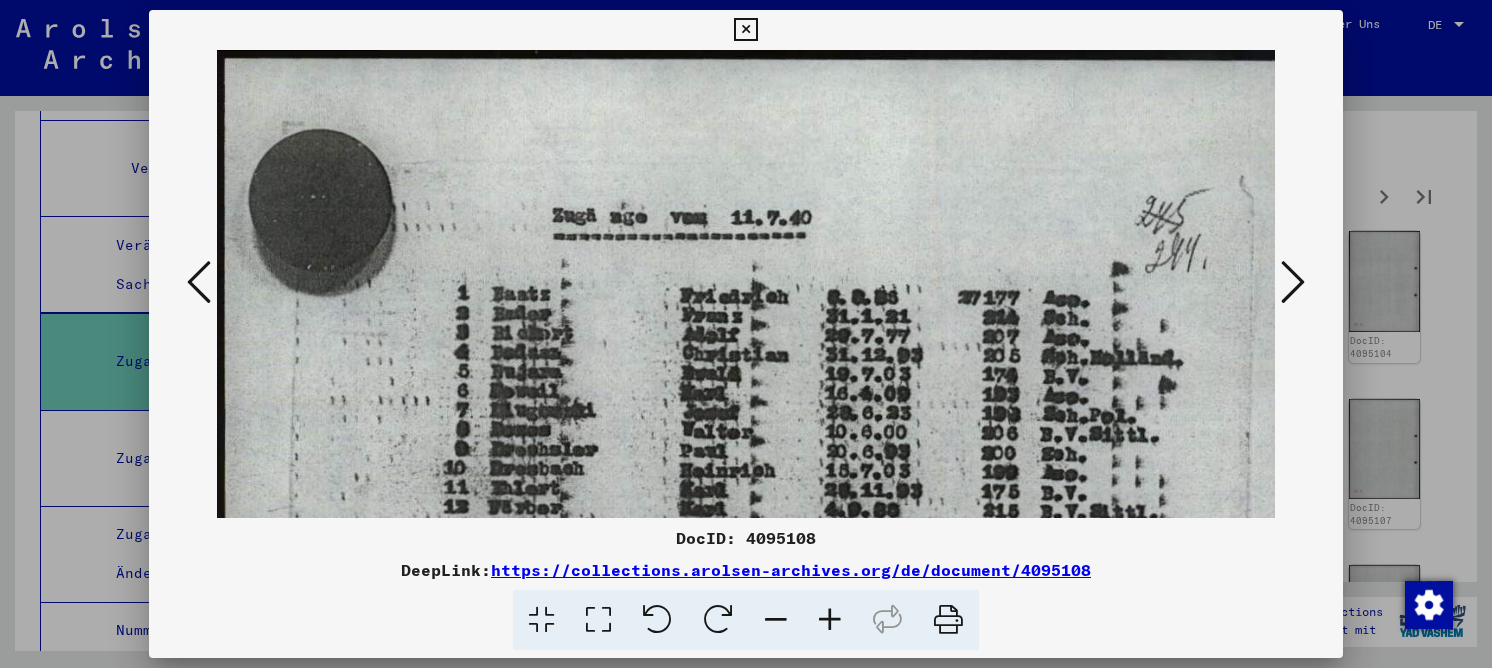 click at bounding box center (830, 620) 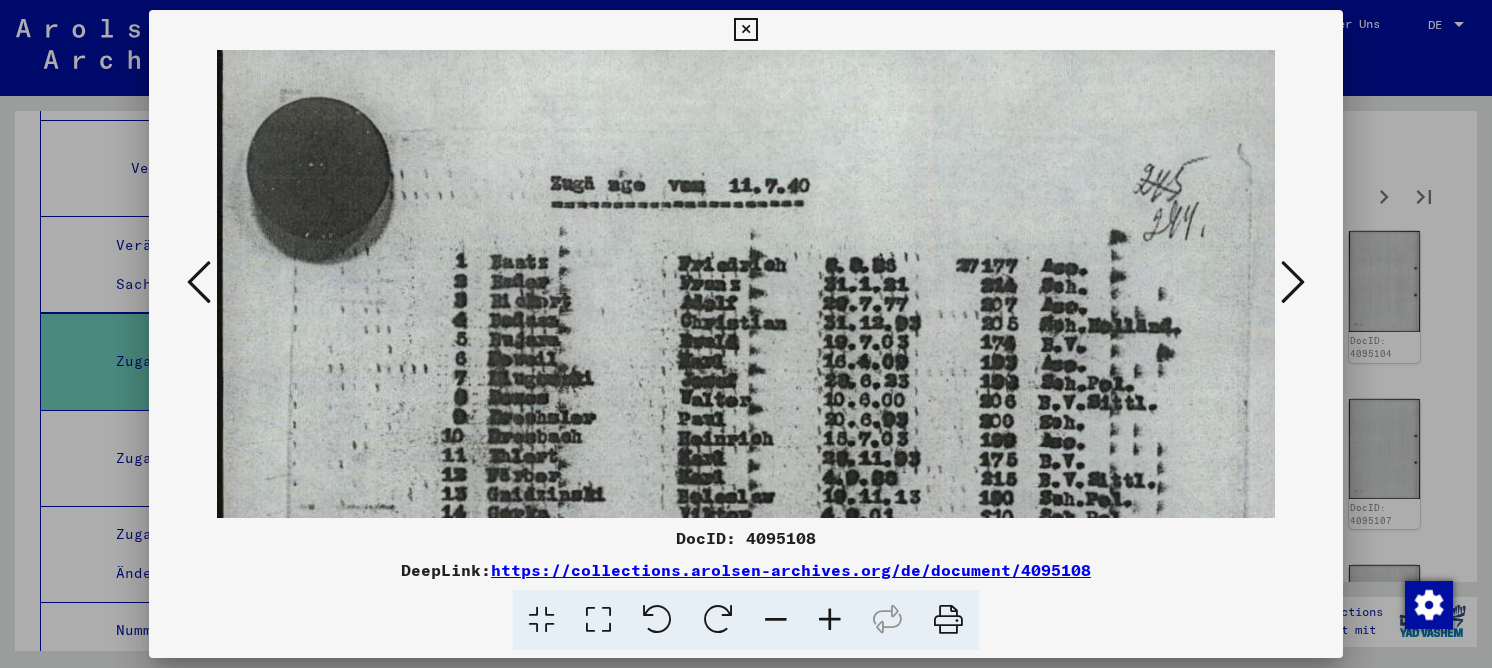 scroll, scrollTop: 42, scrollLeft: 1, axis: both 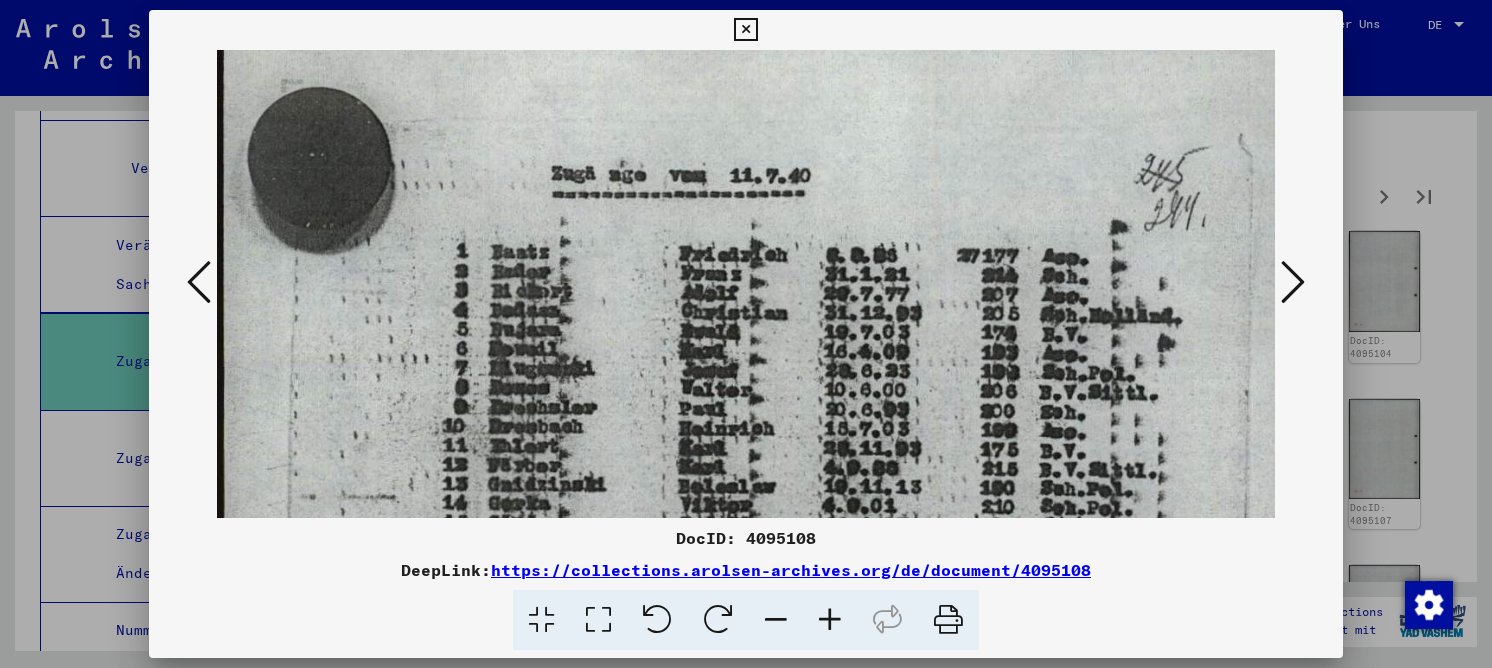 drag, startPoint x: 675, startPoint y: 389, endPoint x: 676, endPoint y: 347, distance: 42.0119 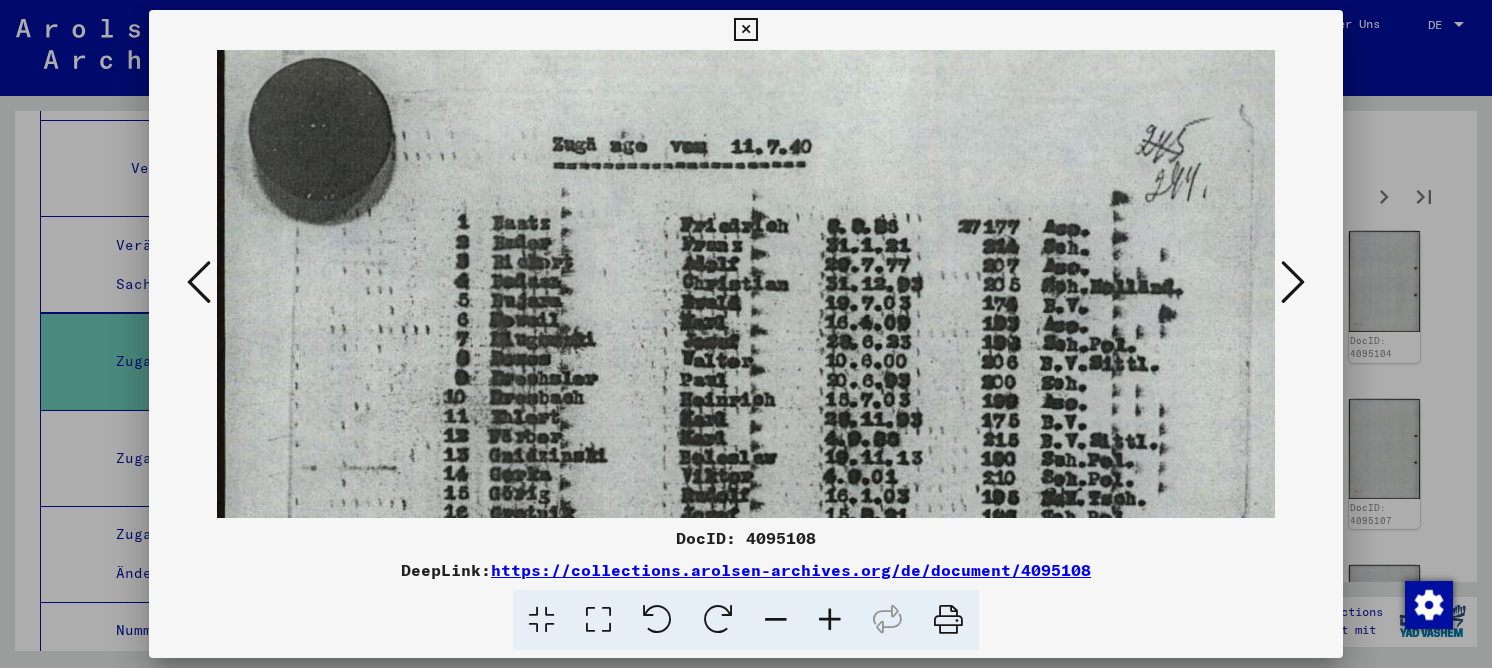 click at bounding box center [763, 747] 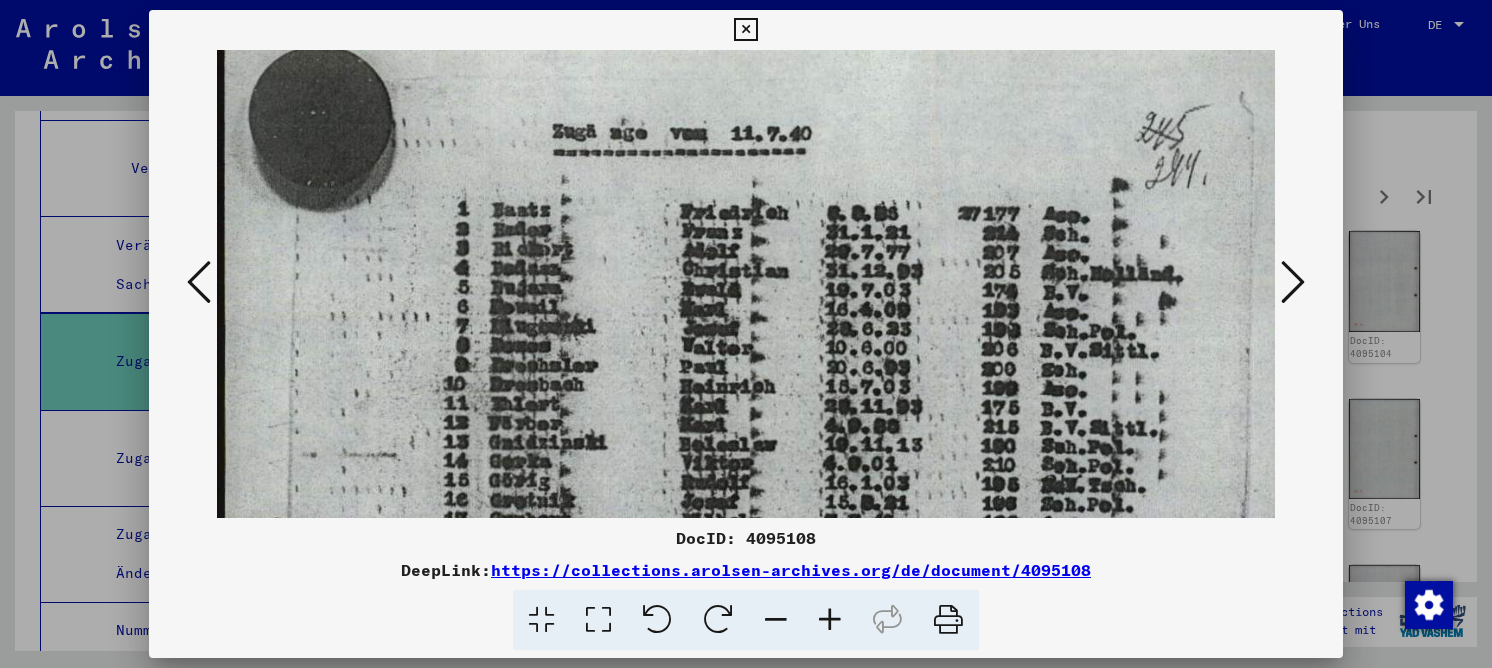click at bounding box center (763, 734) 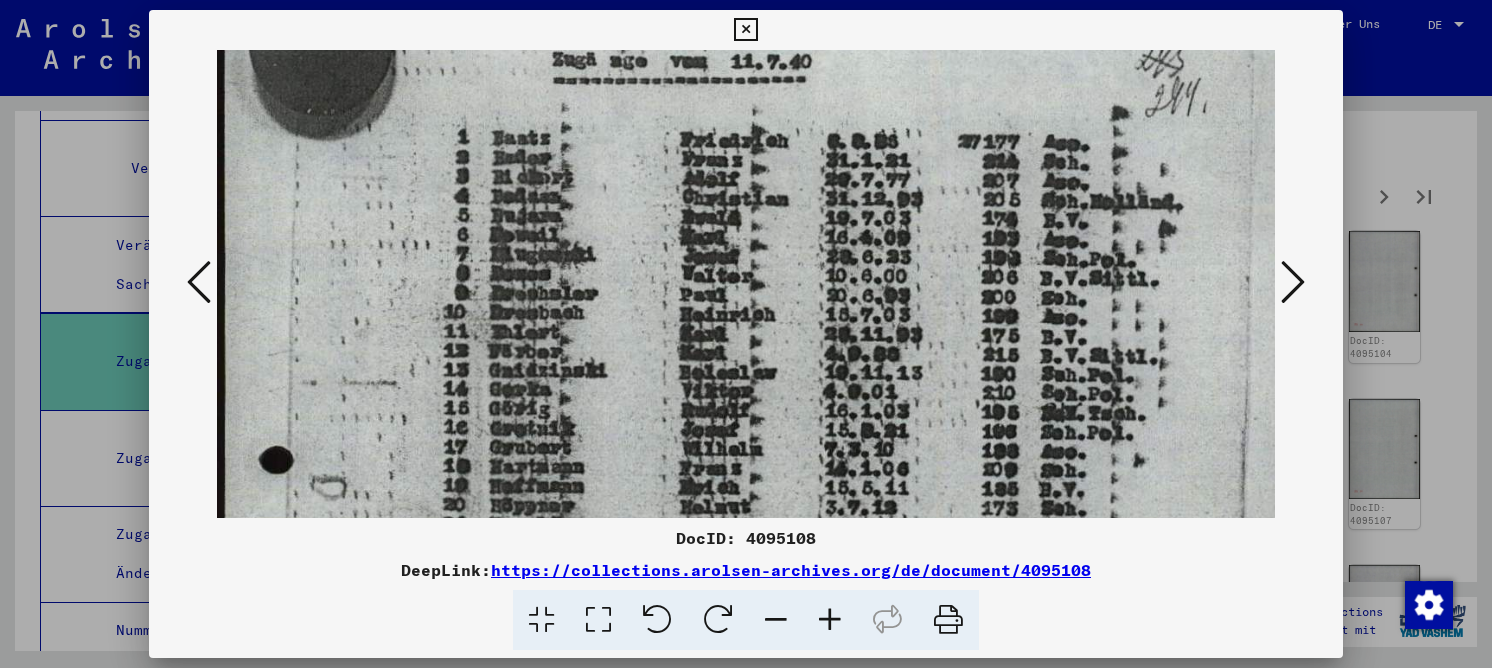 scroll, scrollTop: 179, scrollLeft: 0, axis: vertical 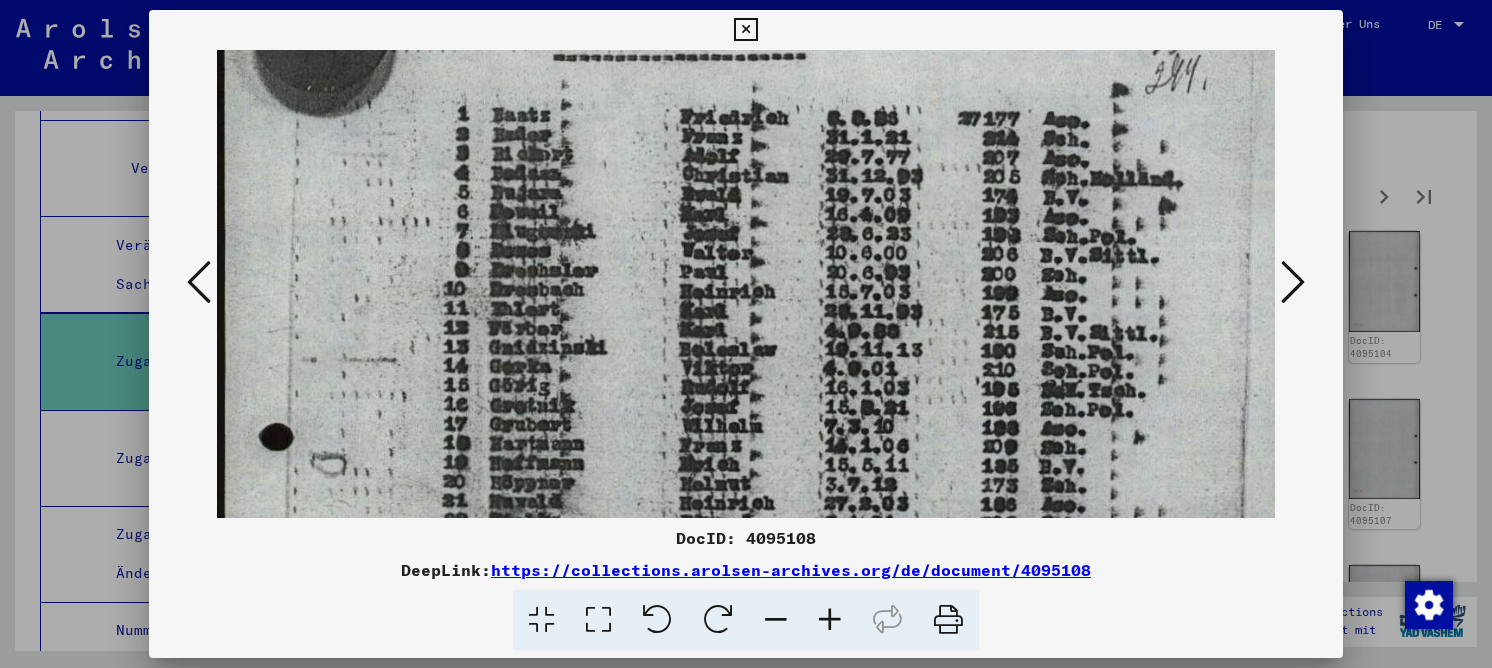 drag, startPoint x: 897, startPoint y: 437, endPoint x: 912, endPoint y: 342, distance: 96.17692 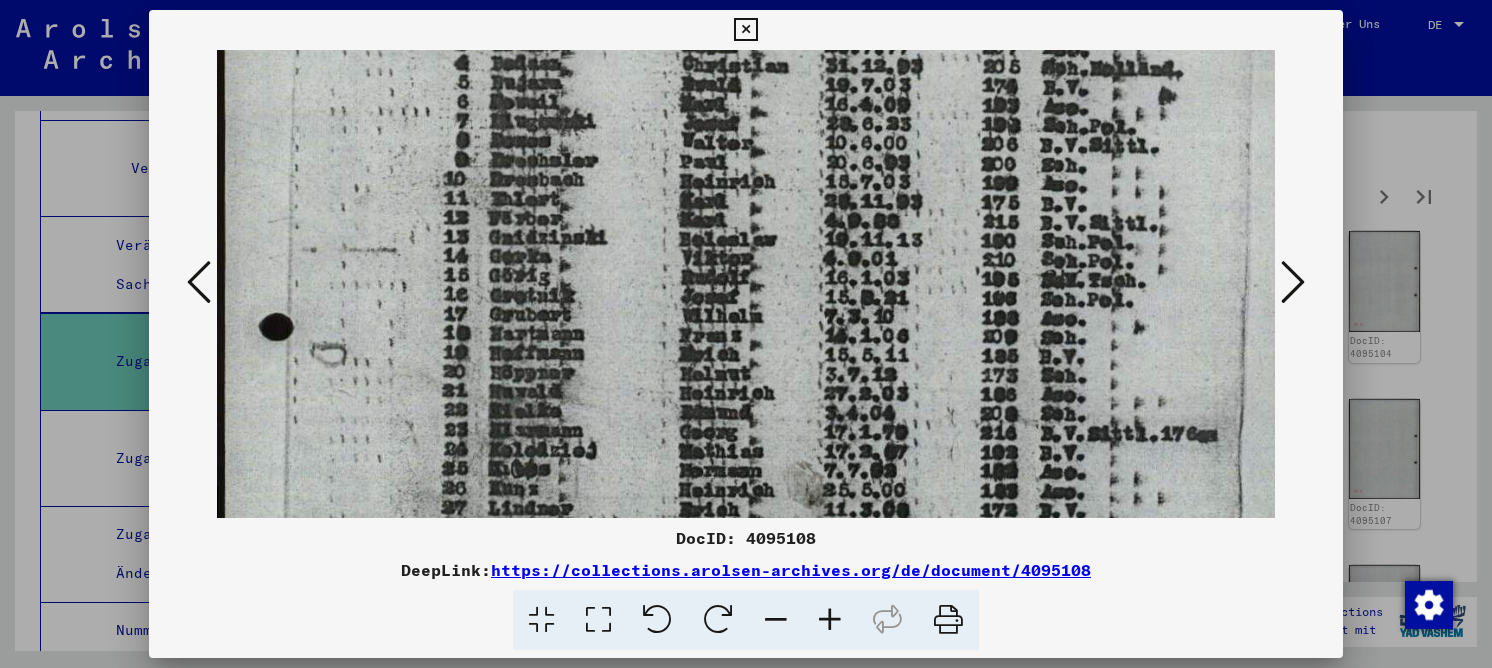 drag, startPoint x: 881, startPoint y: 462, endPoint x: 905, endPoint y: 352, distance: 112.587746 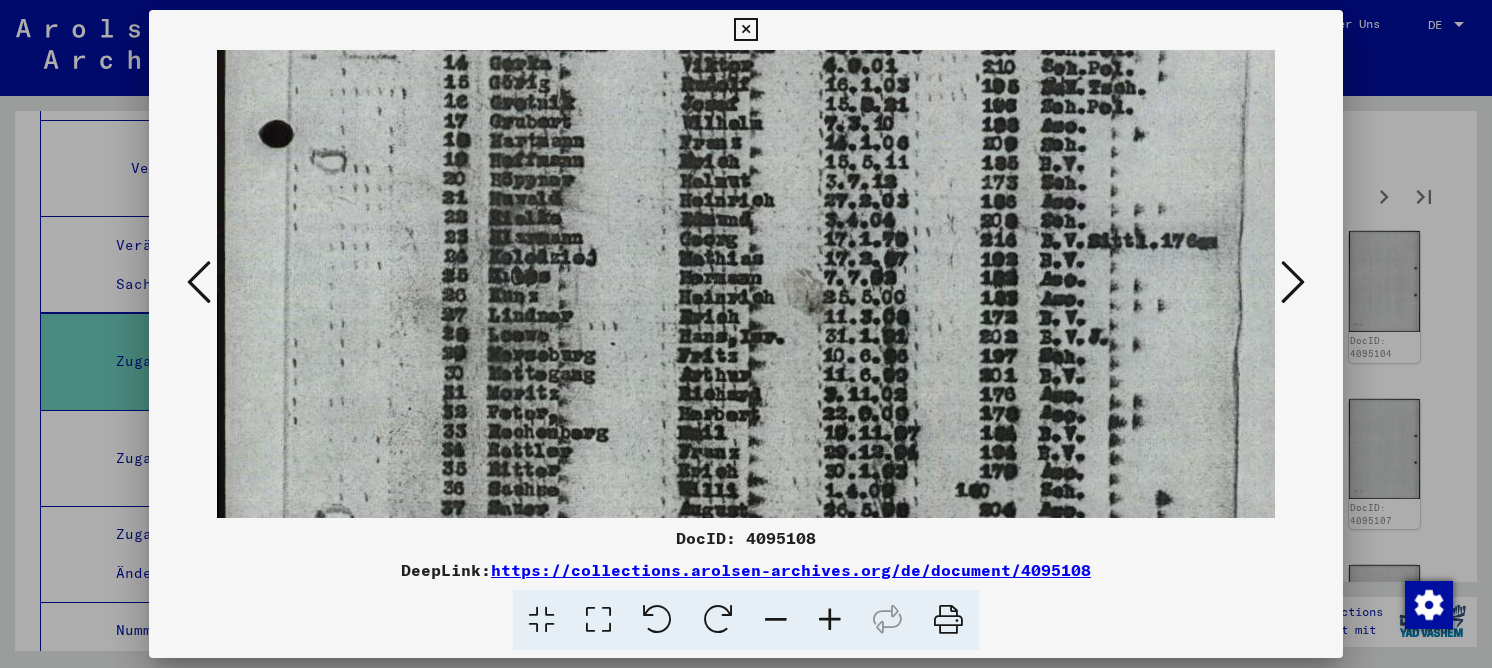 drag, startPoint x: 903, startPoint y: 441, endPoint x: 937, endPoint y: 248, distance: 195.97194 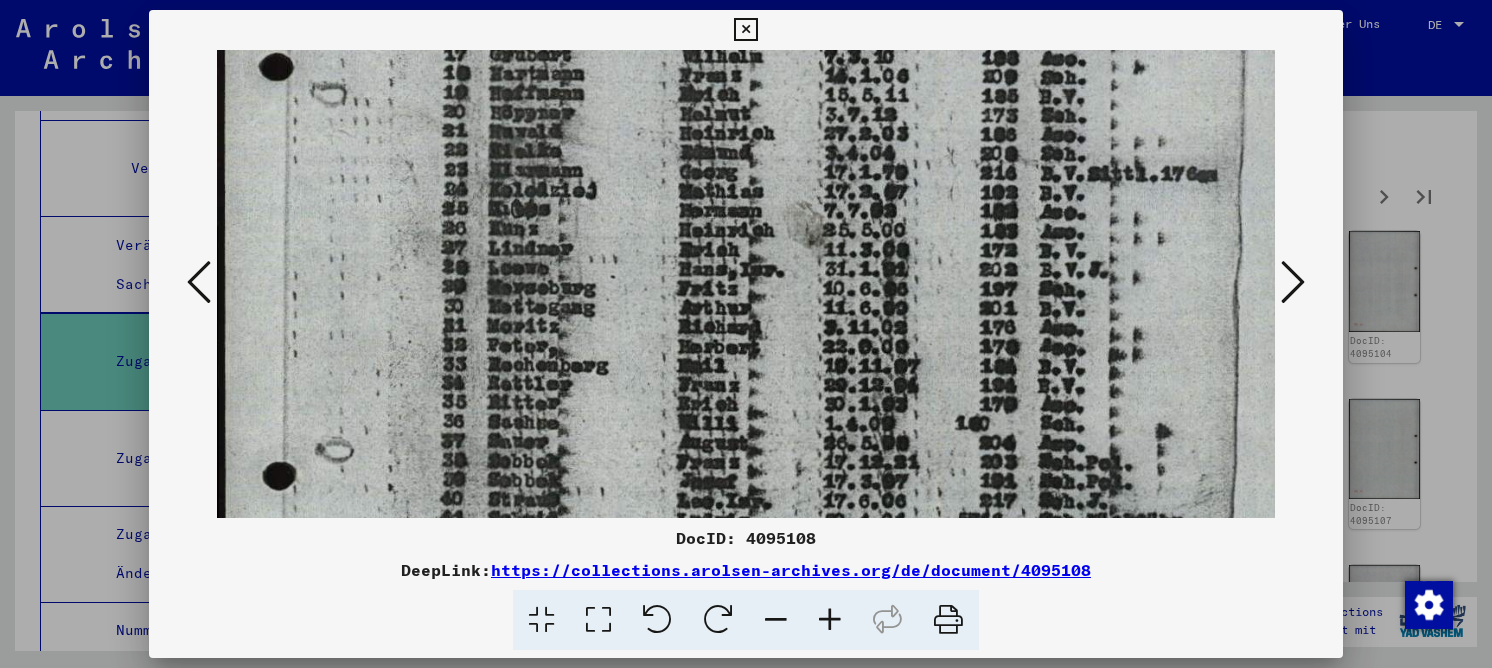 drag, startPoint x: 923, startPoint y: 427, endPoint x: 928, endPoint y: 360, distance: 67.18631 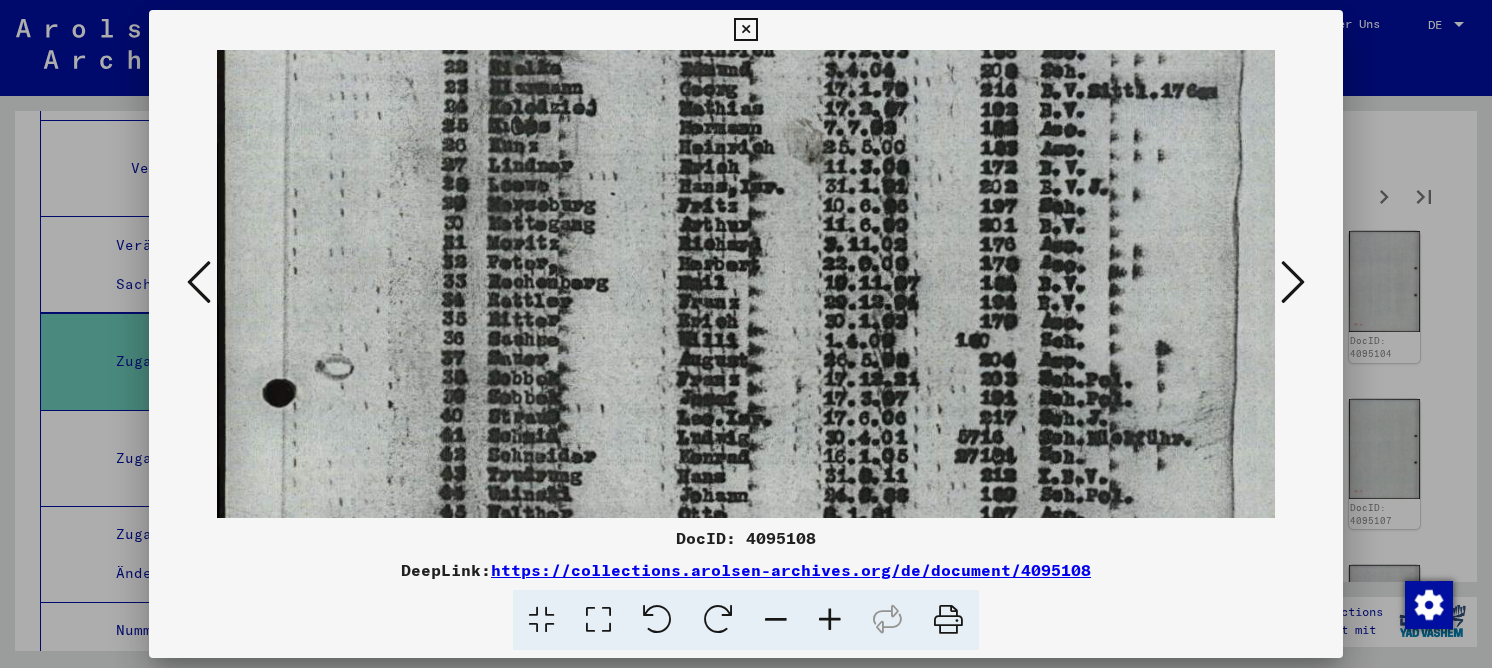 scroll, scrollTop: 637, scrollLeft: 0, axis: vertical 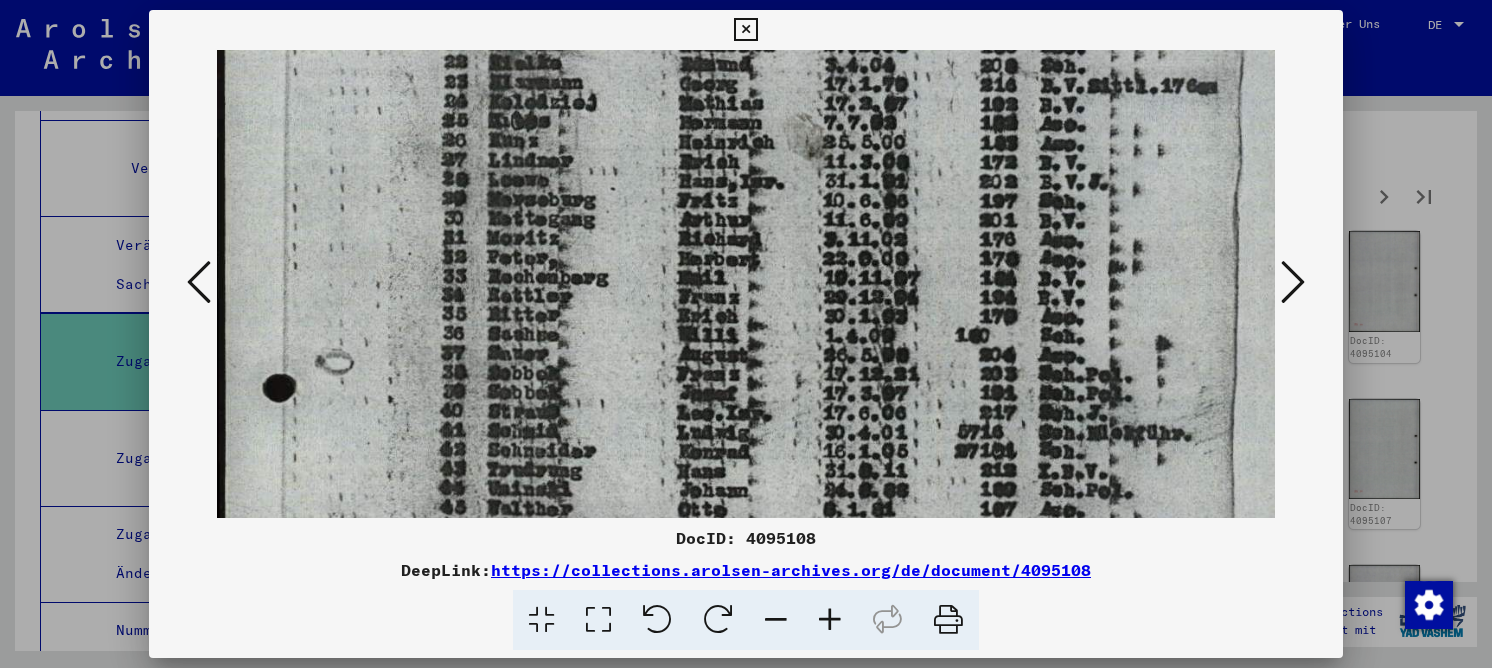 drag, startPoint x: 911, startPoint y: 440, endPoint x: 922, endPoint y: 352, distance: 88.68484 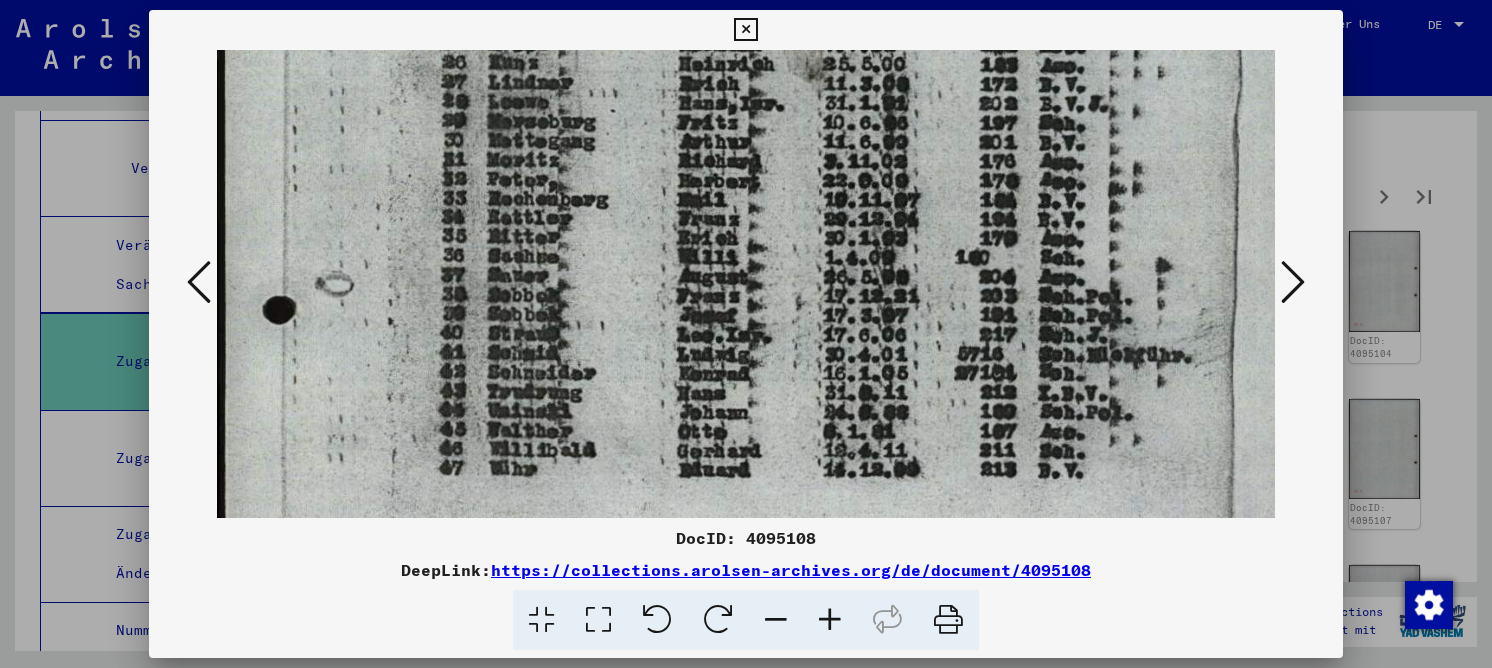 scroll, scrollTop: 733, scrollLeft: 0, axis: vertical 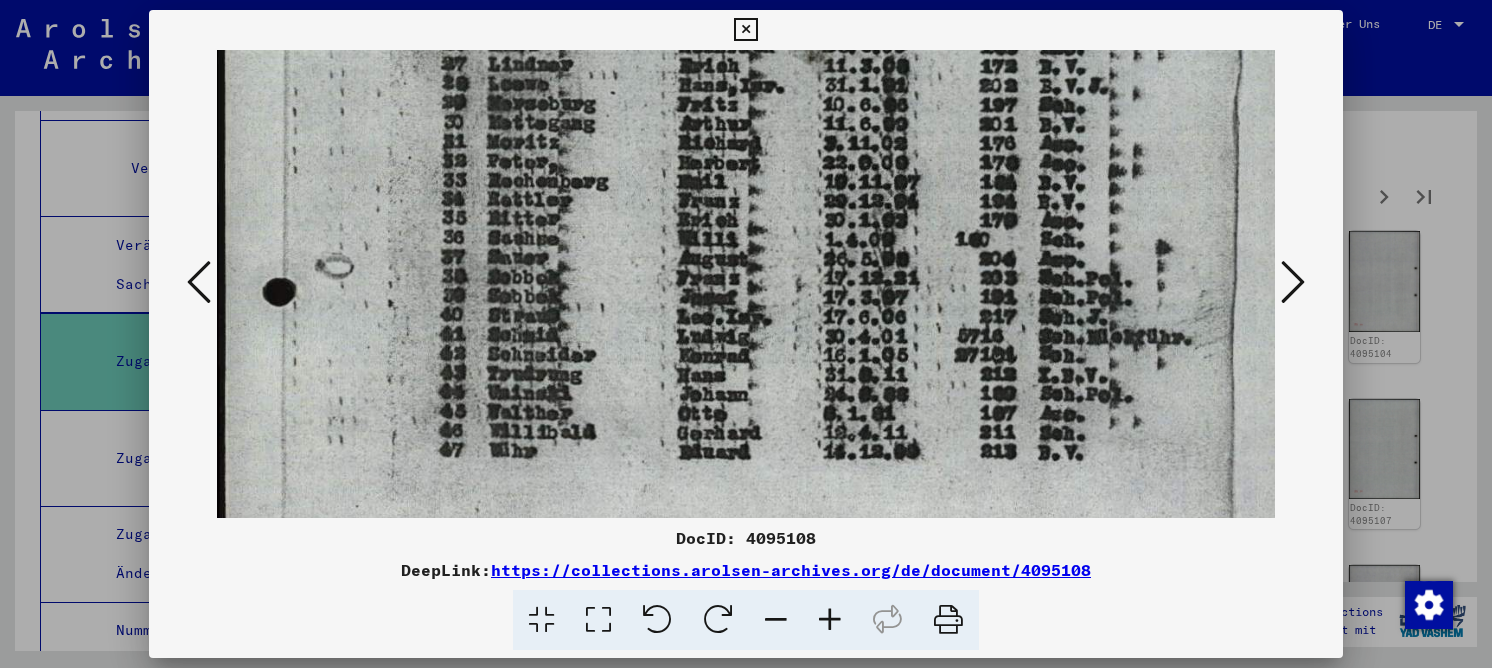 drag, startPoint x: 1117, startPoint y: 443, endPoint x: 1132, endPoint y: 347, distance: 97.16481 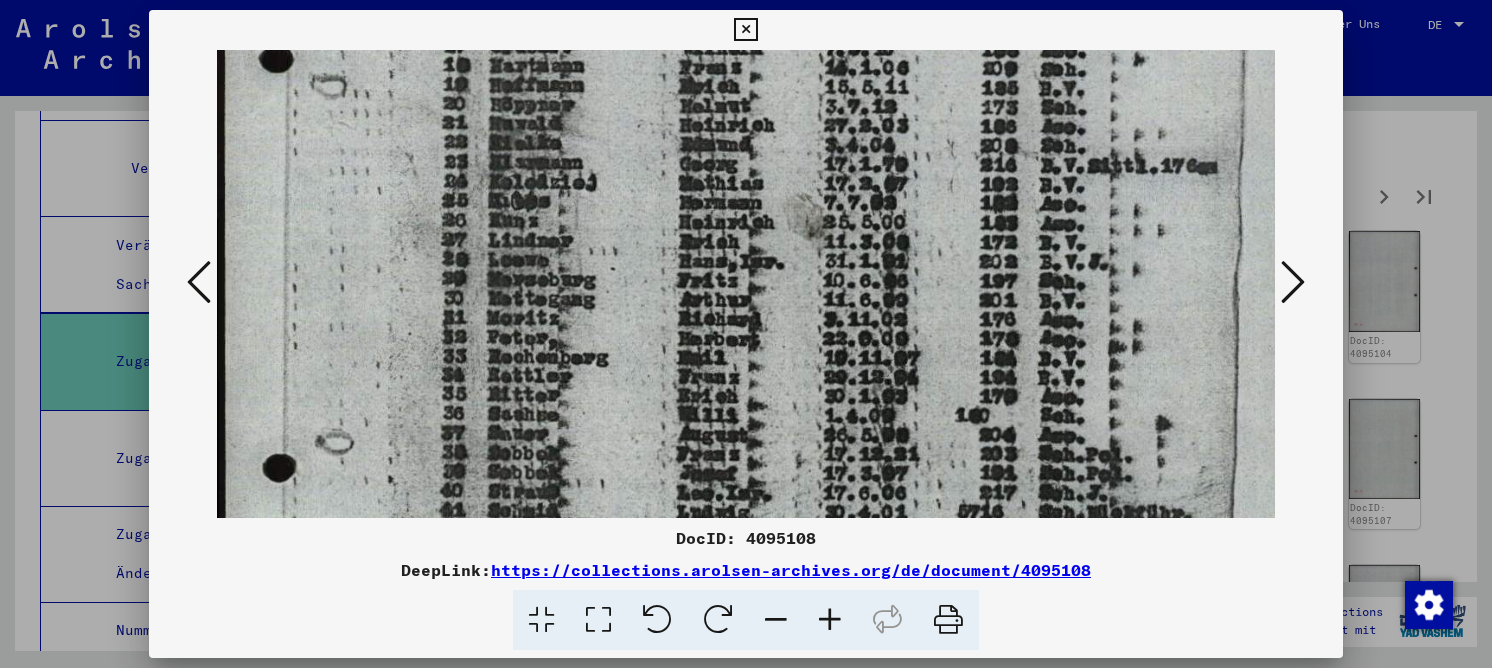 drag, startPoint x: 1110, startPoint y: 405, endPoint x: 1126, endPoint y: 454, distance: 51.546097 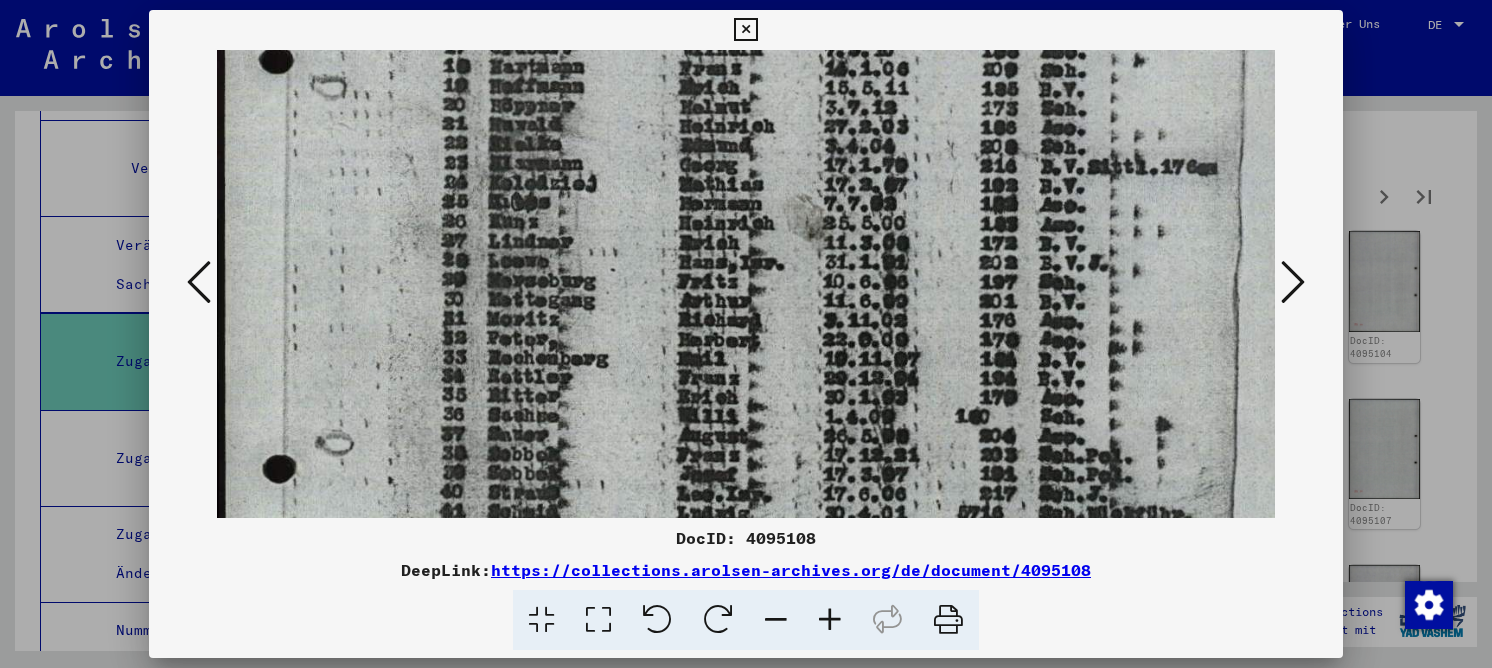 click at bounding box center [763, 262] 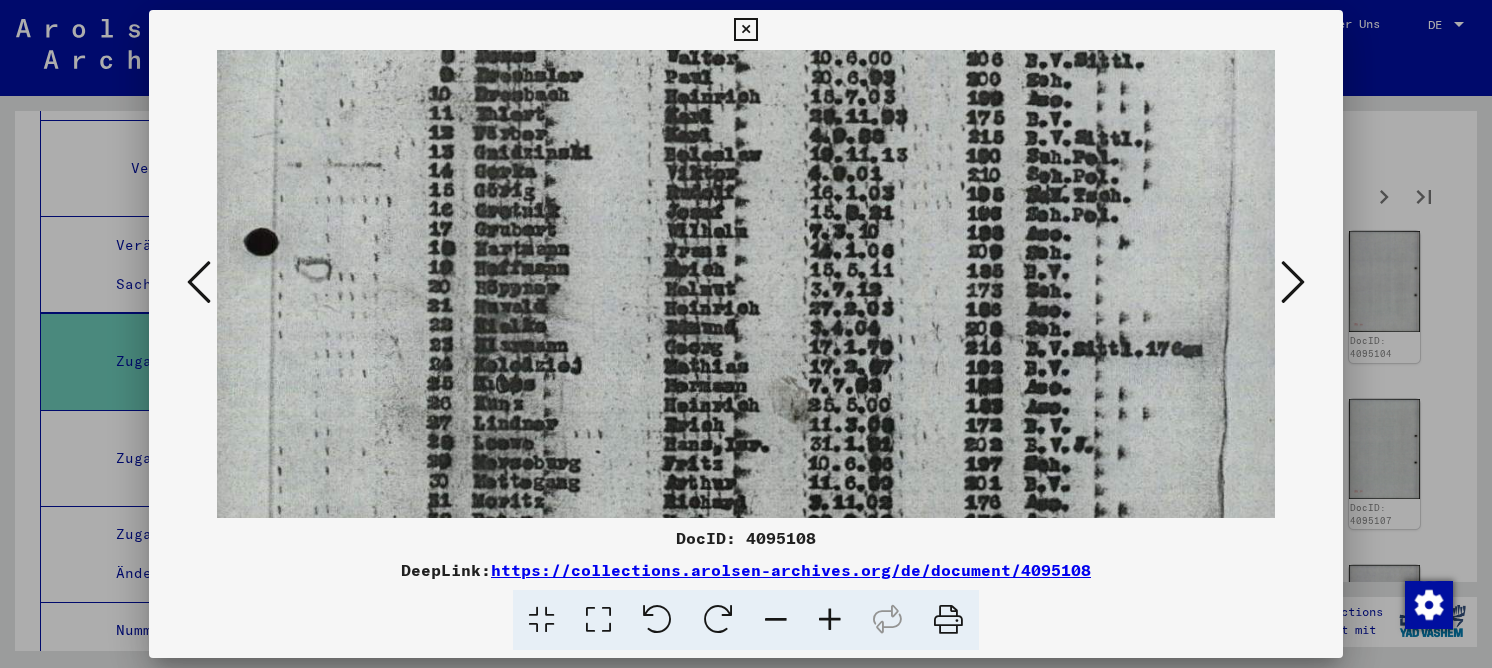 drag, startPoint x: 1086, startPoint y: 264, endPoint x: 1069, endPoint y: 460, distance: 196.73587 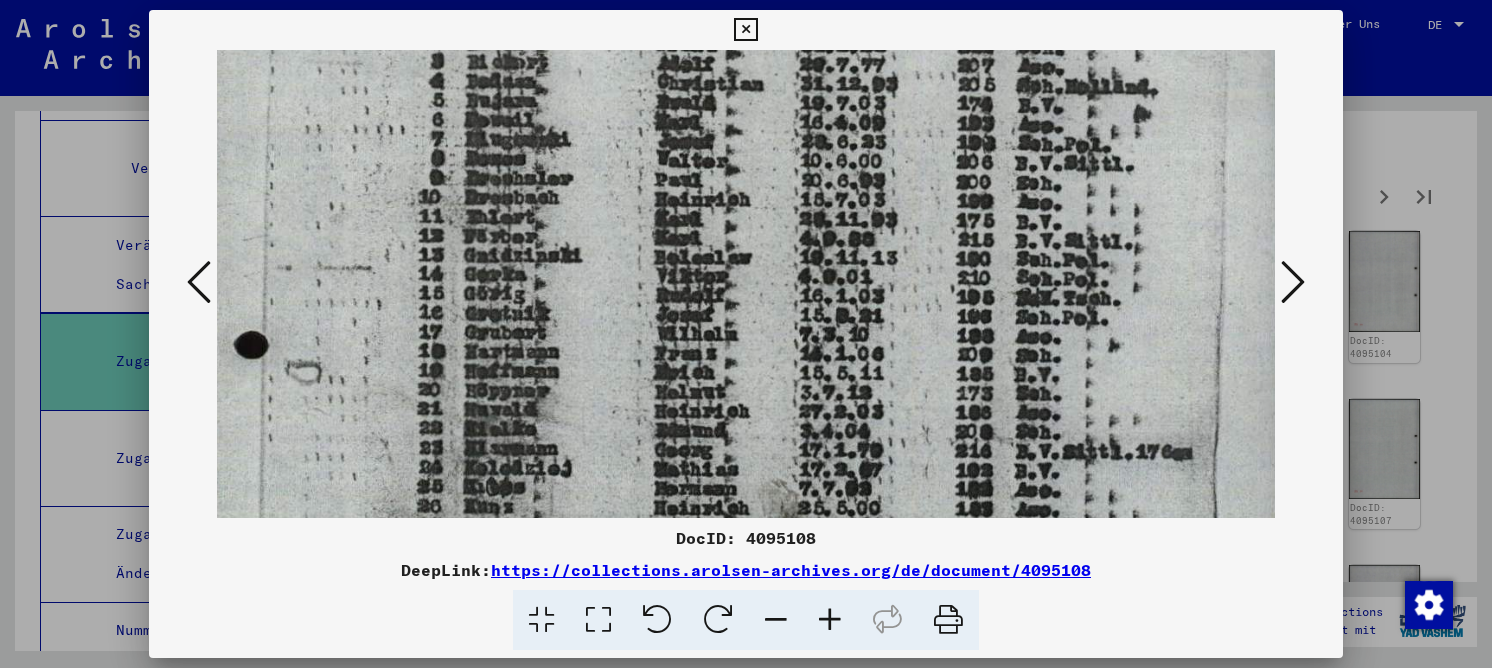 click at bounding box center [1293, 282] 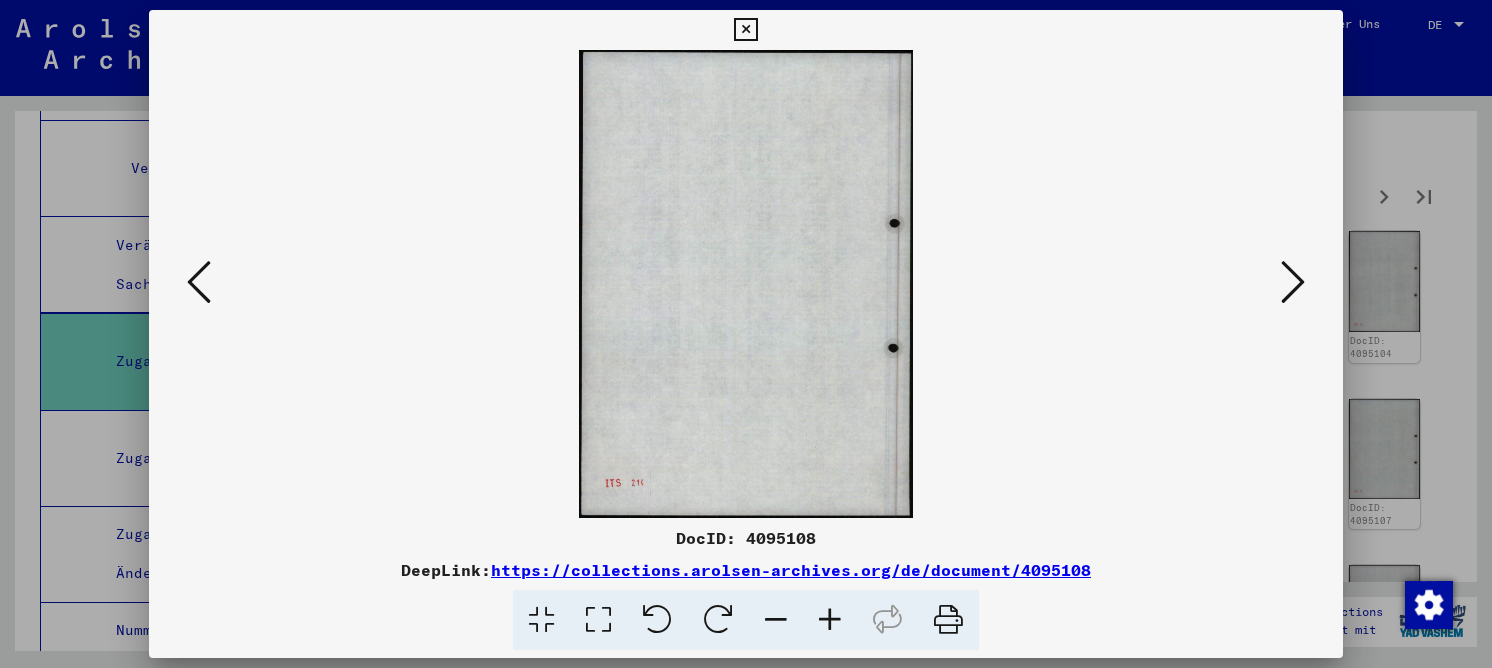 click at bounding box center [1293, 282] 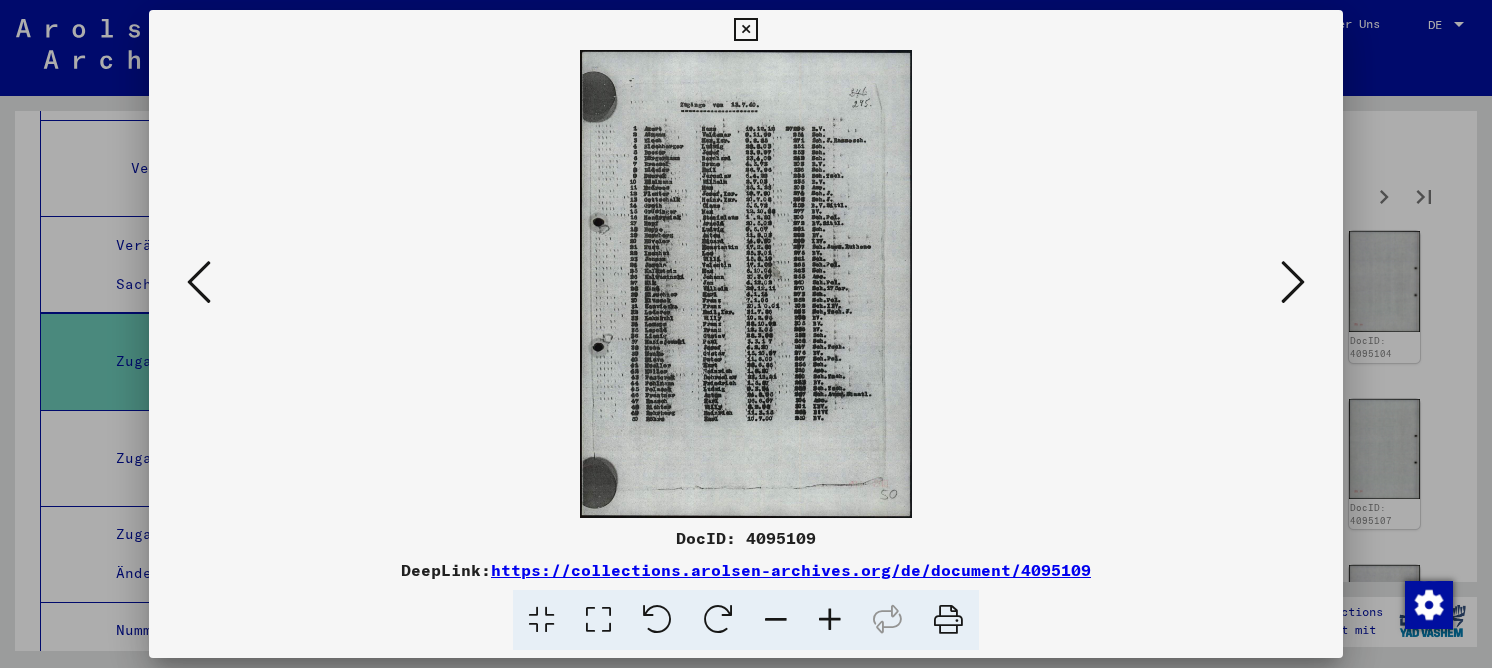 click at bounding box center [598, 620] 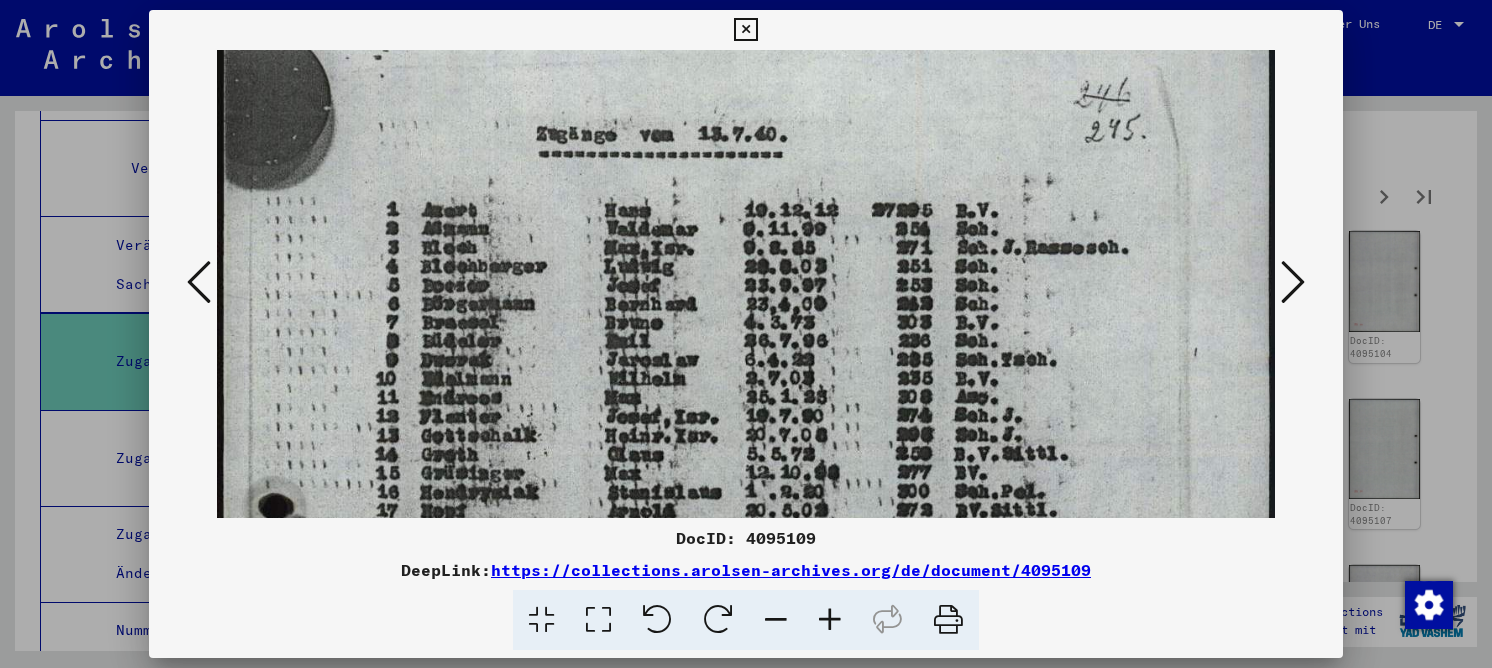 scroll, scrollTop: 97, scrollLeft: 0, axis: vertical 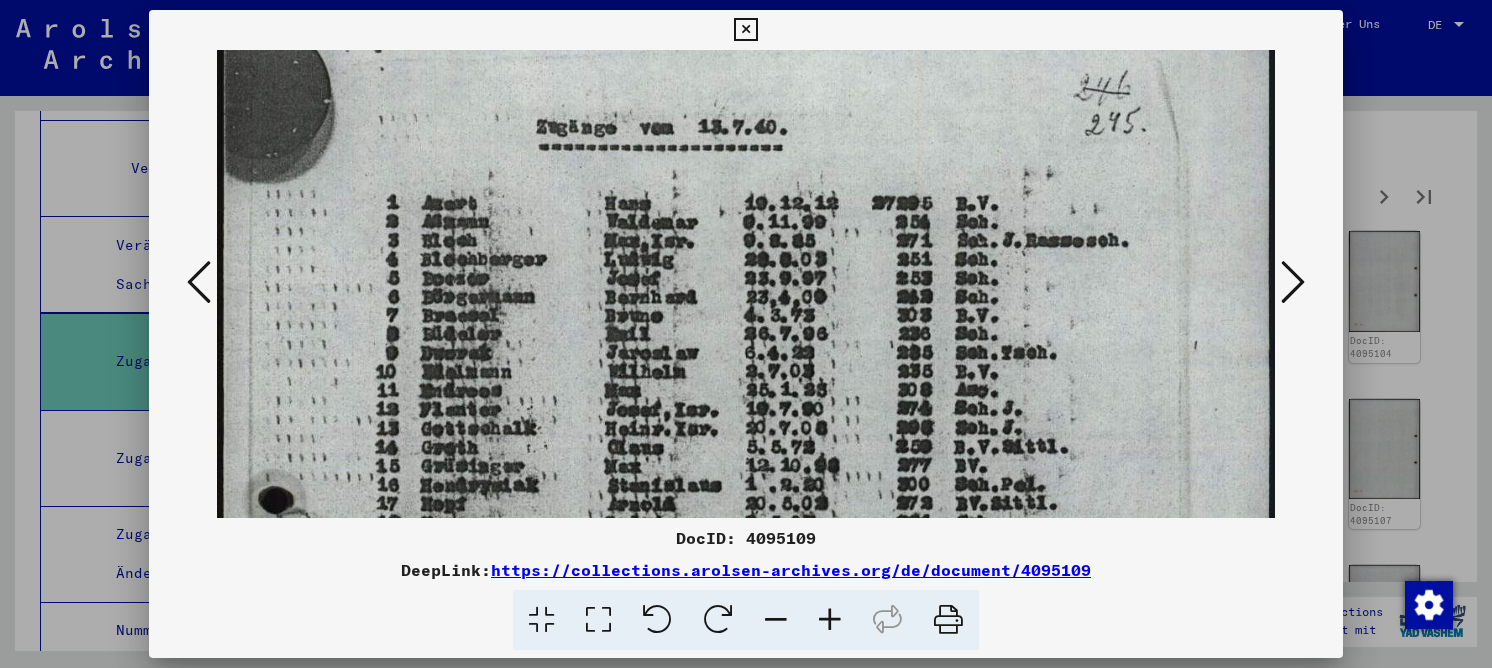 drag, startPoint x: 700, startPoint y: 353, endPoint x: 712, endPoint y: 256, distance: 97.73945 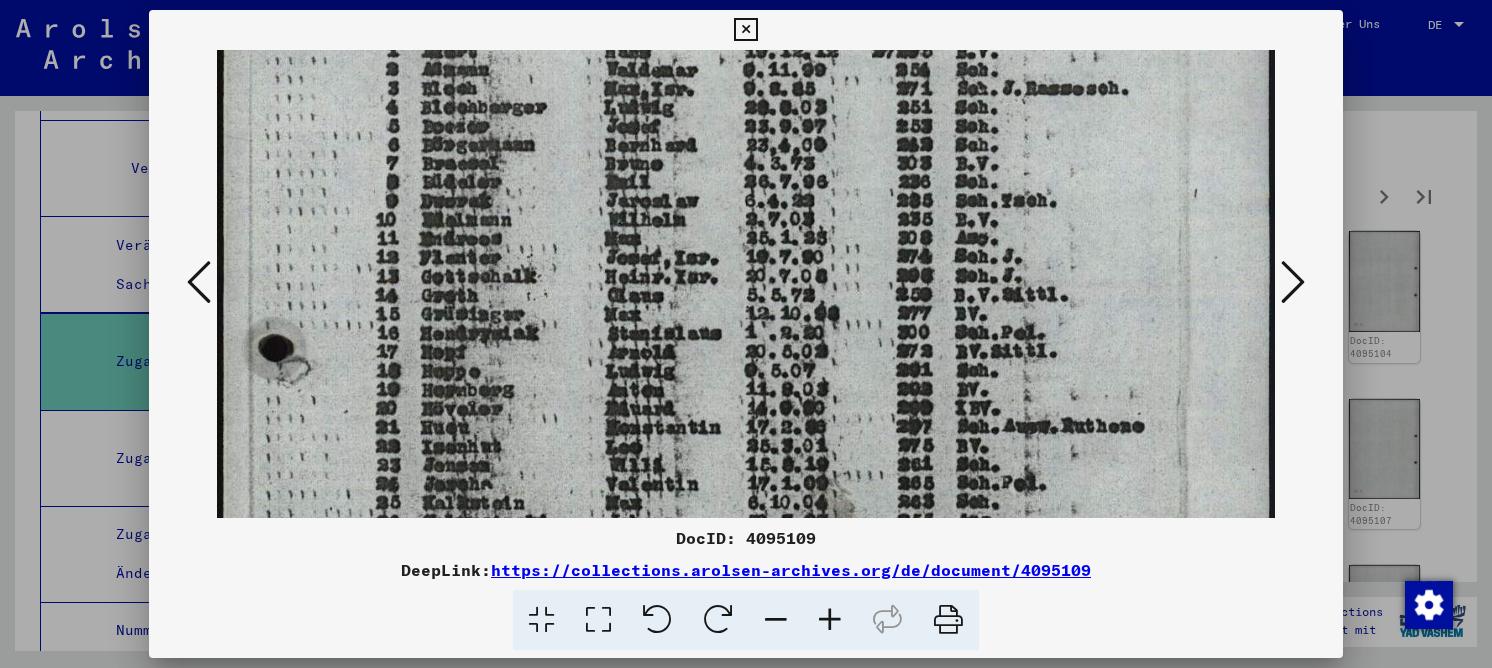 scroll, scrollTop: 258, scrollLeft: 0, axis: vertical 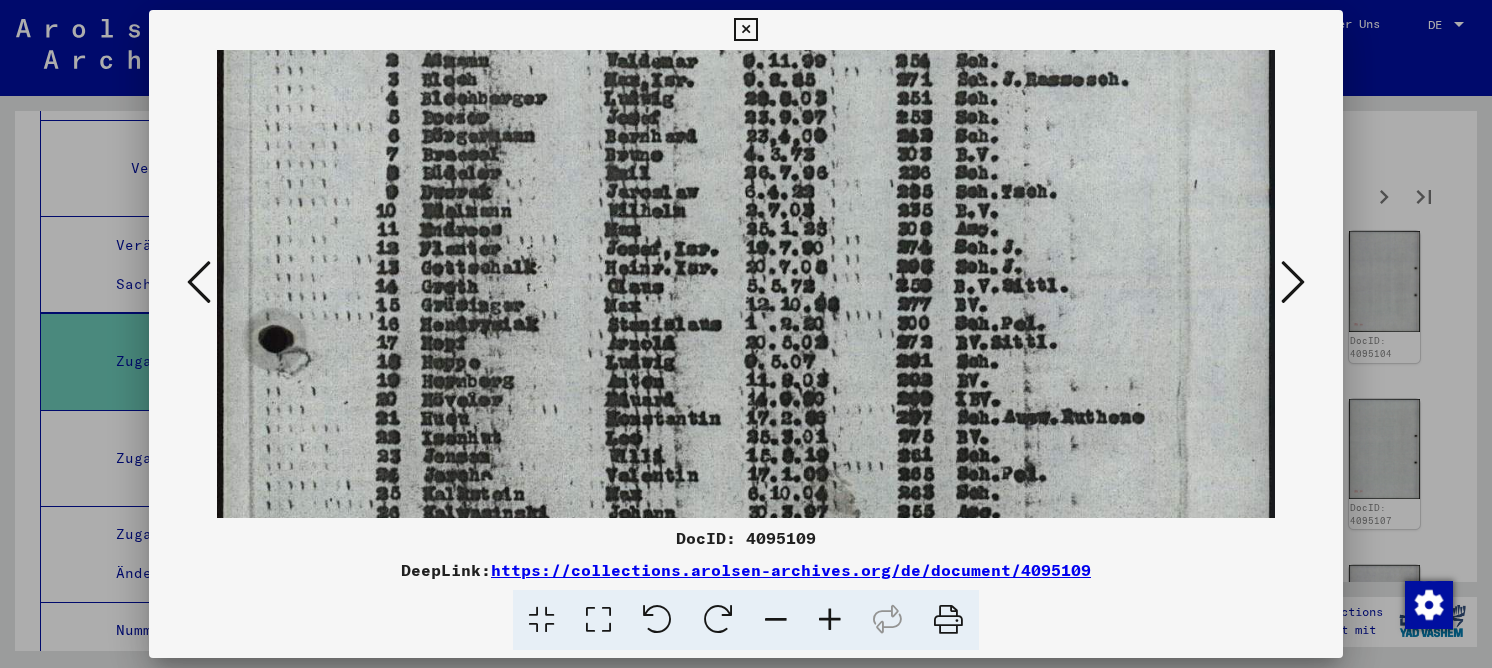 drag, startPoint x: 686, startPoint y: 459, endPoint x: 708, endPoint y: 298, distance: 162.49615 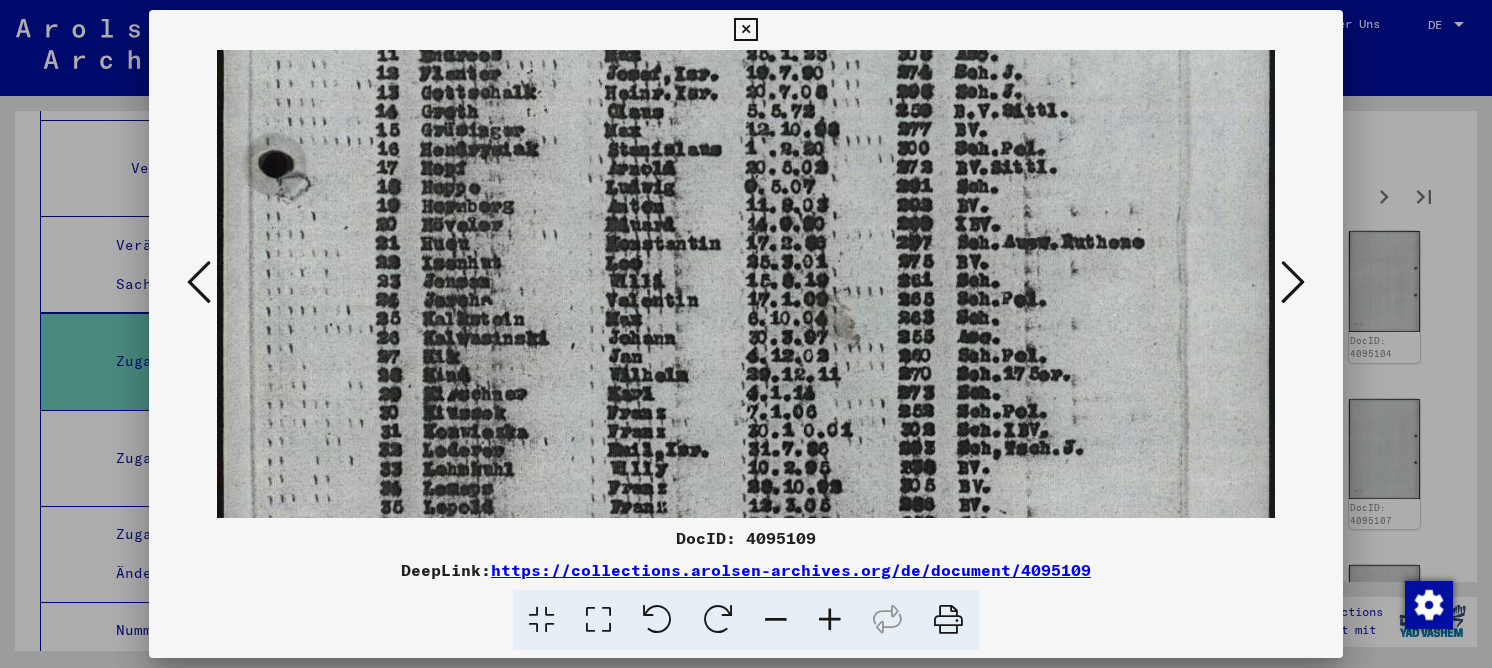 drag, startPoint x: 888, startPoint y: 446, endPoint x: 868, endPoint y: 278, distance: 169.1863 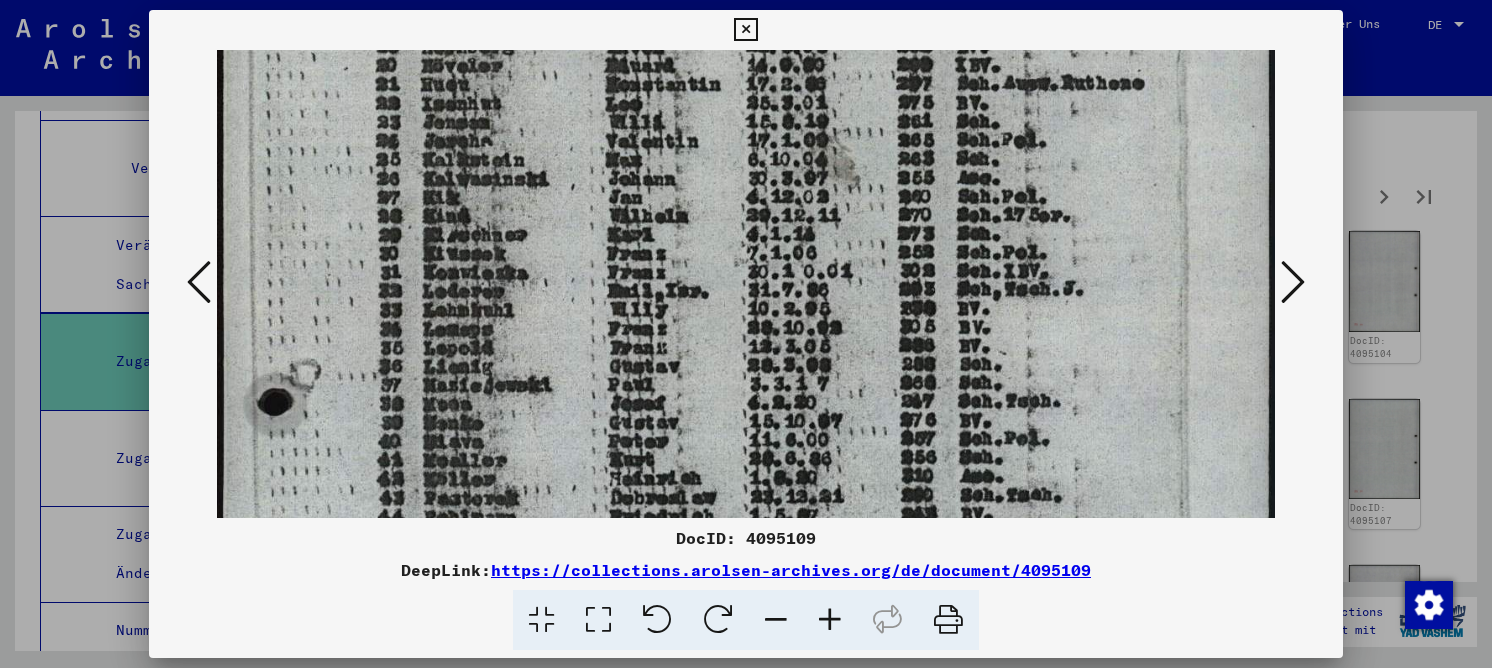drag, startPoint x: 742, startPoint y: 430, endPoint x: 767, endPoint y: 276, distance: 156.01602 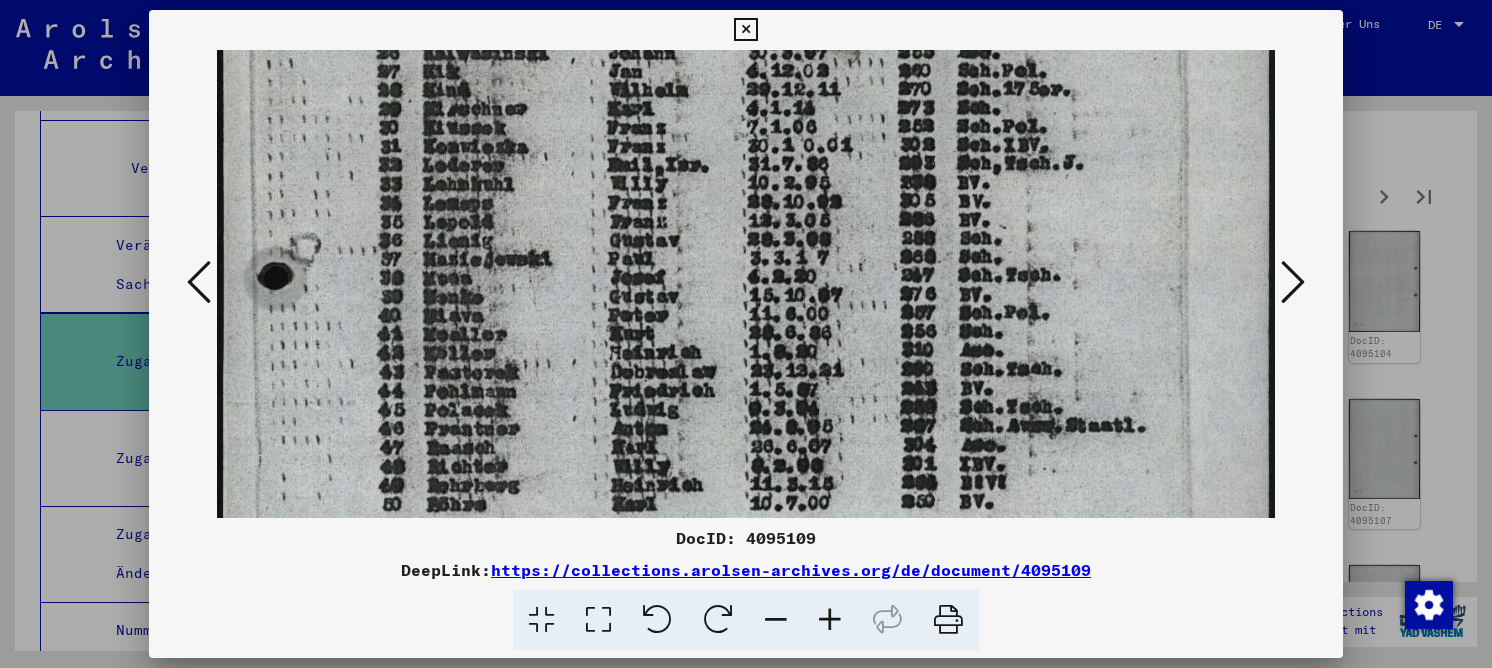 drag, startPoint x: 731, startPoint y: 413, endPoint x: 762, endPoint y: 284, distance: 132.67253 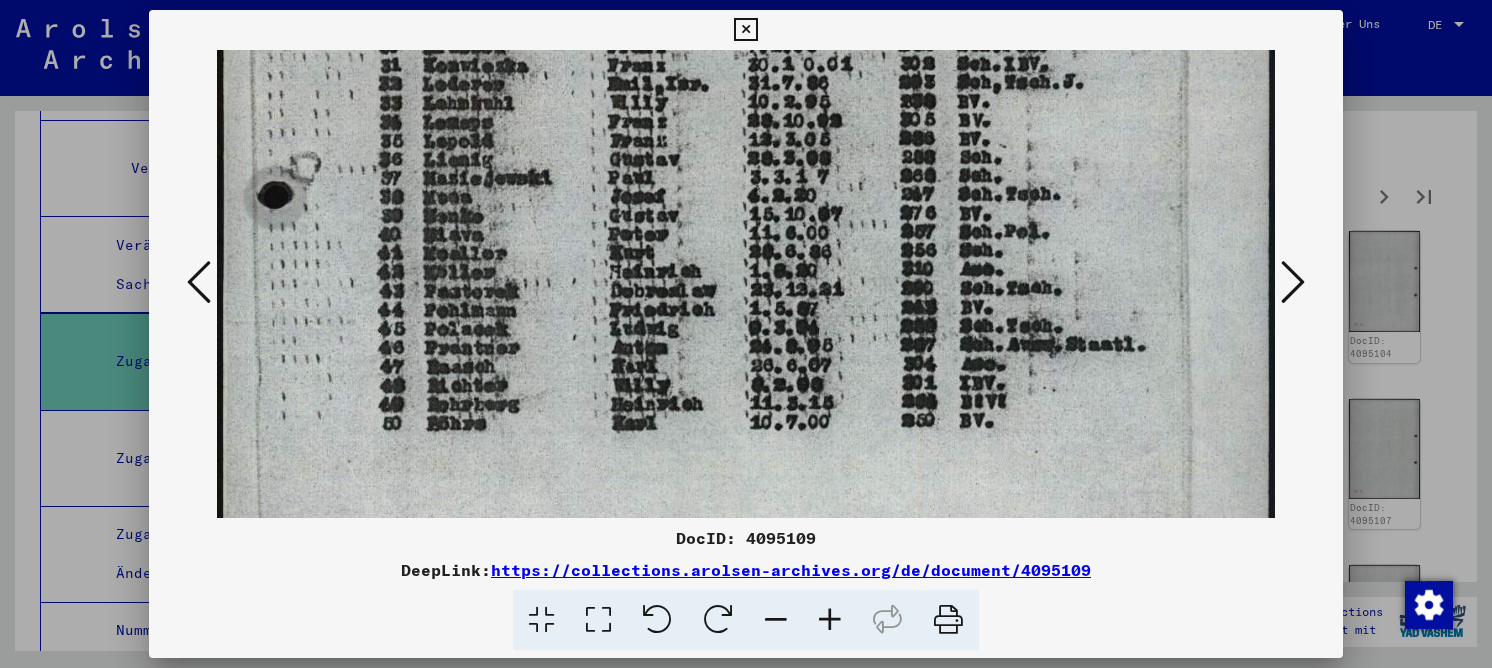 scroll, scrollTop: 801, scrollLeft: 0, axis: vertical 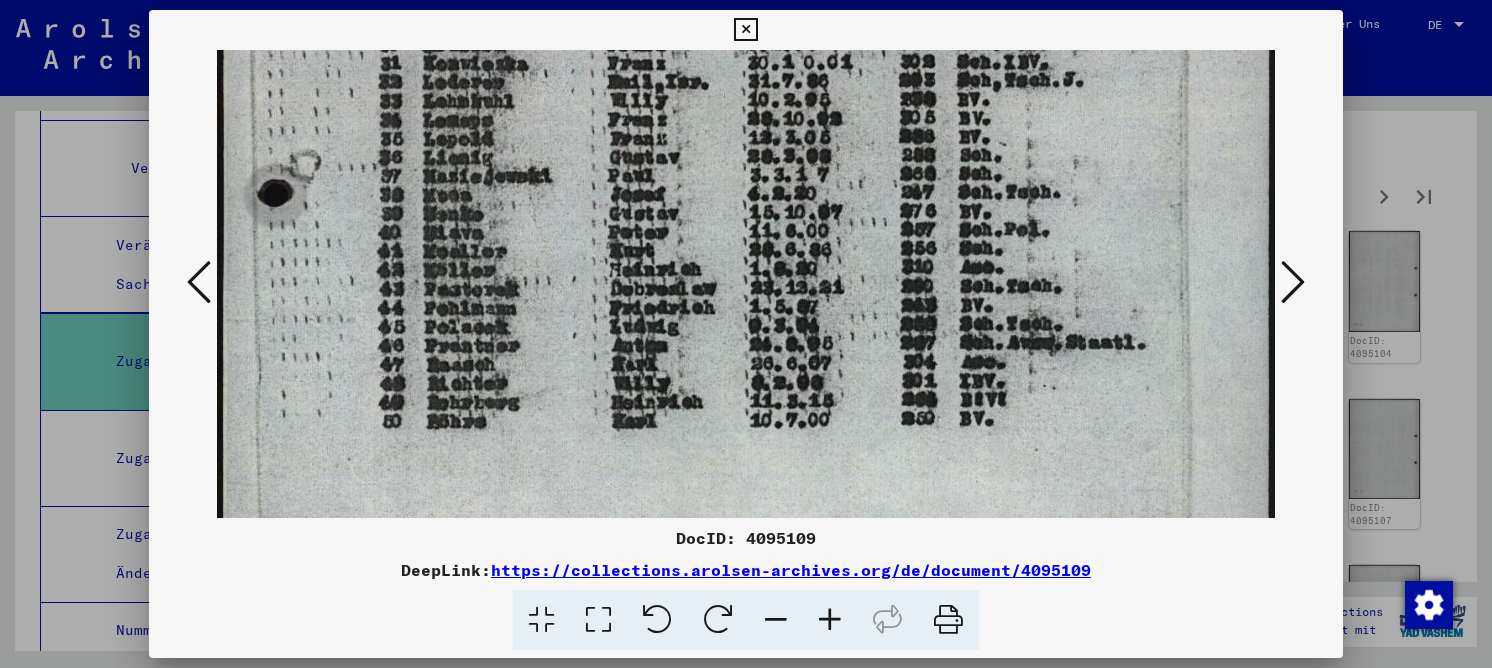 drag, startPoint x: 744, startPoint y: 450, endPoint x: 752, endPoint y: 378, distance: 72.443085 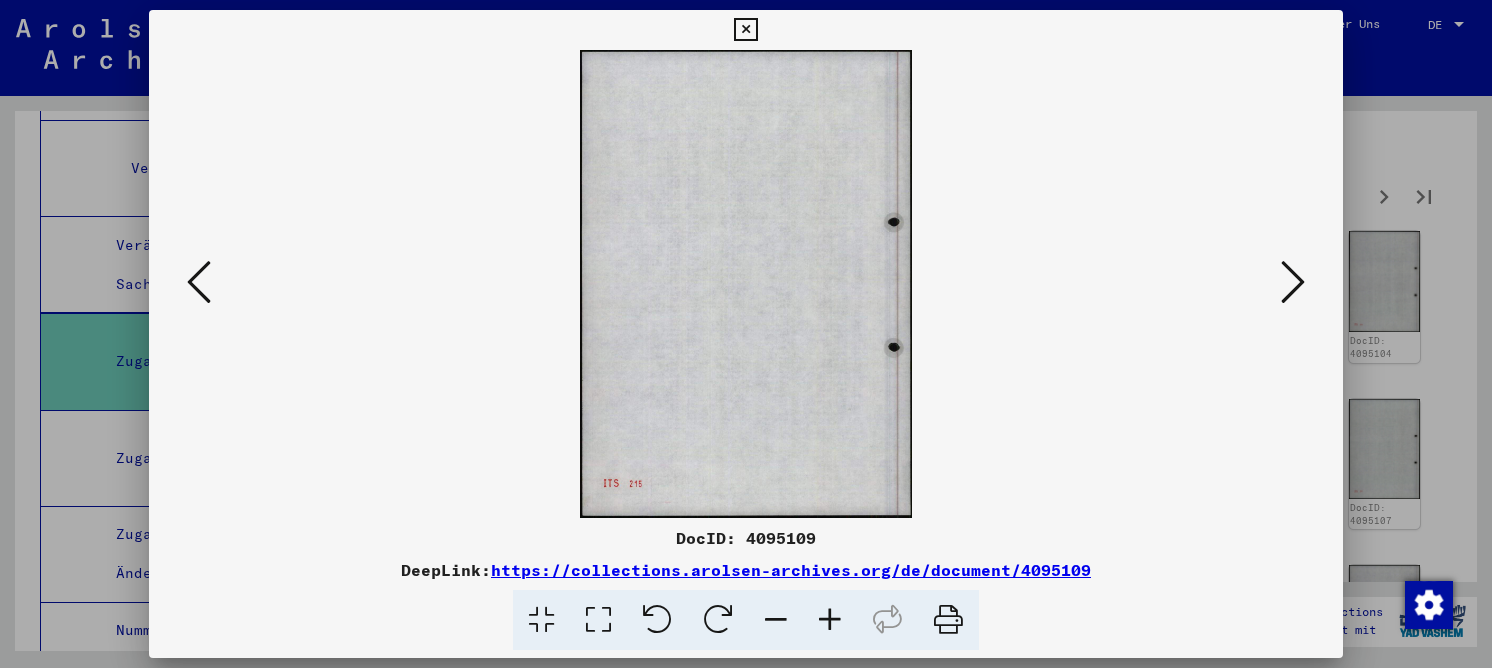 scroll, scrollTop: 0, scrollLeft: 0, axis: both 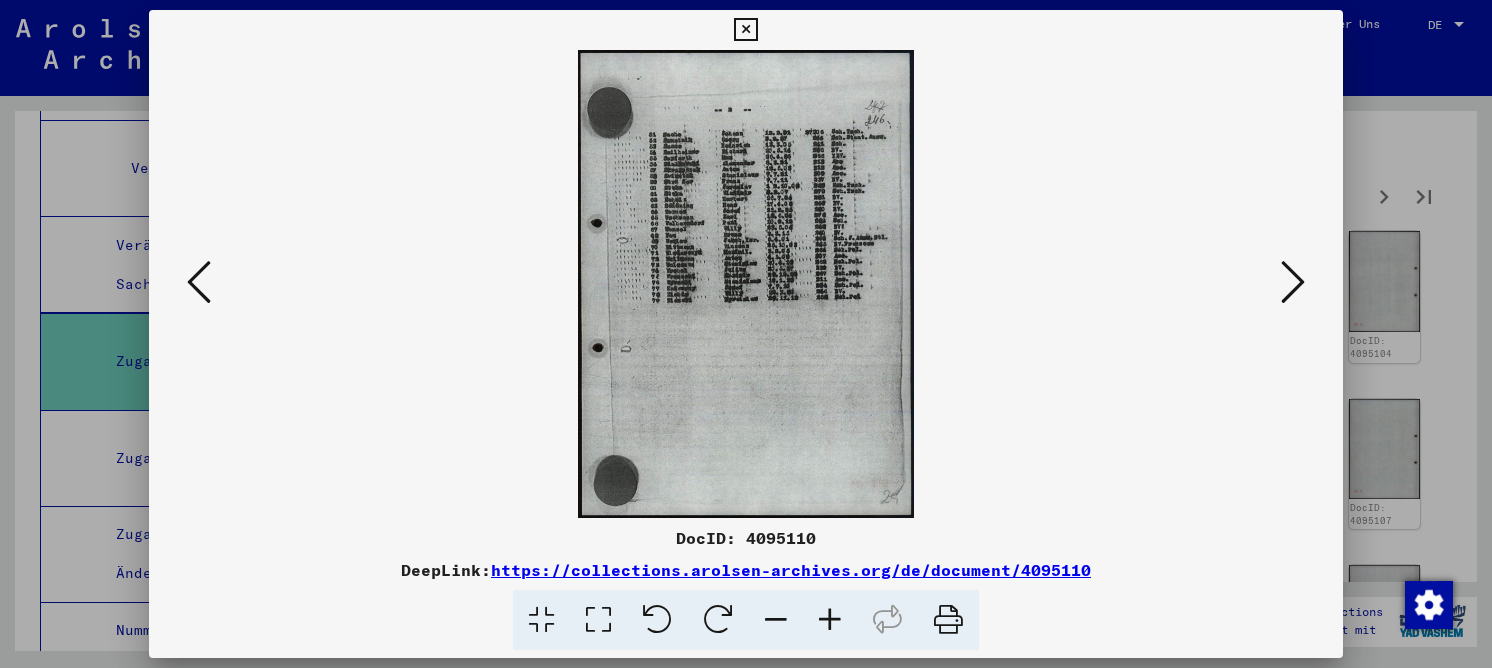 click at bounding box center [598, 620] 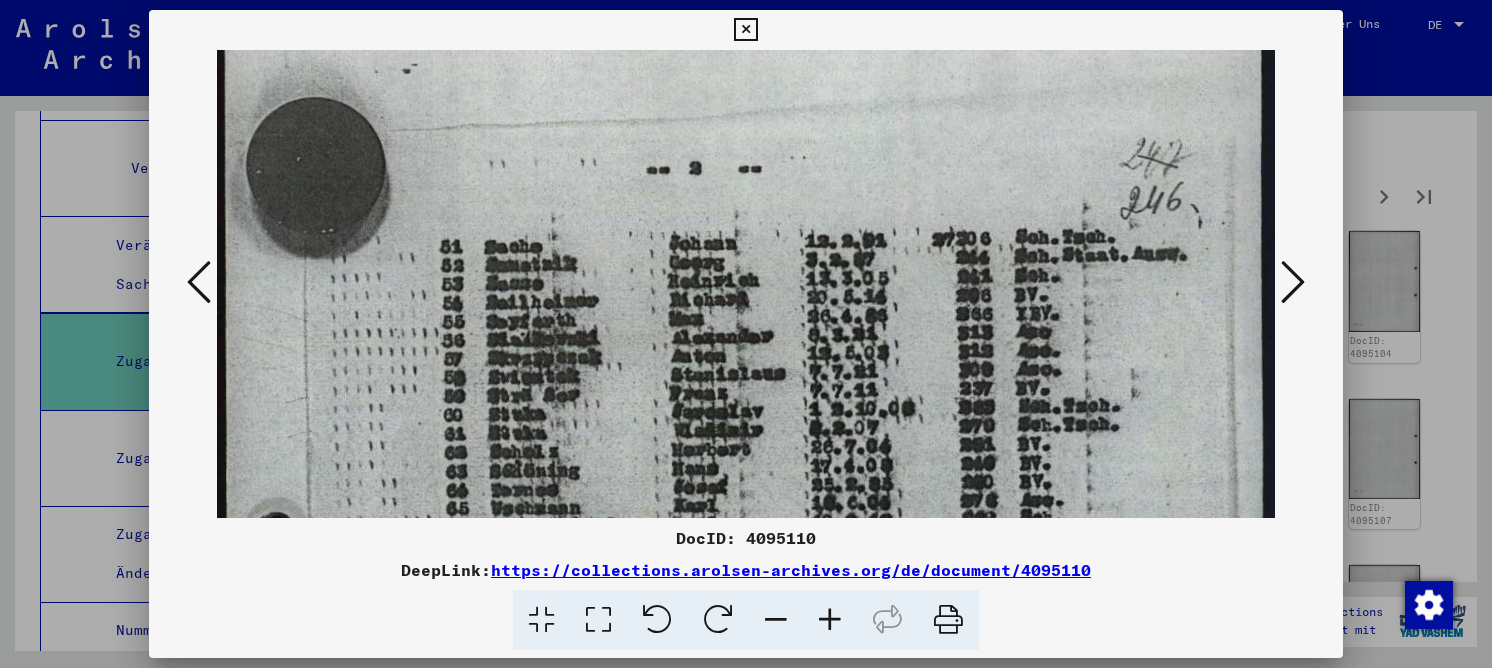 scroll, scrollTop: 73, scrollLeft: 0, axis: vertical 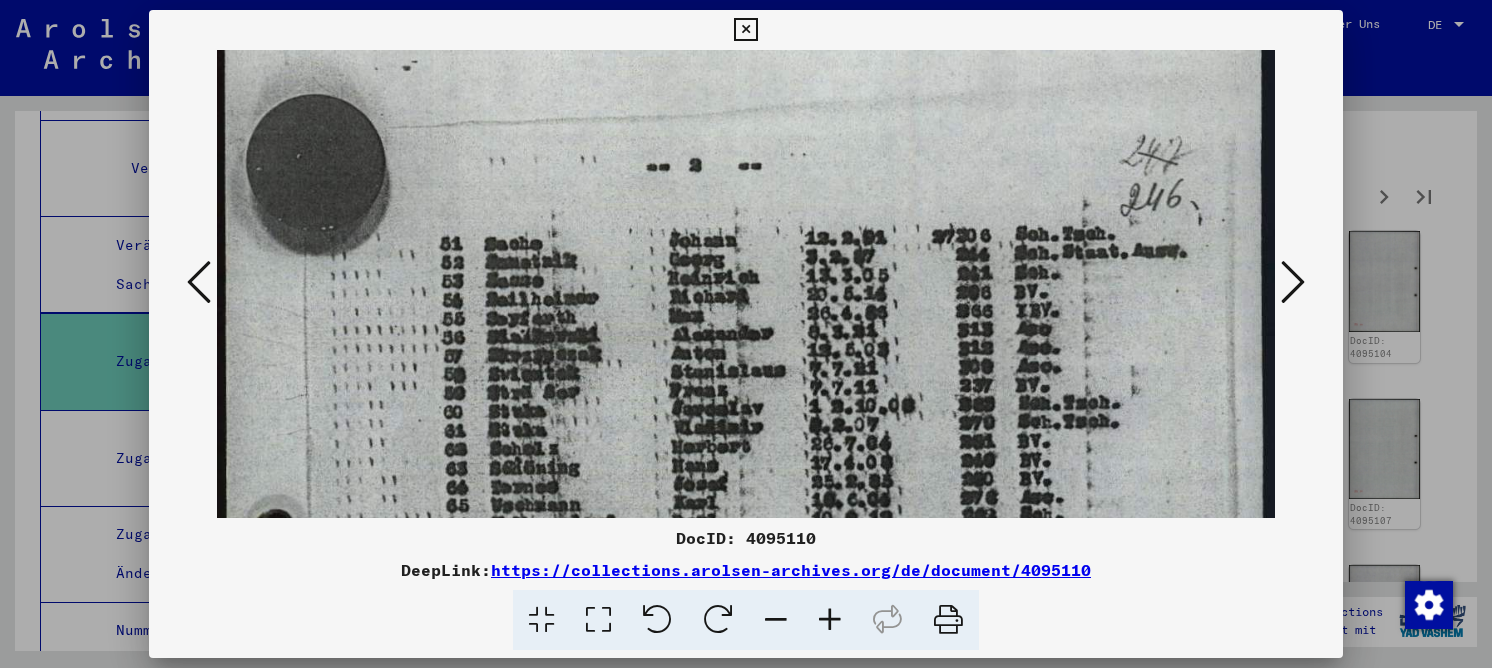 drag, startPoint x: 834, startPoint y: 401, endPoint x: 816, endPoint y: 330, distance: 73.24616 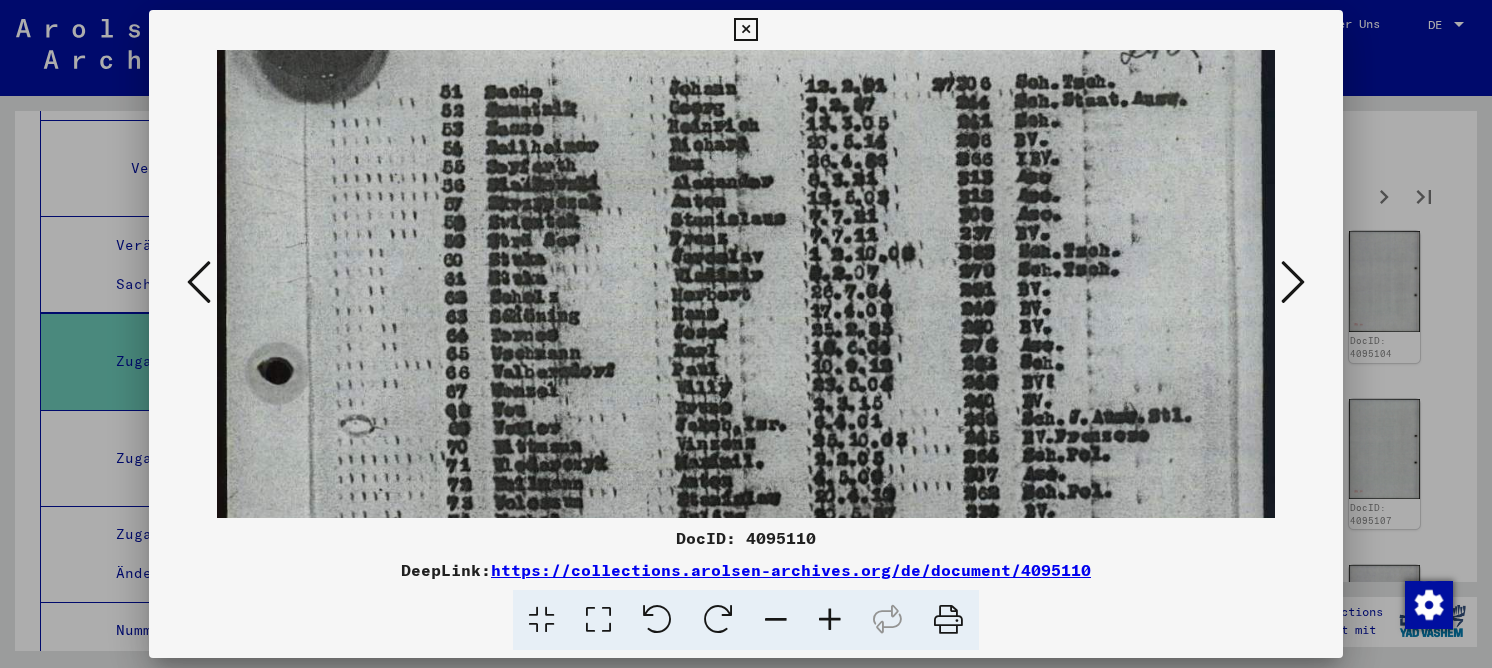 drag, startPoint x: 499, startPoint y: 316, endPoint x: 519, endPoint y: 200, distance: 117.71151 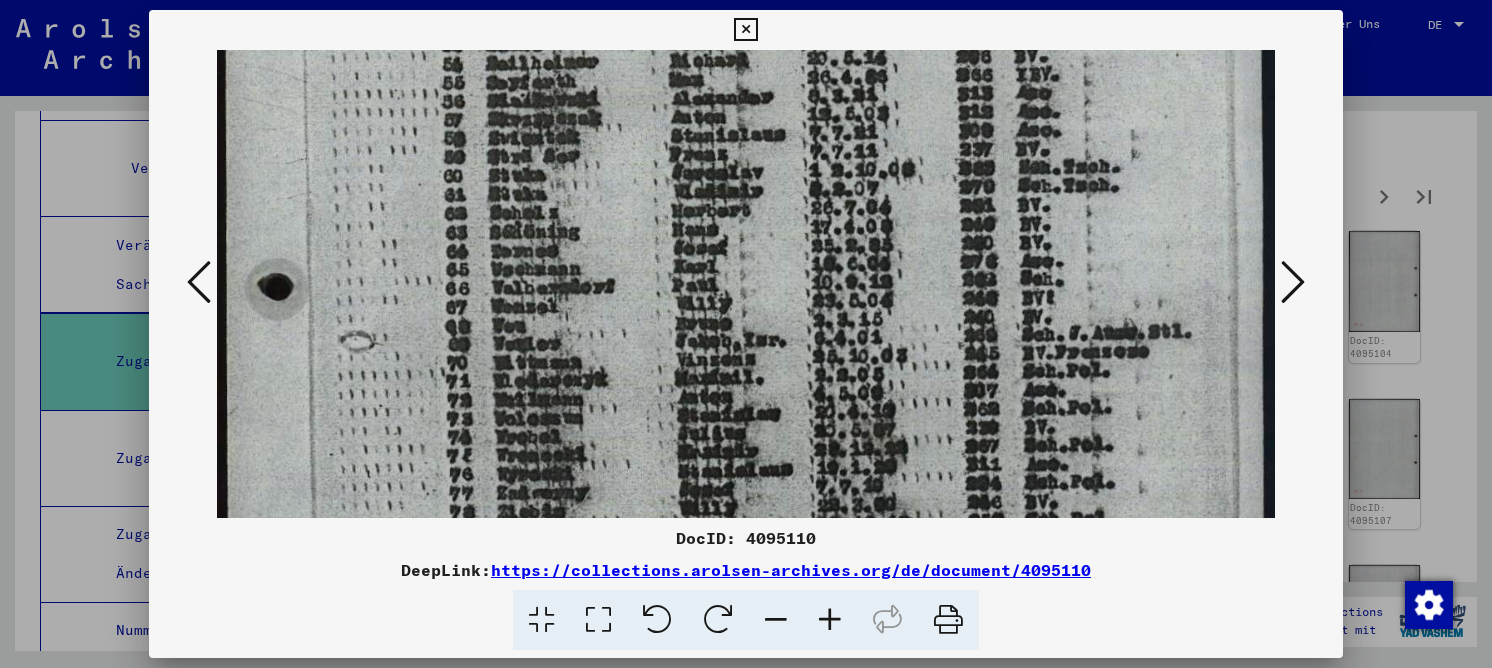 drag, startPoint x: 578, startPoint y: 424, endPoint x: 574, endPoint y: 344, distance: 80.09994 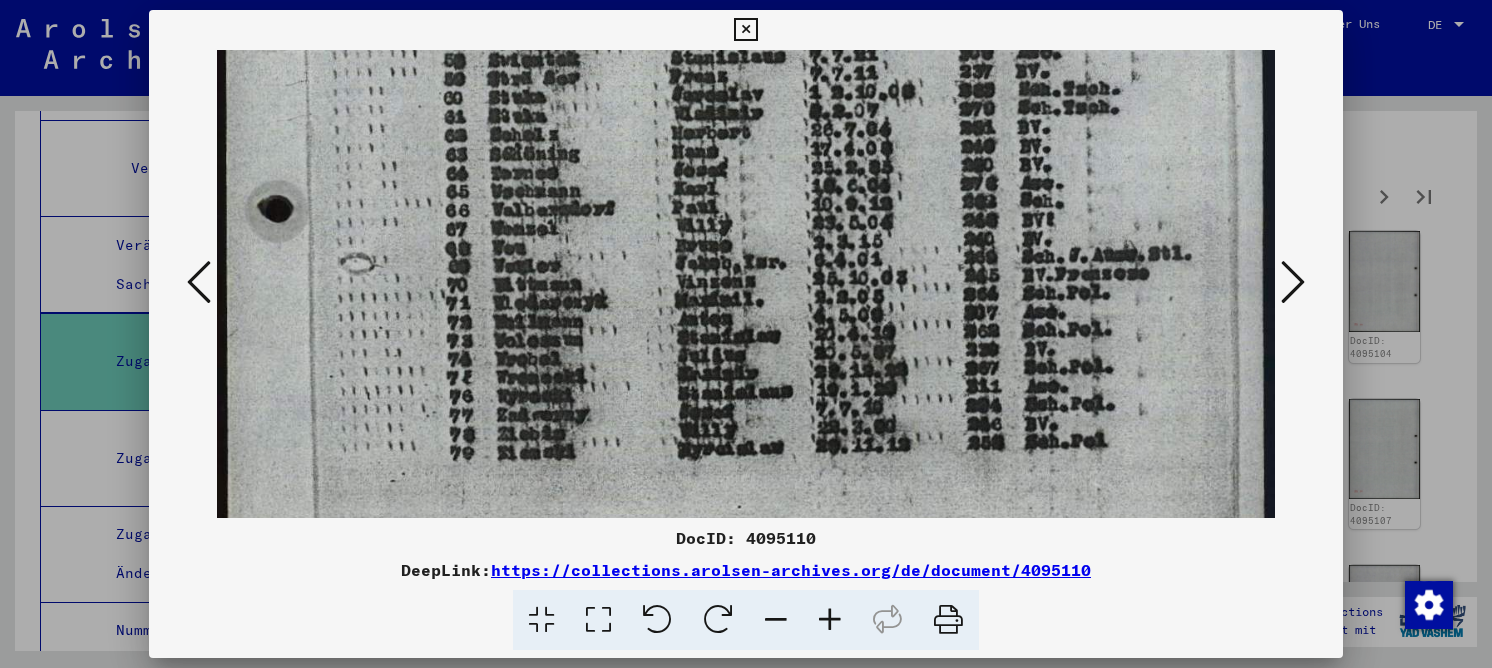 scroll, scrollTop: 389, scrollLeft: 0, axis: vertical 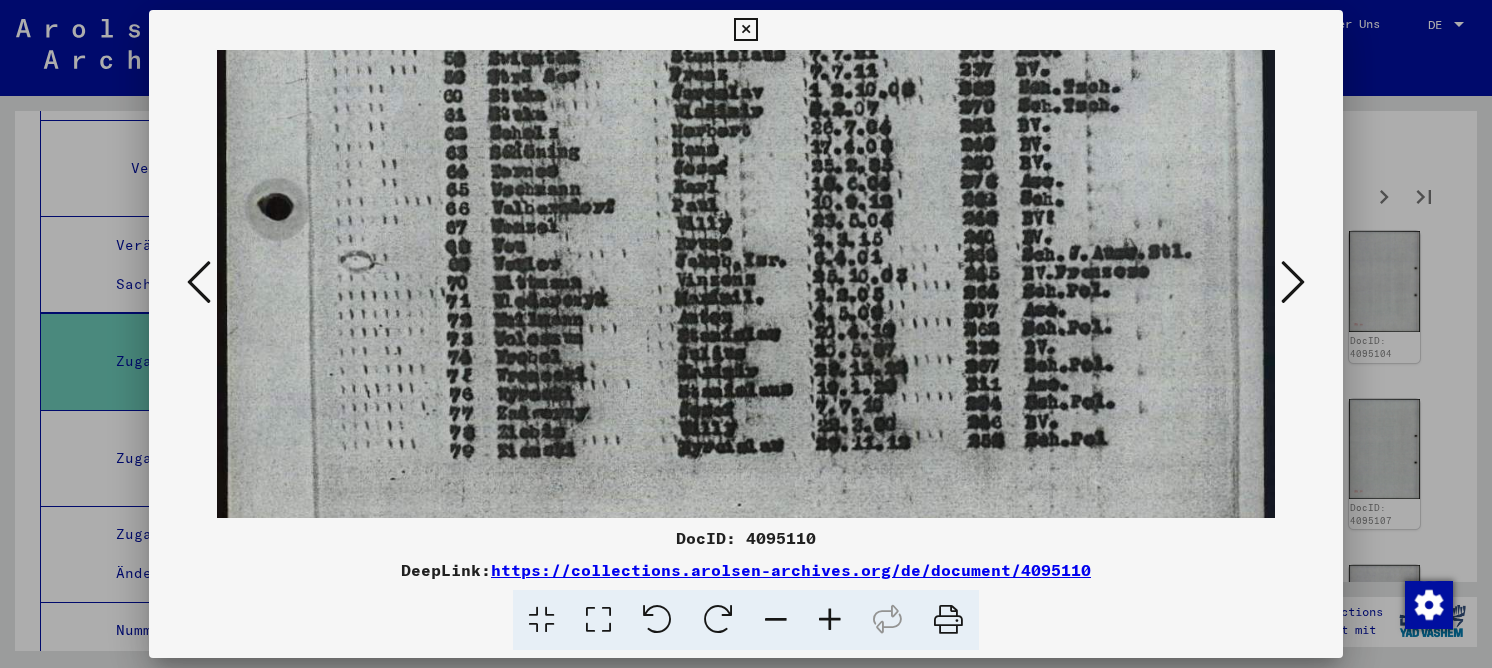 drag, startPoint x: 576, startPoint y: 453, endPoint x: 578, endPoint y: 369, distance: 84.0238 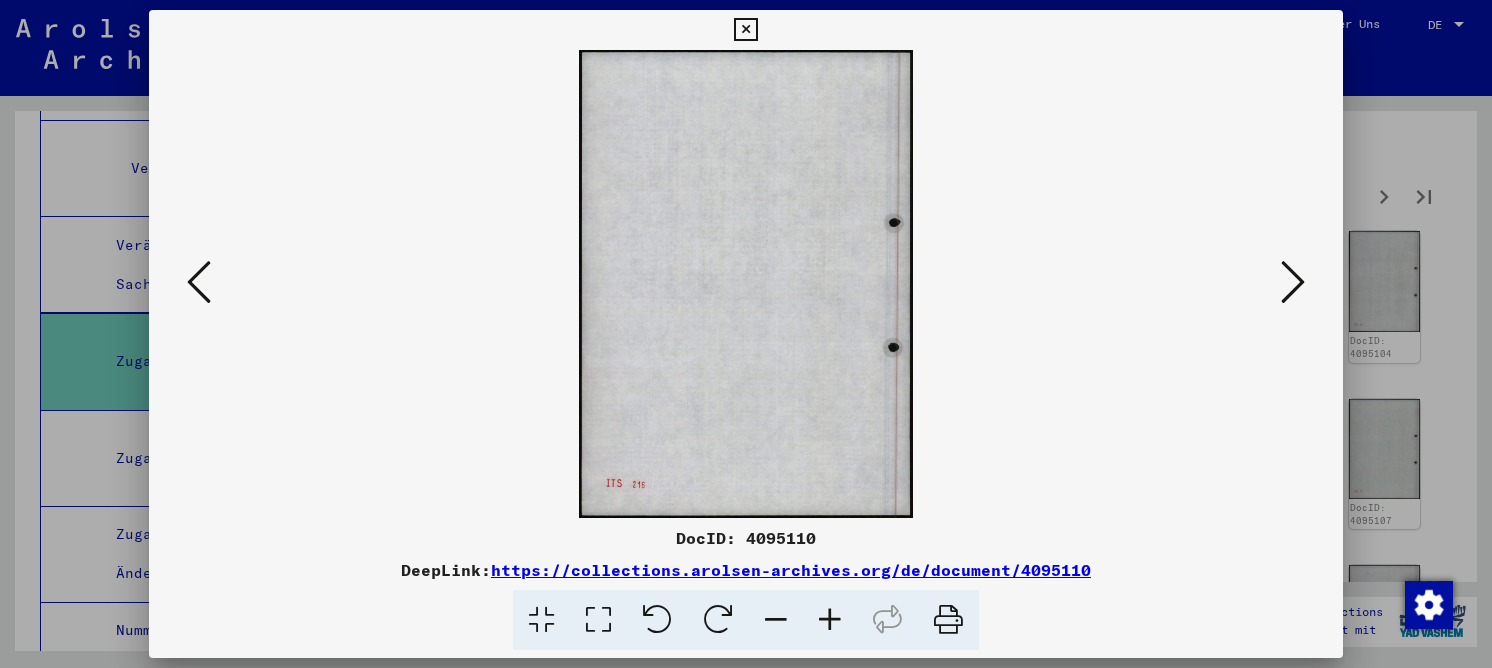 scroll, scrollTop: 0, scrollLeft: 0, axis: both 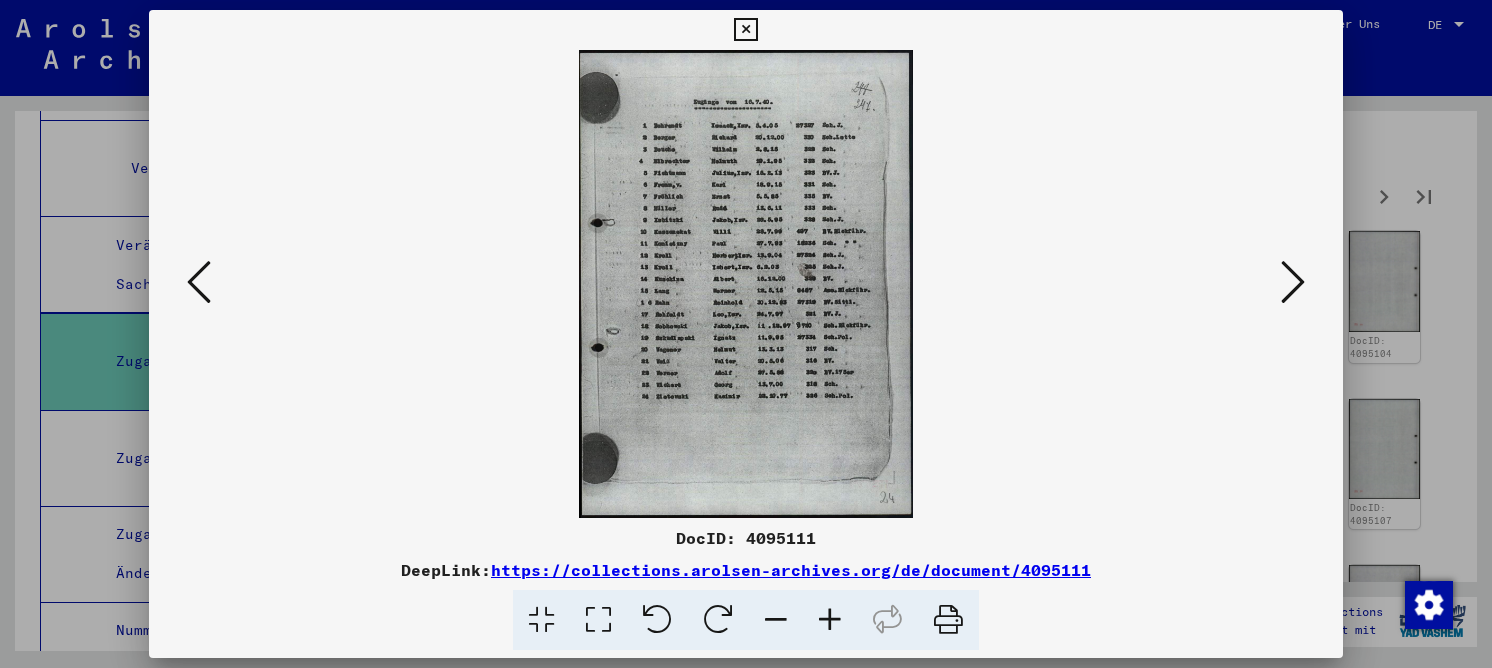 click at bounding box center [598, 620] 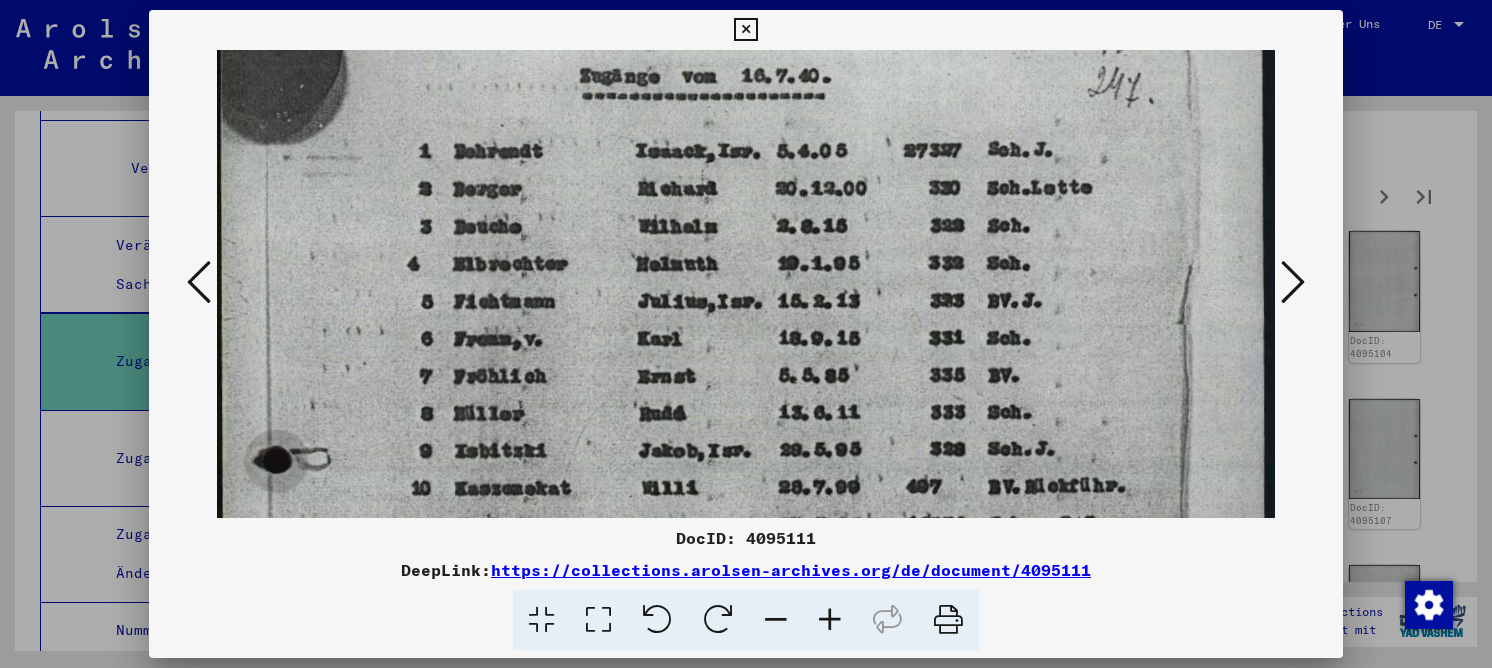 drag, startPoint x: 899, startPoint y: 263, endPoint x: 886, endPoint y: 215, distance: 49.729267 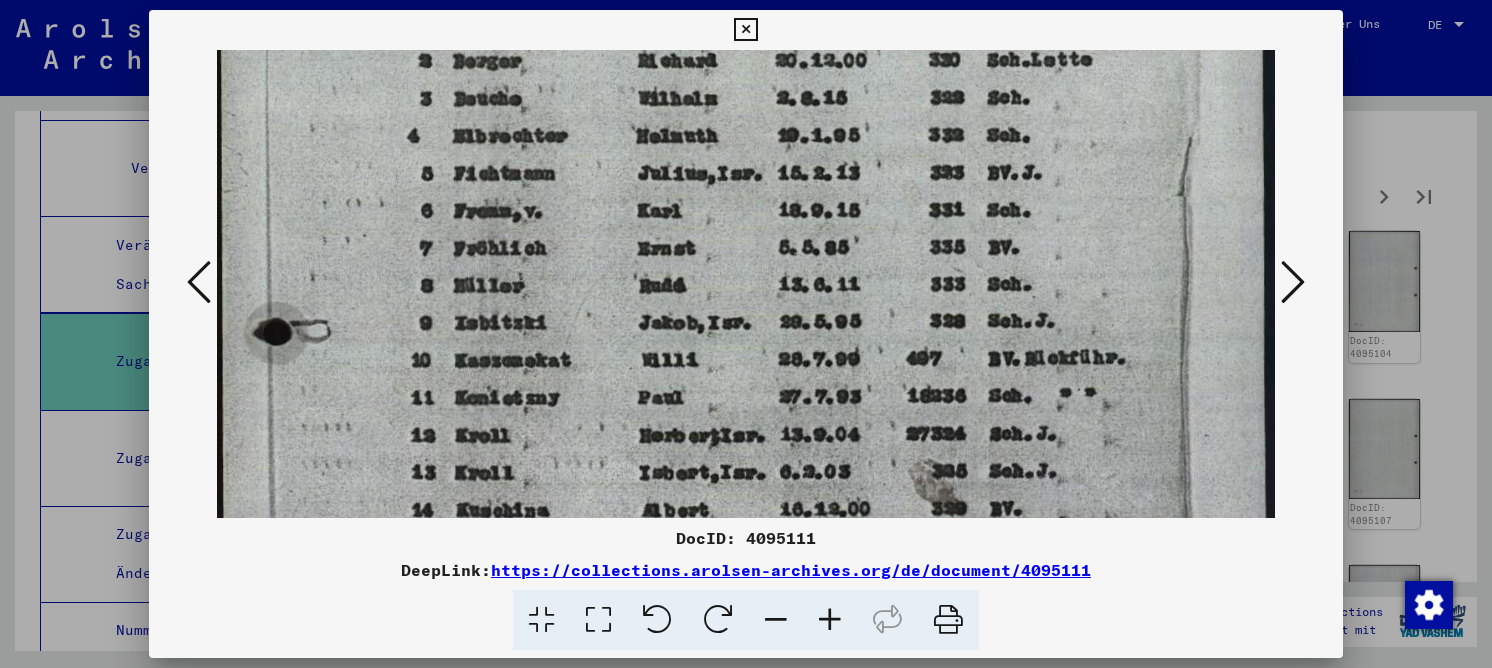 drag, startPoint x: 831, startPoint y: 412, endPoint x: 788, endPoint y: 273, distance: 145.49915 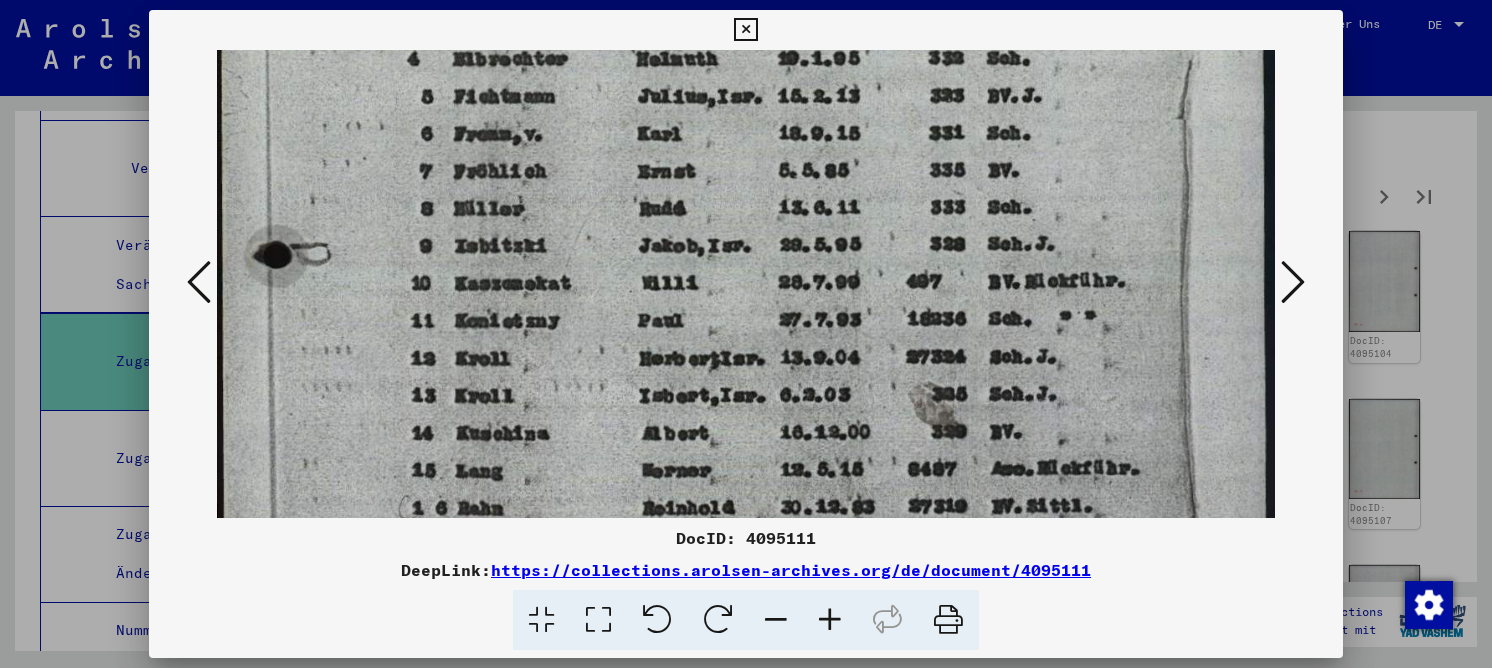 scroll, scrollTop: 345, scrollLeft: 0, axis: vertical 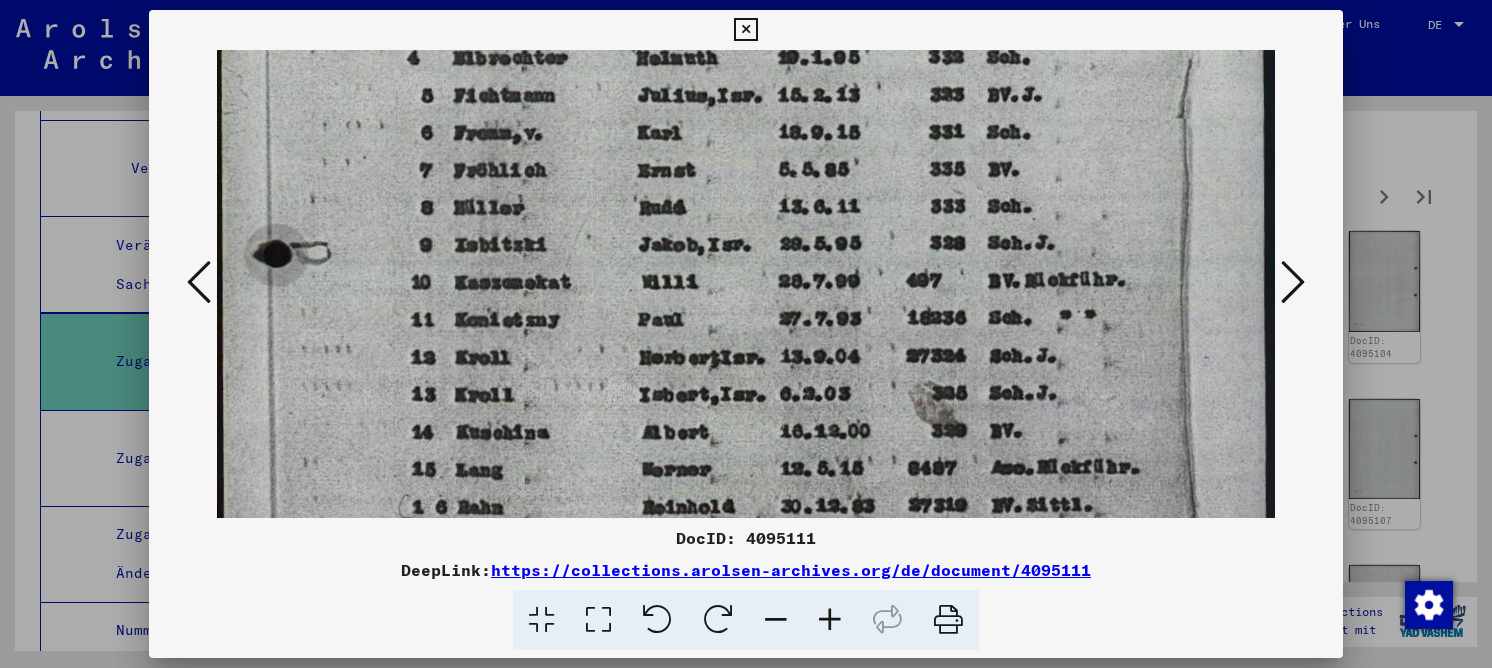 drag, startPoint x: 778, startPoint y: 417, endPoint x: 763, endPoint y: 349, distance: 69.63476 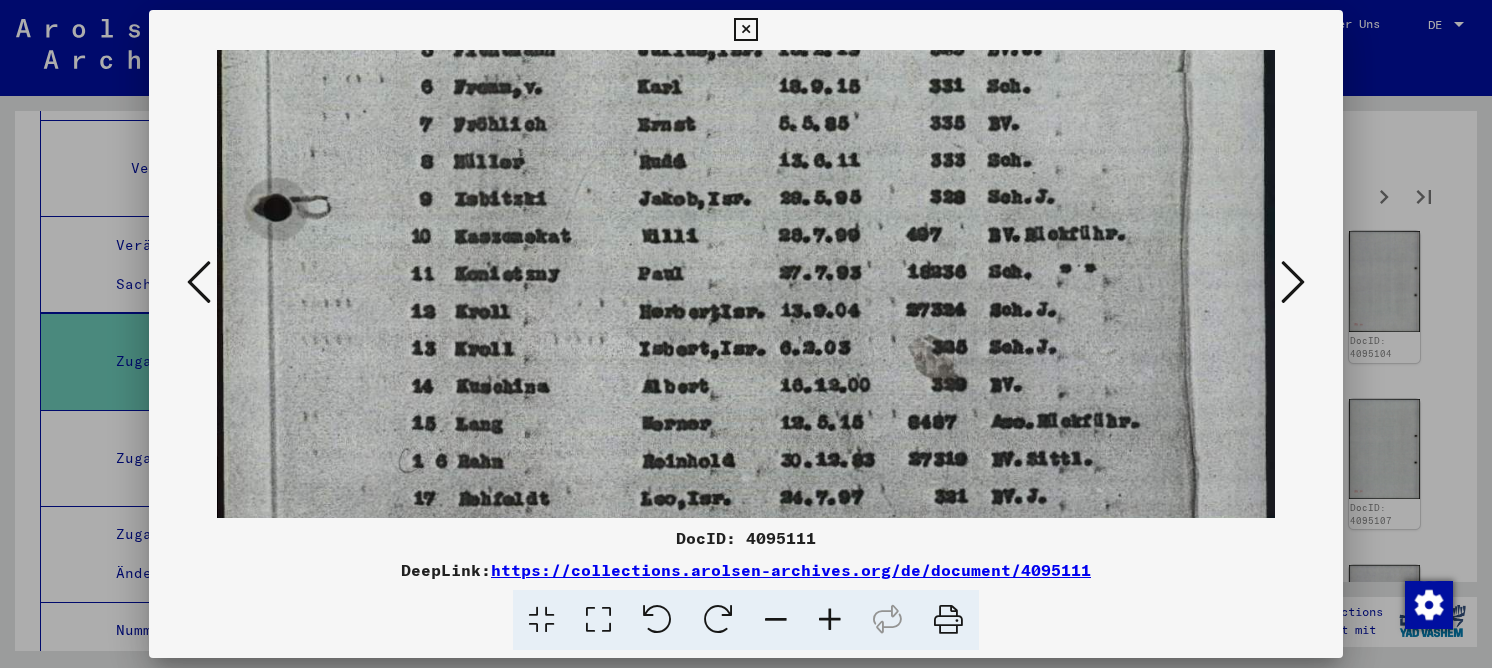 scroll, scrollTop: 398, scrollLeft: 0, axis: vertical 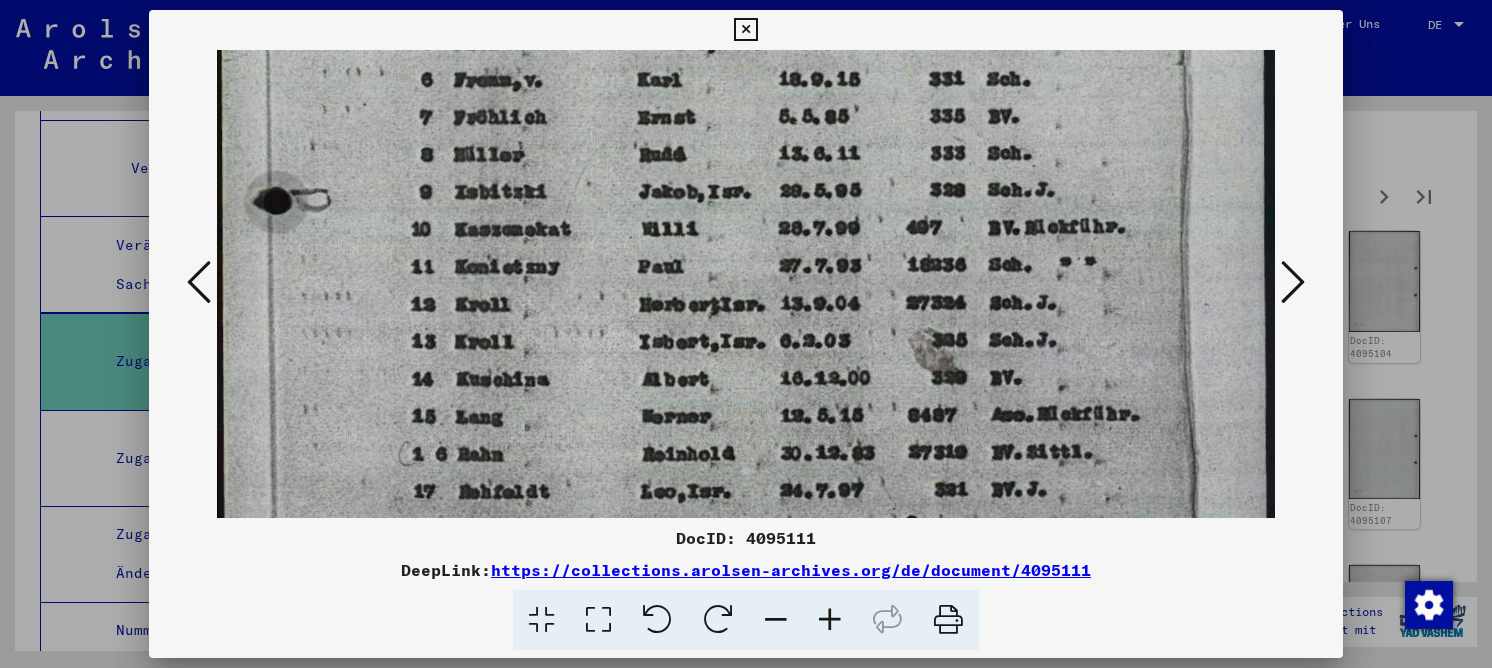 drag, startPoint x: 817, startPoint y: 403, endPoint x: 828, endPoint y: 356, distance: 48.270073 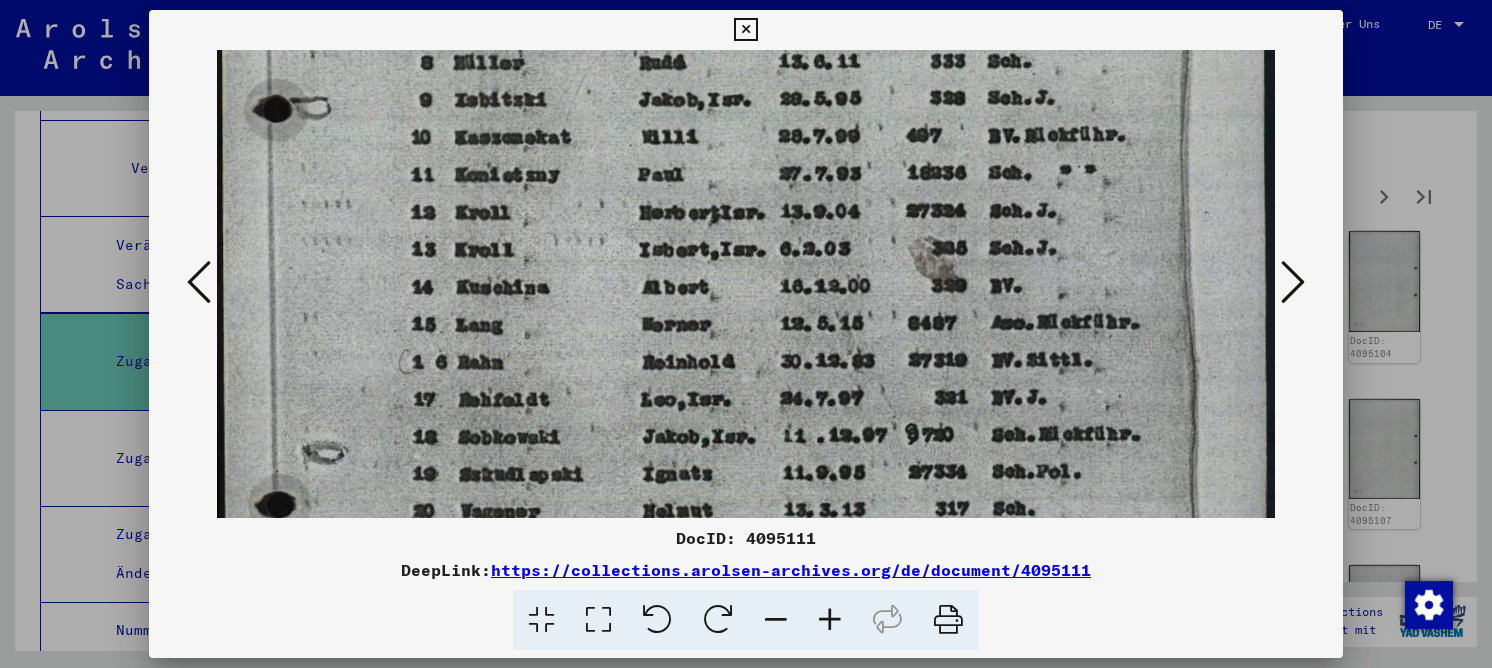 drag, startPoint x: 833, startPoint y: 438, endPoint x: 822, endPoint y: 346, distance: 92.65527 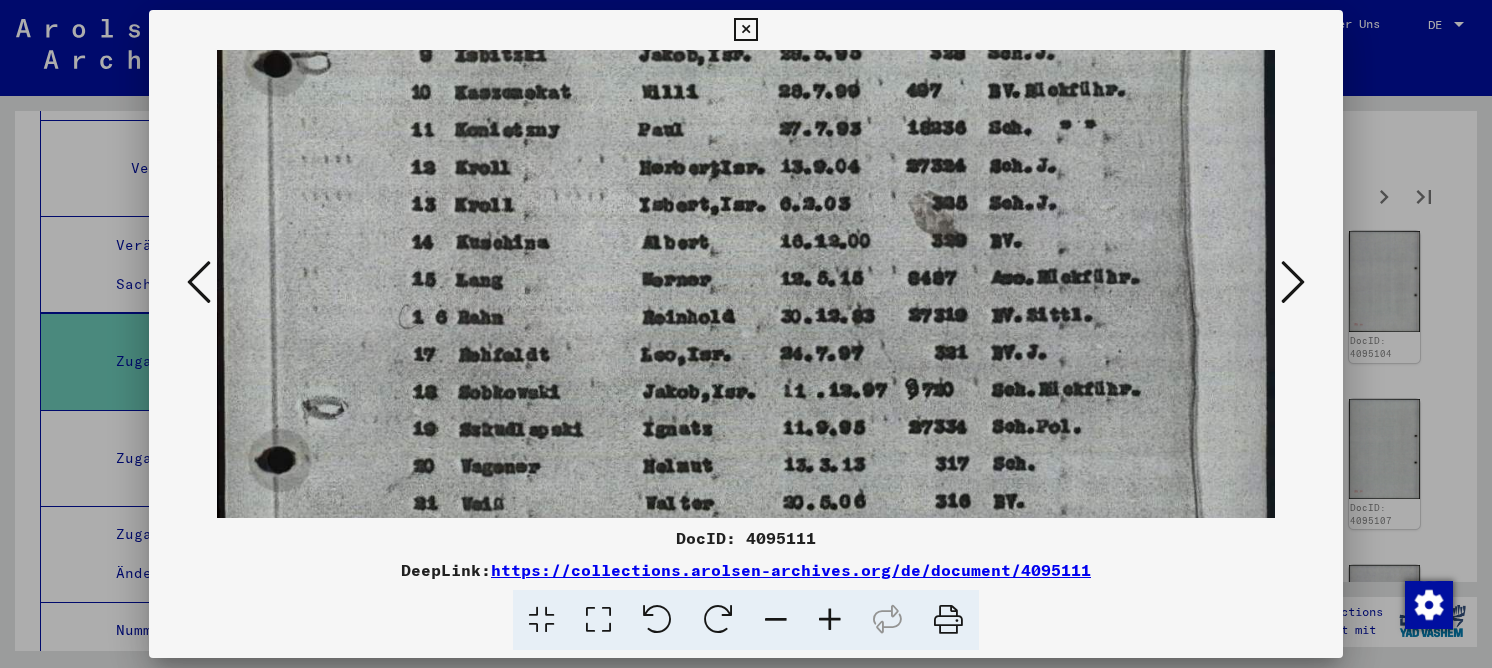 scroll, scrollTop: 537, scrollLeft: 0, axis: vertical 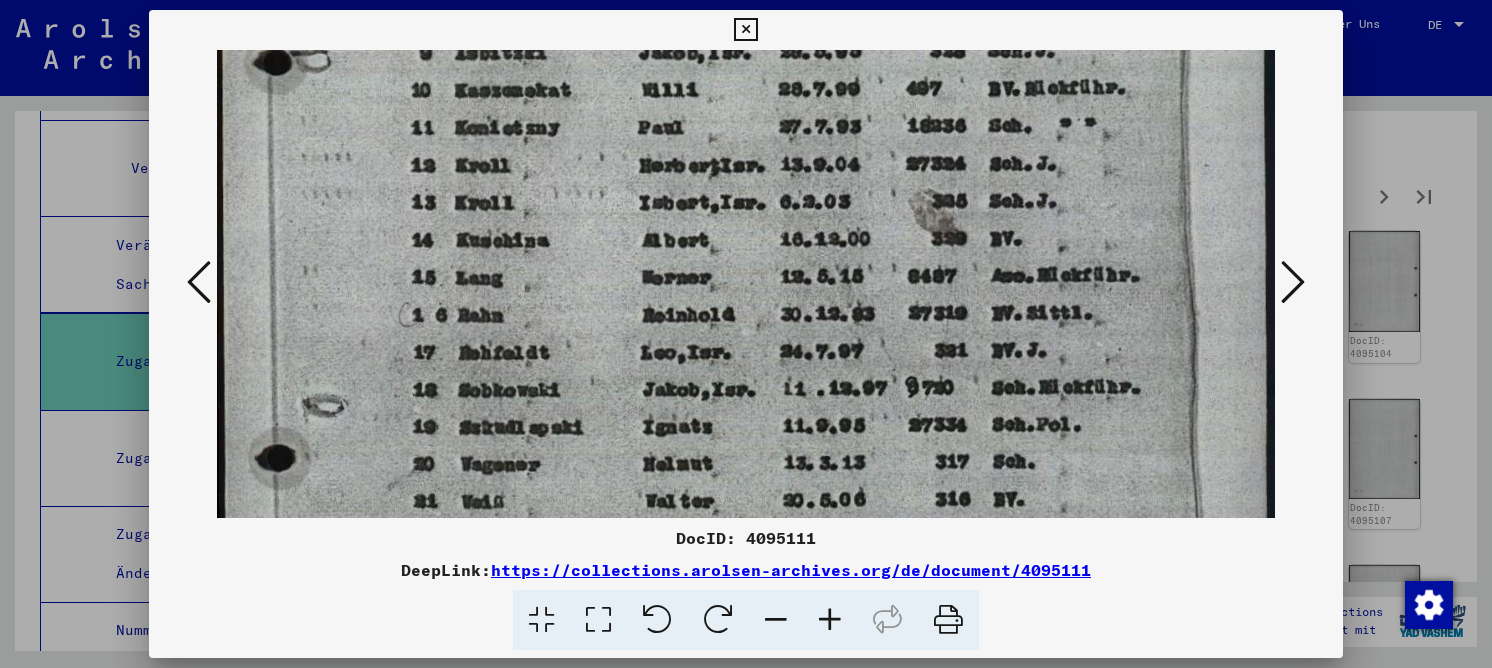drag, startPoint x: 803, startPoint y: 438, endPoint x: 804, endPoint y: 398, distance: 40.012497 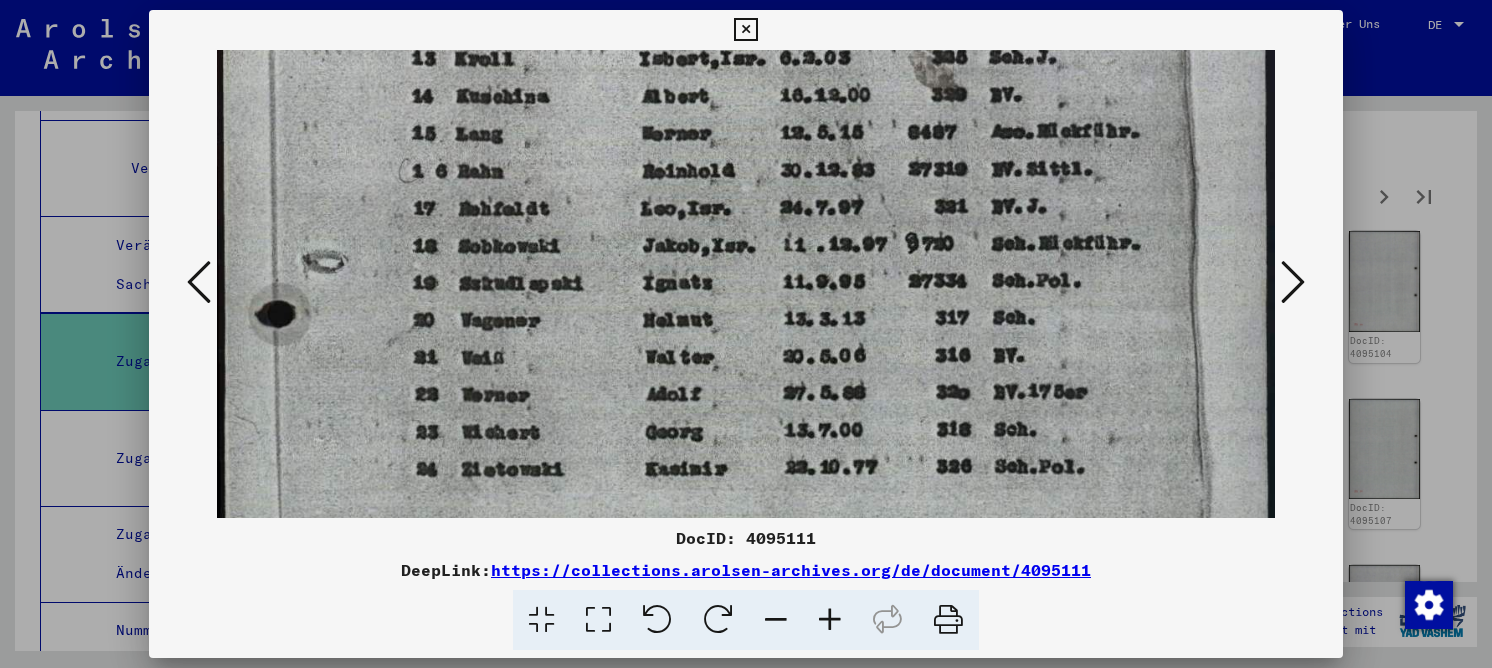 drag, startPoint x: 1097, startPoint y: 418, endPoint x: 1088, endPoint y: 262, distance: 156.2594 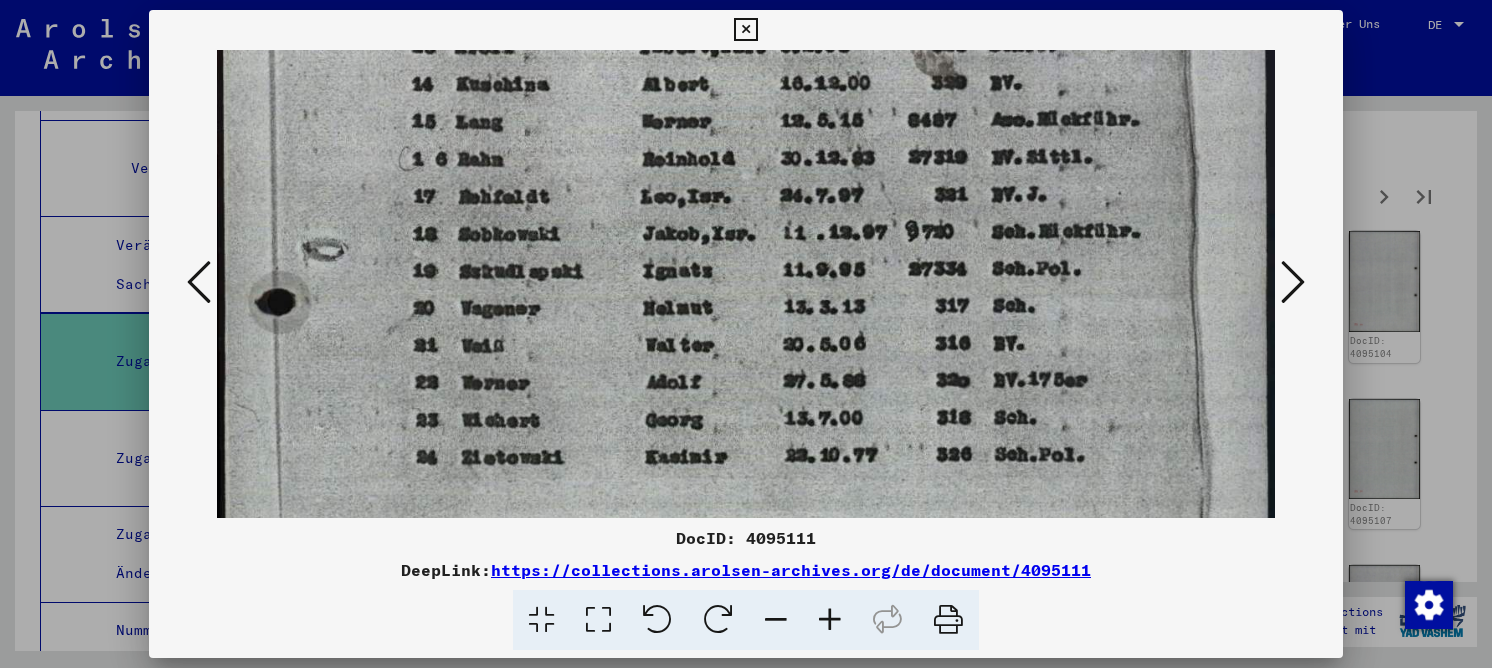 click at bounding box center (1293, 282) 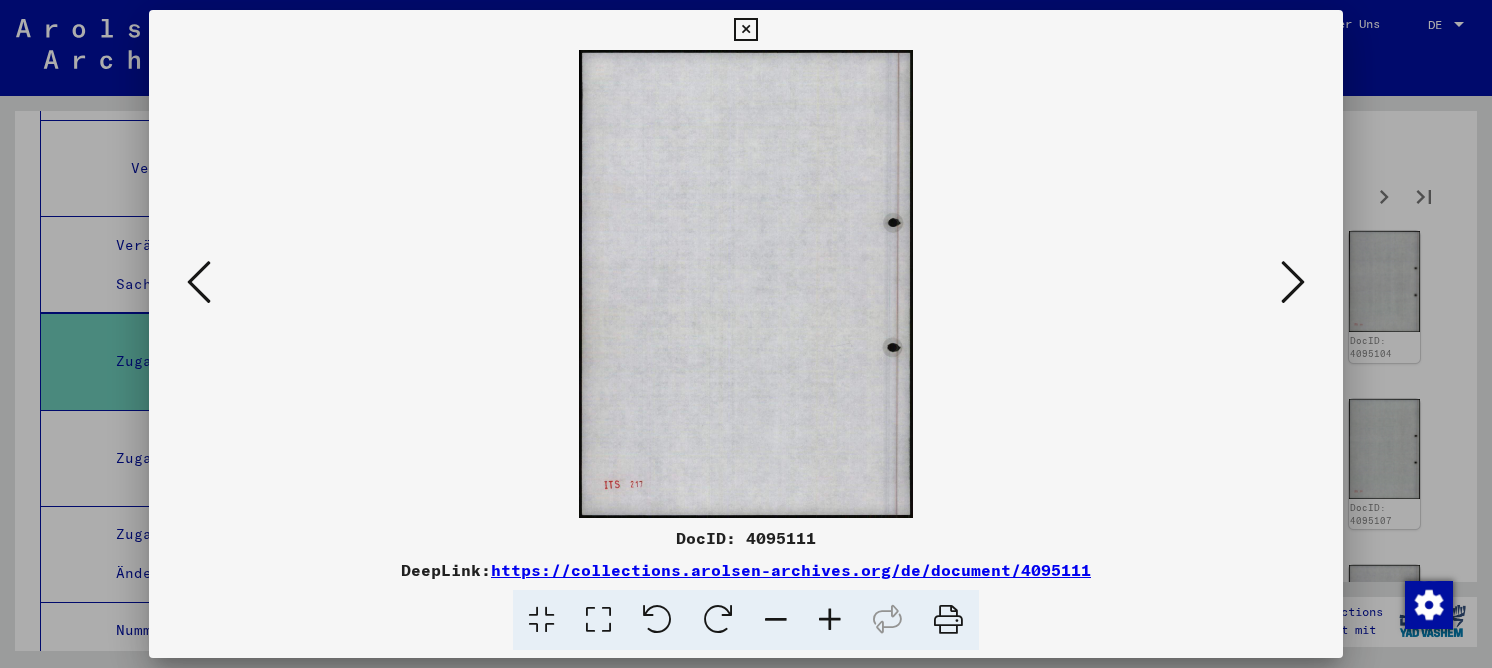 scroll, scrollTop: 0, scrollLeft: 0, axis: both 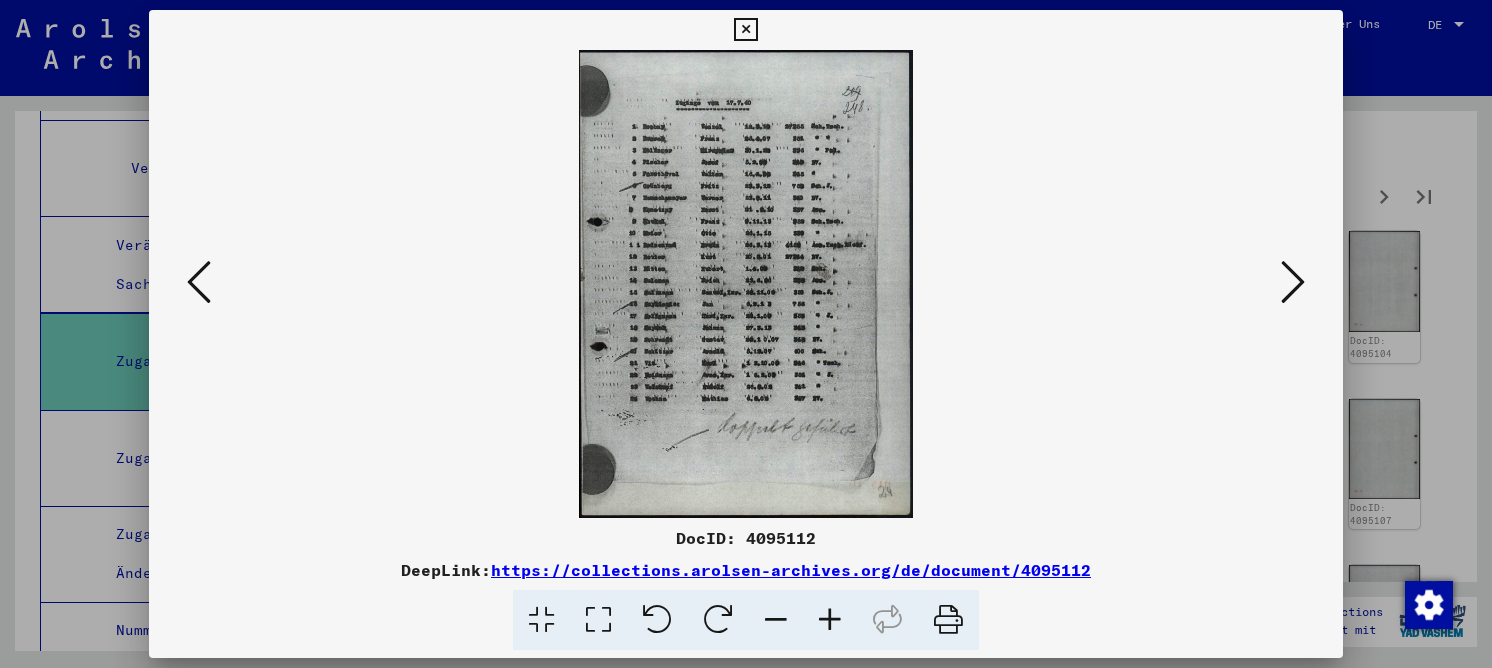 drag, startPoint x: 607, startPoint y: 604, endPoint x: 609, endPoint y: 594, distance: 10.198039 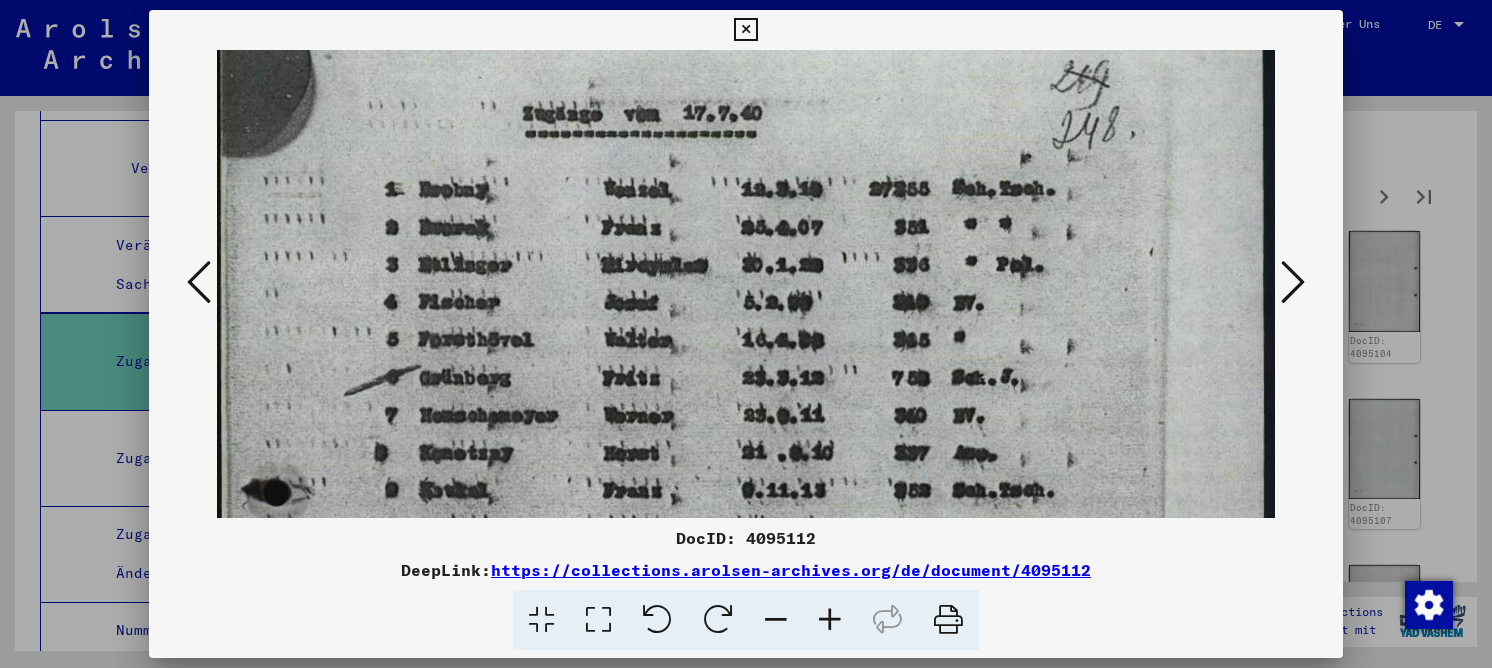 drag, startPoint x: 992, startPoint y: 440, endPoint x: 971, endPoint y: 346, distance: 96.317184 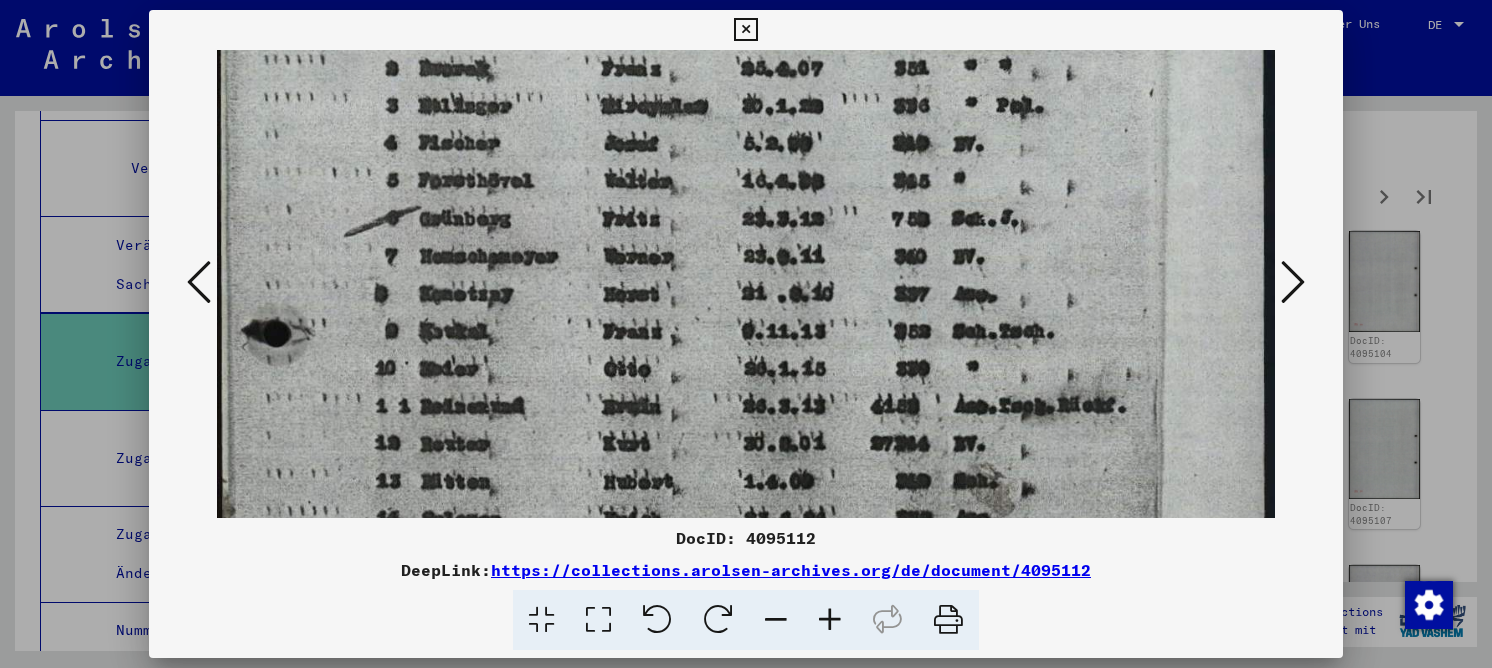 drag, startPoint x: 908, startPoint y: 369, endPoint x: 893, endPoint y: 296, distance: 74.52516 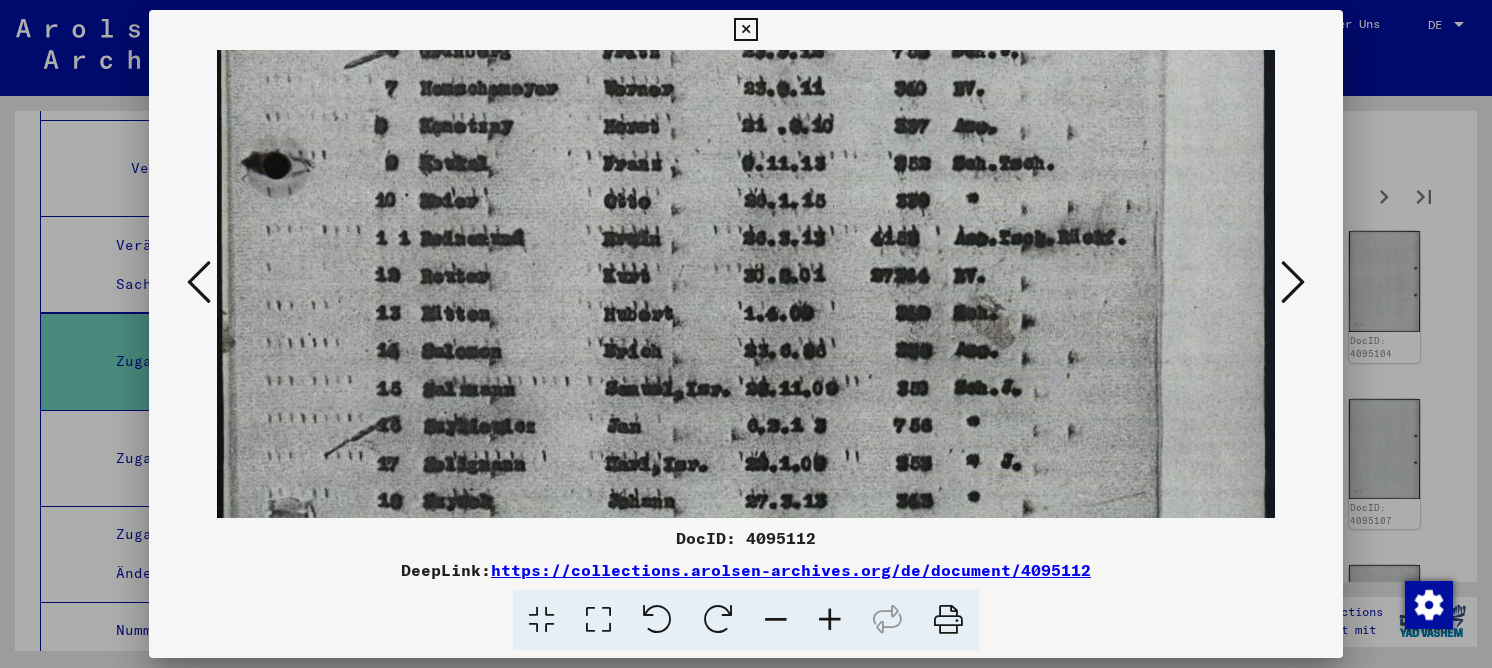 drag, startPoint x: 872, startPoint y: 350, endPoint x: 870, endPoint y: 216, distance: 134.01492 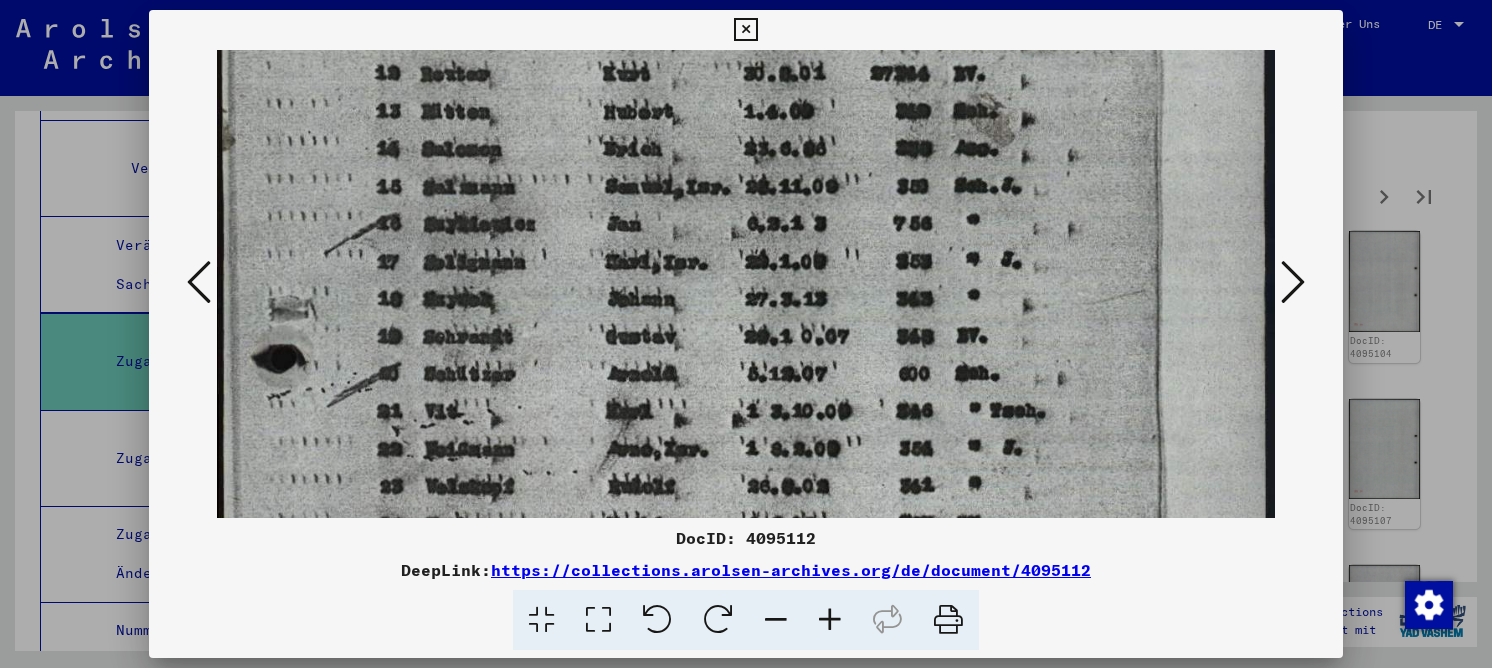 drag, startPoint x: 865, startPoint y: 387, endPoint x: 865, endPoint y: 188, distance: 199 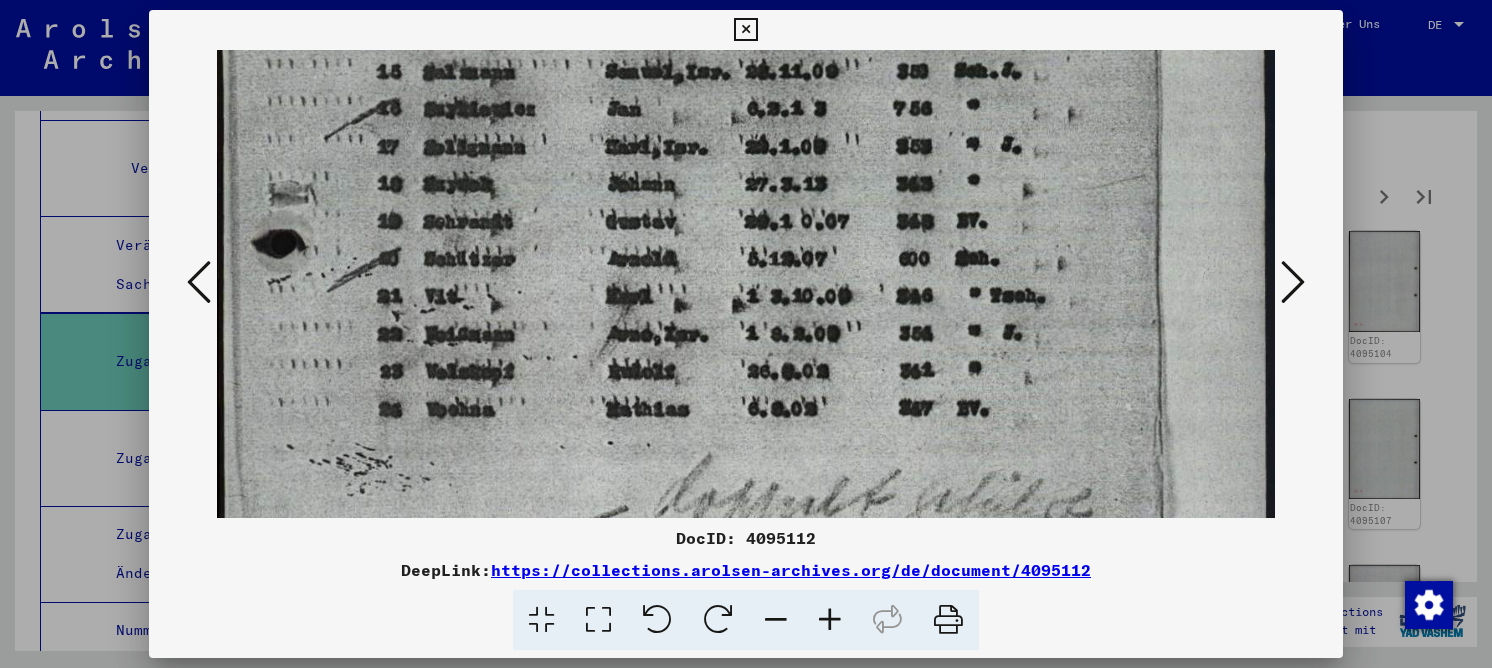 drag, startPoint x: 855, startPoint y: 340, endPoint x: 880, endPoint y: 207, distance: 135.32922 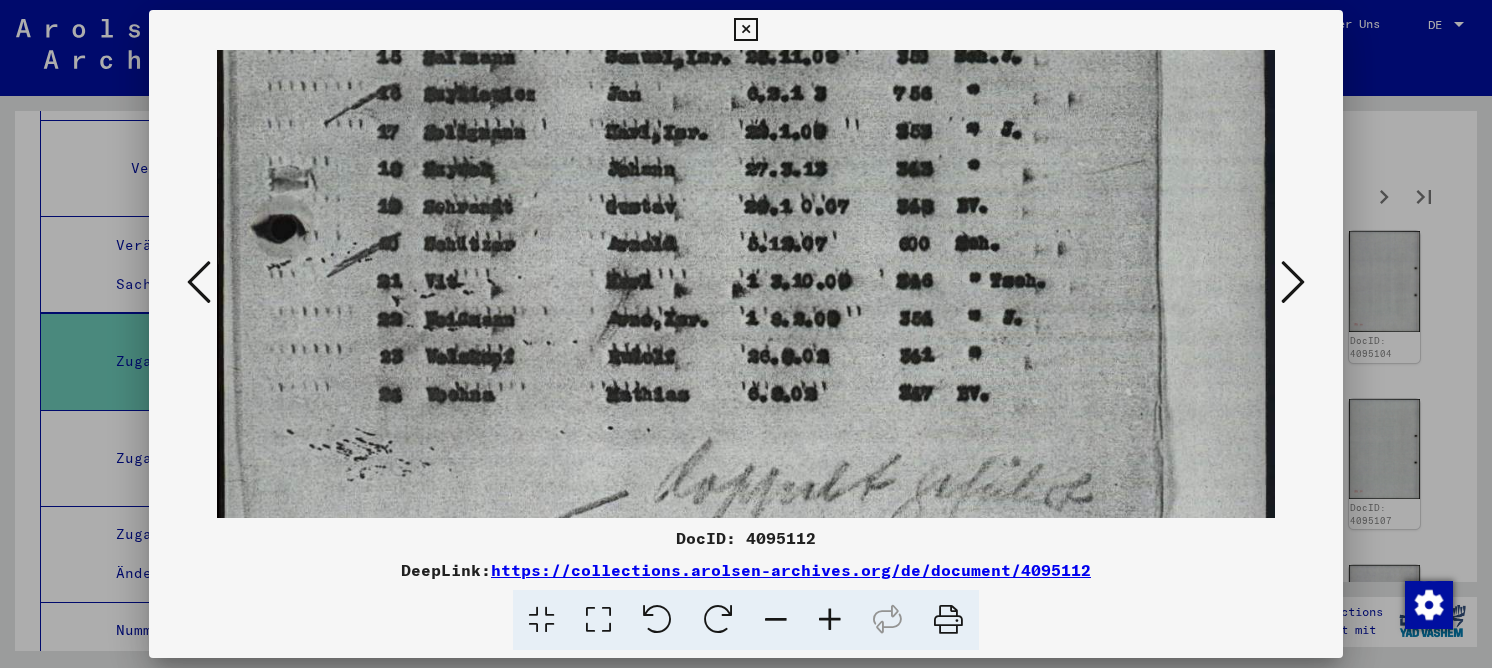 click at bounding box center [1293, 282] 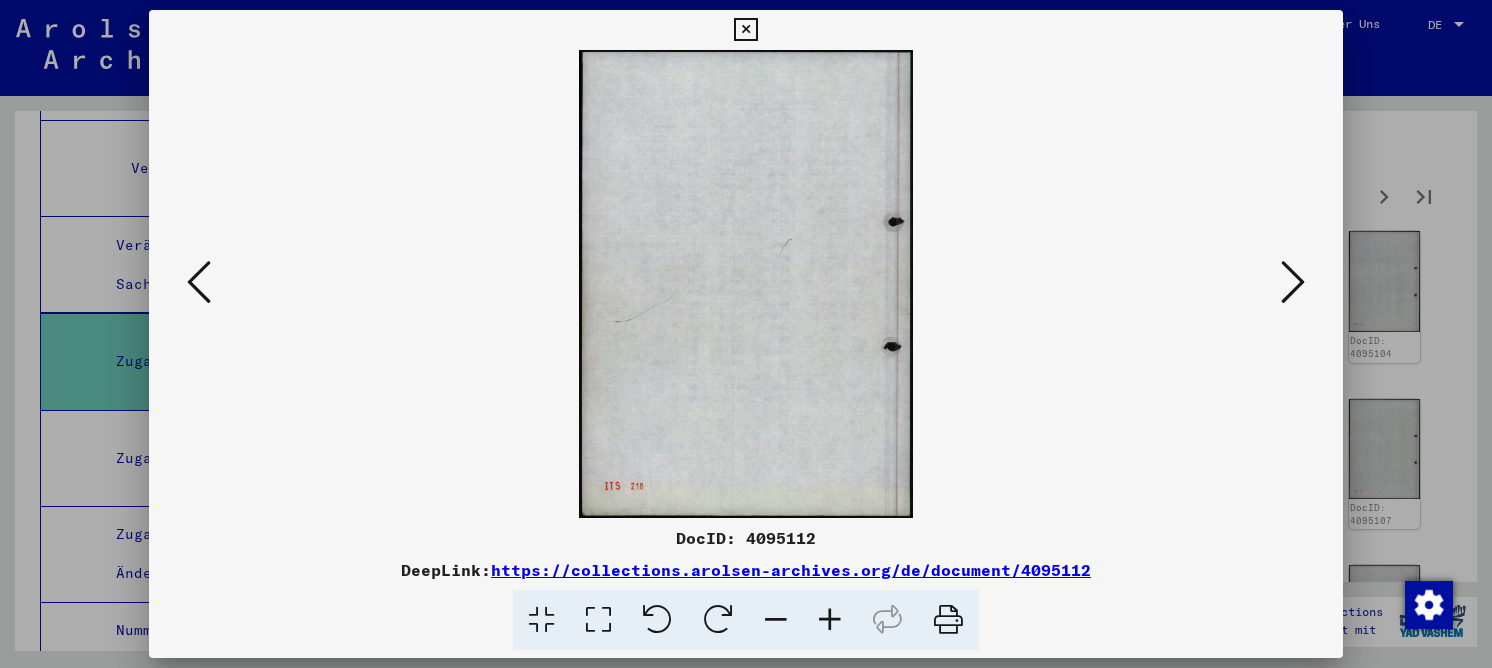 click at bounding box center [1293, 282] 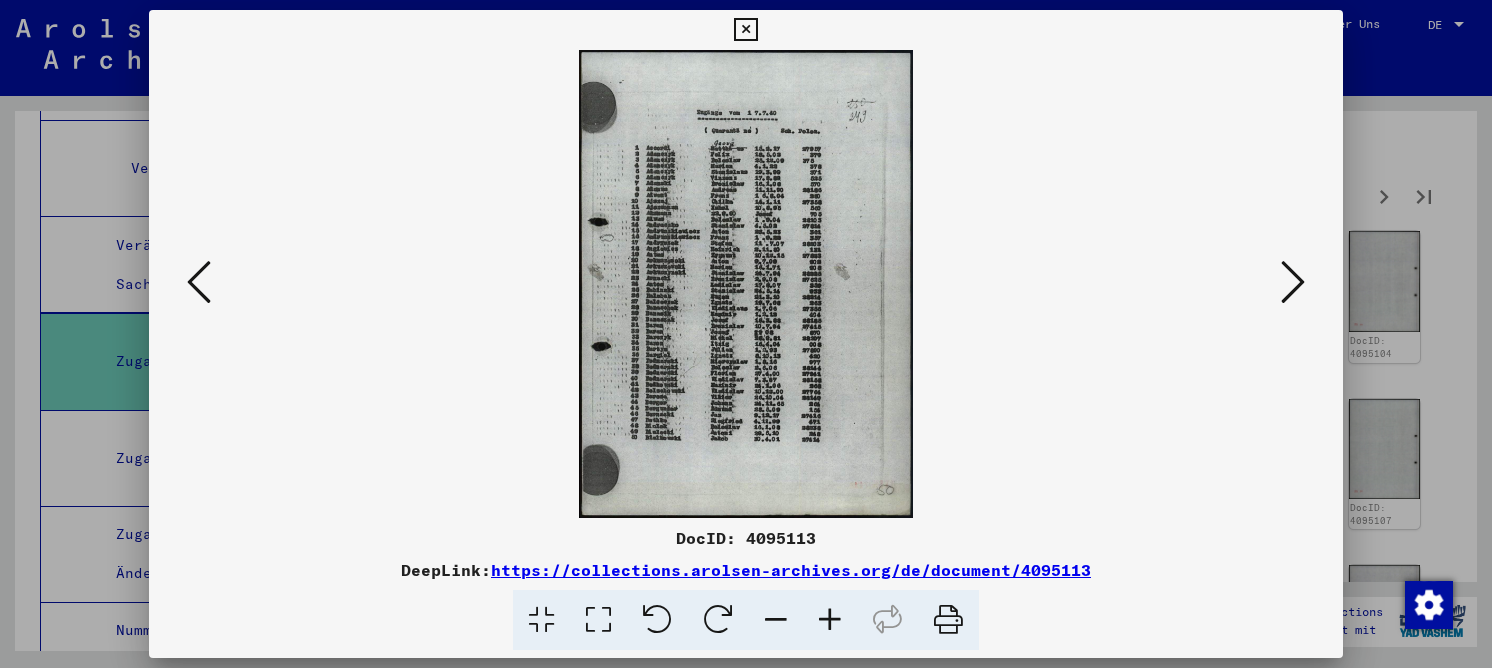 click at bounding box center (598, 620) 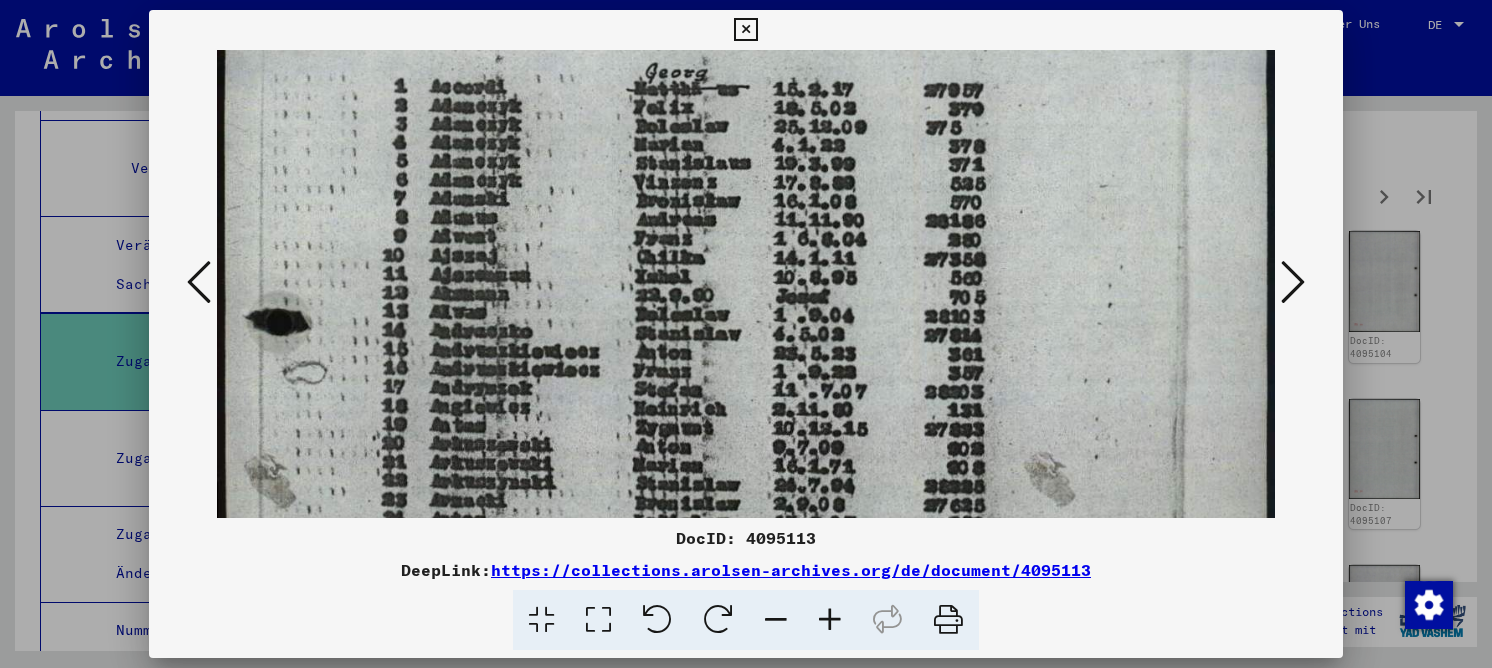 drag, startPoint x: 735, startPoint y: 251, endPoint x: 747, endPoint y: 140, distance: 111.64677 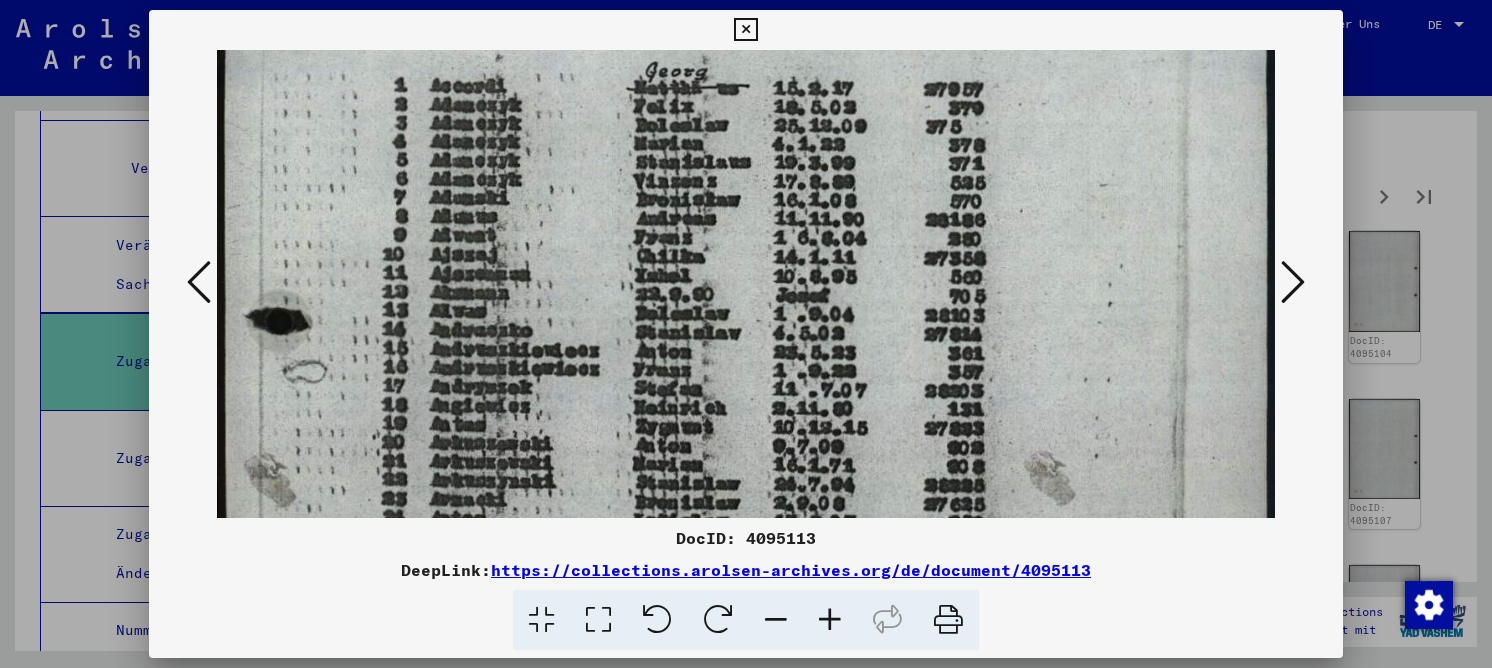 click at bounding box center (746, 518) 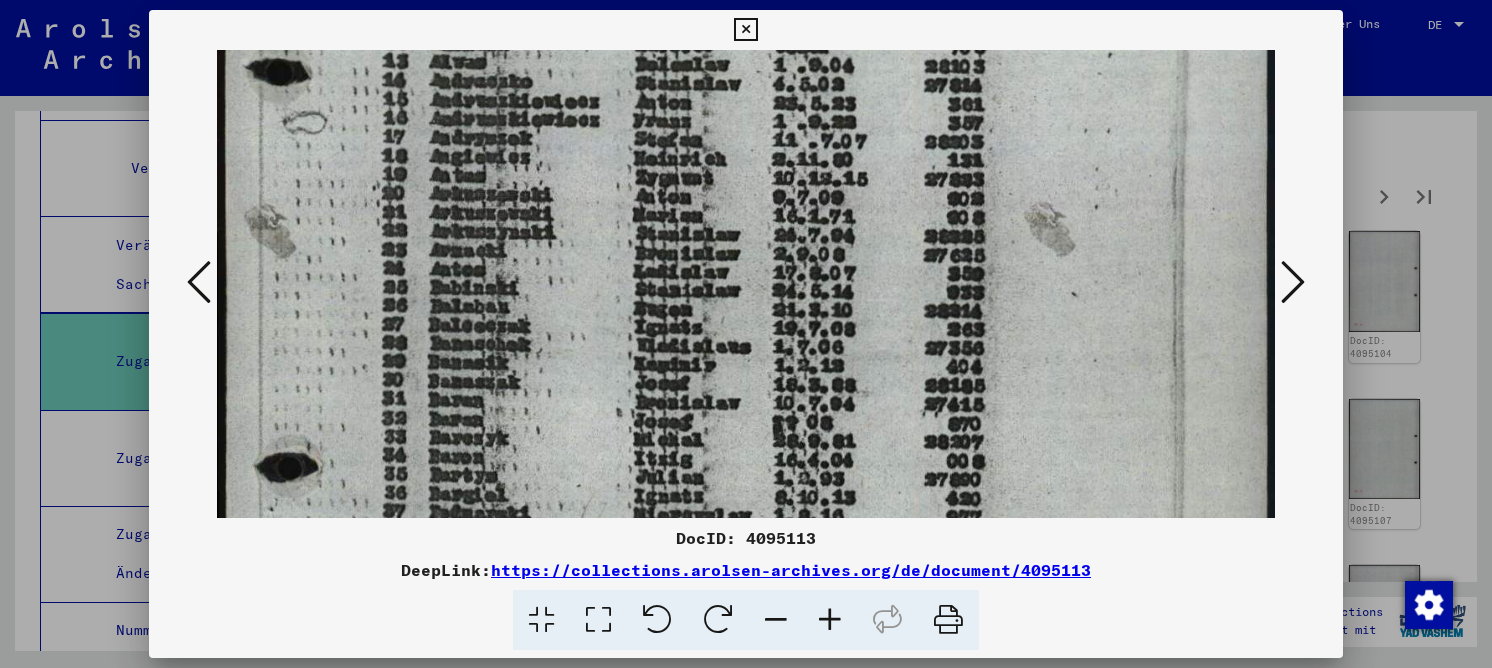 drag, startPoint x: 722, startPoint y: 114, endPoint x: 729, endPoint y: 99, distance: 16.552946 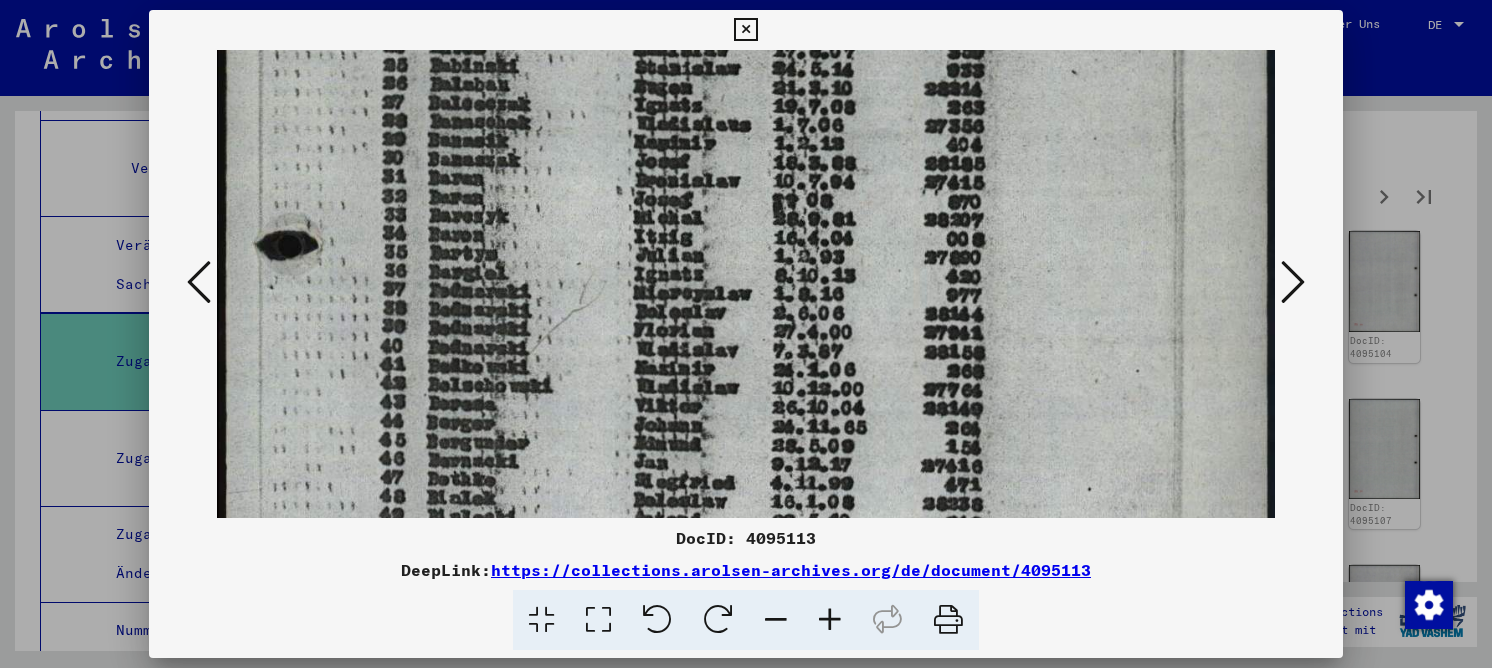 drag, startPoint x: 718, startPoint y: 201, endPoint x: 733, endPoint y: 112, distance: 90.255196 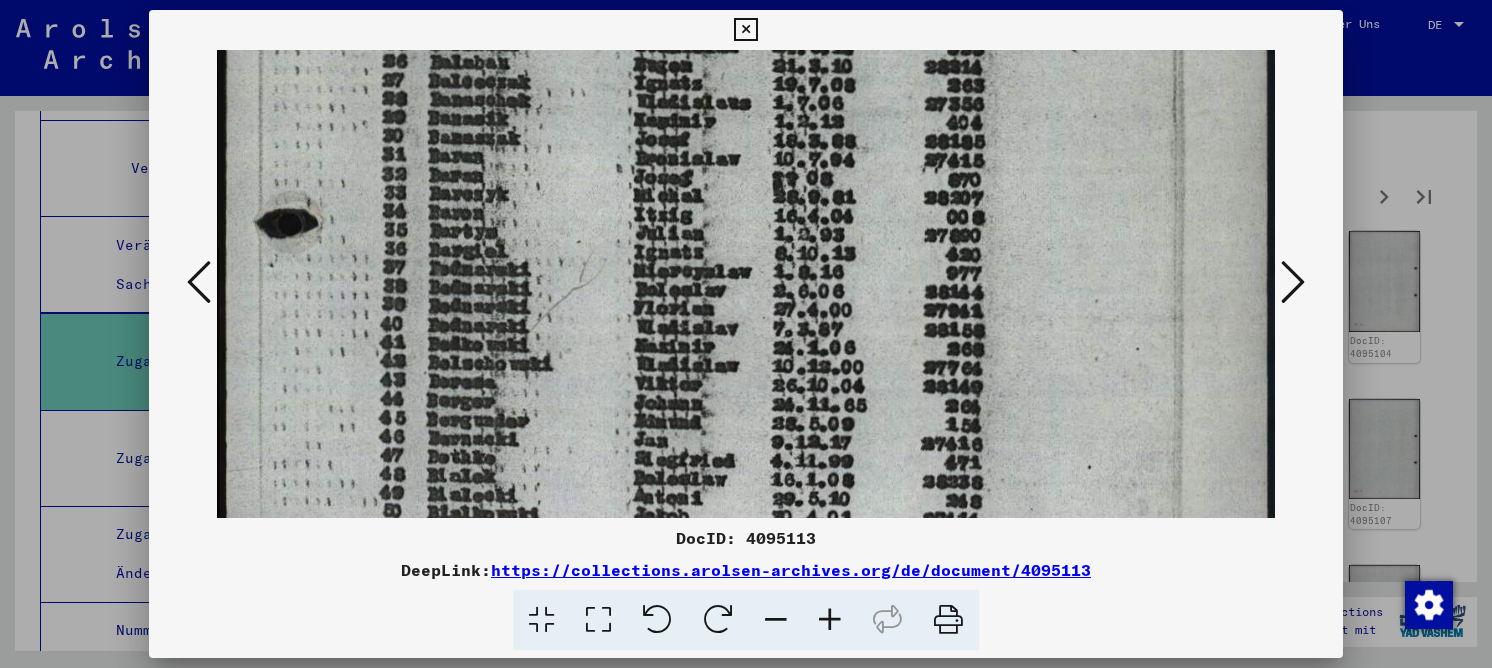scroll, scrollTop: 967, scrollLeft: 0, axis: vertical 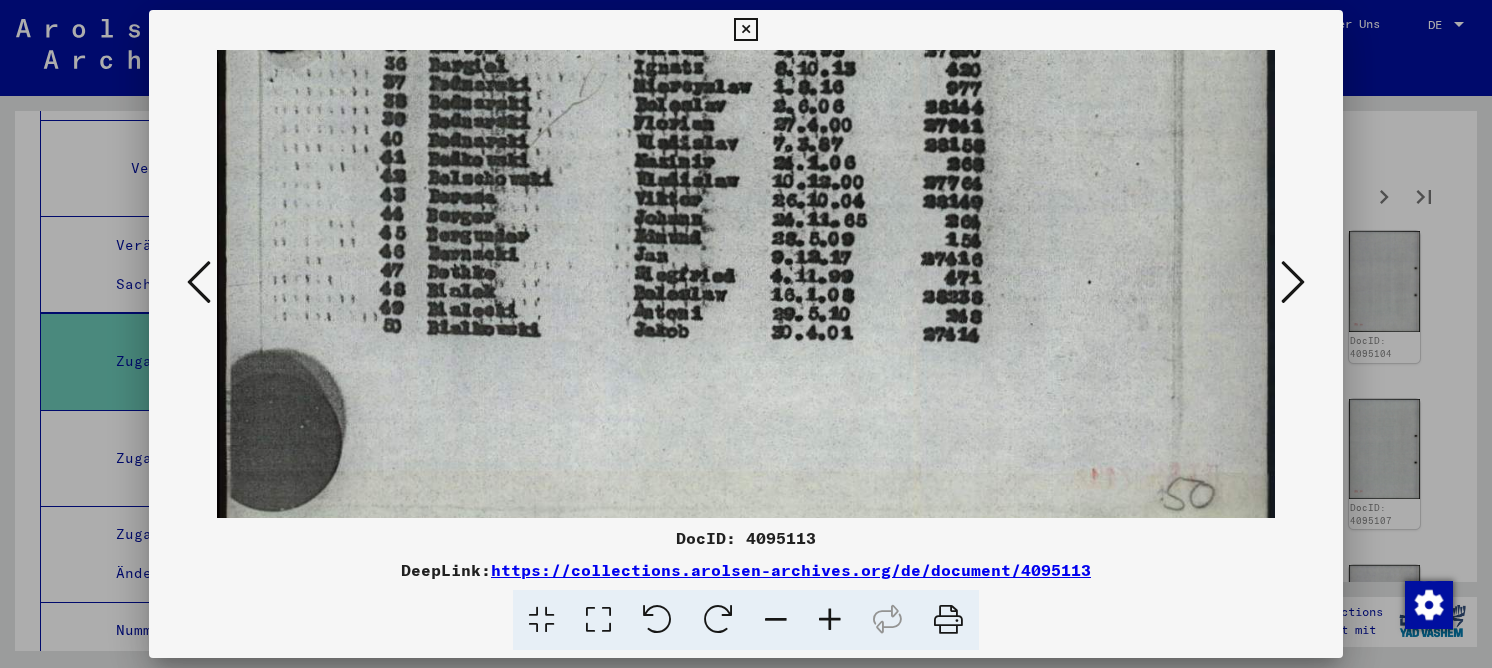 drag, startPoint x: 898, startPoint y: 248, endPoint x: 907, endPoint y: 91, distance: 157.25775 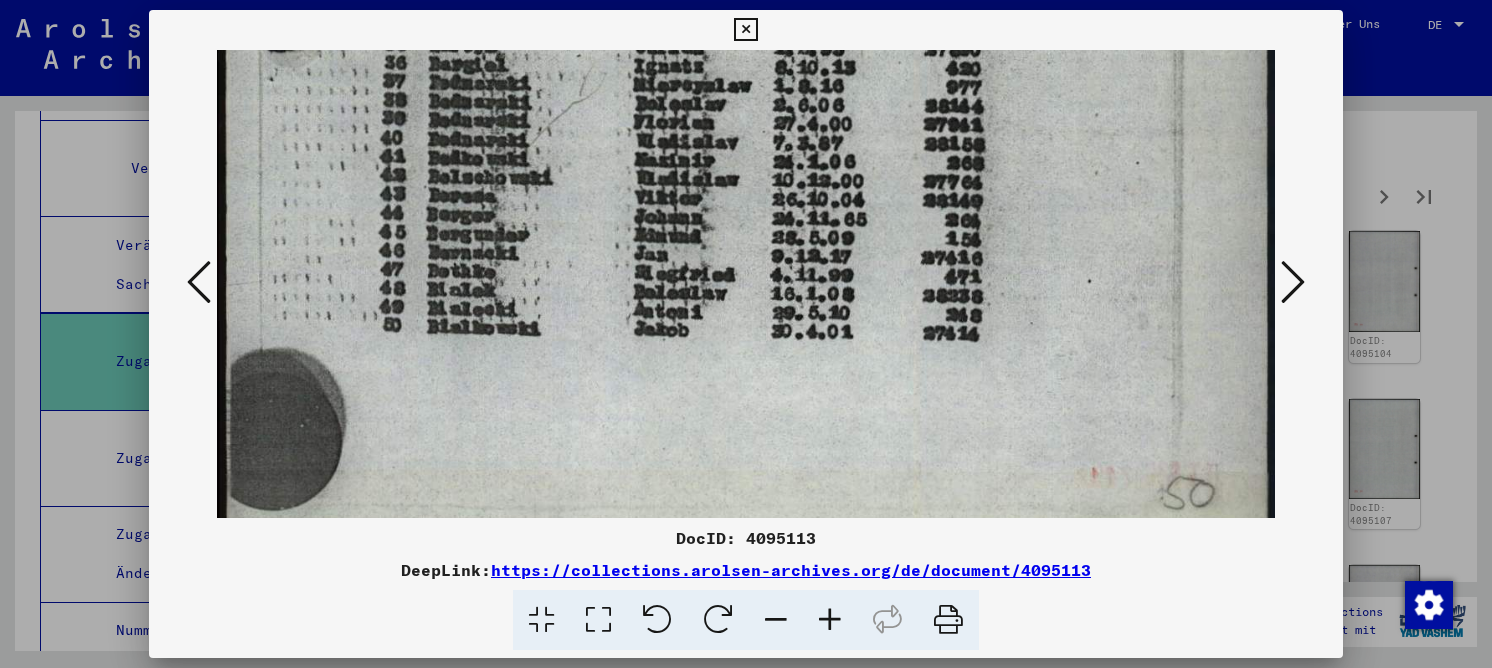 click at bounding box center (746, -161) 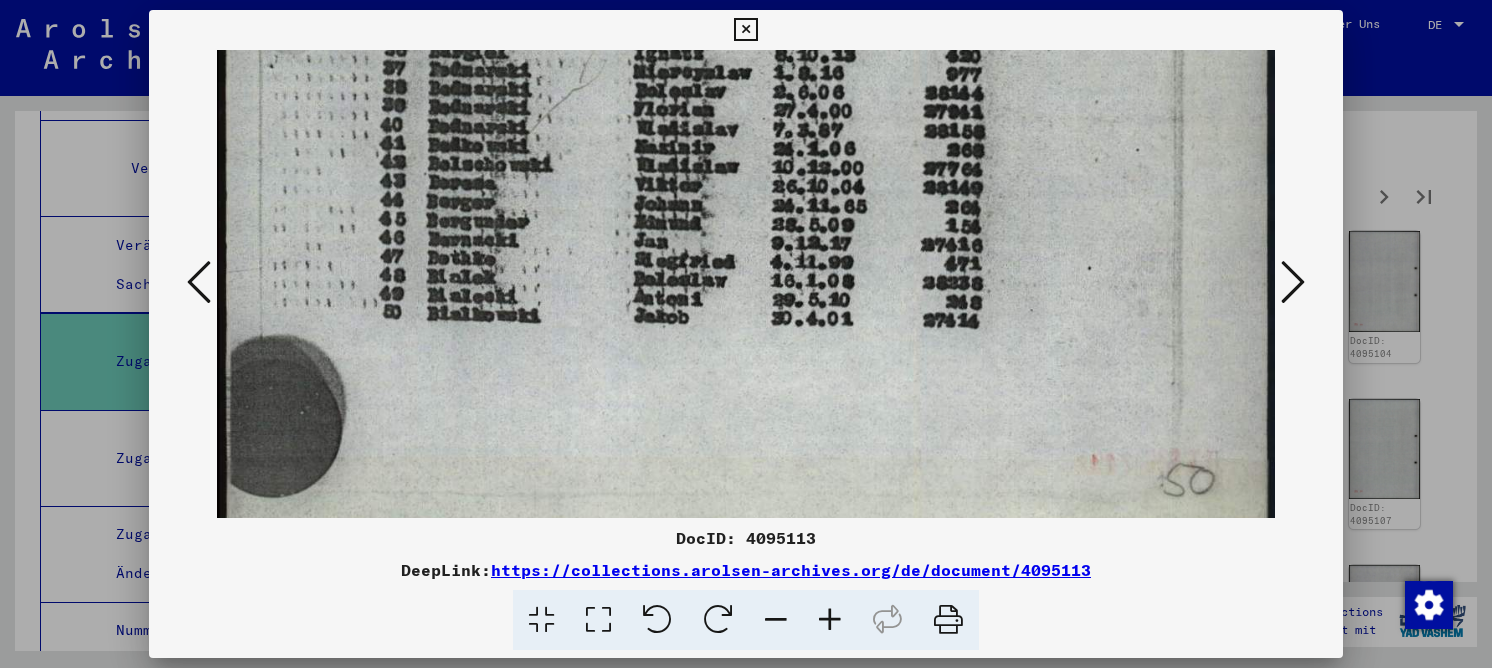 click at bounding box center (1293, 282) 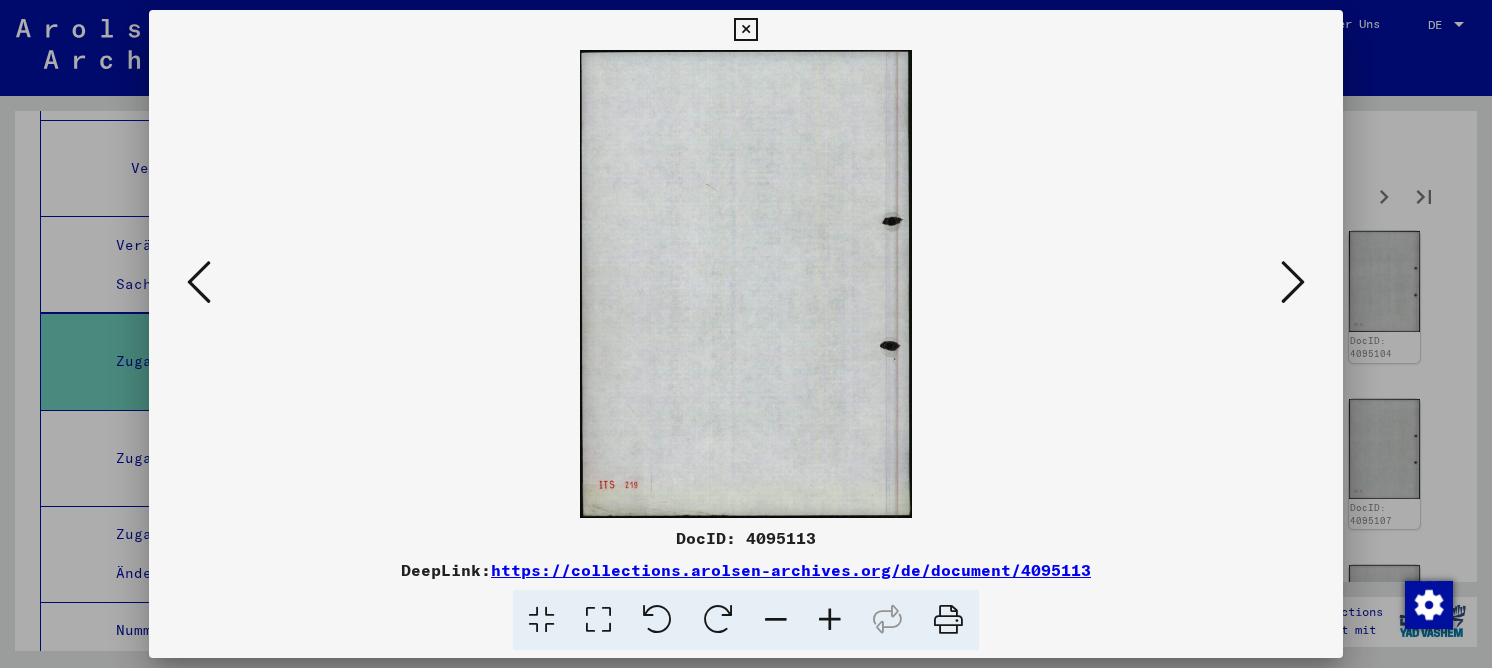scroll, scrollTop: 0, scrollLeft: 0, axis: both 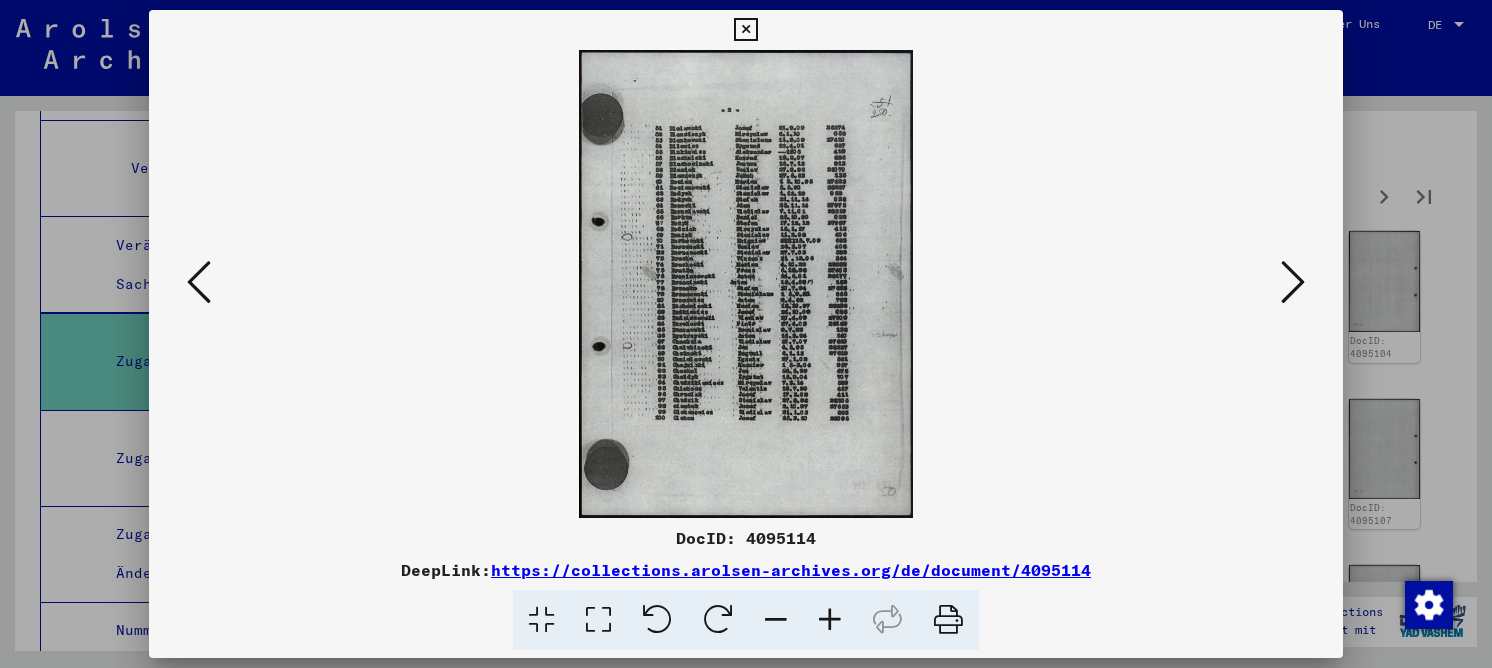 click at bounding box center [598, 620] 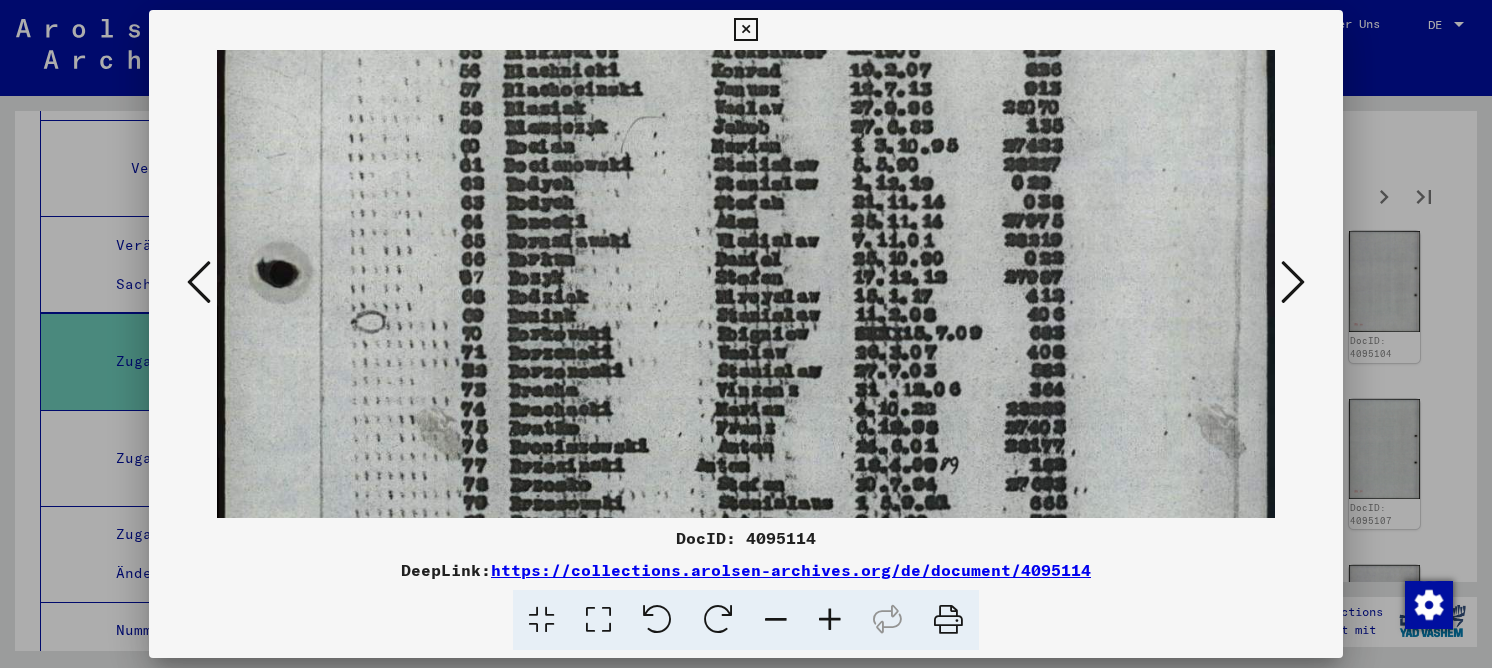 drag, startPoint x: 734, startPoint y: 367, endPoint x: 718, endPoint y: 166, distance: 201.6358 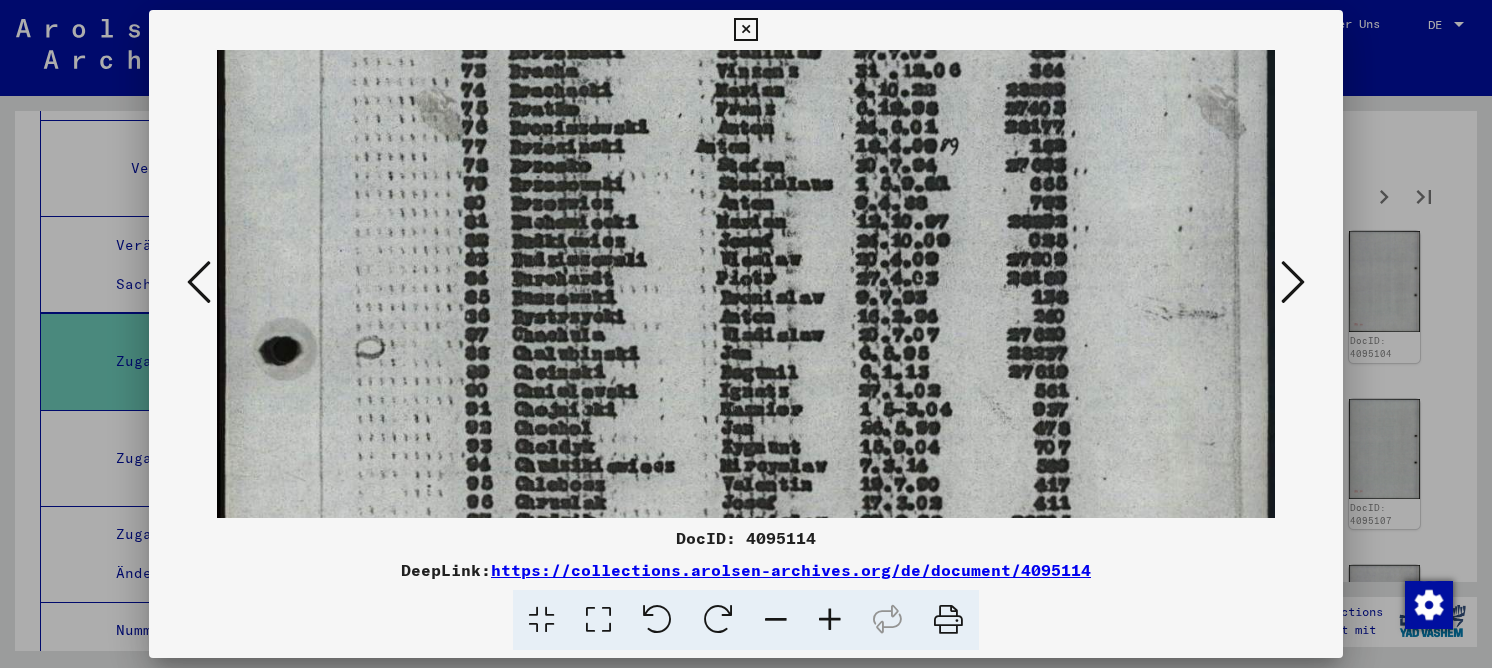 drag, startPoint x: 685, startPoint y: 146, endPoint x: 703, endPoint y: 58, distance: 89.822044 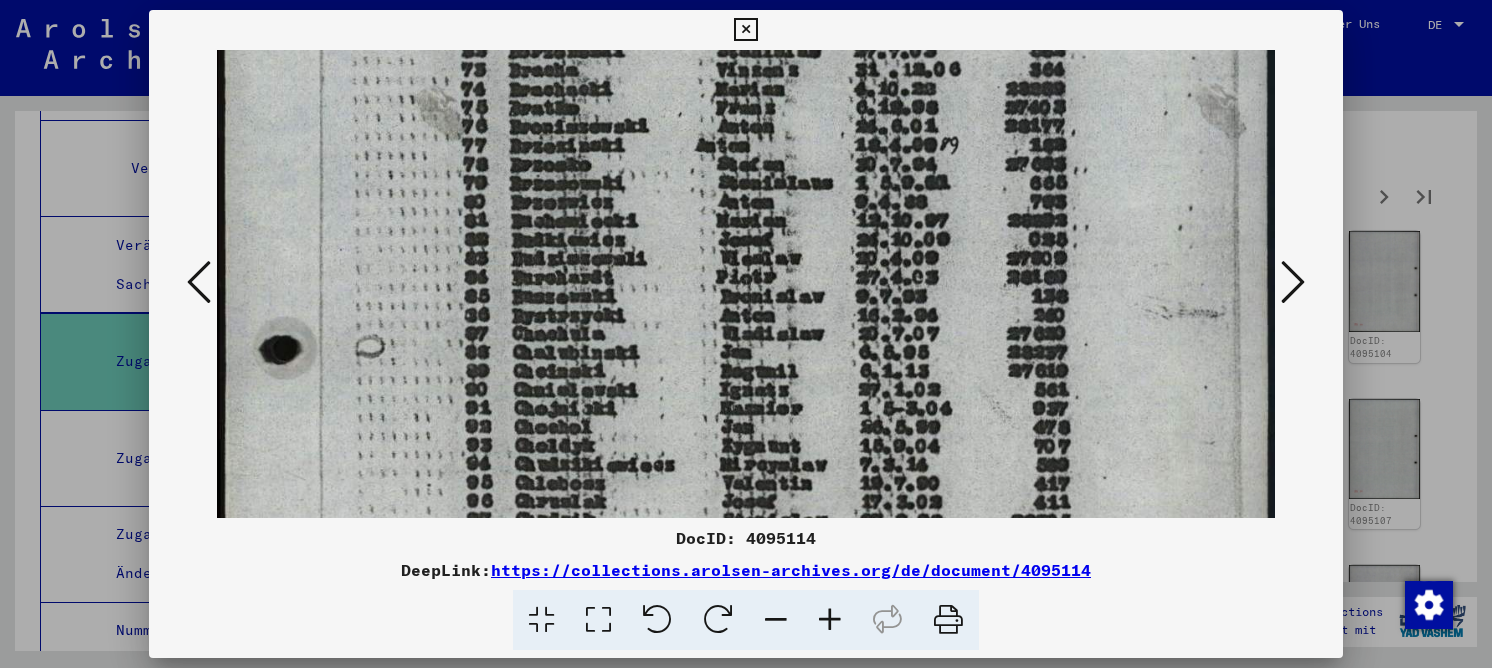 click at bounding box center (746, 151) 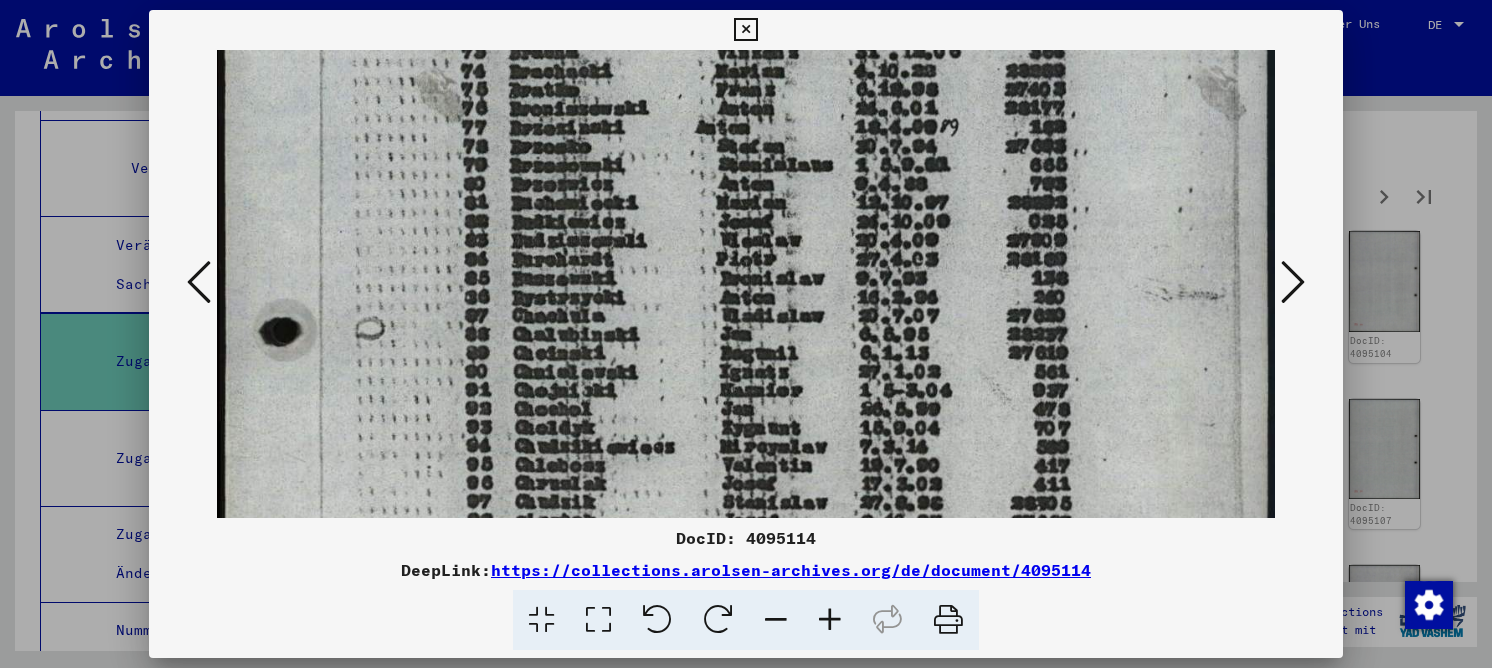 click at bounding box center [1293, 282] 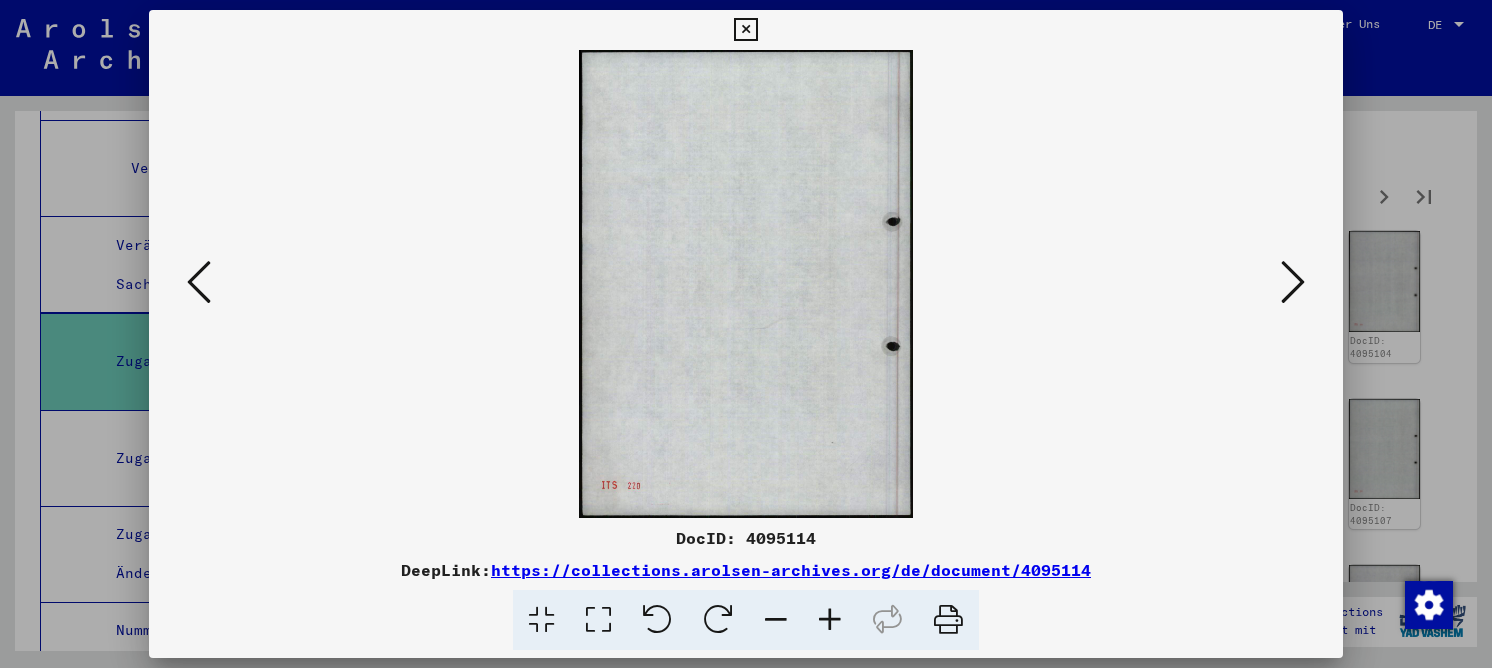 click at bounding box center (1293, 282) 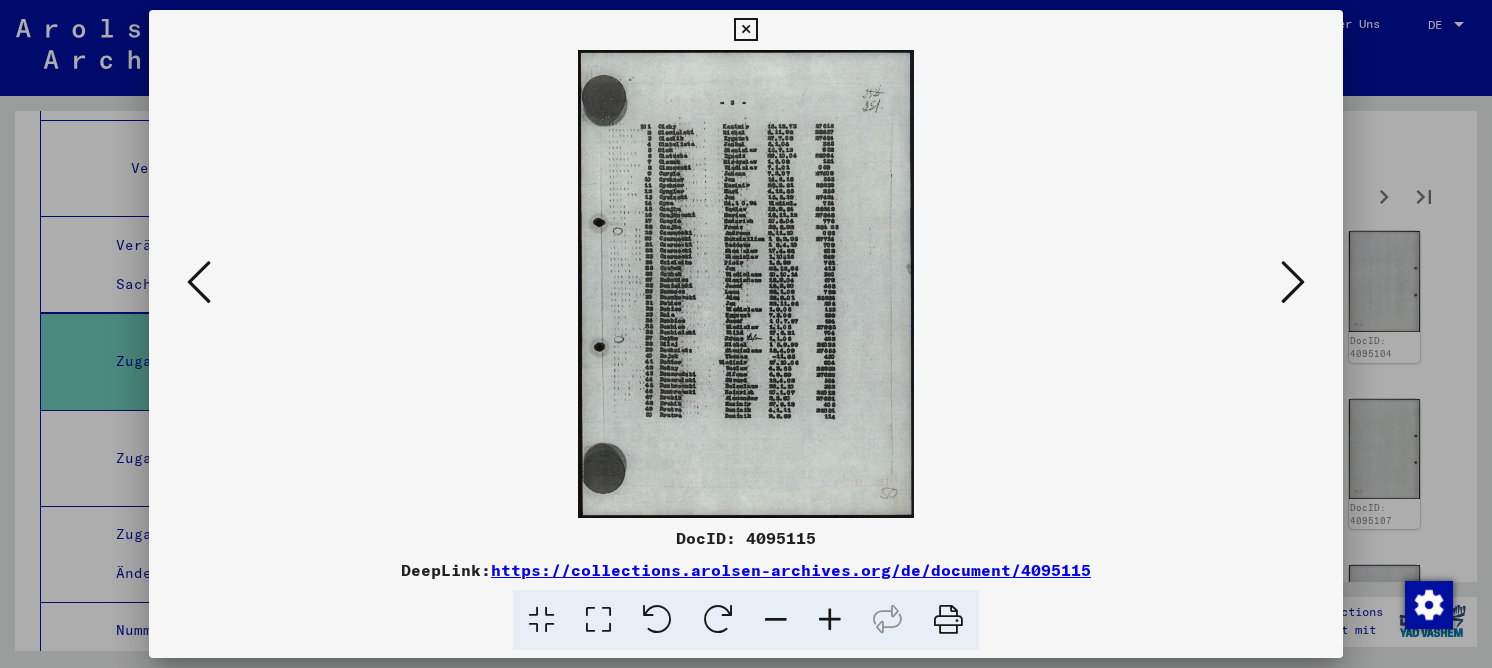 click at bounding box center (1293, 282) 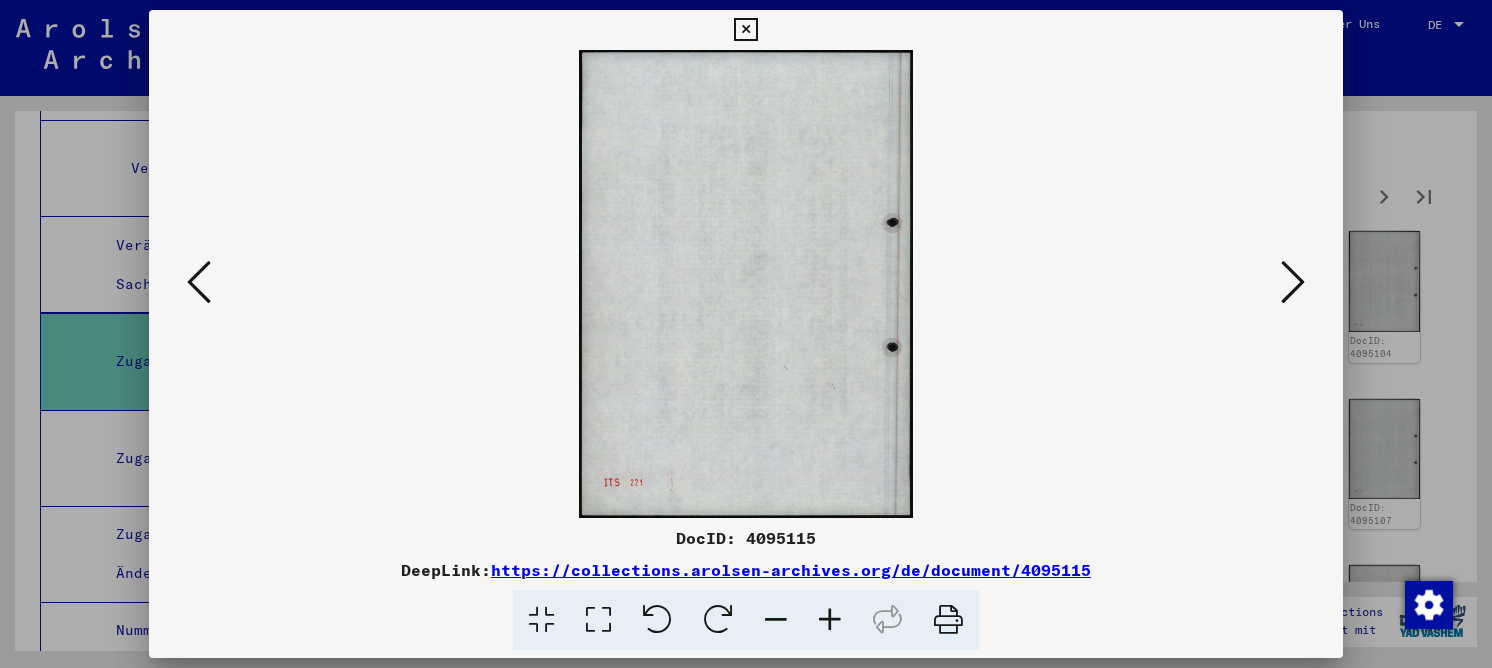 click at bounding box center (1293, 282) 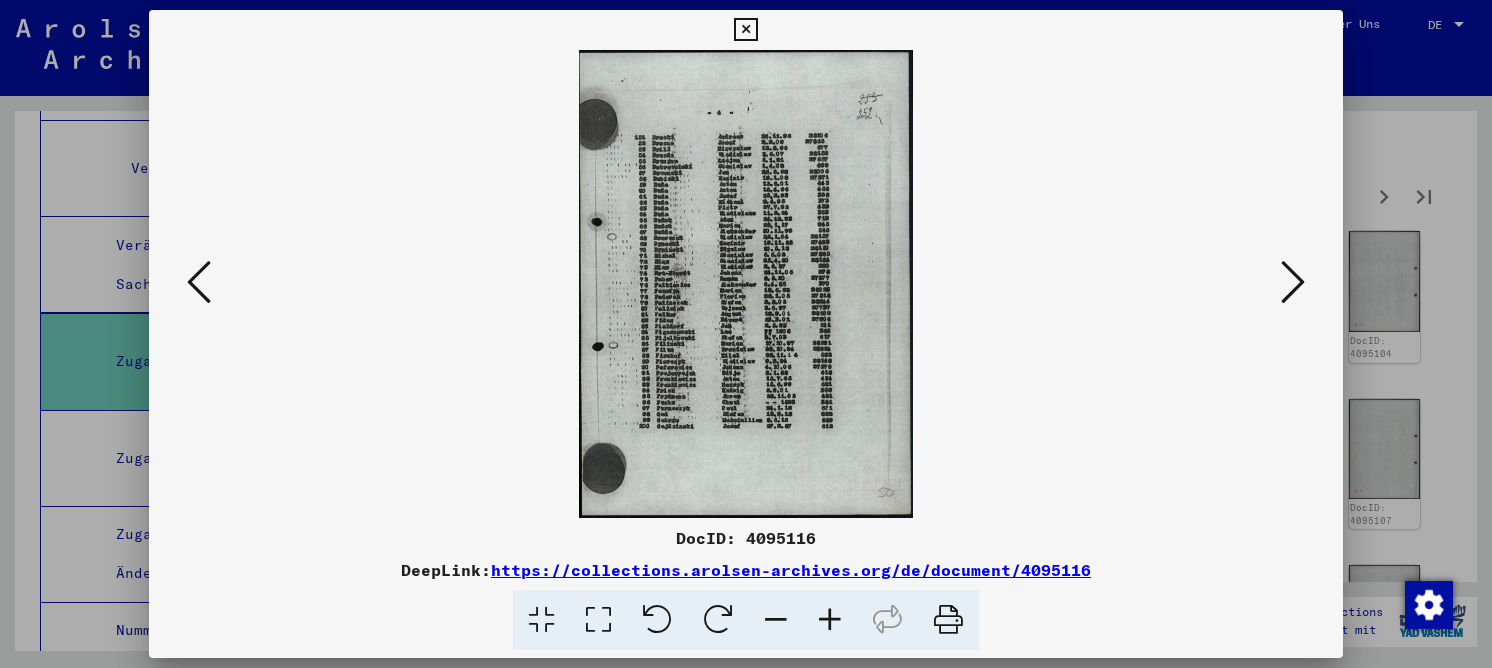 click at bounding box center (1293, 282) 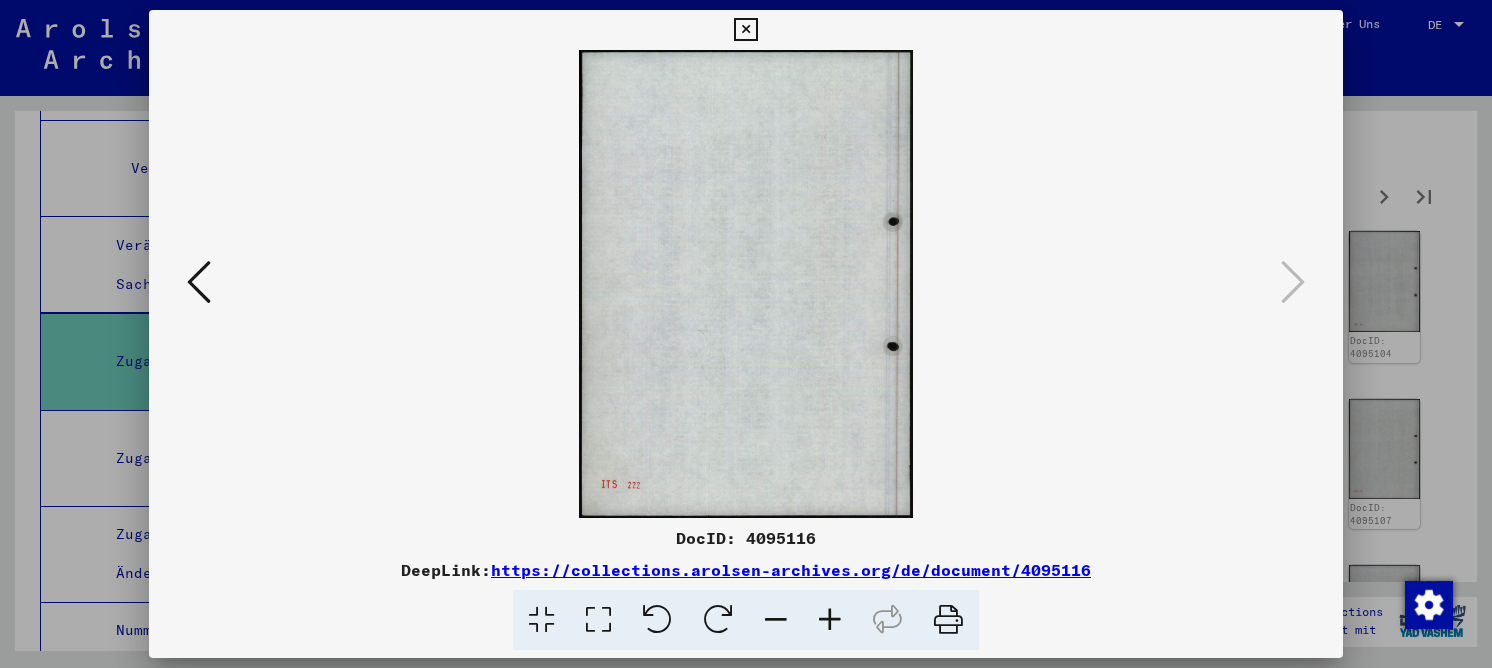 click at bounding box center [745, 30] 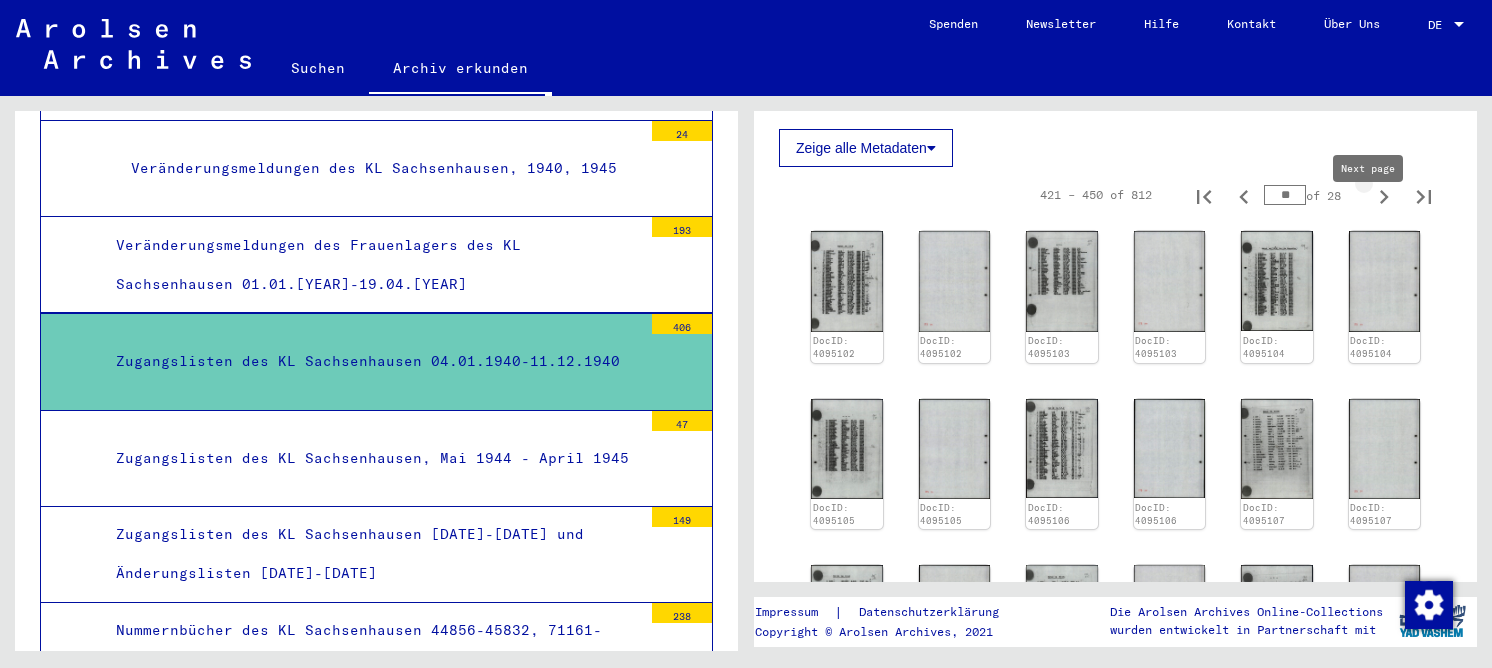 click 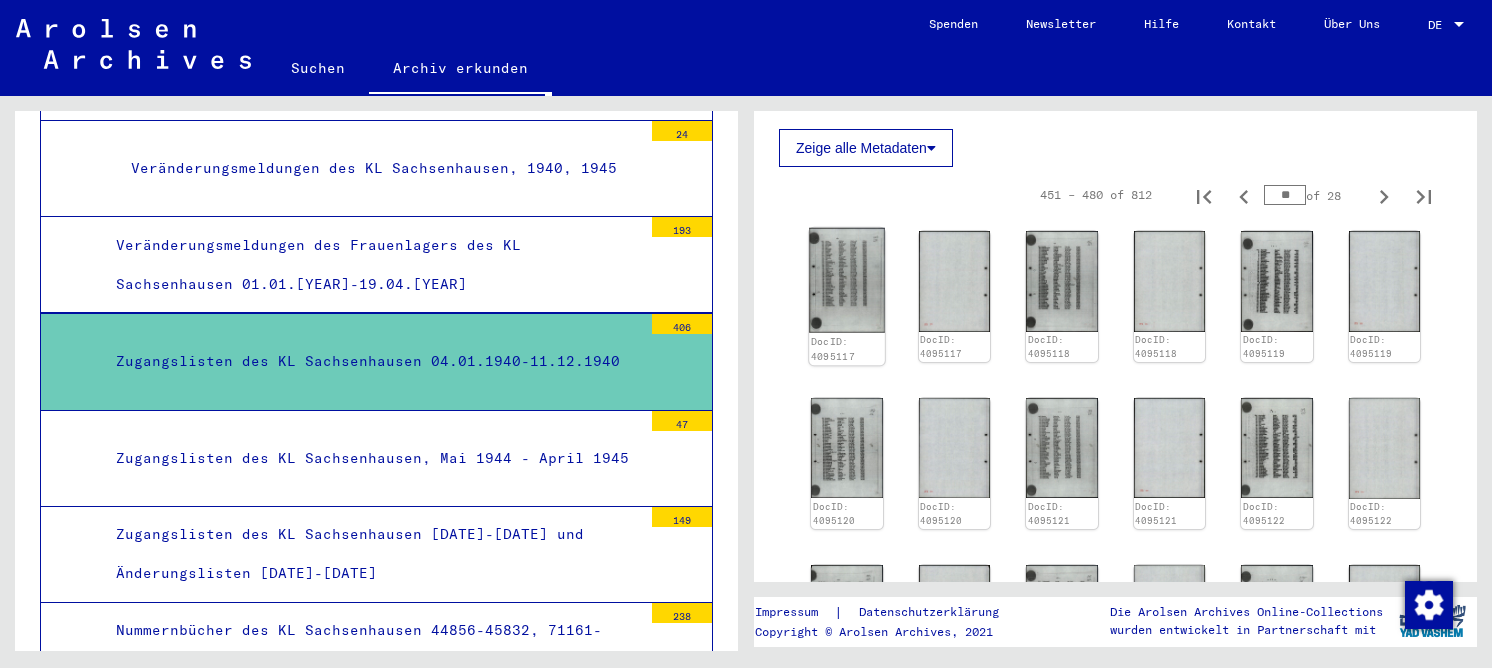 click 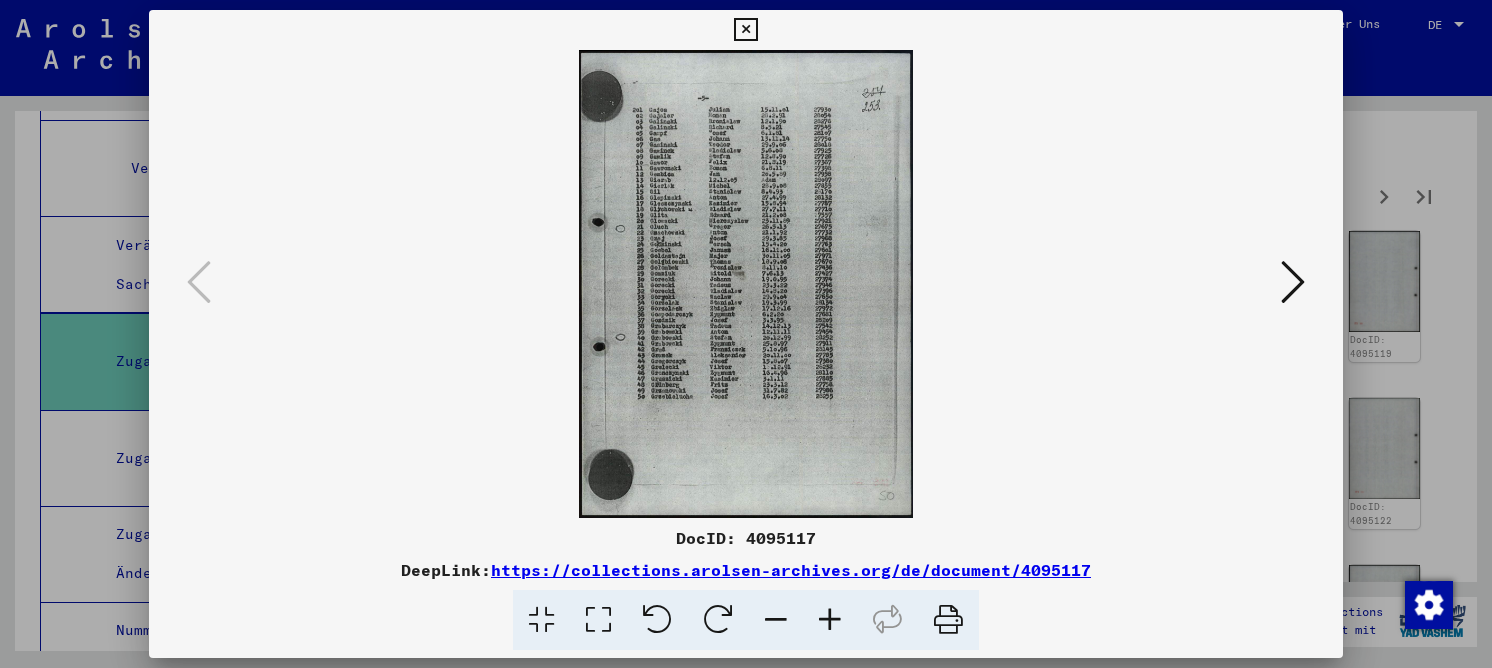 click at bounding box center [598, 620] 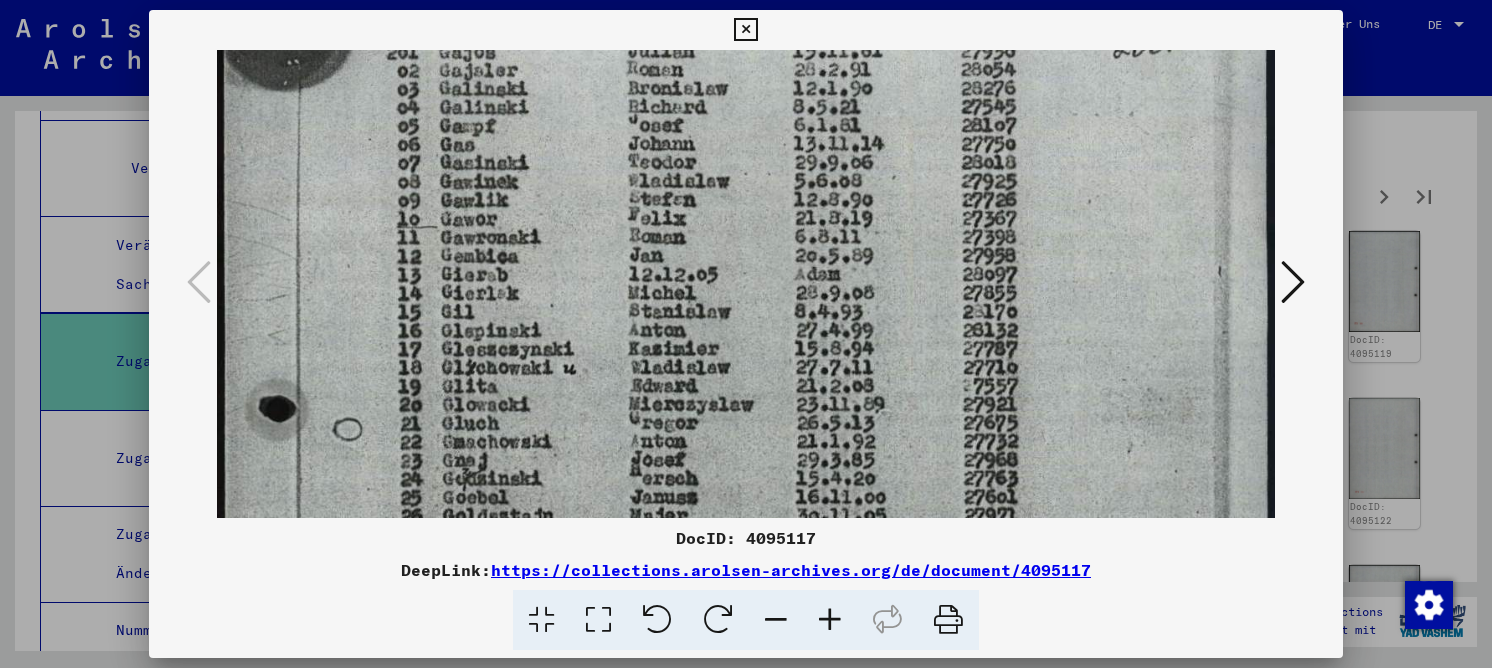 drag, startPoint x: 621, startPoint y: 308, endPoint x: 655, endPoint y: 110, distance: 200.89798 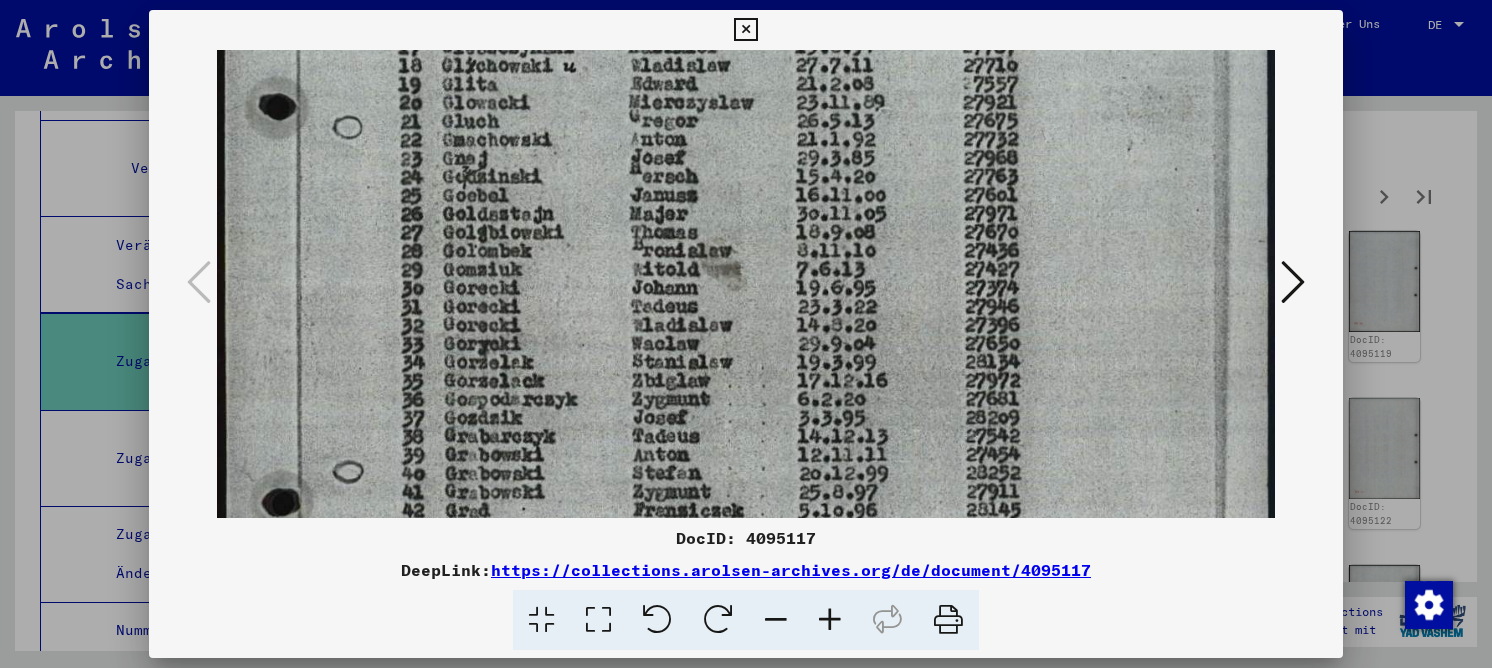 drag, startPoint x: 642, startPoint y: 276, endPoint x: 690, endPoint y: 117, distance: 166.08733 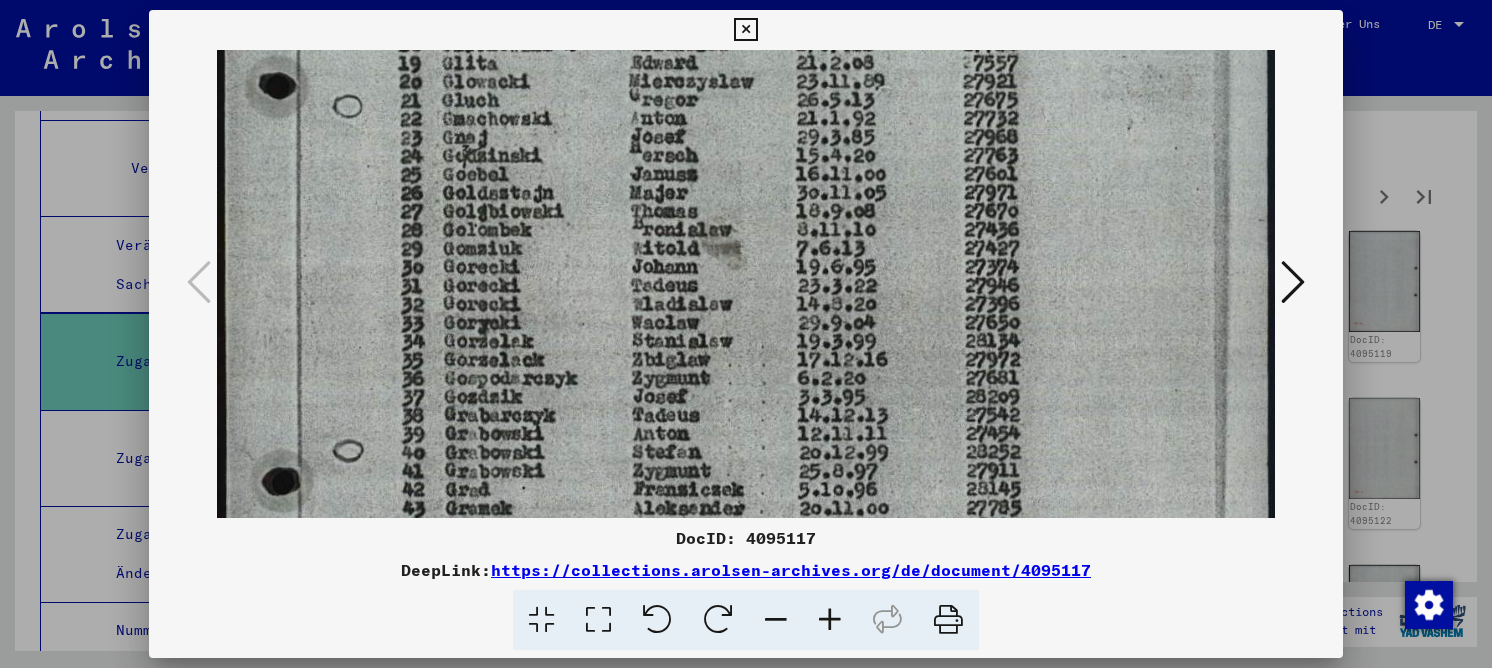 drag, startPoint x: 748, startPoint y: 25, endPoint x: 744, endPoint y: 45, distance: 20.396078 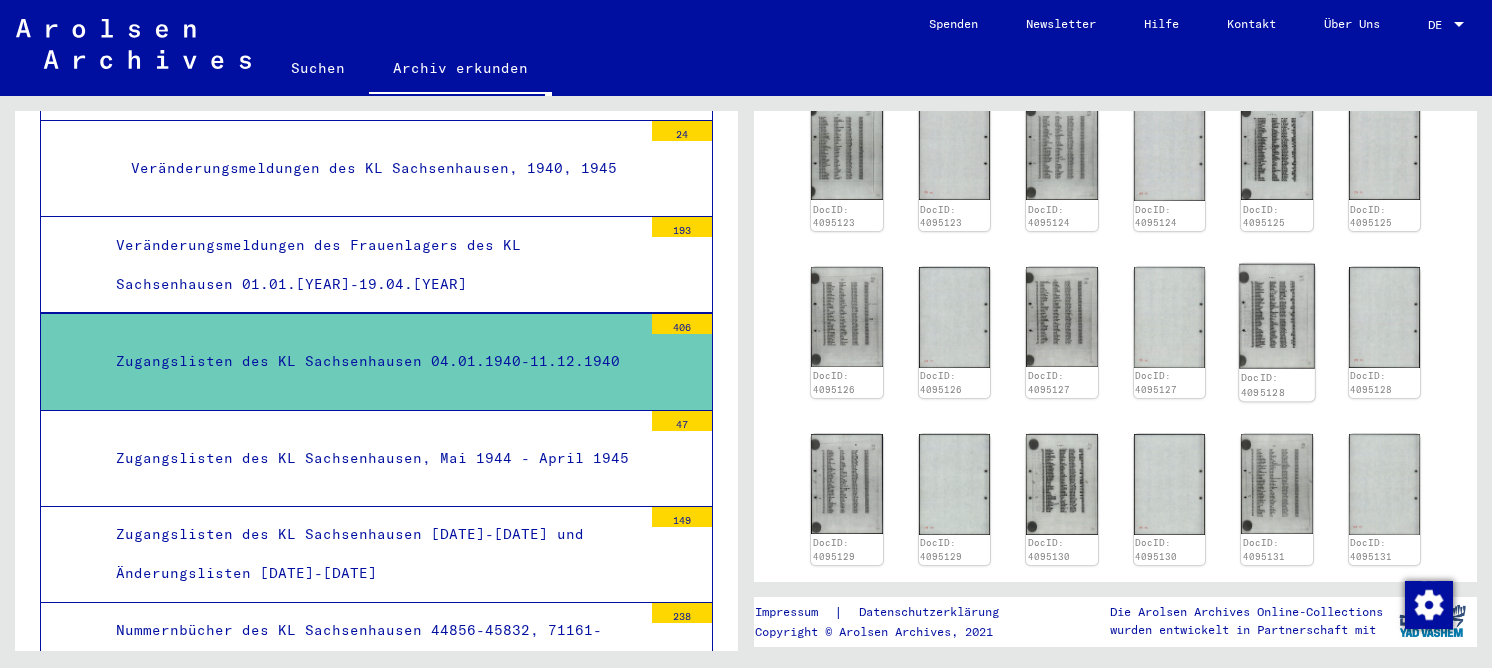 scroll, scrollTop: 1000, scrollLeft: 0, axis: vertical 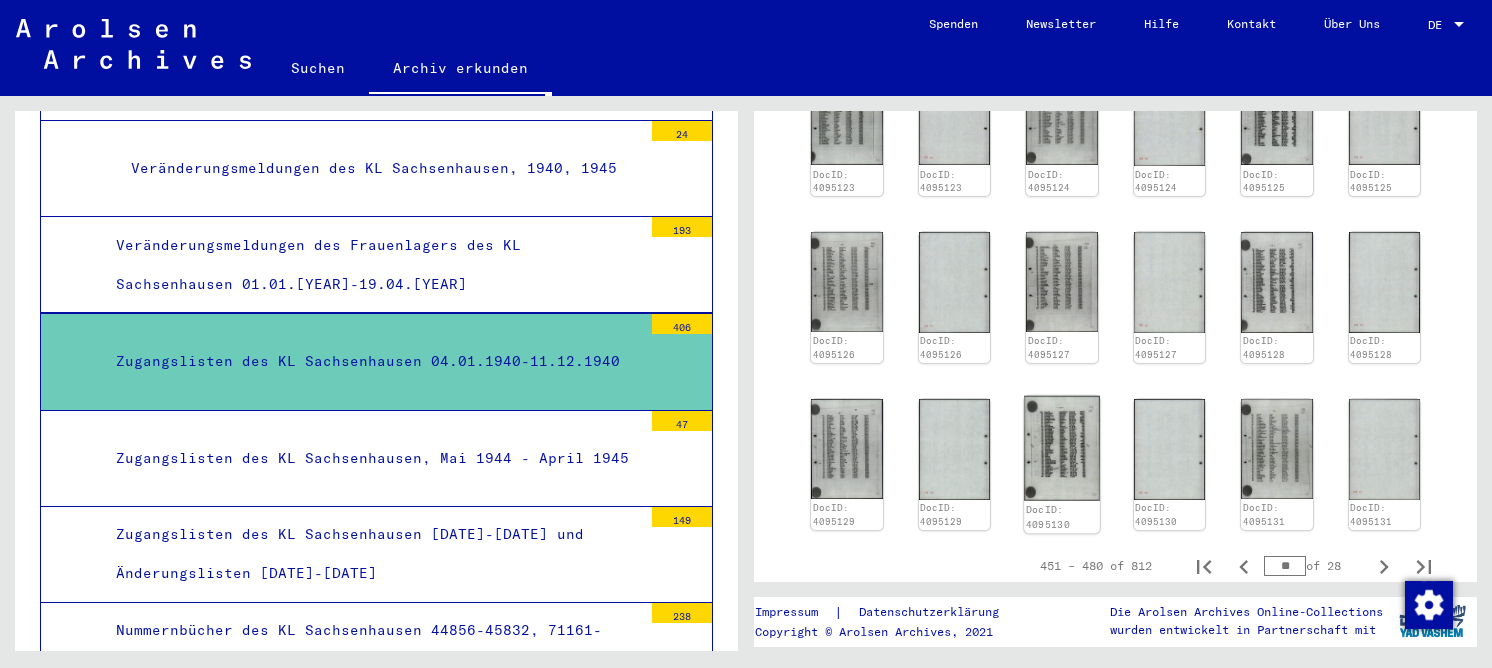 click 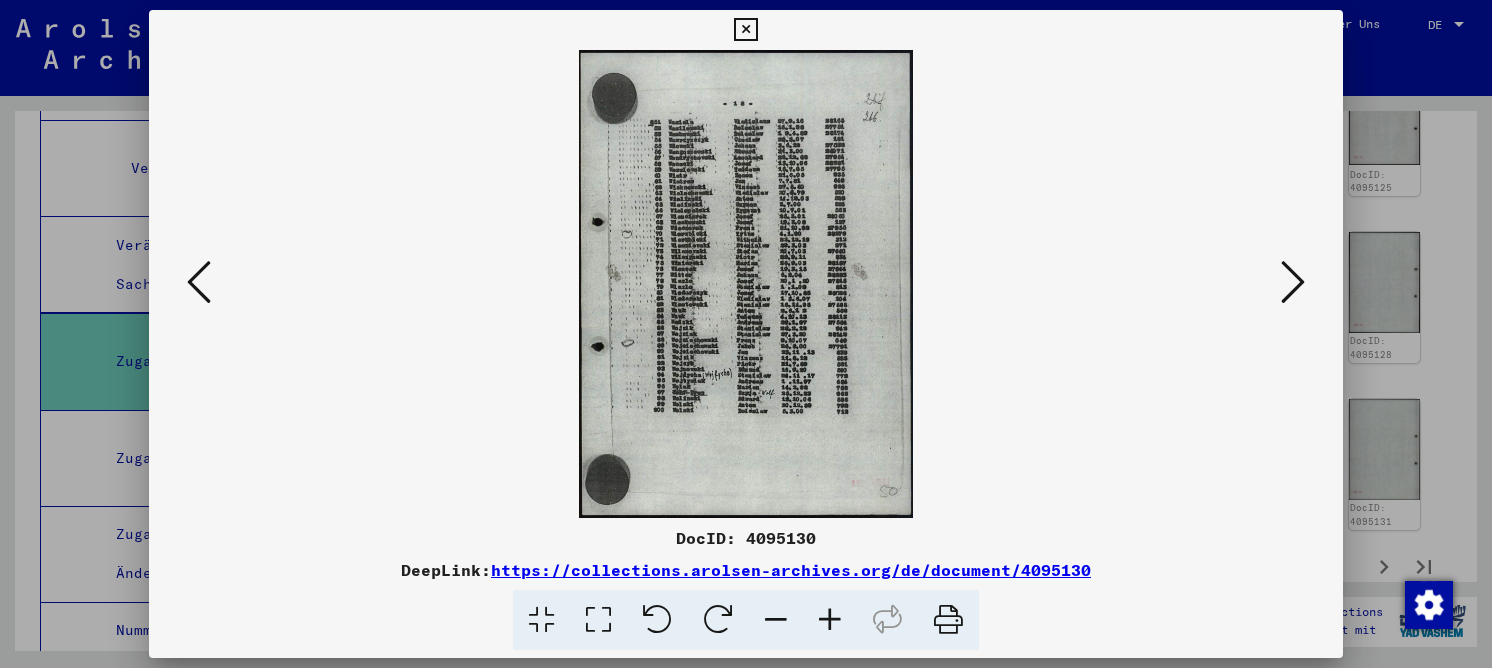 click at bounding box center (598, 620) 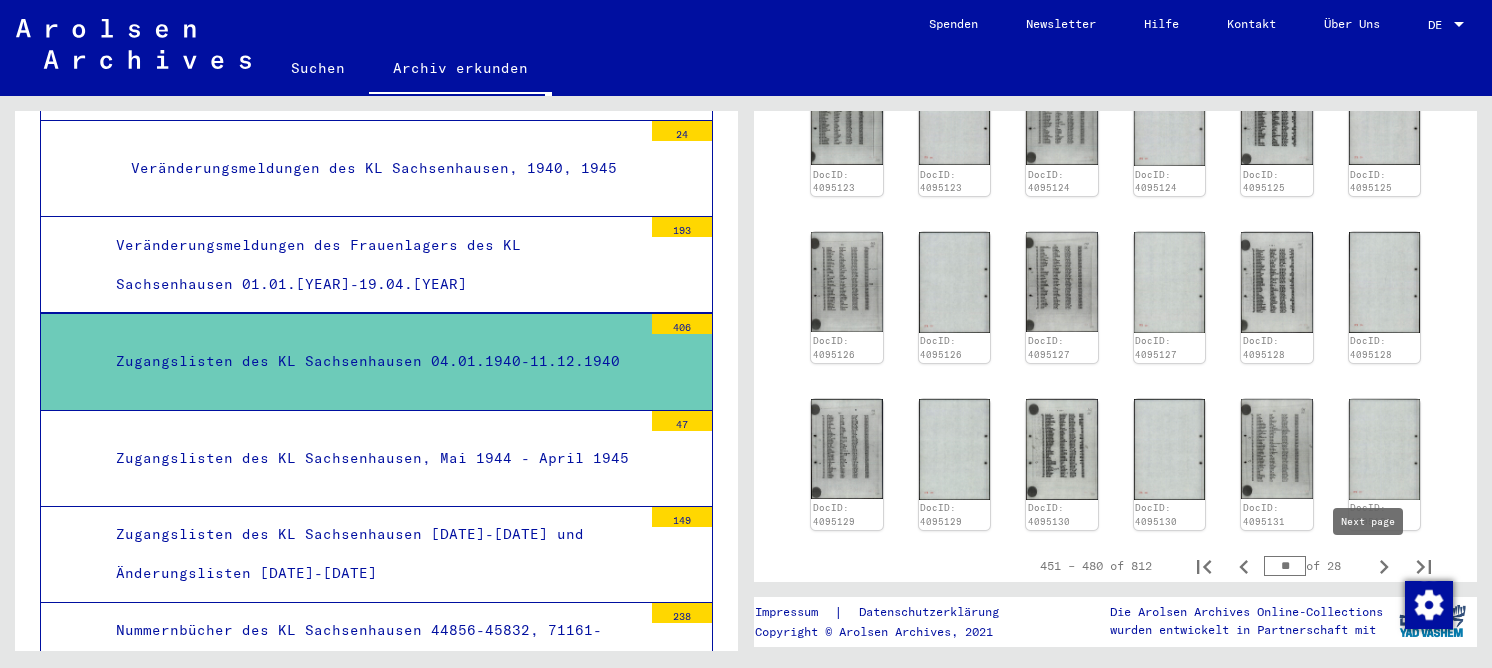 click 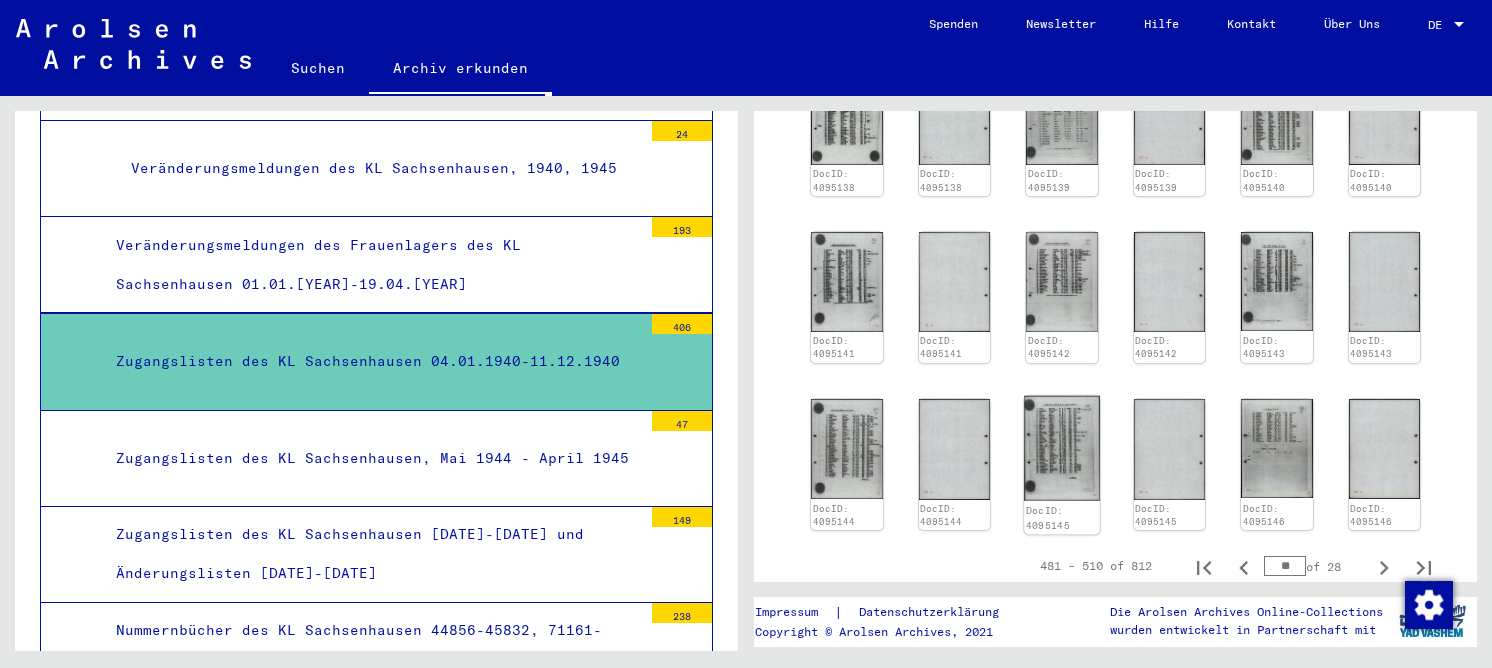 click 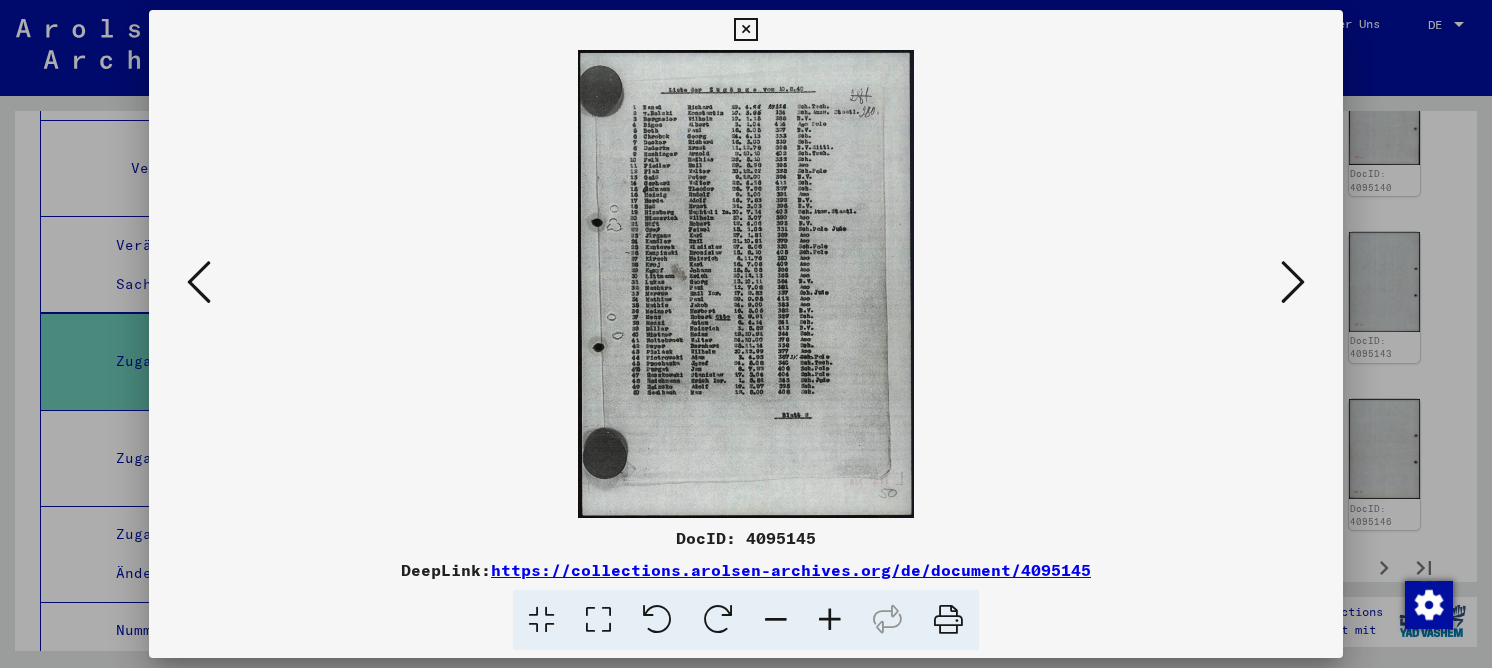 type 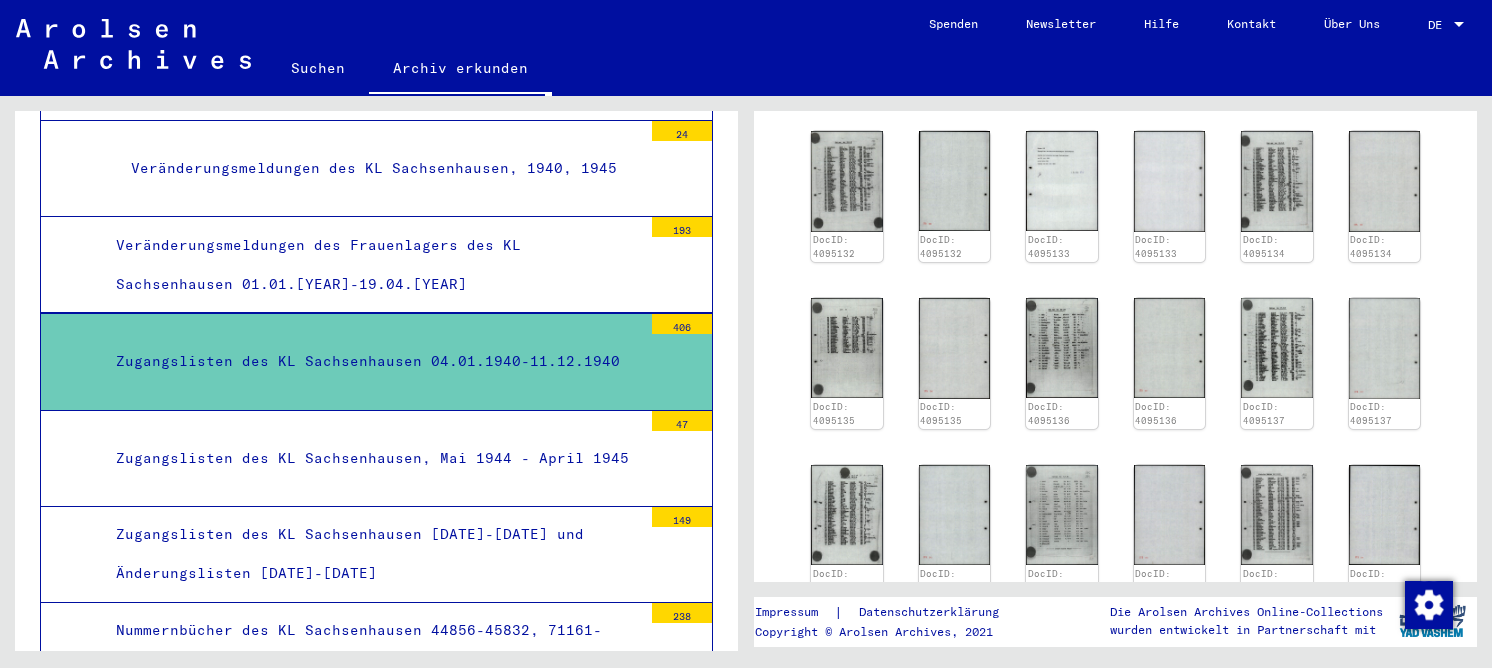 scroll, scrollTop: 500, scrollLeft: 0, axis: vertical 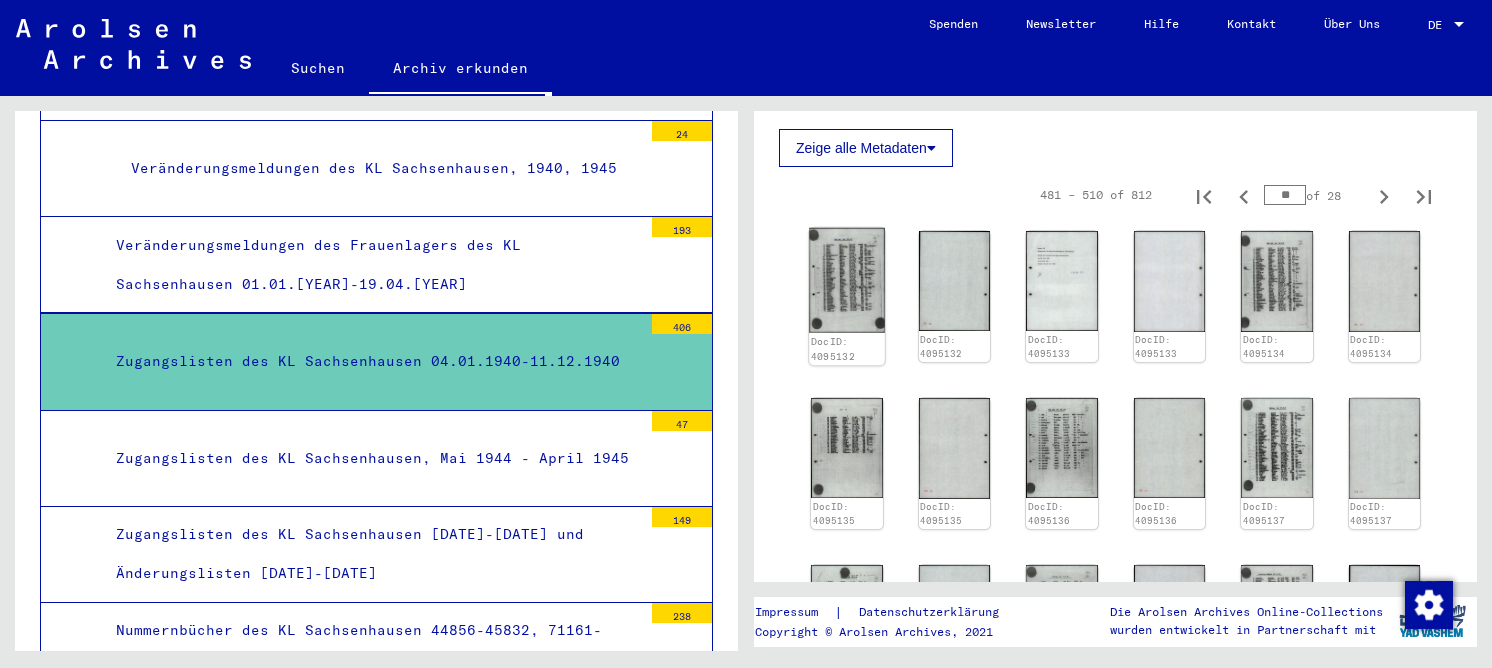 click 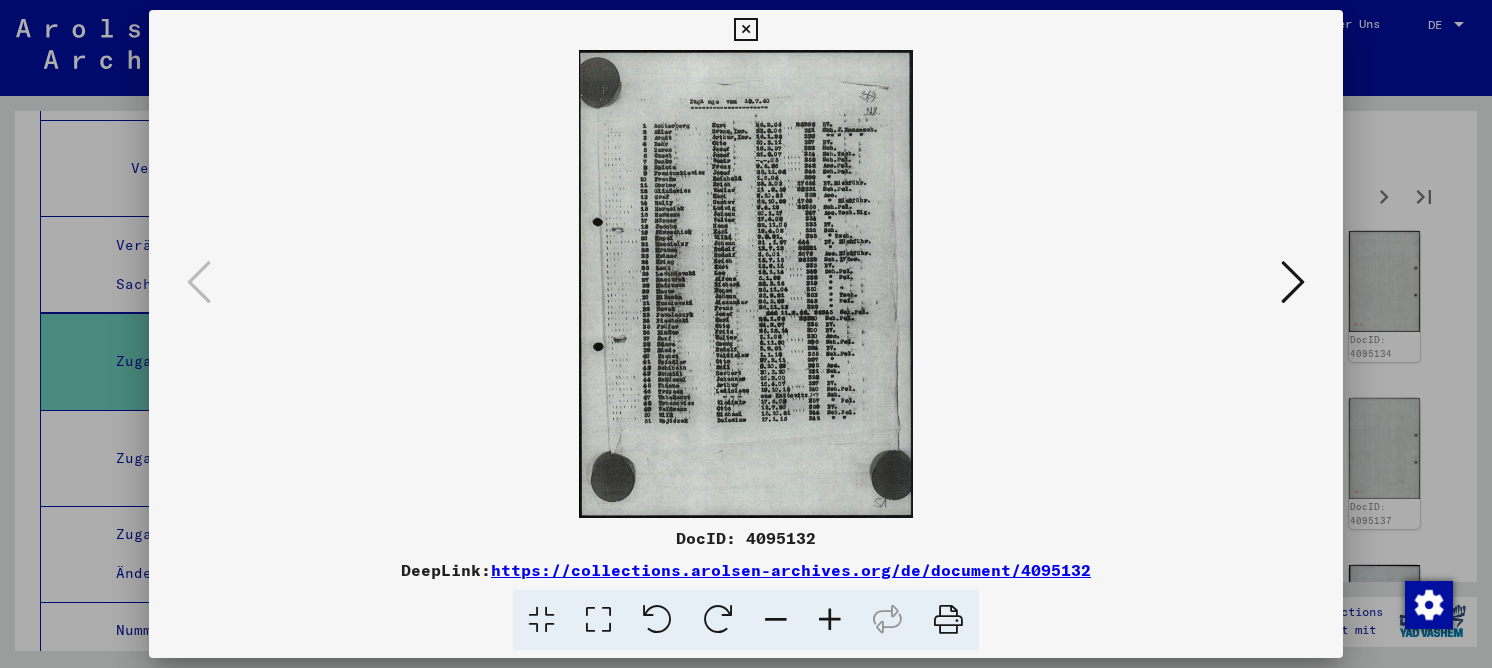 drag, startPoint x: 598, startPoint y: 606, endPoint x: 605, endPoint y: 558, distance: 48.507732 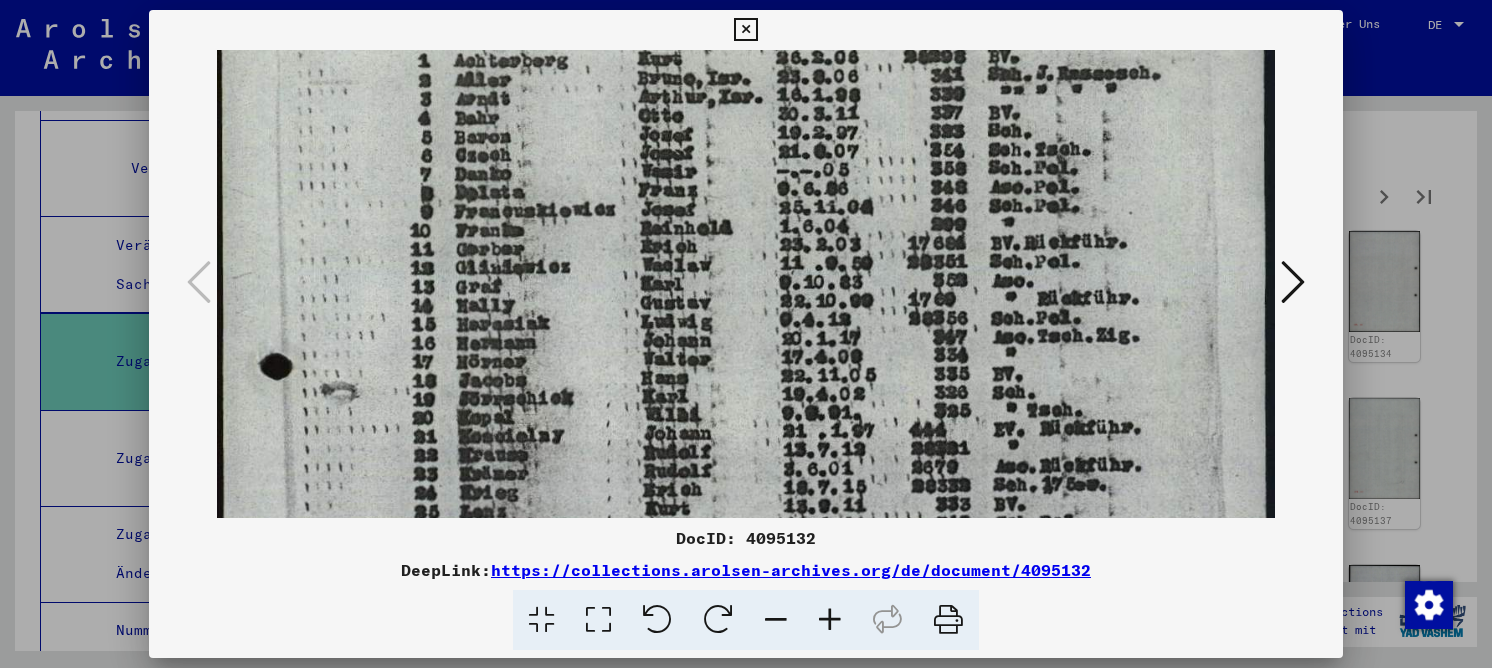 drag, startPoint x: 878, startPoint y: 483, endPoint x: 850, endPoint y: 345, distance: 140.81194 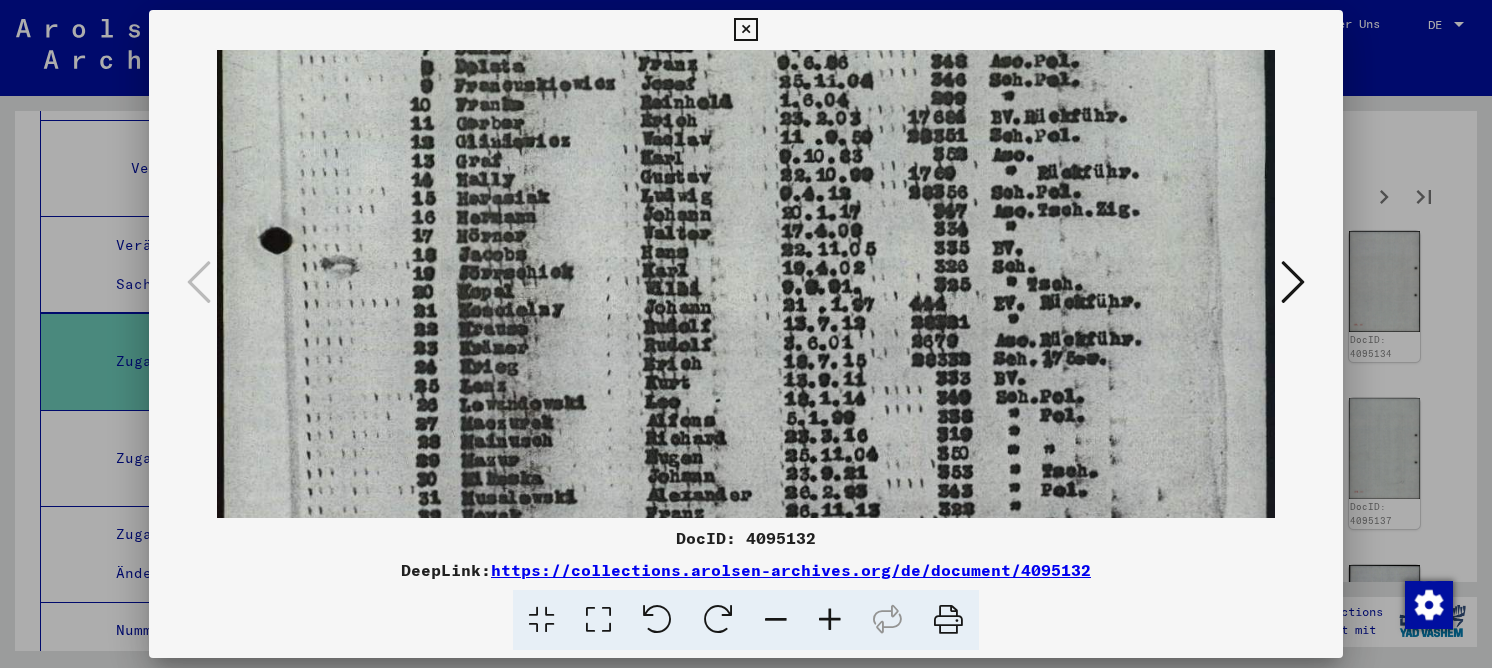 drag, startPoint x: 829, startPoint y: 399, endPoint x: 835, endPoint y: 267, distance: 132.13629 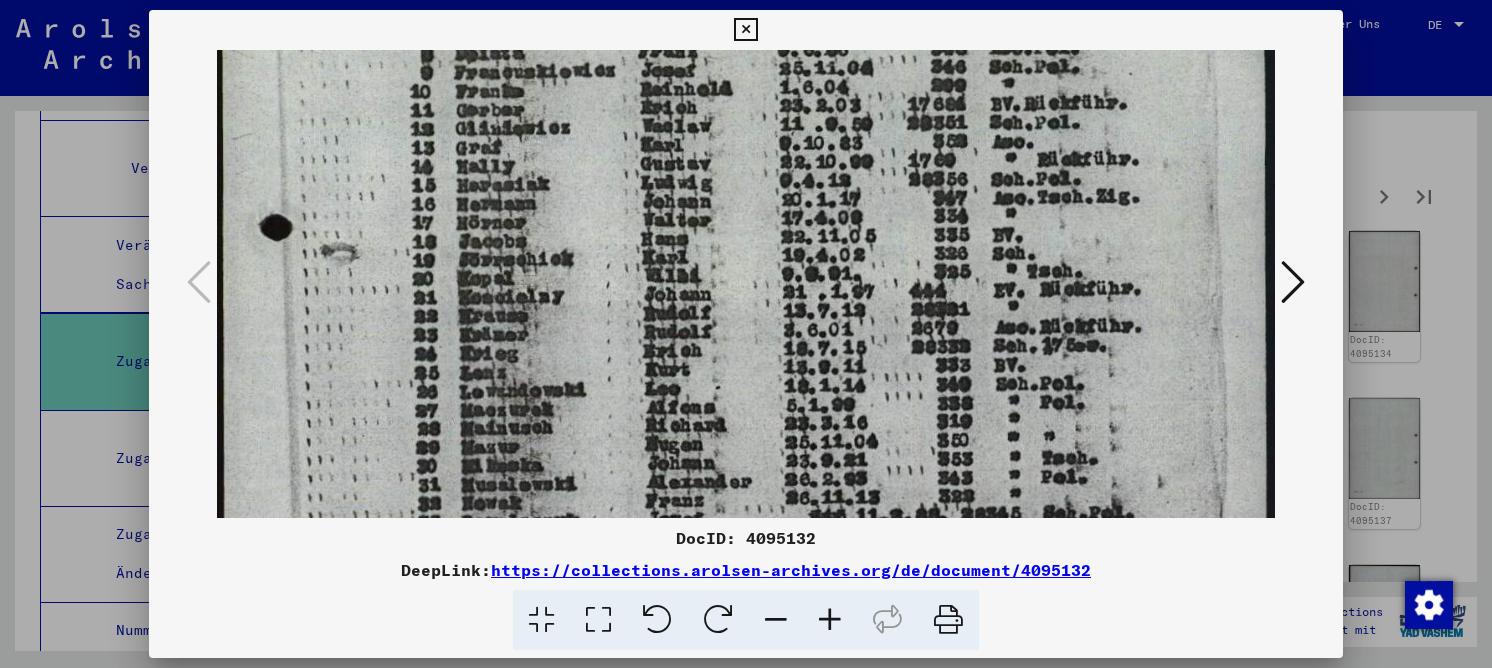 scroll, scrollTop: 400, scrollLeft: 0, axis: vertical 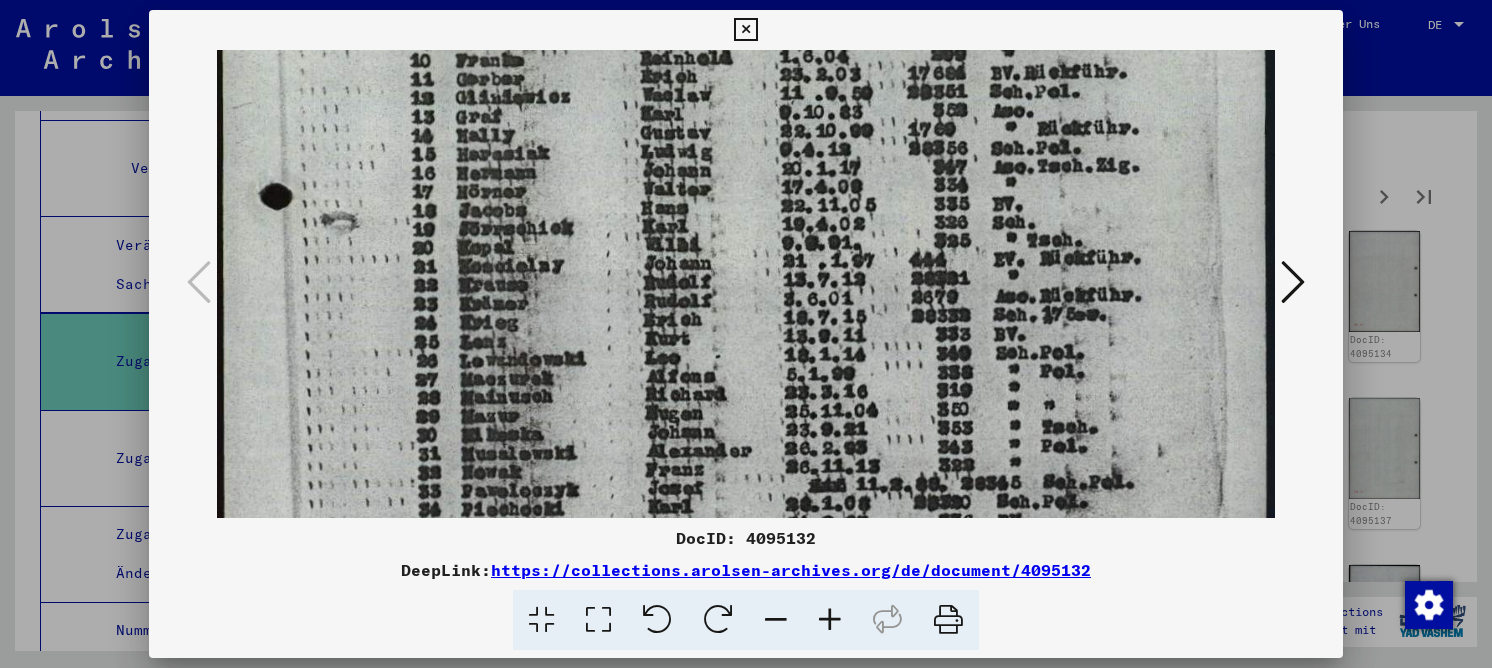 drag, startPoint x: 808, startPoint y: 343, endPoint x: 803, endPoint y: 302, distance: 41.303753 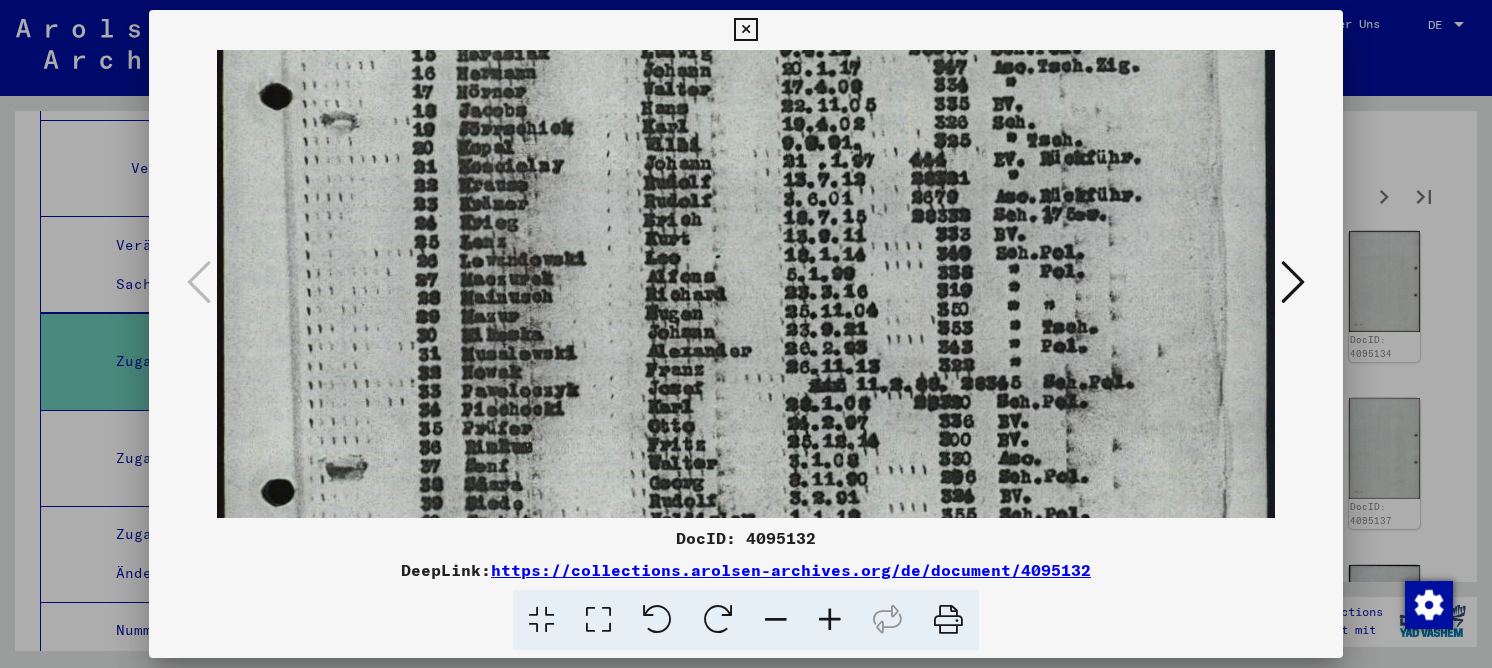 scroll, scrollTop: 527, scrollLeft: 0, axis: vertical 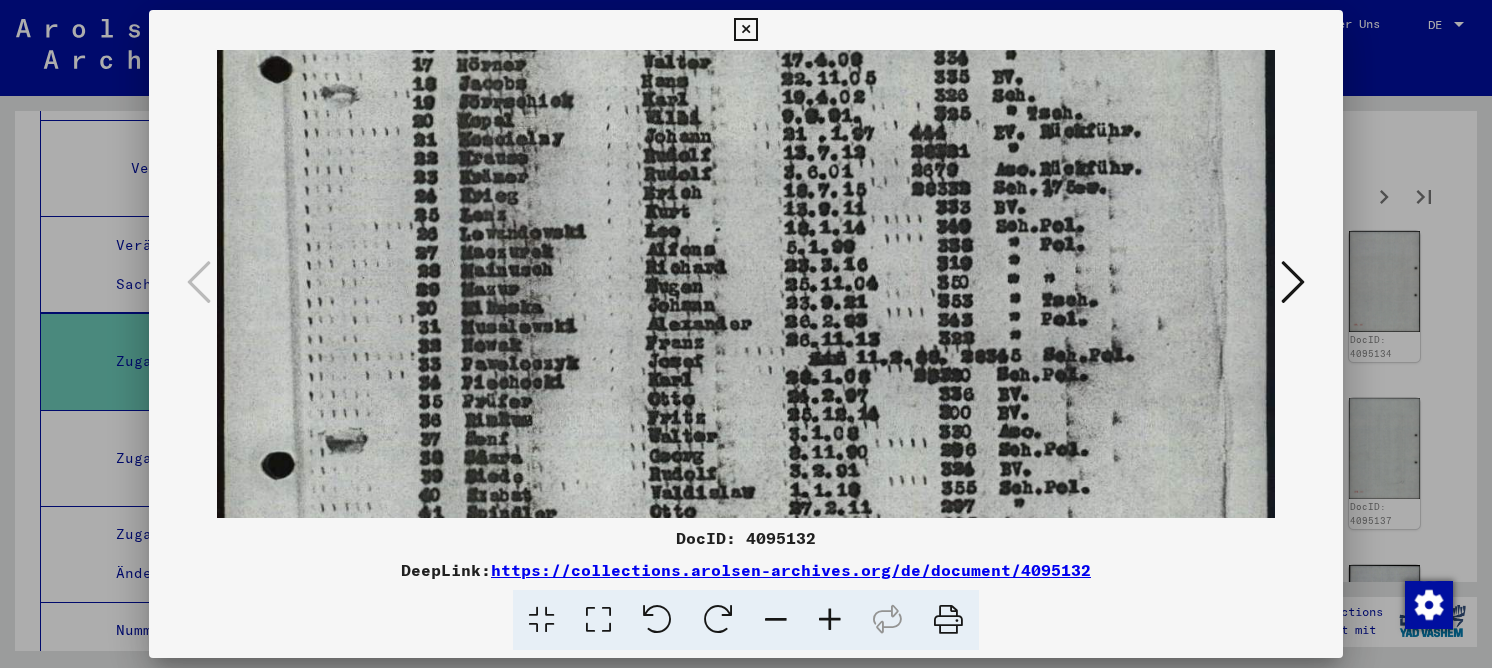 drag, startPoint x: 800, startPoint y: 336, endPoint x: 798, endPoint y: 254, distance: 82.02438 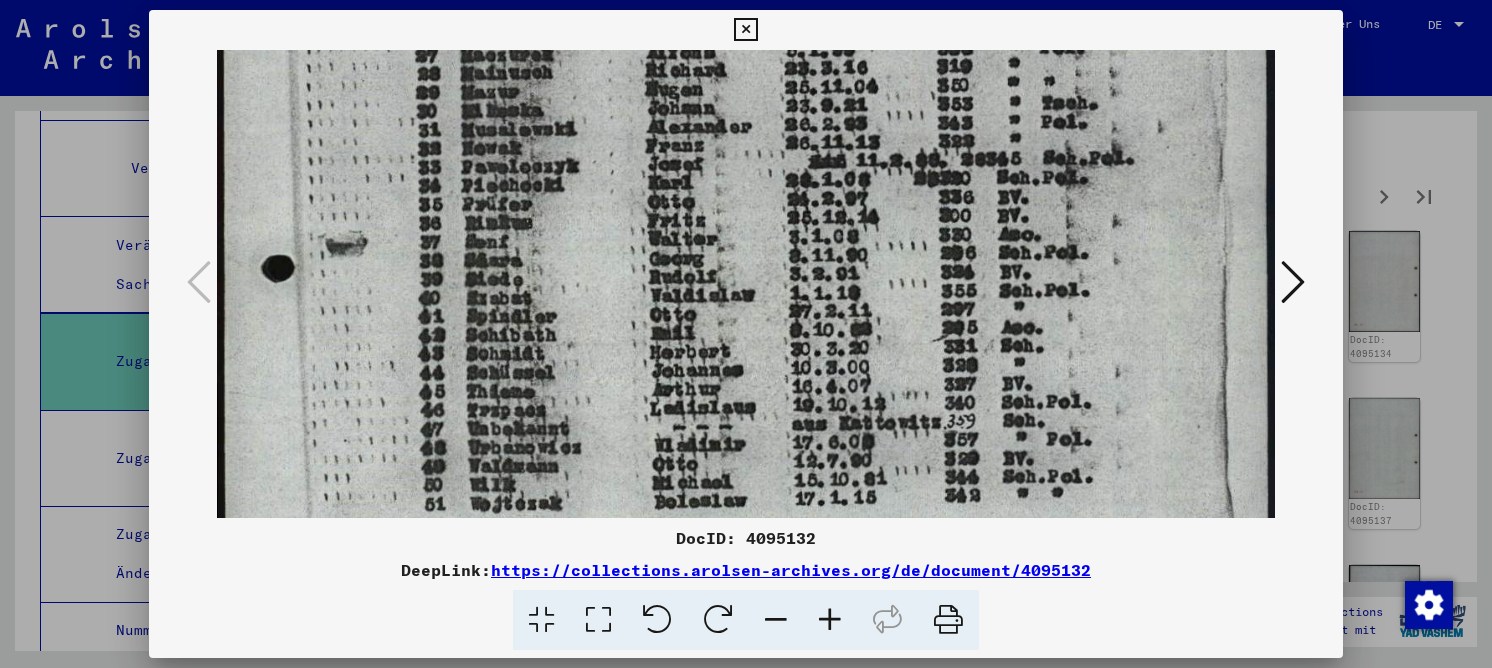 scroll, scrollTop: 729, scrollLeft: 0, axis: vertical 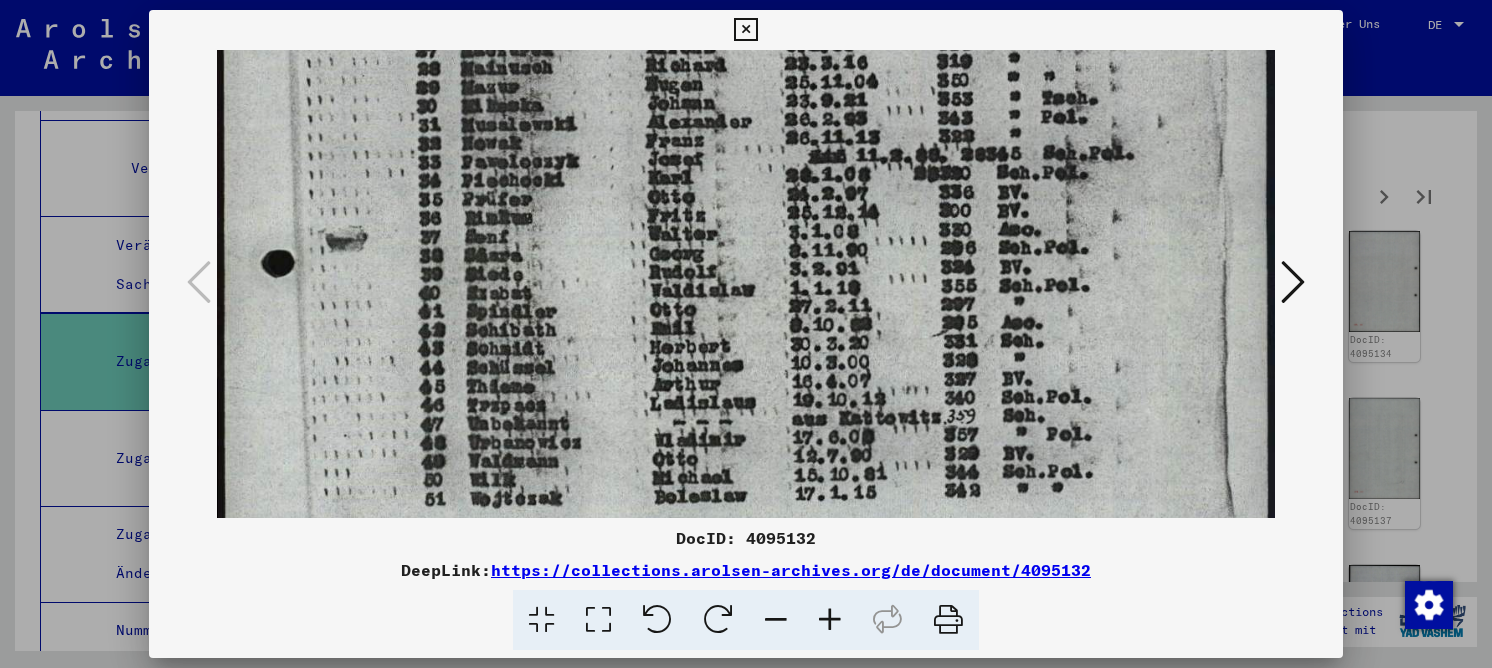 drag, startPoint x: 839, startPoint y: 408, endPoint x: 877, endPoint y: 206, distance: 205.54318 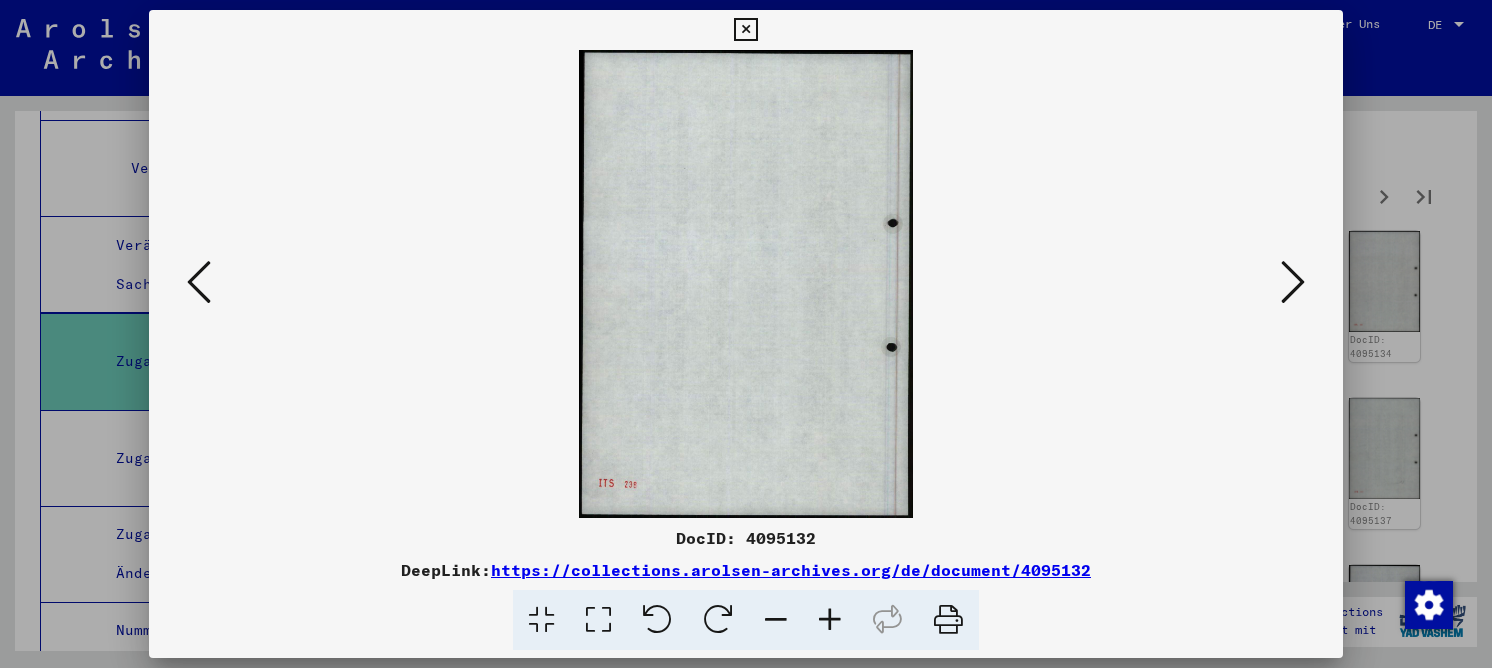 scroll, scrollTop: 0, scrollLeft: 0, axis: both 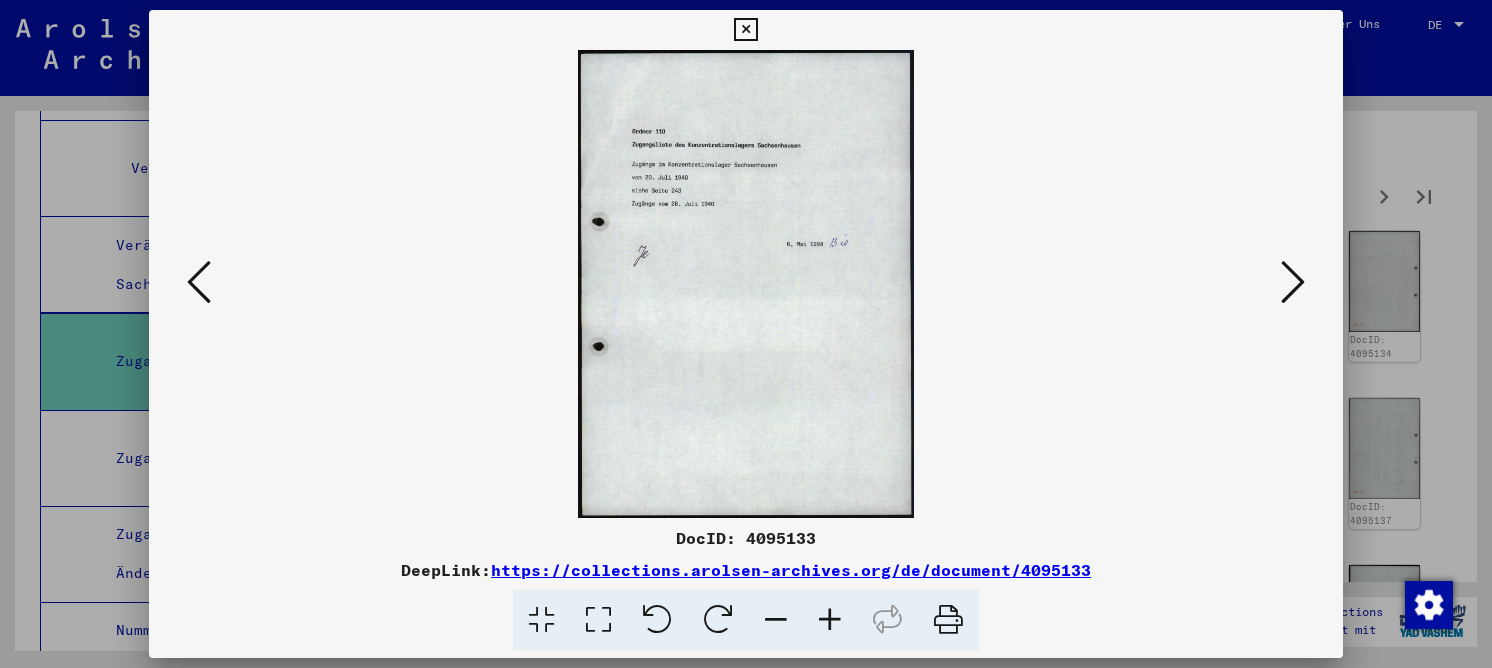 click at bounding box center (1293, 282) 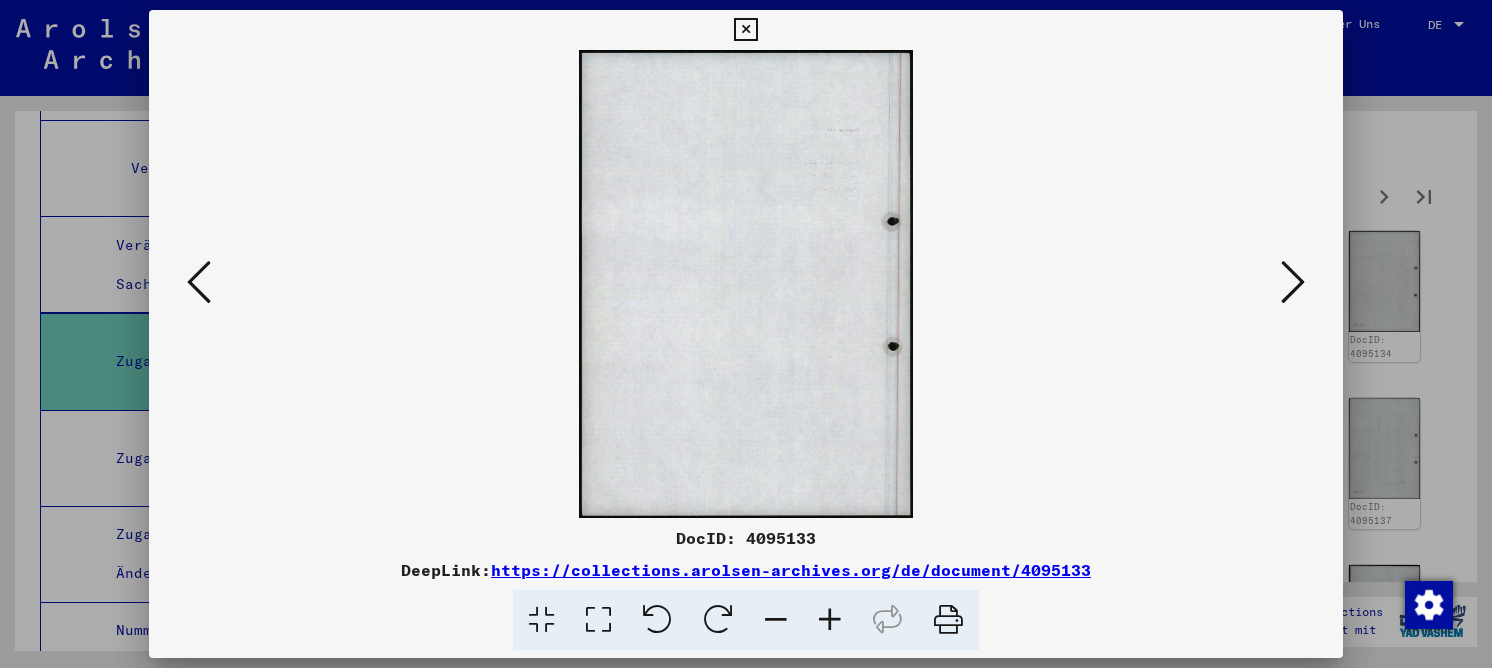 click at bounding box center [1293, 282] 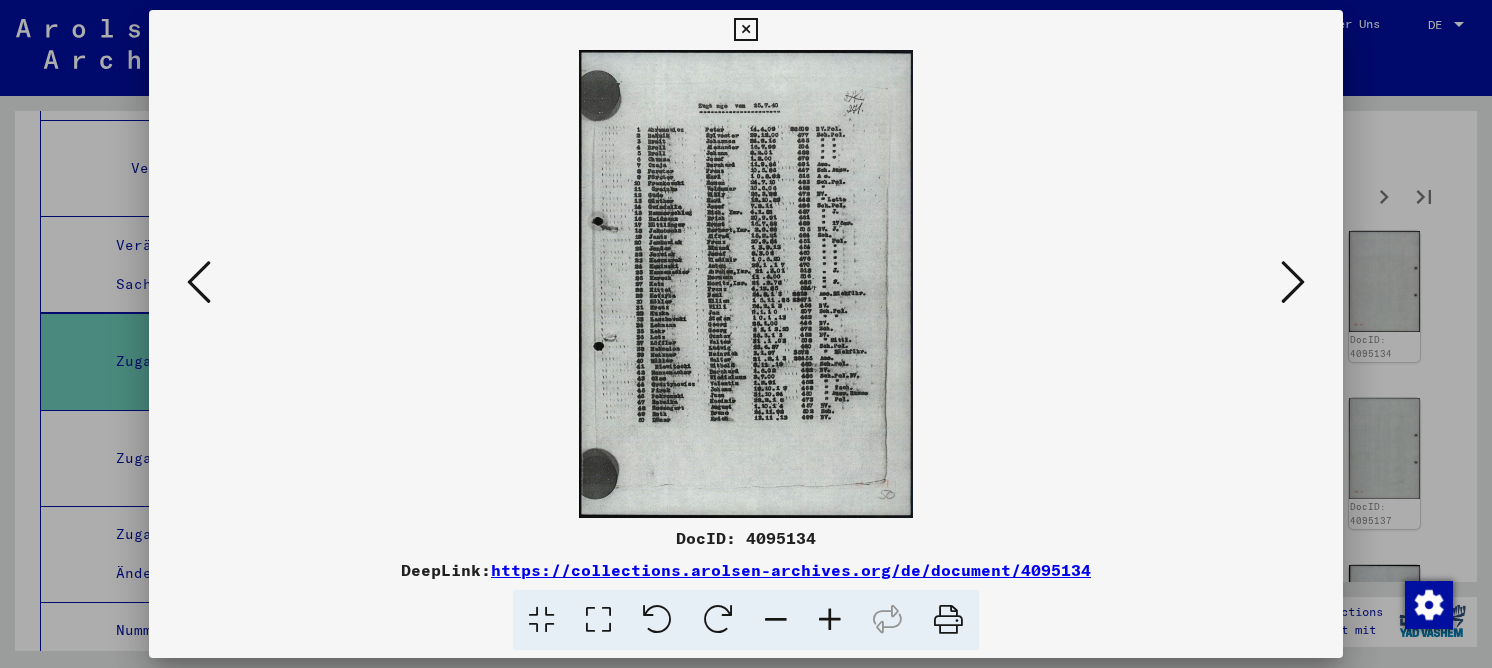 click at bounding box center [598, 620] 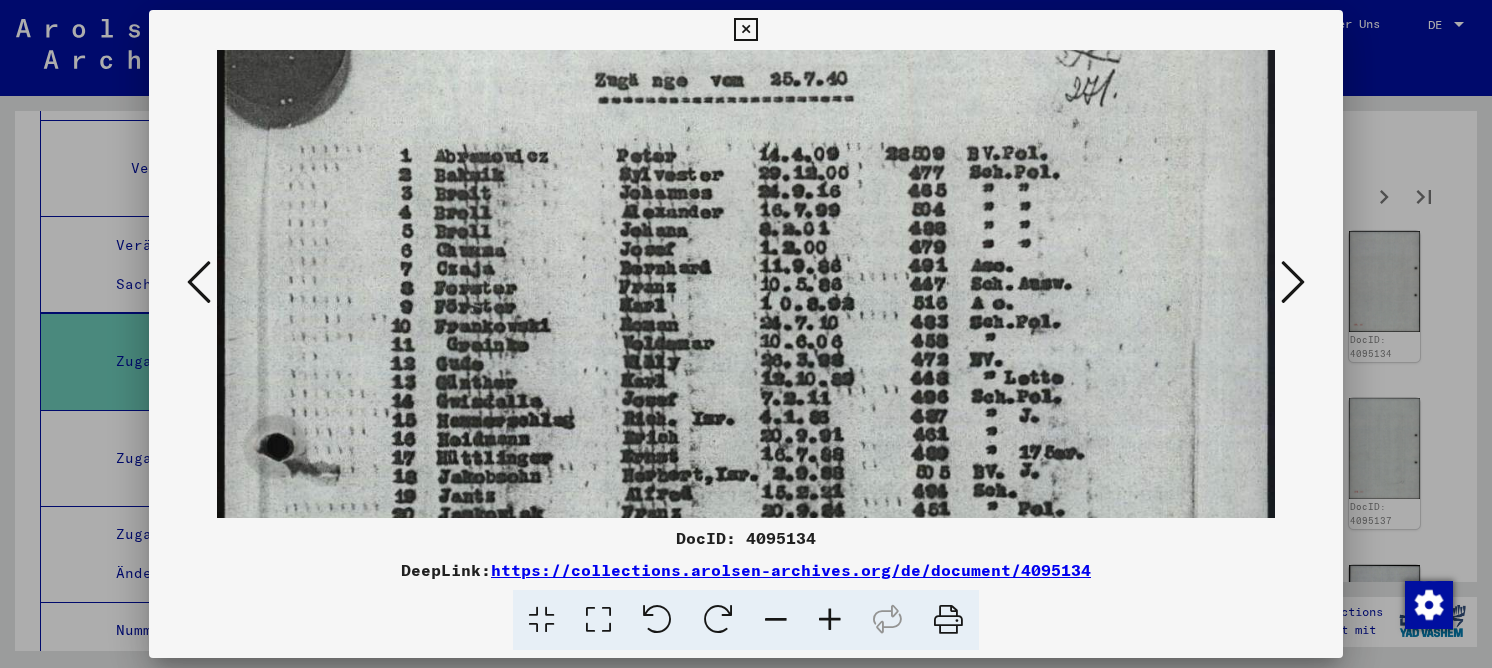 drag, startPoint x: 755, startPoint y: 404, endPoint x: 757, endPoint y: 276, distance: 128.01562 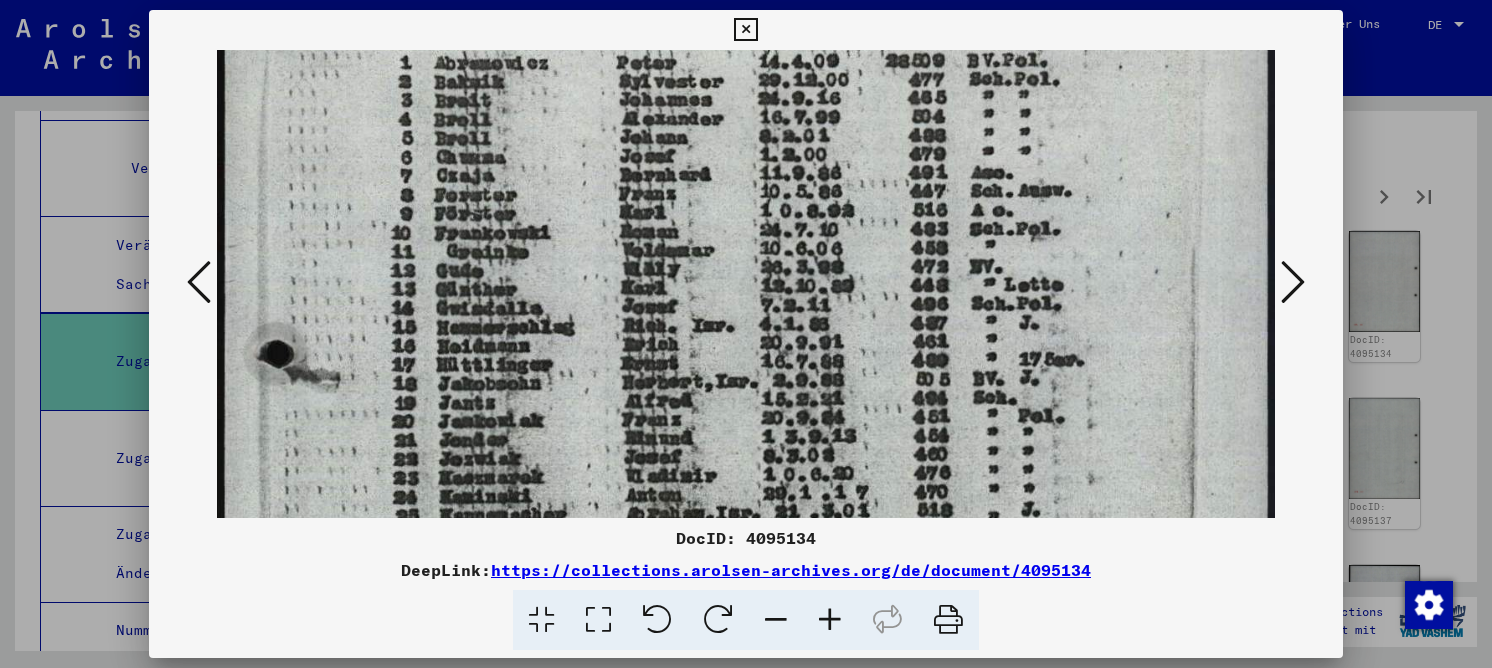 drag, startPoint x: 766, startPoint y: 433, endPoint x: 782, endPoint y: 261, distance: 172.74258 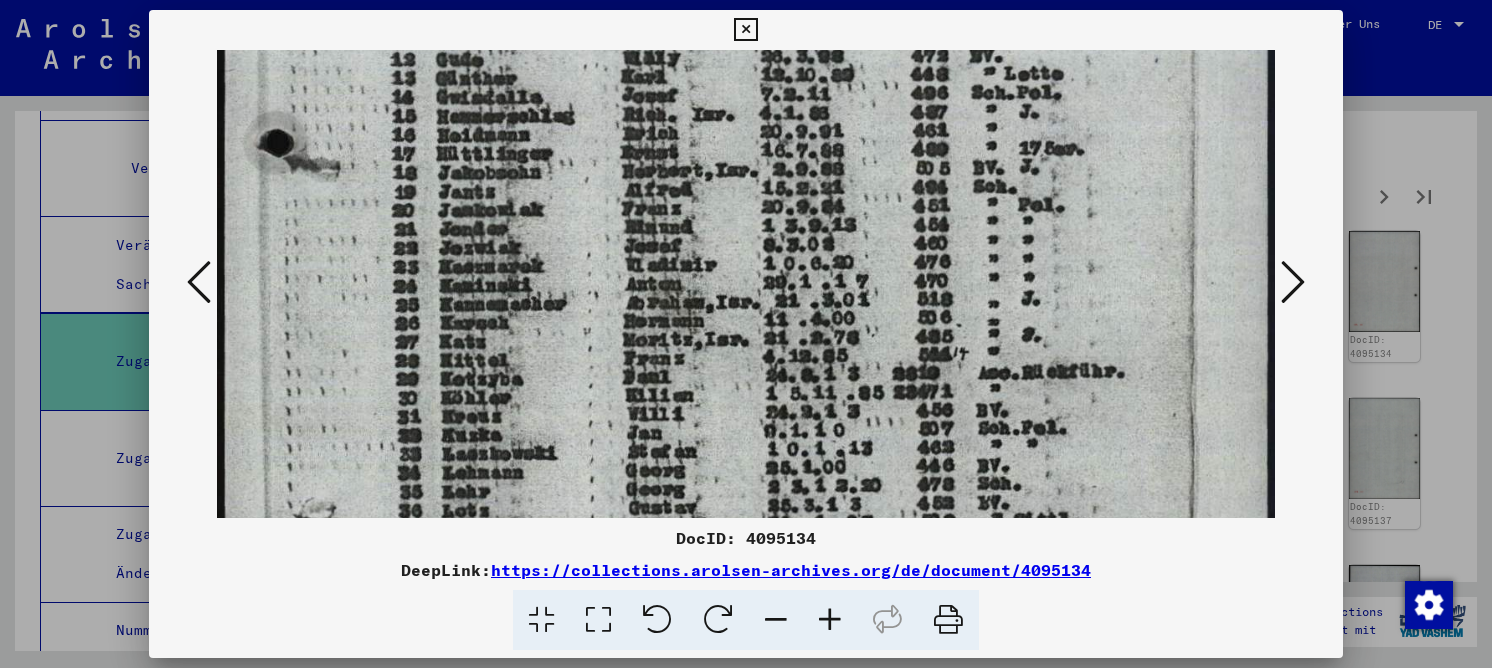 drag, startPoint x: 800, startPoint y: 257, endPoint x: 798, endPoint y: 245, distance: 12.165525 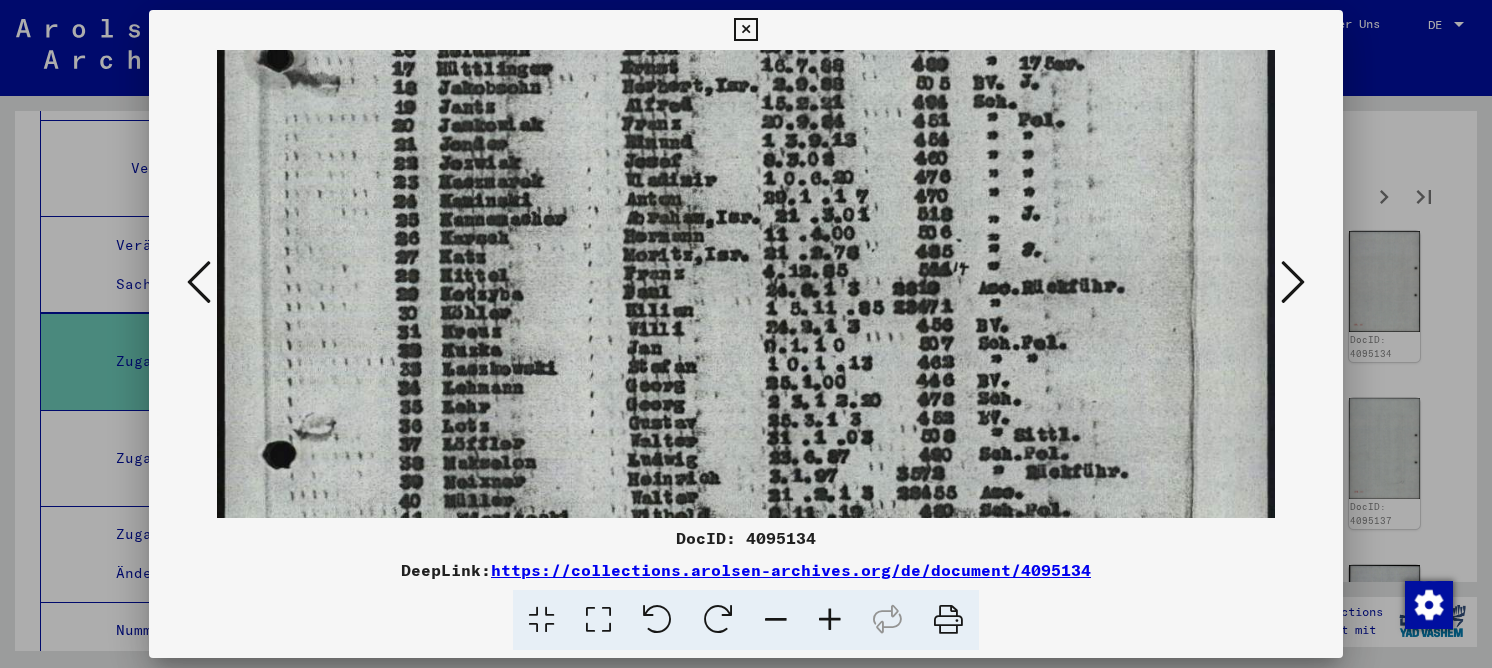 drag, startPoint x: 794, startPoint y: 362, endPoint x: 775, endPoint y: 218, distance: 145.24806 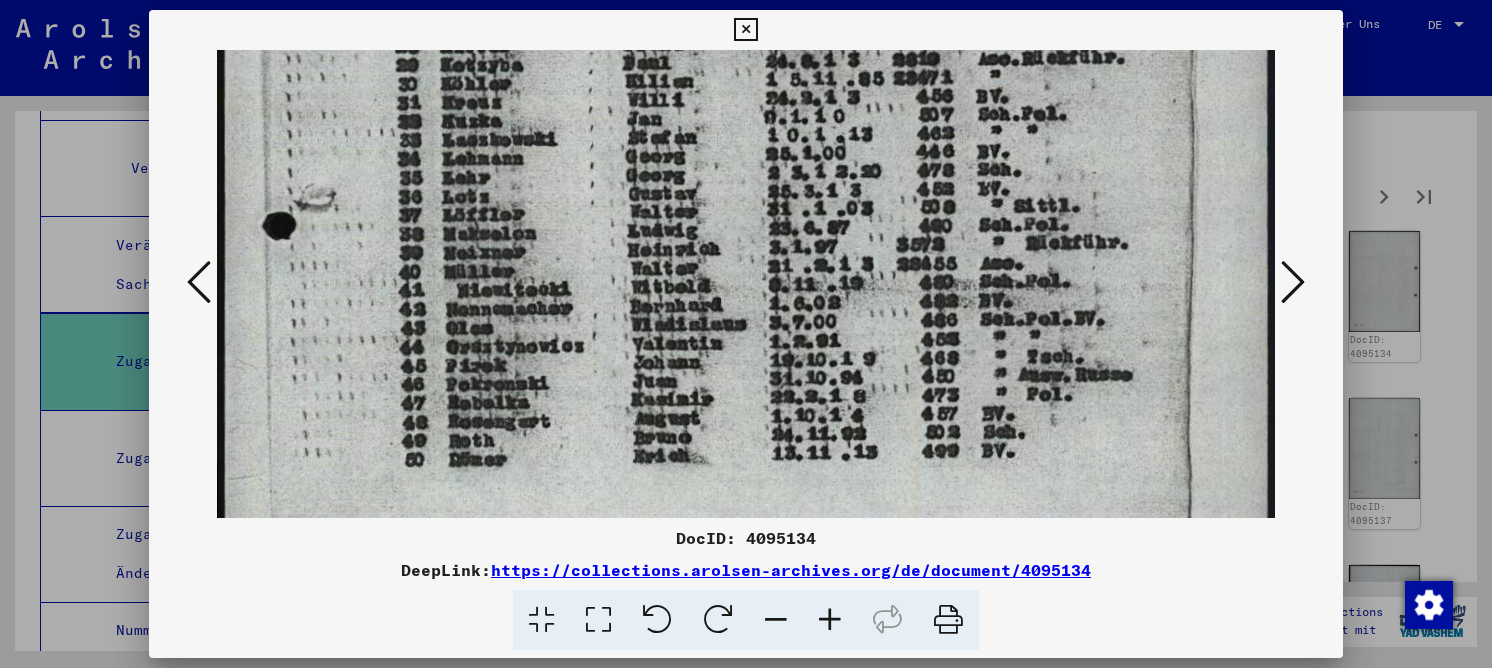 scroll, scrollTop: 775, scrollLeft: 0, axis: vertical 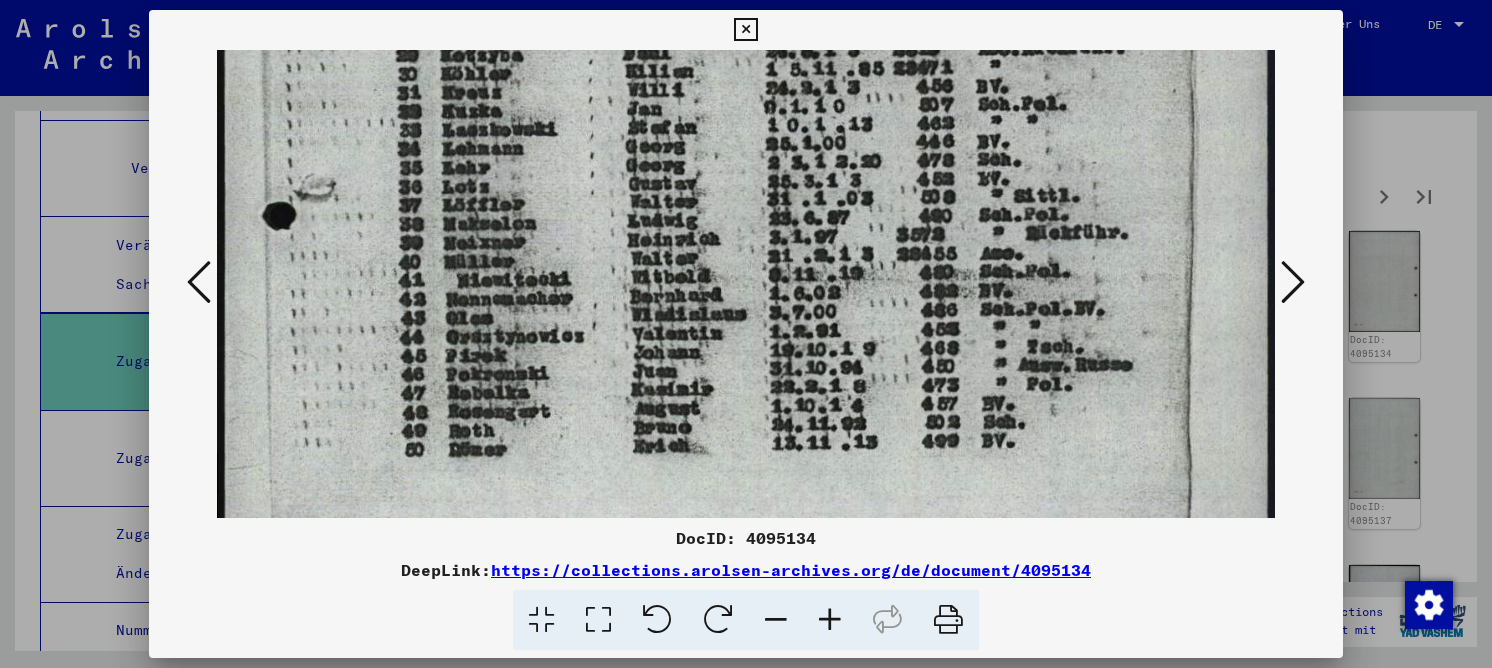 drag, startPoint x: 791, startPoint y: 350, endPoint x: 773, endPoint y: 170, distance: 180.89777 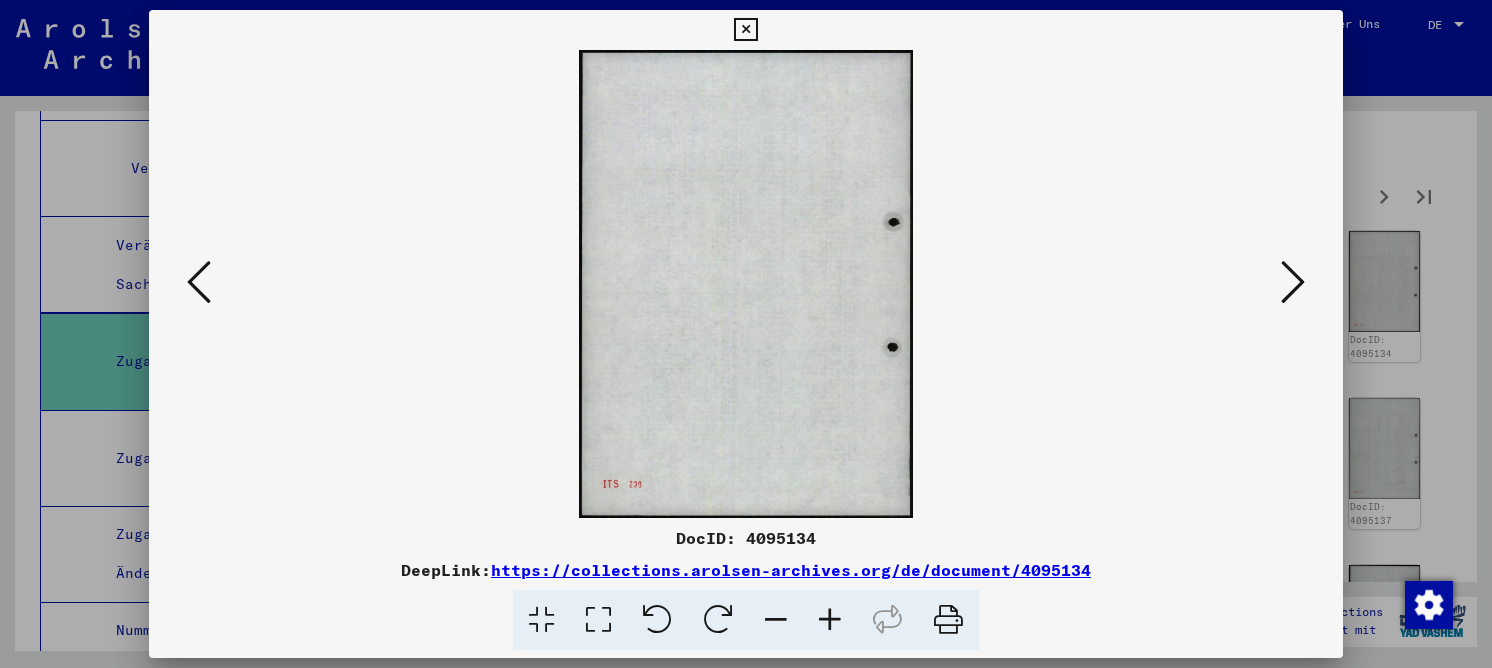 scroll, scrollTop: 0, scrollLeft: 0, axis: both 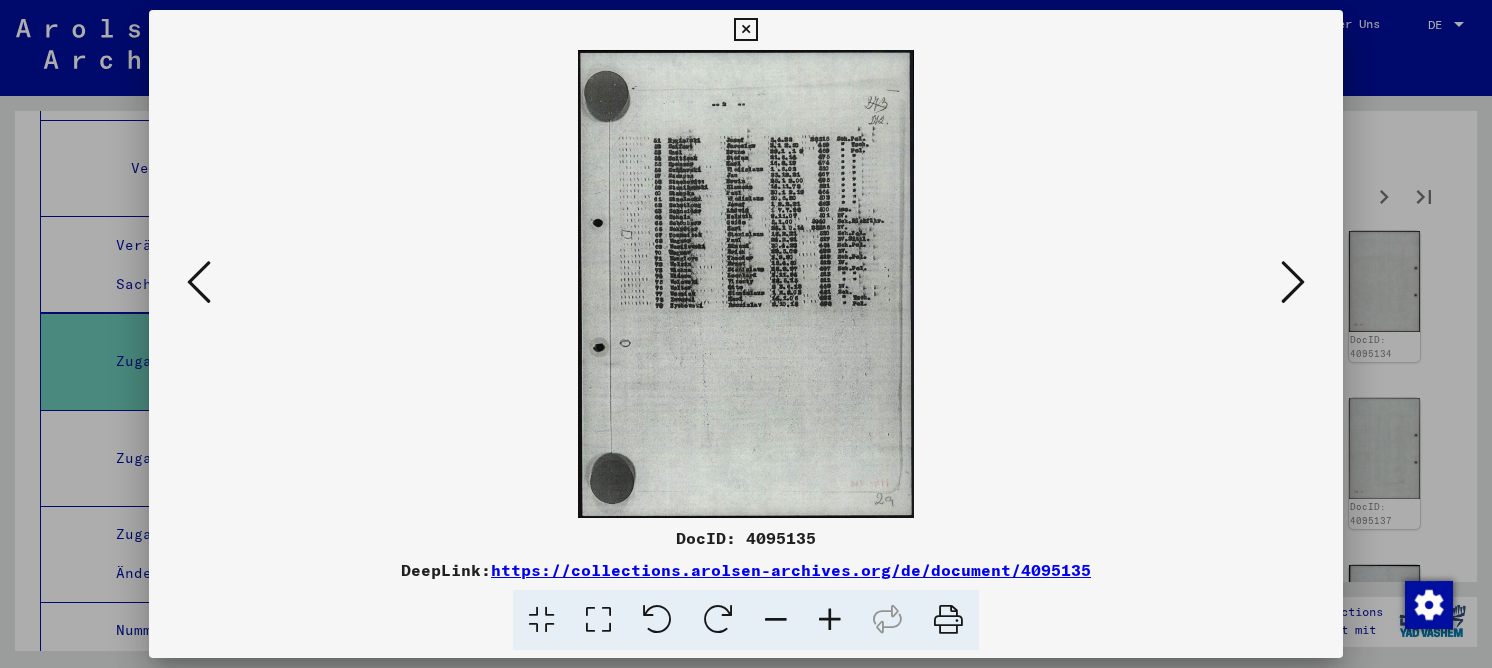 click at bounding box center (598, 620) 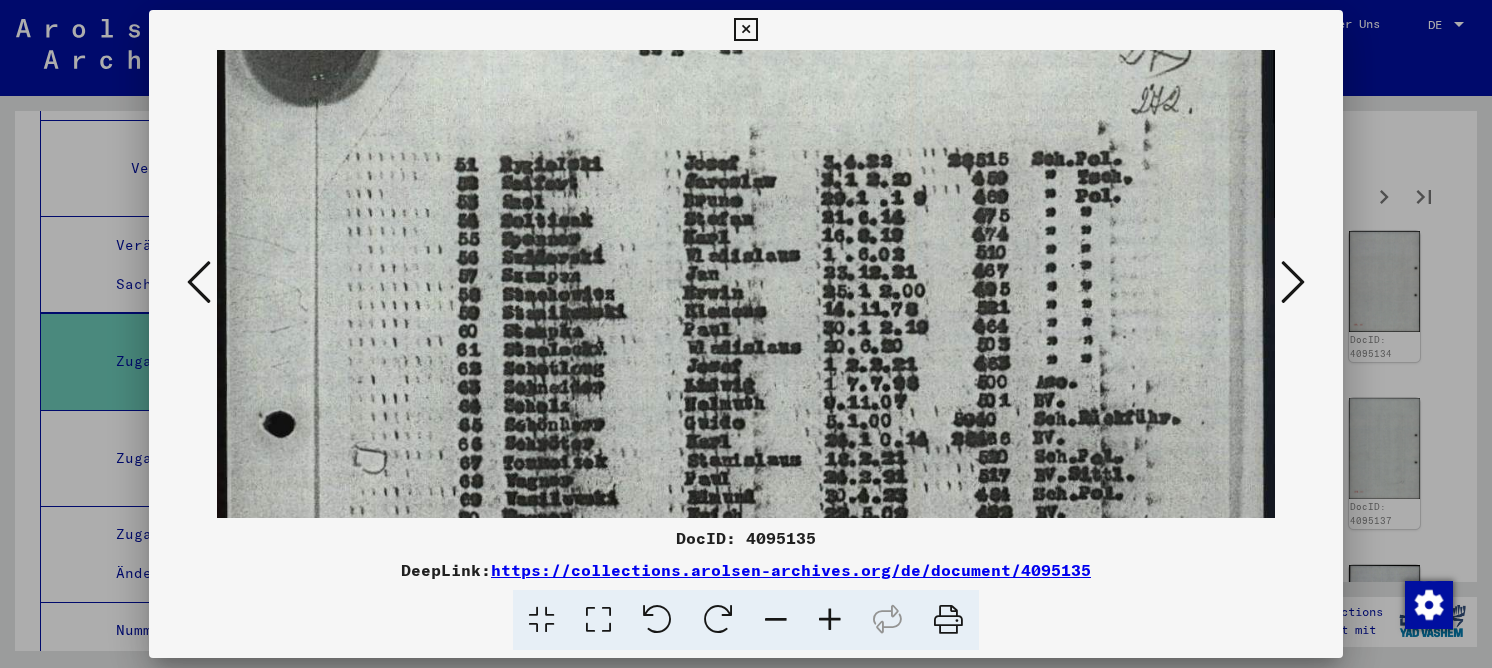 click at bounding box center [746, 617] 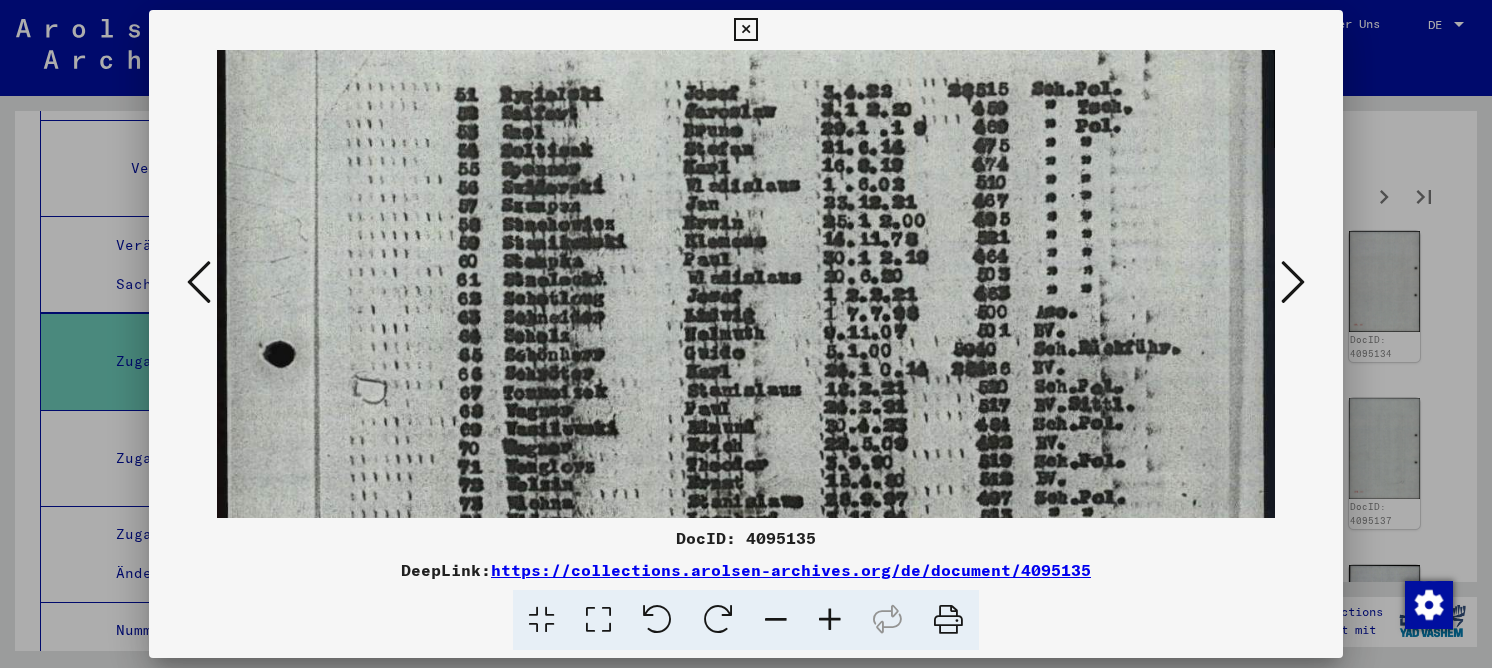 drag, startPoint x: 814, startPoint y: 357, endPoint x: 809, endPoint y: 304, distance: 53.235325 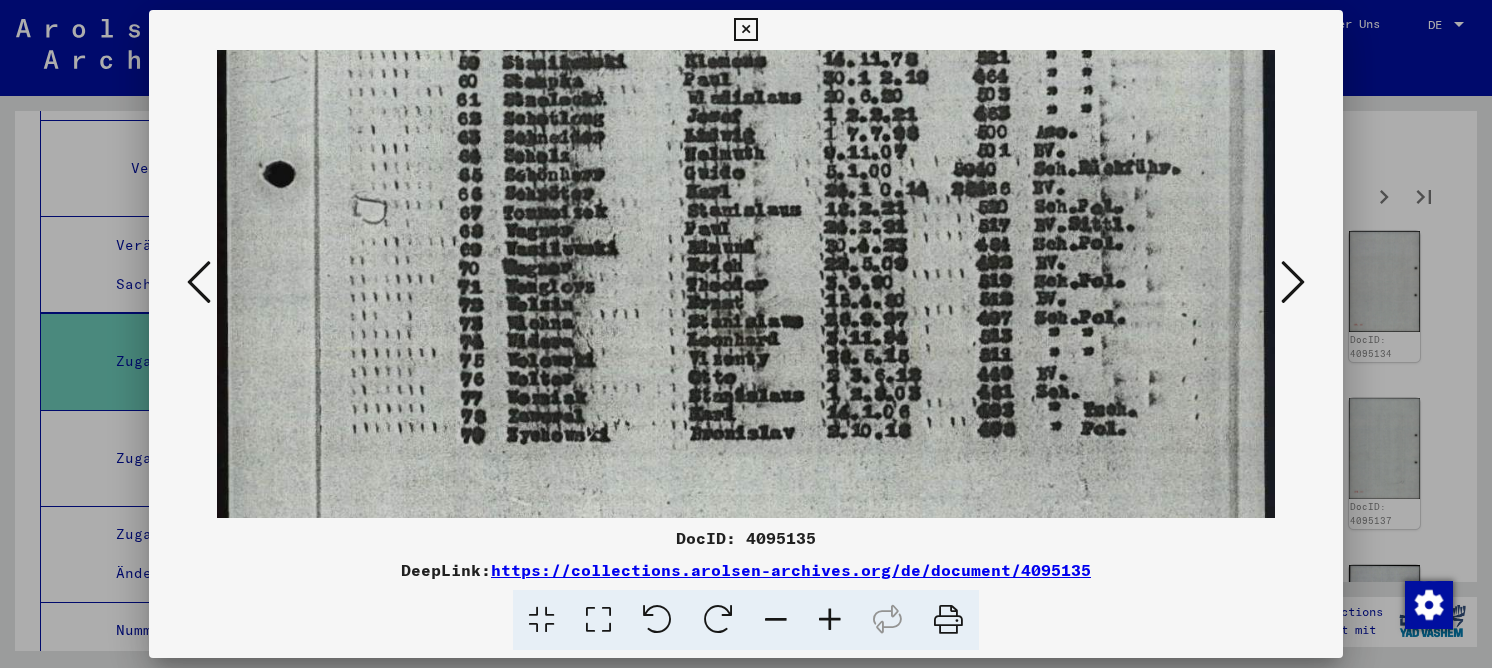 scroll, scrollTop: 439, scrollLeft: 0, axis: vertical 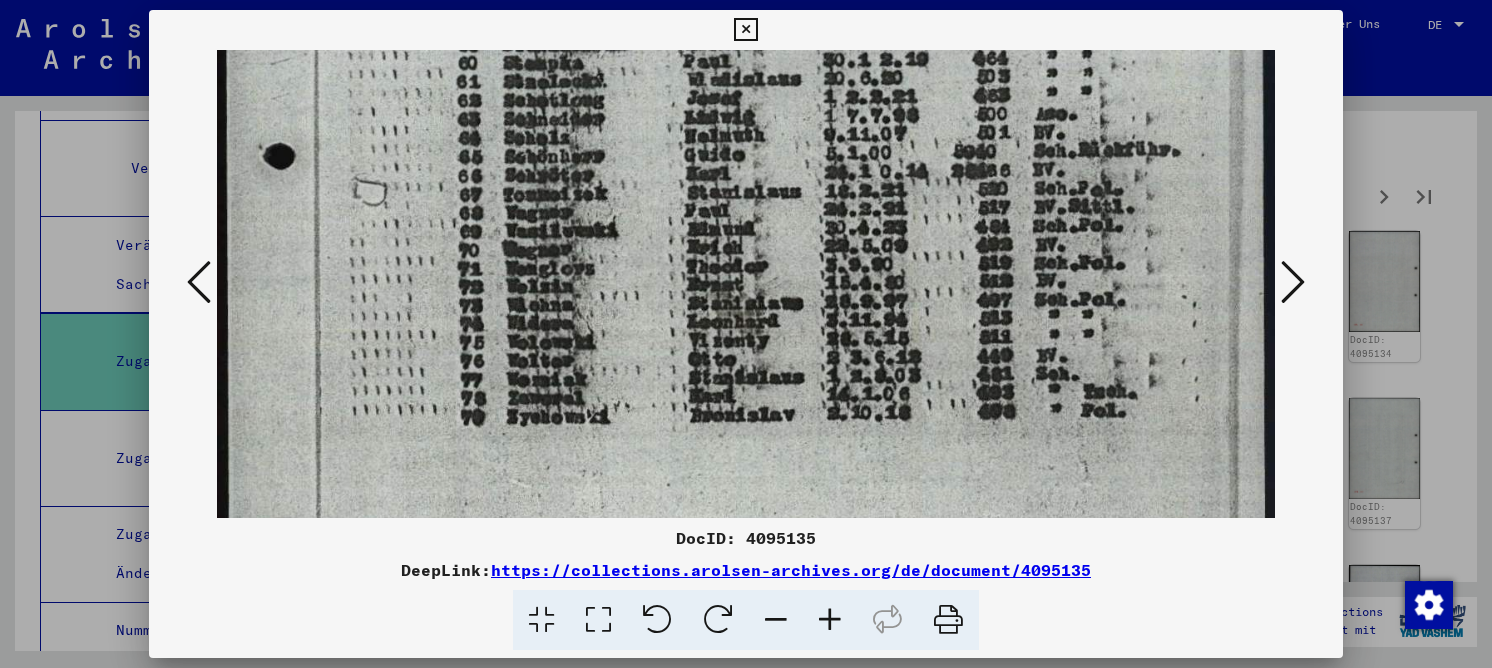 drag, startPoint x: 811, startPoint y: 275, endPoint x: 831, endPoint y: 88, distance: 188.06648 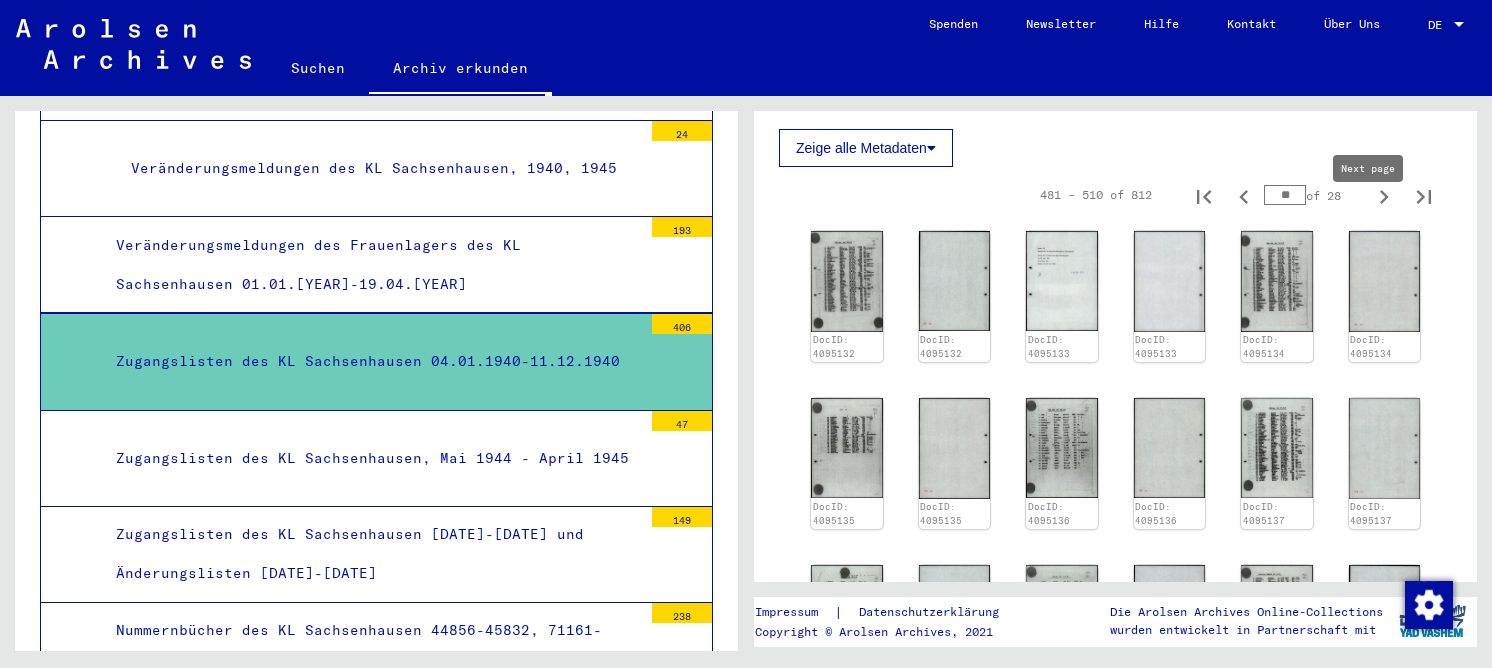 click 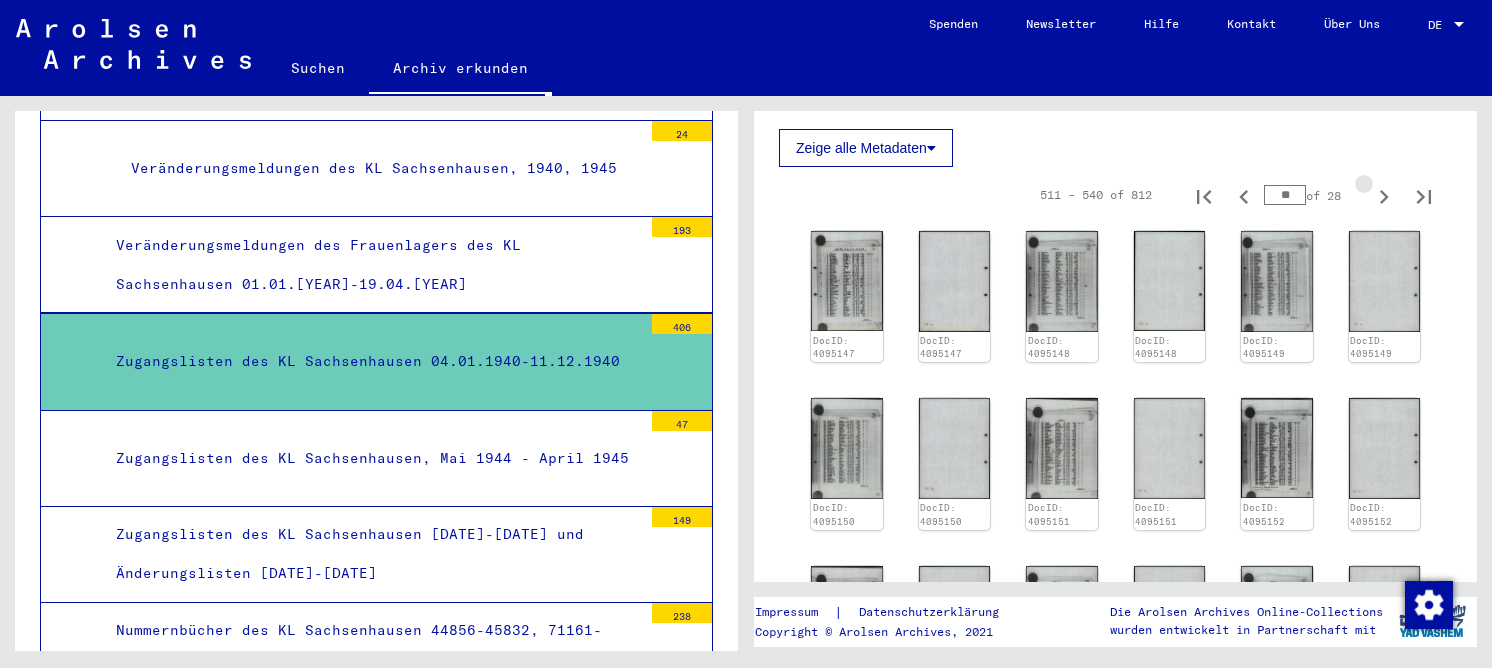 click 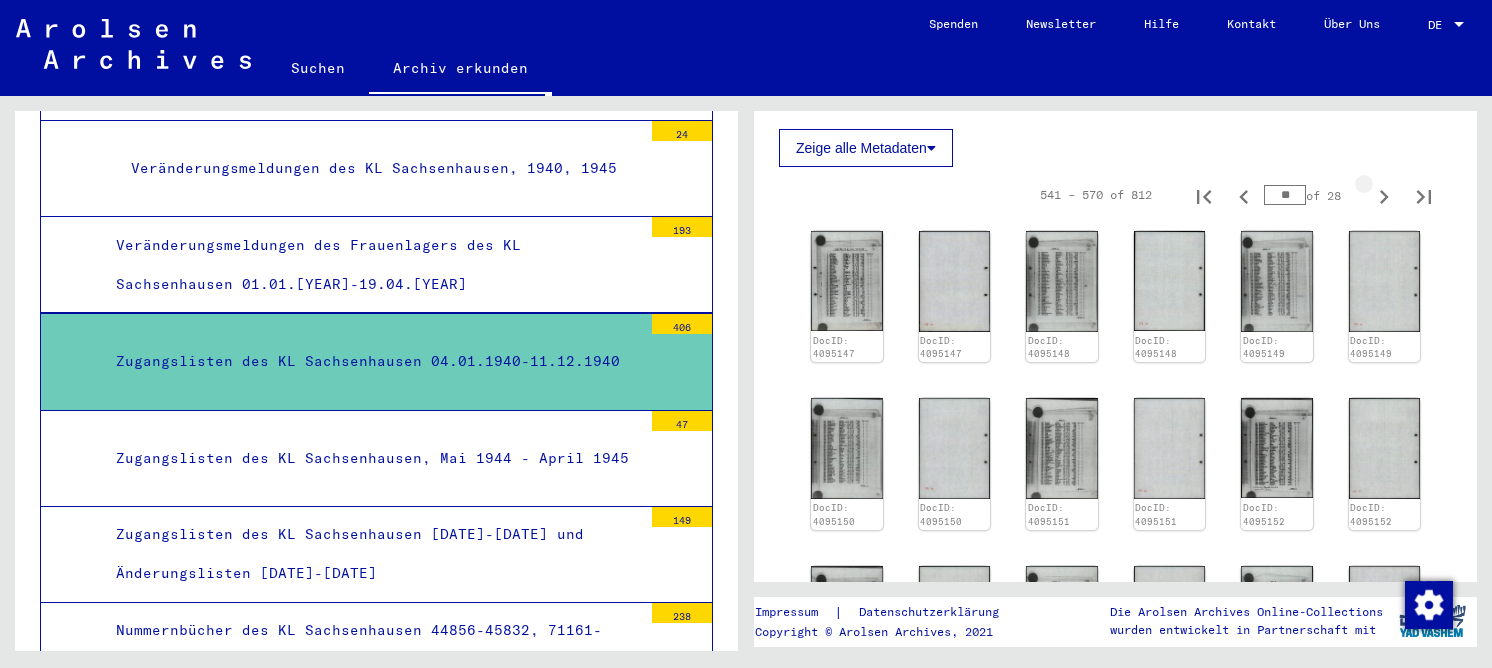 click 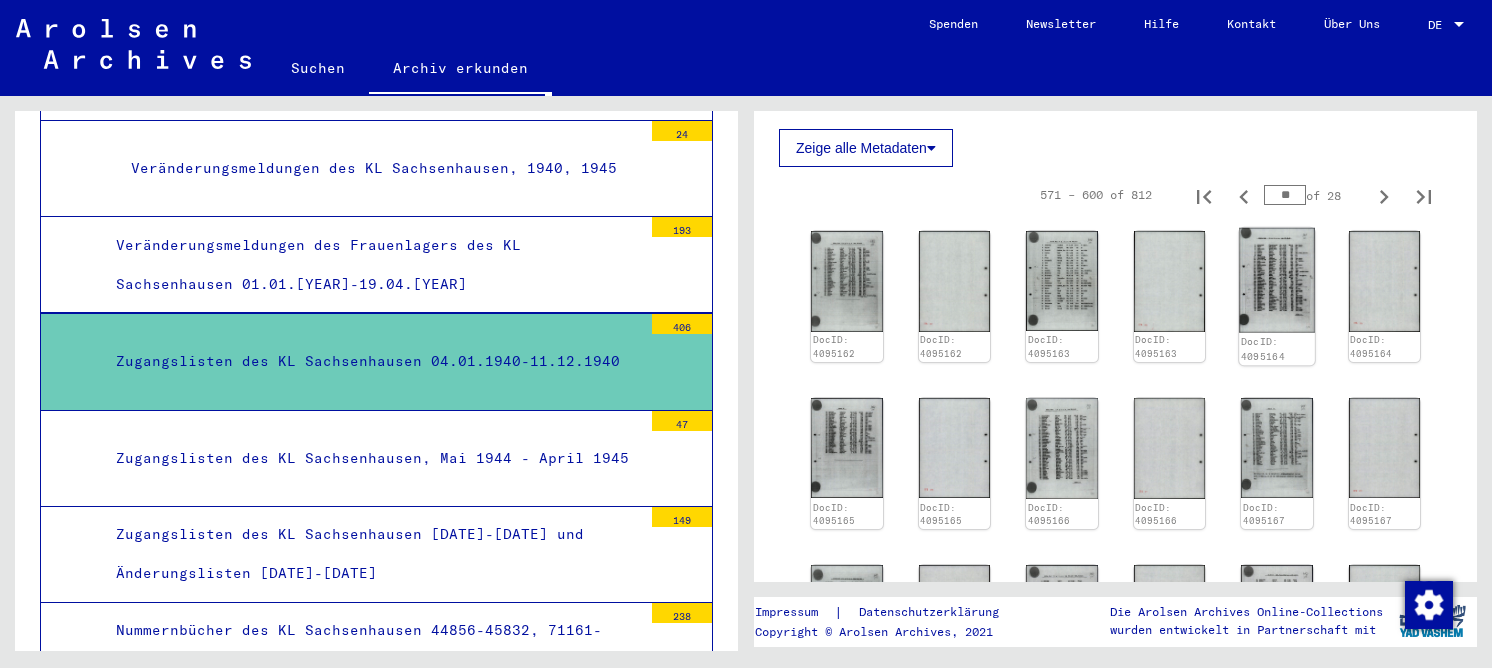 click 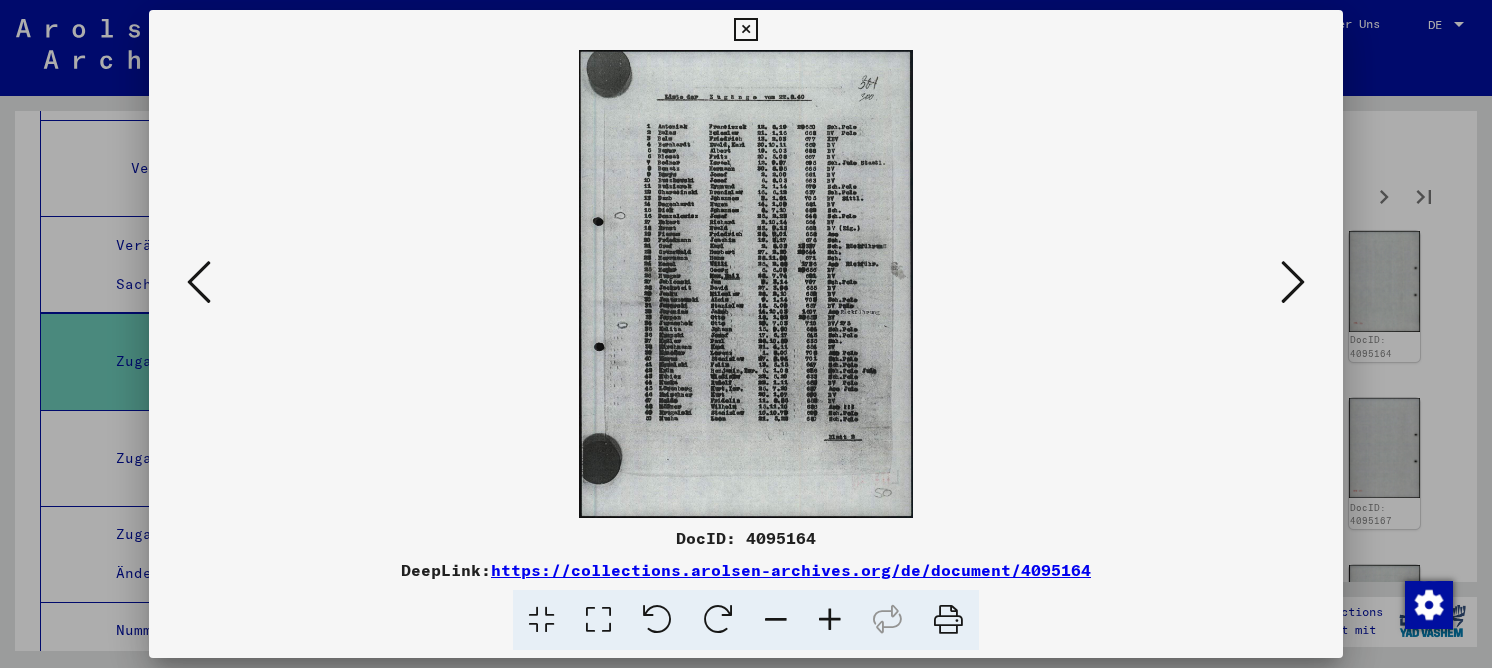 click at bounding box center (598, 620) 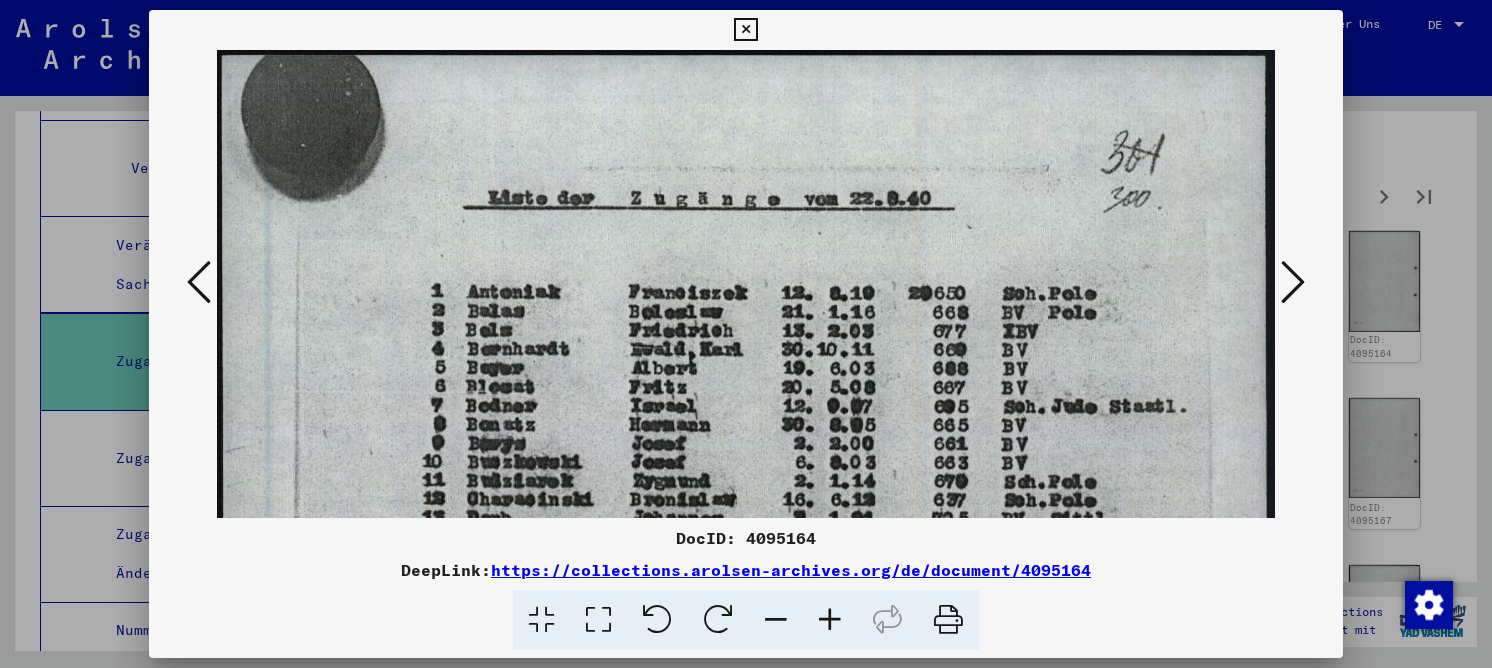 click at bounding box center (745, 30) 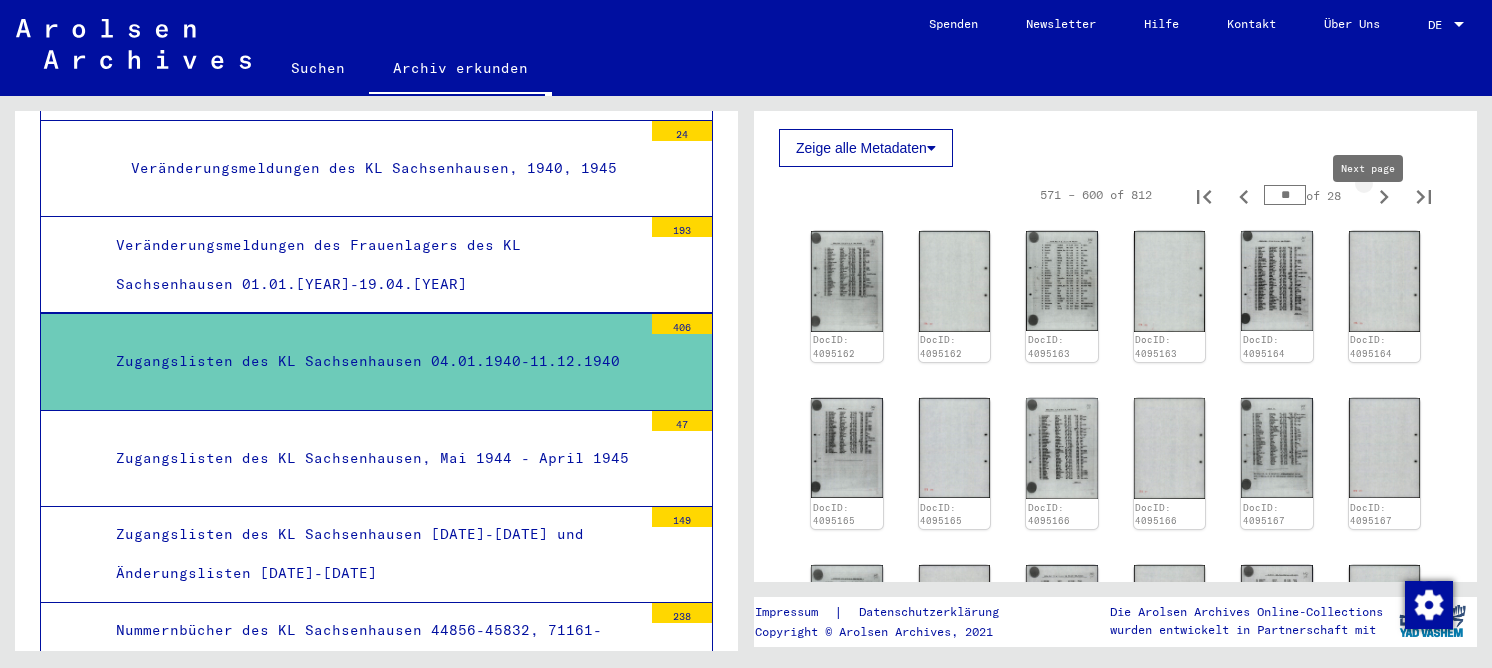 click 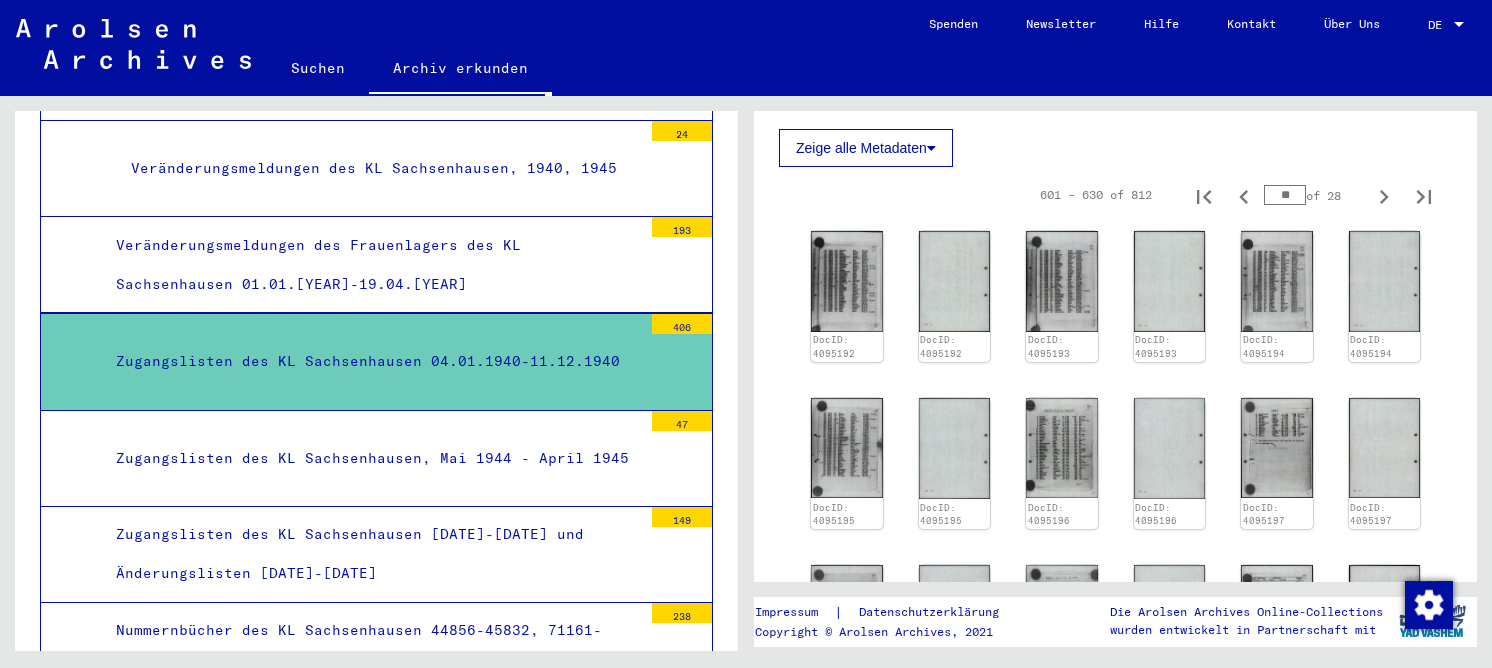 click 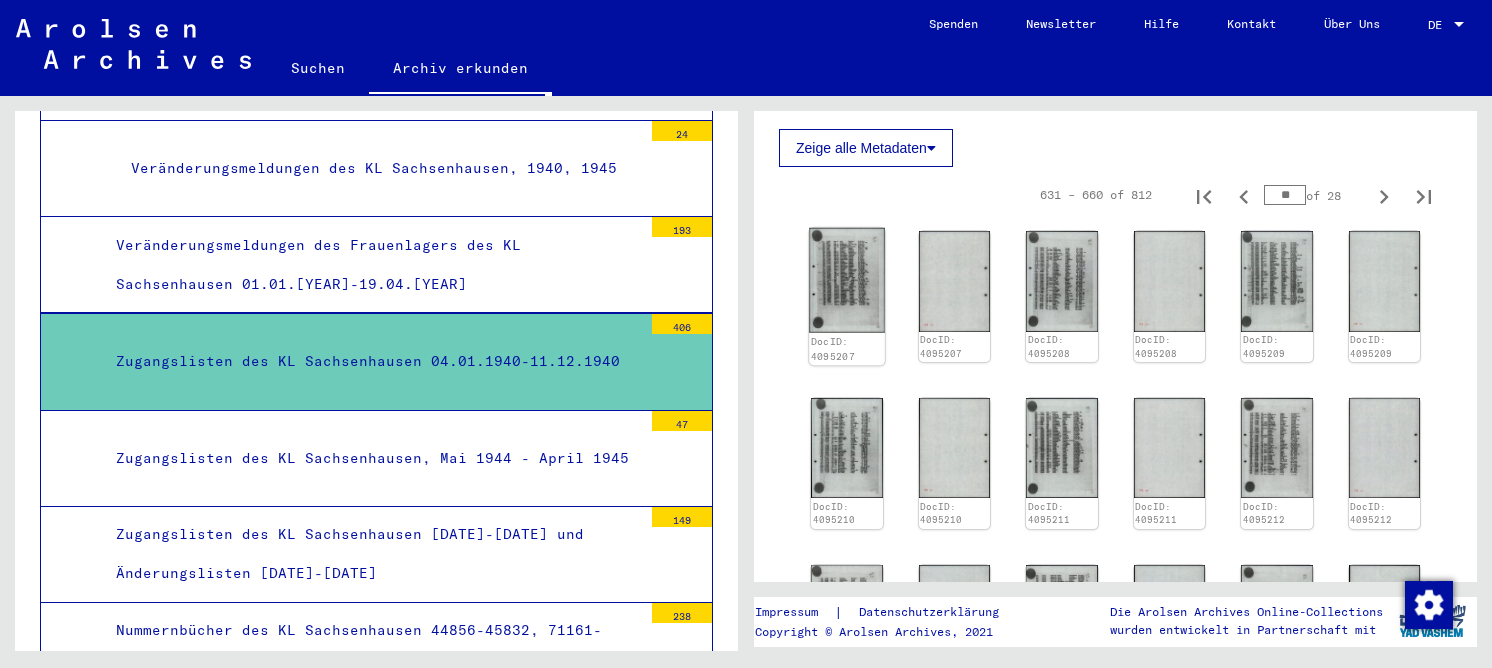 click 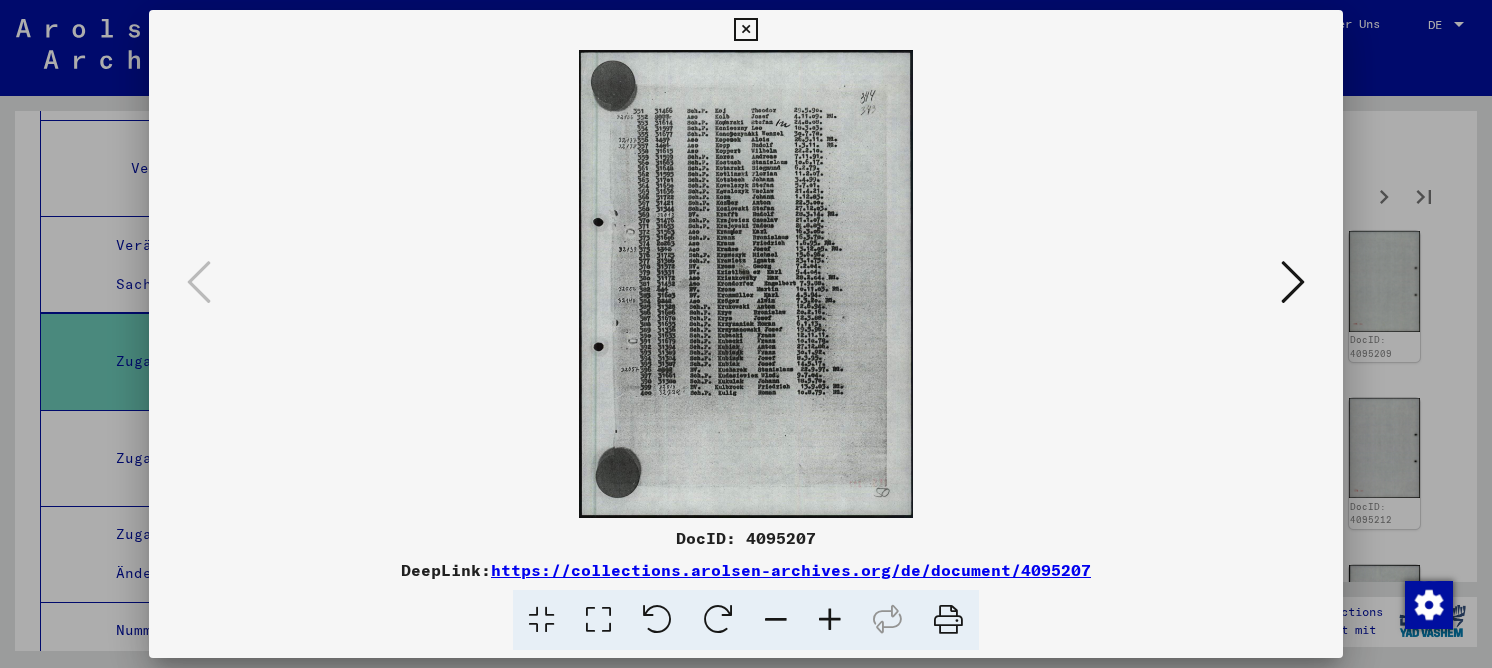 click at bounding box center (598, 620) 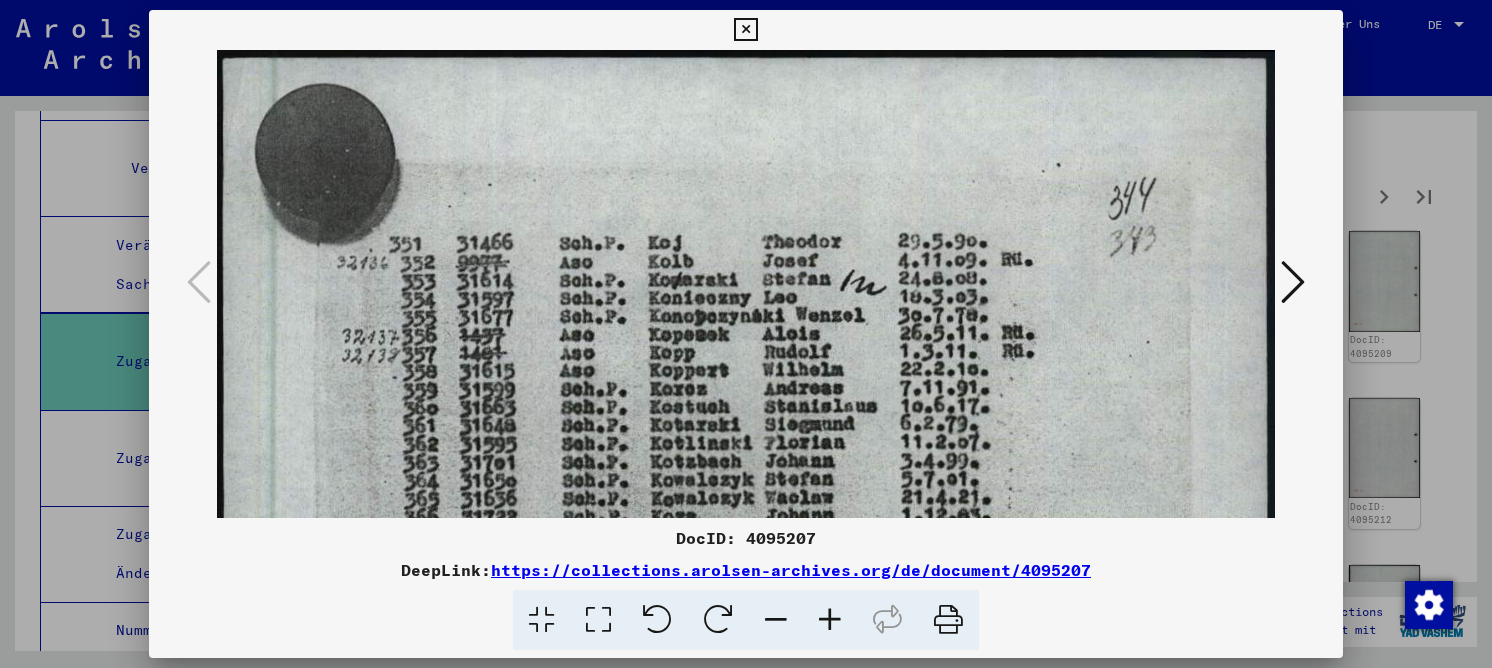 click at bounding box center [745, 30] 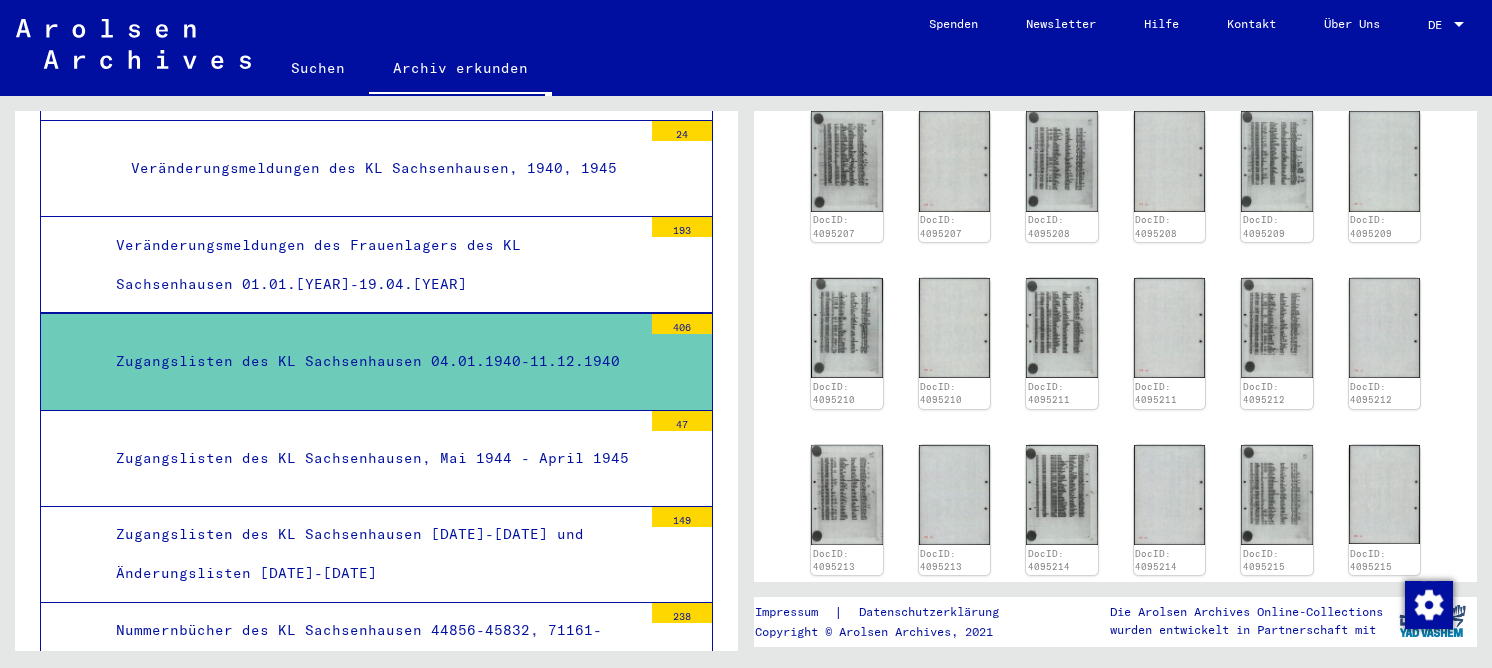 scroll, scrollTop: 1000, scrollLeft: 0, axis: vertical 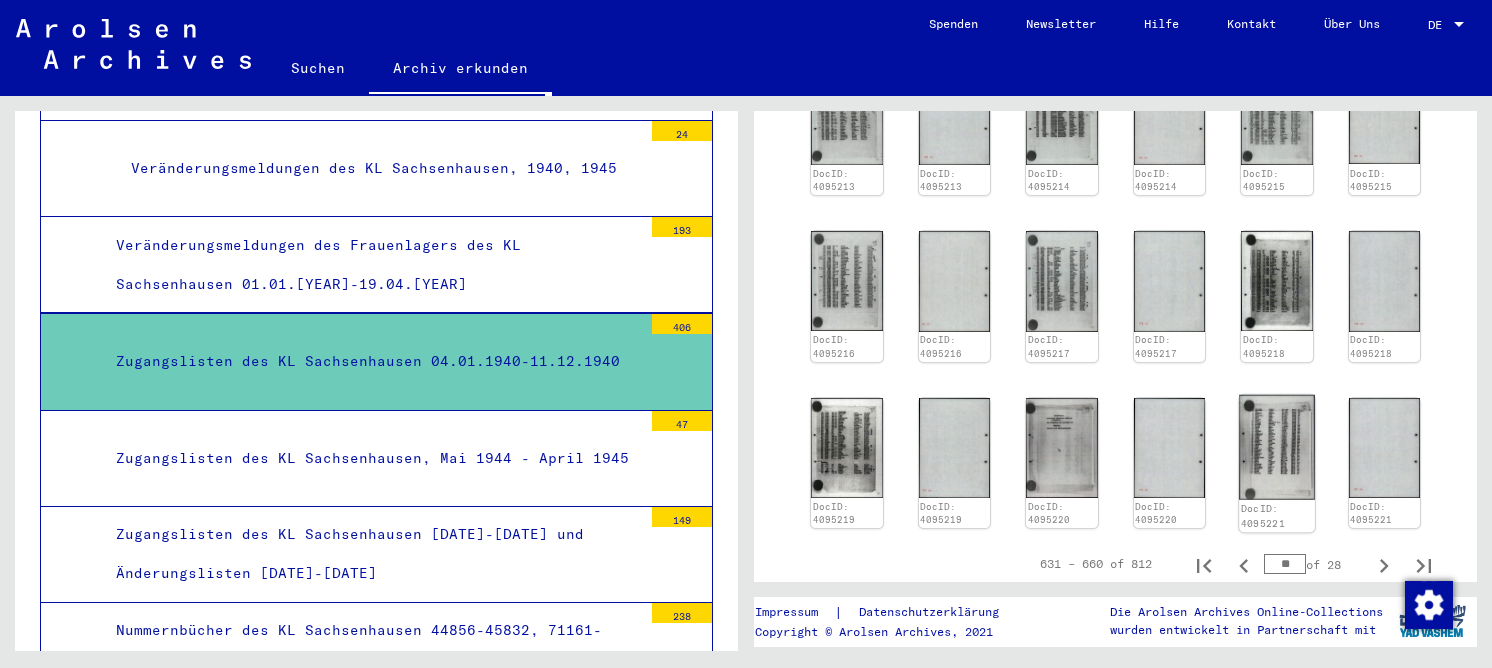 click 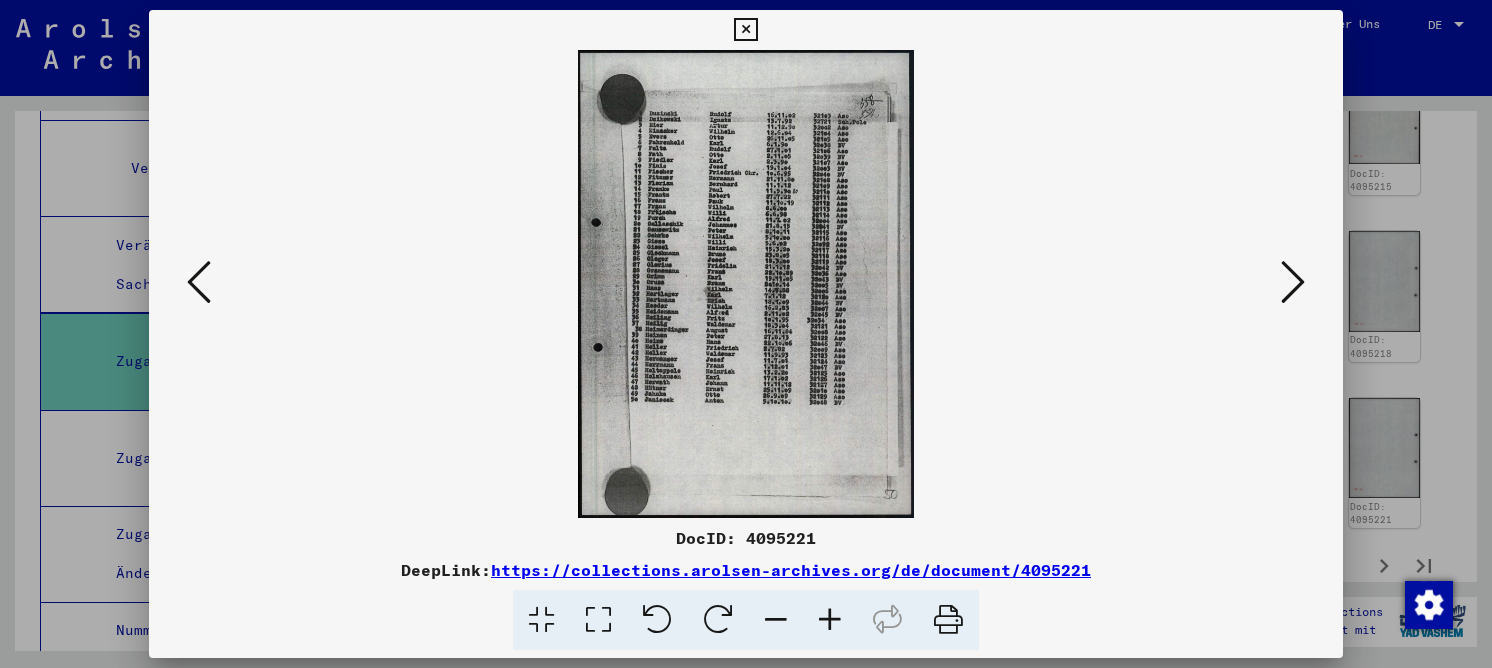 click at bounding box center [598, 620] 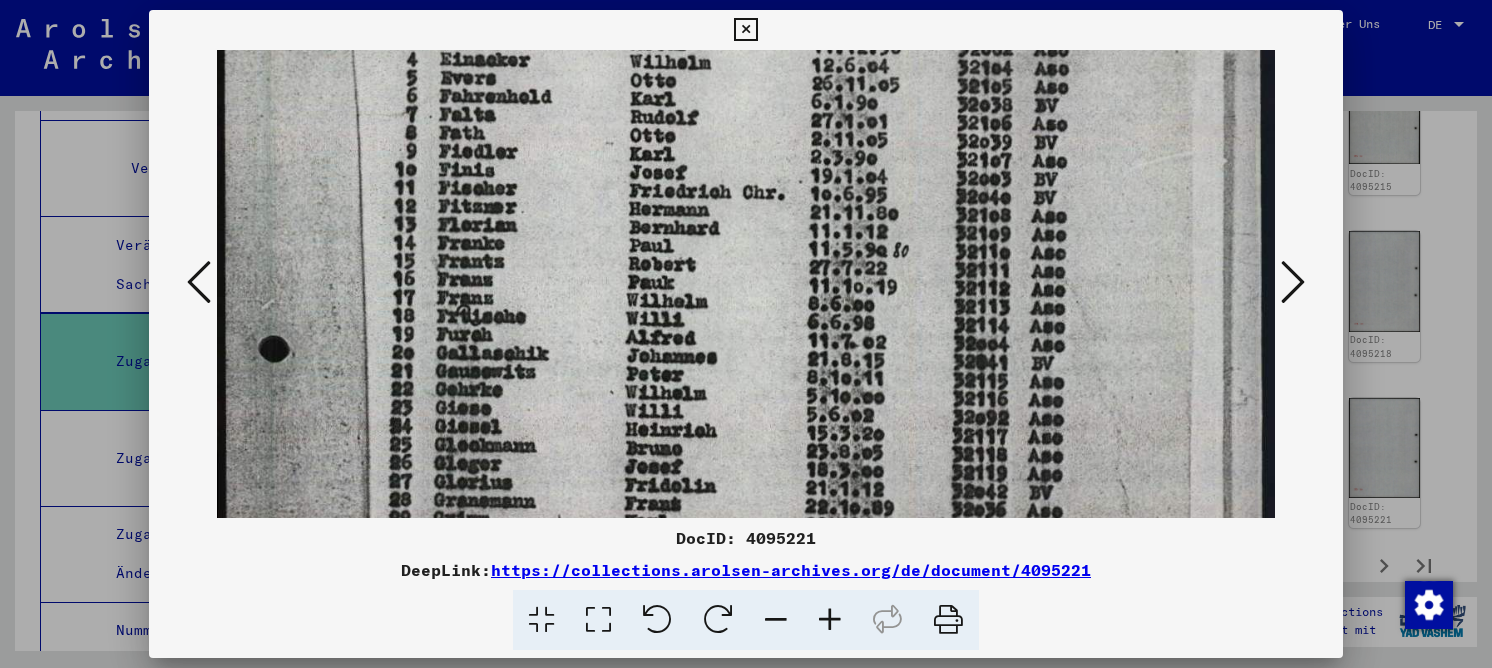 drag, startPoint x: 1049, startPoint y: 168, endPoint x: 1105, endPoint y: 72, distance: 111.13955 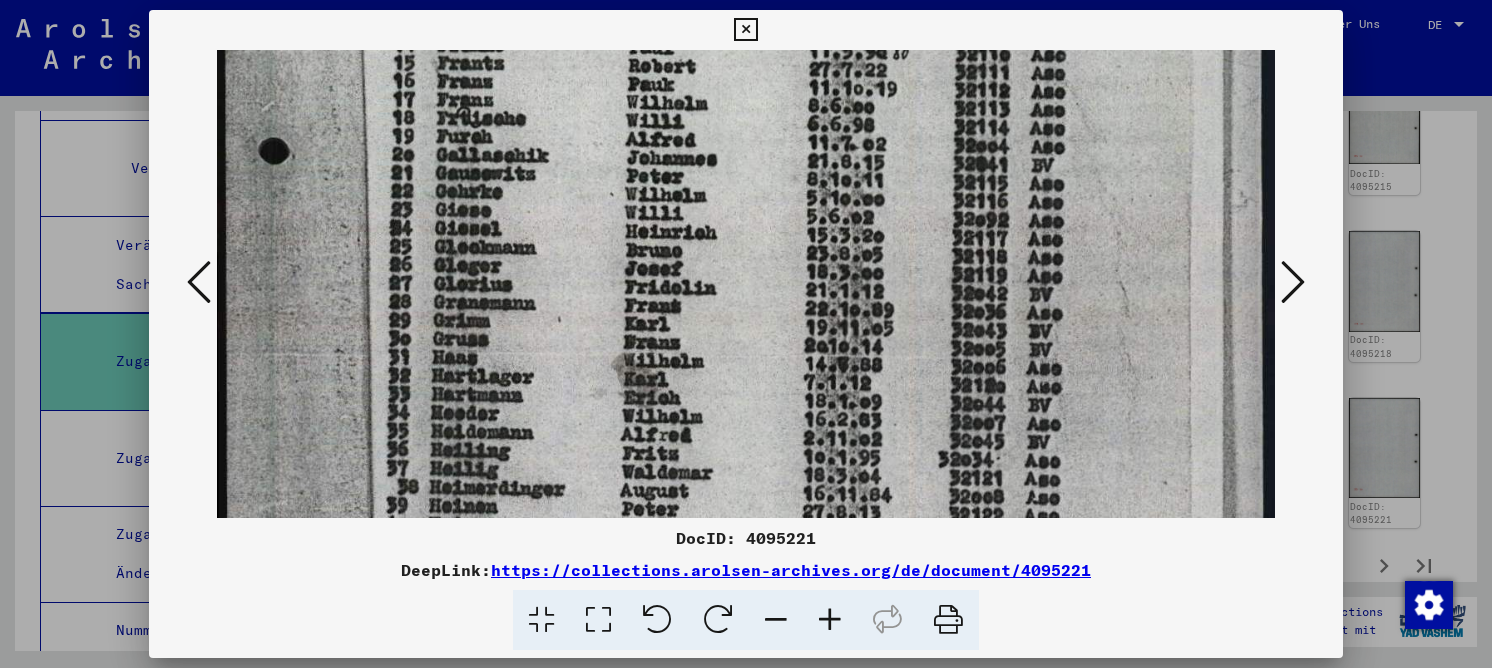 drag, startPoint x: 1085, startPoint y: 243, endPoint x: 1105, endPoint y: 133, distance: 111.8034 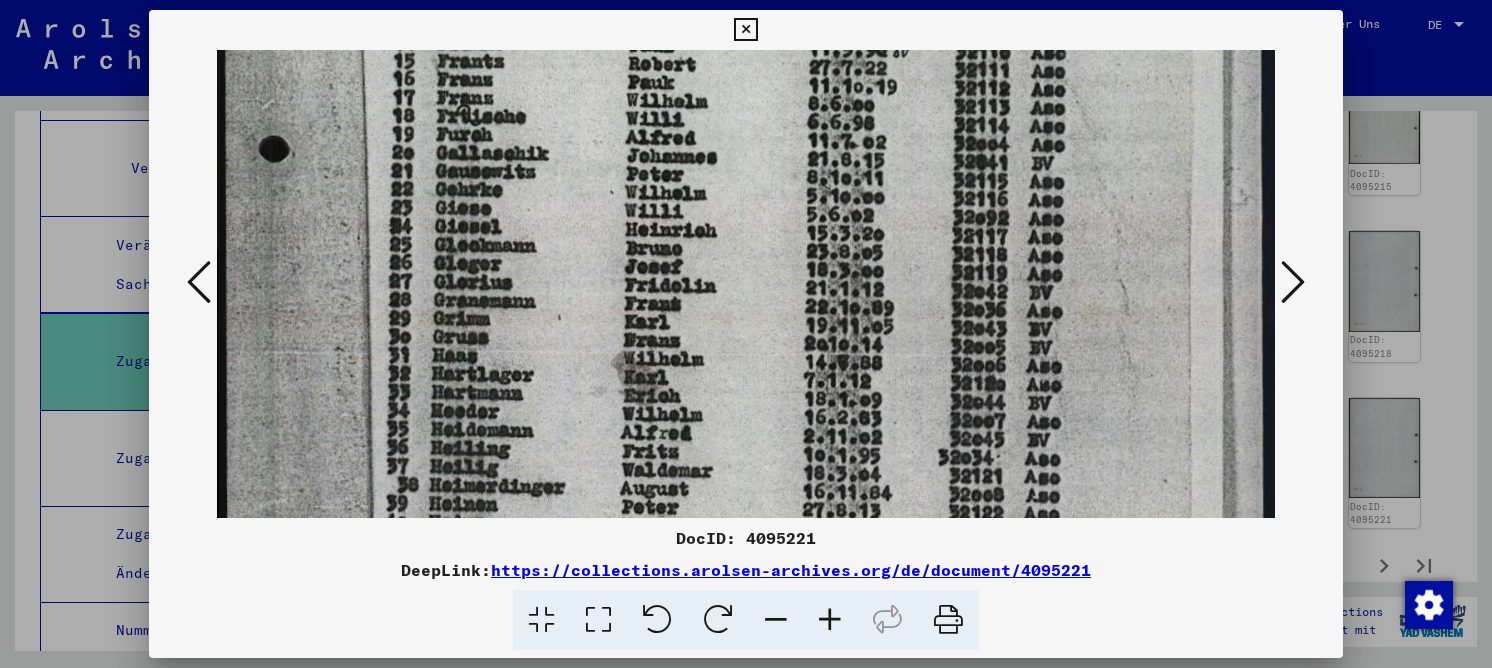 click at bounding box center (745, 30) 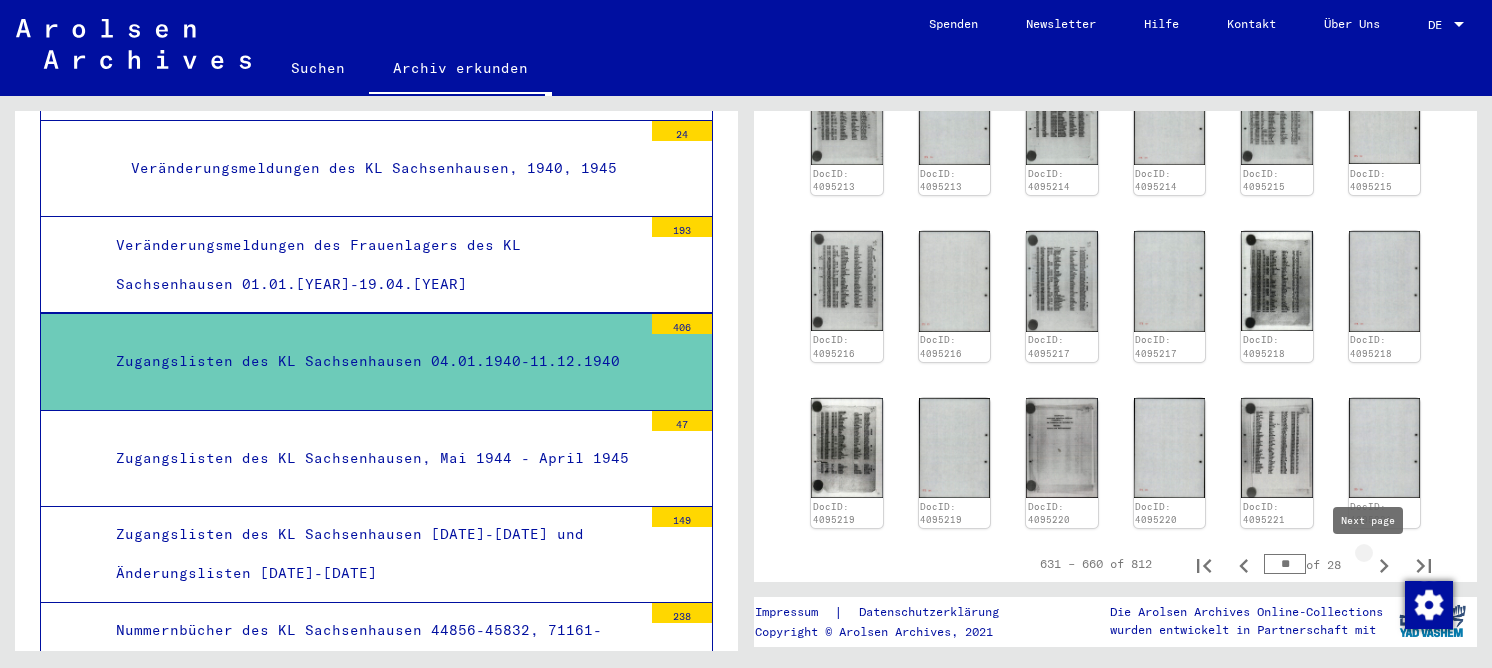 click 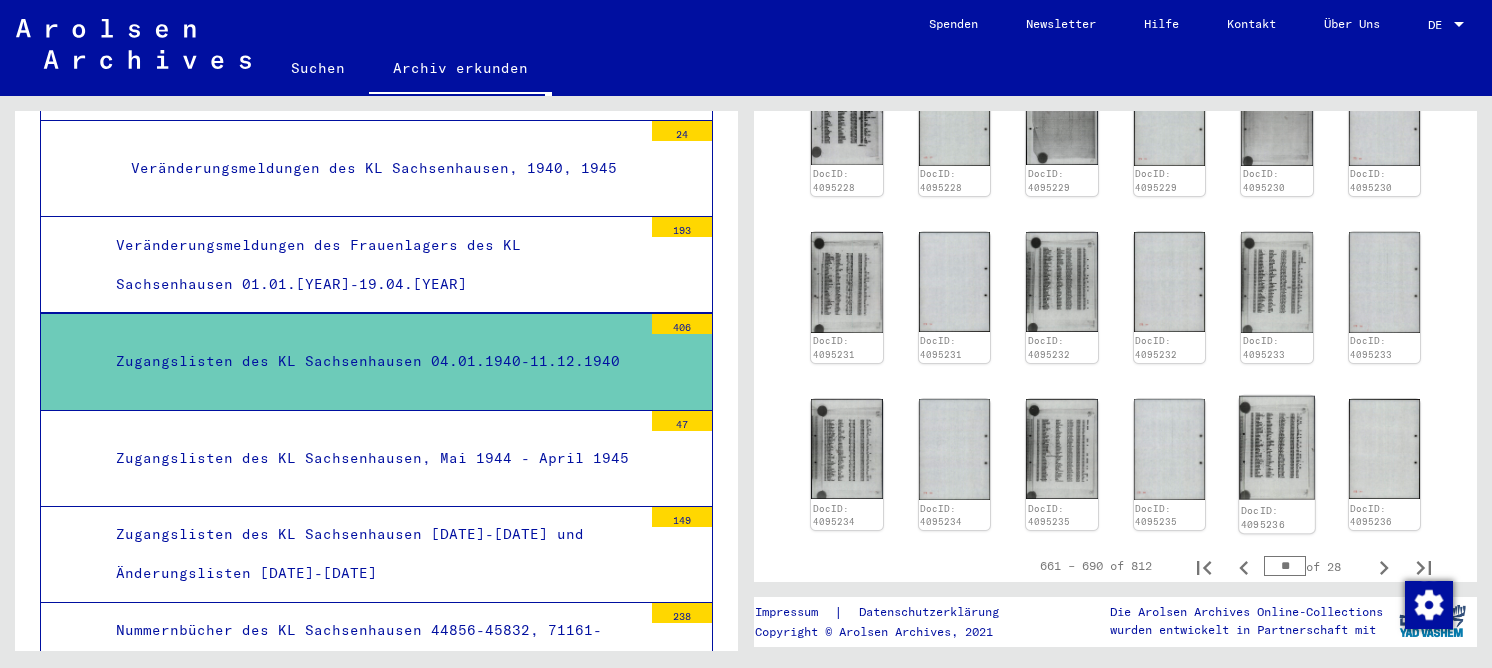 click 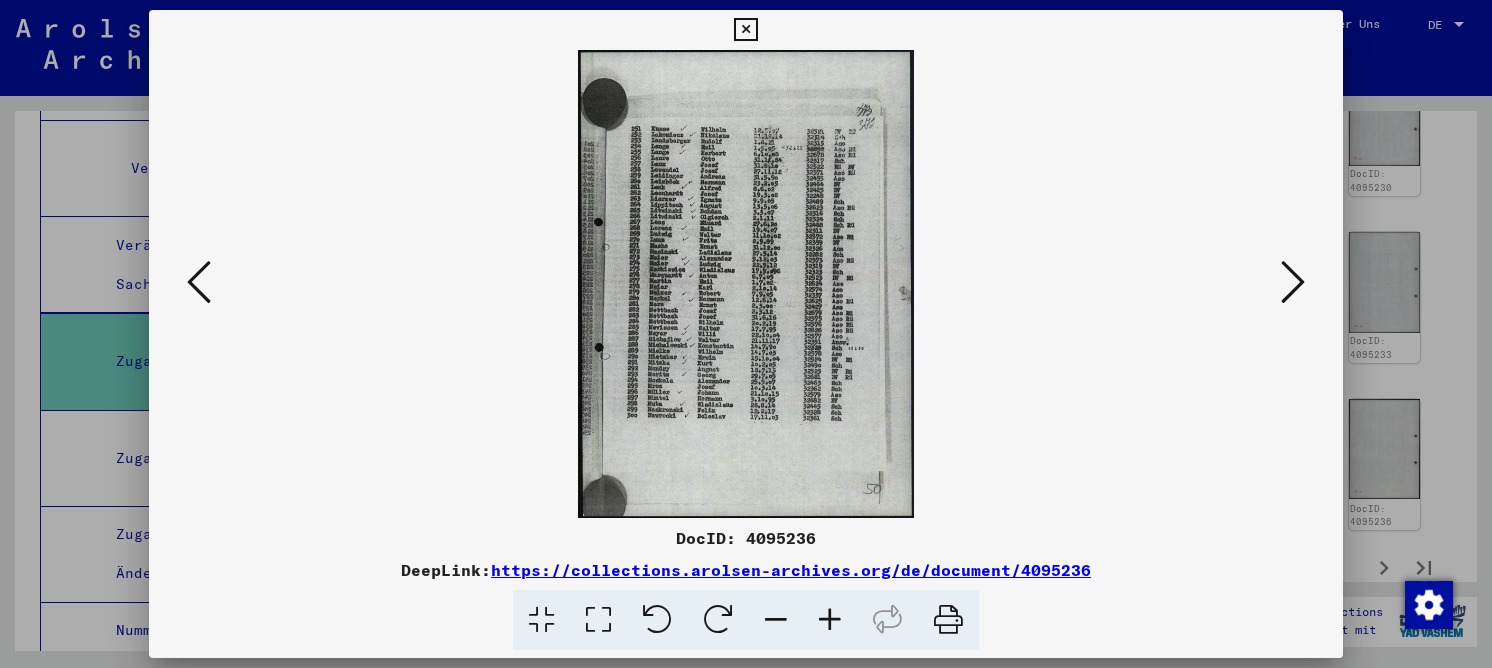 drag, startPoint x: 594, startPoint y: 624, endPoint x: 729, endPoint y: 442, distance: 226.60318 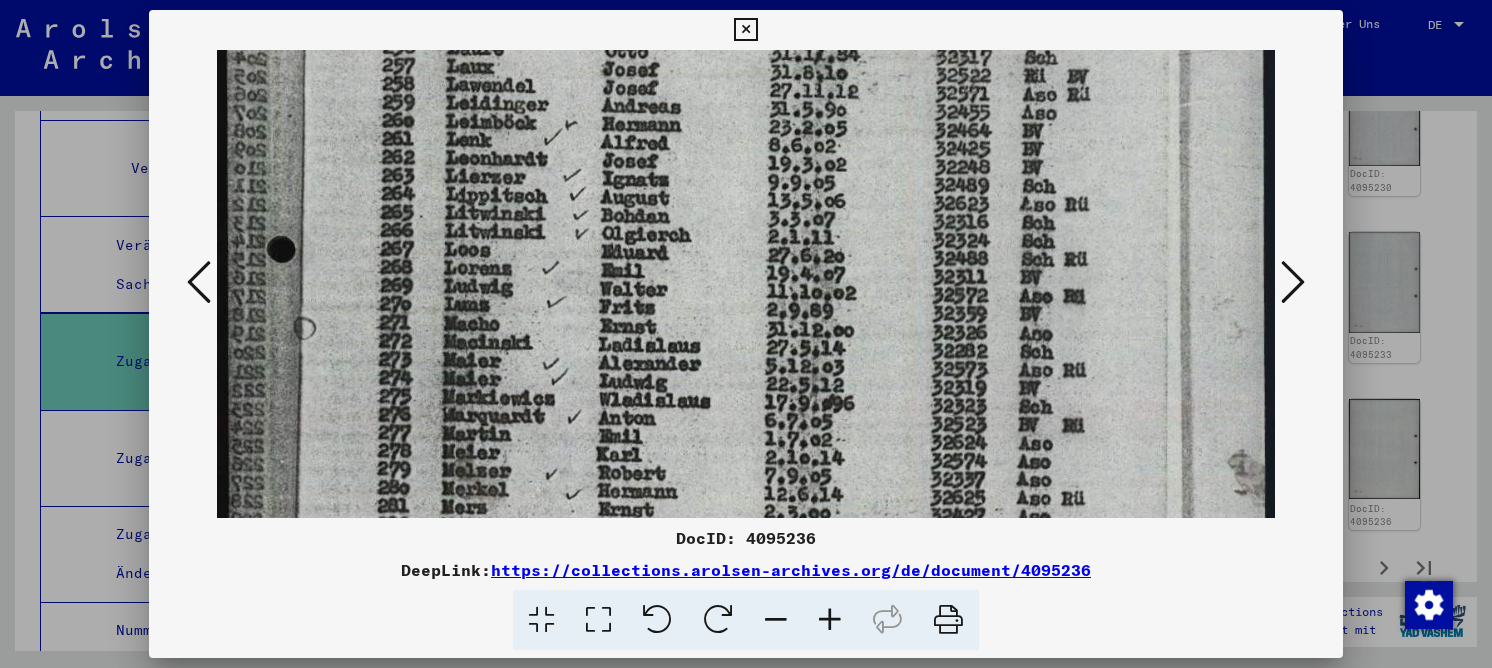 drag, startPoint x: 856, startPoint y: 57, endPoint x: 864, endPoint y: 113, distance: 56.568542 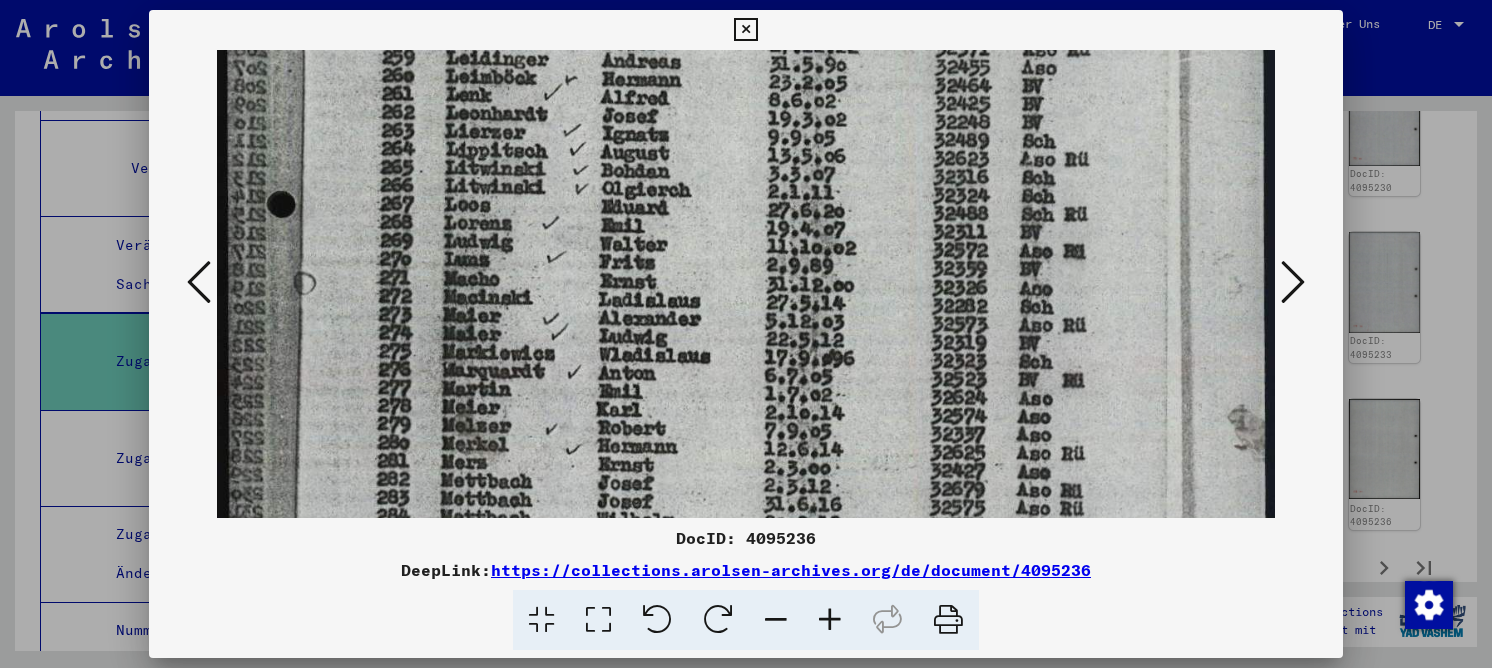 click at bounding box center (745, 30) 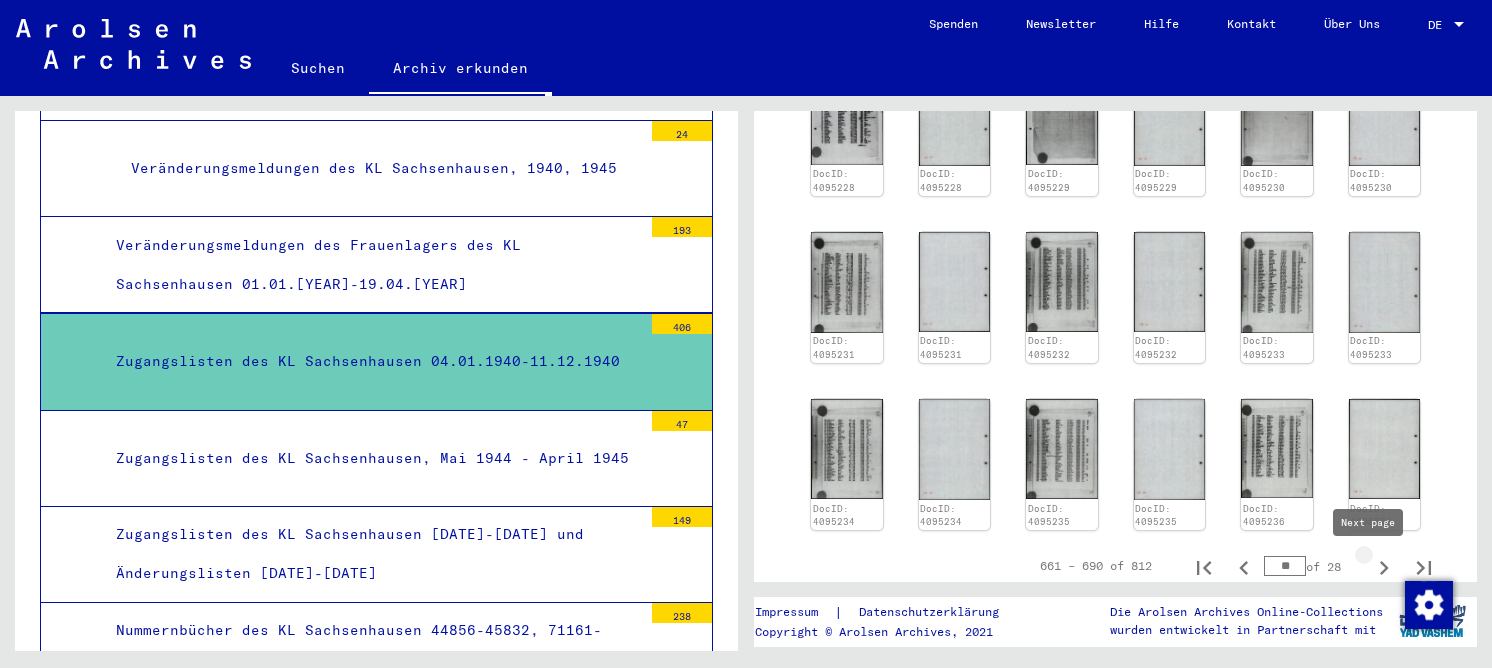 click 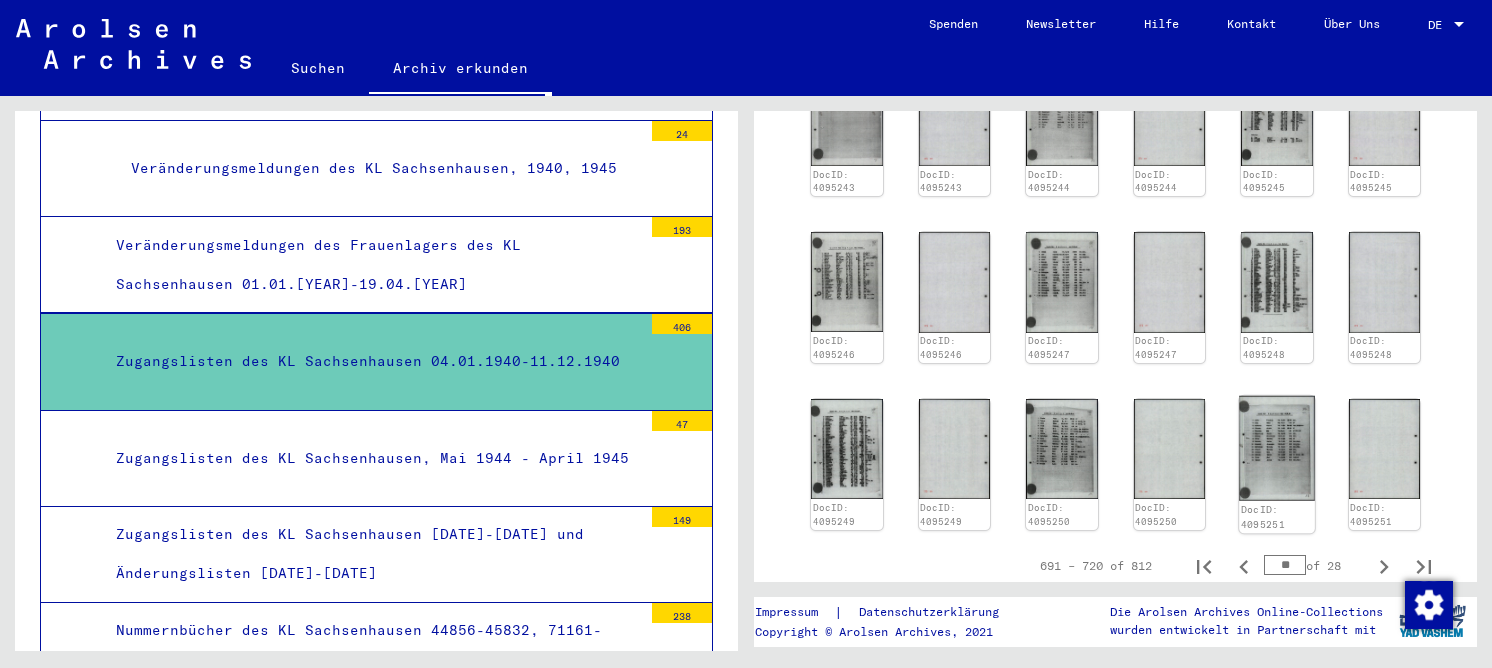 click 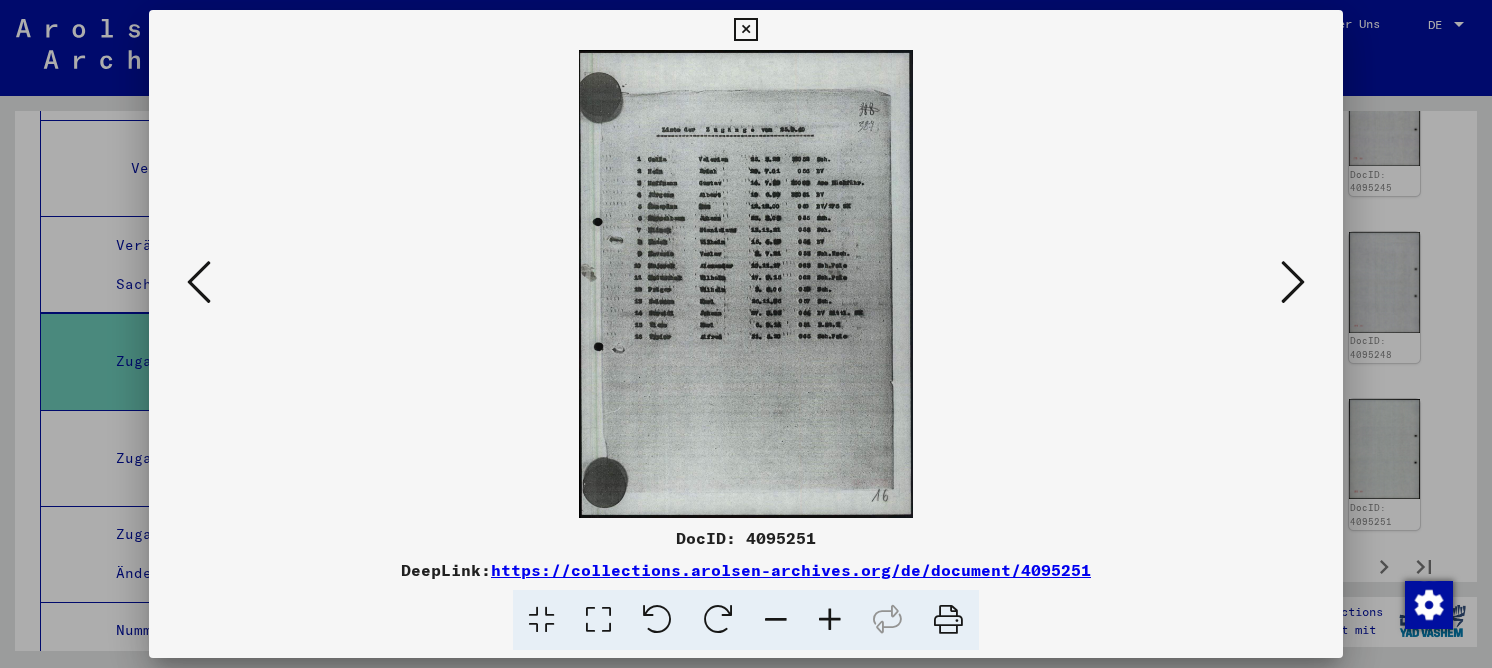 click at bounding box center (598, 620) 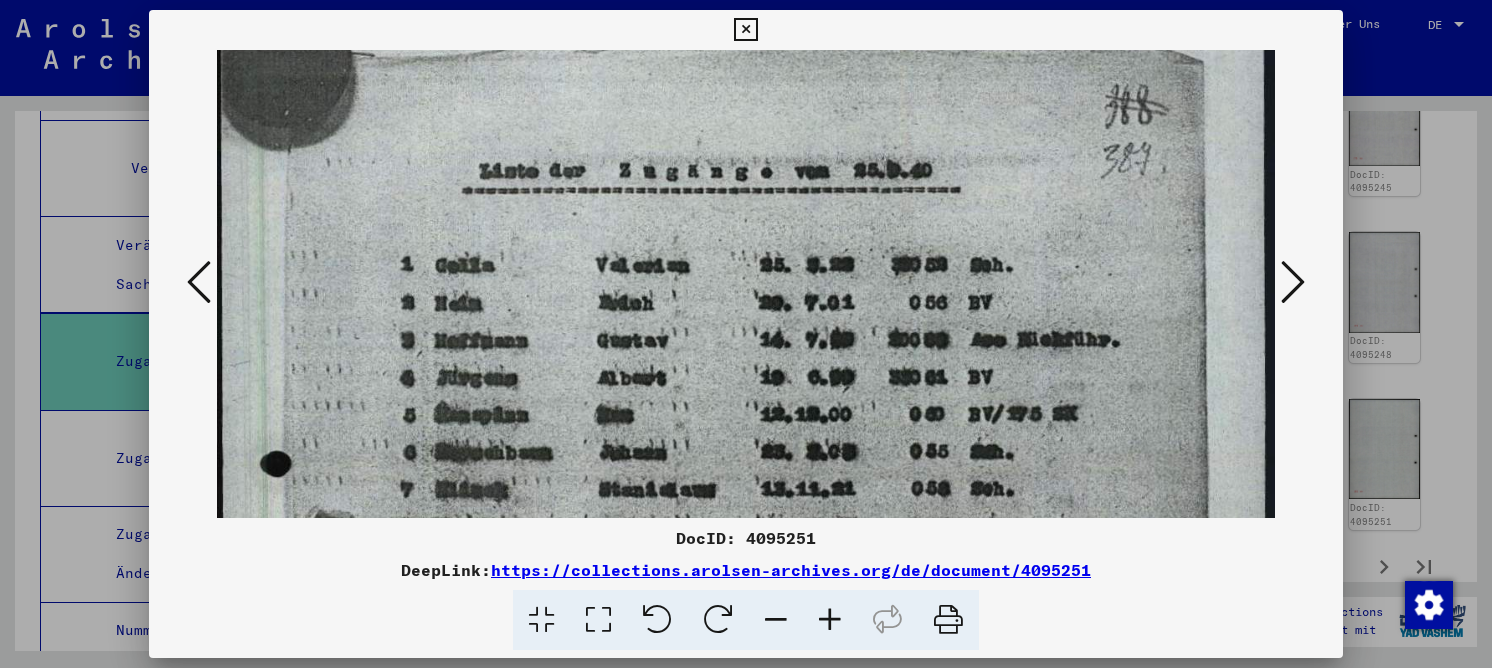 drag, startPoint x: 733, startPoint y: 449, endPoint x: 767, endPoint y: 268, distance: 184.16568 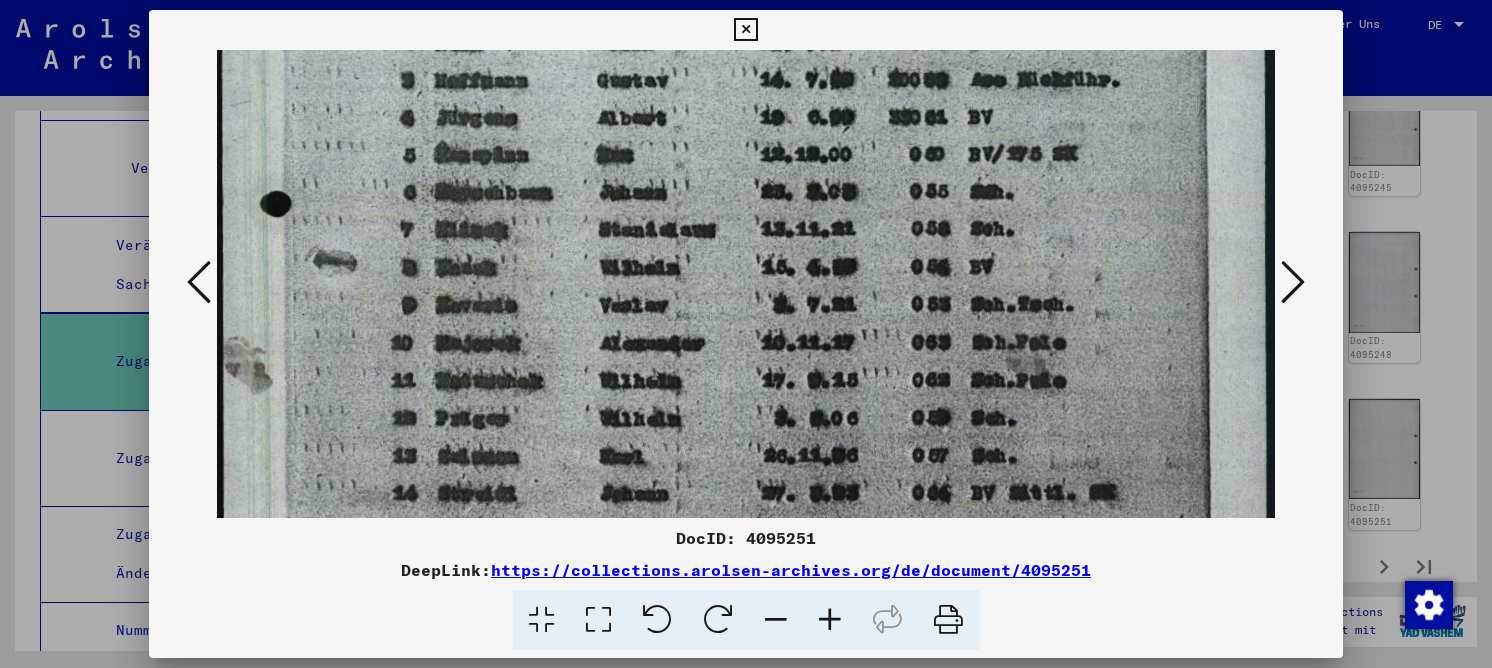 drag, startPoint x: 784, startPoint y: 392, endPoint x: 827, endPoint y: 138, distance: 257.61404 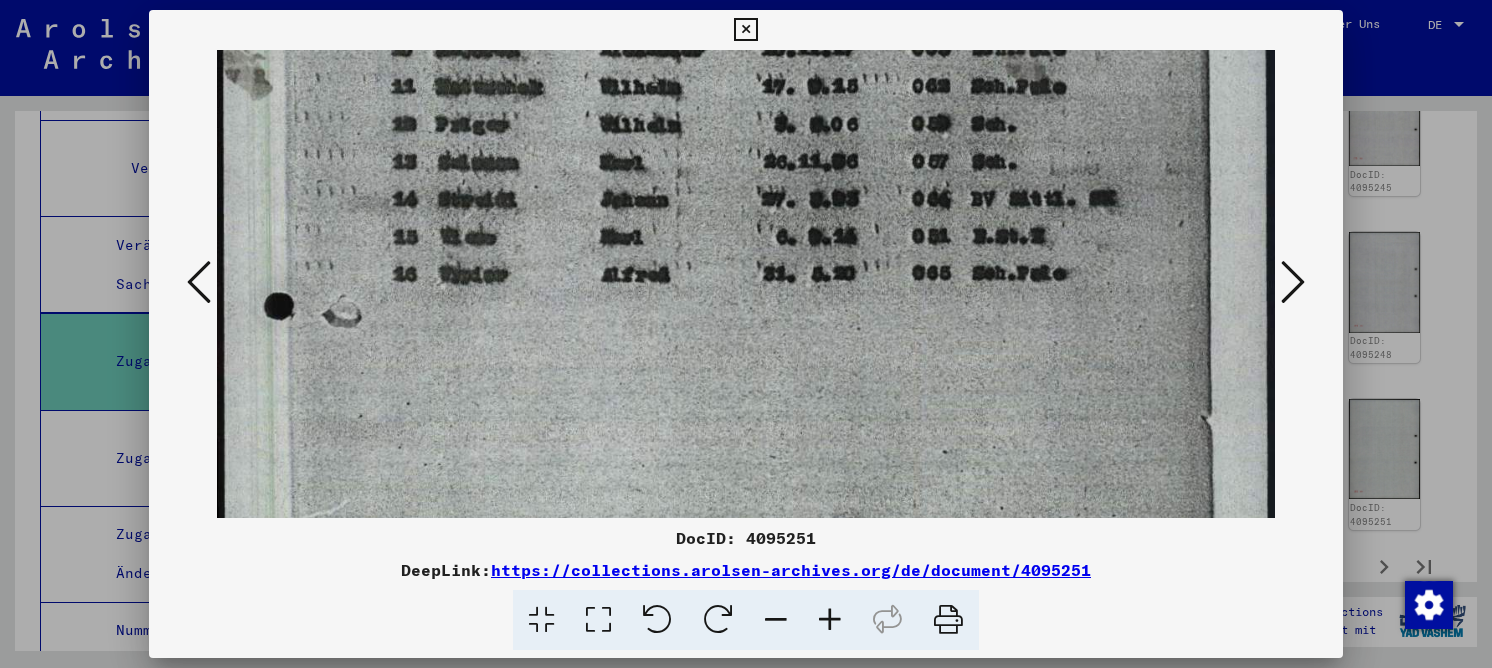 drag, startPoint x: 840, startPoint y: 252, endPoint x: 884, endPoint y: 105, distance: 153.4438 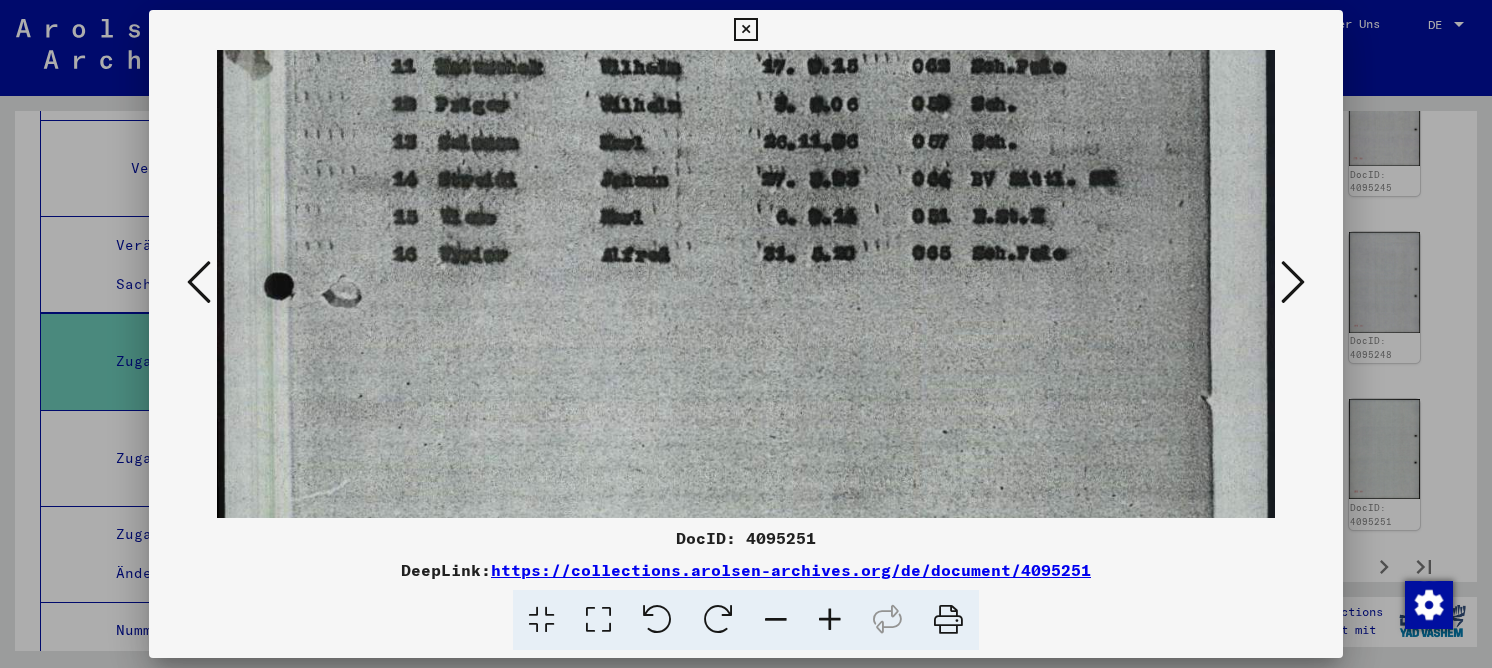 click at bounding box center (745, 30) 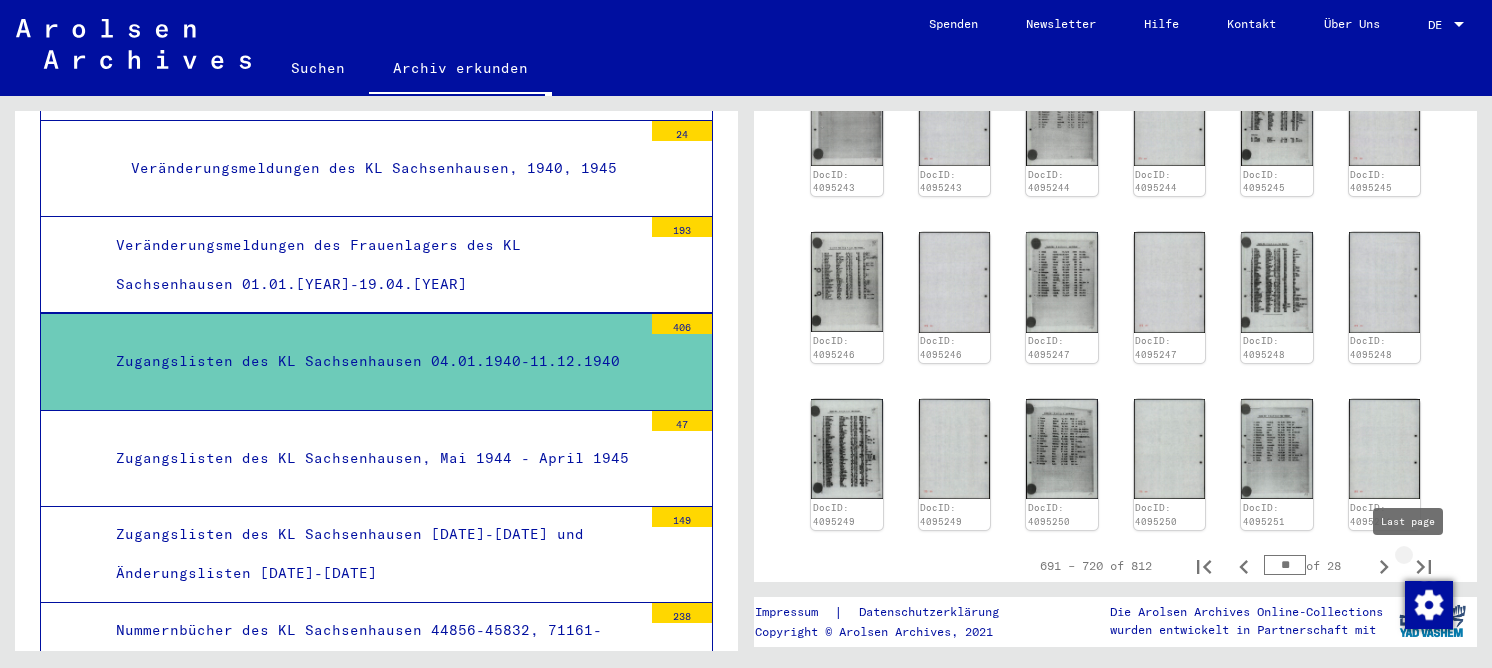 click 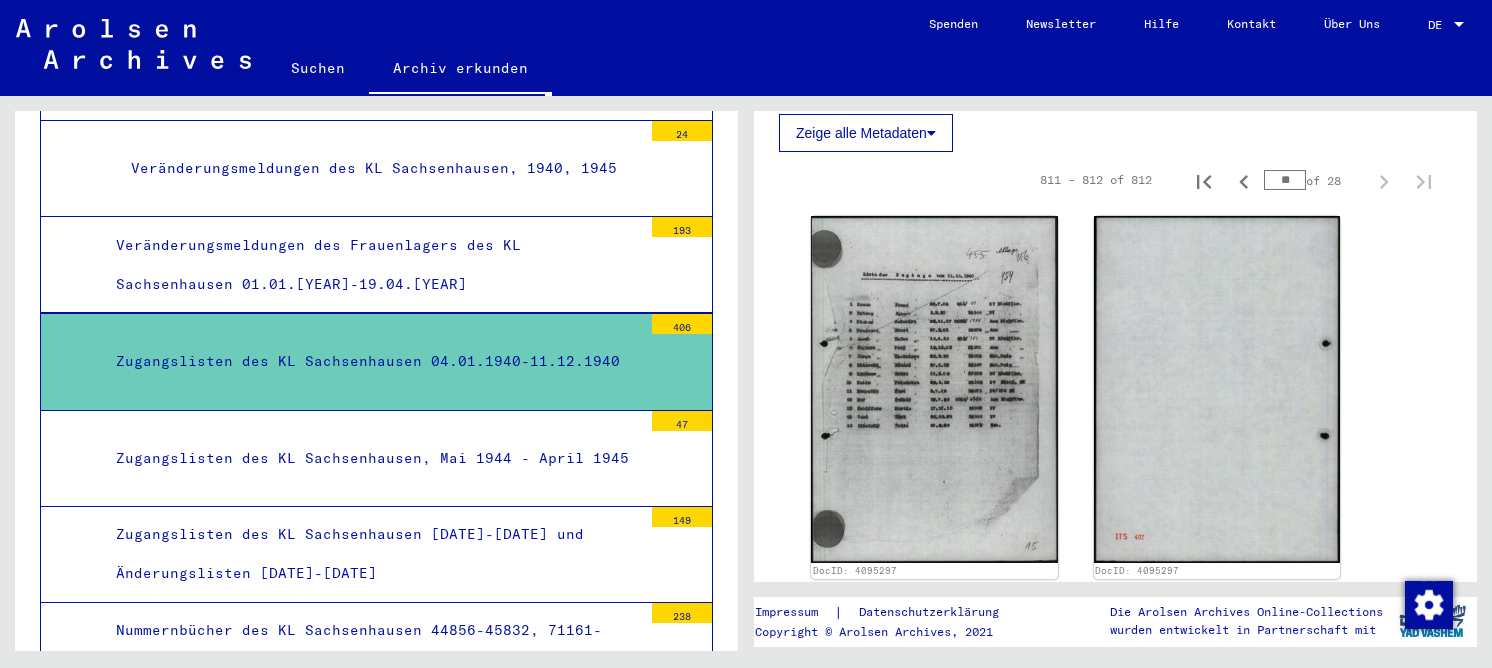 scroll, scrollTop: 500, scrollLeft: 0, axis: vertical 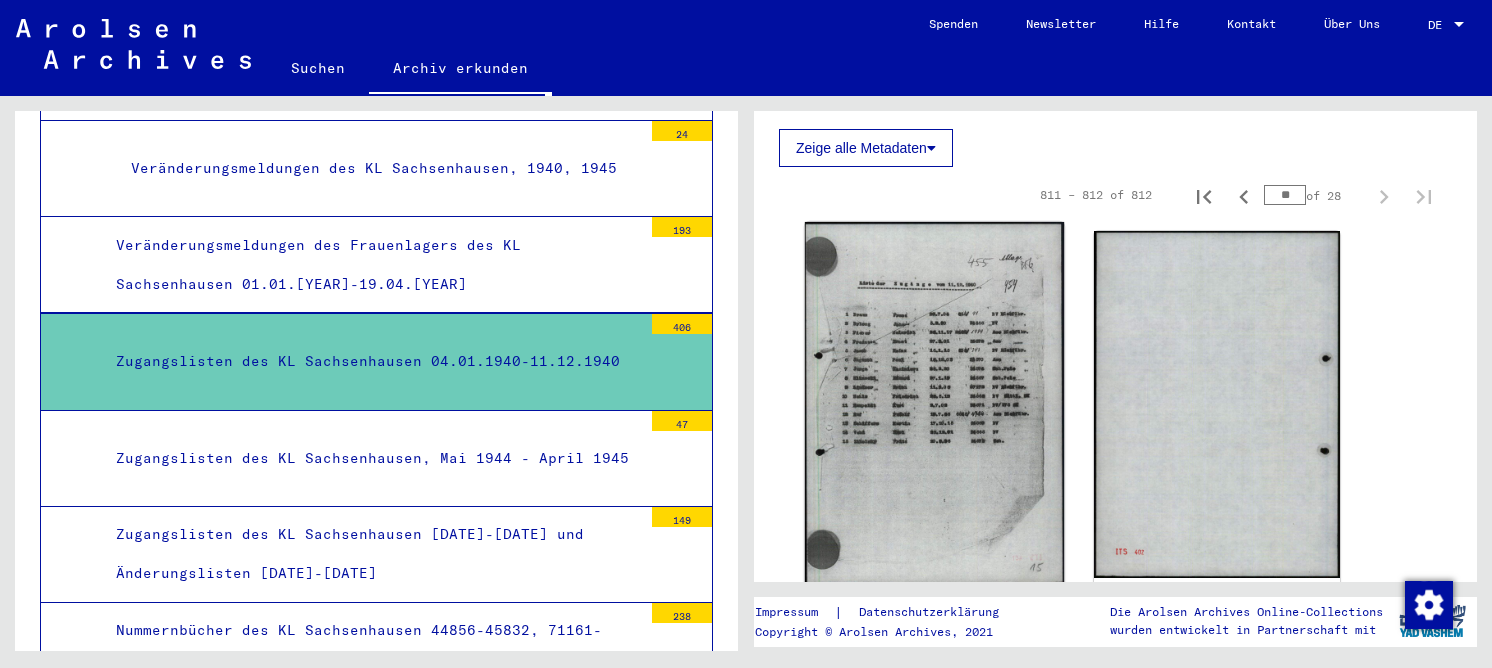 click 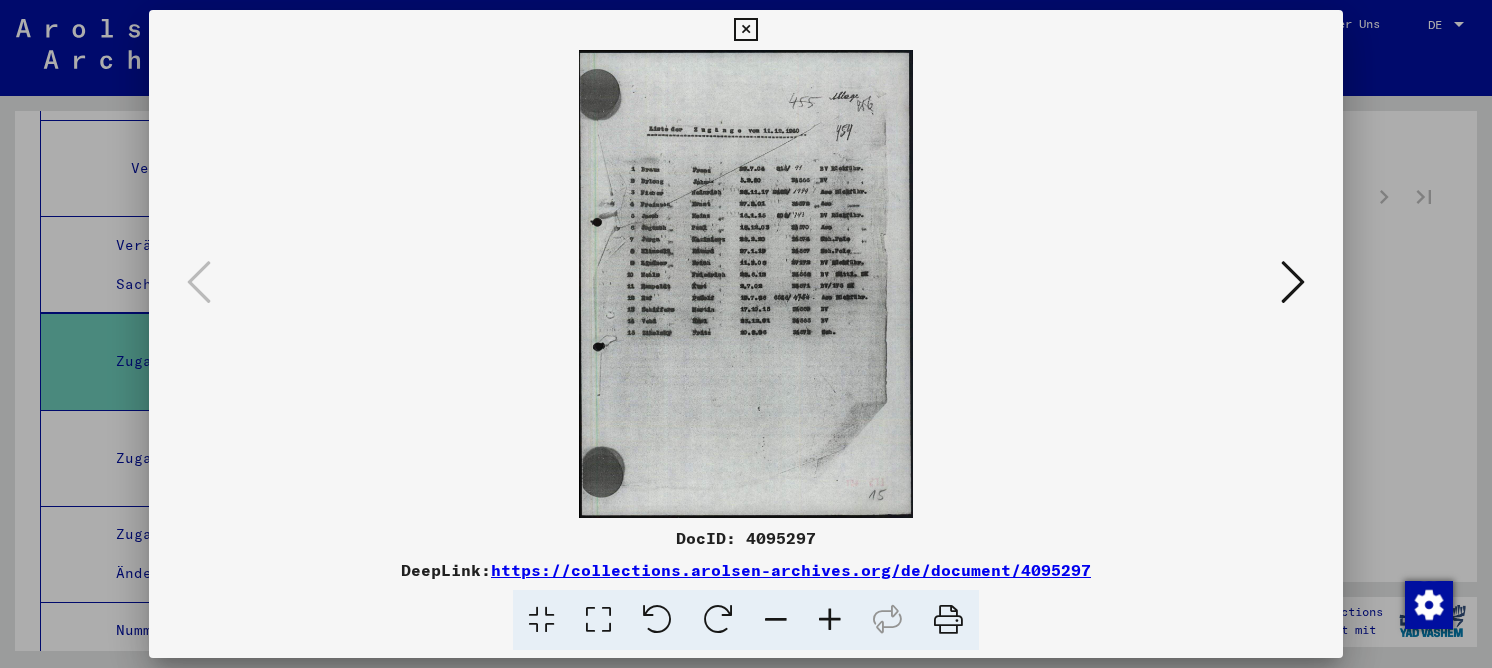 click at bounding box center (598, 620) 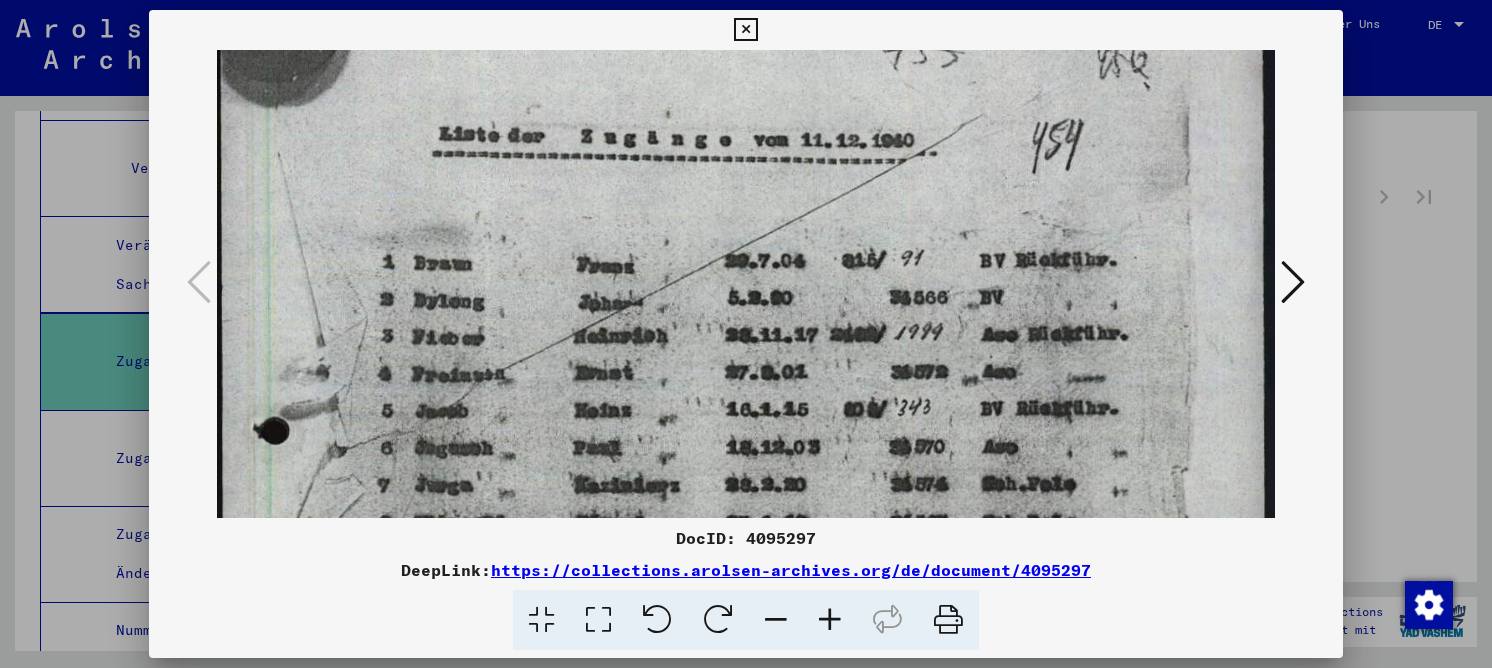 scroll, scrollTop: 207, scrollLeft: 0, axis: vertical 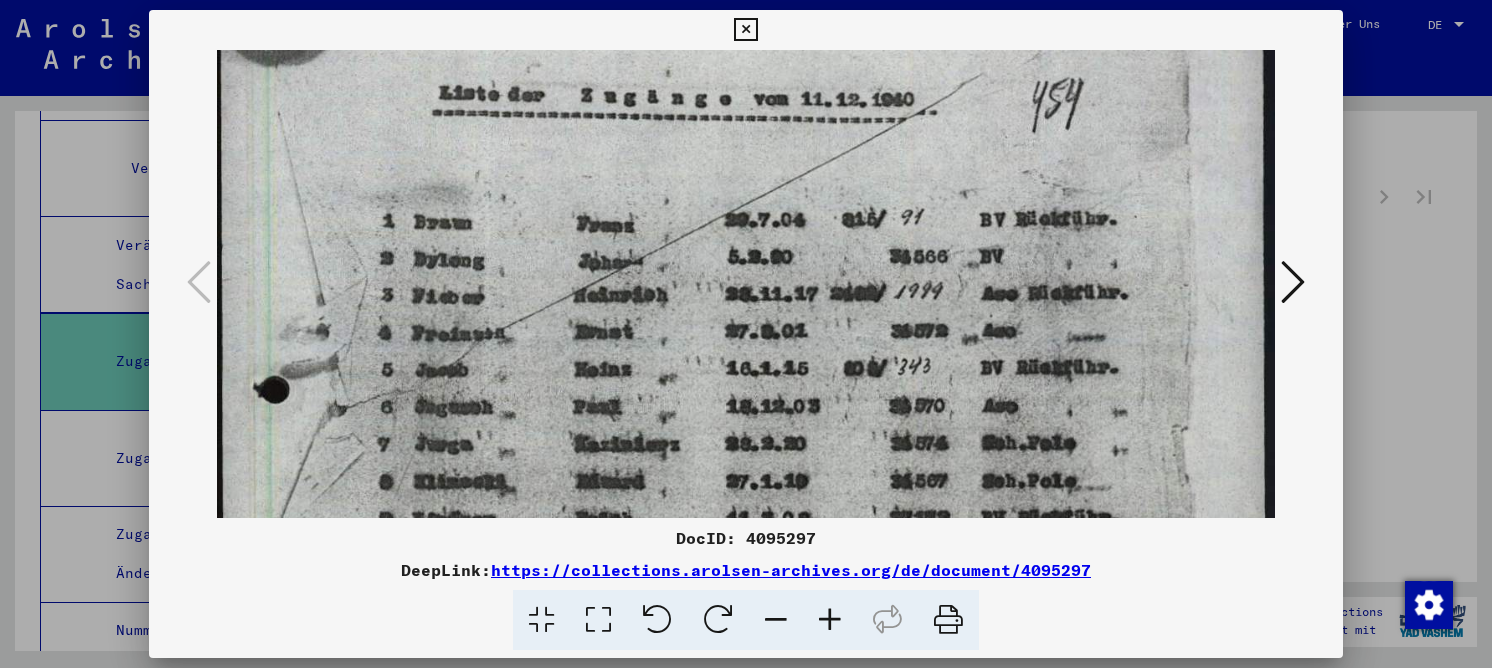 drag, startPoint x: 806, startPoint y: 340, endPoint x: 807, endPoint y: 173, distance: 167.00299 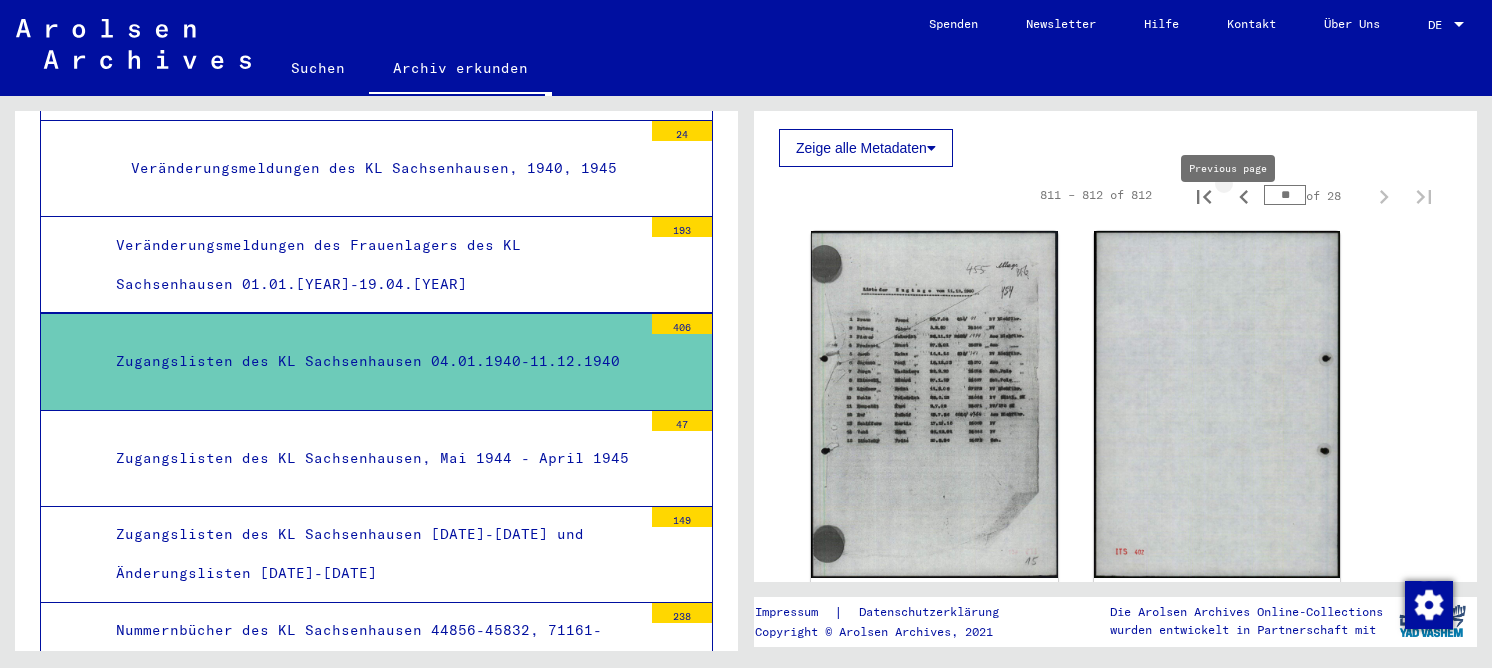 click 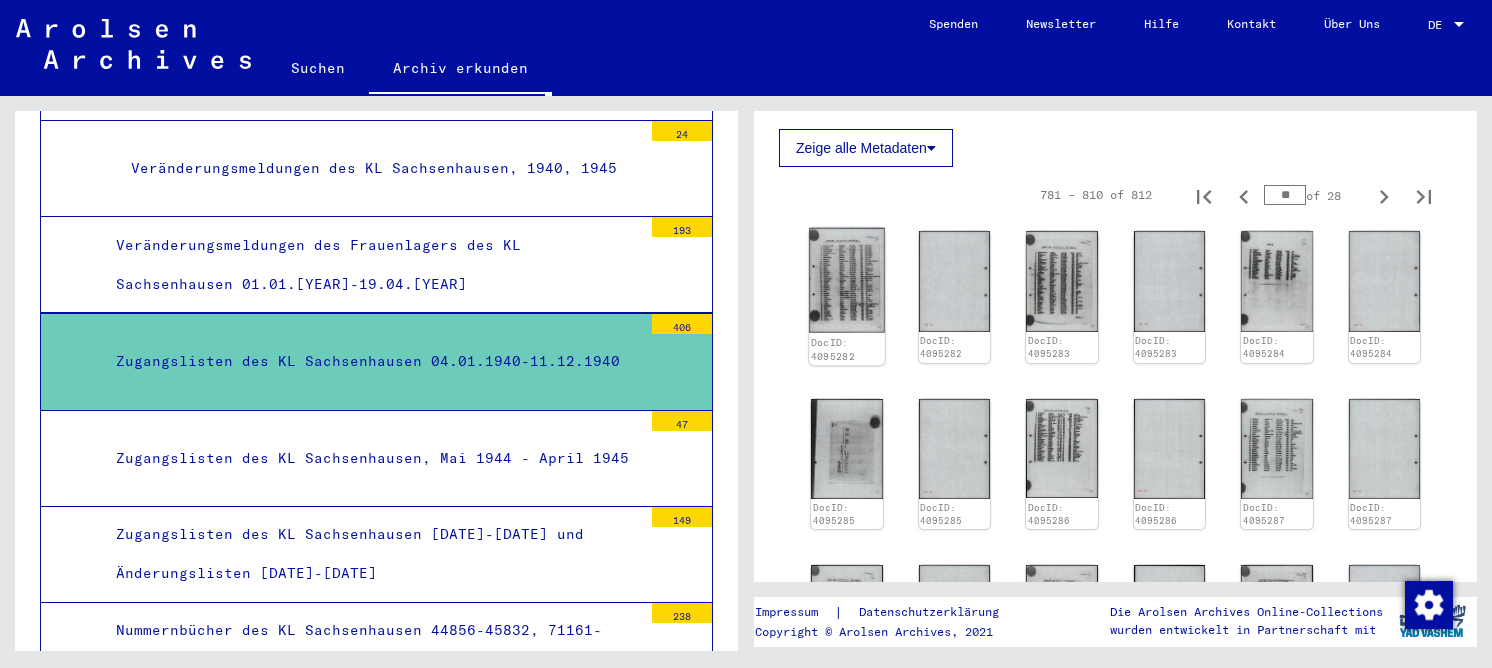 click 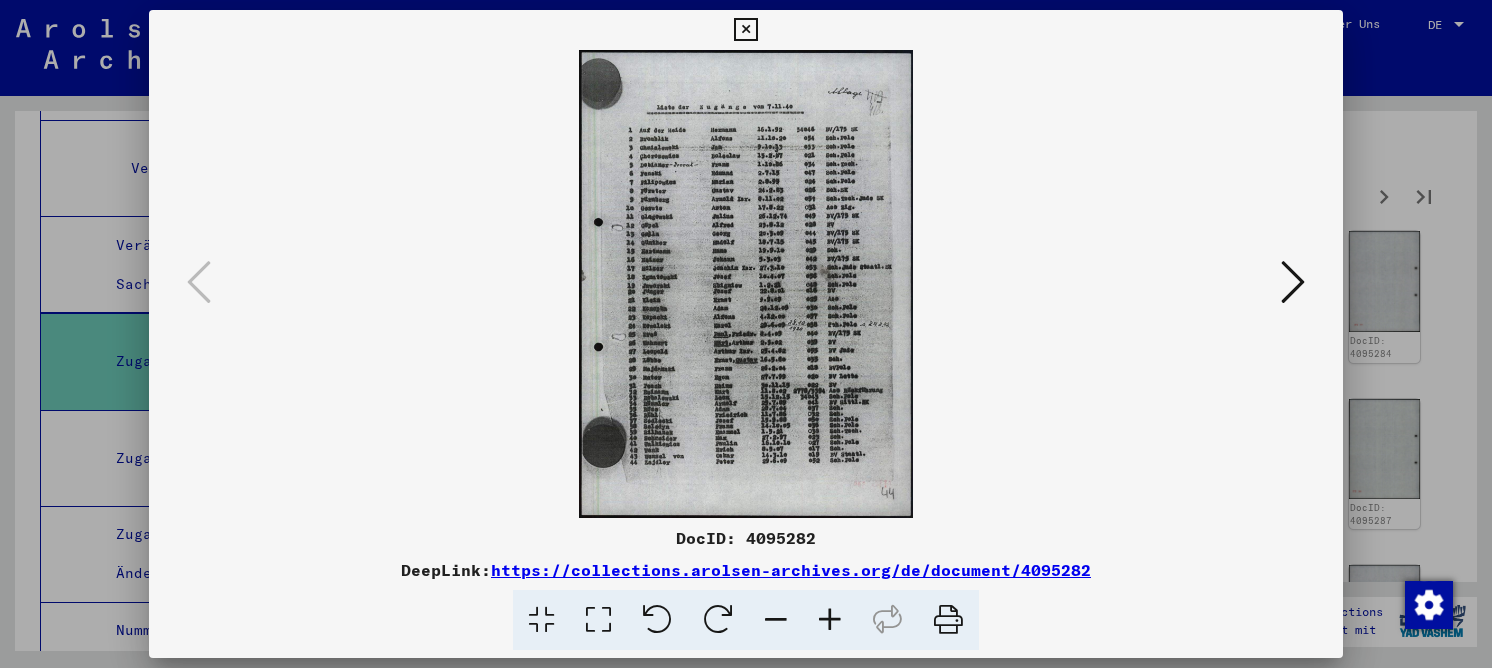 click at bounding box center (598, 620) 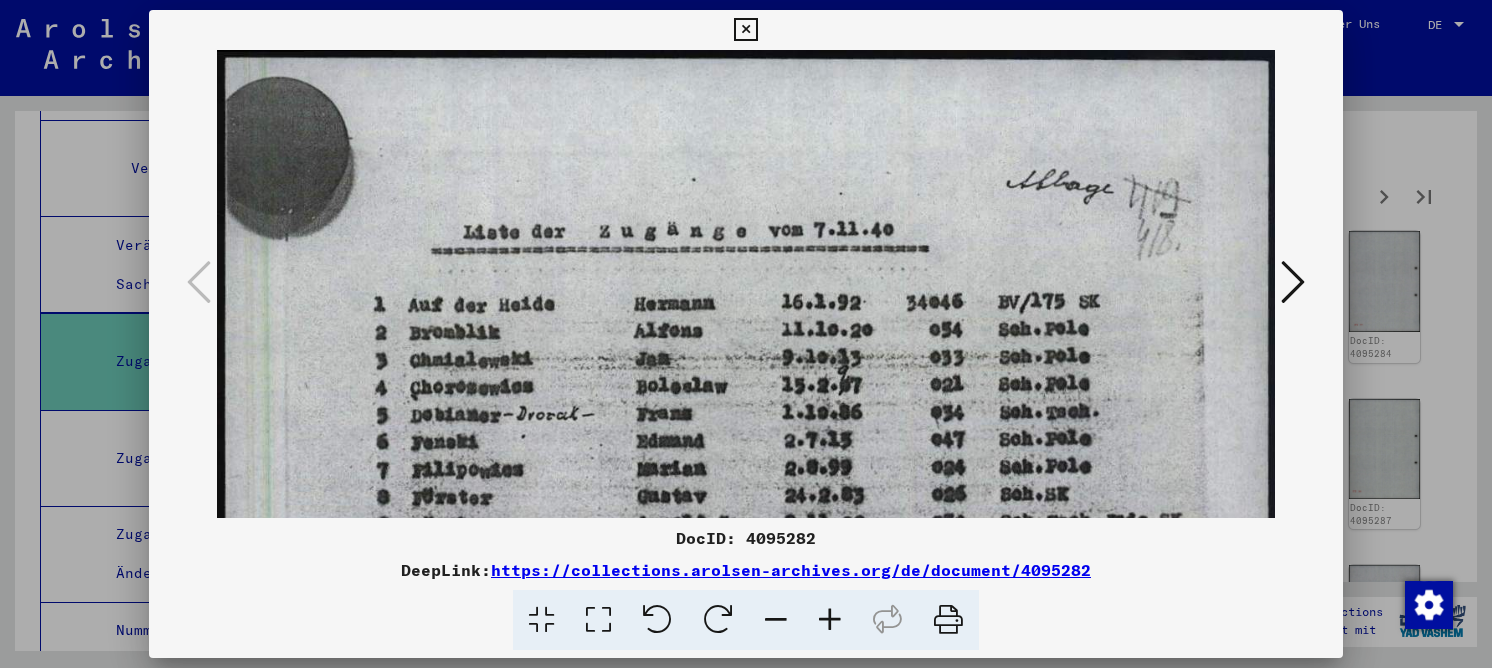 click at bounding box center [745, 30] 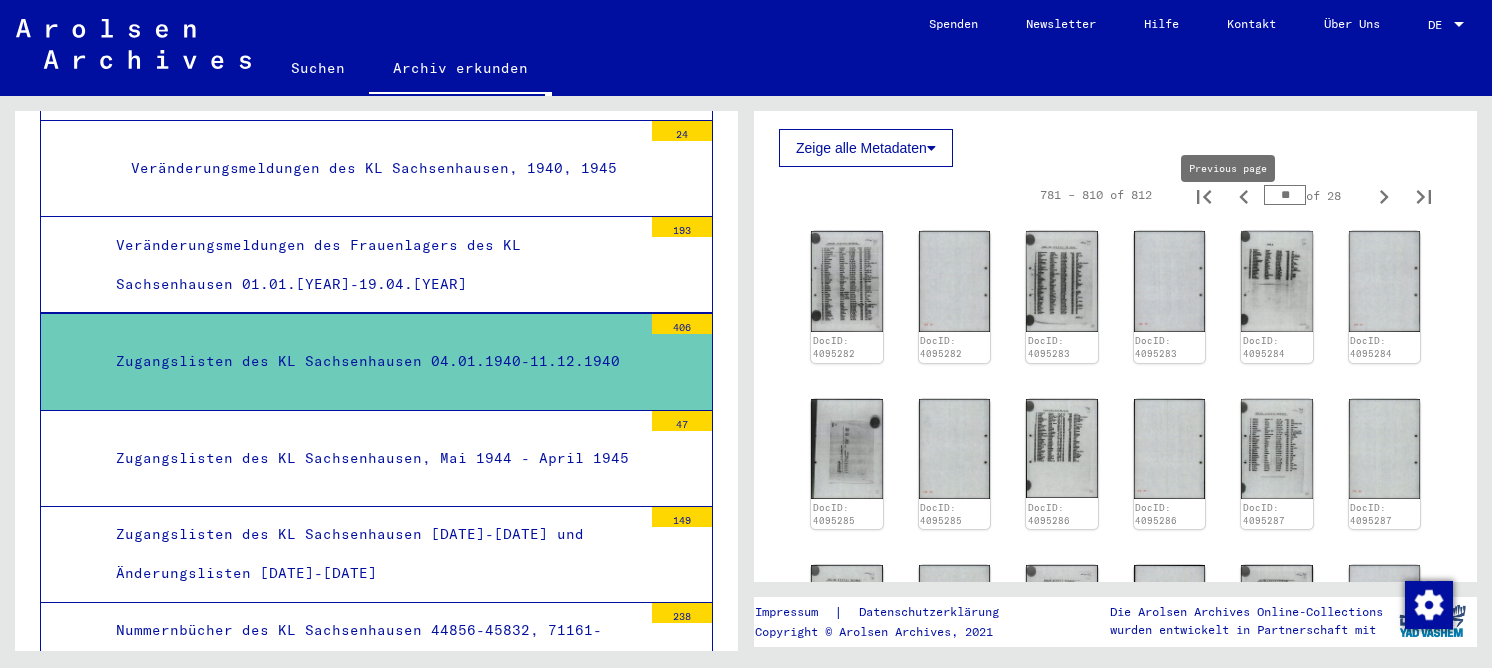 click 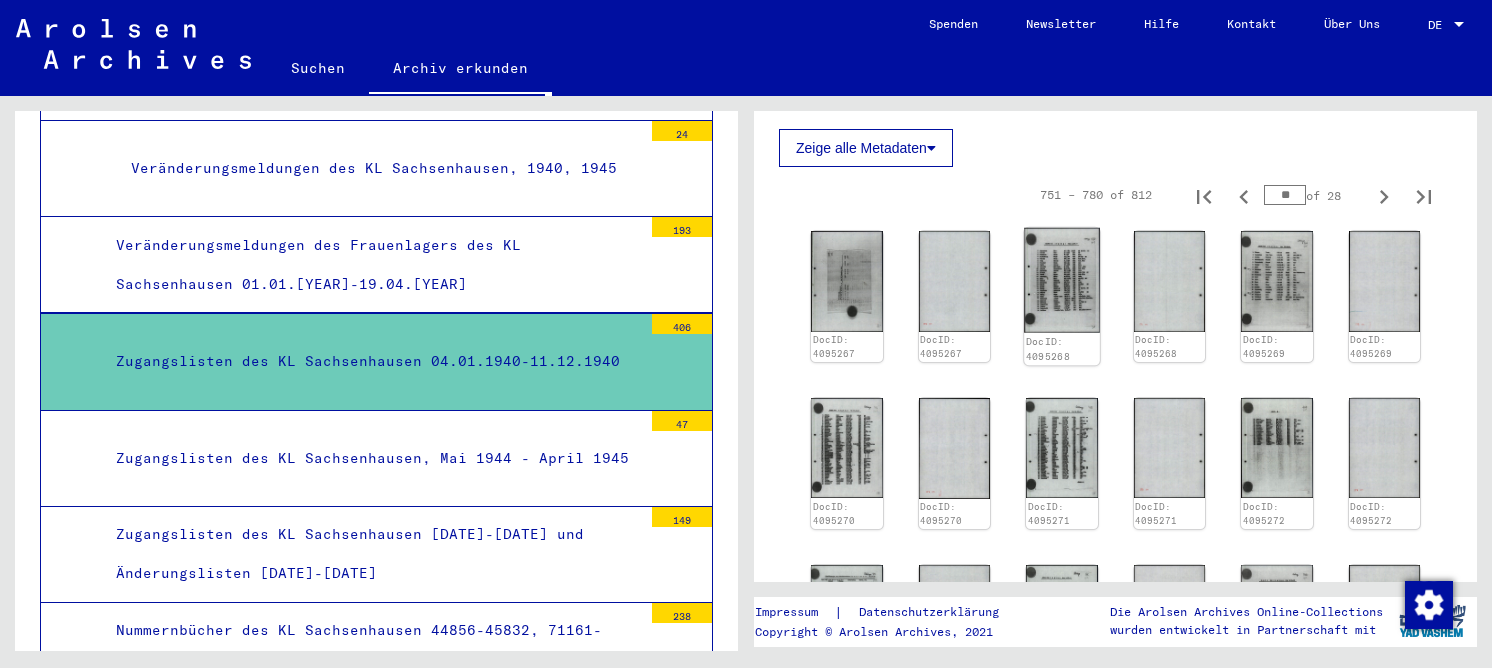 click 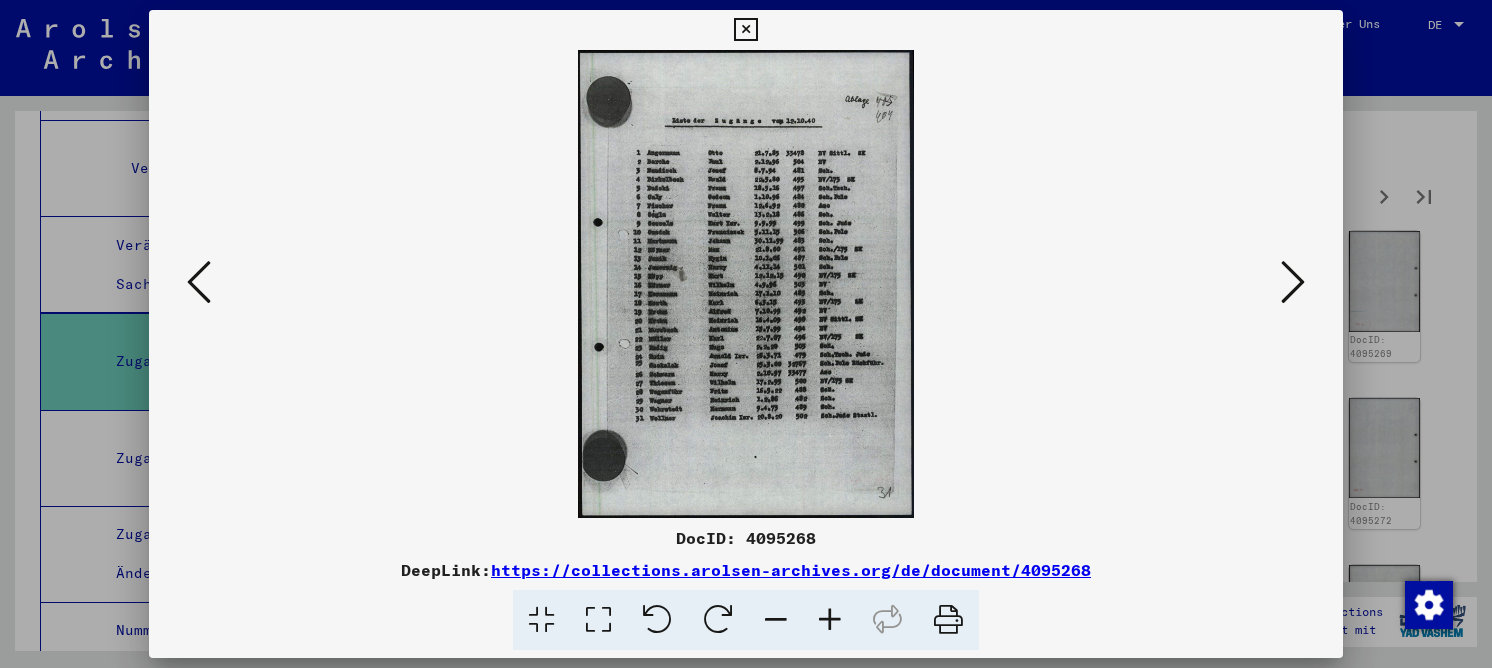 click at bounding box center (598, 620) 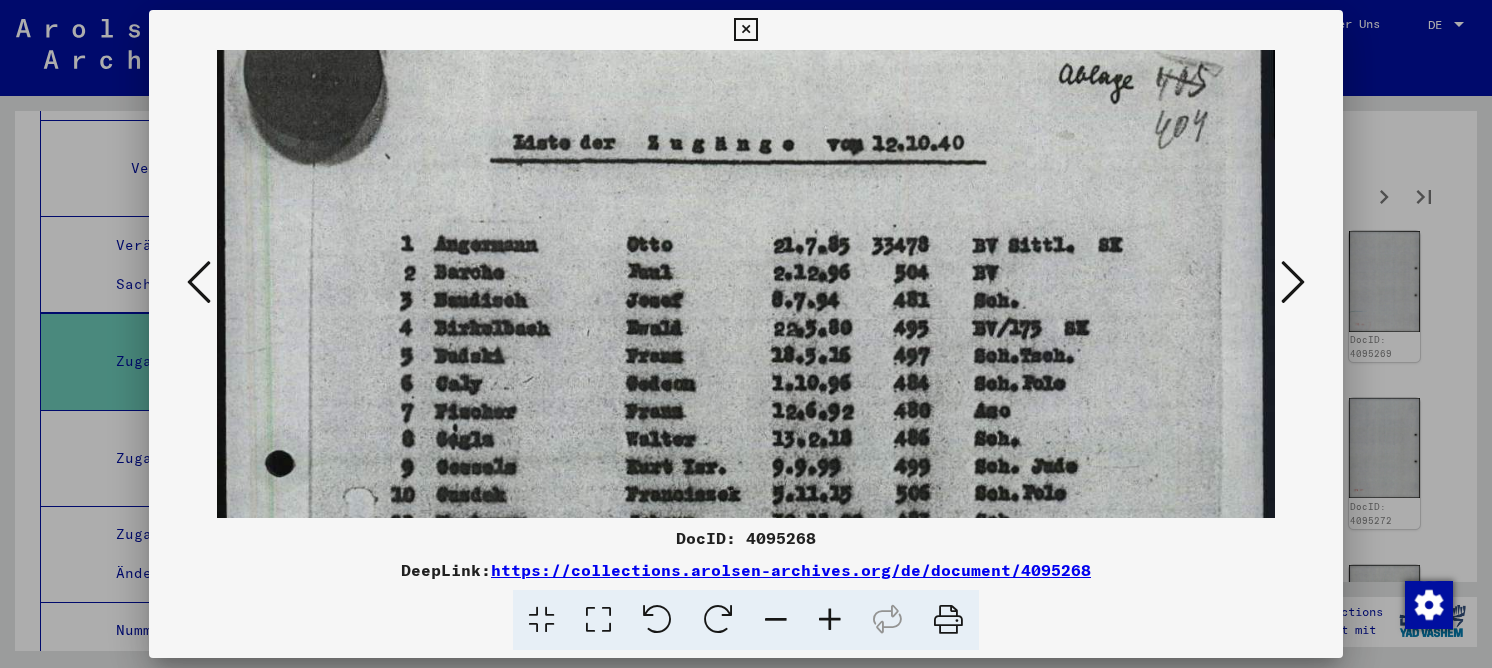 scroll, scrollTop: 171, scrollLeft: 0, axis: vertical 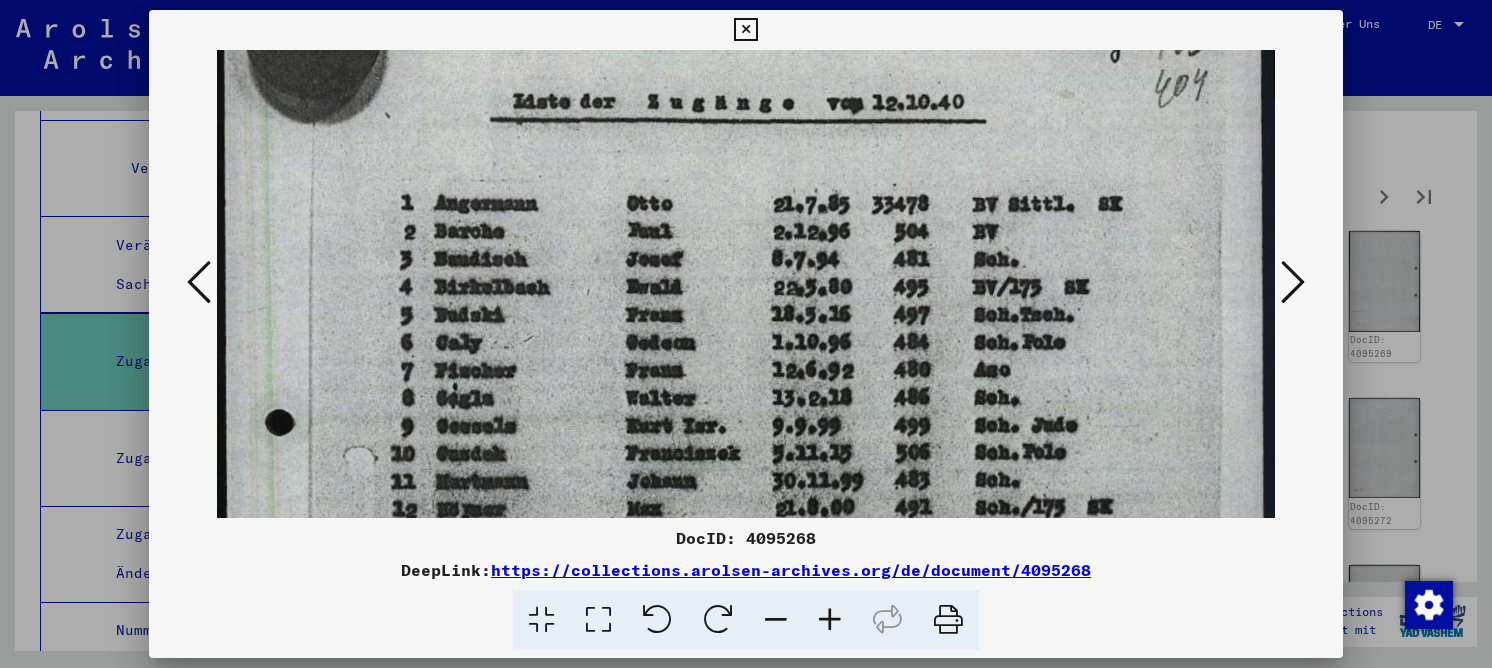 drag, startPoint x: 679, startPoint y: 428, endPoint x: 675, endPoint y: 305, distance: 123.065025 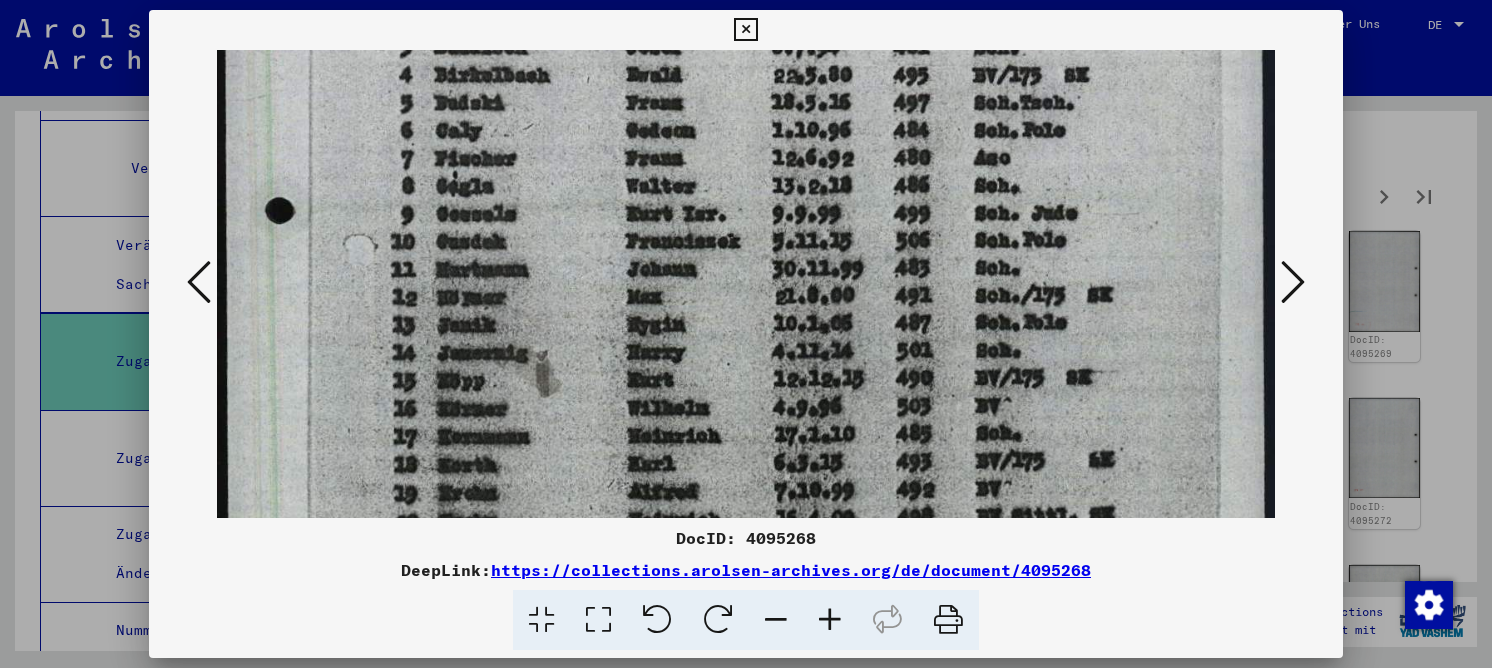 drag, startPoint x: 654, startPoint y: 276, endPoint x: 662, endPoint y: 141, distance: 135.23683 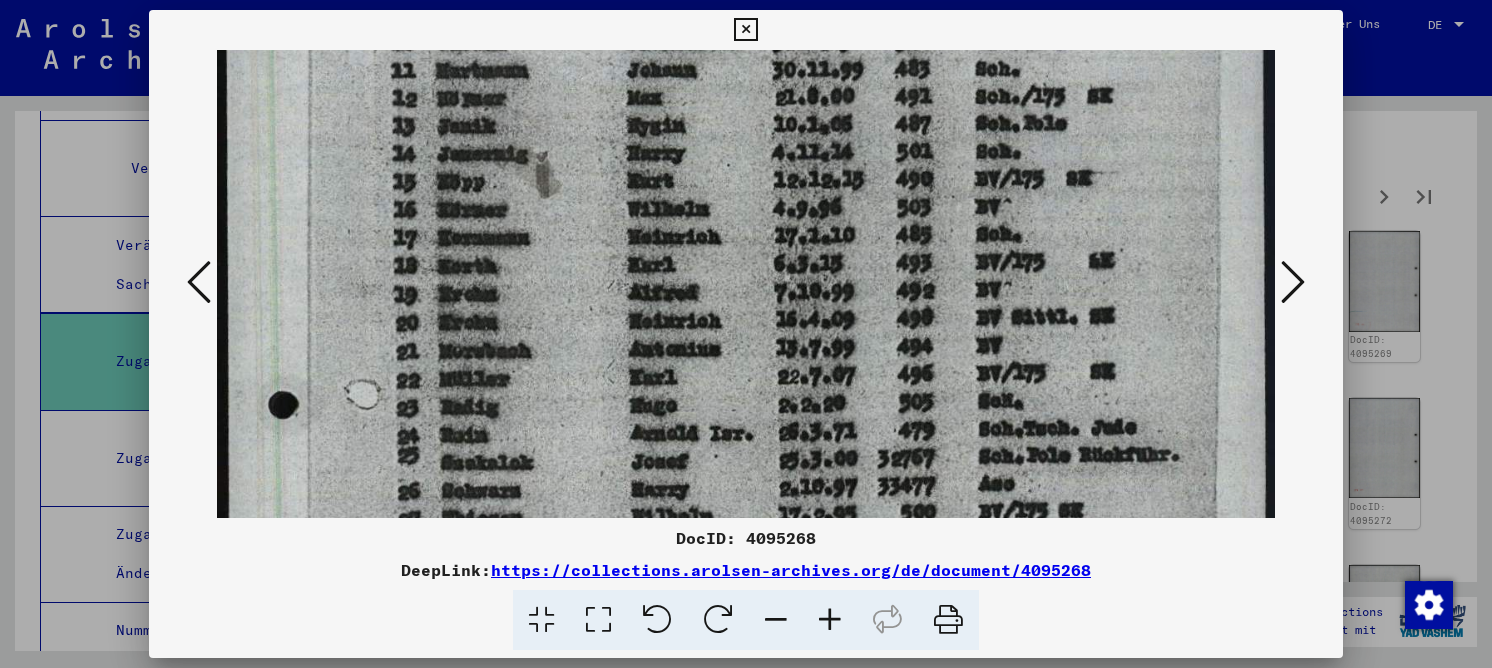 drag, startPoint x: 734, startPoint y: 201, endPoint x: 740, endPoint y: 182, distance: 19.924858 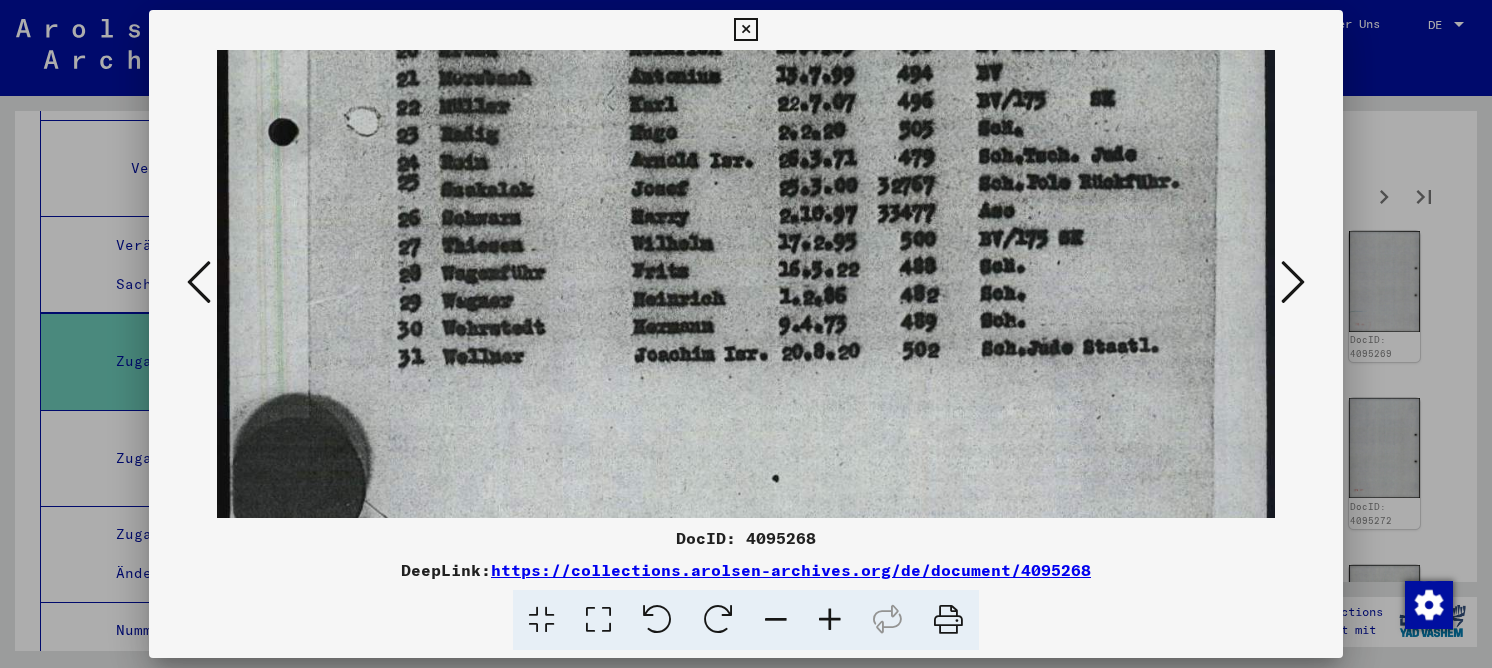 drag, startPoint x: 780, startPoint y: 355, endPoint x: 788, endPoint y: 135, distance: 220.1454 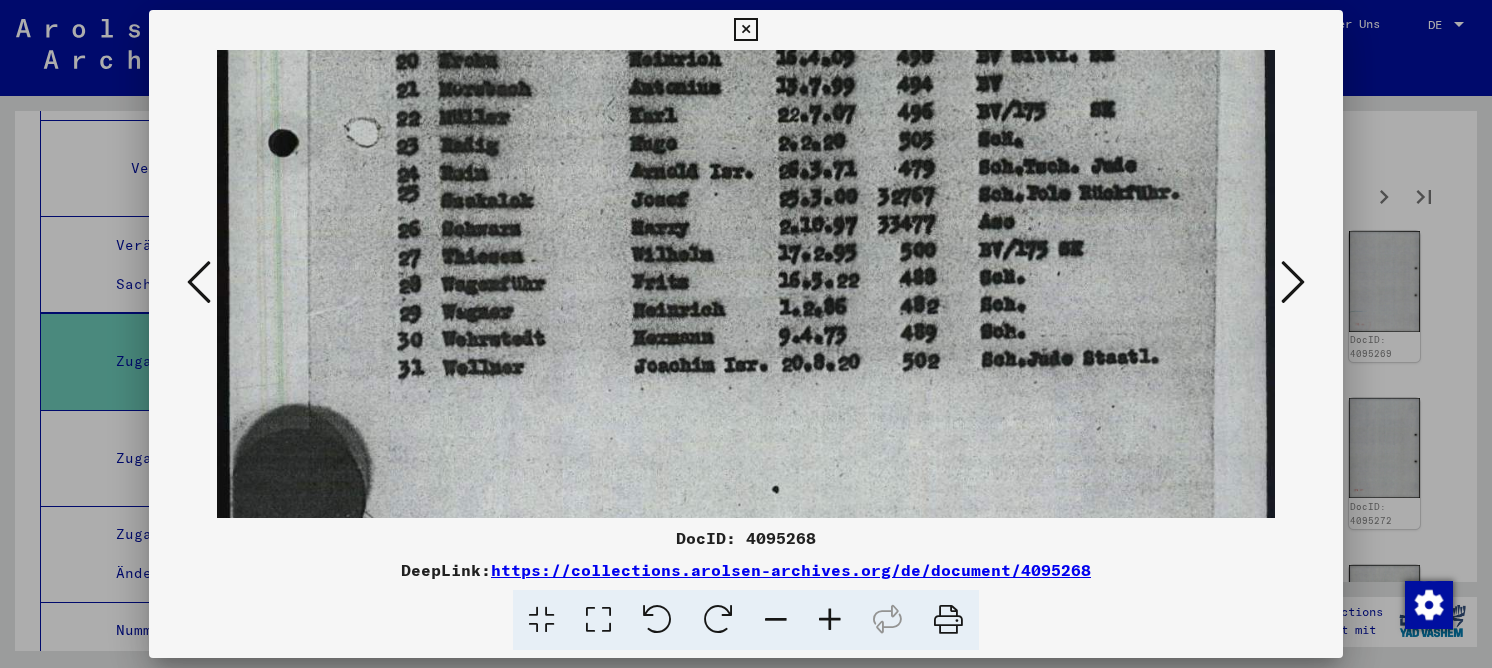 click at bounding box center [1293, 282] 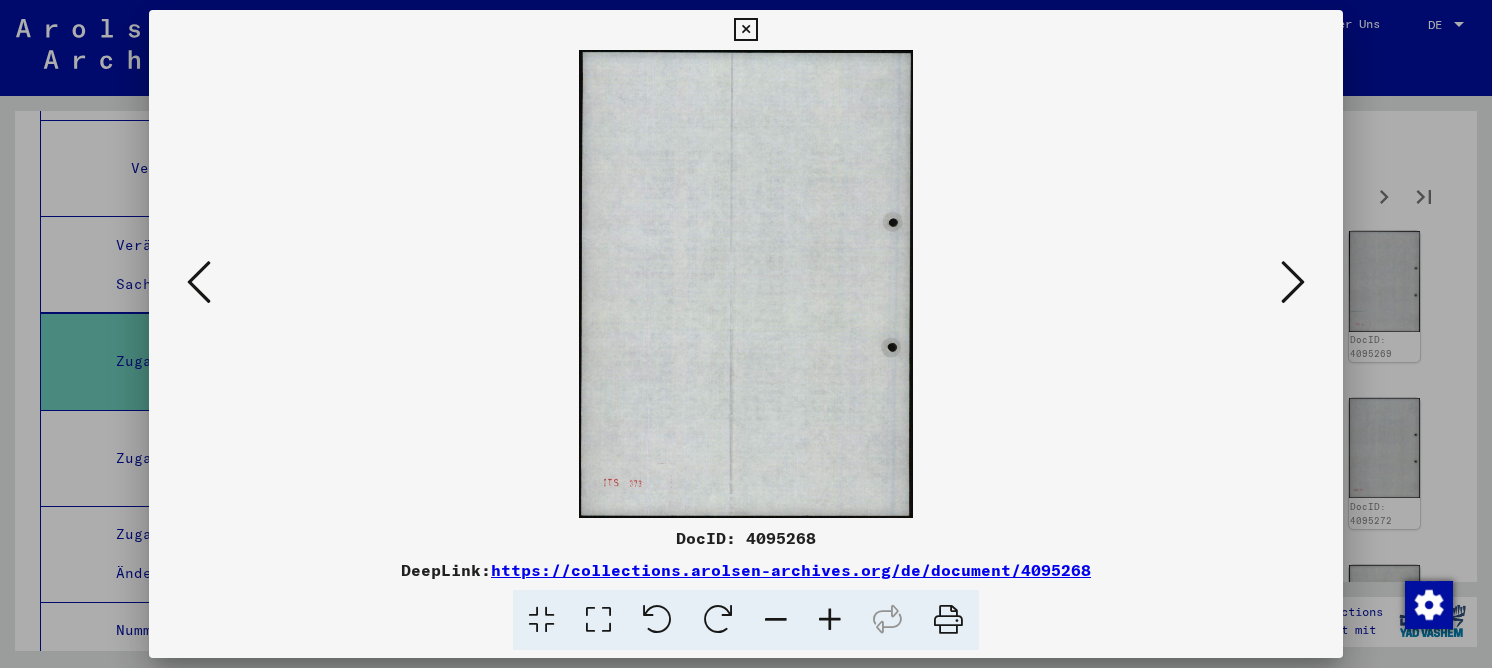 click at bounding box center (1293, 282) 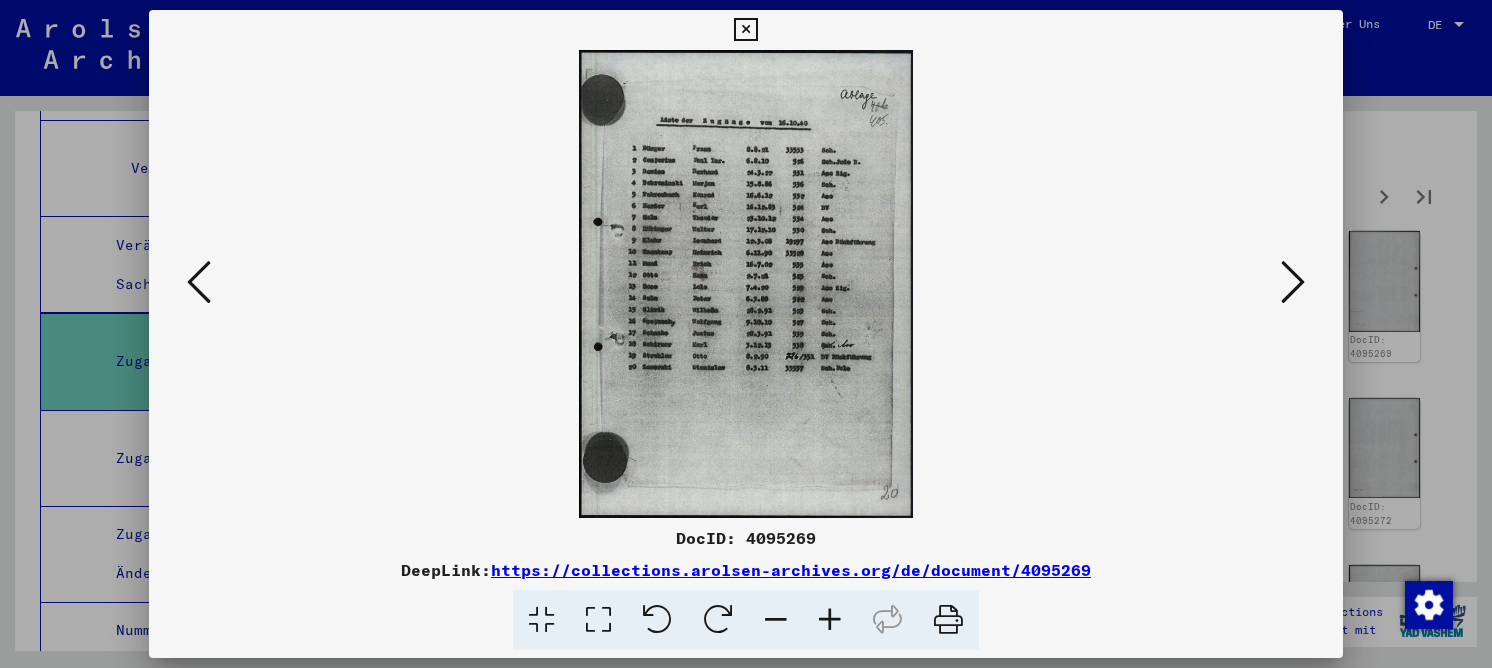 drag, startPoint x: 612, startPoint y: 612, endPoint x: 588, endPoint y: 598, distance: 27.784887 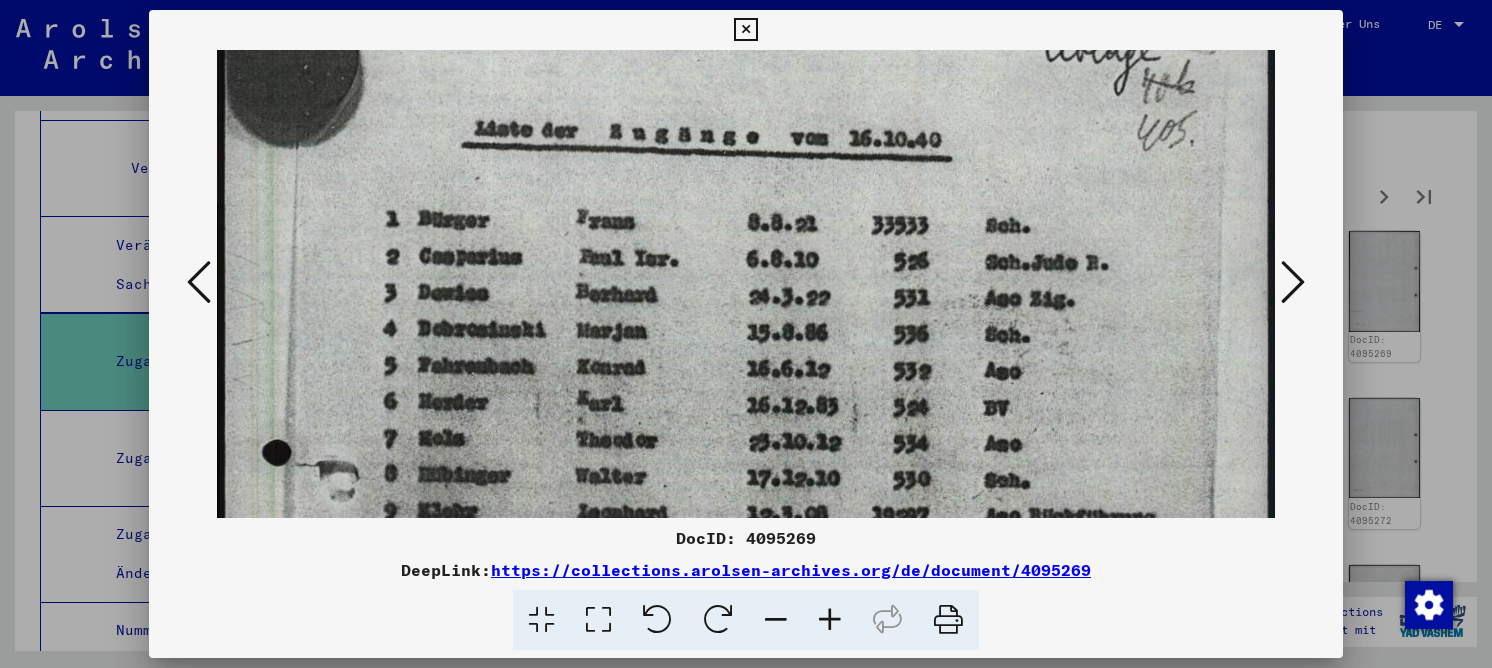 scroll, scrollTop: 211, scrollLeft: 0, axis: vertical 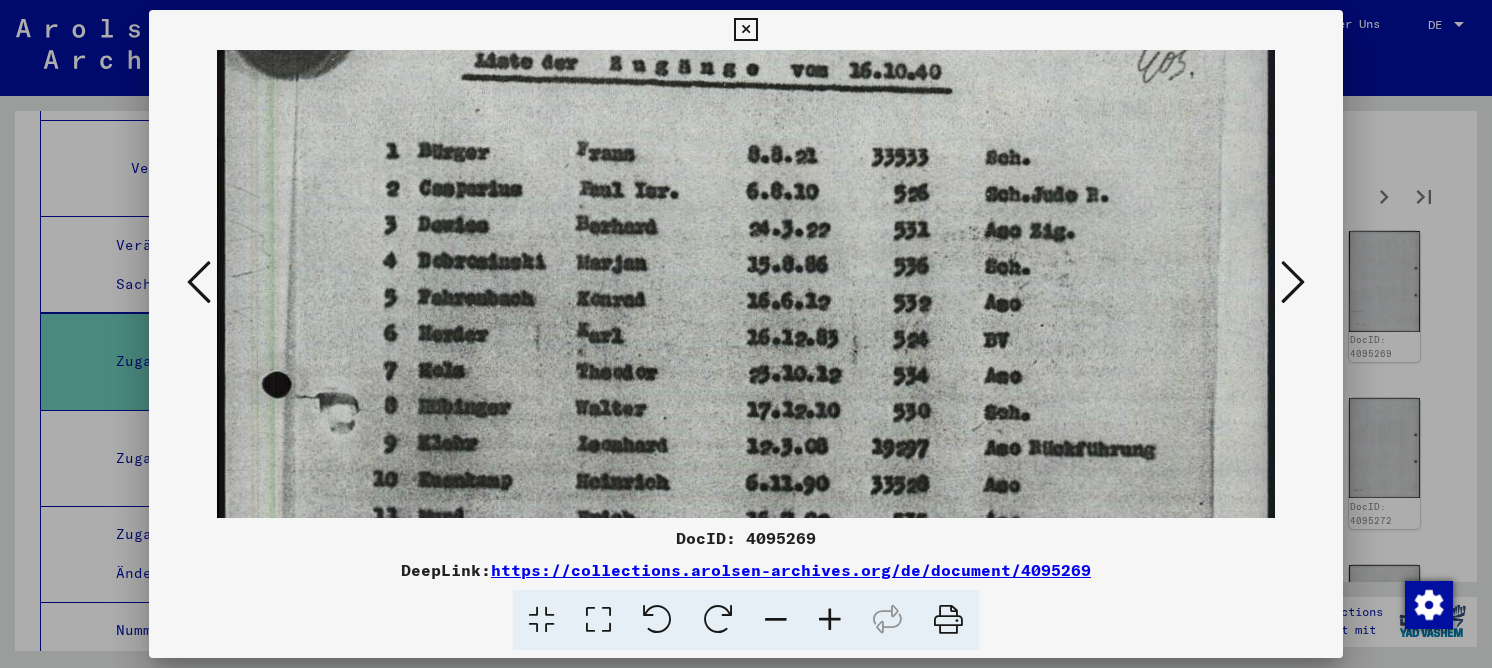 drag, startPoint x: 759, startPoint y: 361, endPoint x: 758, endPoint y: 203, distance: 158.00316 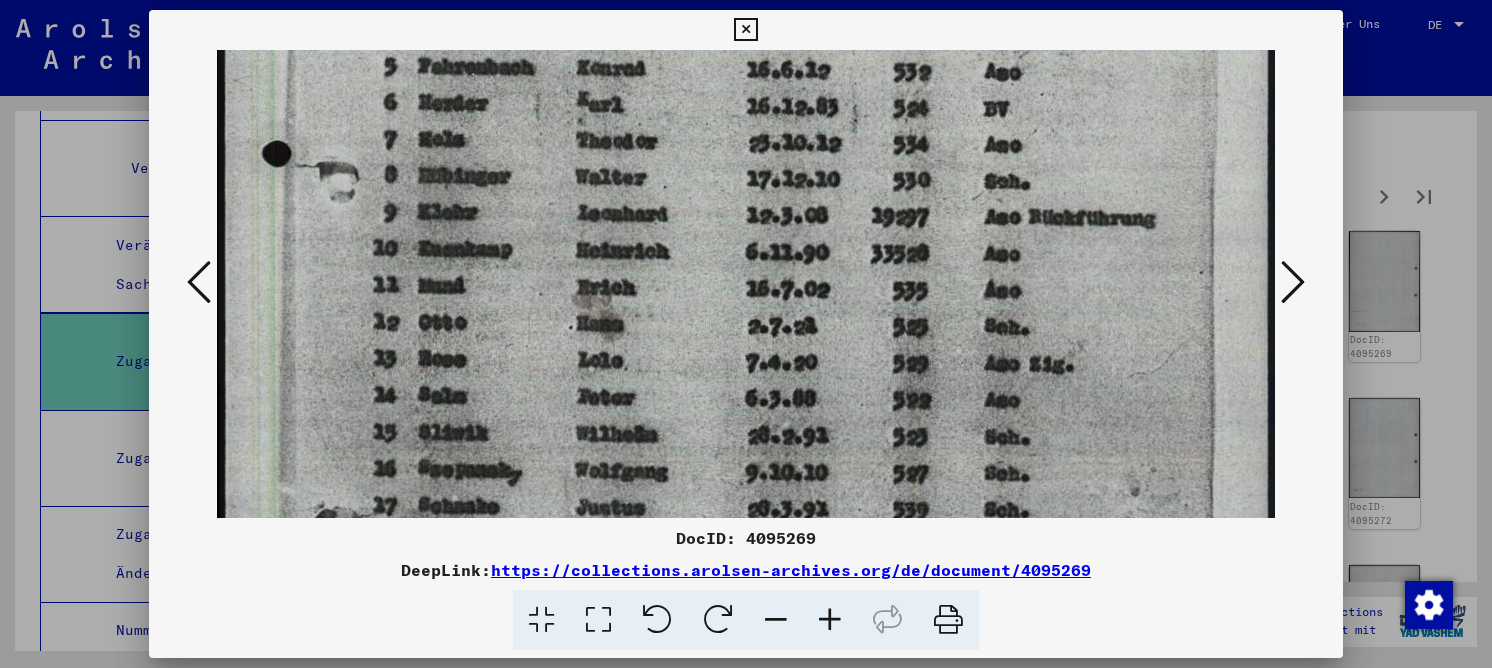 drag, startPoint x: 871, startPoint y: 307, endPoint x: 931, endPoint y: 111, distance: 204.97804 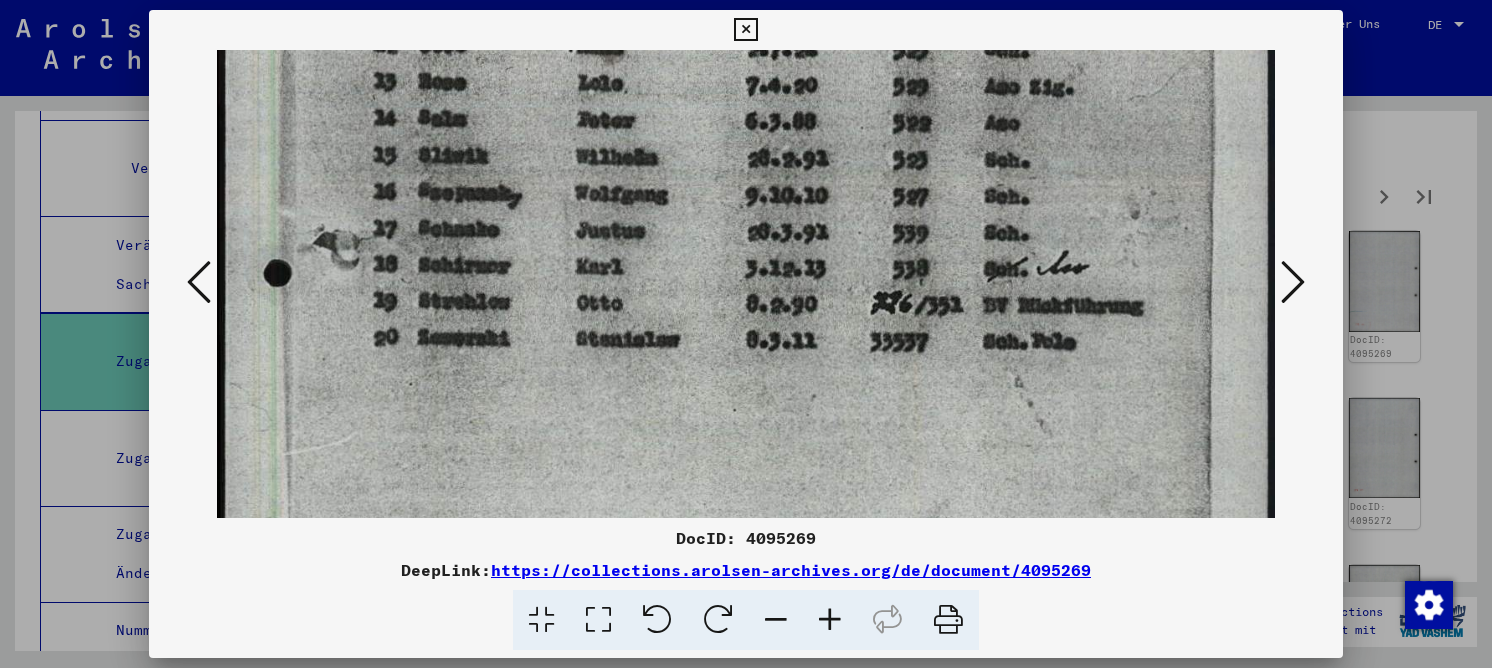 drag, startPoint x: 954, startPoint y: 370, endPoint x: 998, endPoint y: 112, distance: 261.72504 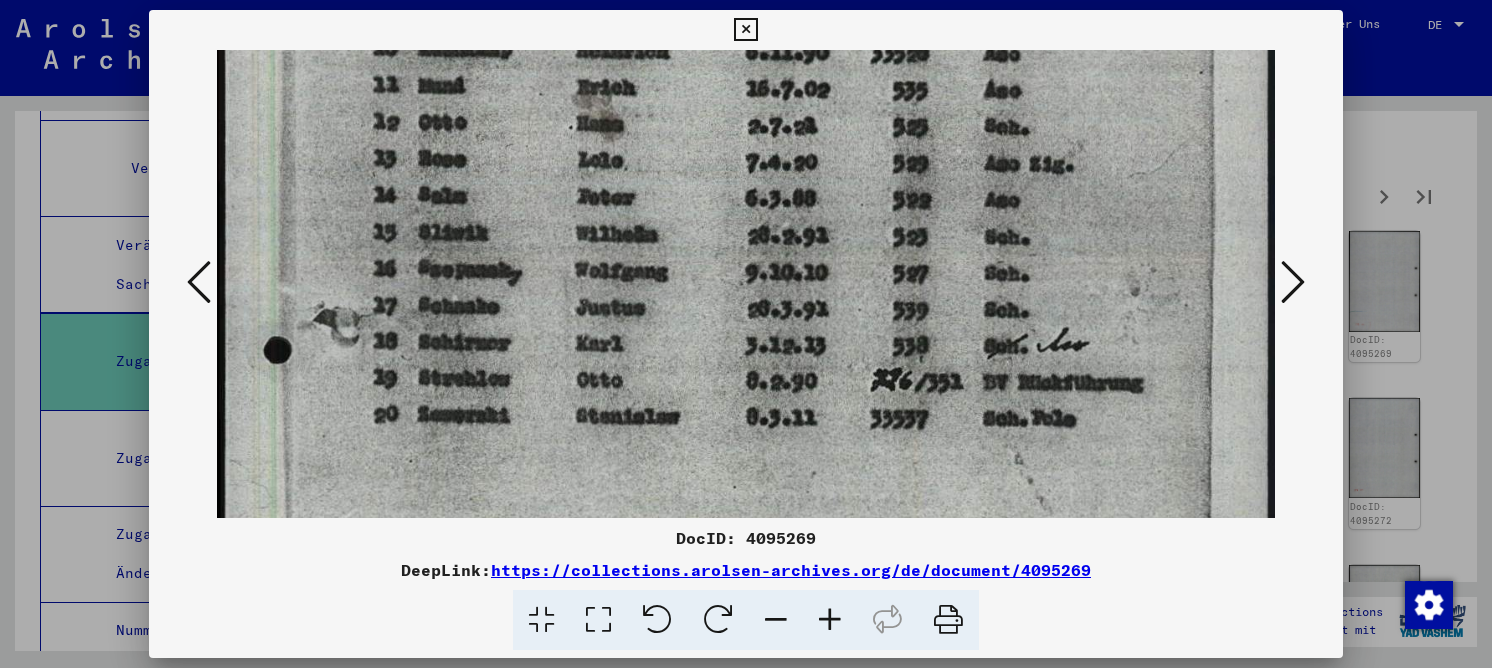 drag, startPoint x: 1005, startPoint y: 245, endPoint x: 1041, endPoint y: 350, distance: 111 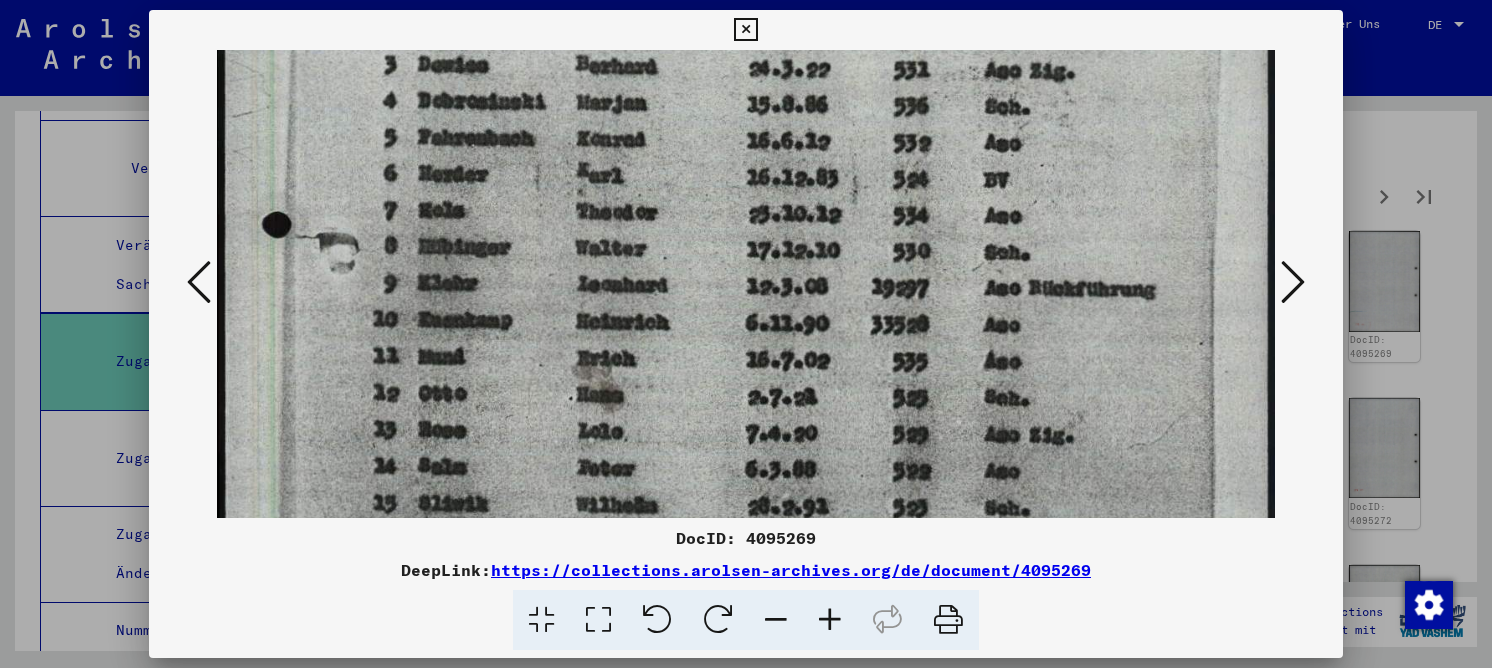 scroll, scrollTop: 193, scrollLeft: 0, axis: vertical 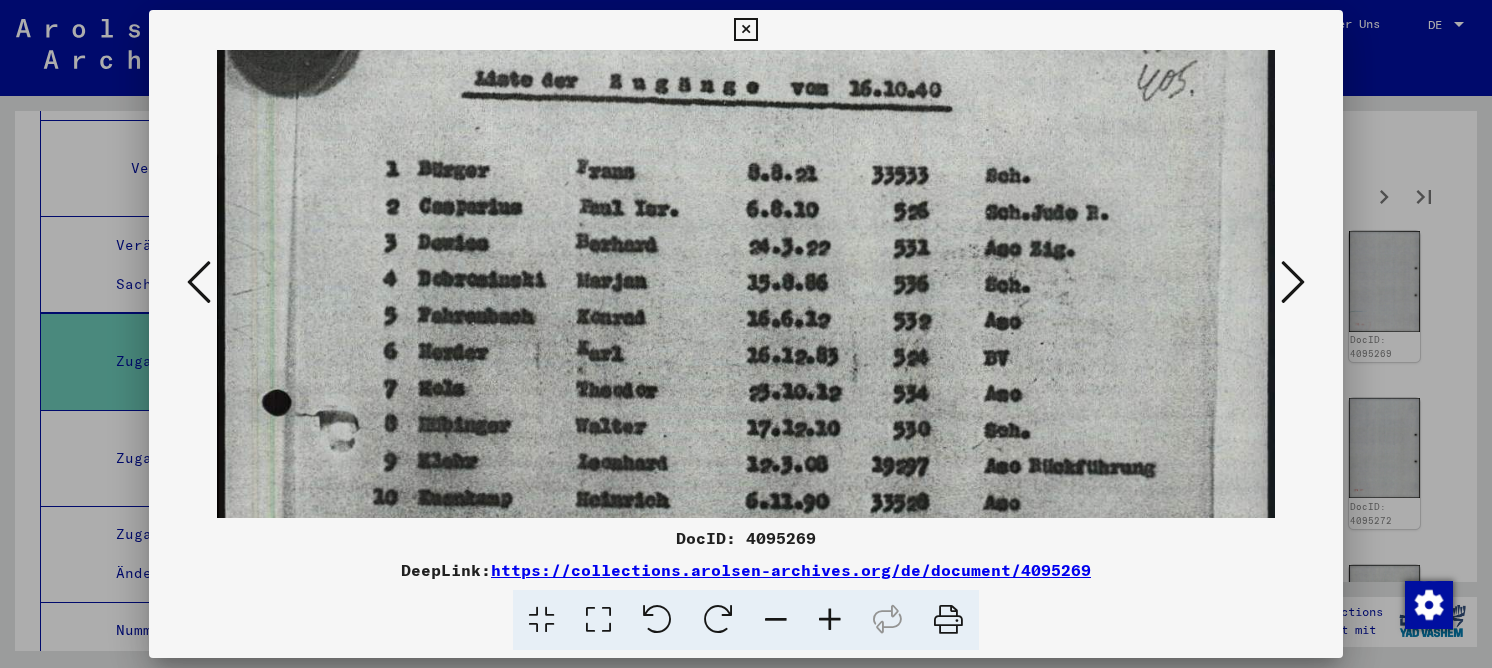 drag, startPoint x: 969, startPoint y: 98, endPoint x: 1010, endPoint y: 442, distance: 346.4347 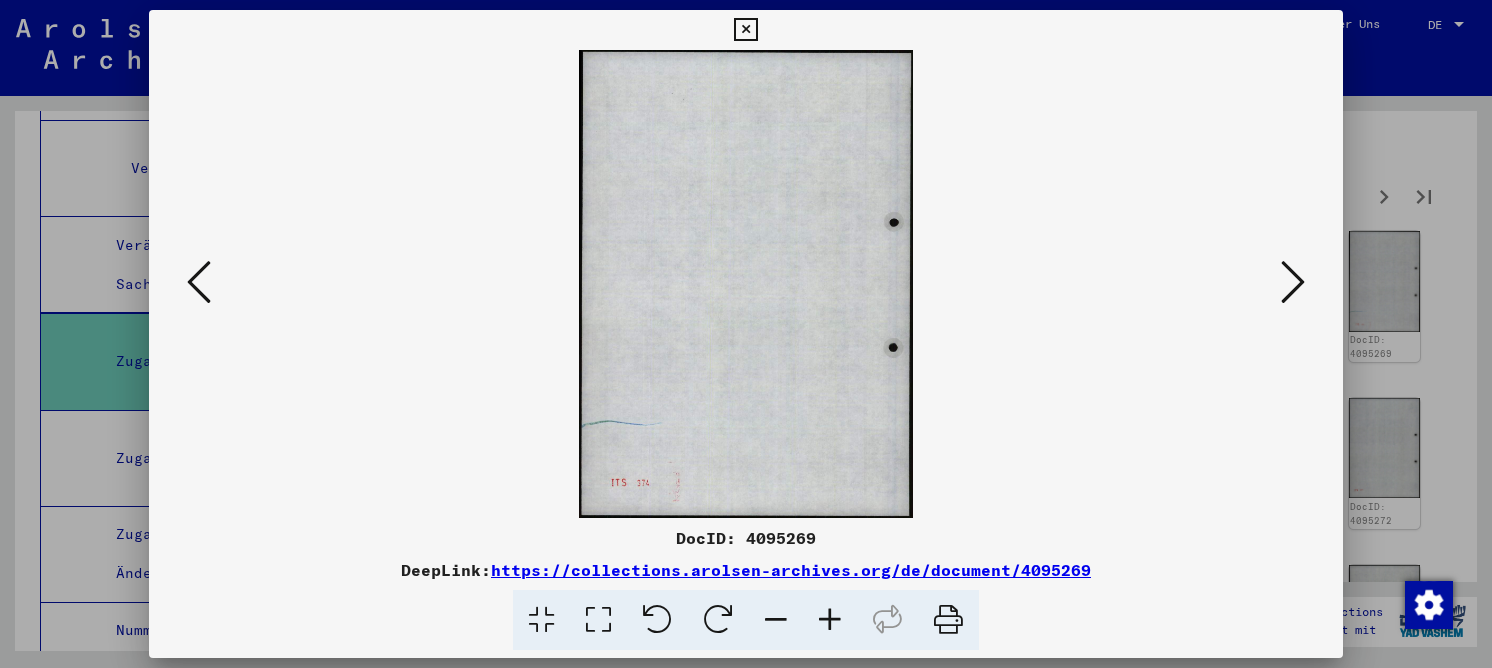 click at bounding box center [1293, 282] 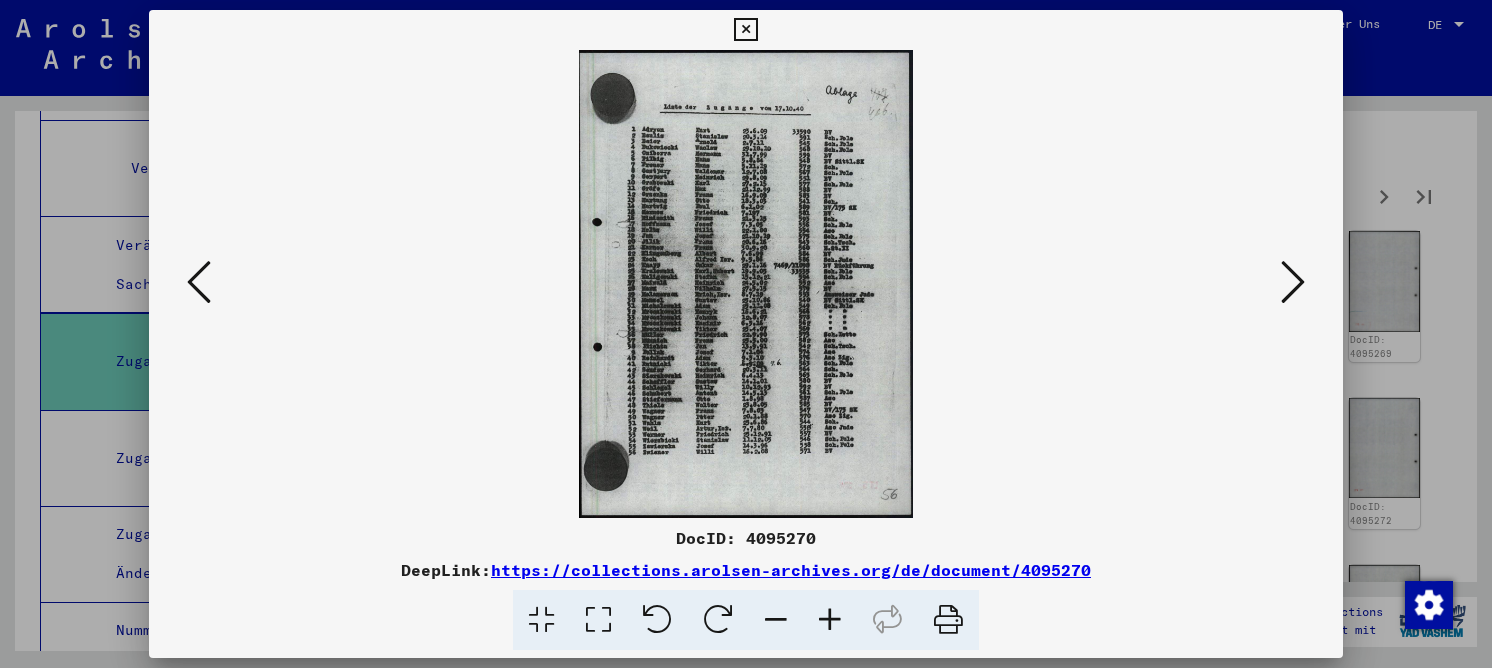 drag, startPoint x: 604, startPoint y: 614, endPoint x: 618, endPoint y: 572, distance: 44.27189 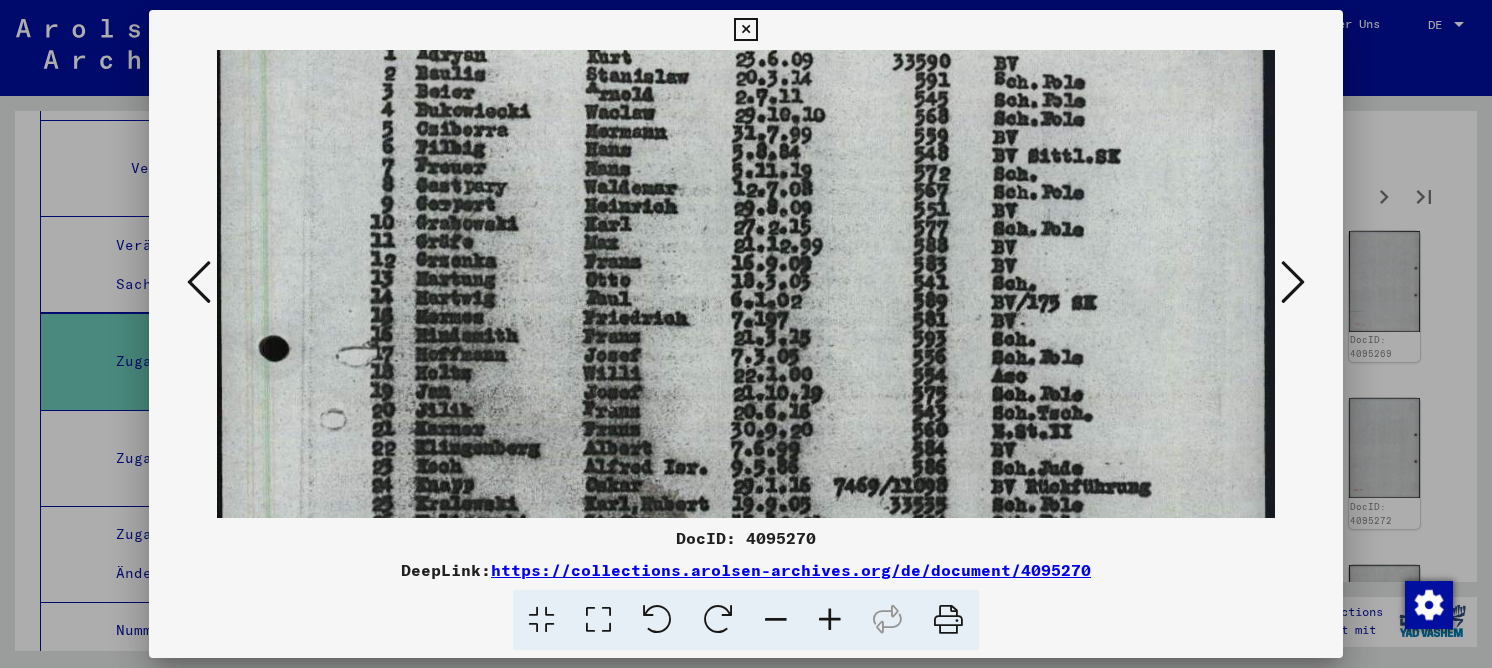 drag, startPoint x: 982, startPoint y: 436, endPoint x: 1053, endPoint y: 69, distance: 373.80475 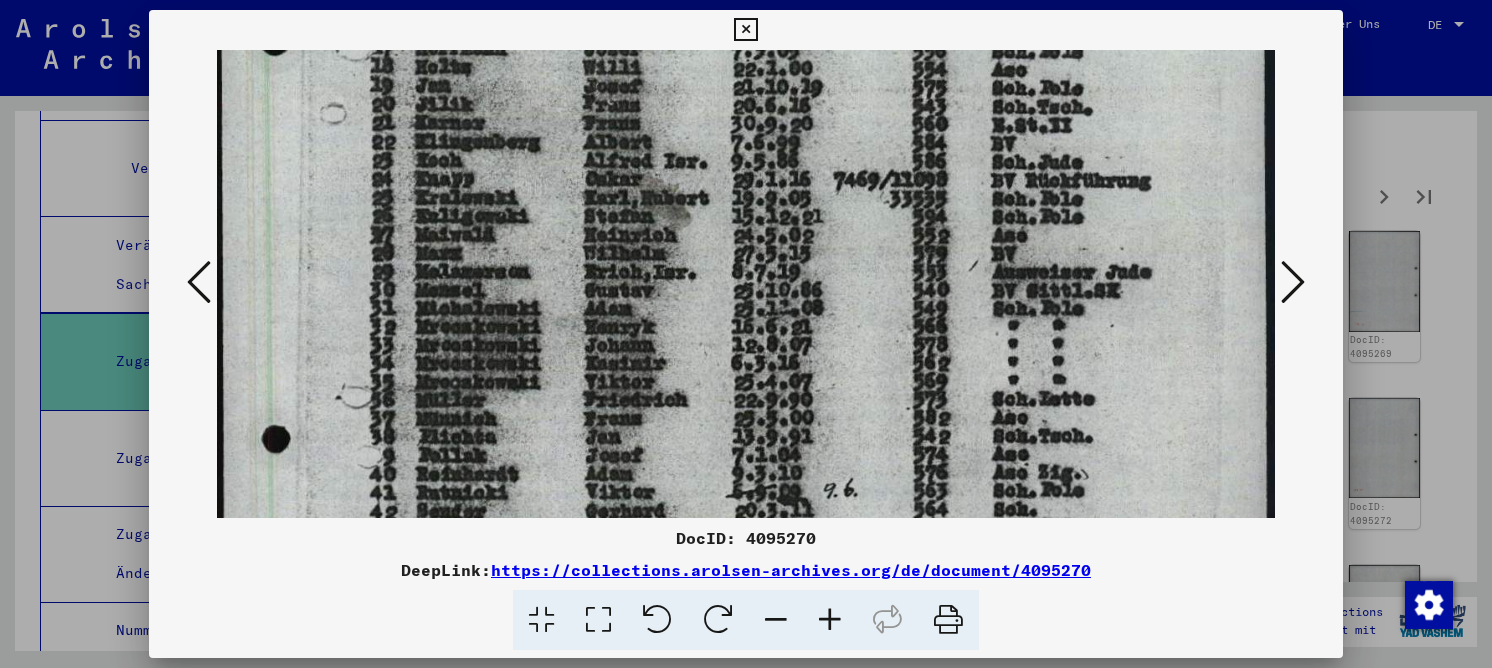 drag, startPoint x: 1169, startPoint y: 94, endPoint x: 1190, endPoint y: 67, distance: 34.20526 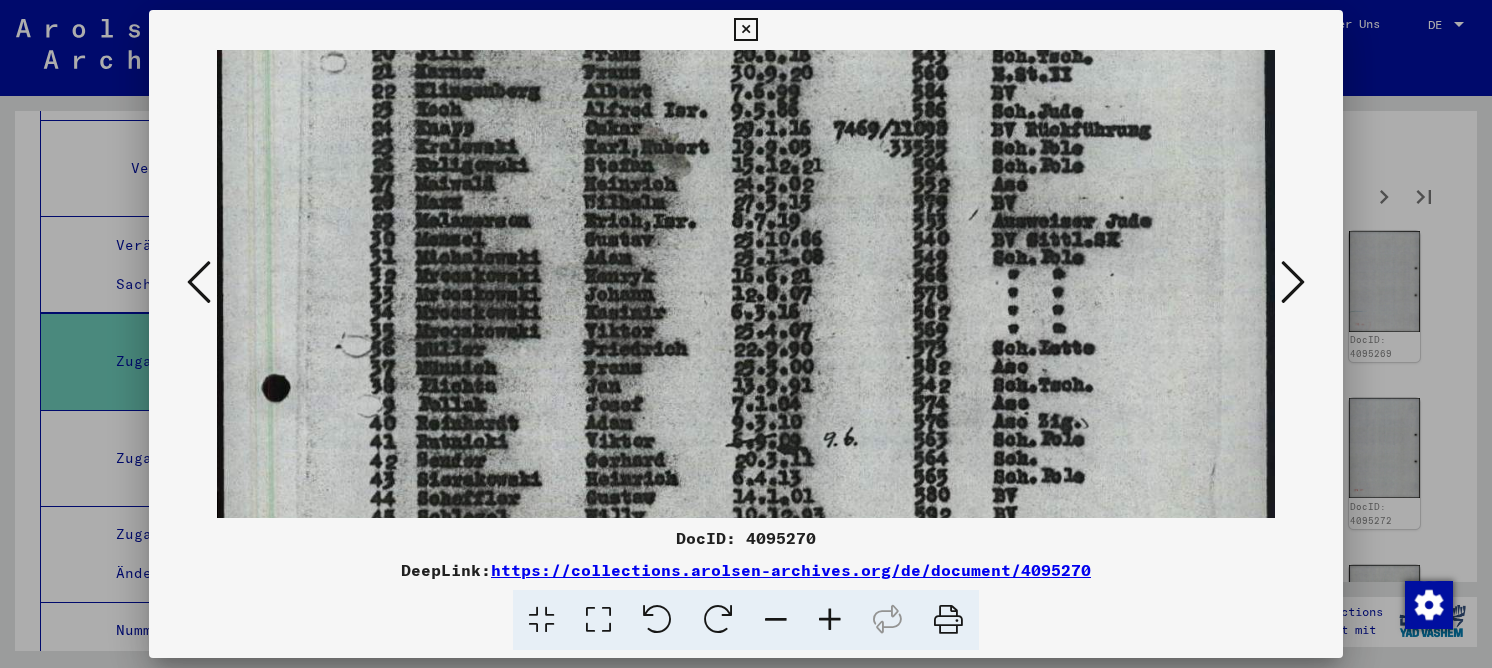scroll, scrollTop: 888, scrollLeft: 0, axis: vertical 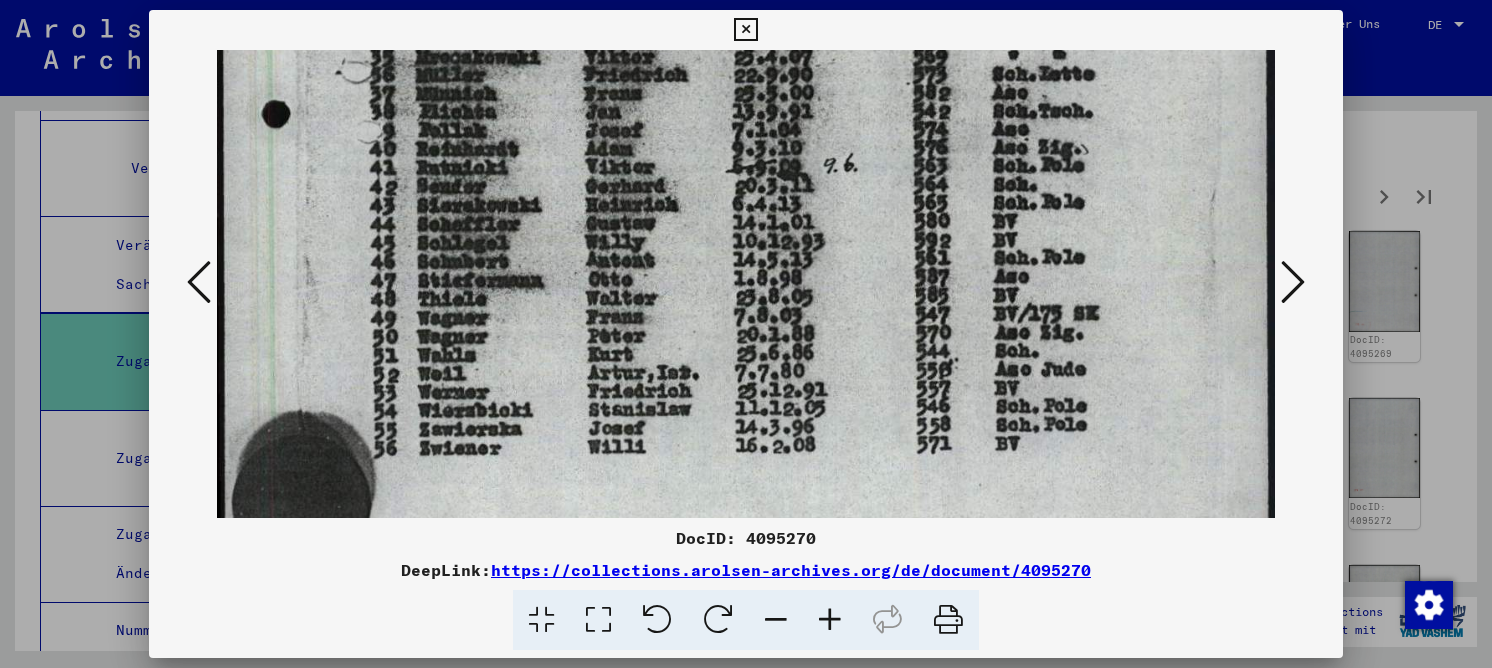 drag, startPoint x: 1094, startPoint y: 170, endPoint x: 1149, endPoint y: 66, distance: 117.64778 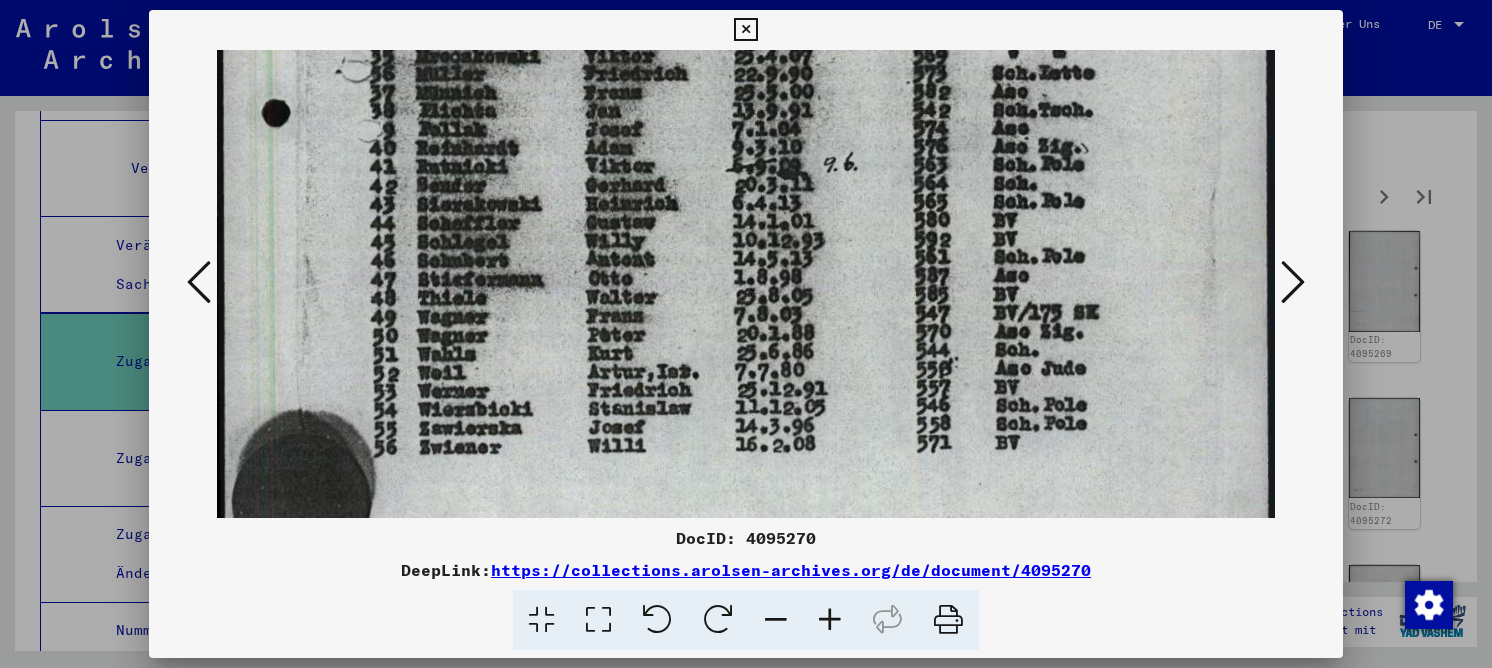 click at bounding box center [746, -87] 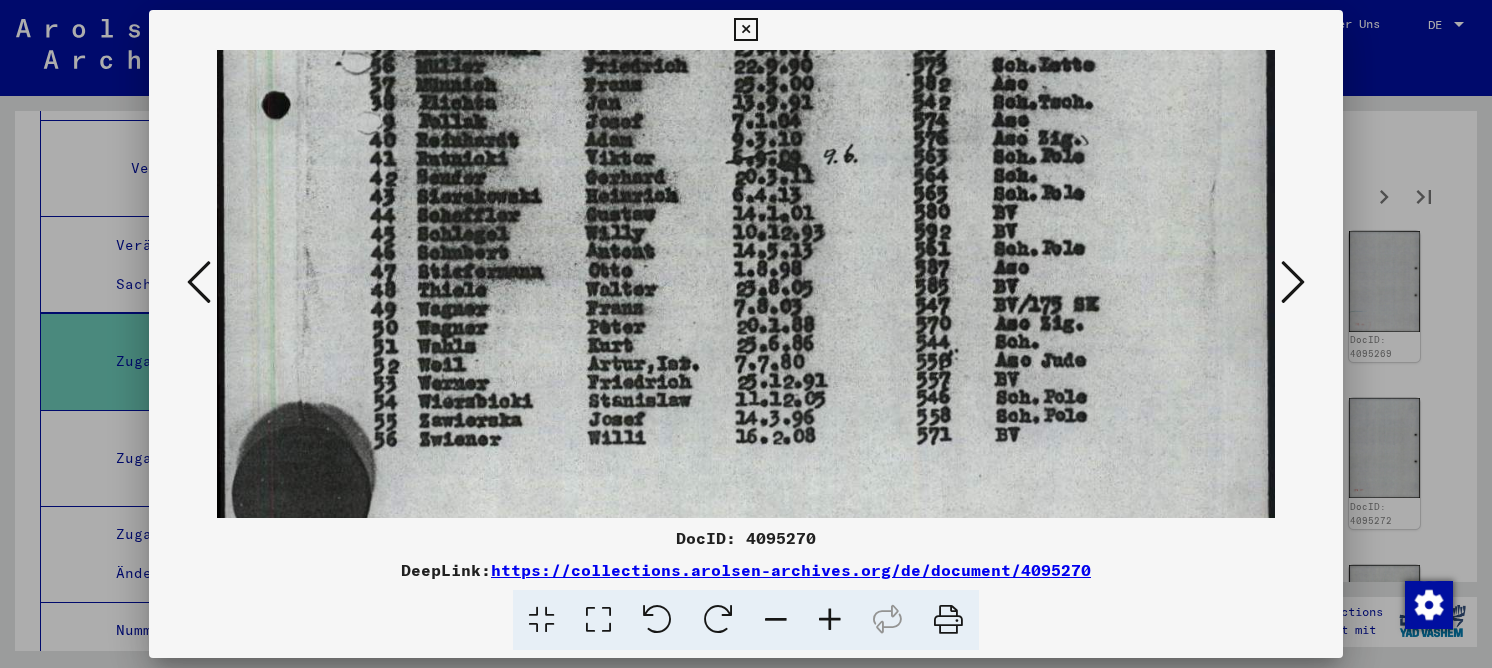 click at bounding box center [1293, 282] 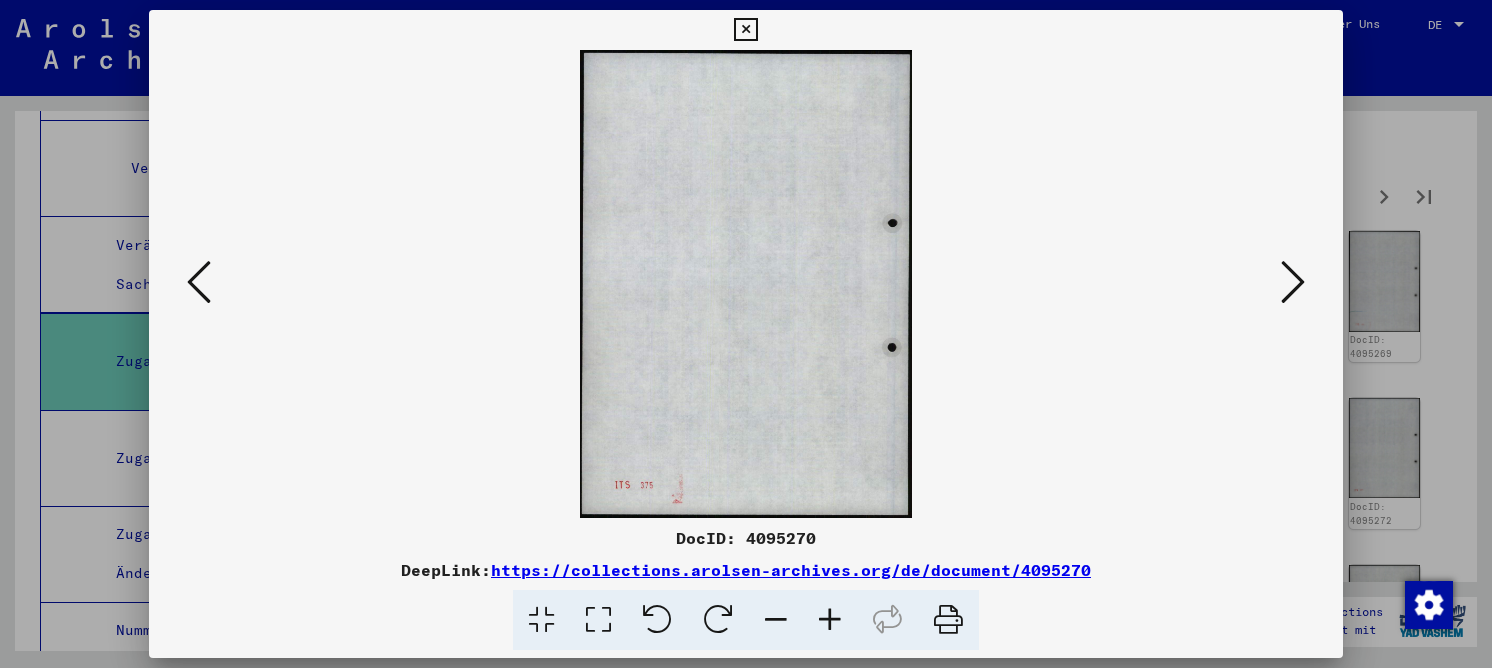 click at bounding box center (1293, 282) 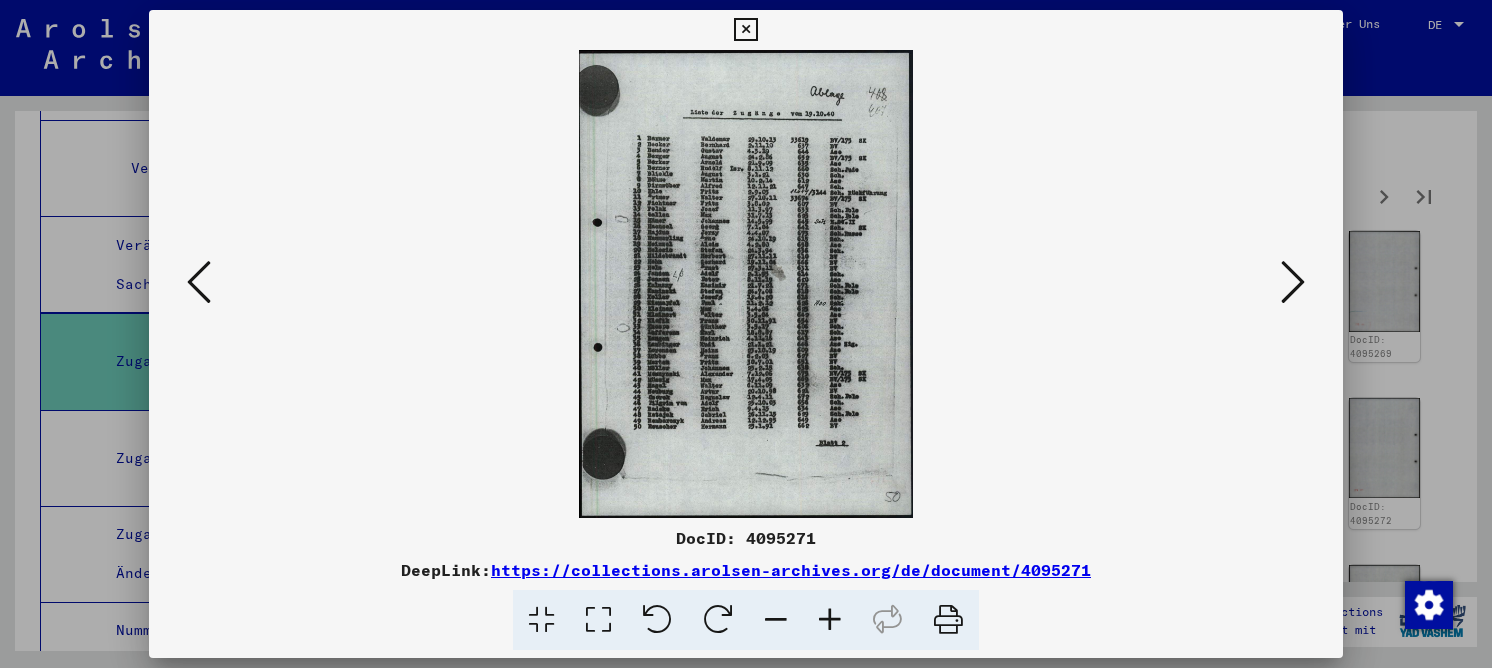 drag, startPoint x: 600, startPoint y: 622, endPoint x: 609, endPoint y: 590, distance: 33.24154 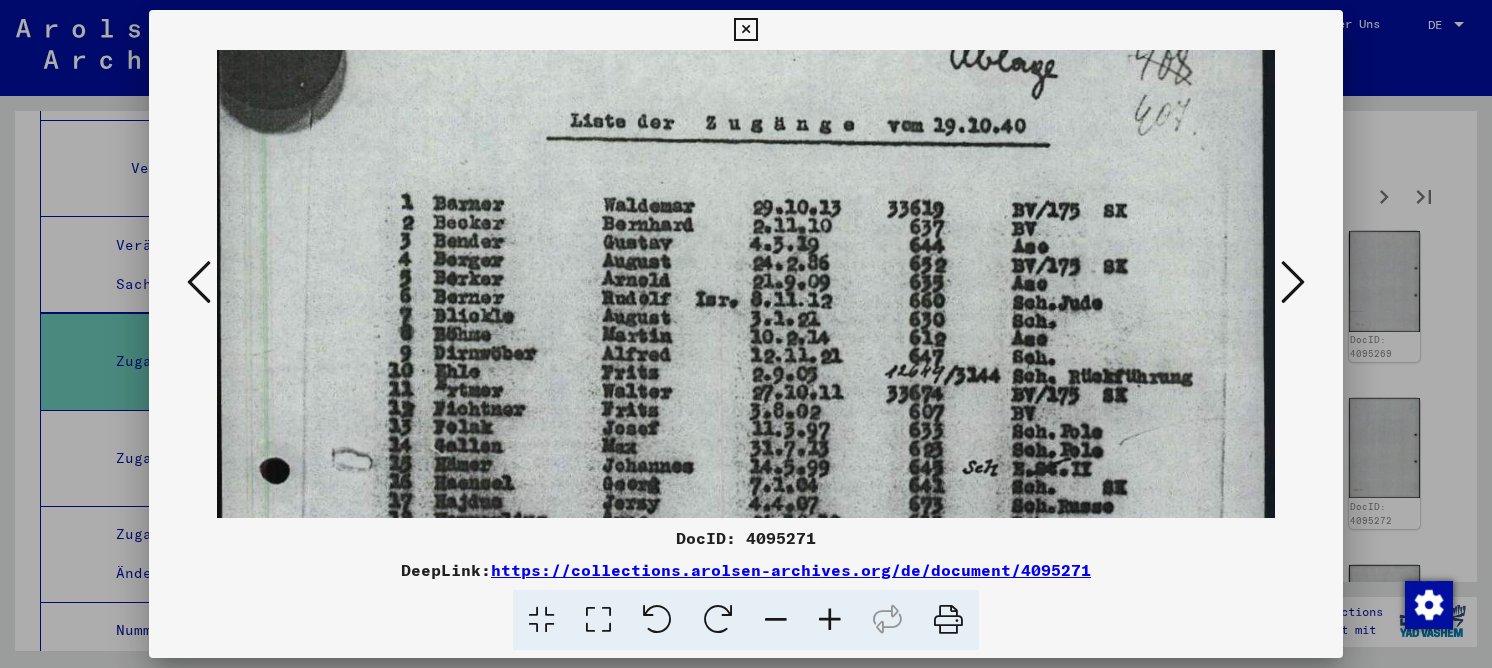 drag, startPoint x: 708, startPoint y: 370, endPoint x: 781, endPoint y: 149, distance: 232.74449 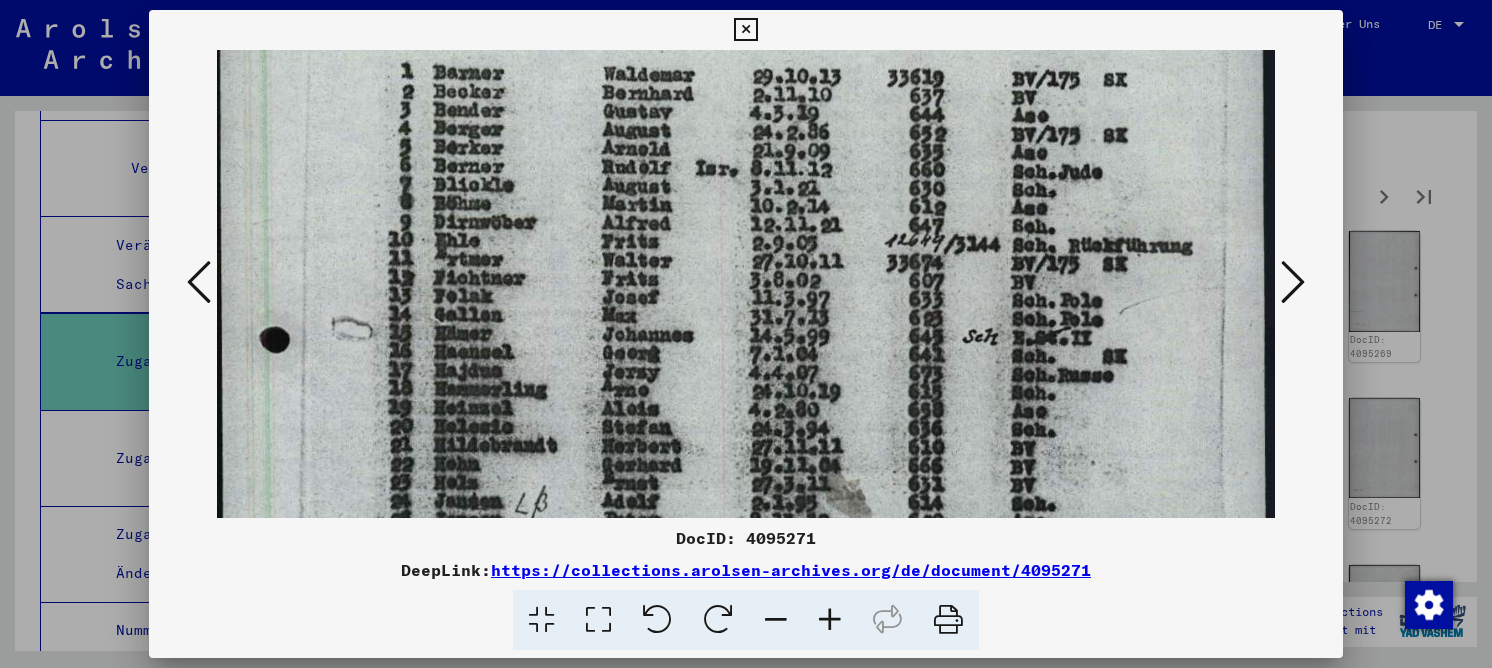 scroll, scrollTop: 269, scrollLeft: 0, axis: vertical 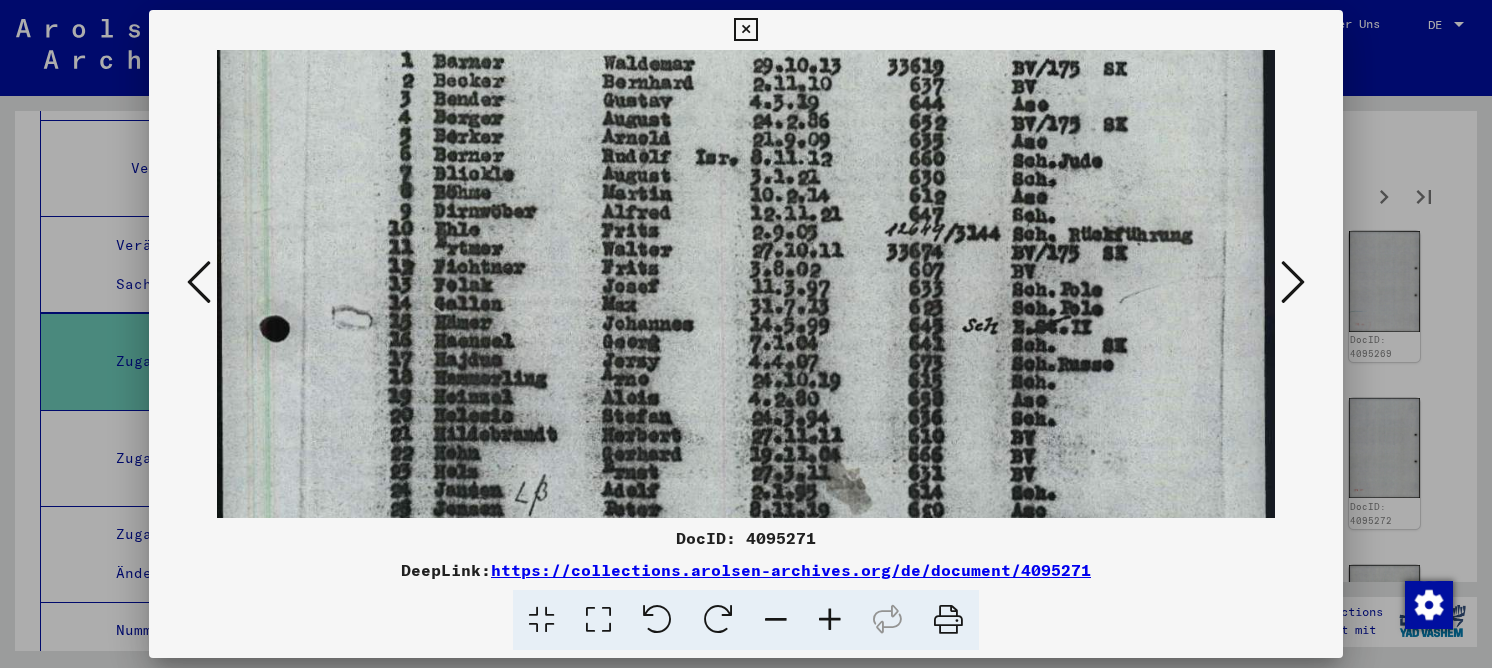 drag, startPoint x: 797, startPoint y: 278, endPoint x: 795, endPoint y: 267, distance: 11.18034 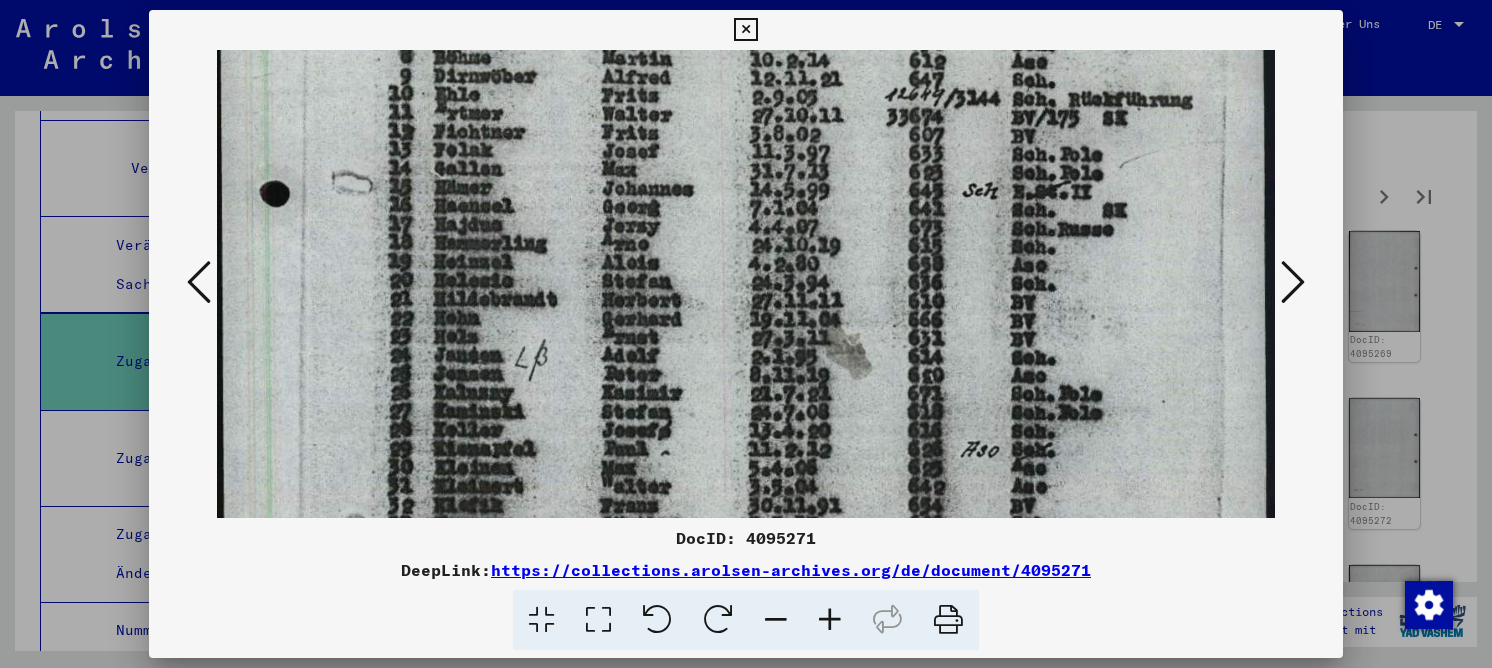 drag, startPoint x: 804, startPoint y: 327, endPoint x: 854, endPoint y: 143, distance: 190.6725 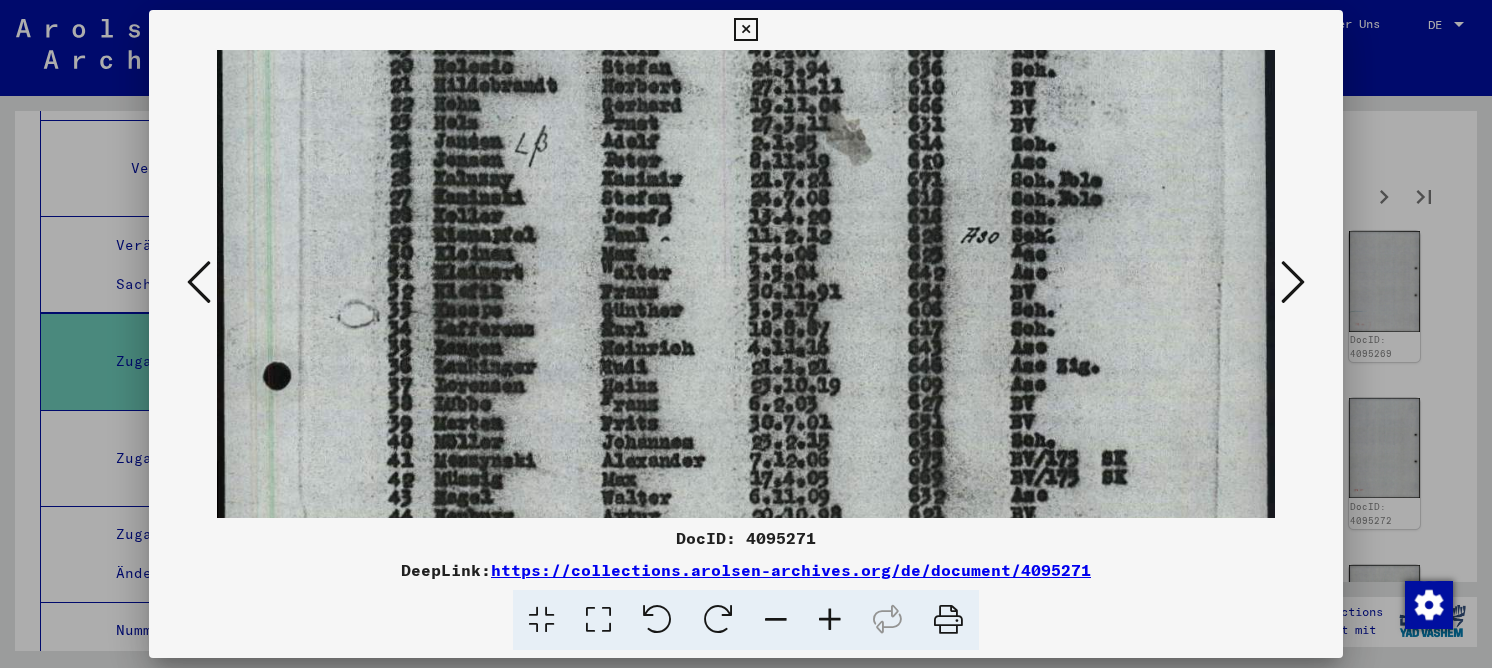 drag, startPoint x: 890, startPoint y: 372, endPoint x: 952, endPoint y: 145, distance: 235.31468 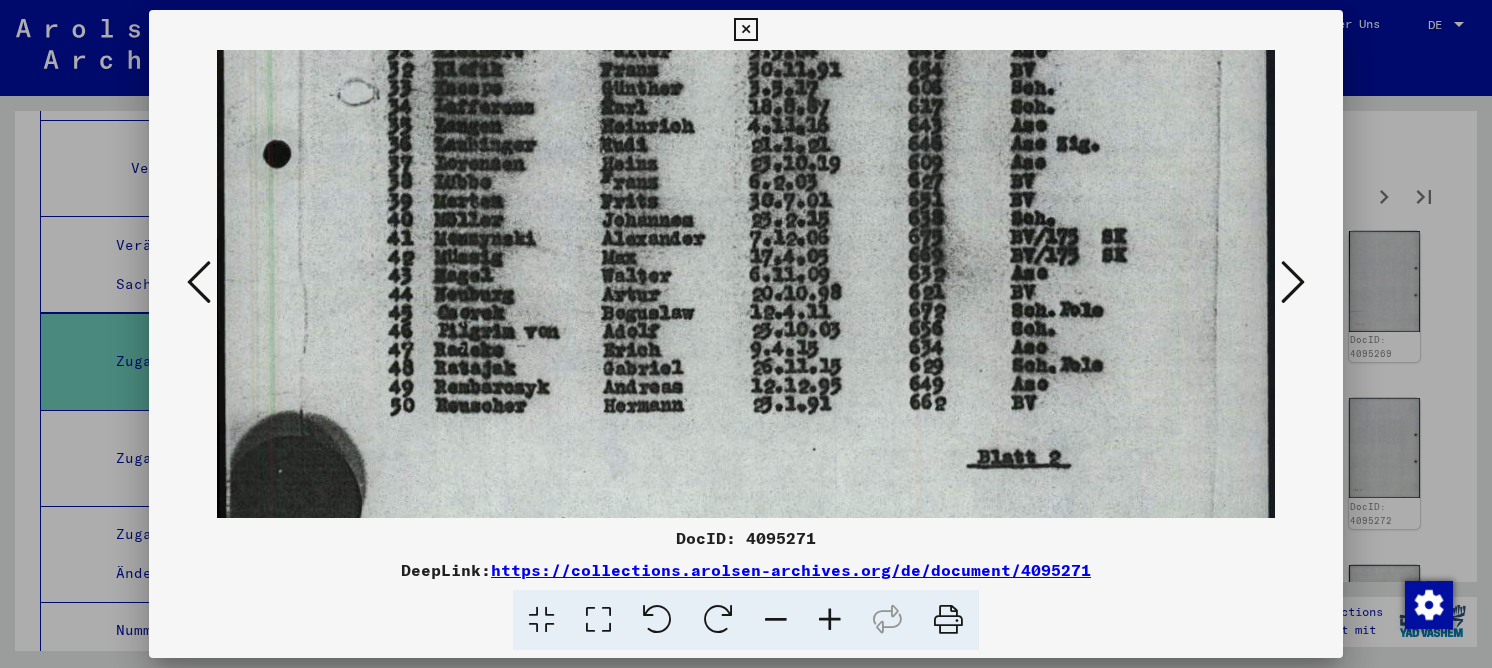 drag, startPoint x: 1169, startPoint y: 363, endPoint x: 1193, endPoint y: 119, distance: 245.17749 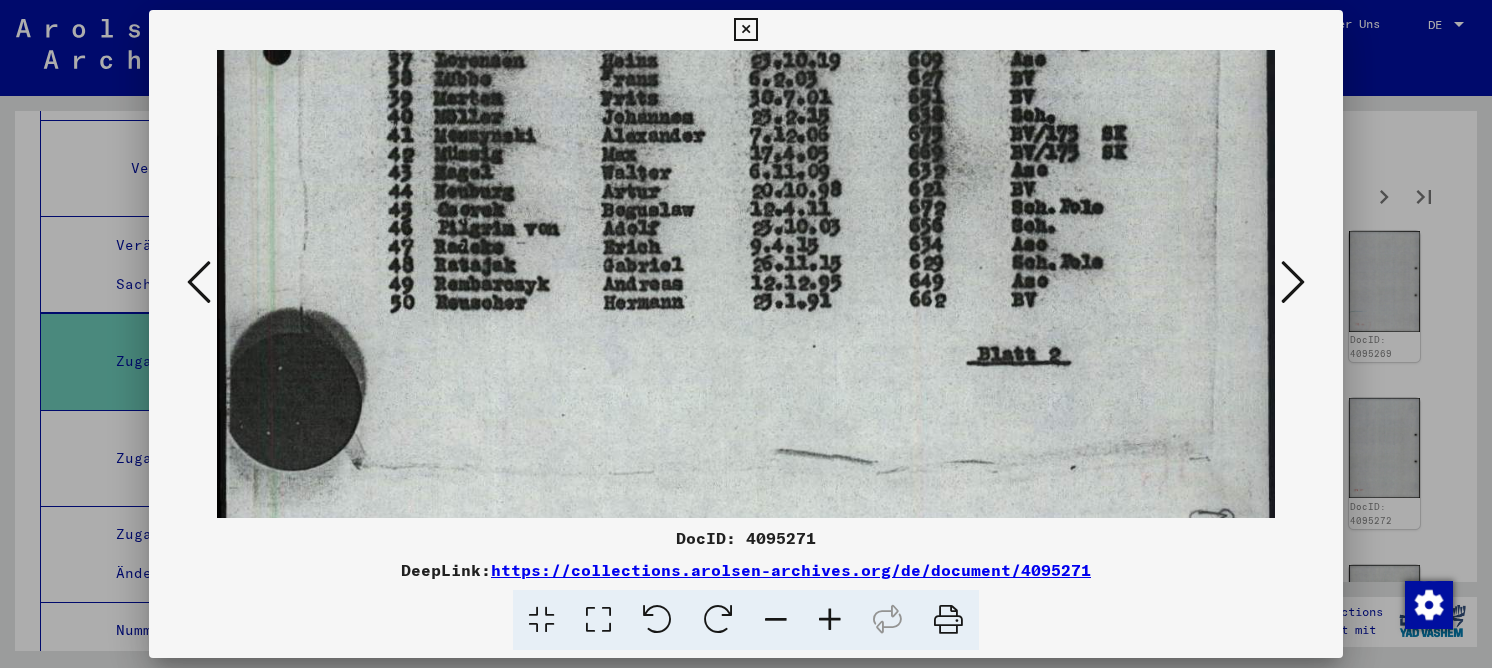 click at bounding box center (1293, 282) 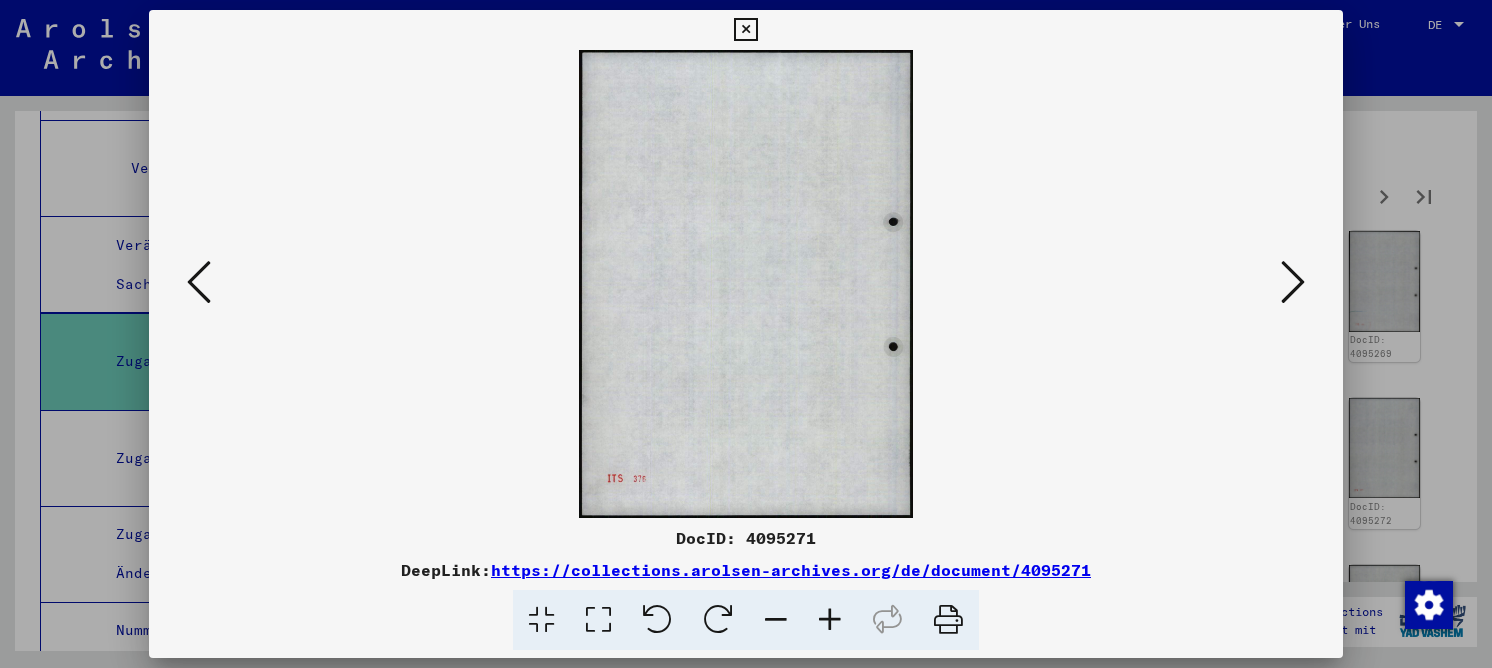 scroll, scrollTop: 0, scrollLeft: 0, axis: both 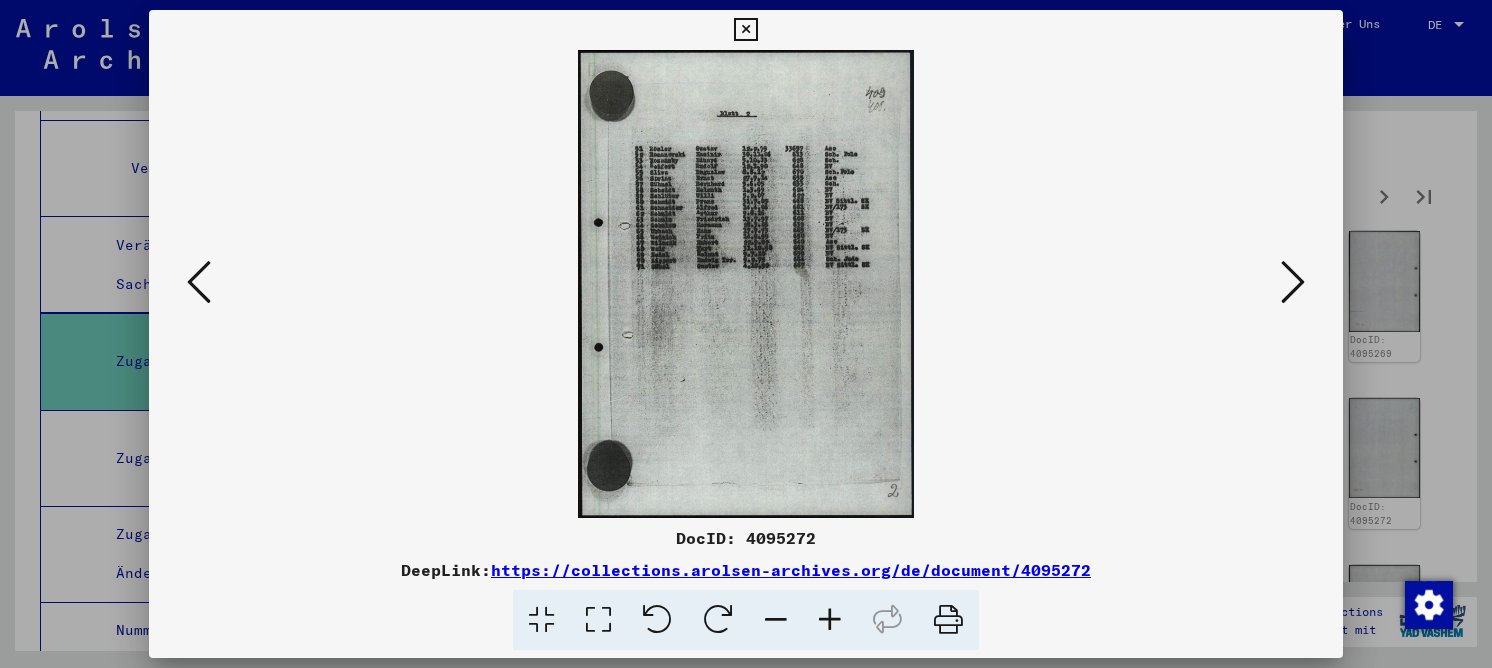 click at bounding box center [598, 620] 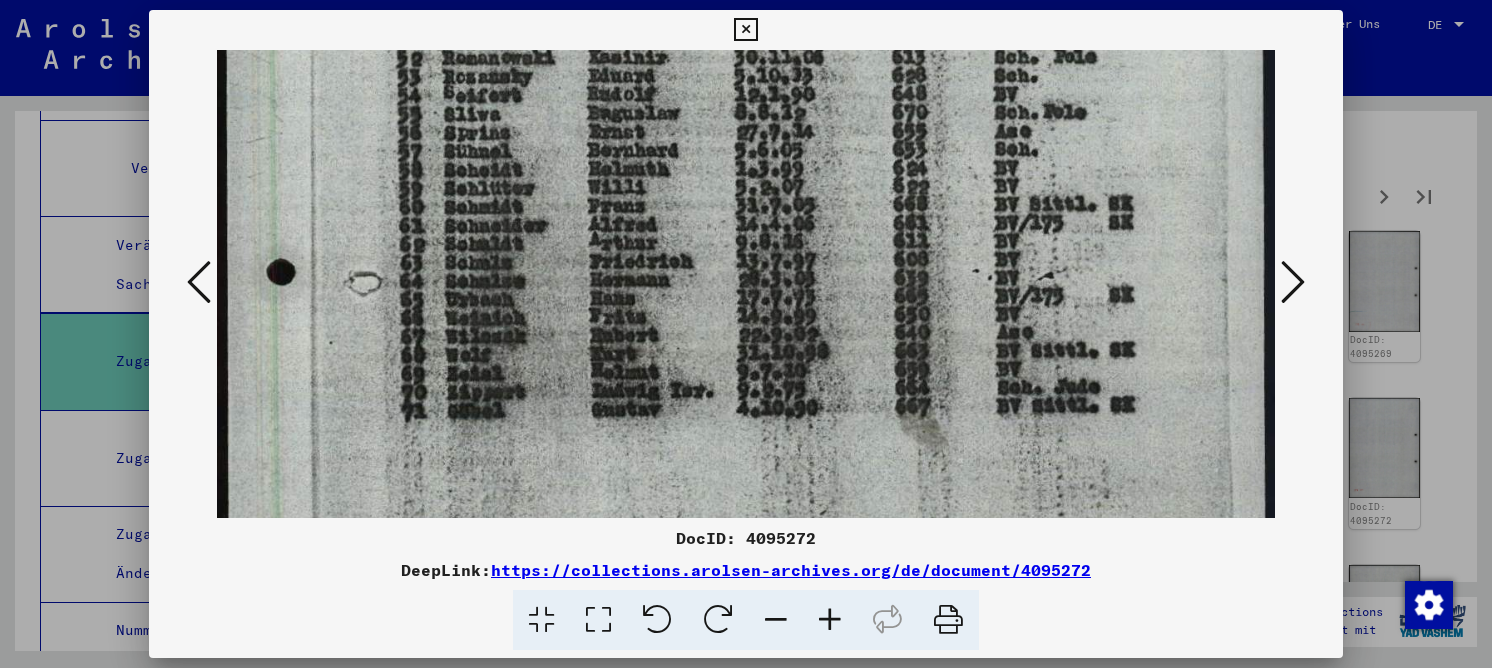 drag, startPoint x: 751, startPoint y: 404, endPoint x: 782, endPoint y: 142, distance: 263.8276 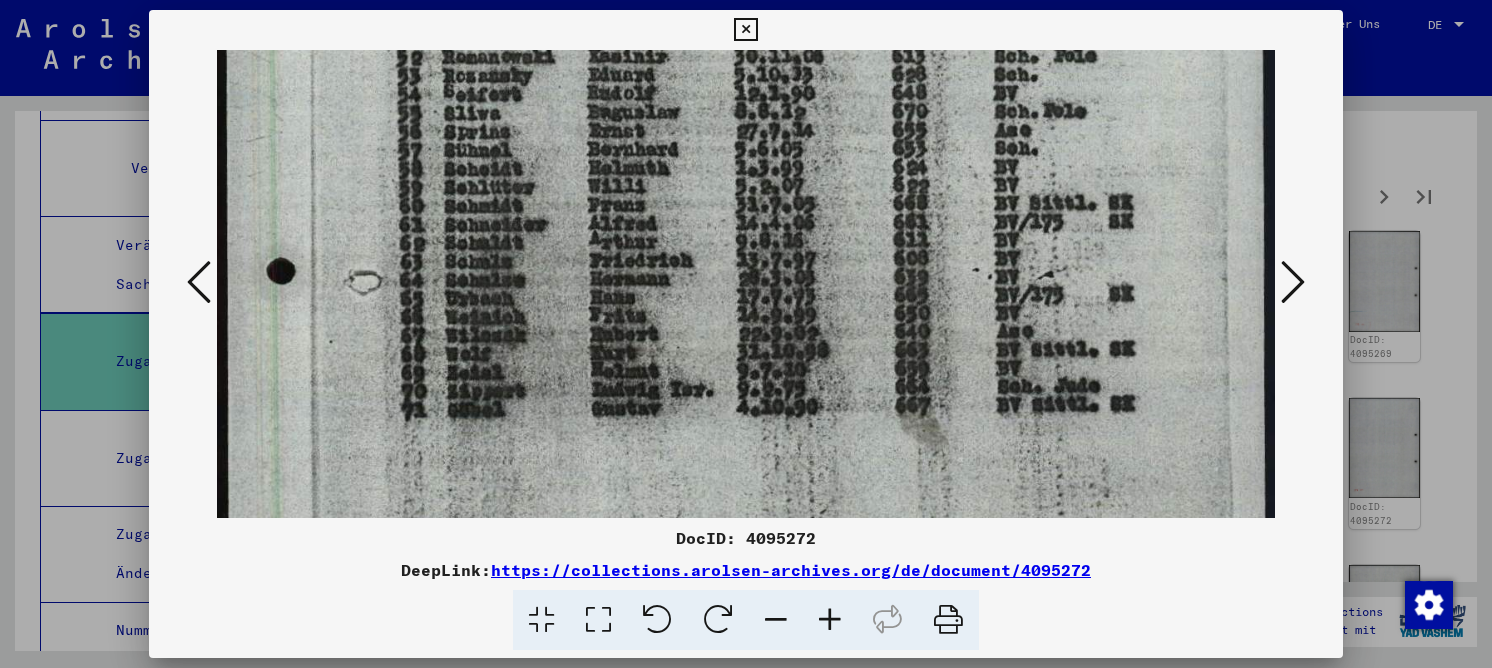 click at bounding box center (1293, 282) 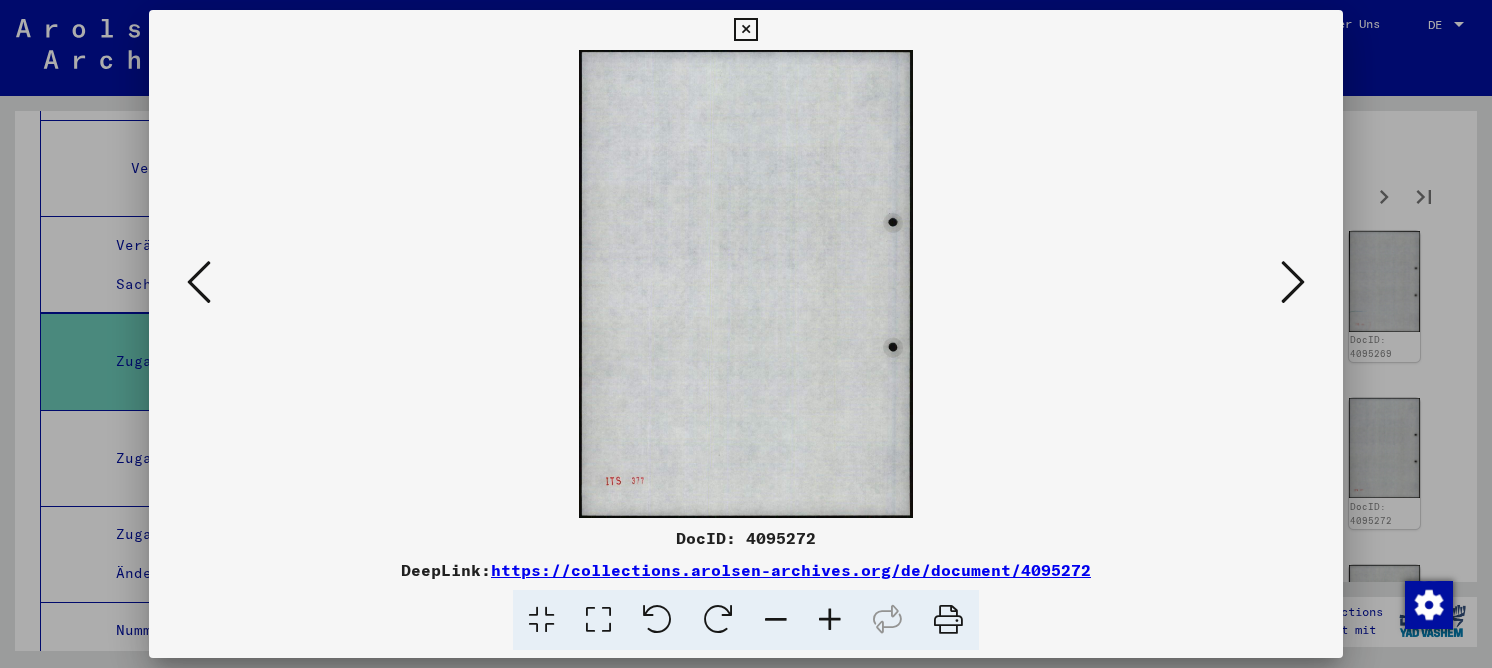 click at bounding box center [1293, 282] 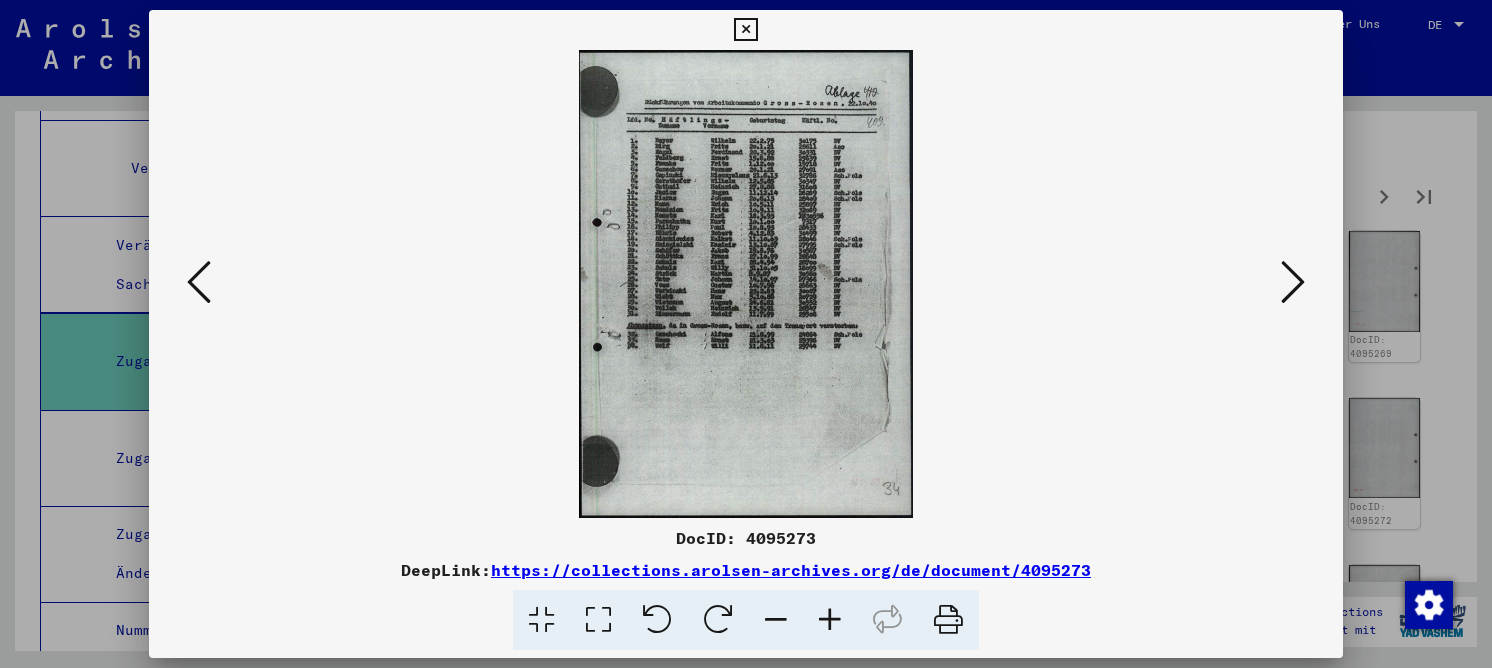 click at bounding box center (598, 620) 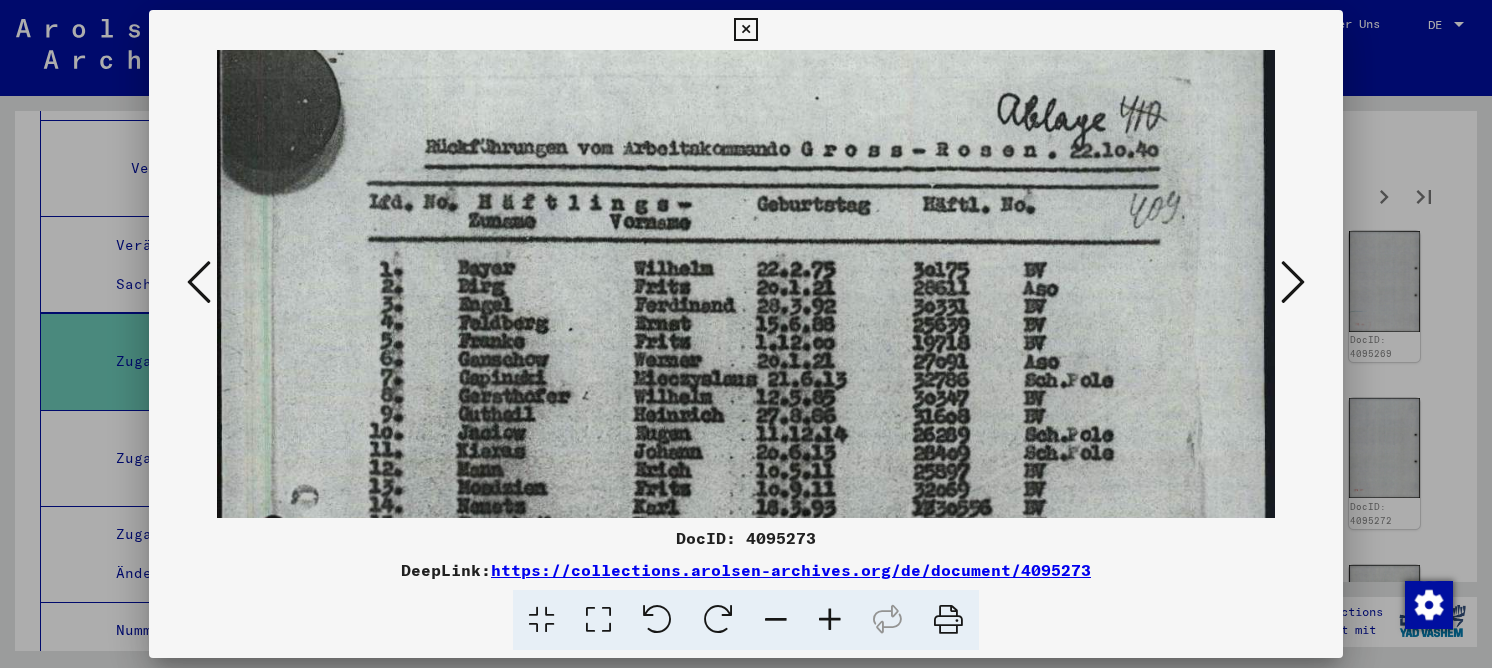 scroll, scrollTop: 88, scrollLeft: 0, axis: vertical 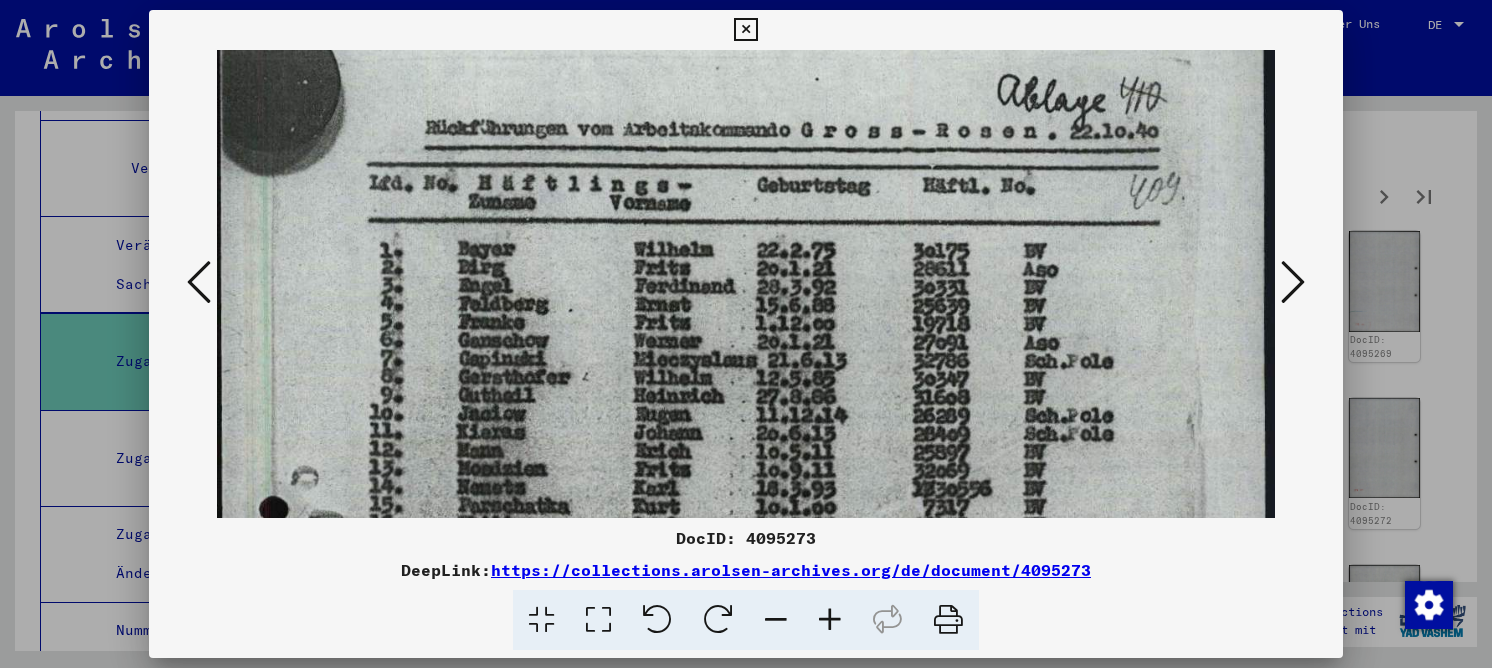 drag, startPoint x: 907, startPoint y: 387, endPoint x: 891, endPoint y: 299, distance: 89.44272 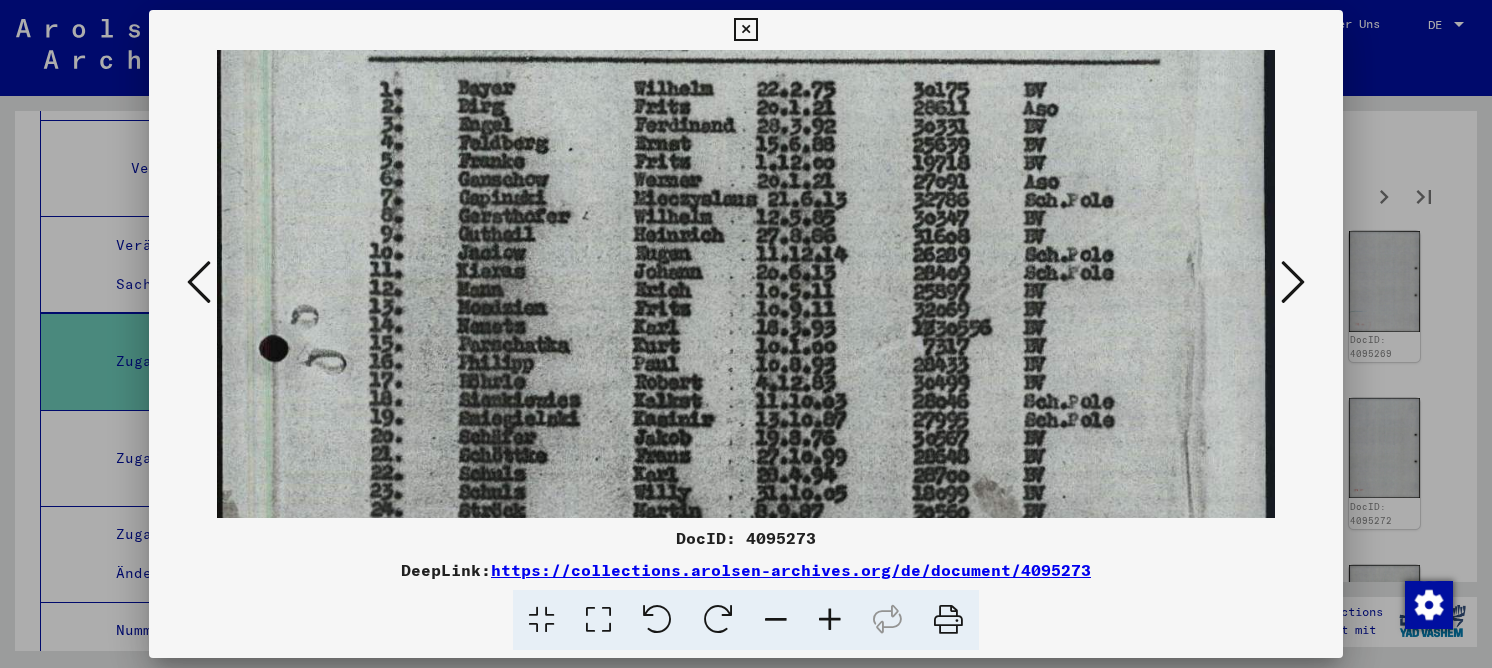 drag, startPoint x: 885, startPoint y: 396, endPoint x: 888, endPoint y: 220, distance: 176.02557 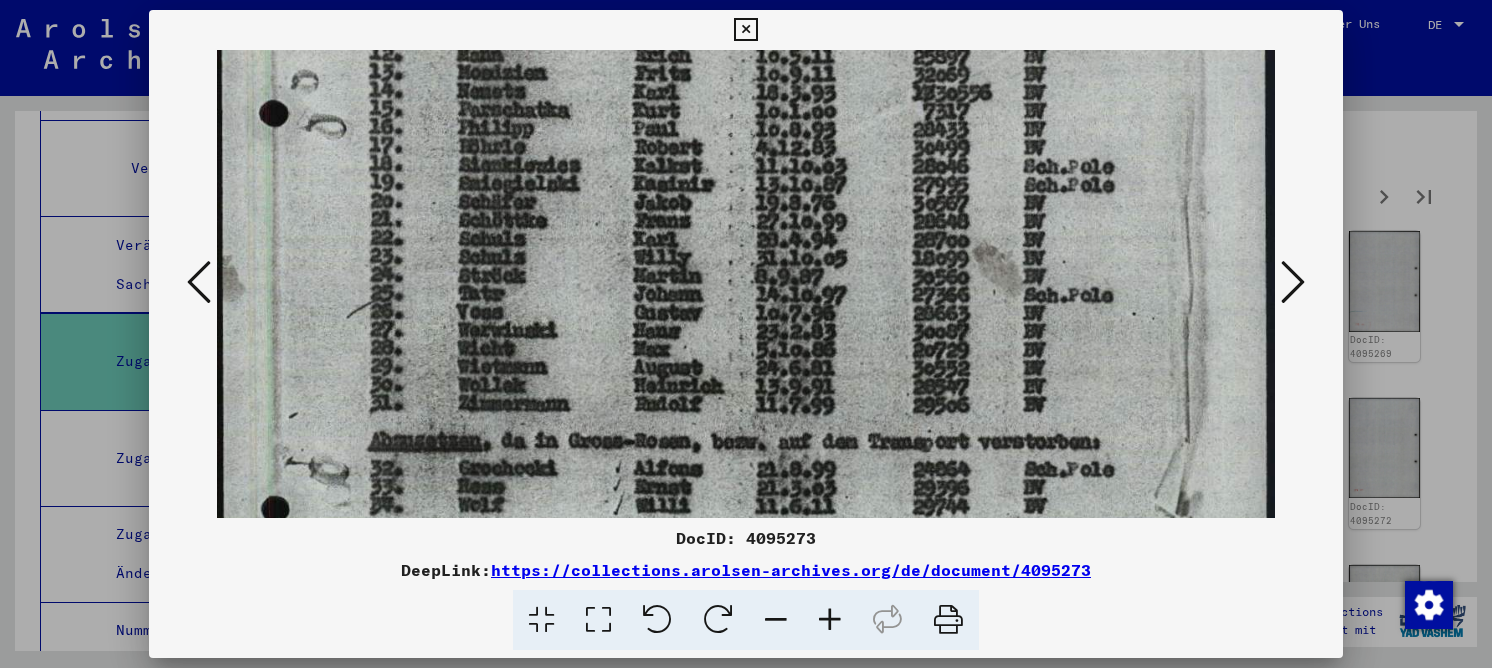 drag, startPoint x: 892, startPoint y: 402, endPoint x: 890, endPoint y: 160, distance: 242.00827 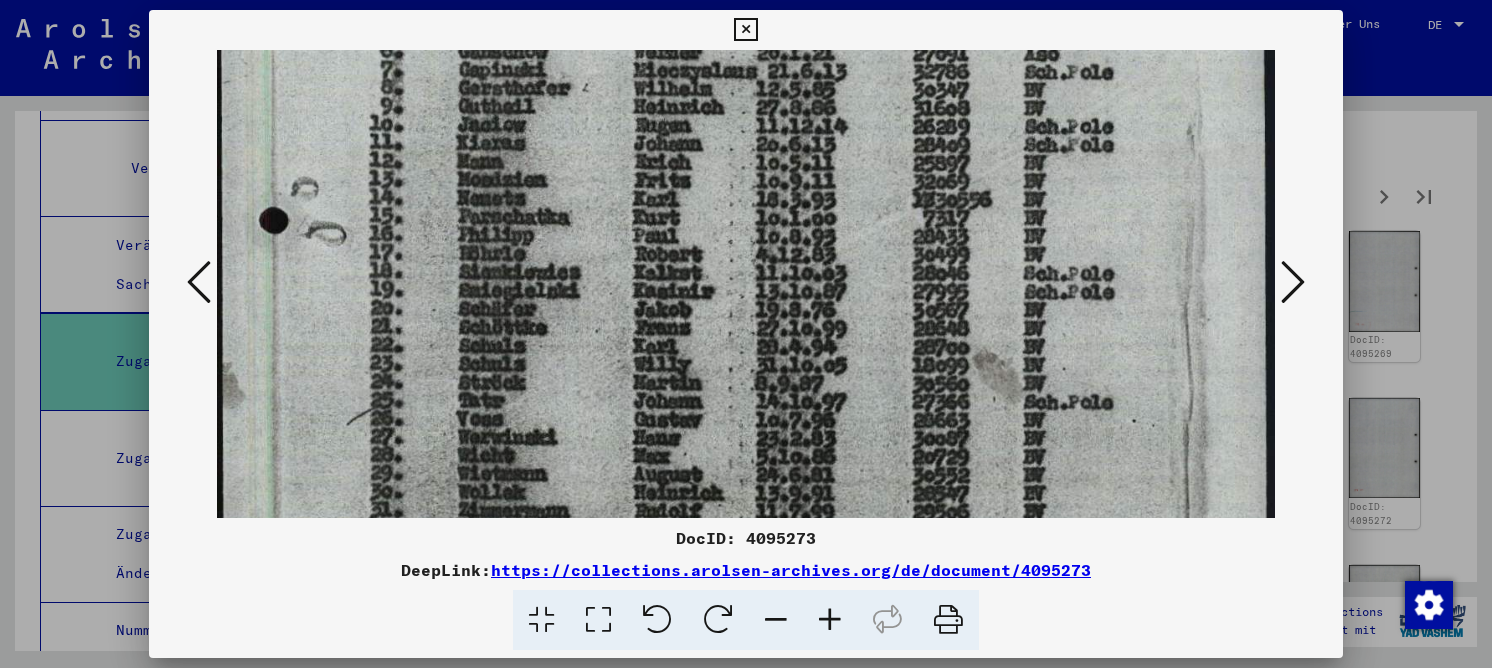 drag, startPoint x: 926, startPoint y: 269, endPoint x: 933, endPoint y: 357, distance: 88.27797 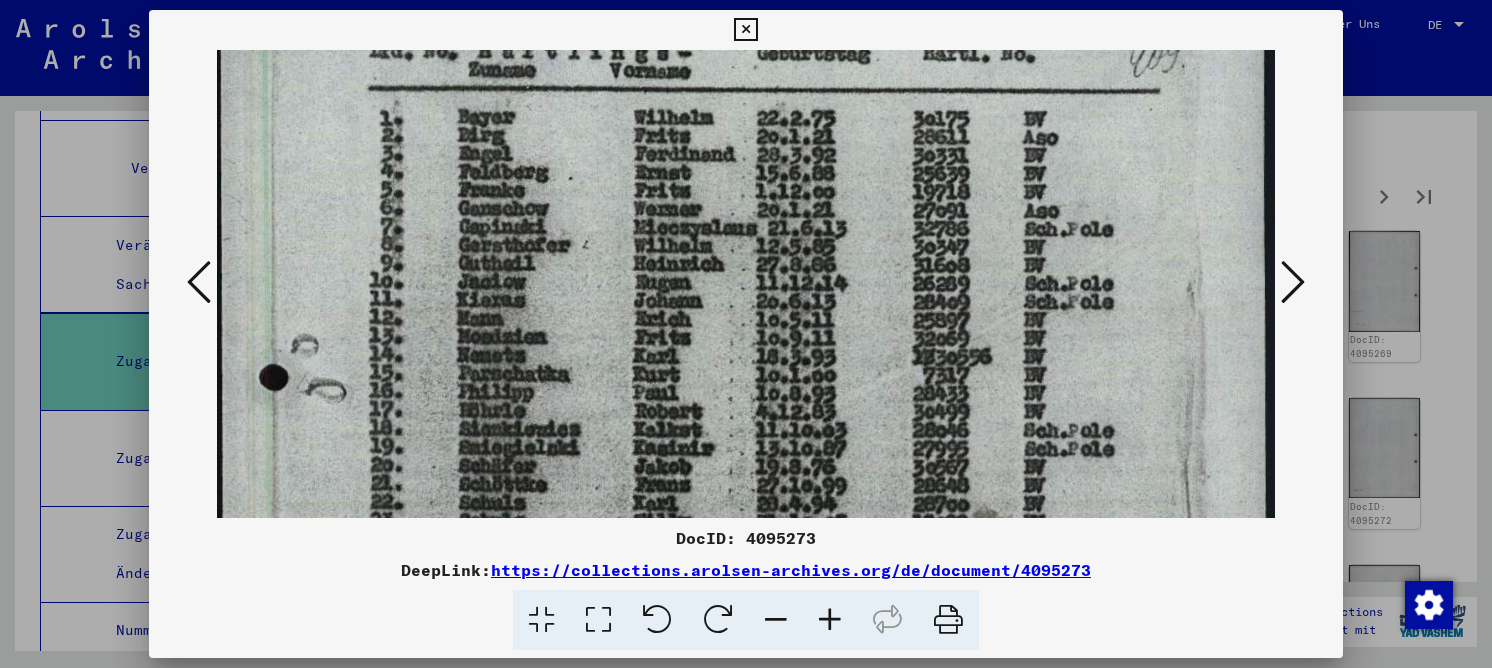 scroll, scrollTop: 141, scrollLeft: 0, axis: vertical 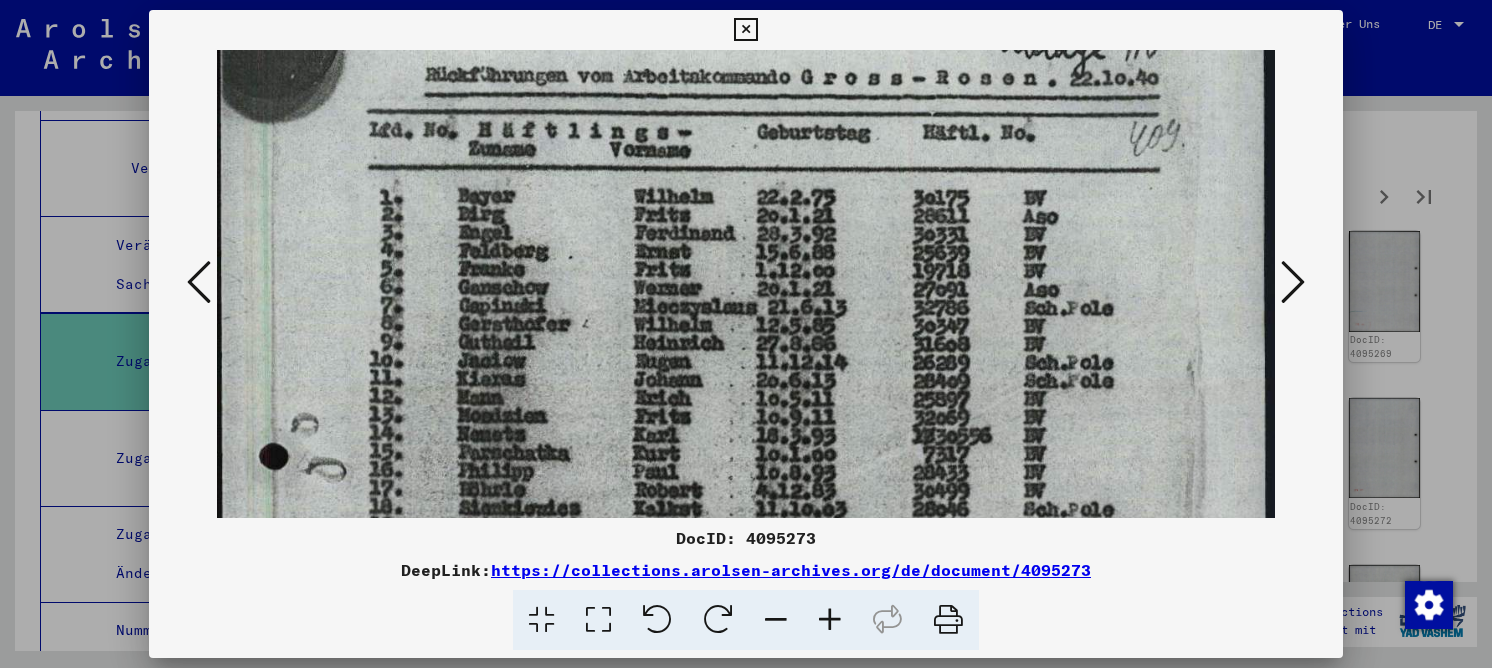 drag, startPoint x: 1121, startPoint y: 295, endPoint x: 1107, endPoint y: 374, distance: 80.23092 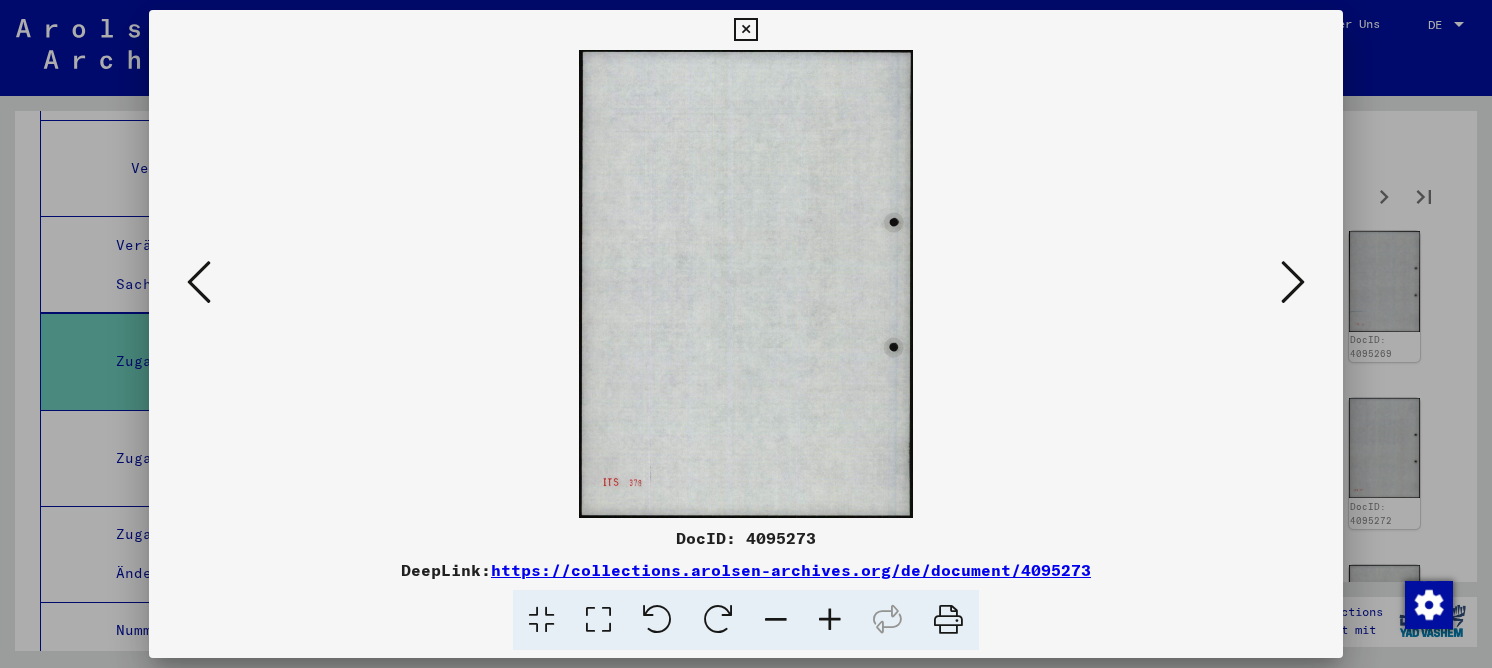 click at bounding box center (1293, 282) 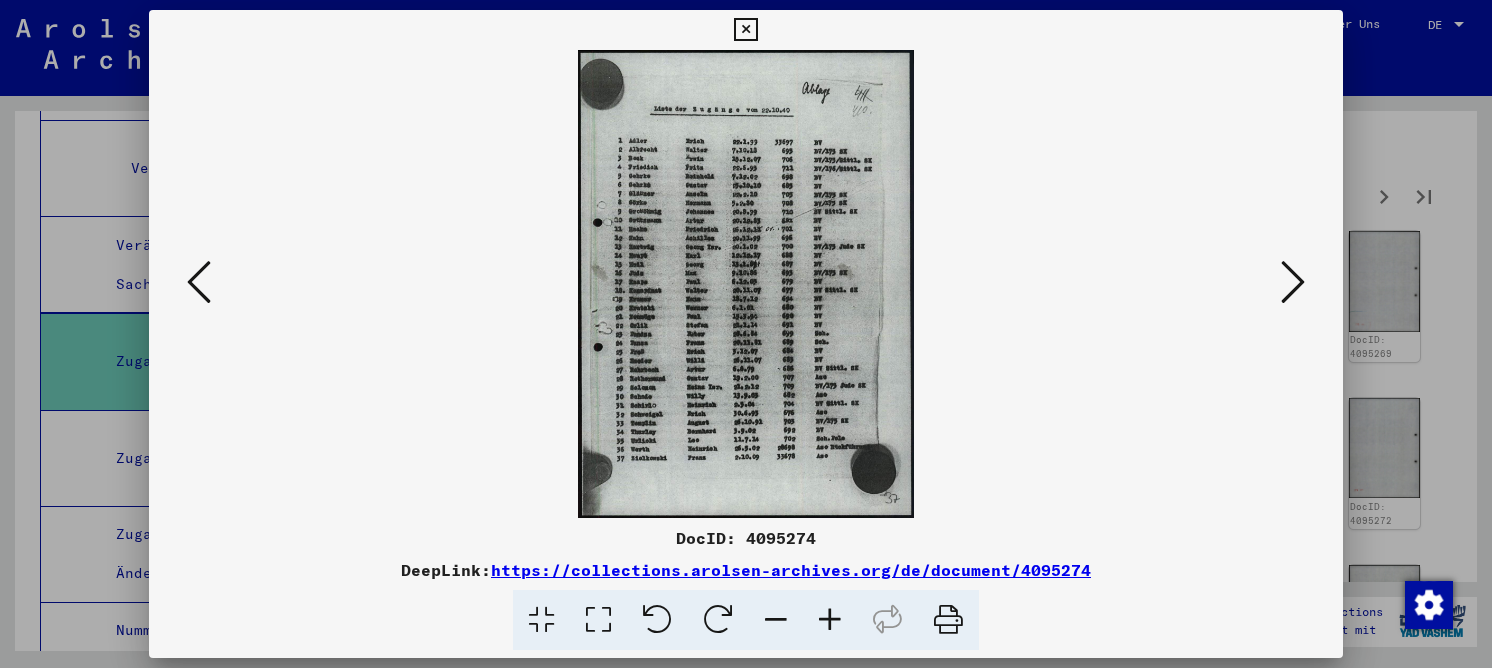 click at bounding box center [598, 620] 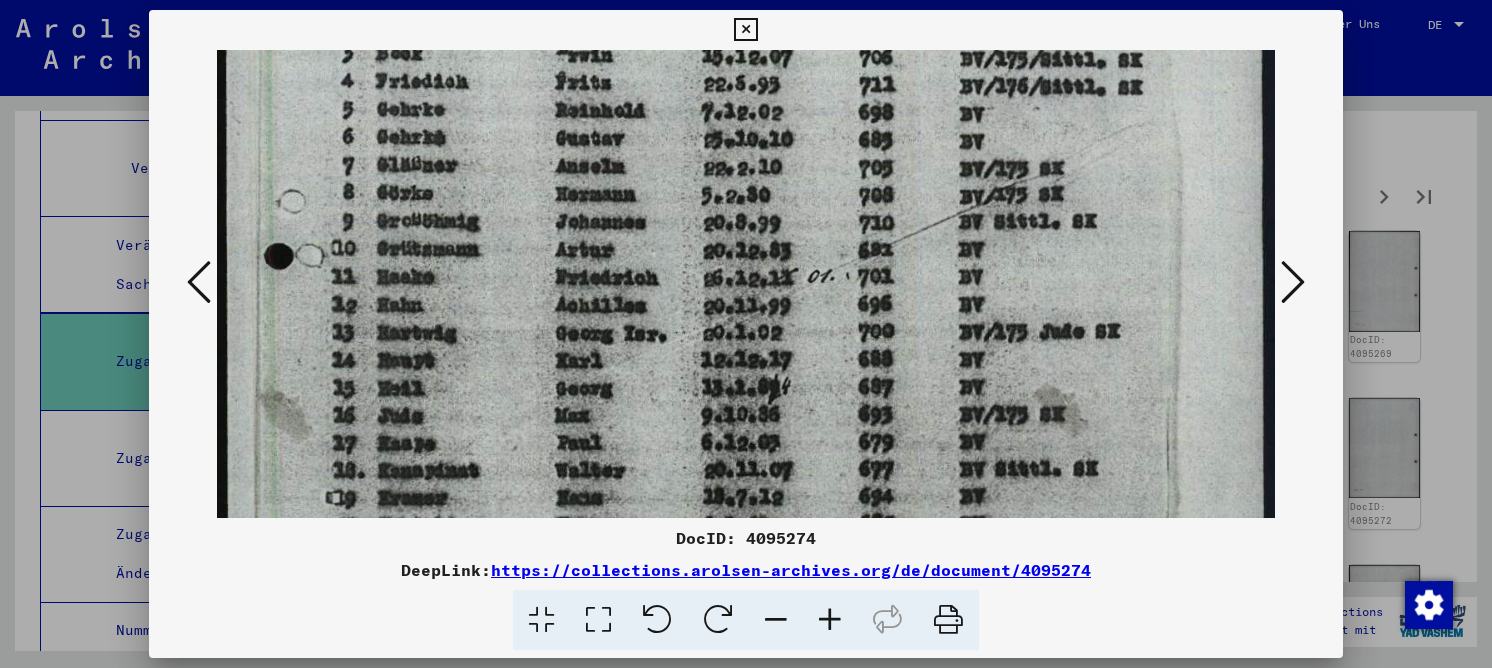 drag, startPoint x: 701, startPoint y: 434, endPoint x: 688, endPoint y: 122, distance: 312.27072 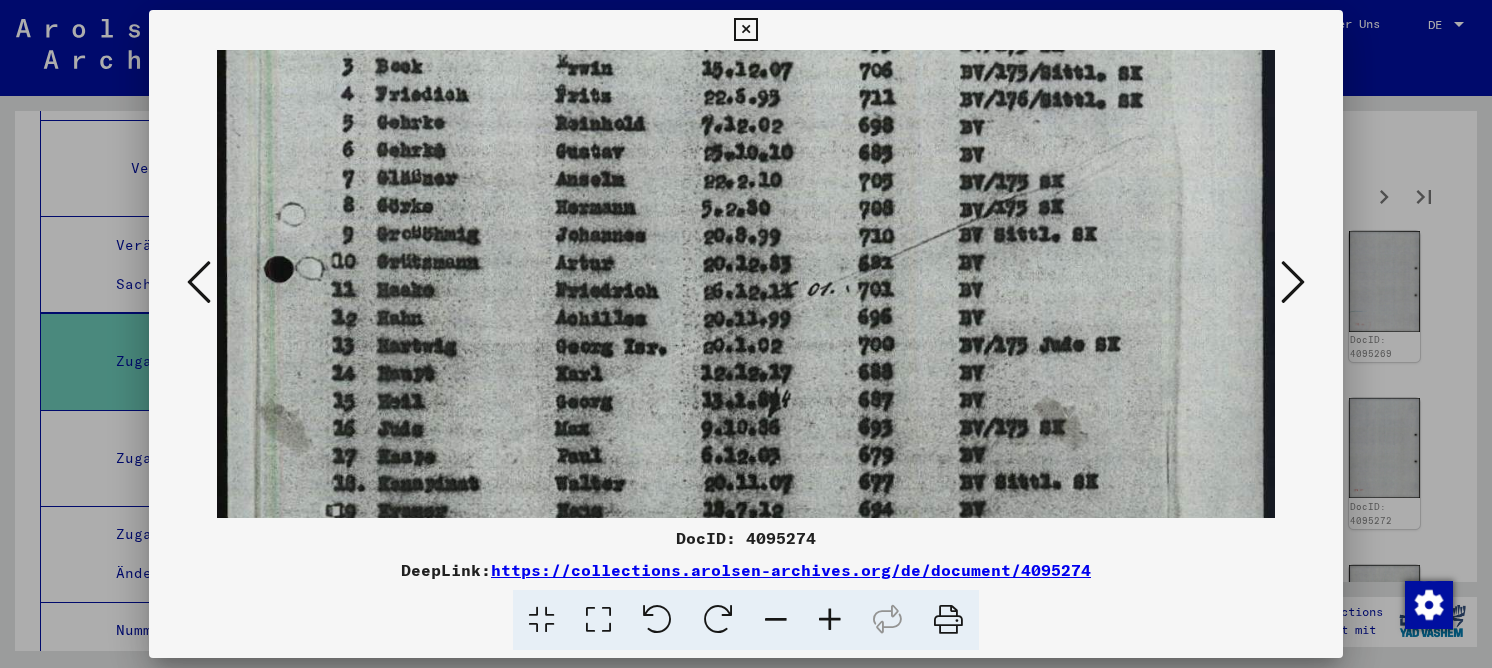 scroll, scrollTop: 145, scrollLeft: 0, axis: vertical 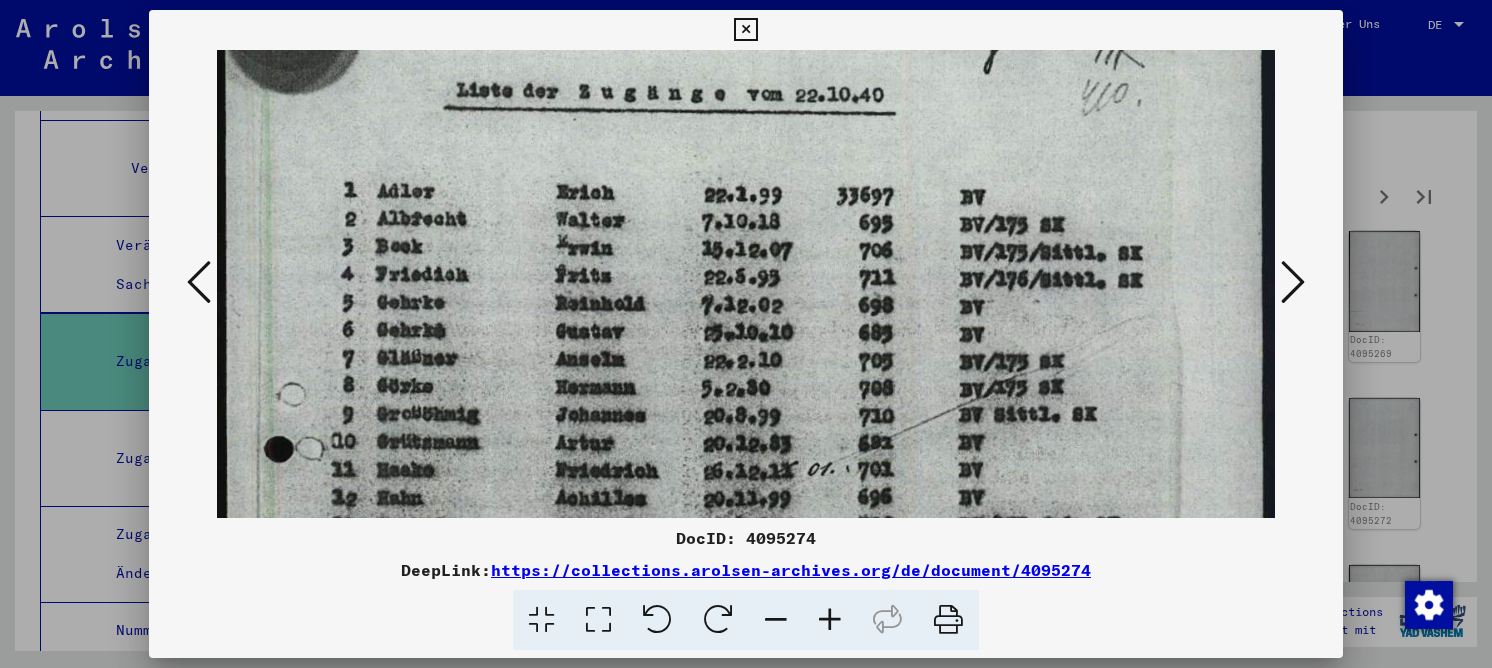 drag, startPoint x: 797, startPoint y: 267, endPoint x: 801, endPoint y: 427, distance: 160.04999 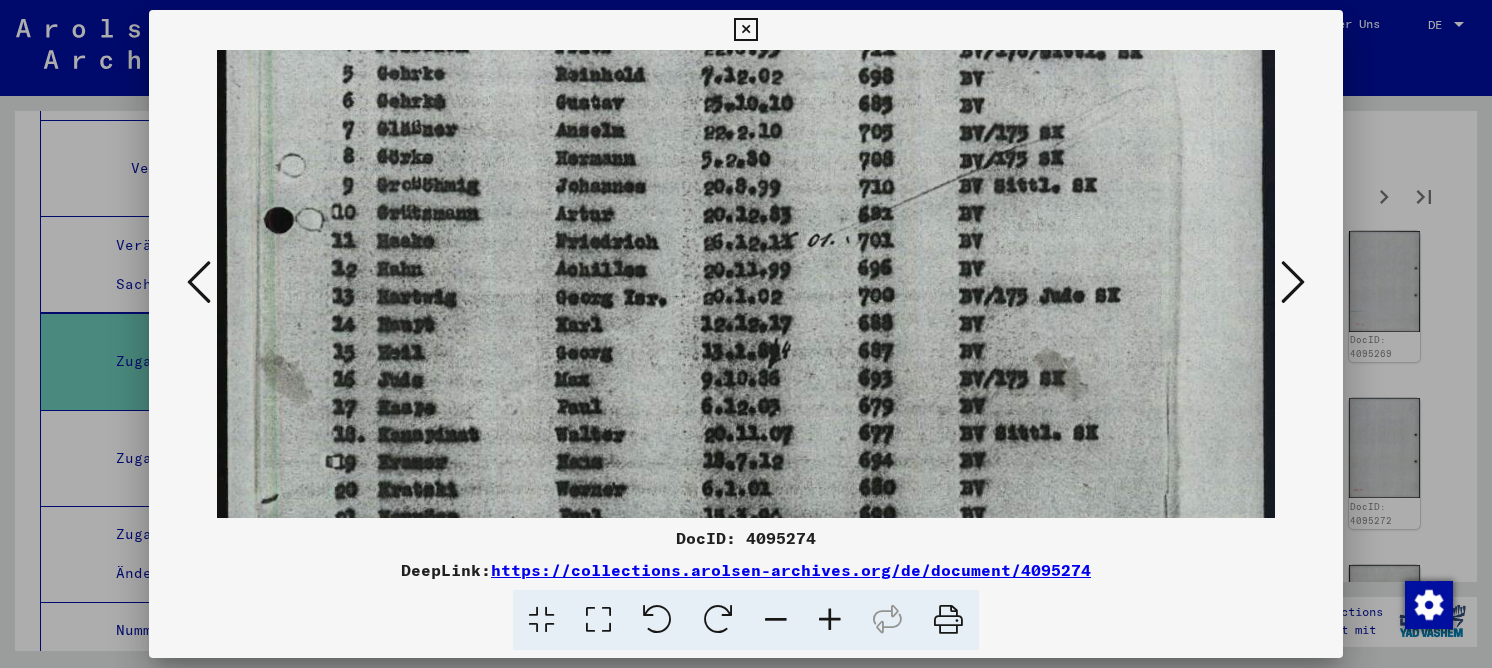 drag, startPoint x: 785, startPoint y: 66, endPoint x: 775, endPoint y: 82, distance: 18.867962 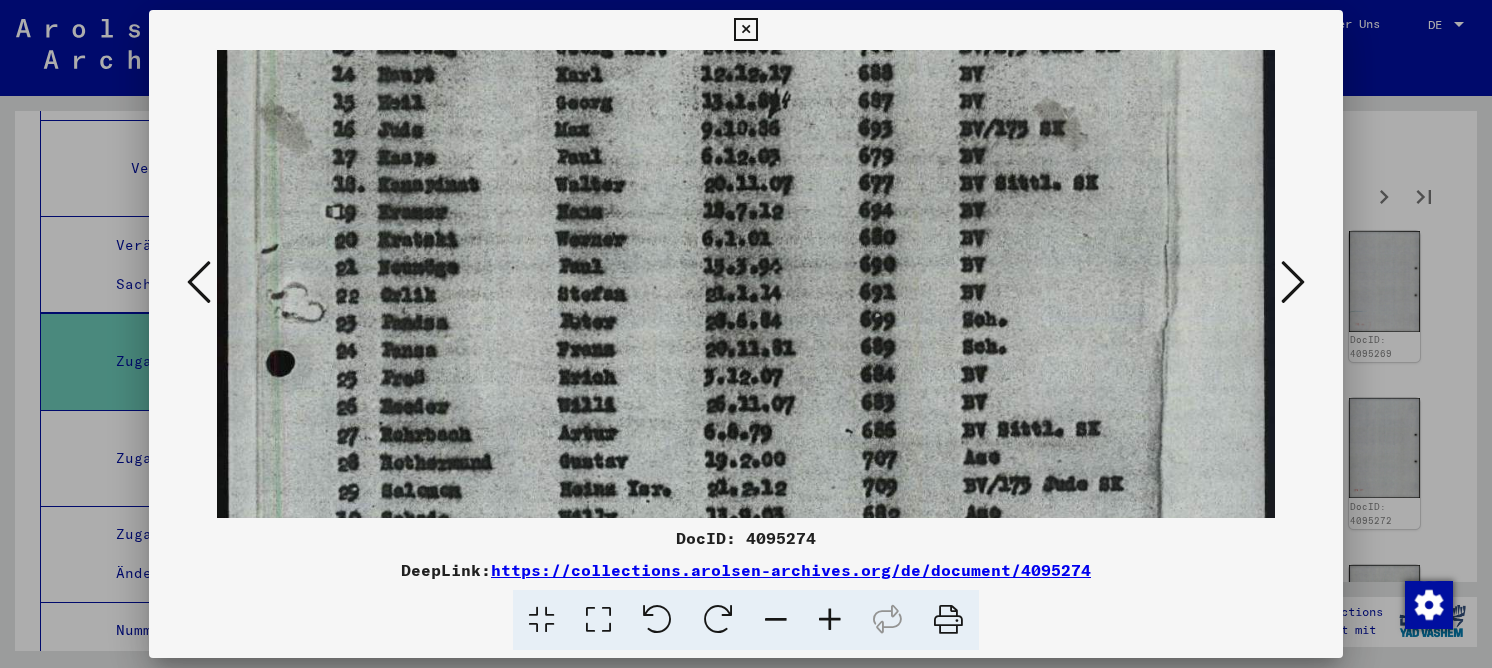 scroll, scrollTop: 645, scrollLeft: 0, axis: vertical 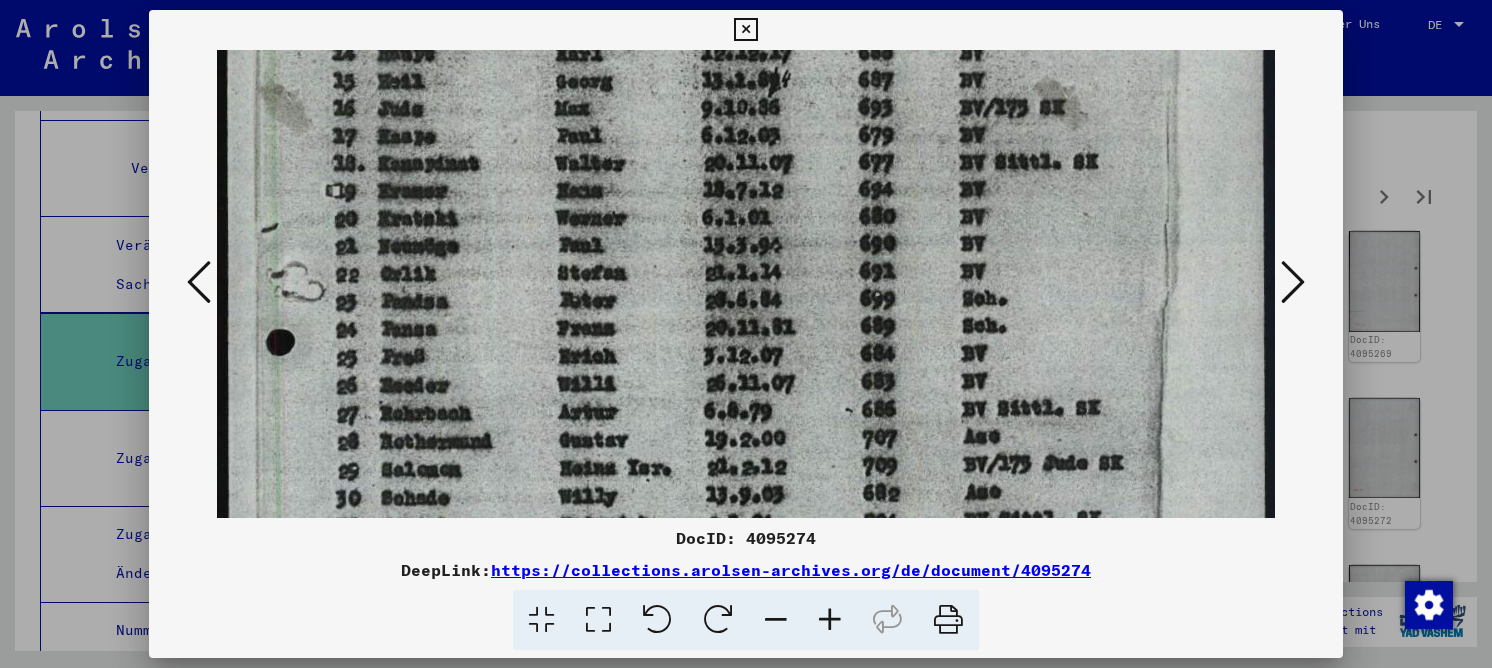 drag, startPoint x: 736, startPoint y: 398, endPoint x: 789, endPoint y: 158, distance: 245.78242 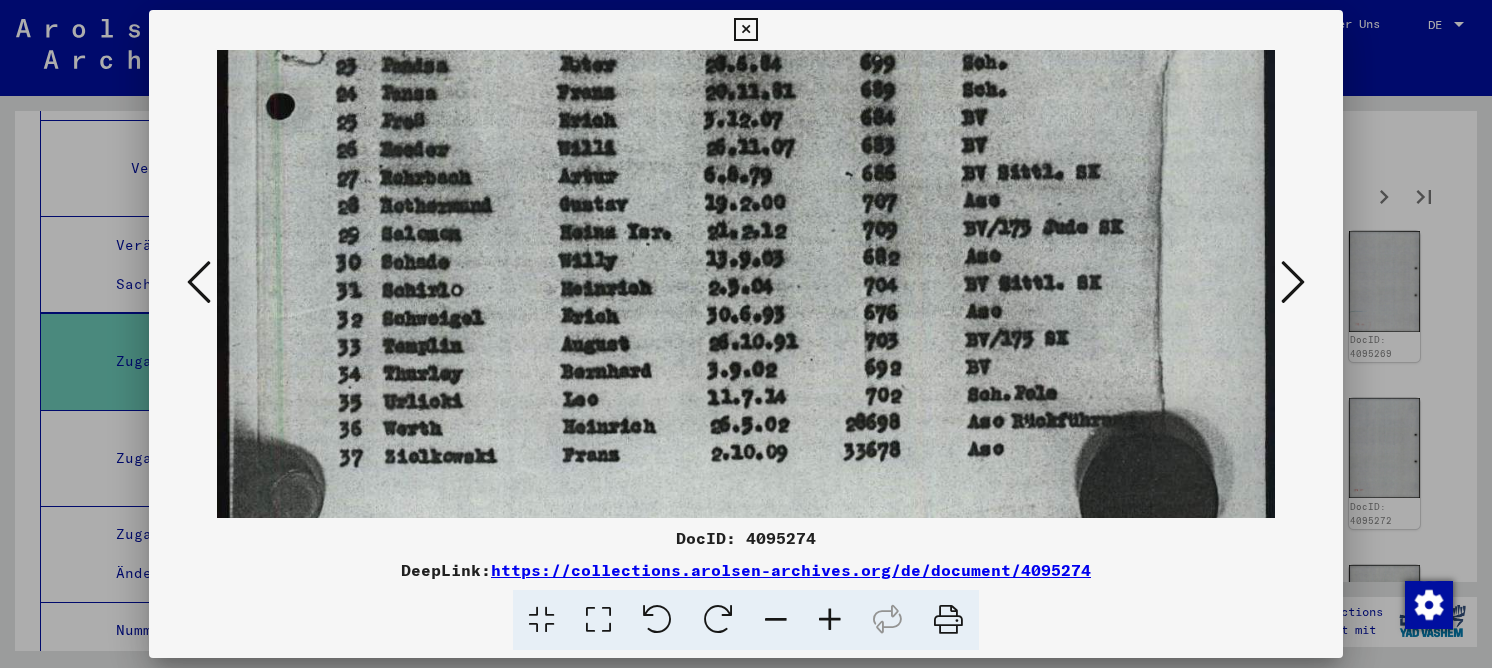 scroll, scrollTop: 885, scrollLeft: 0, axis: vertical 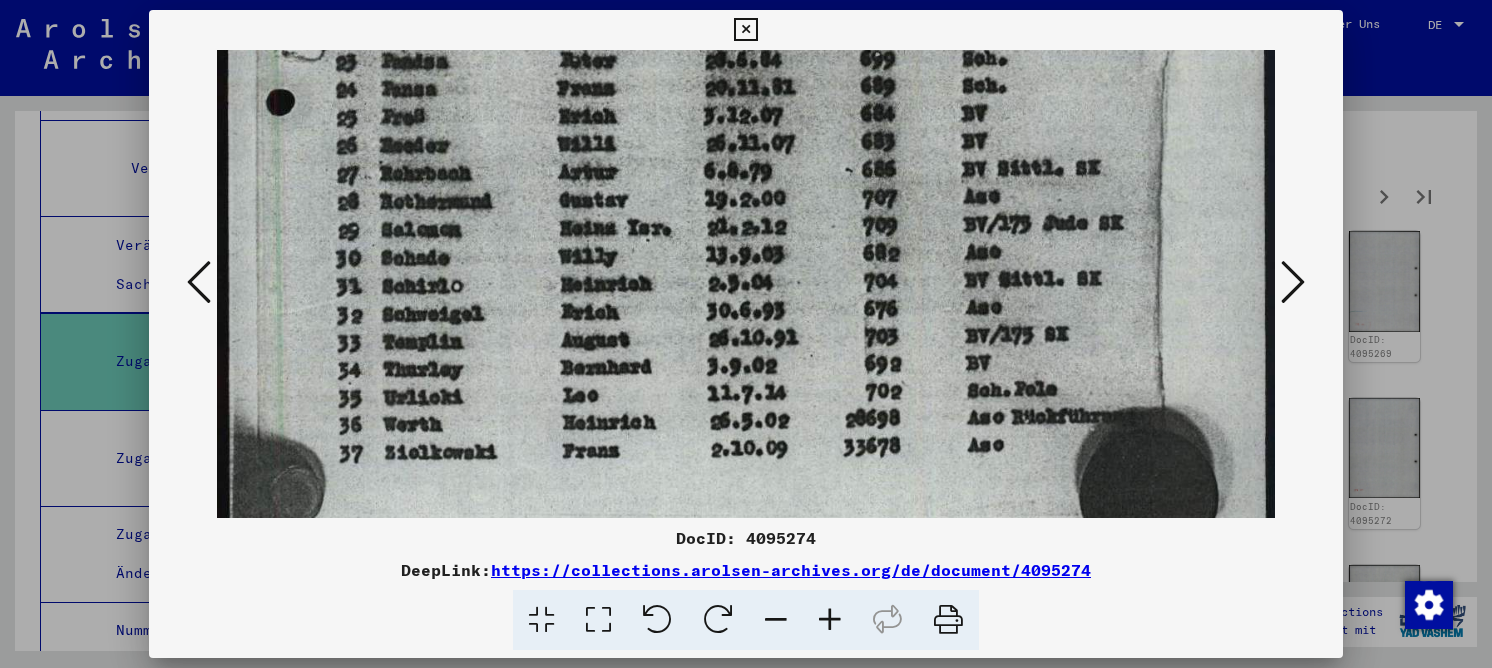 drag, startPoint x: 862, startPoint y: 386, endPoint x: 878, endPoint y: 167, distance: 219.5837 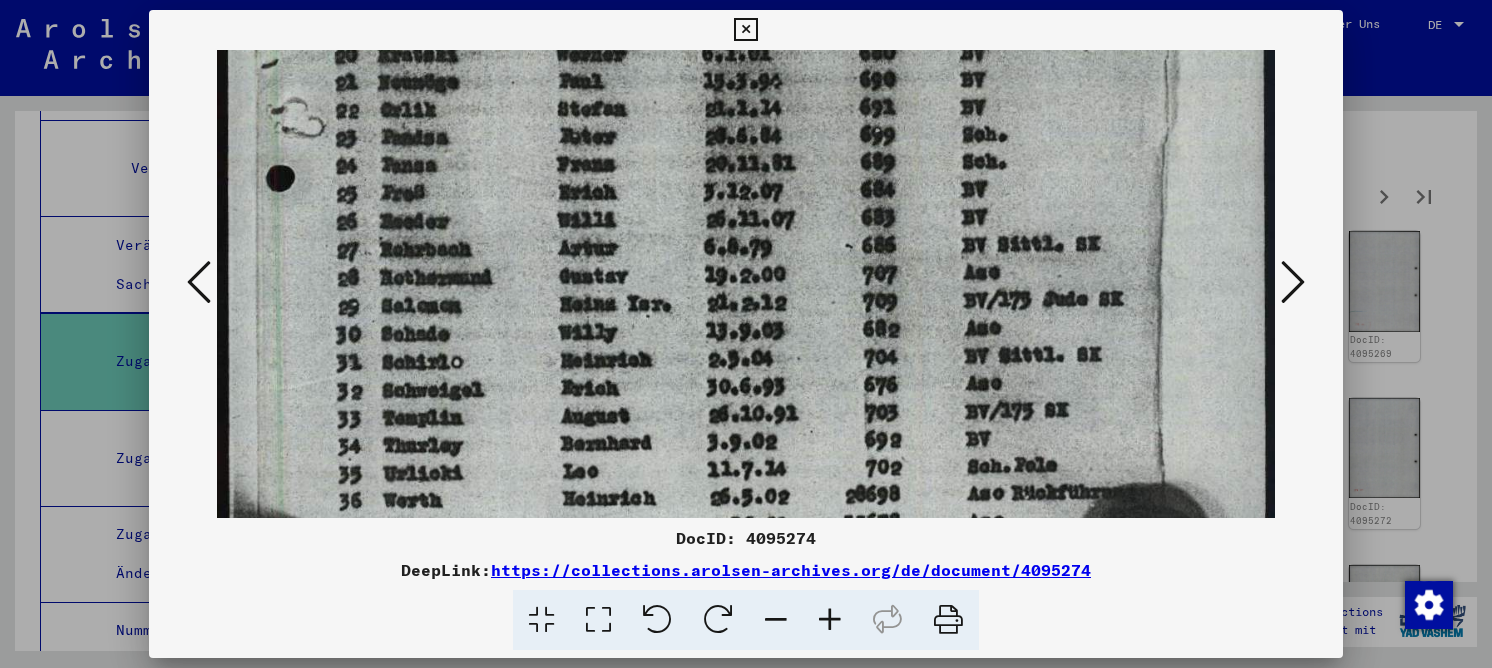 drag, startPoint x: 973, startPoint y: 196, endPoint x: 976, endPoint y: 370, distance: 174.02586 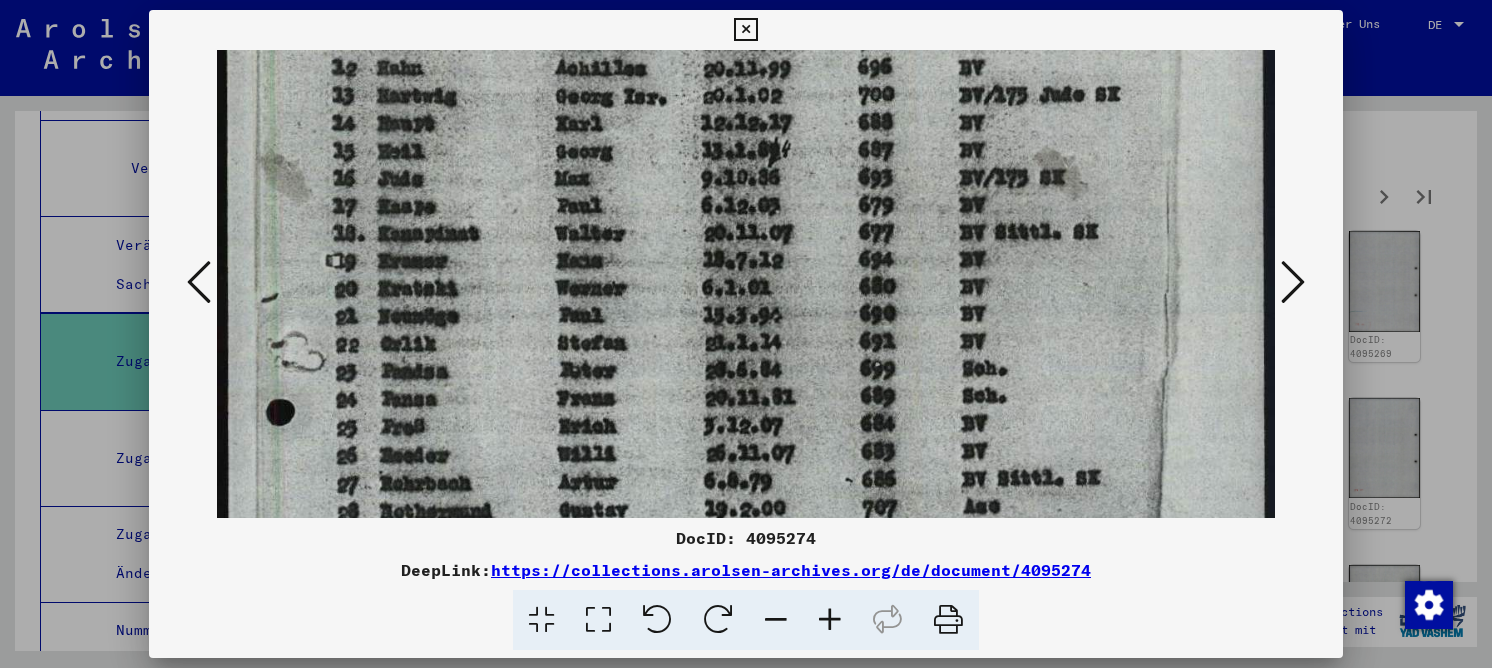 click at bounding box center [746, 213] 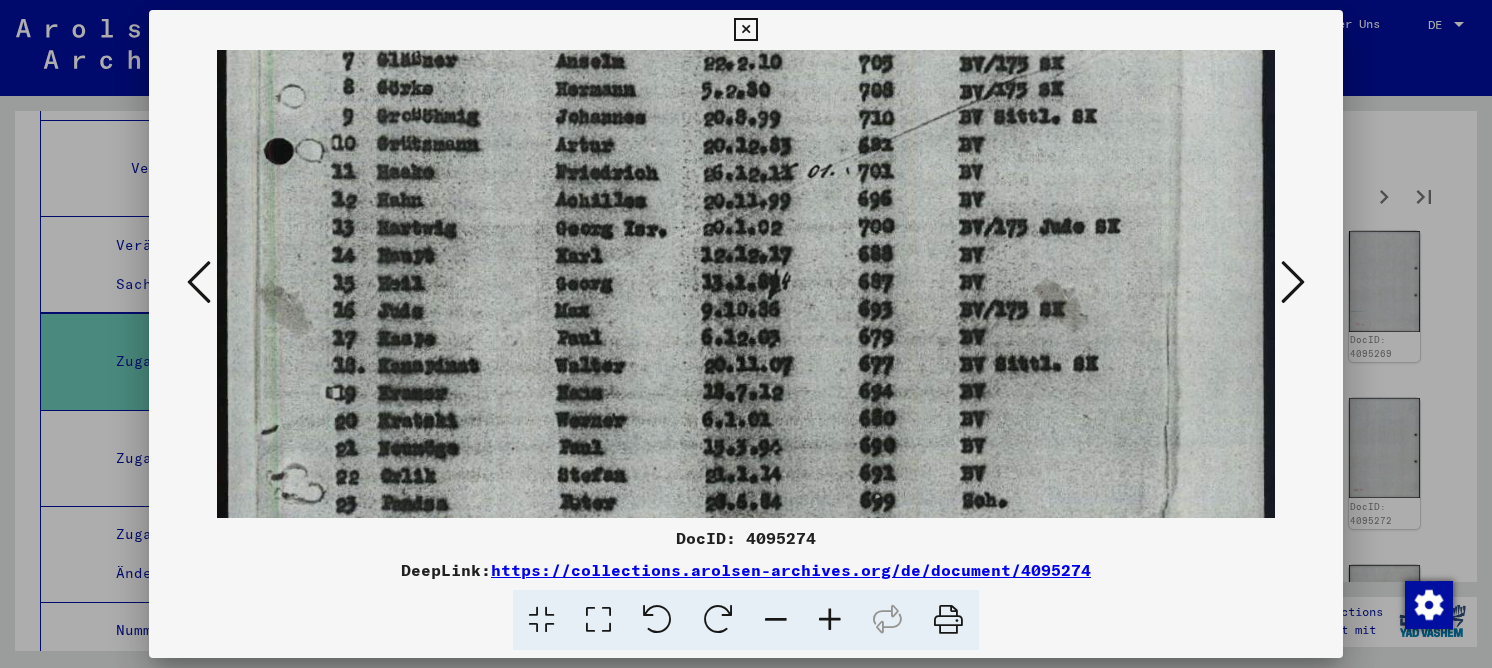 drag, startPoint x: 729, startPoint y: 269, endPoint x: 776, endPoint y: 410, distance: 148.62704 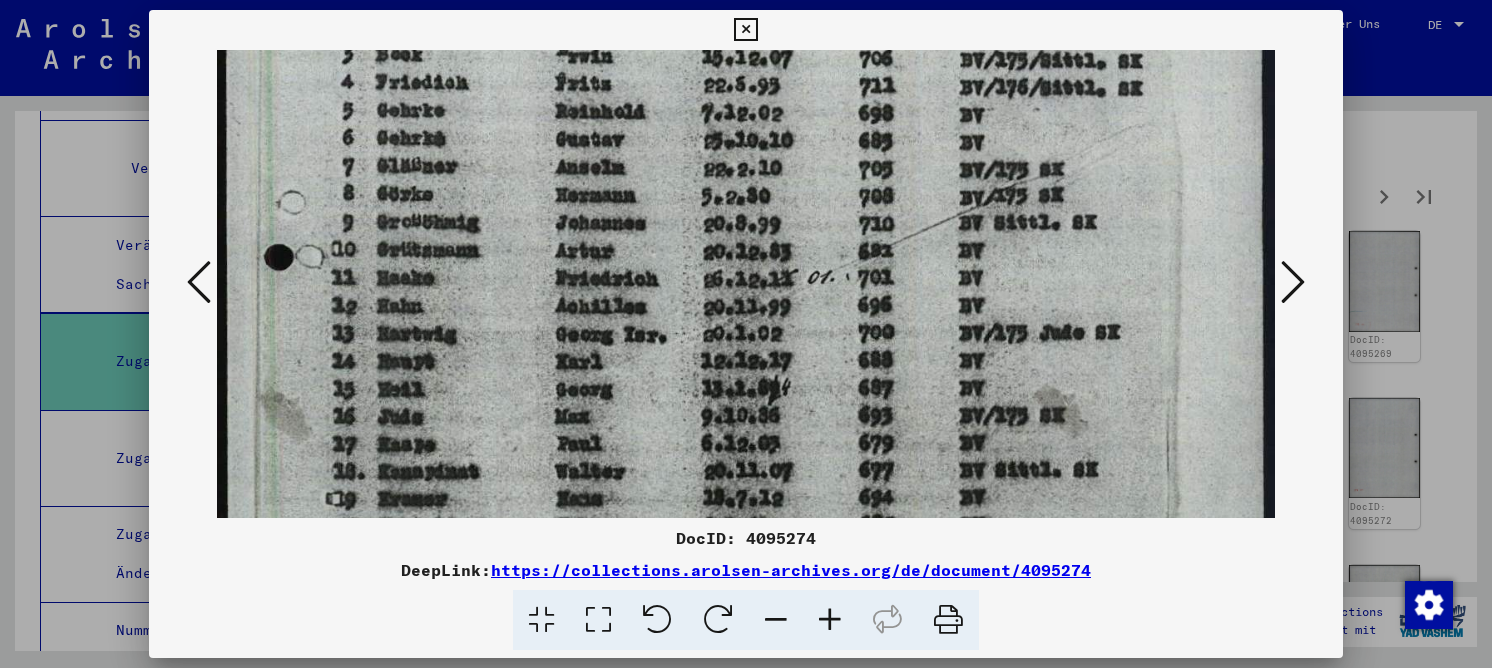 drag, startPoint x: 748, startPoint y: 218, endPoint x: 791, endPoint y: 337, distance: 126.53063 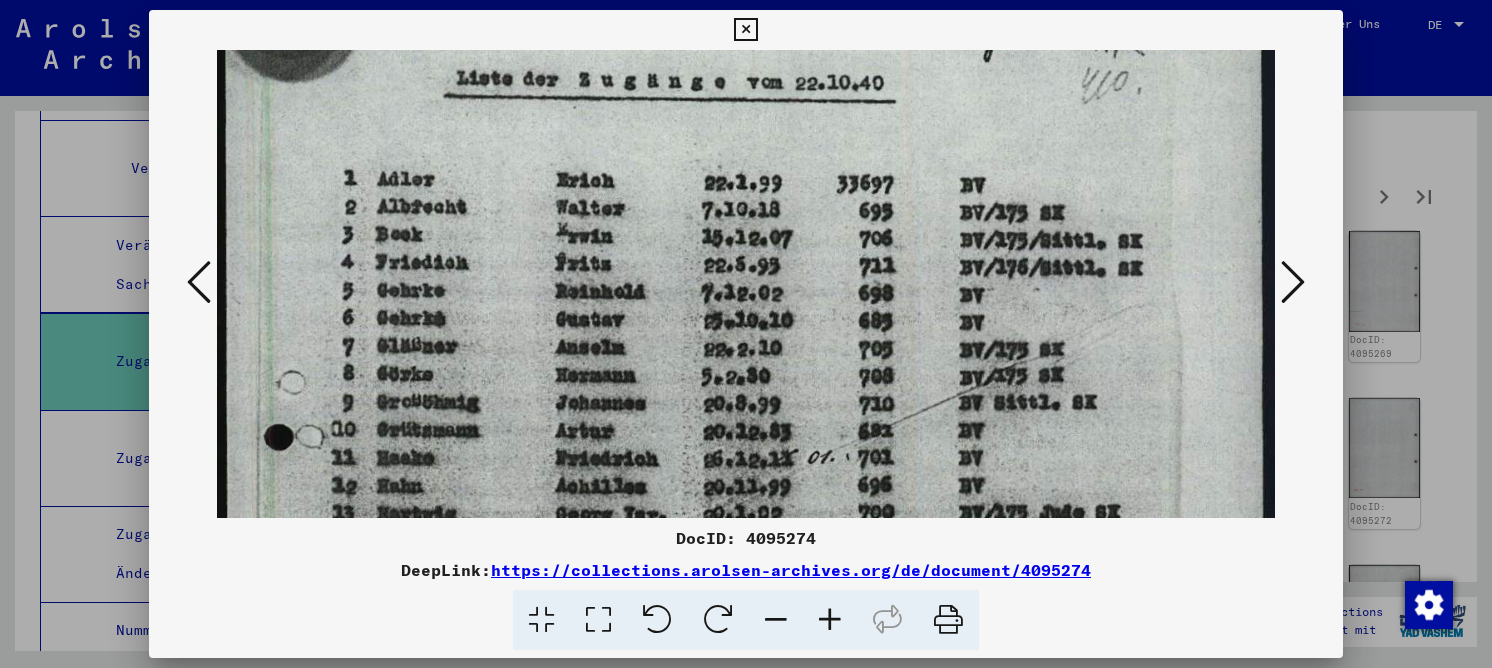 drag, startPoint x: 761, startPoint y: 209, endPoint x: 806, endPoint y: 302, distance: 103.315056 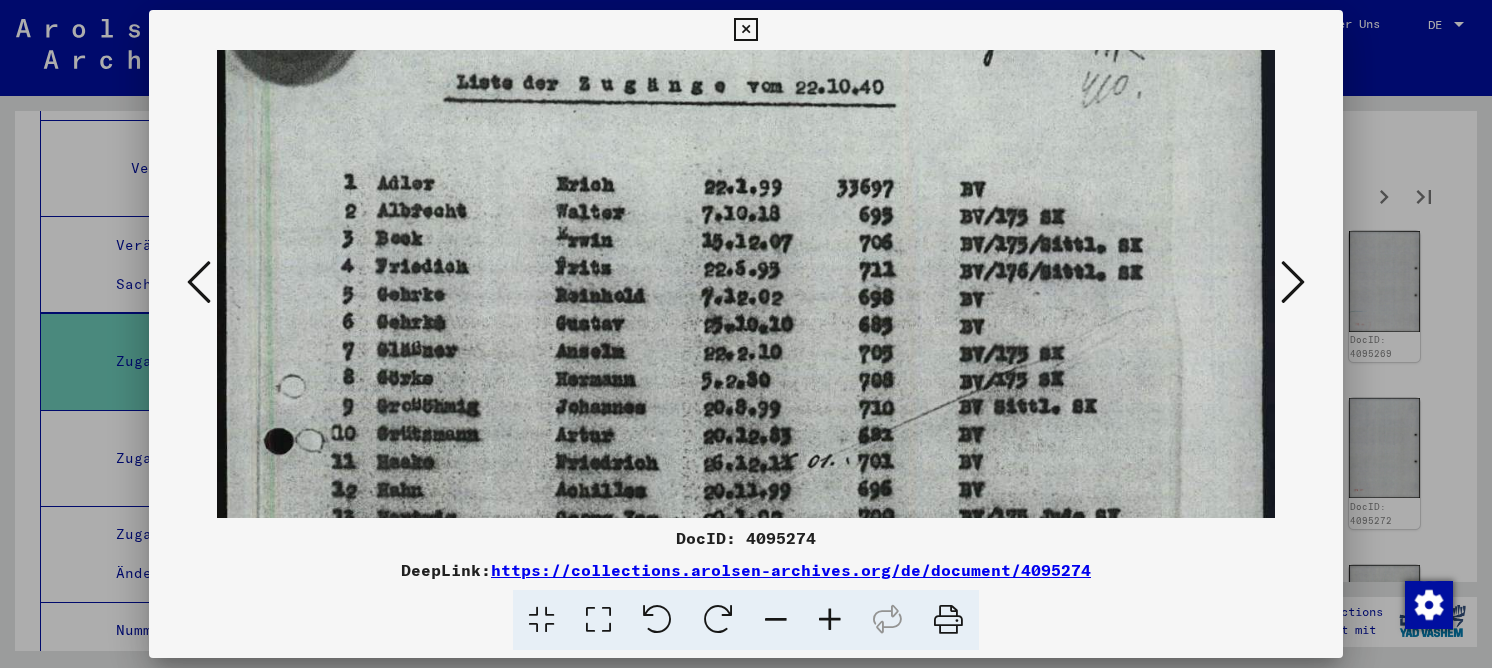 click at bounding box center [1293, 282] 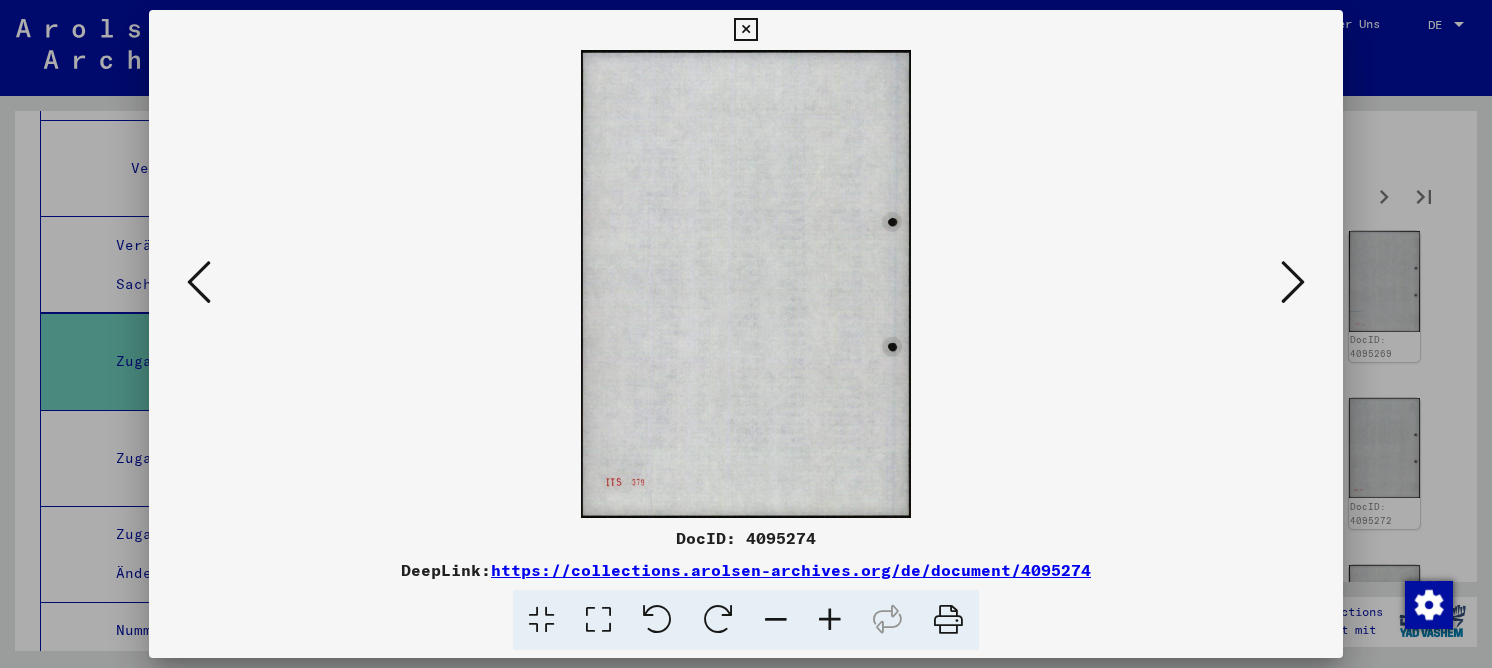 click at bounding box center [1293, 282] 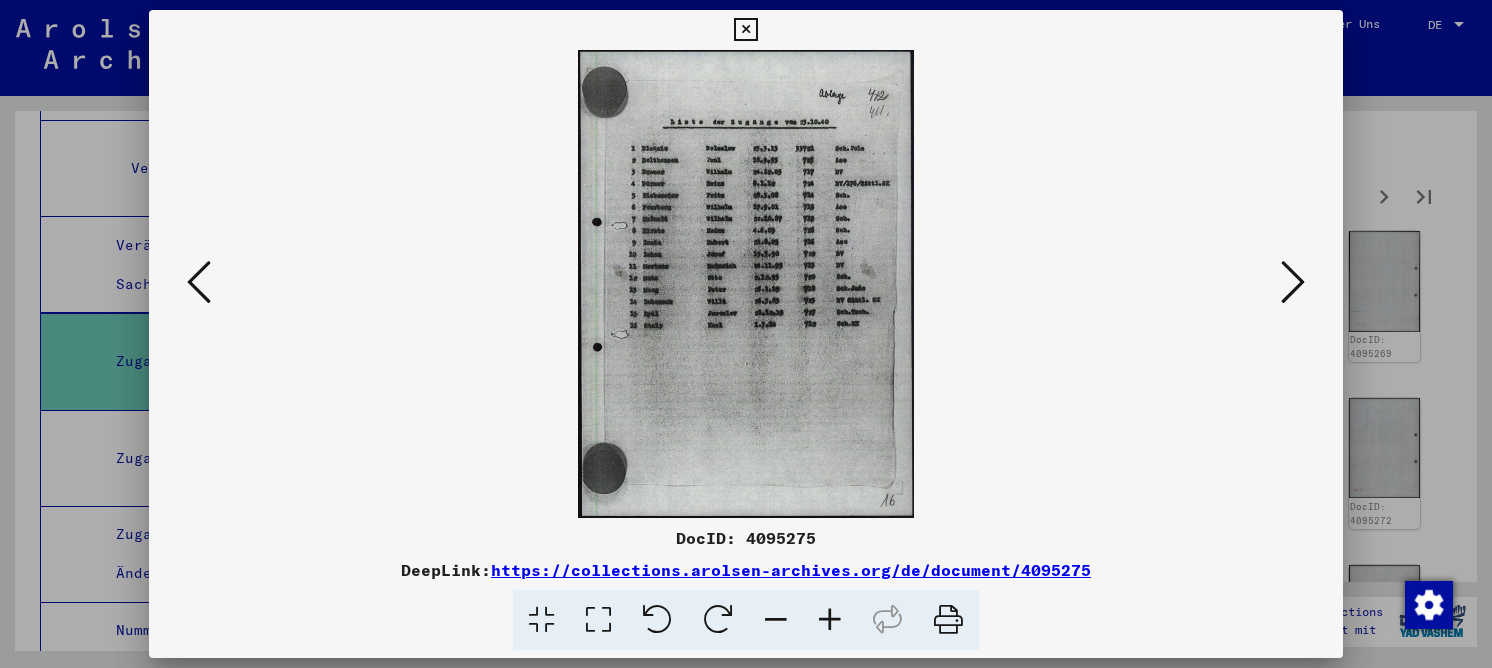 click at bounding box center (598, 620) 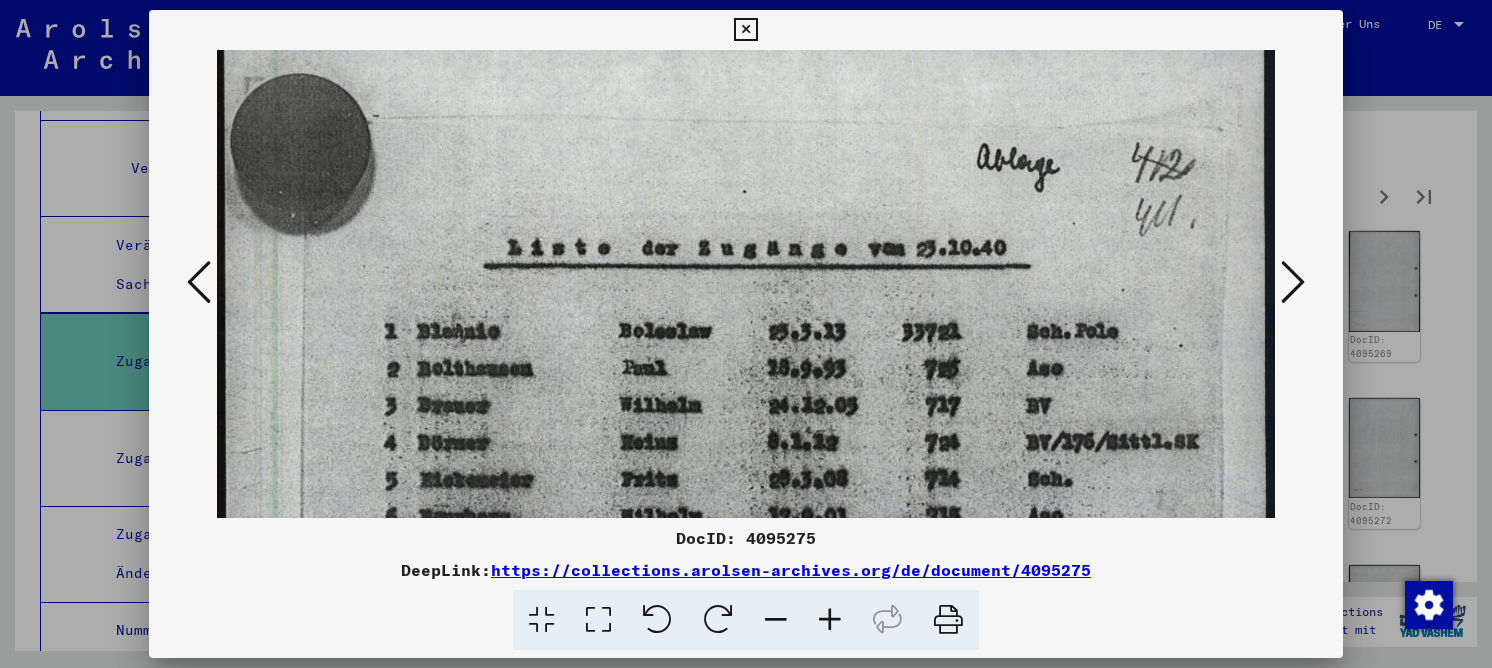 scroll, scrollTop: 26, scrollLeft: 0, axis: vertical 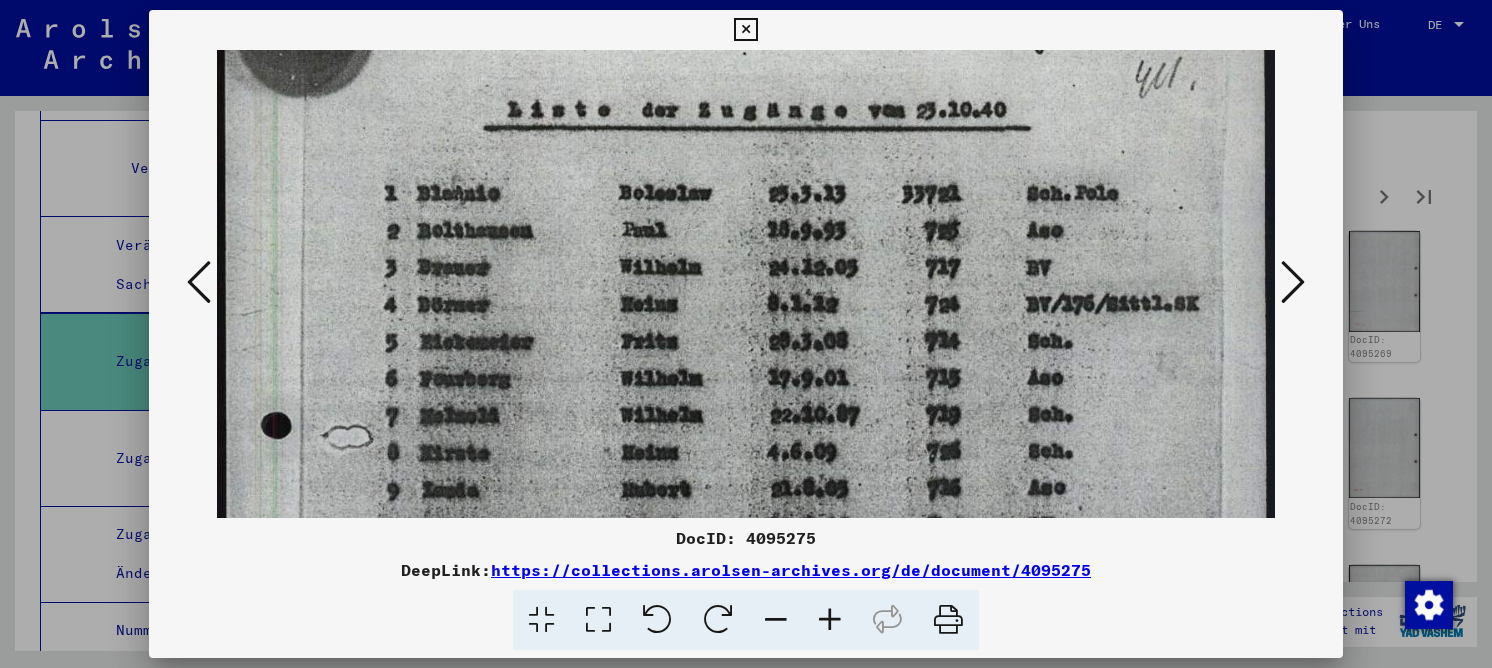 drag, startPoint x: 663, startPoint y: 404, endPoint x: 684, endPoint y: 237, distance: 168.31519 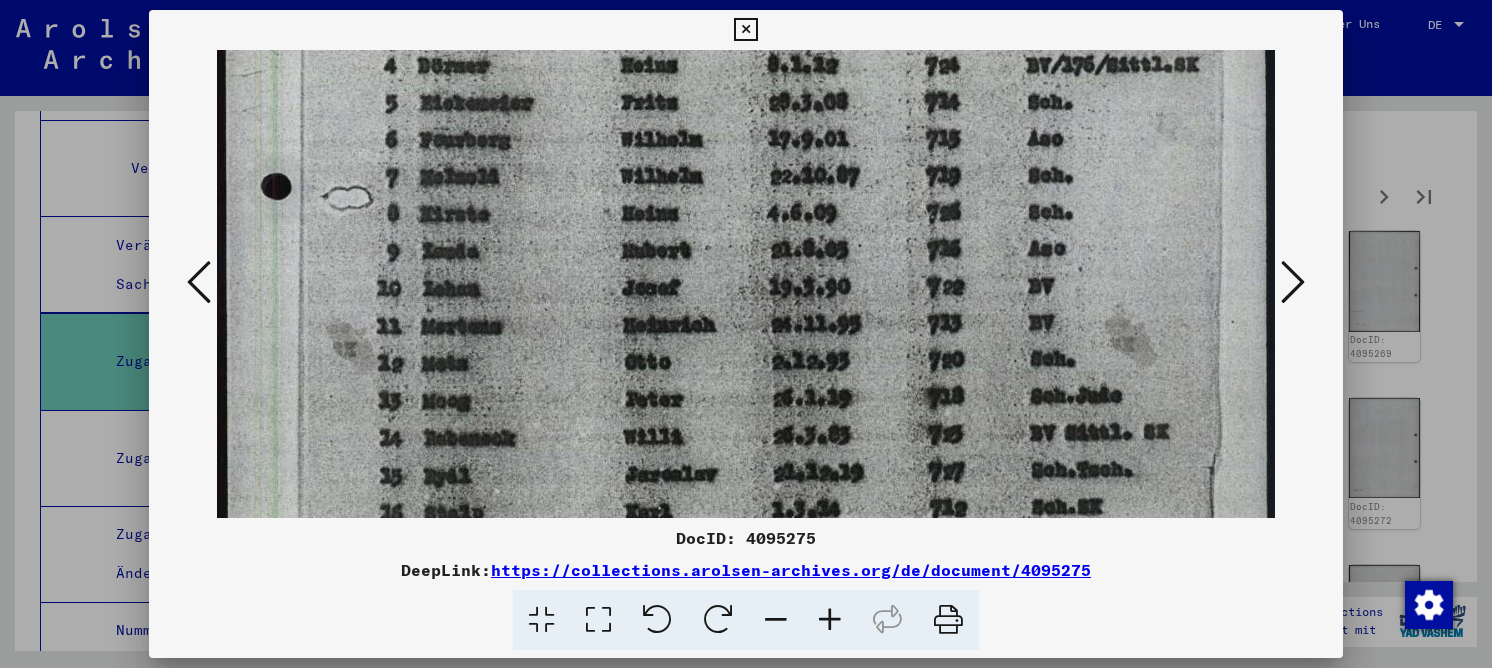 drag, startPoint x: 691, startPoint y: 375, endPoint x: 700, endPoint y: 156, distance: 219.18486 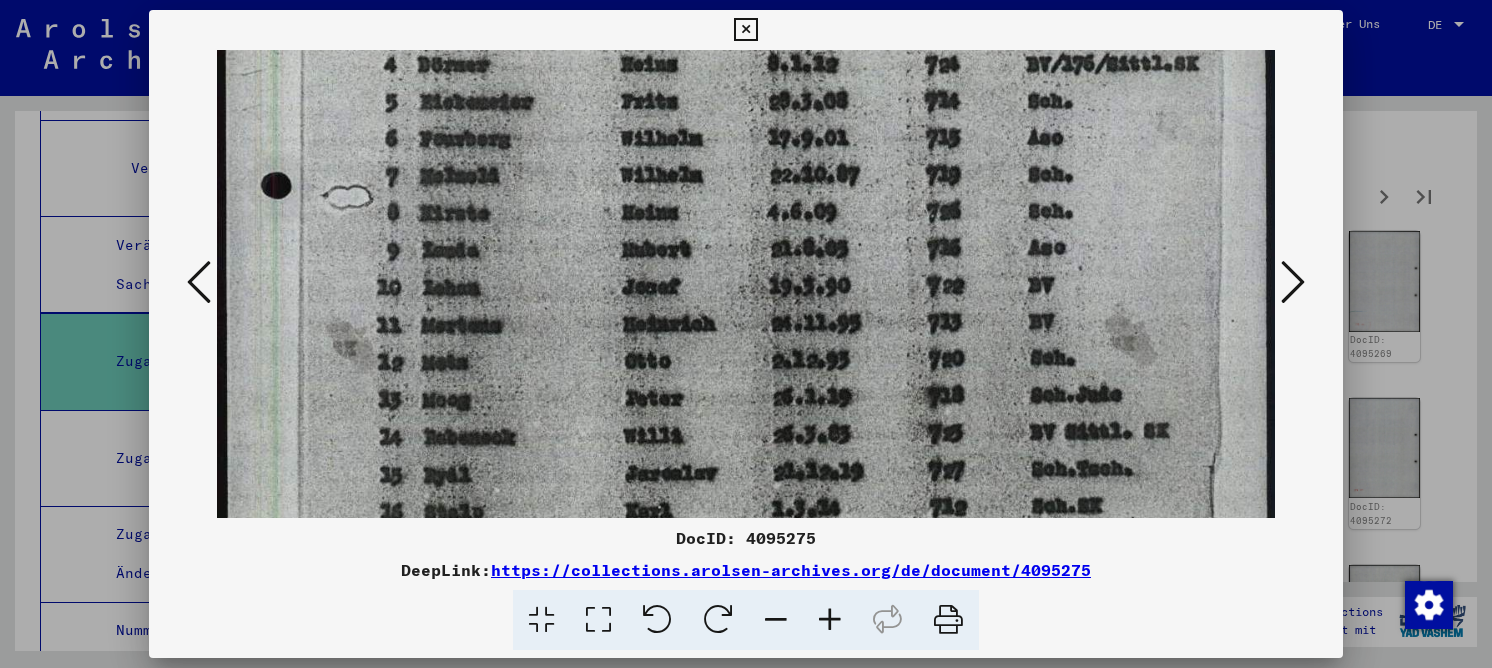 click on "DocID: 4095275" at bounding box center (746, 538) 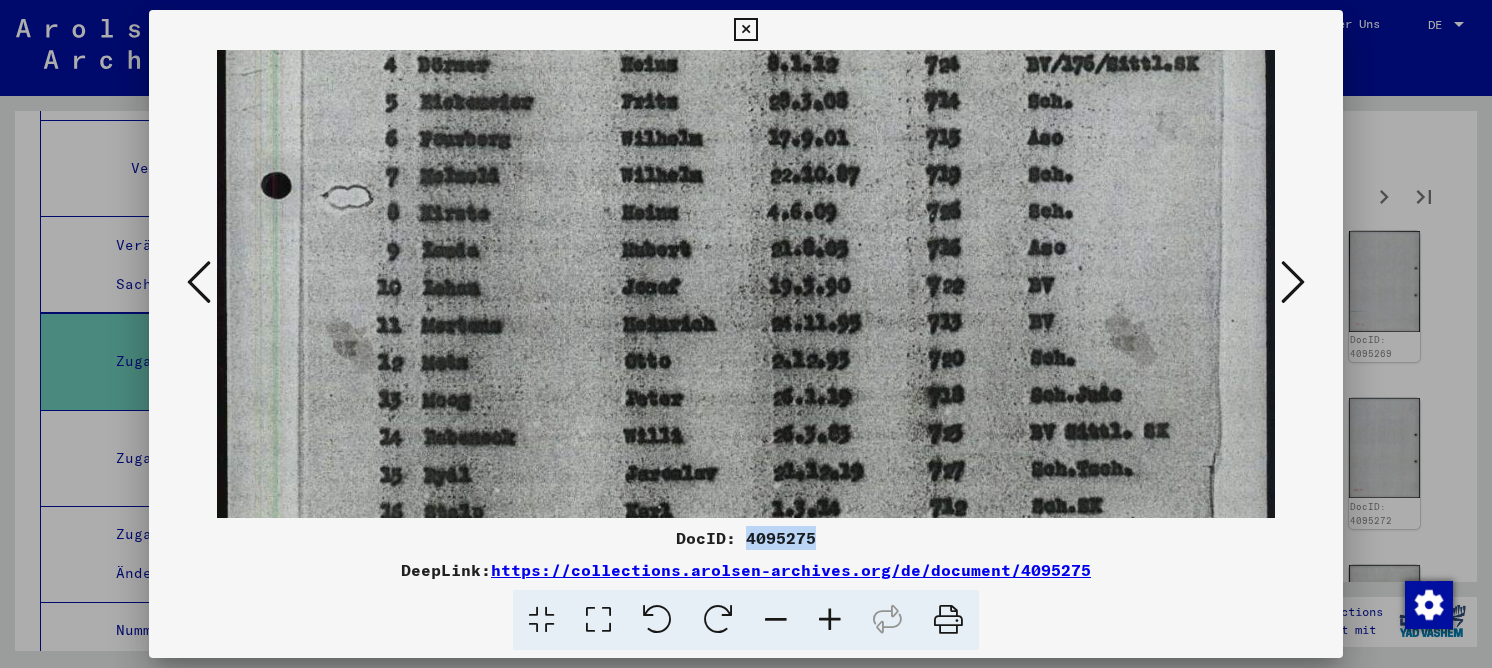 click on "DocID: 4095275" at bounding box center (746, 538) 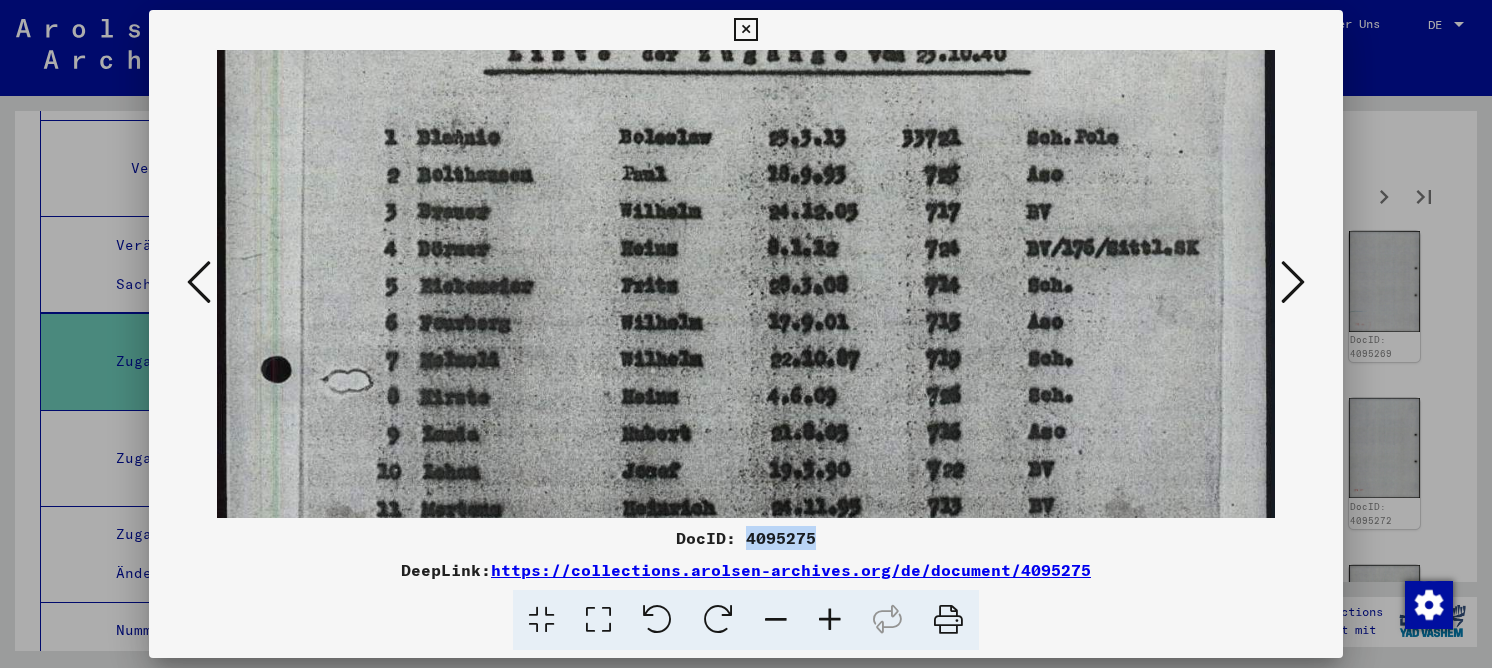 drag, startPoint x: 733, startPoint y: 296, endPoint x: 727, endPoint y: 447, distance: 151.11916 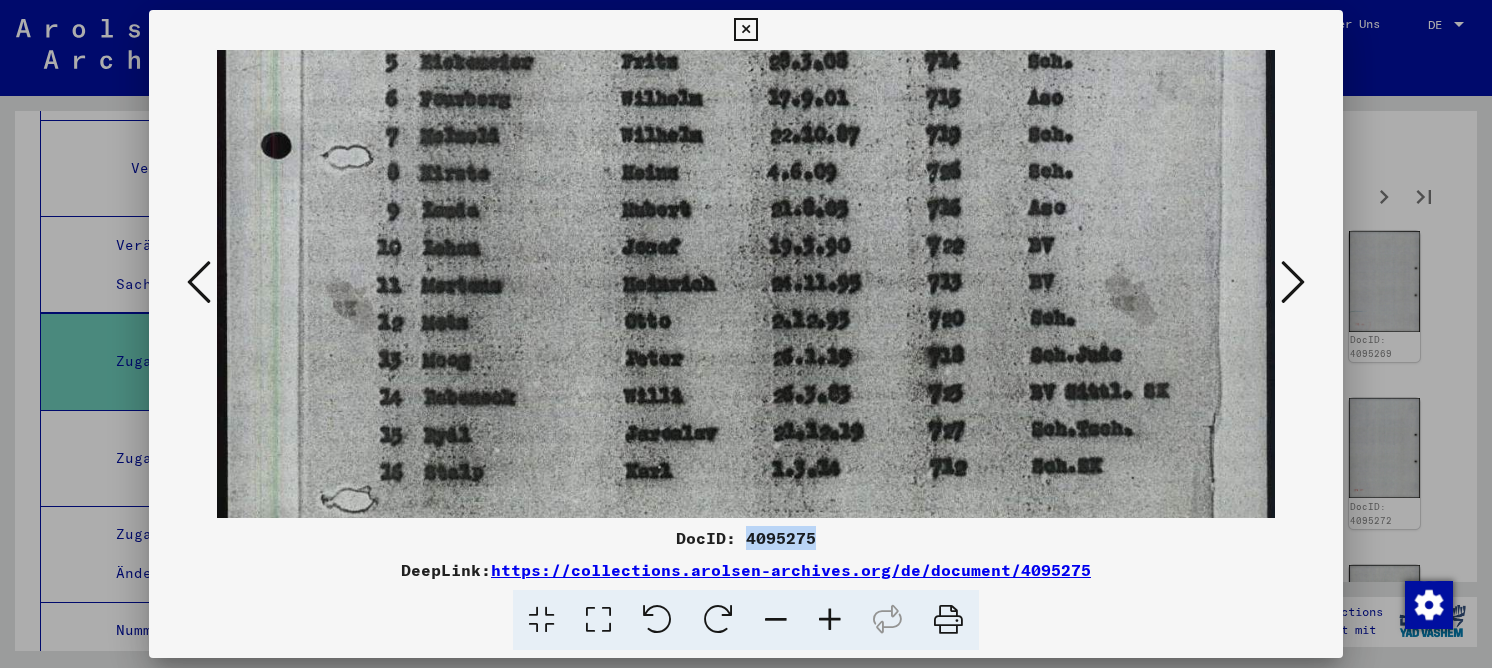 drag, startPoint x: 887, startPoint y: 367, endPoint x: 869, endPoint y: 124, distance: 243.66576 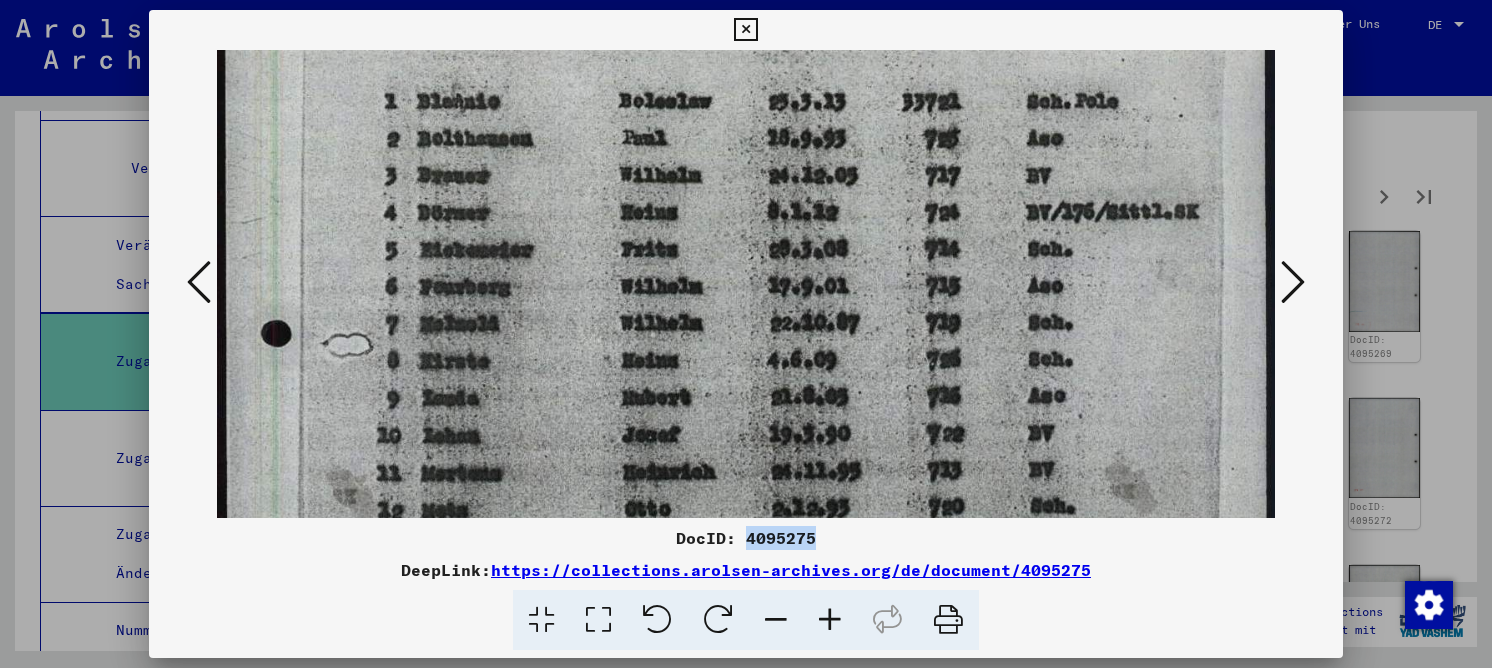 drag, startPoint x: 861, startPoint y: 203, endPoint x: 796, endPoint y: 368, distance: 177.34148 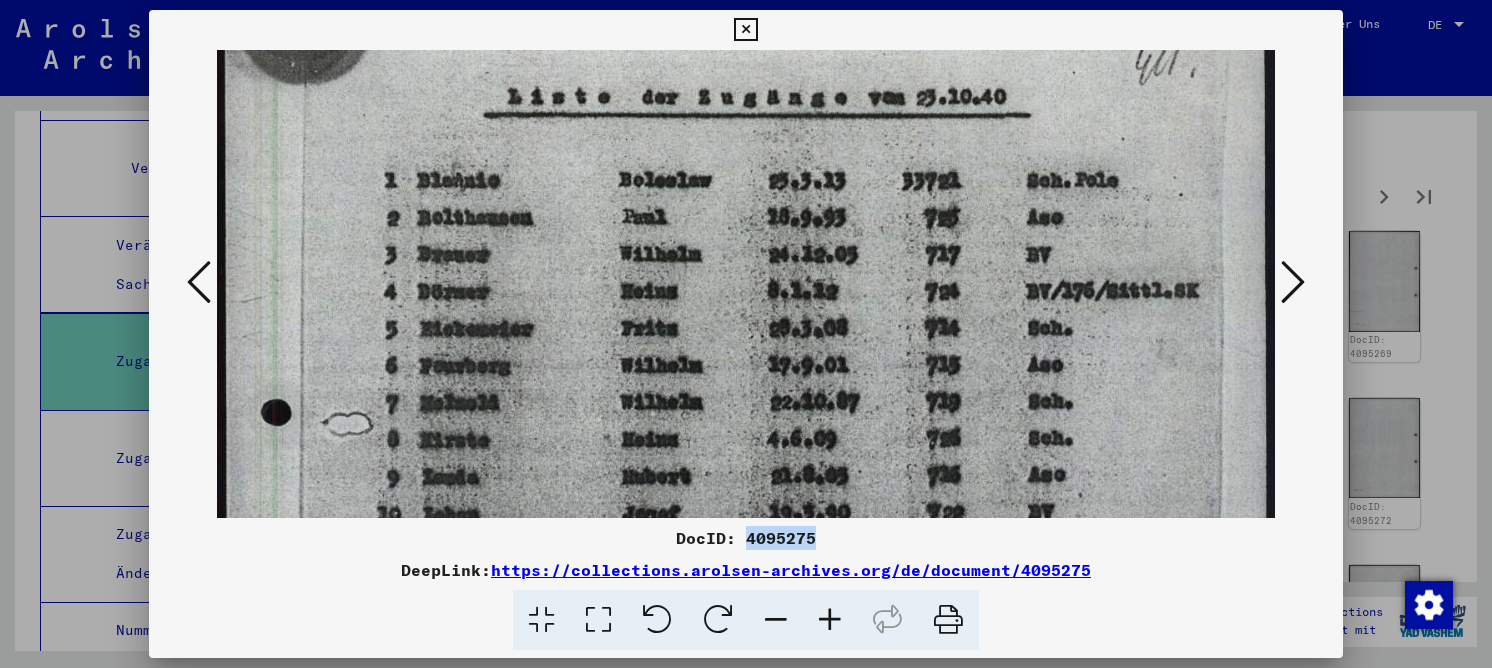 scroll, scrollTop: 178, scrollLeft: 0, axis: vertical 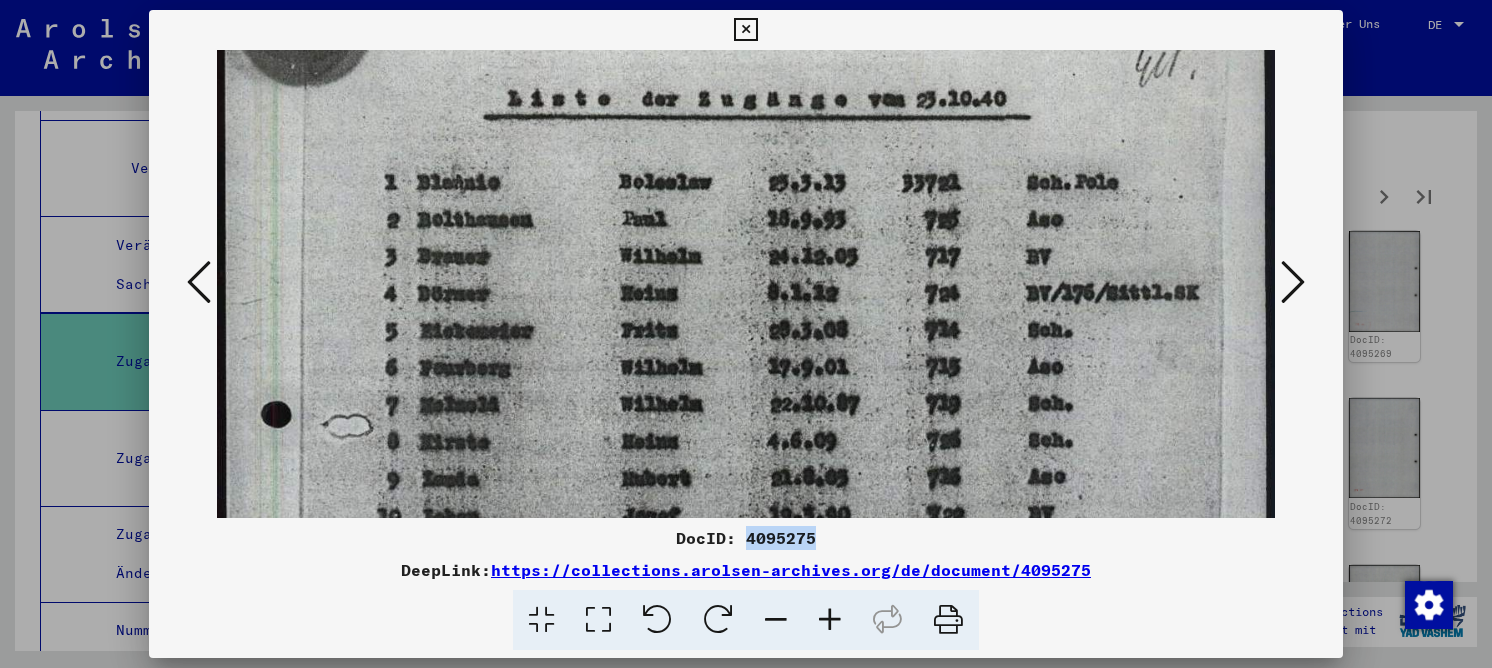drag, startPoint x: 749, startPoint y: 218, endPoint x: 750, endPoint y: 258, distance: 40.012497 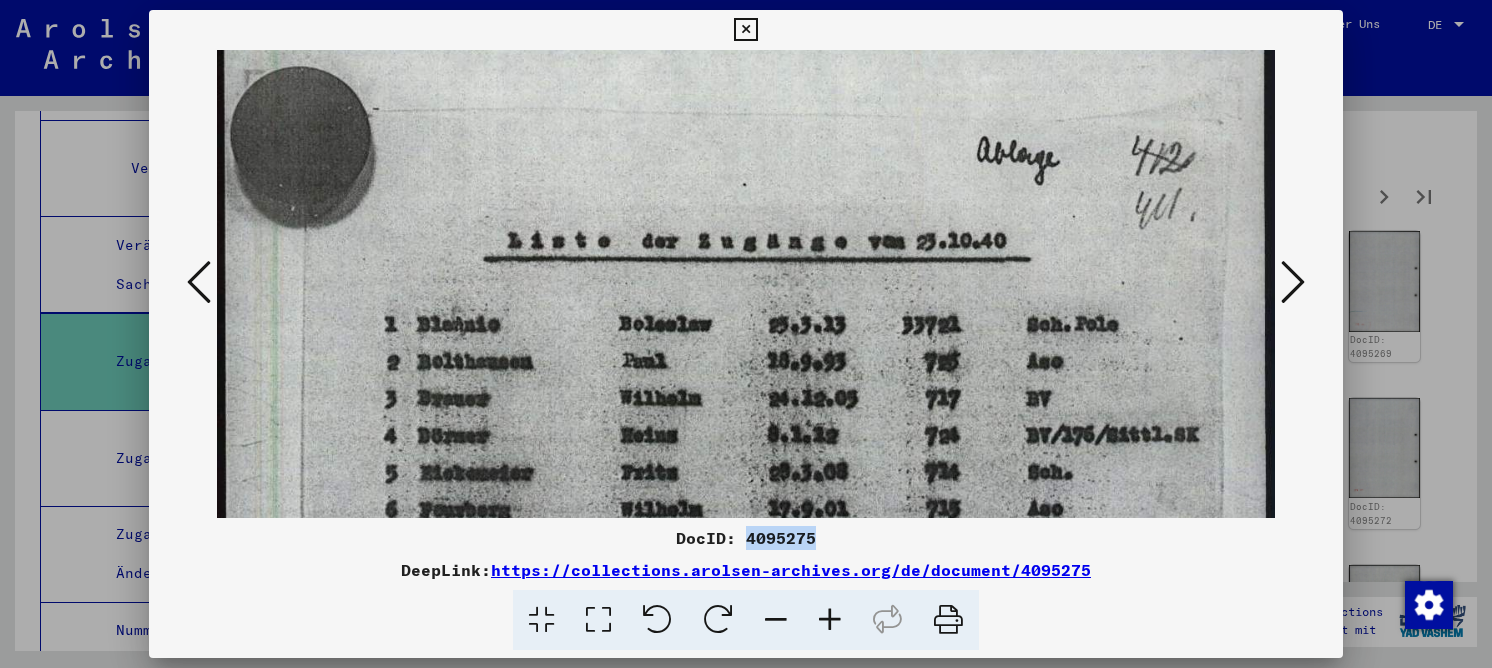 drag, startPoint x: 556, startPoint y: 173, endPoint x: 582, endPoint y: 203, distance: 39.698868 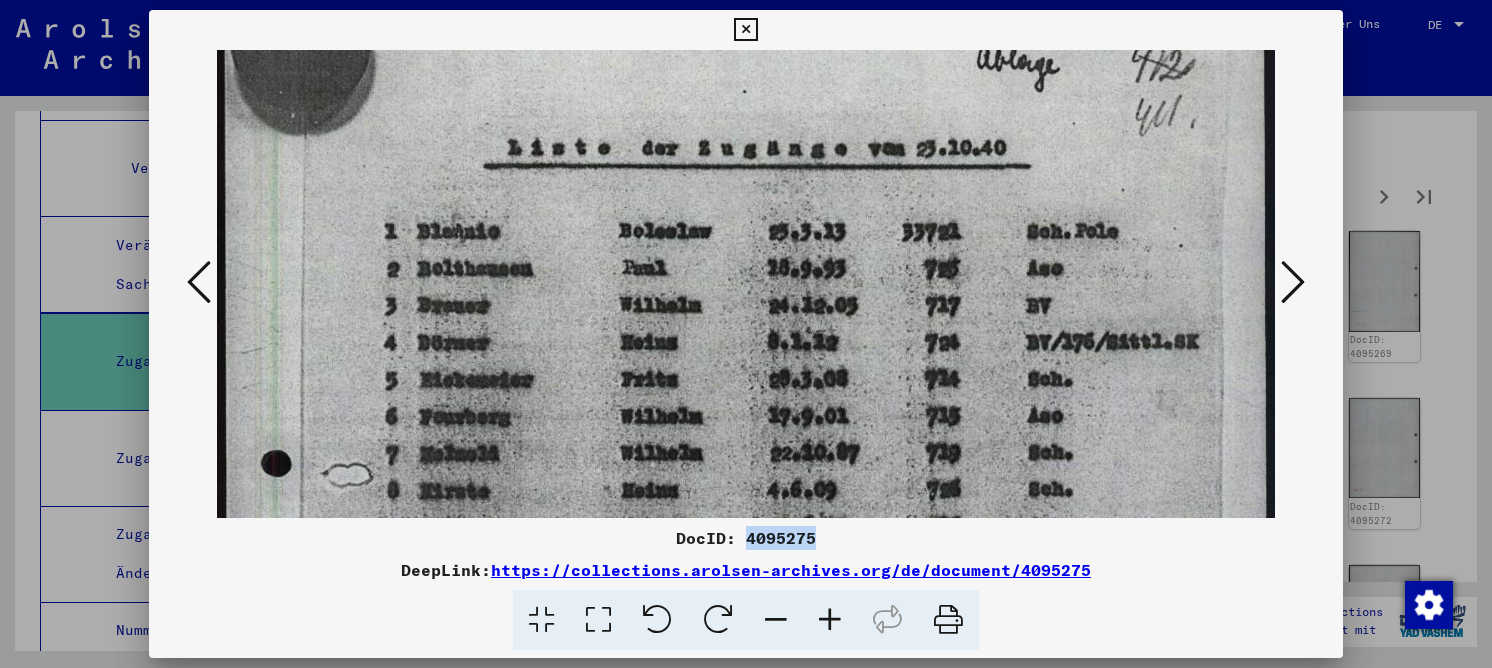 scroll, scrollTop: 143, scrollLeft: 0, axis: vertical 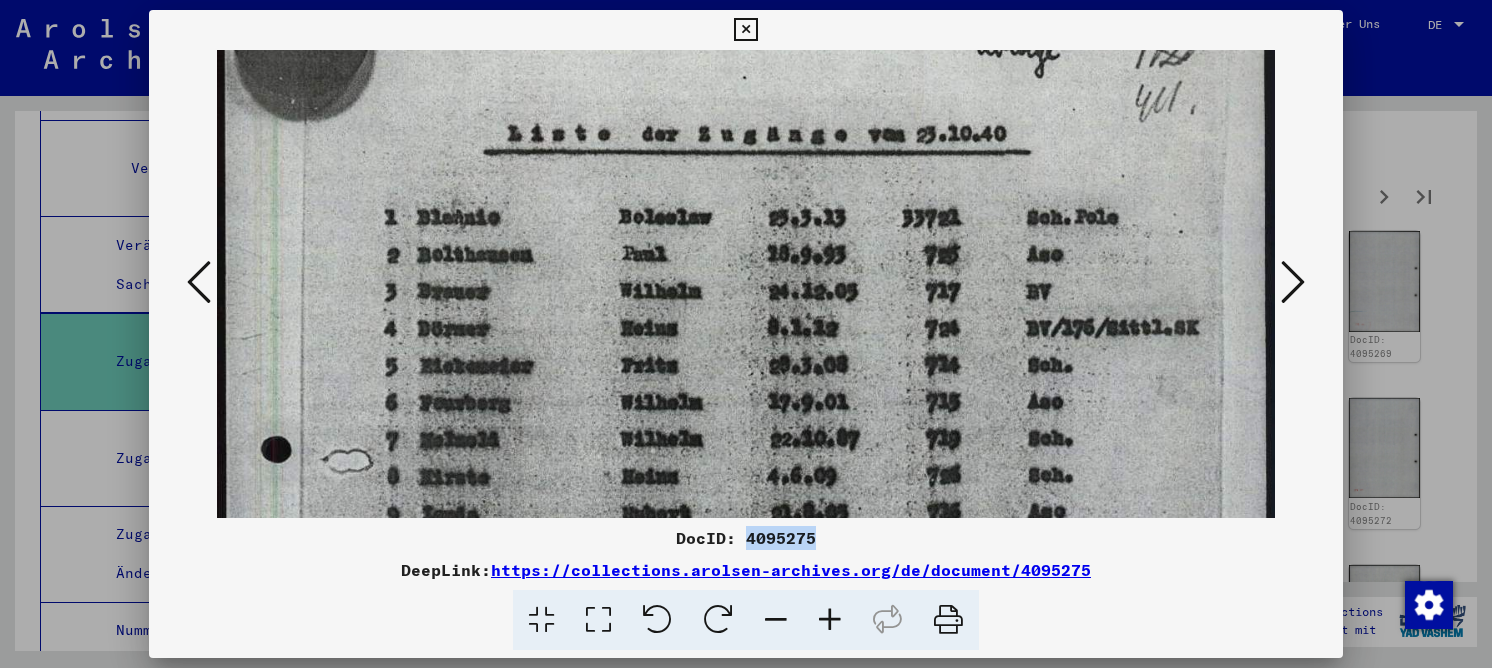 drag, startPoint x: 717, startPoint y: 324, endPoint x: 710, endPoint y: 220, distance: 104.23531 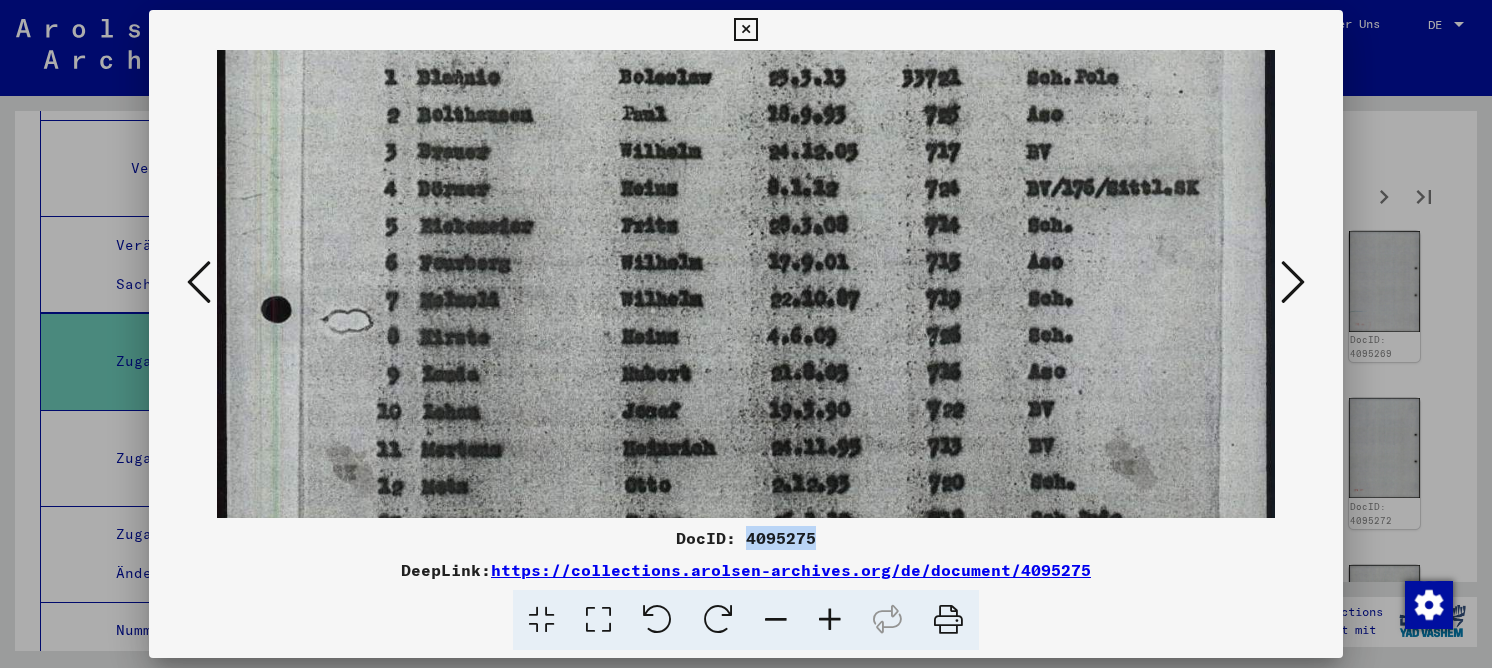 drag, startPoint x: 676, startPoint y: 307, endPoint x: 687, endPoint y: 171, distance: 136.44412 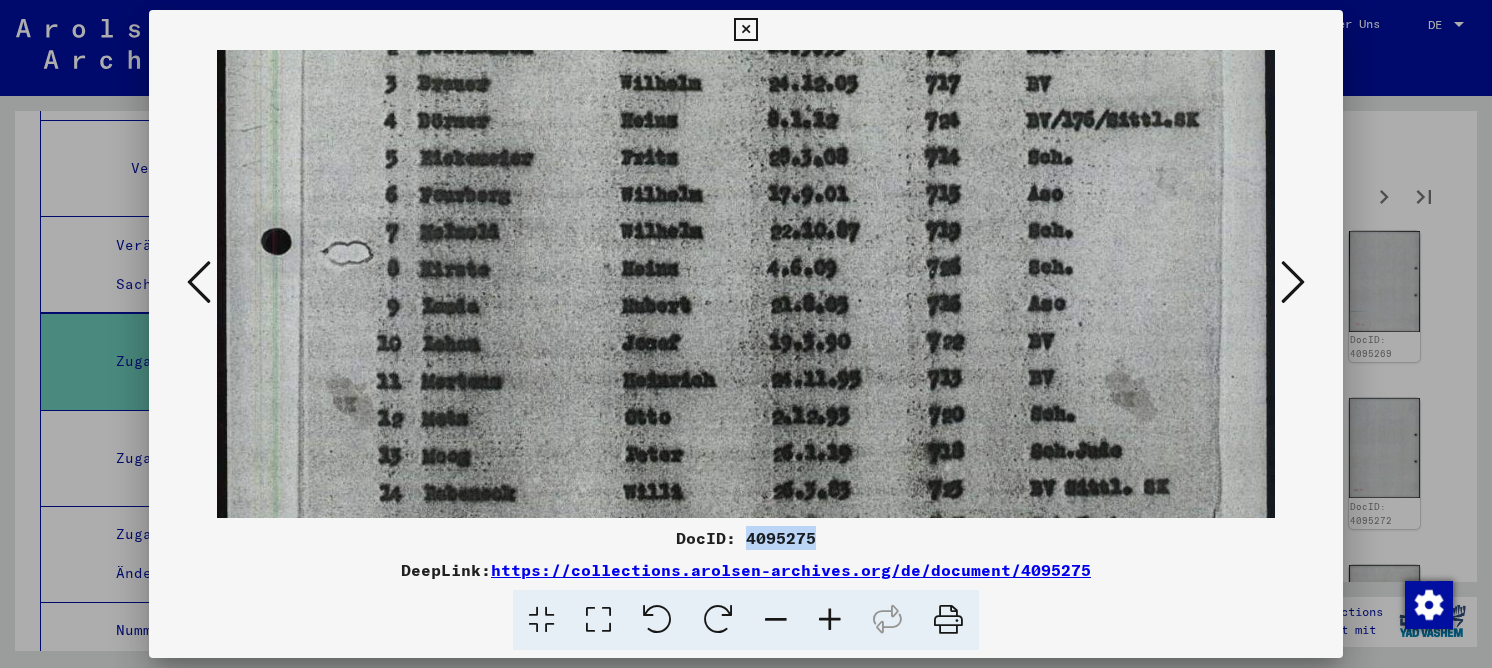 scroll, scrollTop: 359, scrollLeft: 0, axis: vertical 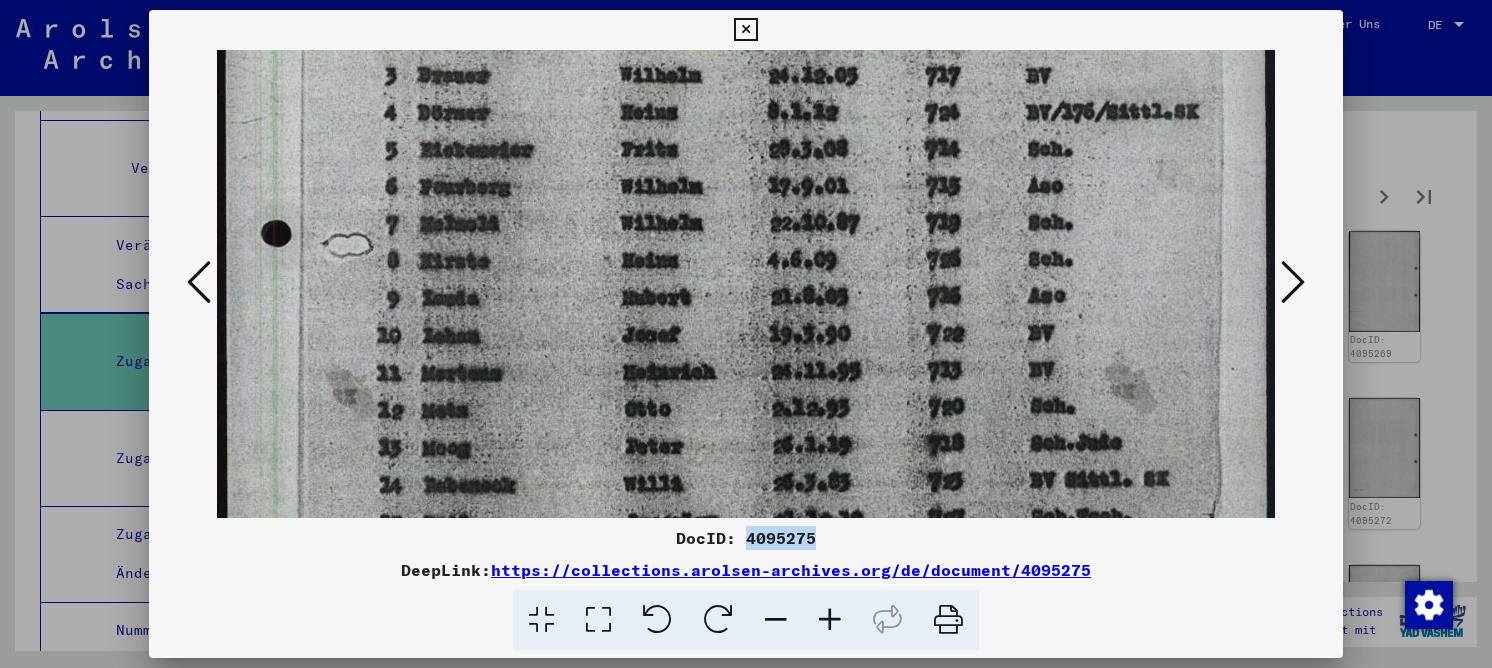 drag, startPoint x: 699, startPoint y: 372, endPoint x: 688, endPoint y: 309, distance: 63.953106 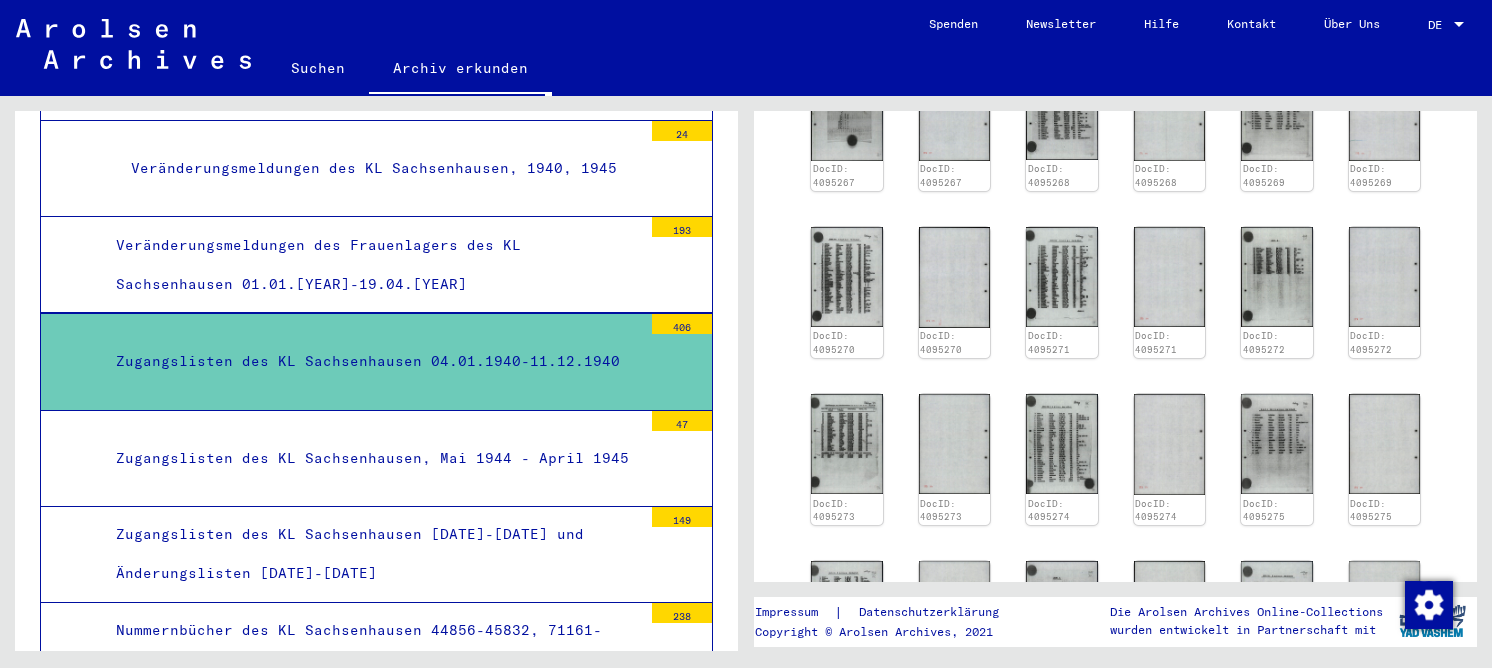 scroll, scrollTop: 900, scrollLeft: 0, axis: vertical 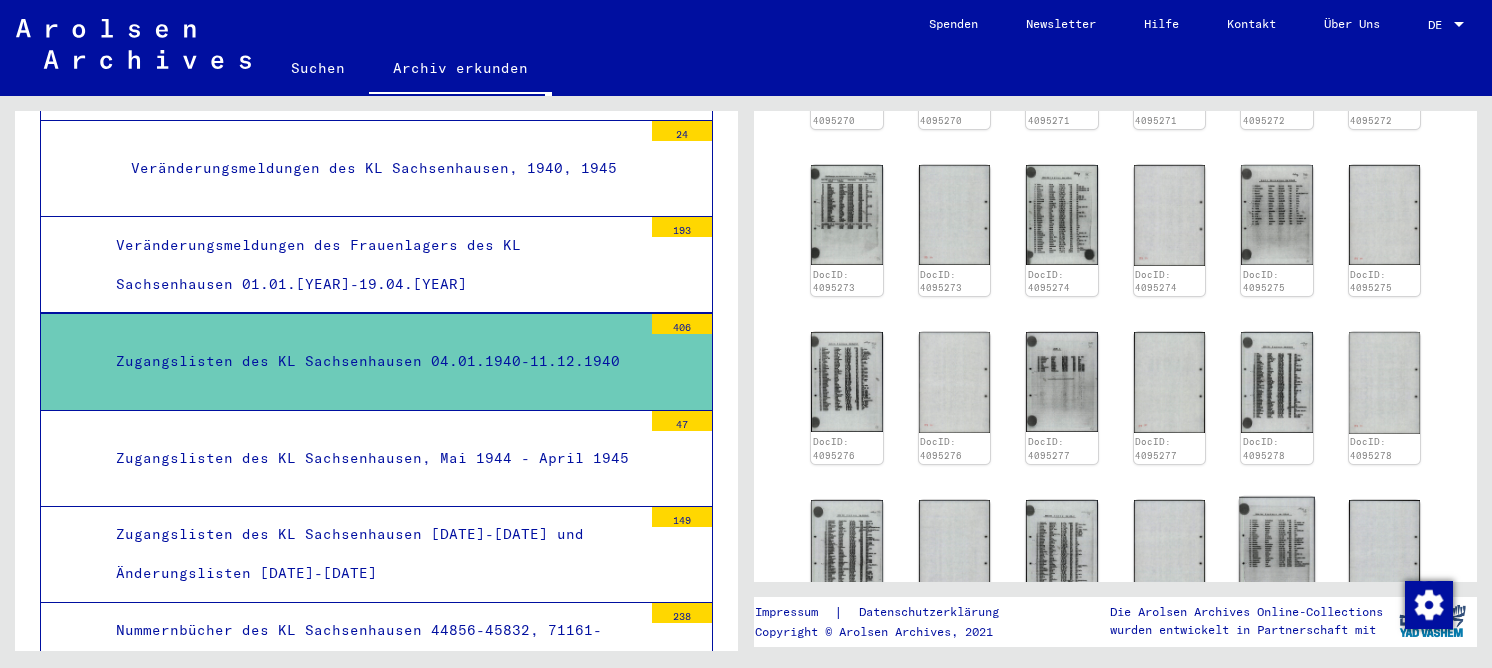 click 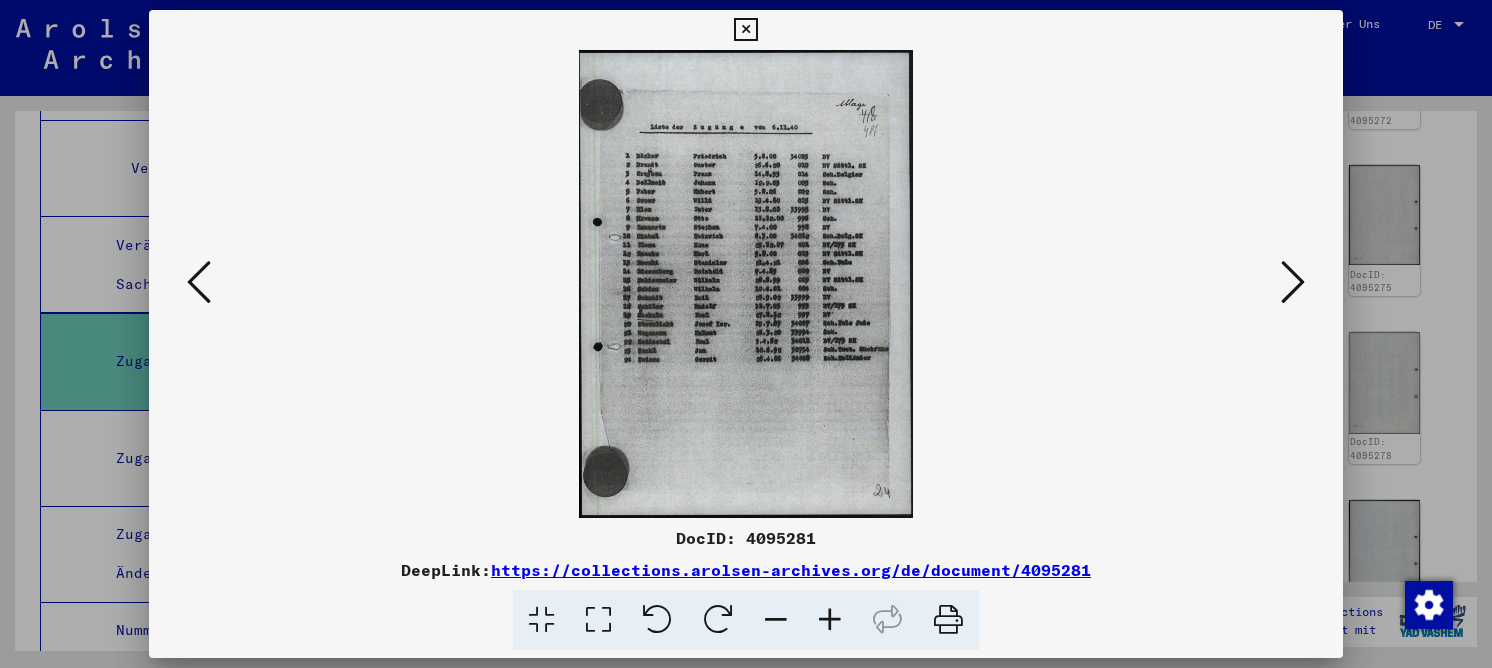 click at bounding box center [598, 620] 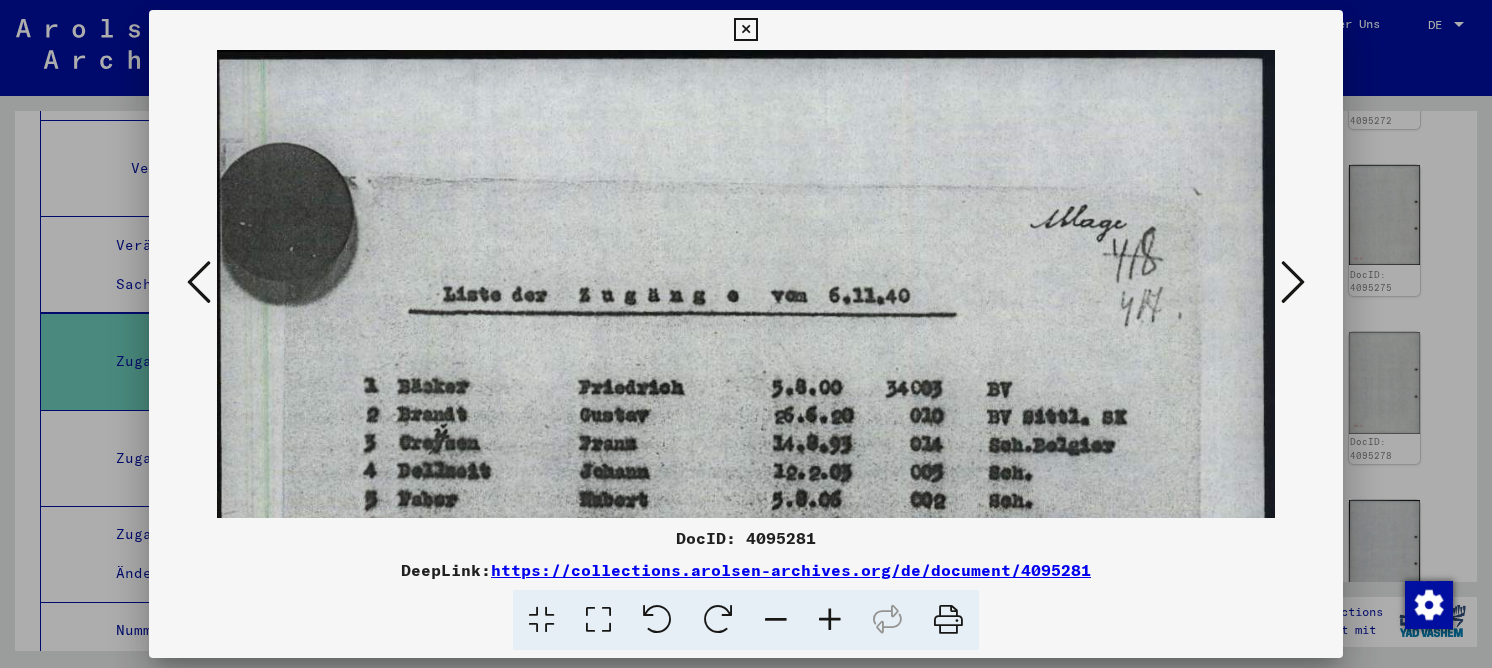 click at bounding box center [199, 282] 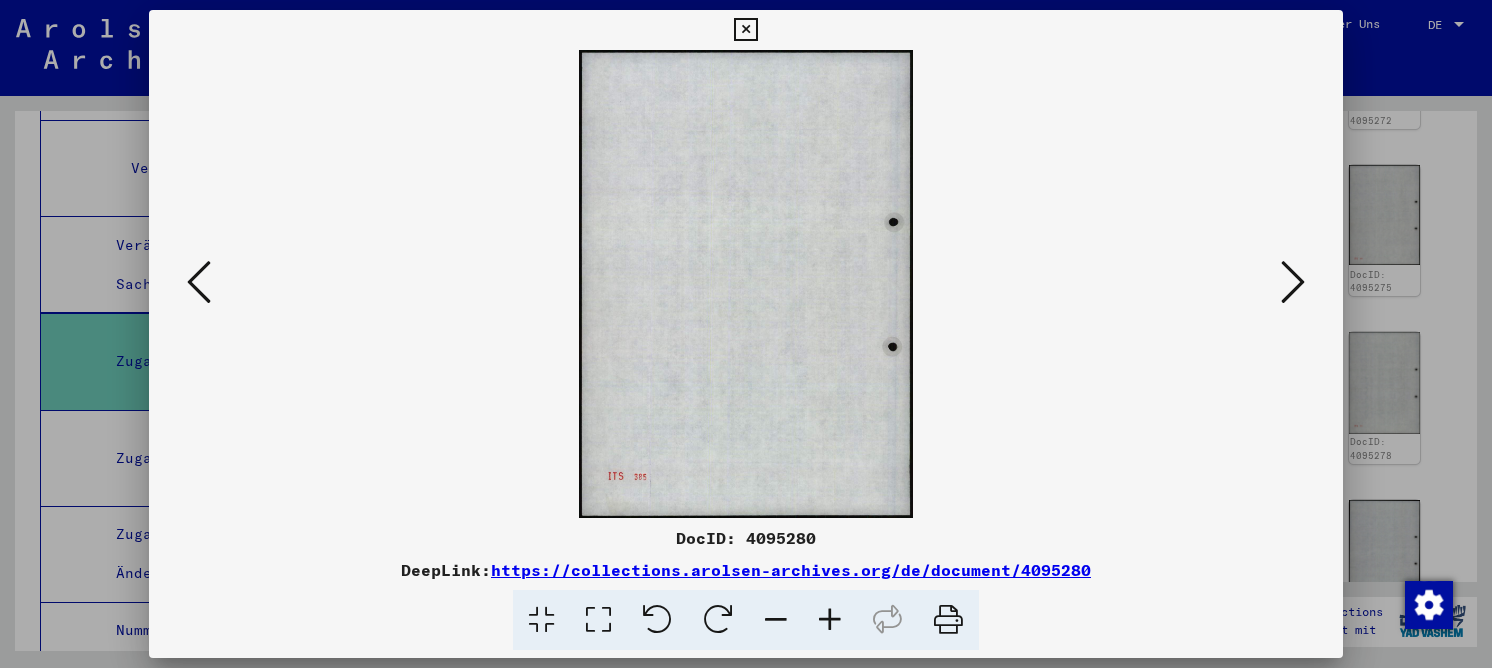click at bounding box center [199, 282] 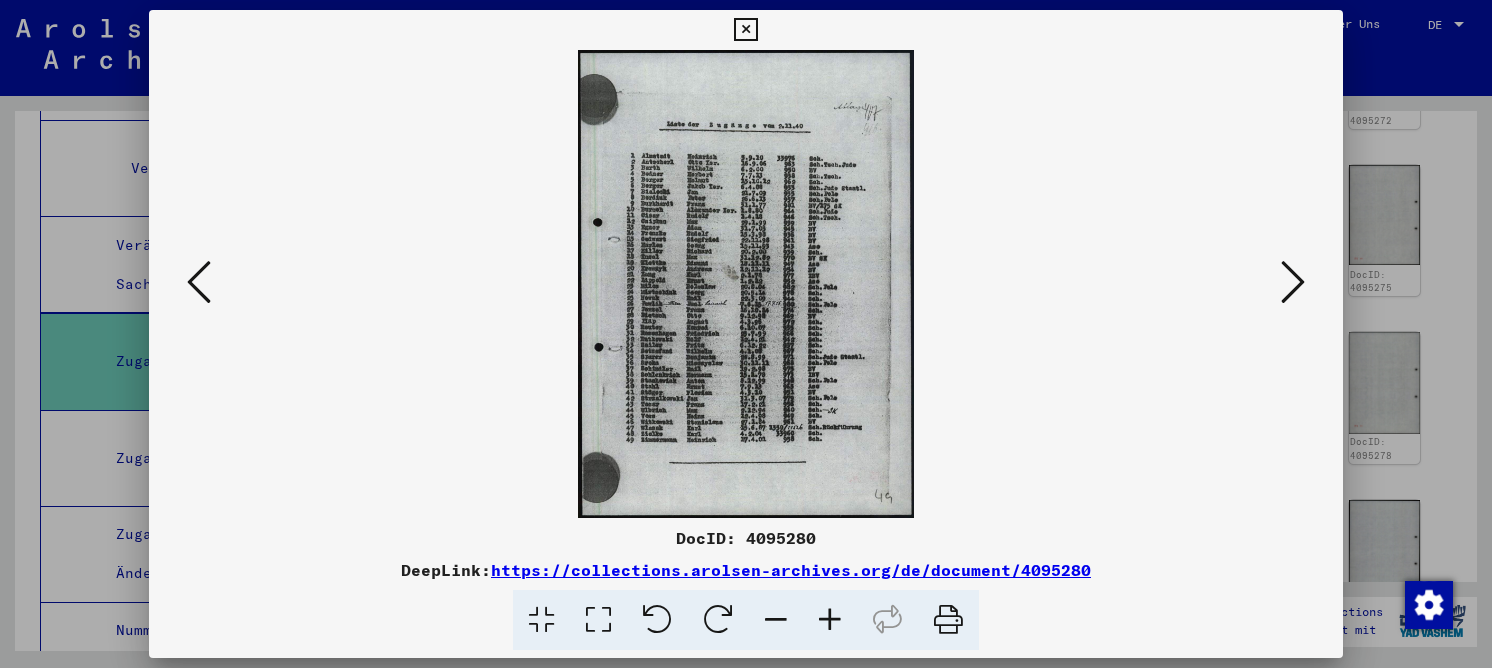 click at bounding box center [598, 620] 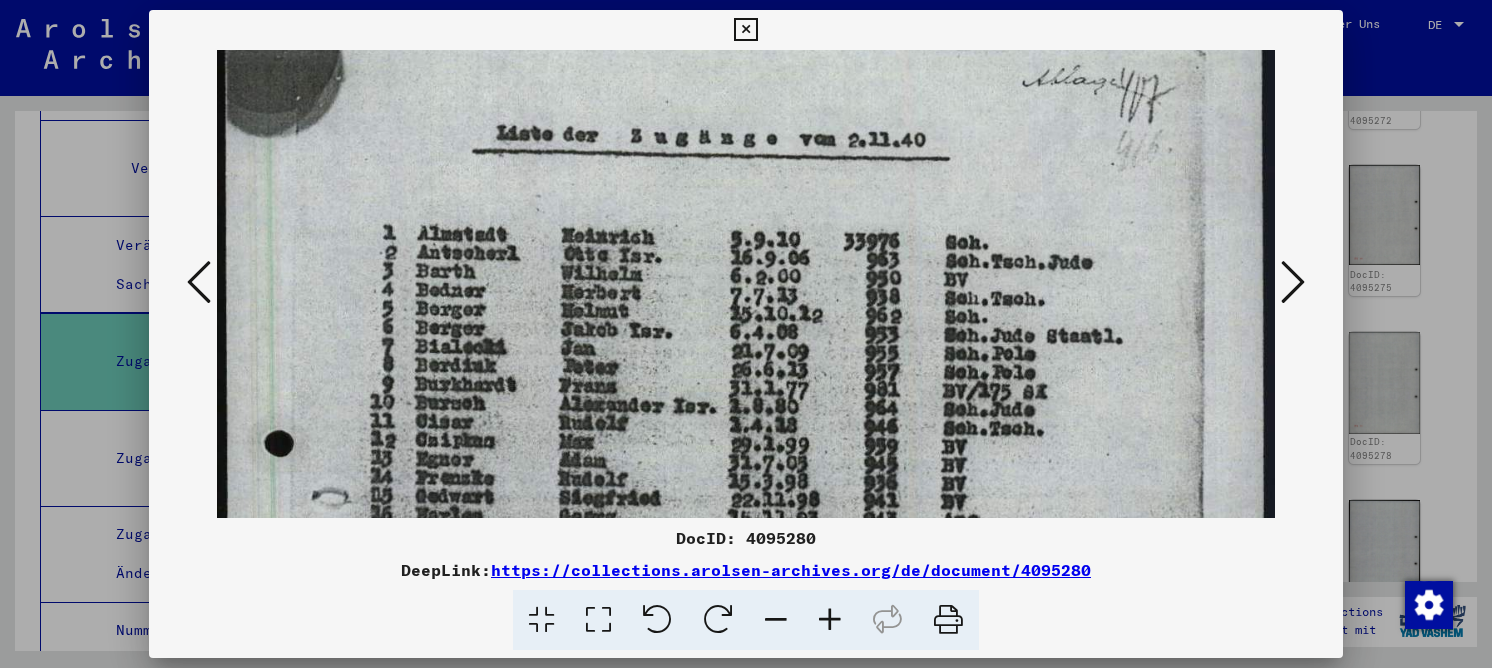 drag, startPoint x: 634, startPoint y: 404, endPoint x: 634, endPoint y: 242, distance: 162 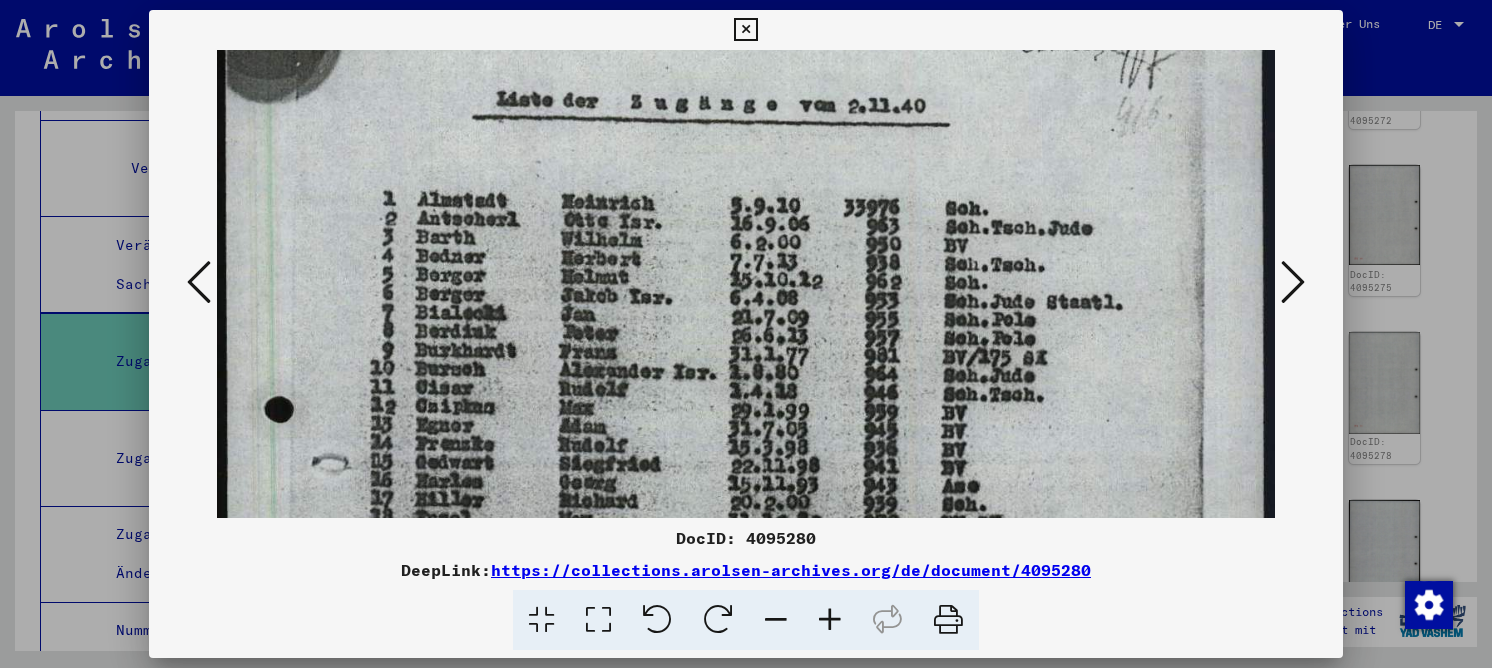 click at bounding box center (746, 604) 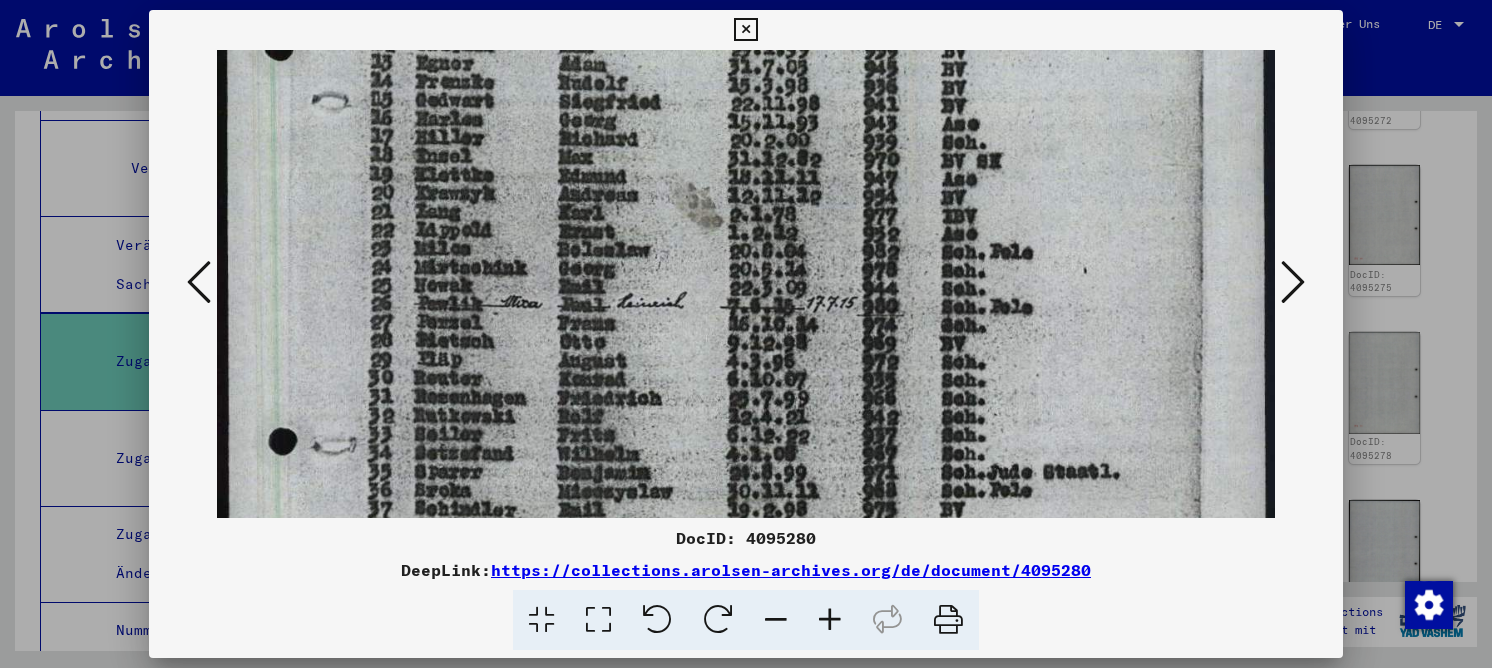 drag, startPoint x: 603, startPoint y: 389, endPoint x: 583, endPoint y: 174, distance: 215.92822 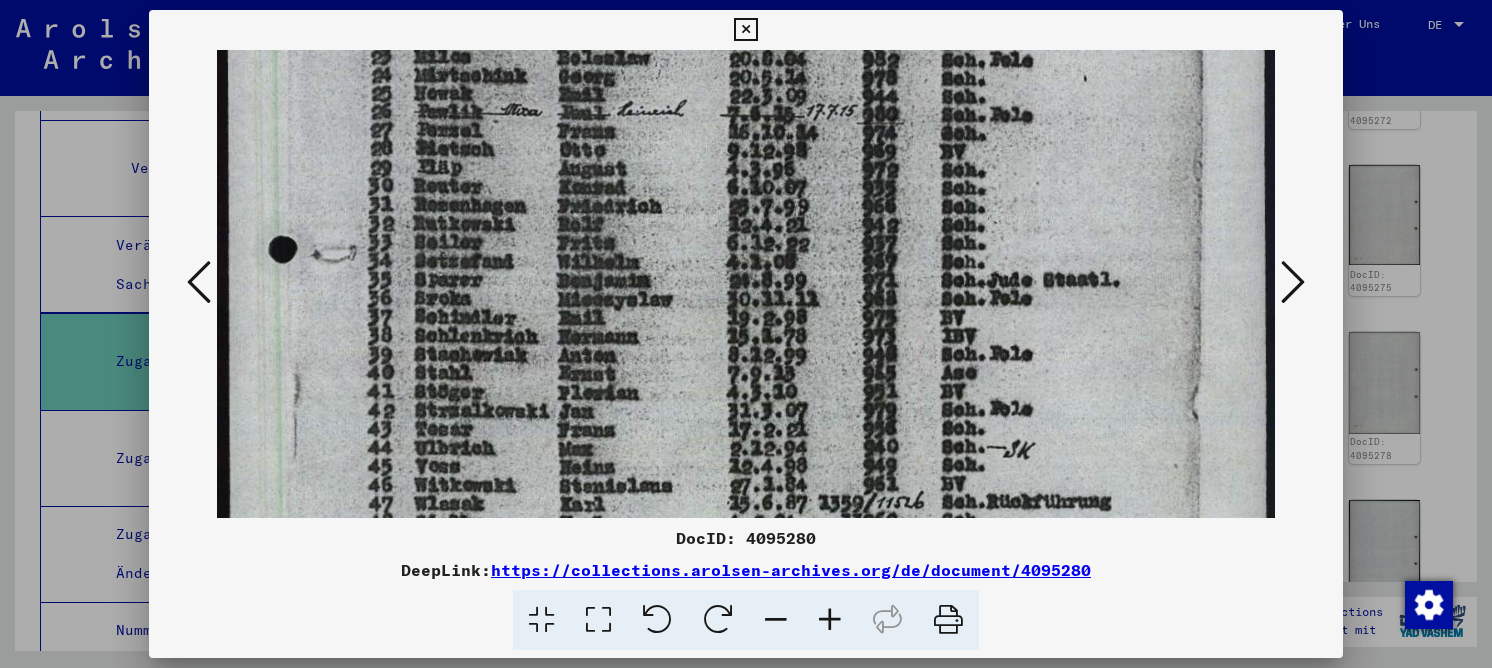 drag, startPoint x: 559, startPoint y: 308, endPoint x: 562, endPoint y: 131, distance: 177.02542 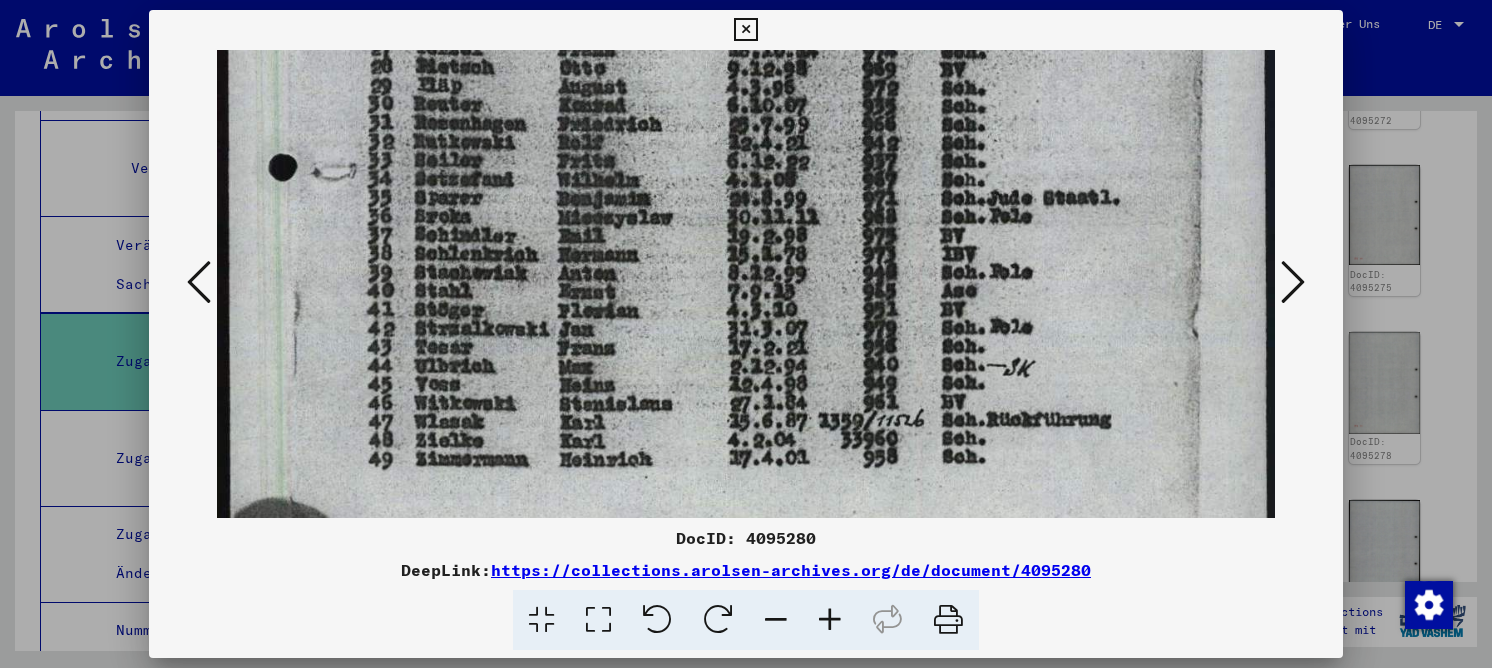 drag, startPoint x: 547, startPoint y: 315, endPoint x: 536, endPoint y: 233, distance: 82.73451 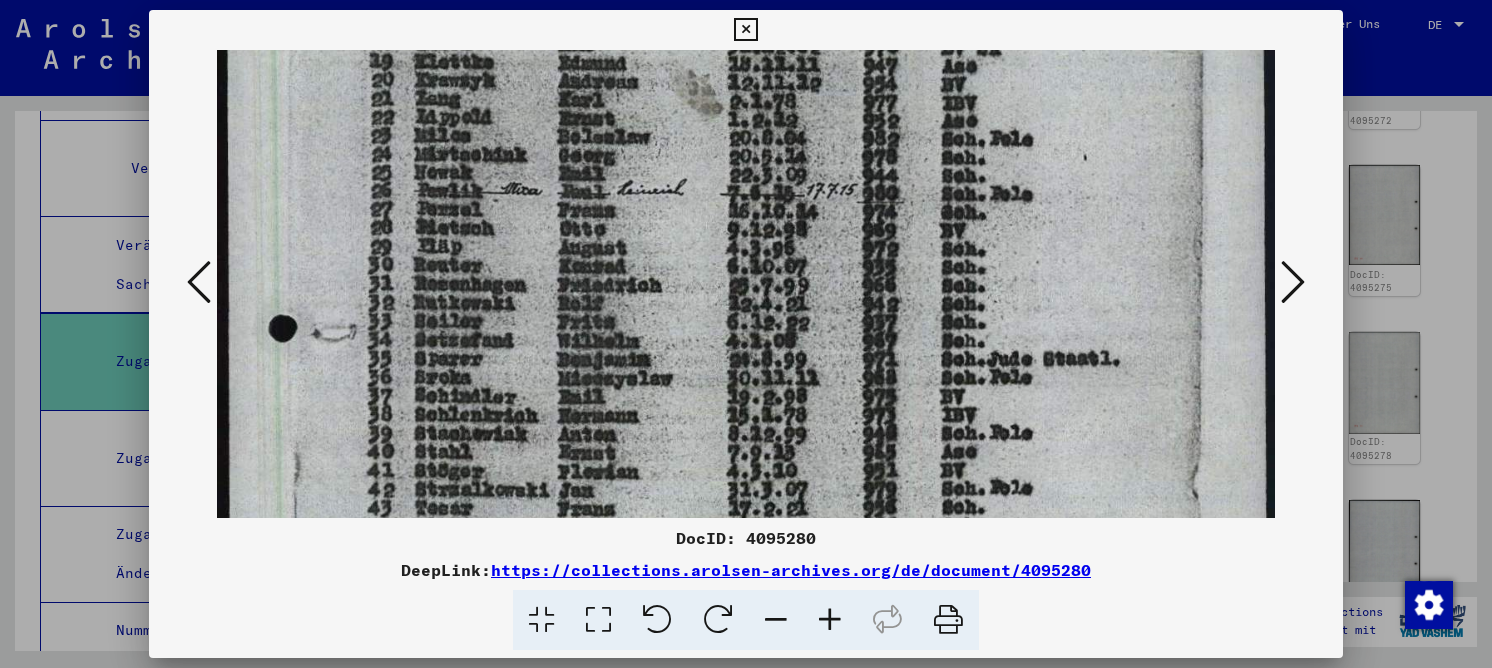 drag, startPoint x: 536, startPoint y: 268, endPoint x: 536, endPoint y: 404, distance: 136 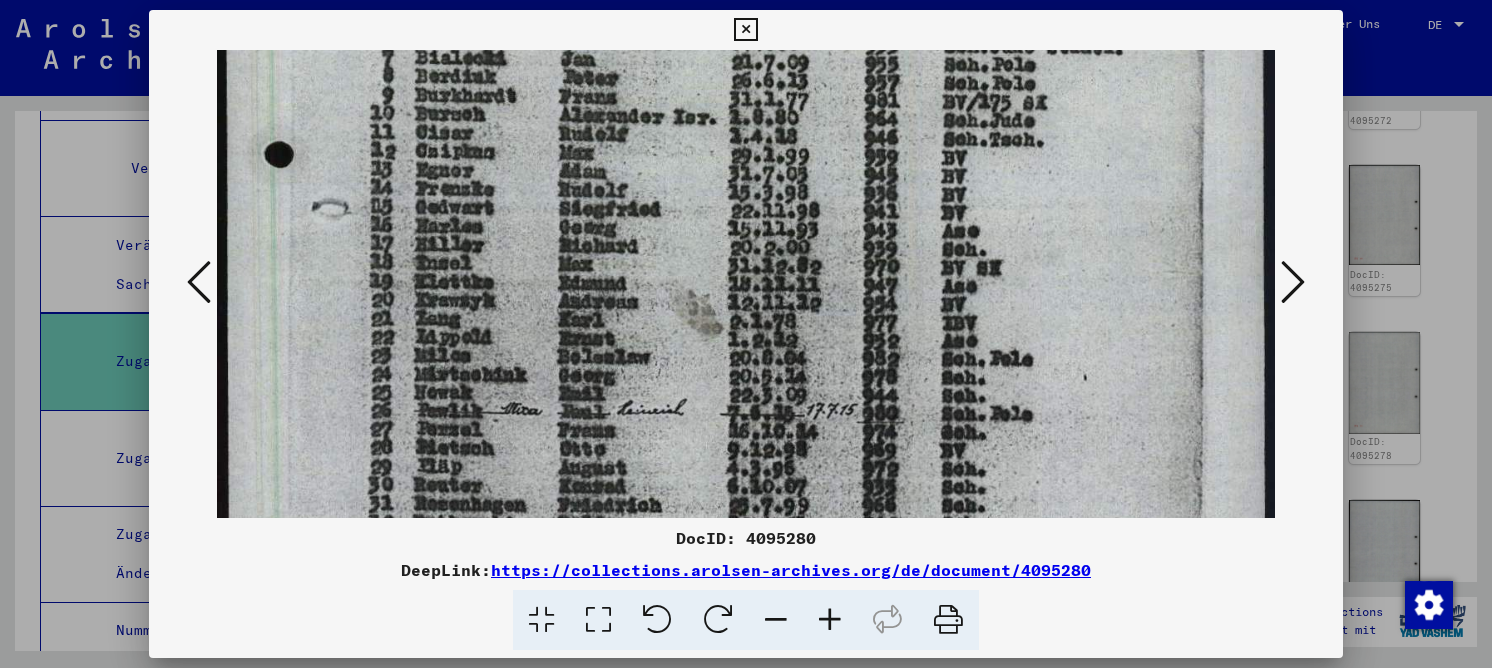 drag, startPoint x: 545, startPoint y: 234, endPoint x: 565, endPoint y: 358, distance: 125.60255 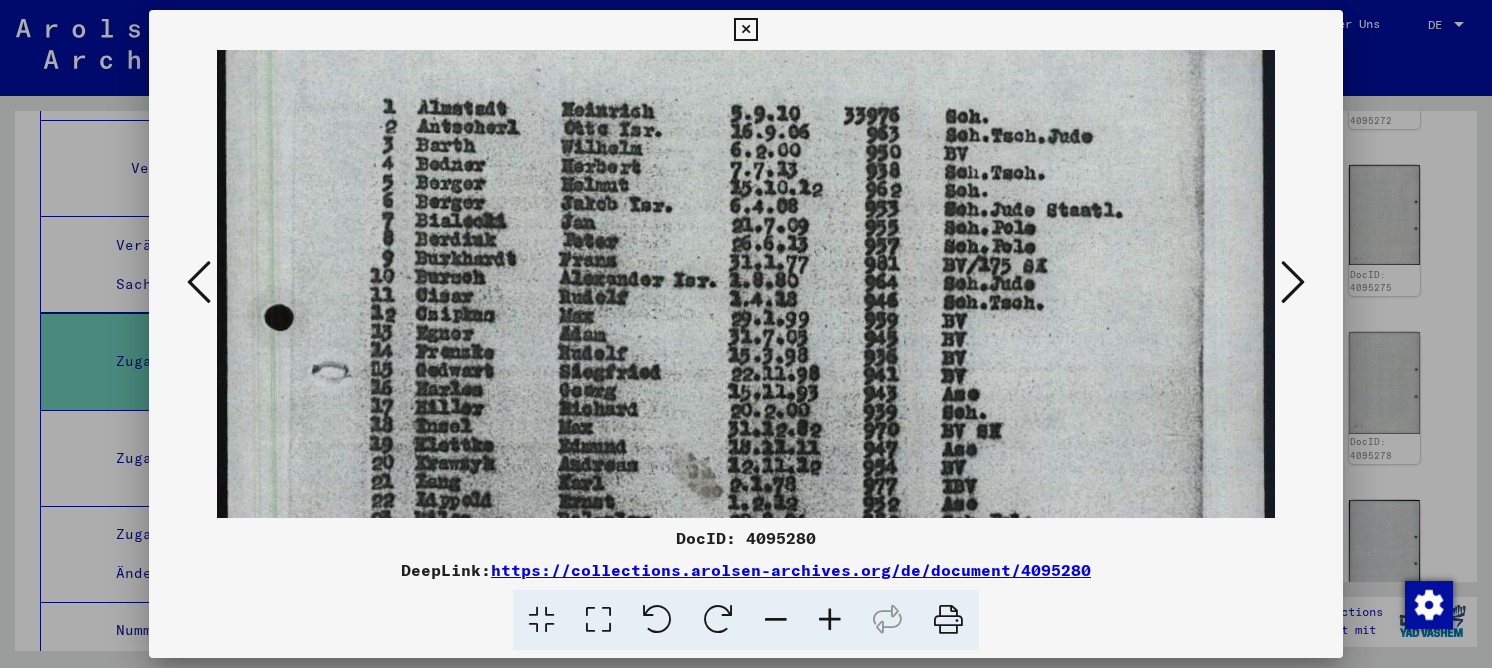 drag, startPoint x: 565, startPoint y: 394, endPoint x: 572, endPoint y: 345, distance: 49.497475 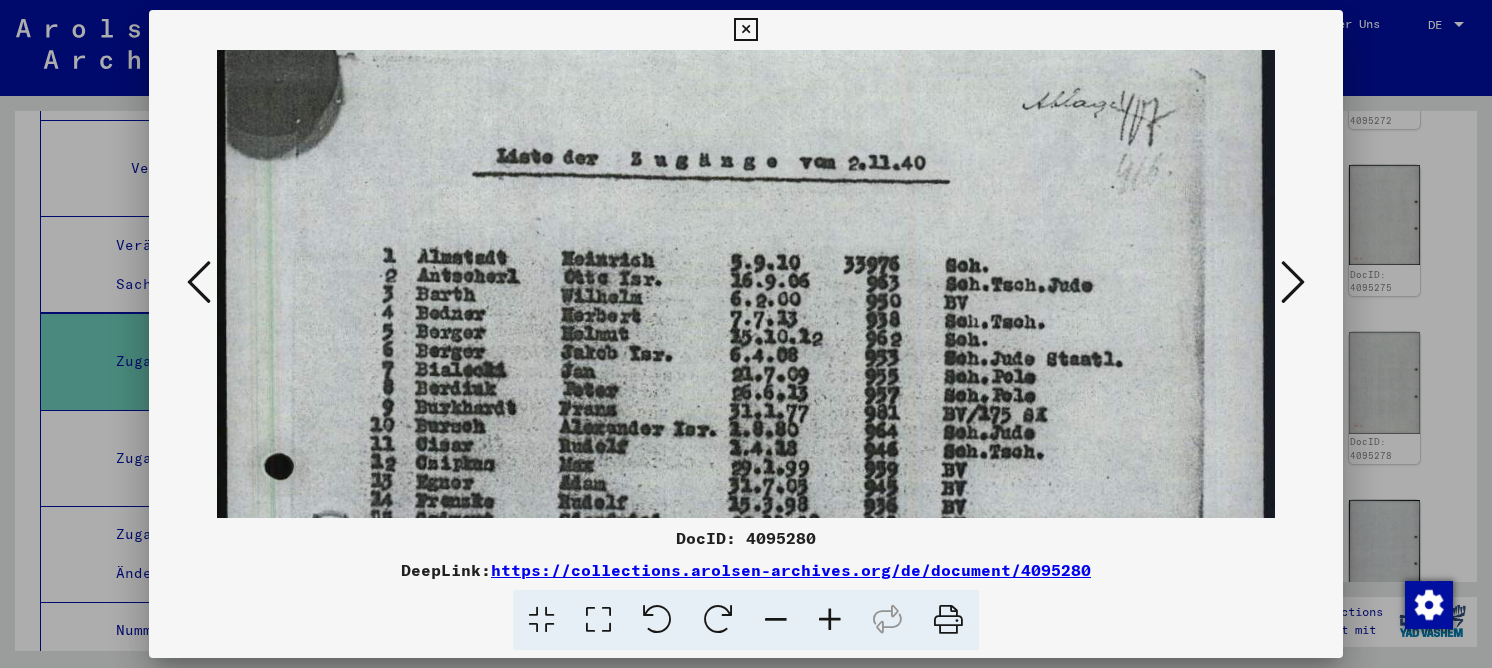 scroll, scrollTop: 59, scrollLeft: 0, axis: vertical 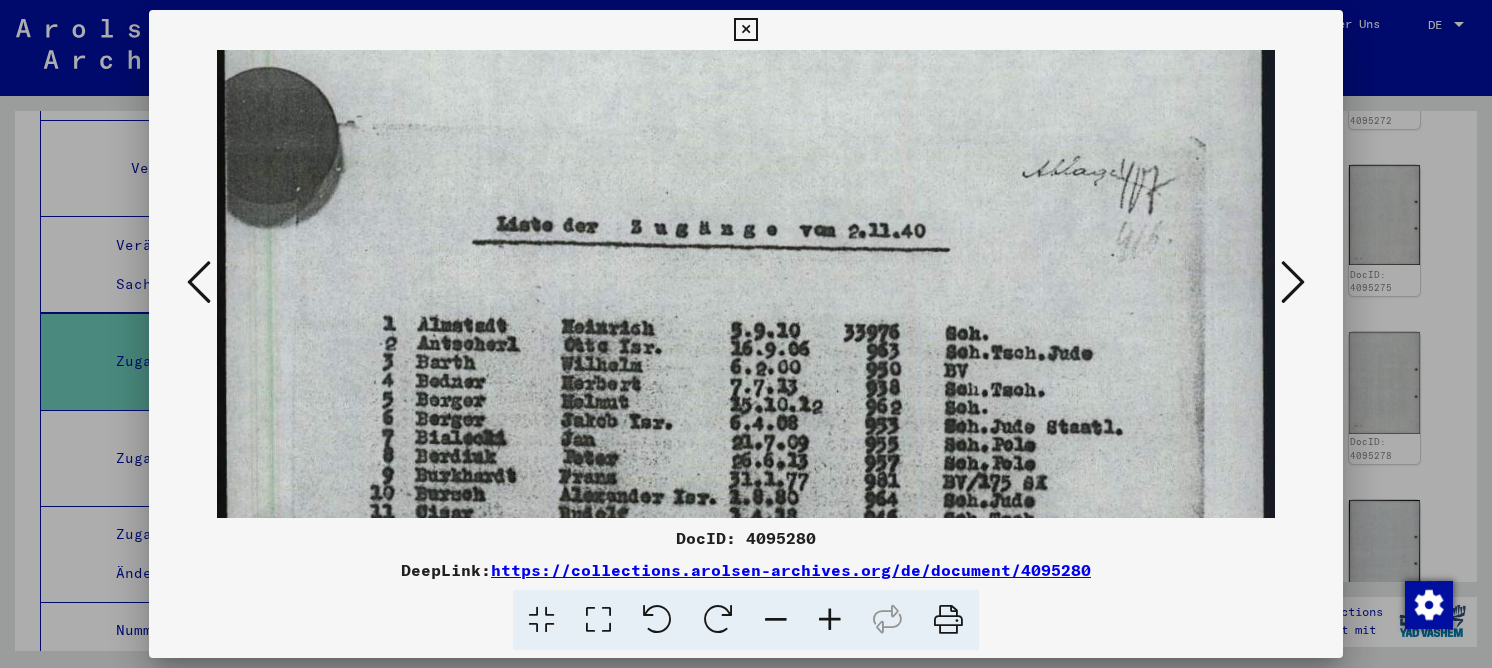 drag, startPoint x: 576, startPoint y: 241, endPoint x: 594, endPoint y: 408, distance: 167.96725 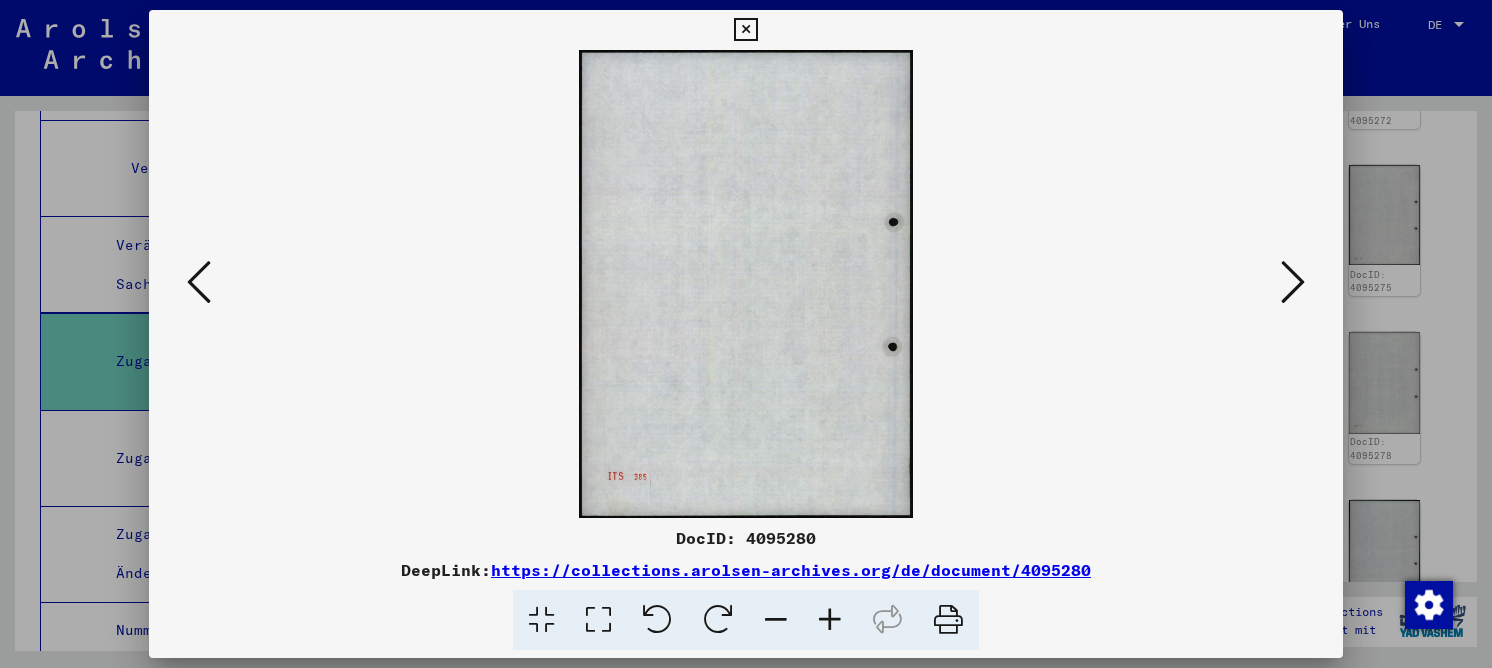 click at bounding box center [1293, 282] 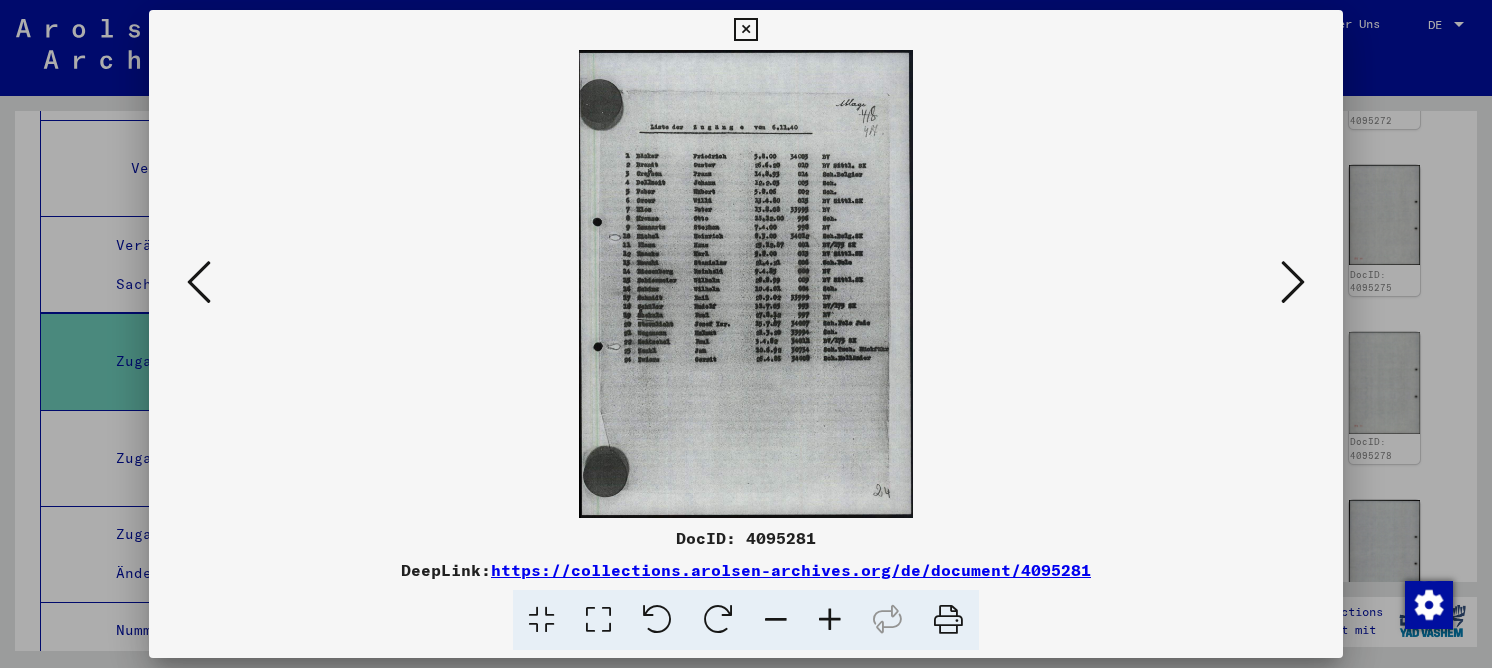 click at bounding box center (598, 620) 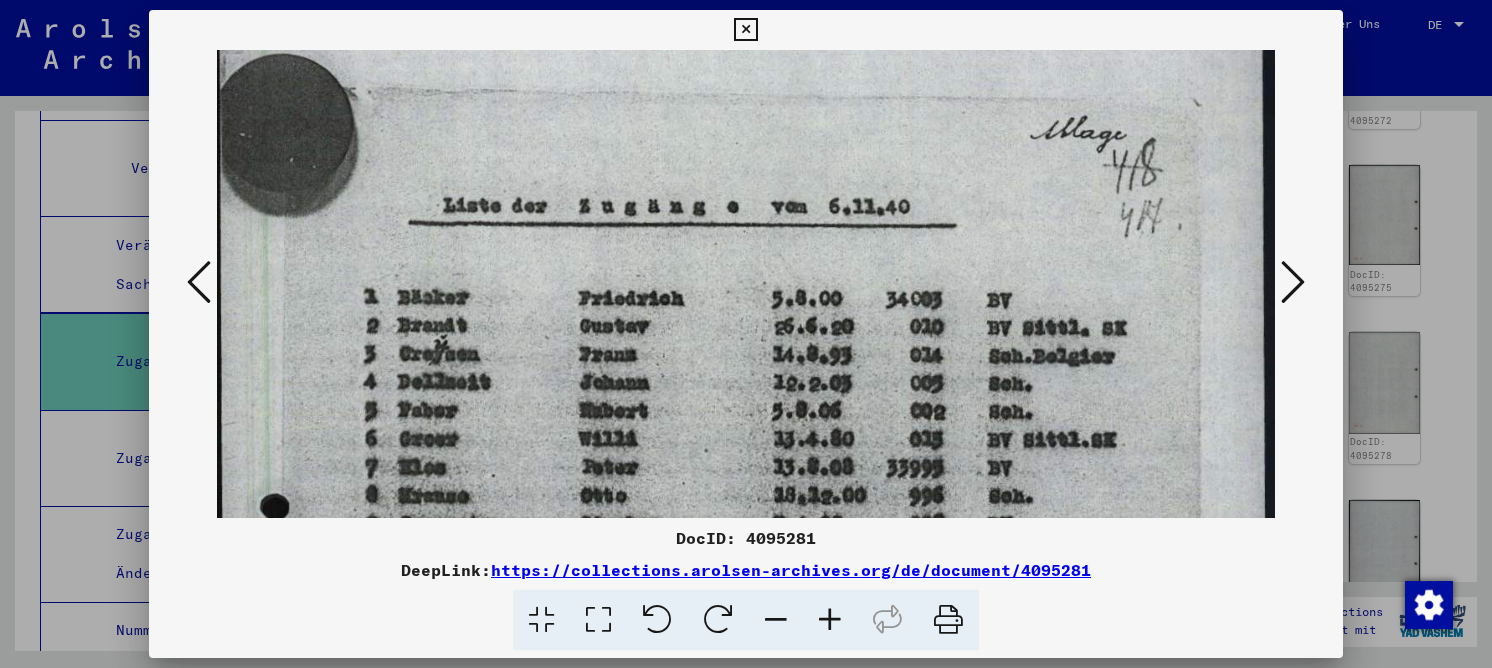scroll, scrollTop: 171, scrollLeft: 0, axis: vertical 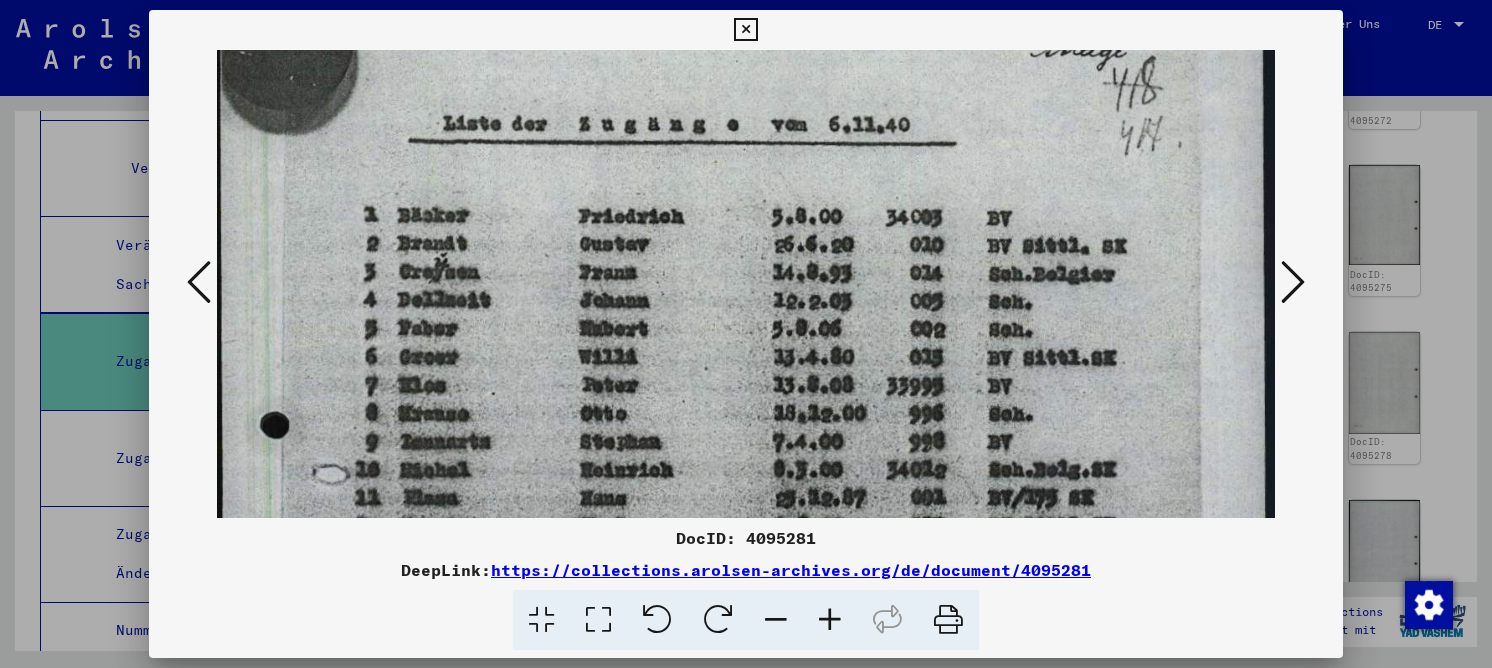 drag, startPoint x: 714, startPoint y: 436, endPoint x: 720, endPoint y: 265, distance: 171.10522 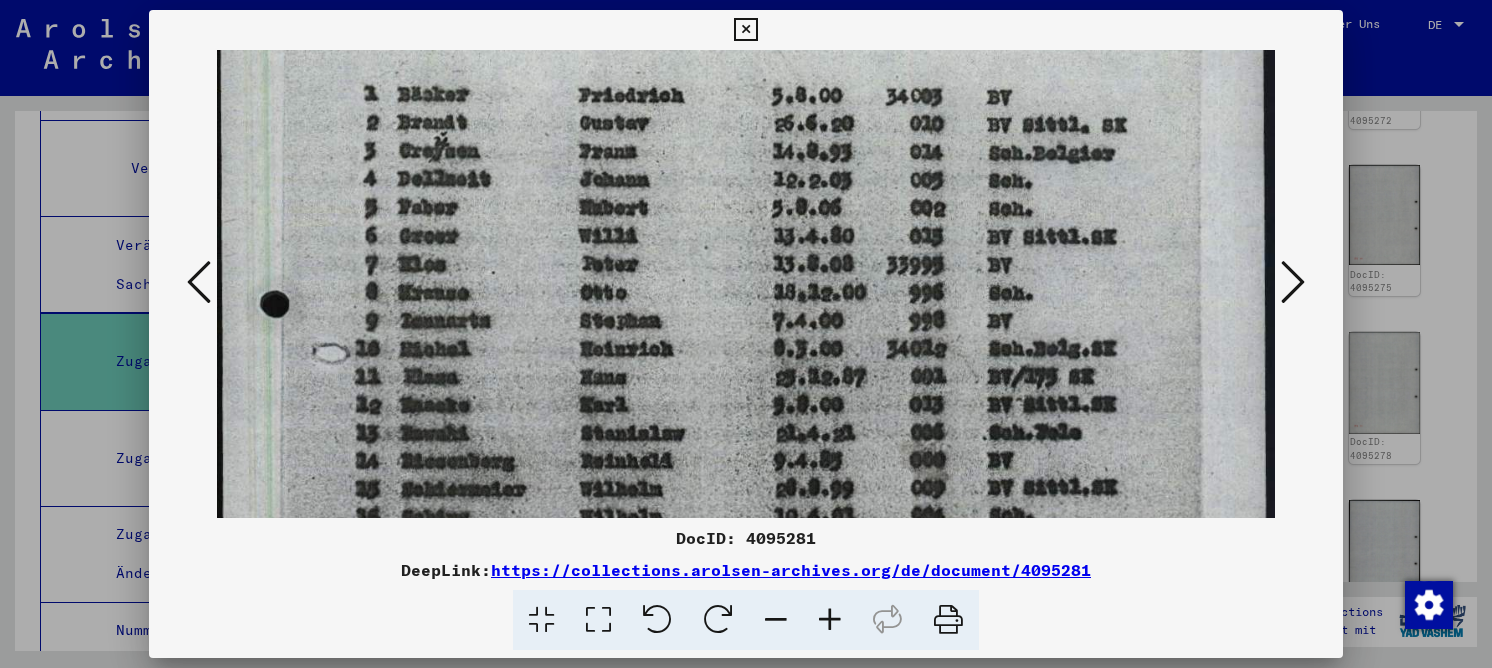 scroll, scrollTop: 307, scrollLeft: 0, axis: vertical 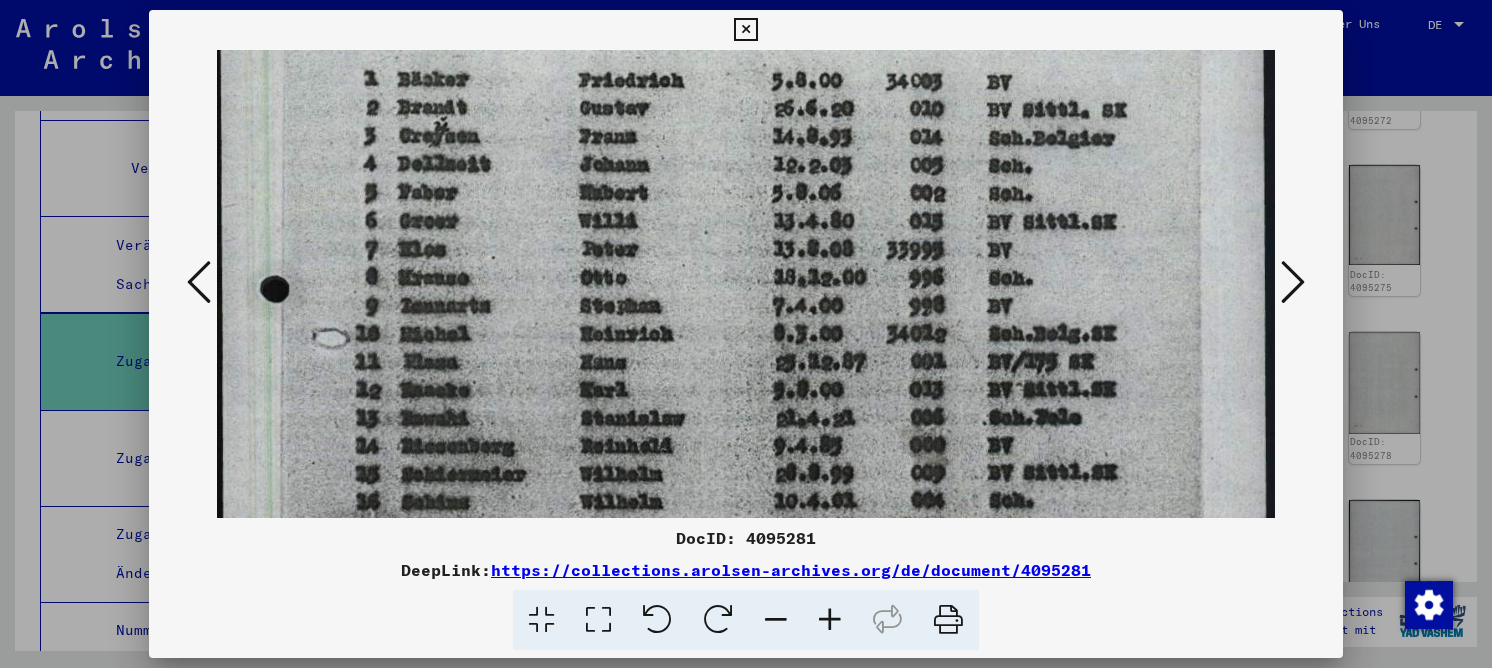 drag, startPoint x: 838, startPoint y: 329, endPoint x: 839, endPoint y: 242, distance: 87.005745 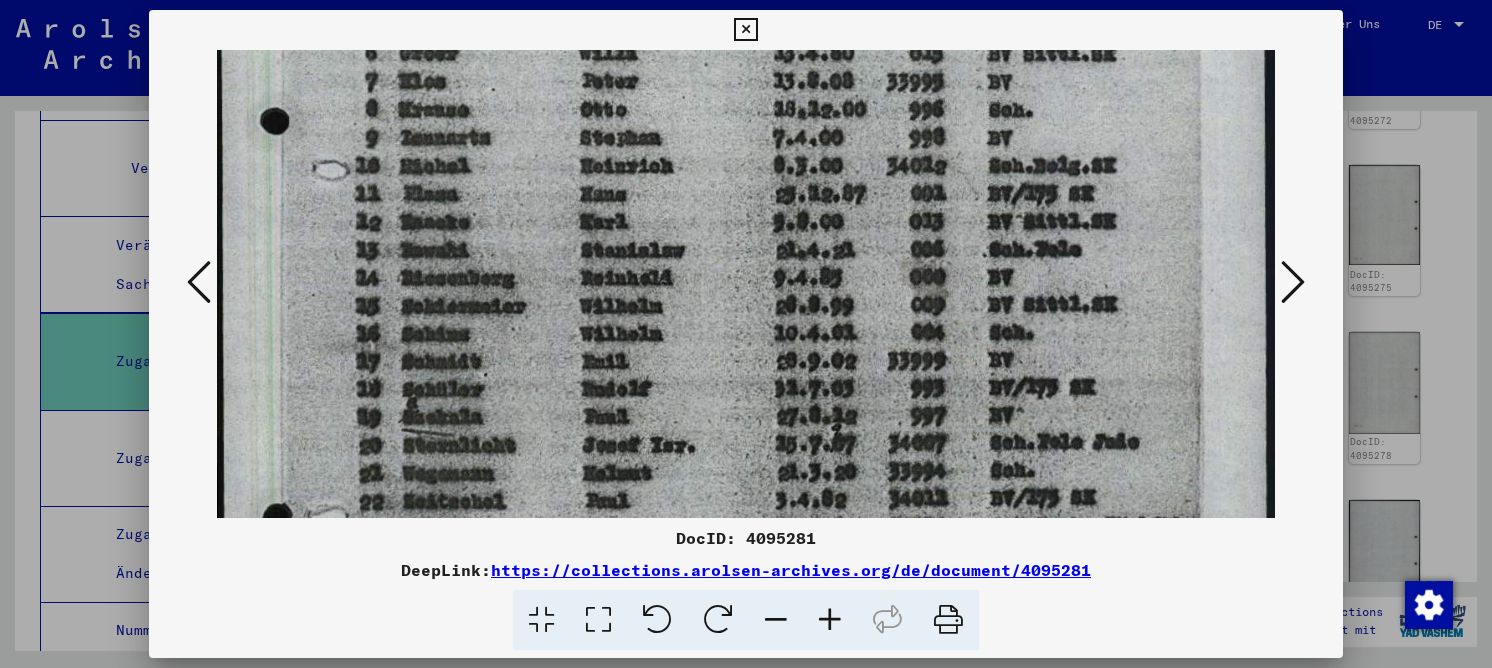 drag, startPoint x: 825, startPoint y: 309, endPoint x: 818, endPoint y: 172, distance: 137.17871 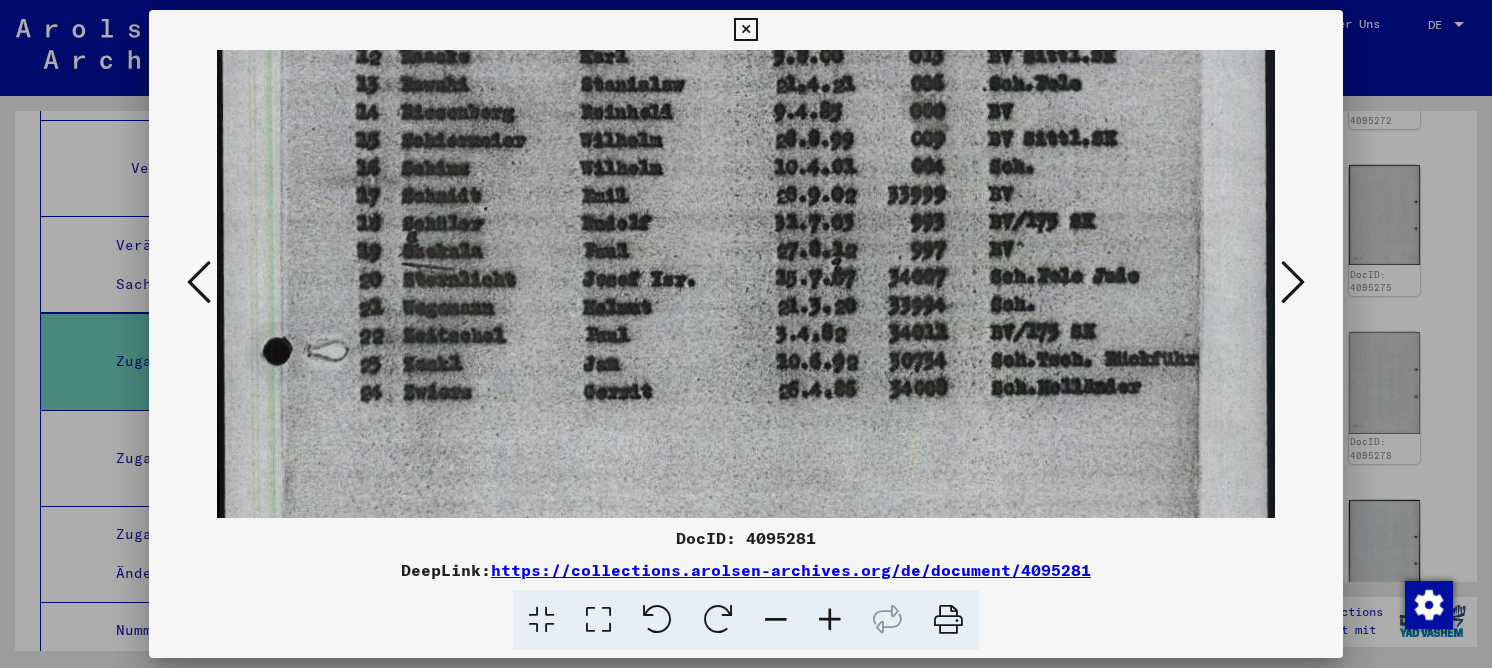 scroll, scrollTop: 651, scrollLeft: 0, axis: vertical 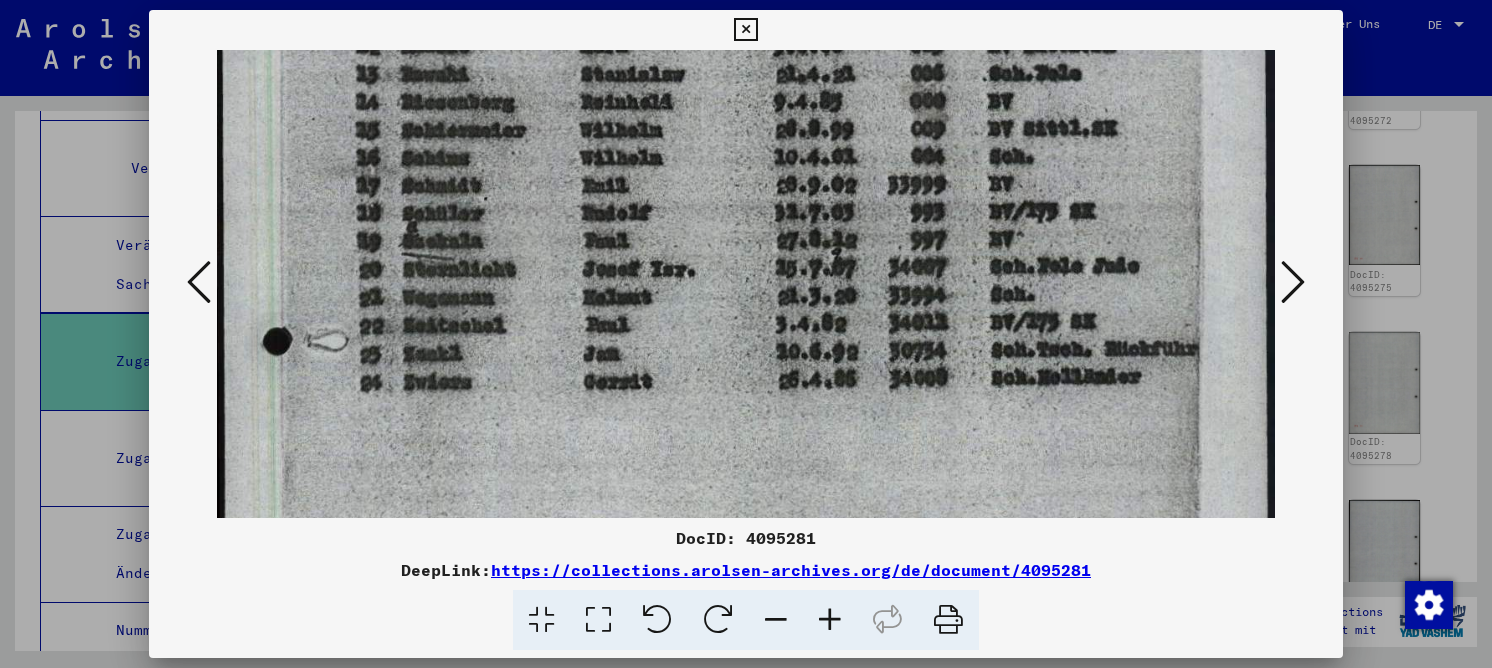drag, startPoint x: 783, startPoint y: 294, endPoint x: 777, endPoint y: 191, distance: 103.17461 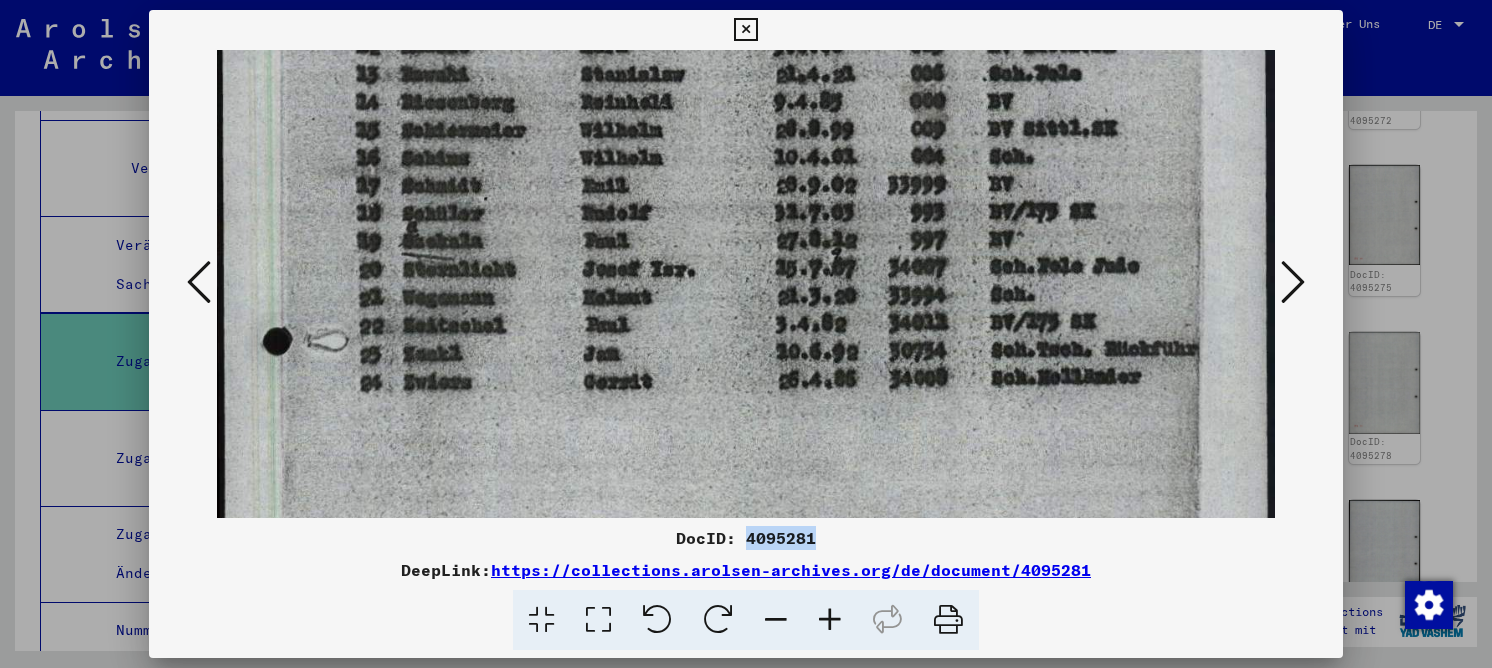 click on "DocID: 4095281" at bounding box center (746, 538) 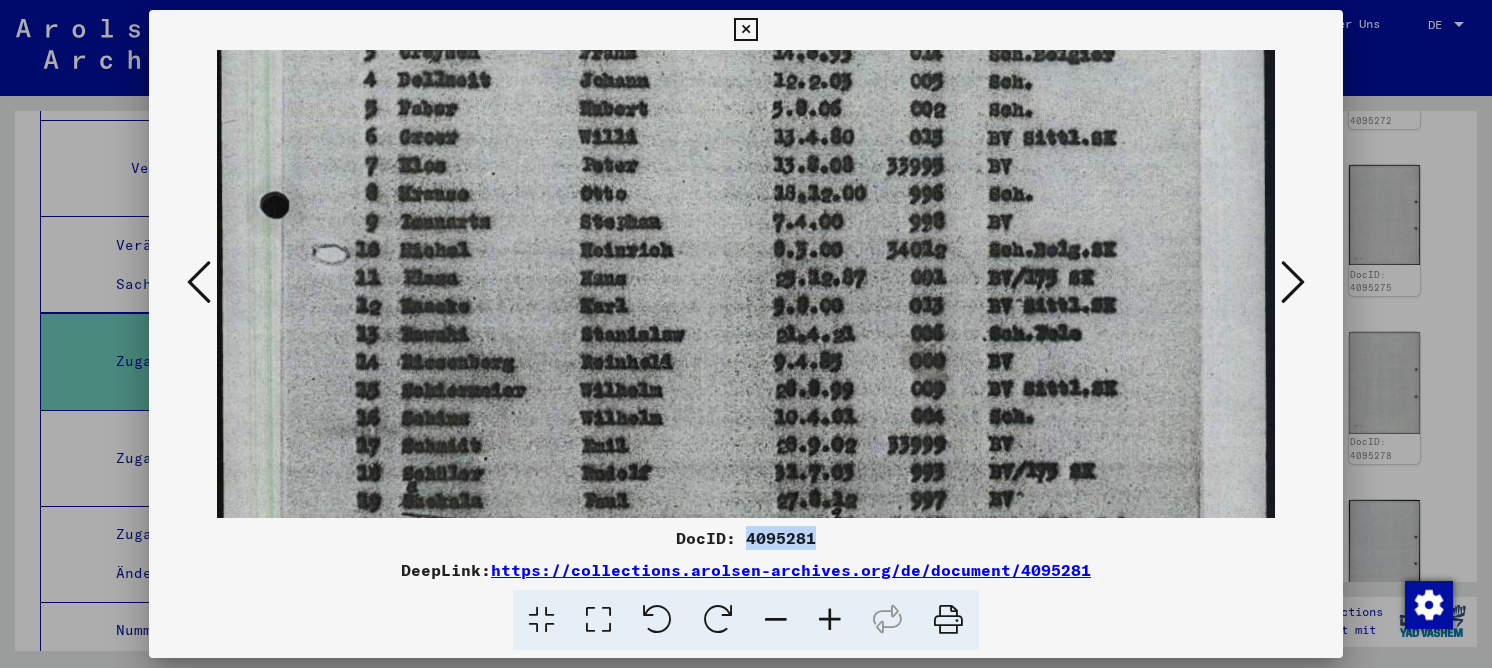 drag, startPoint x: 894, startPoint y: 207, endPoint x: 848, endPoint y: 336, distance: 136.95619 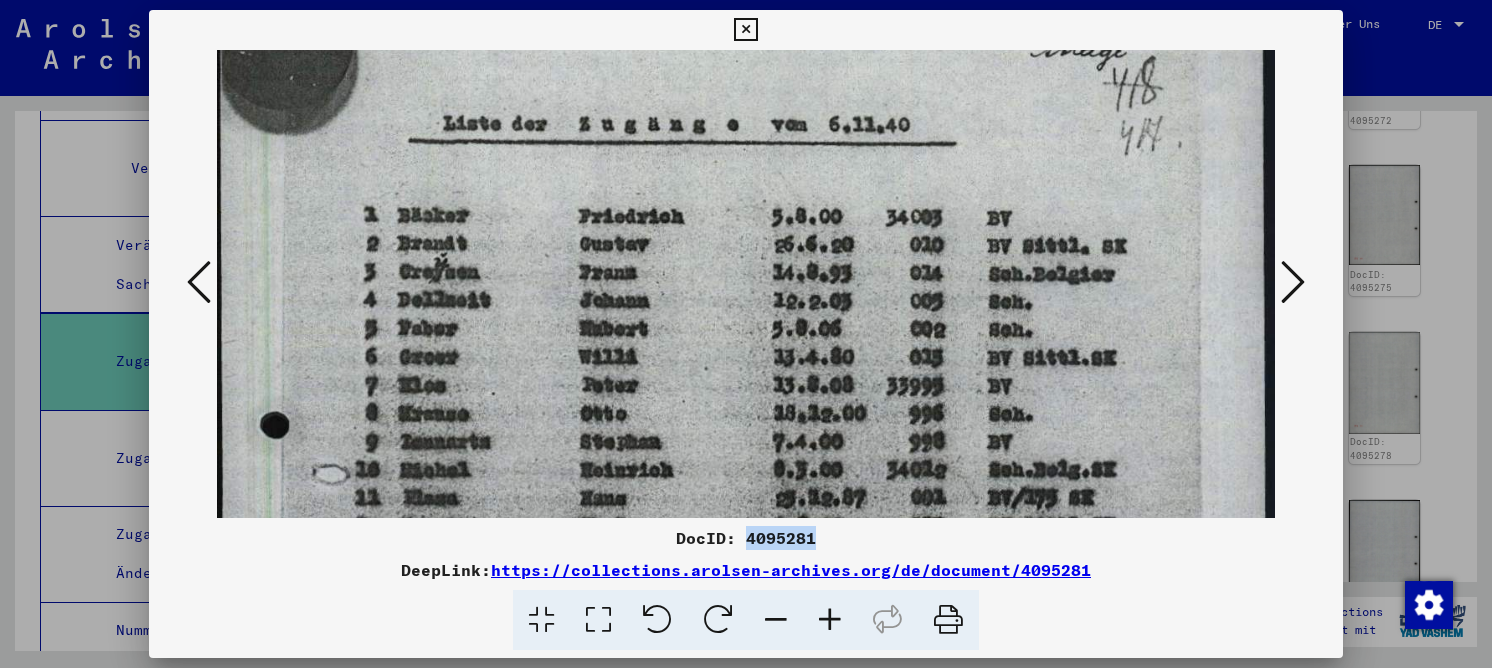 drag, startPoint x: 833, startPoint y: 399, endPoint x: 825, endPoint y: 448, distance: 49.648766 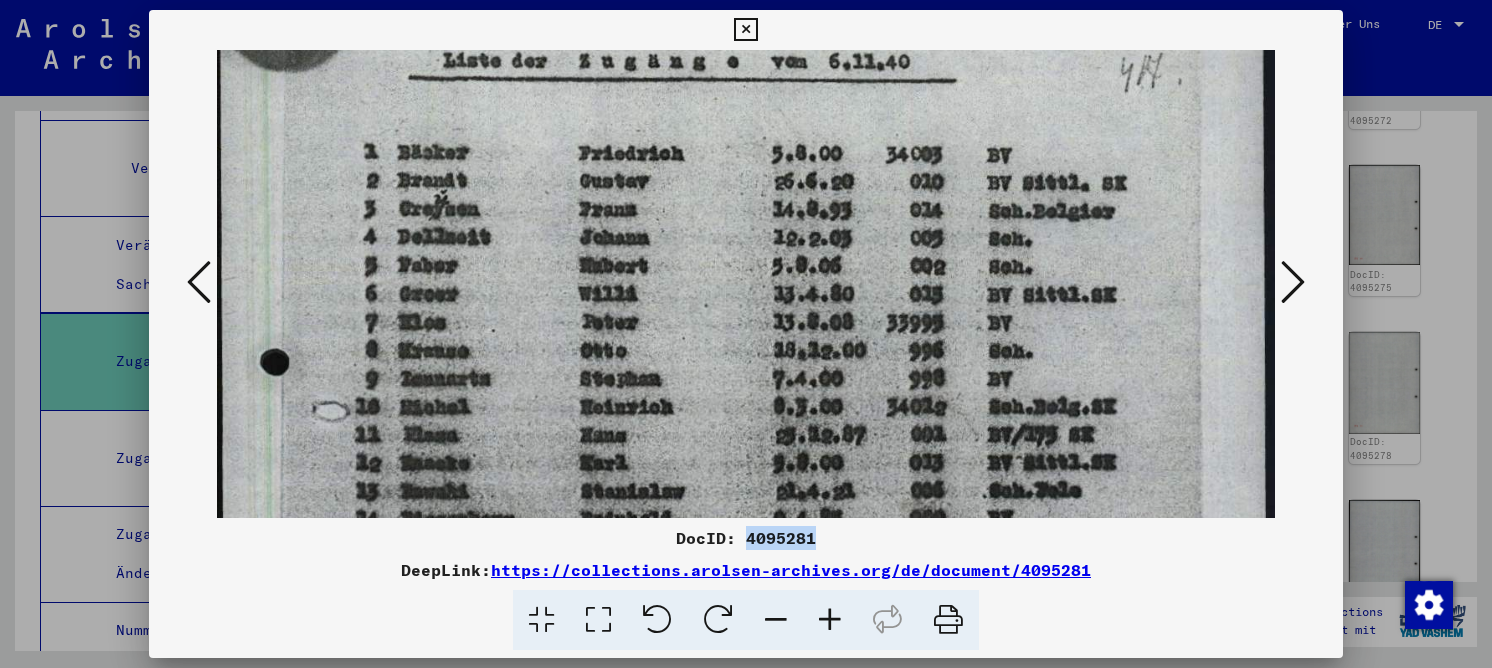 scroll, scrollTop: 308, scrollLeft: 0, axis: vertical 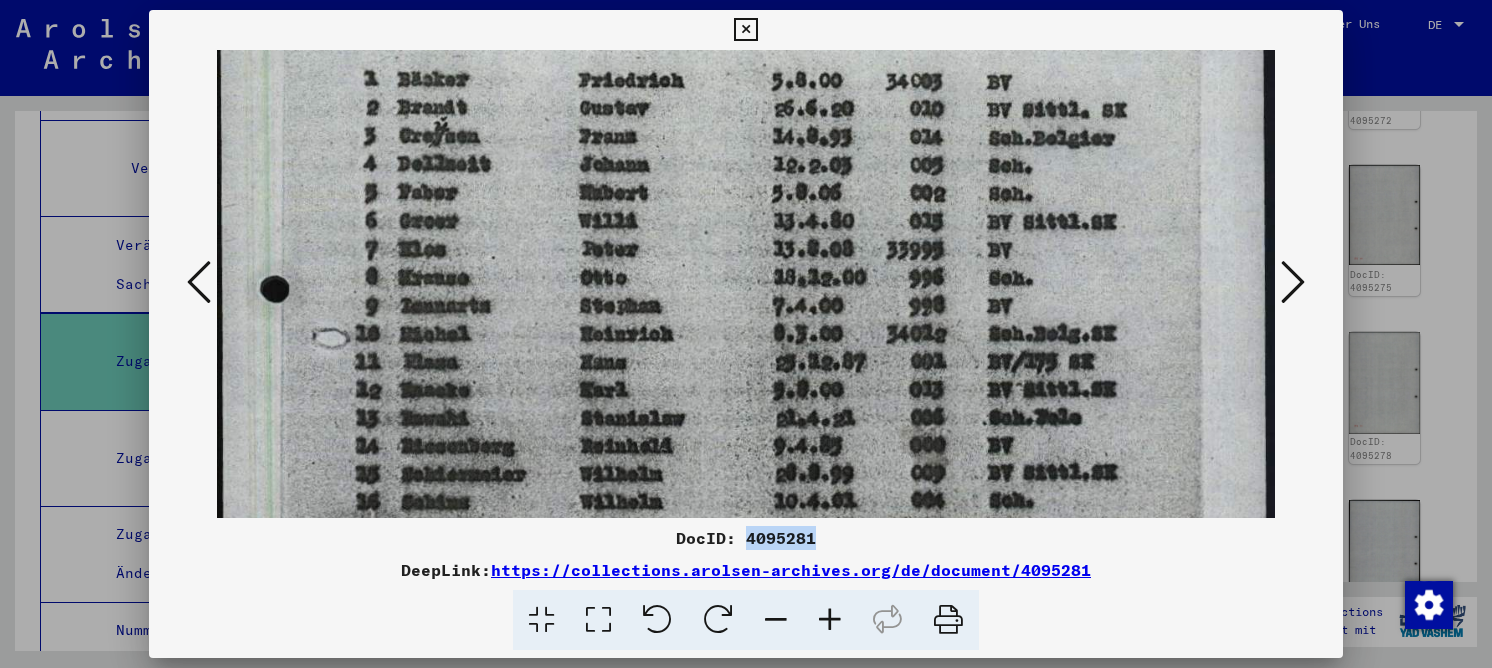 drag, startPoint x: 759, startPoint y: 335, endPoint x: 776, endPoint y: 157, distance: 178.80995 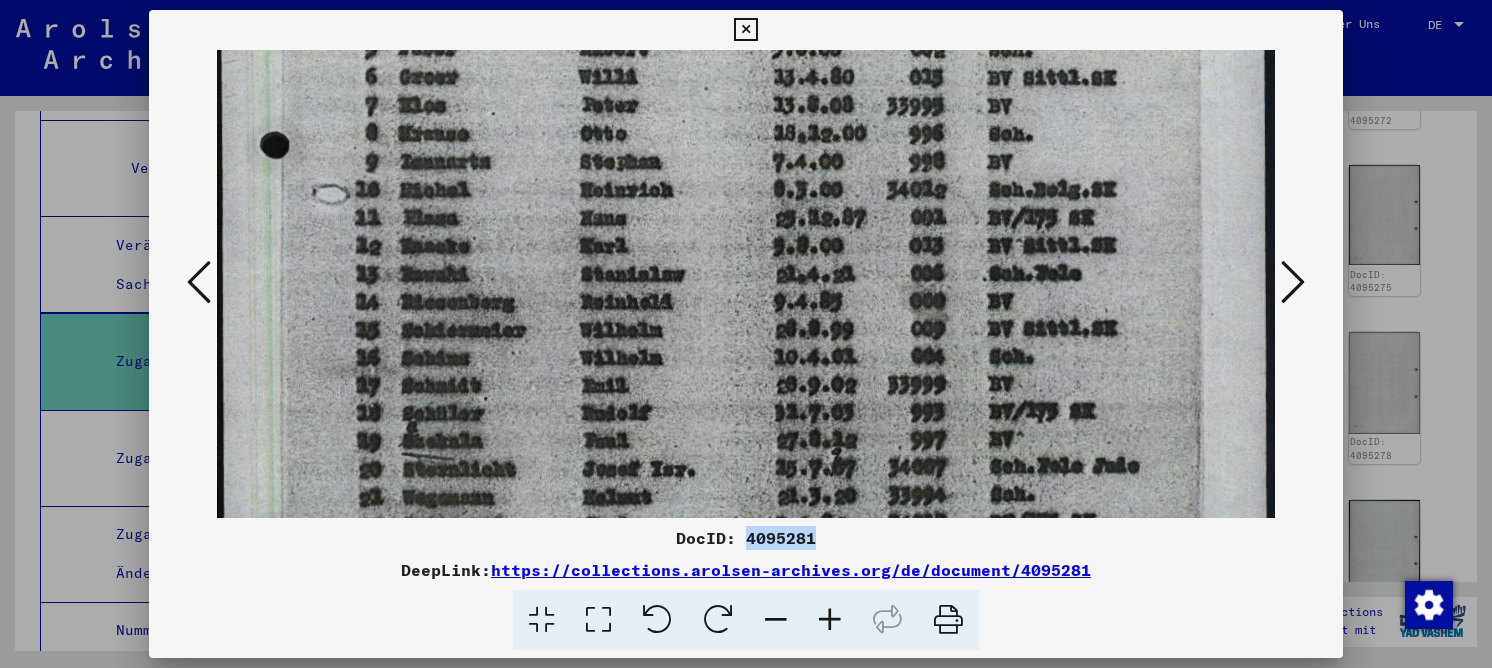 drag, startPoint x: 790, startPoint y: 377, endPoint x: 804, endPoint y: 259, distance: 118.82761 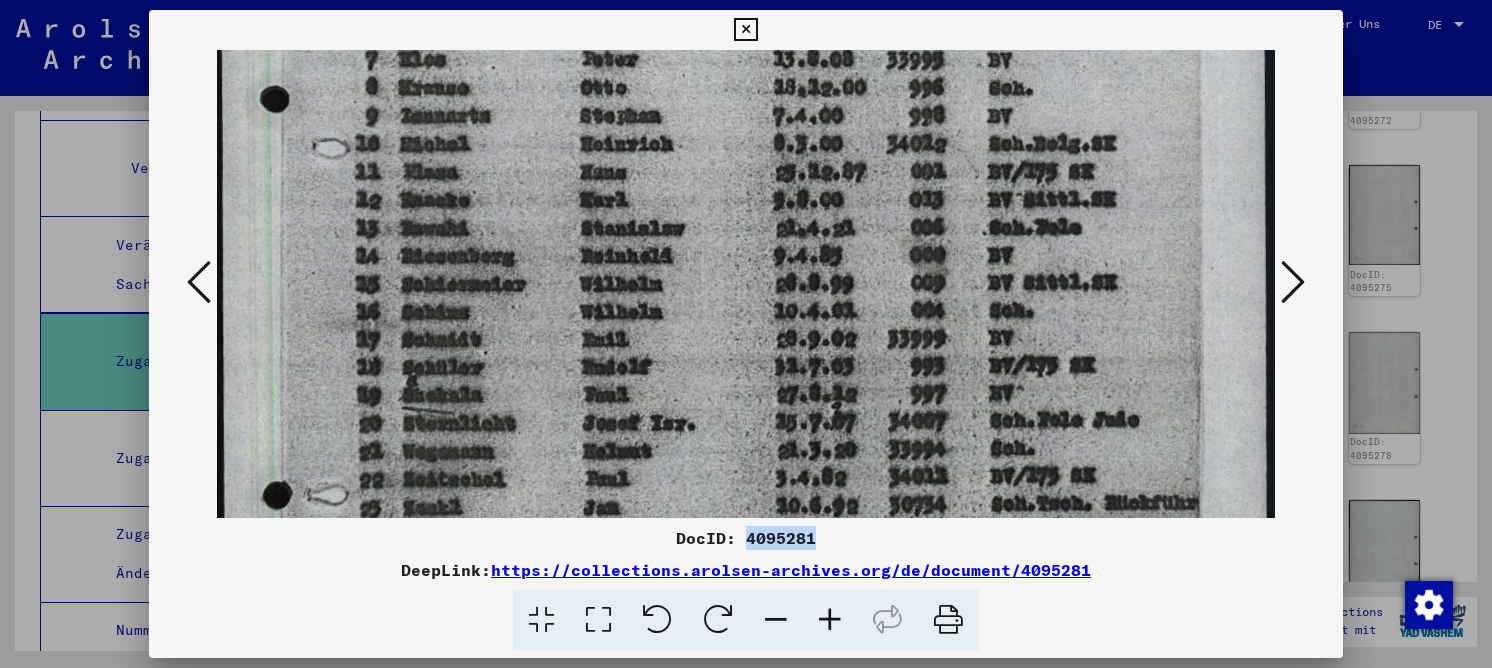 scroll, scrollTop: 577, scrollLeft: 0, axis: vertical 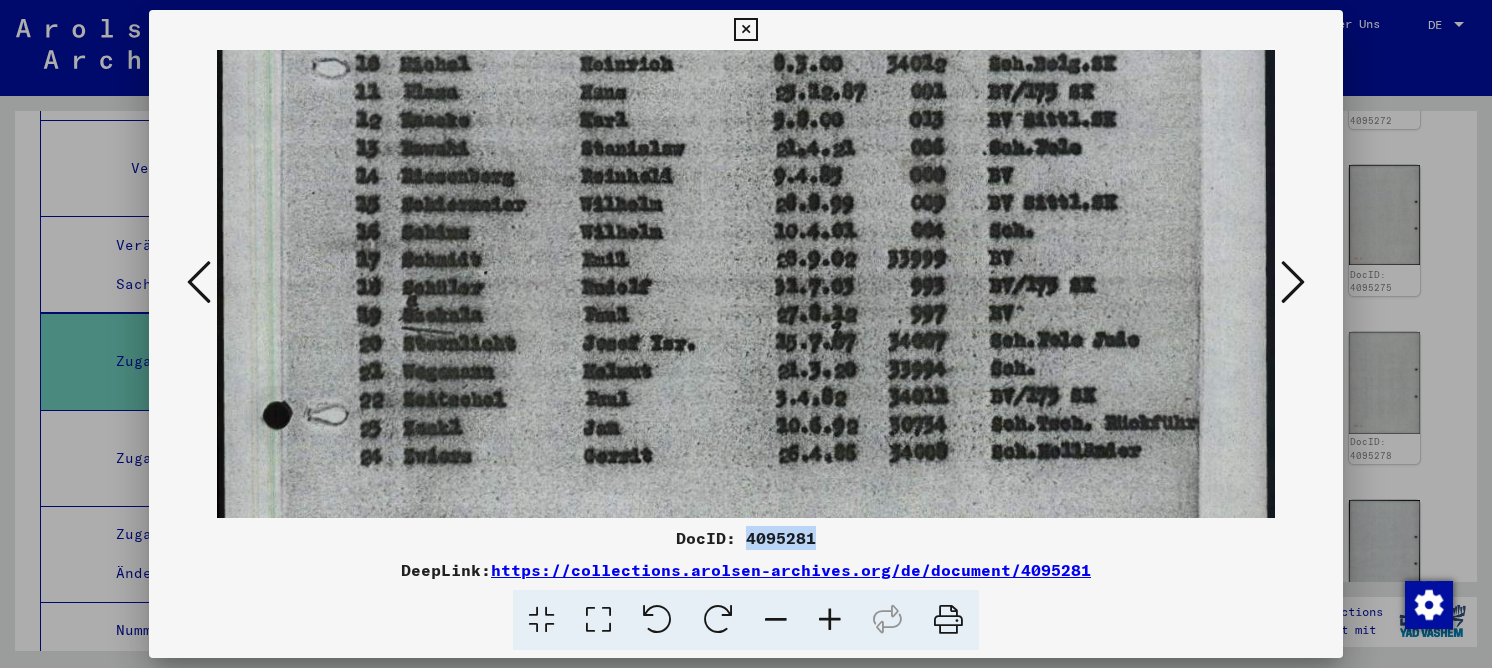 drag, startPoint x: 787, startPoint y: 373, endPoint x: 788, endPoint y: 257, distance: 116.00431 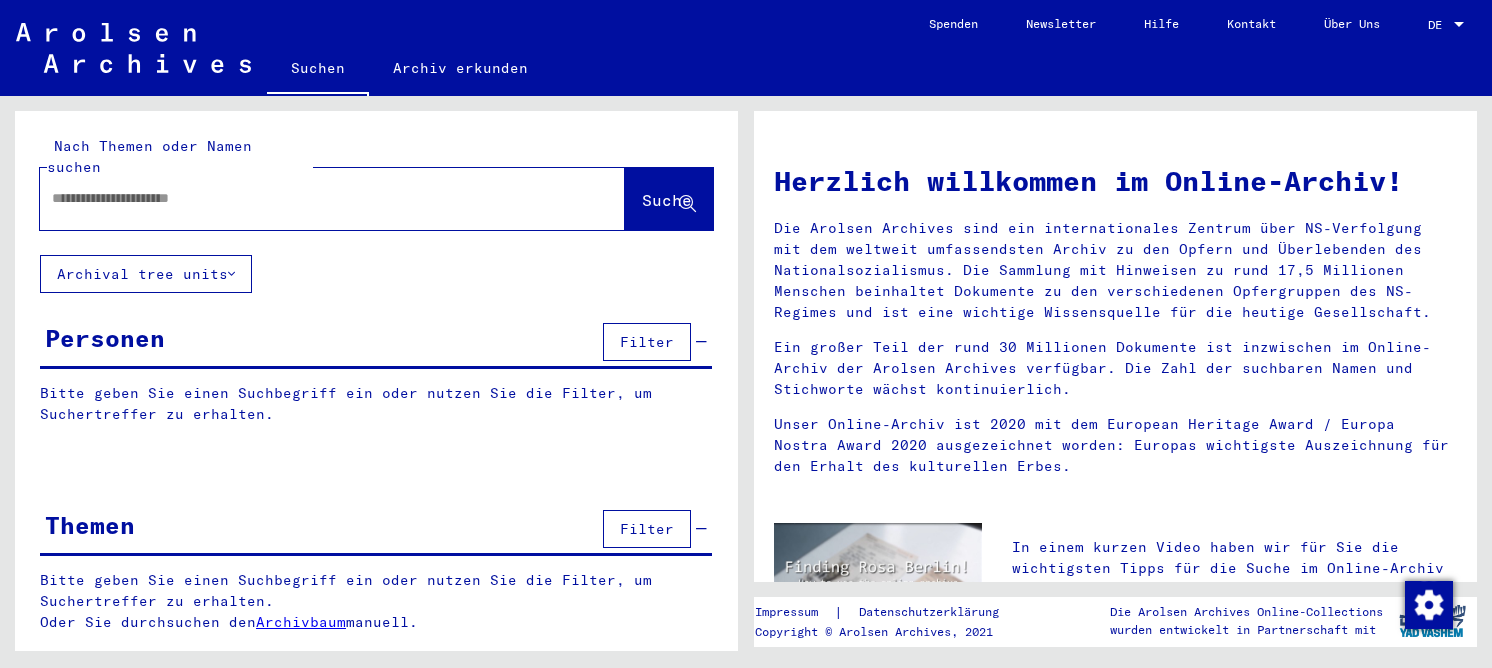 scroll, scrollTop: 0, scrollLeft: 0, axis: both 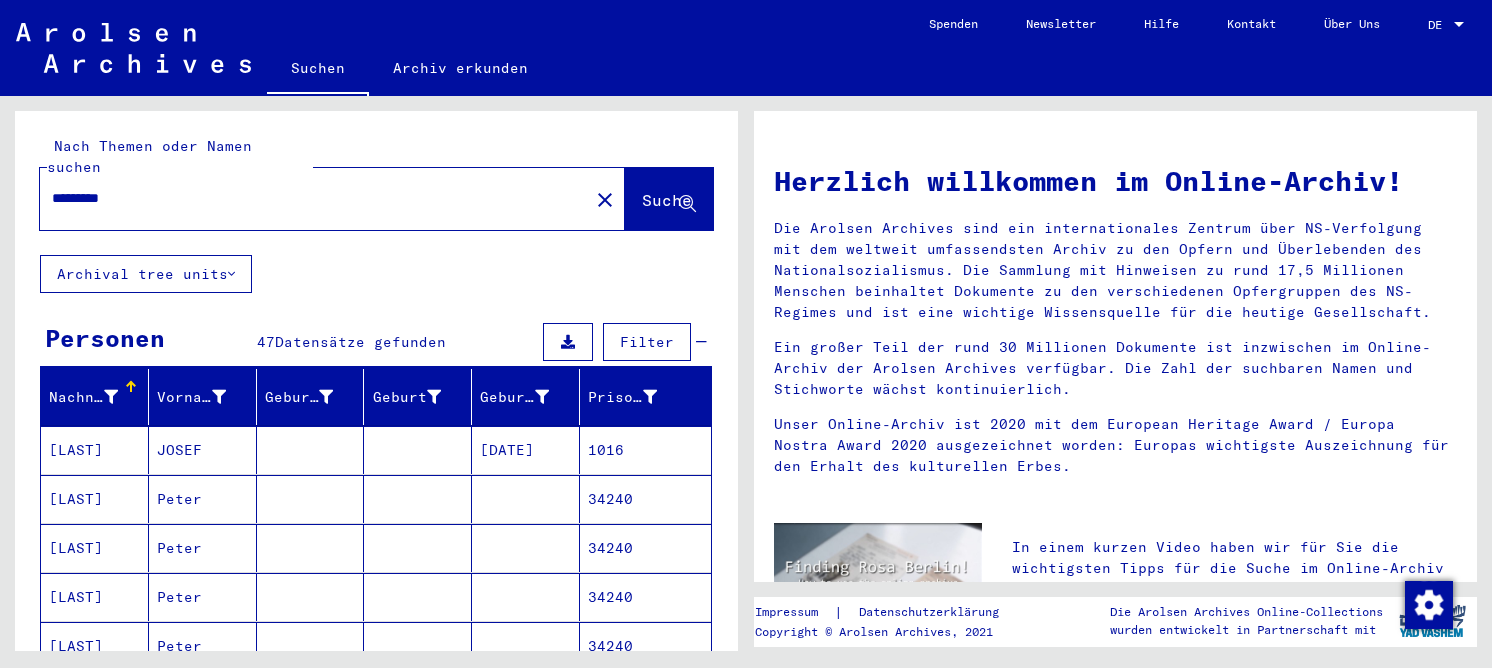 click on "Peter" at bounding box center (203, 548) 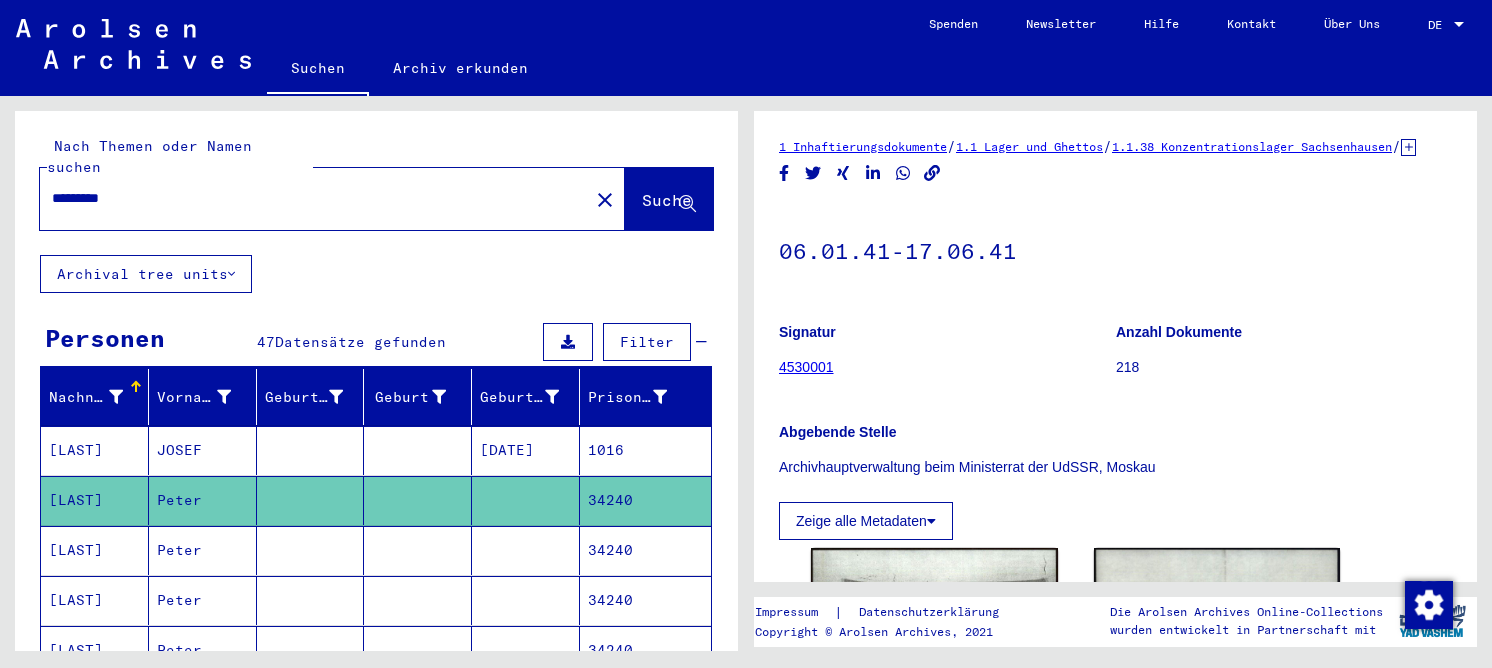 scroll, scrollTop: 0, scrollLeft: 0, axis: both 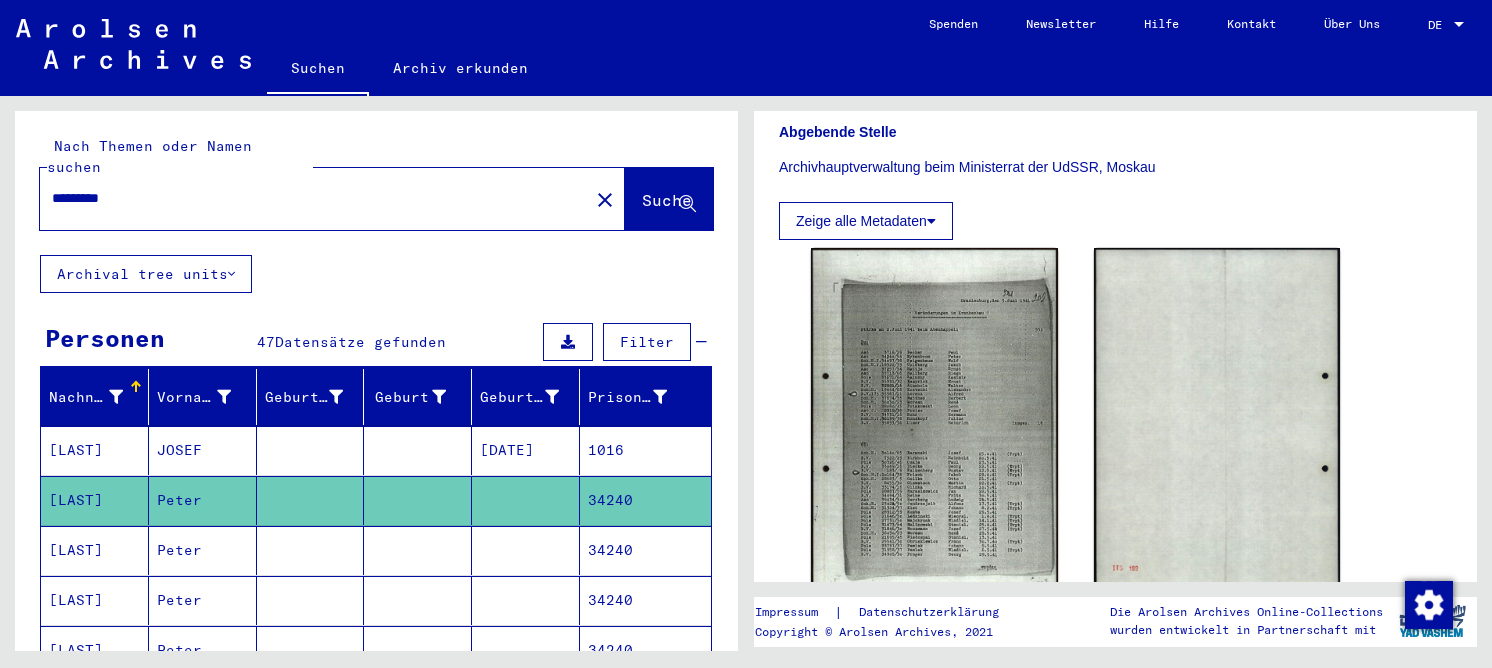 click at bounding box center [526, 600] 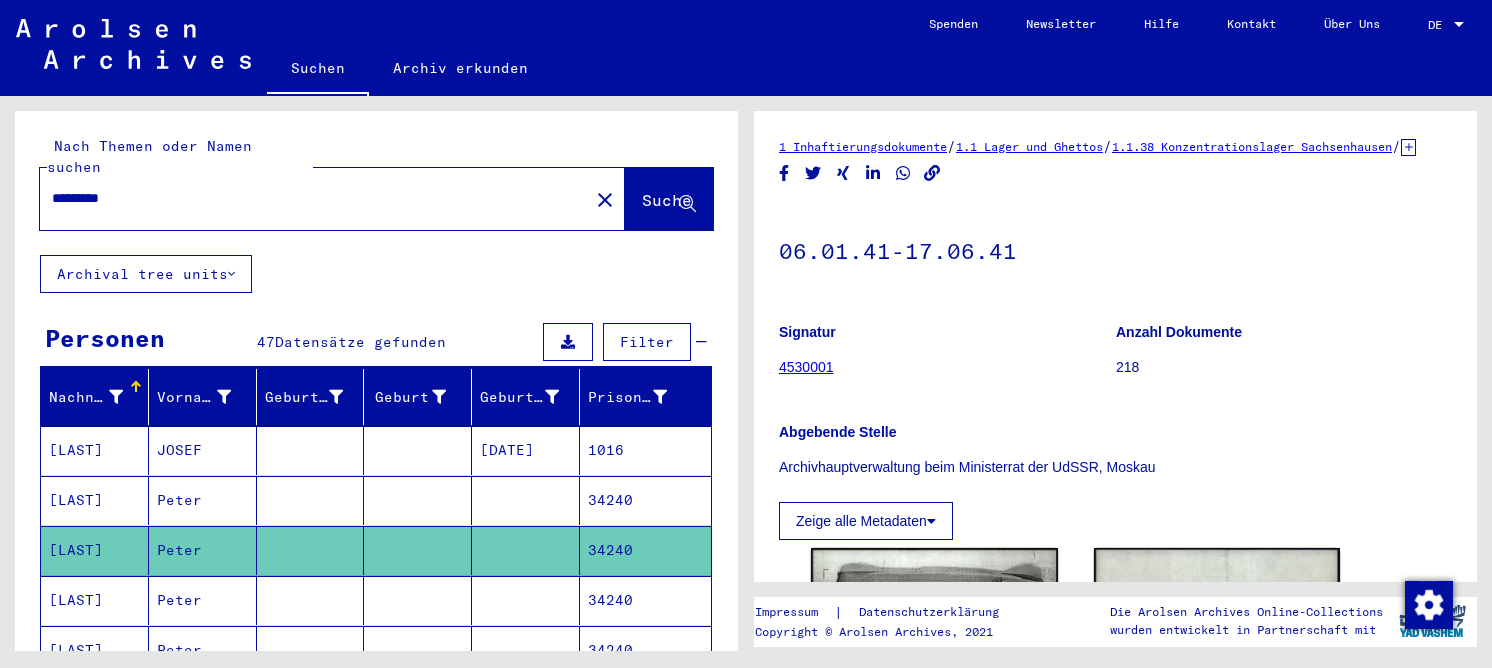 scroll, scrollTop: 0, scrollLeft: 0, axis: both 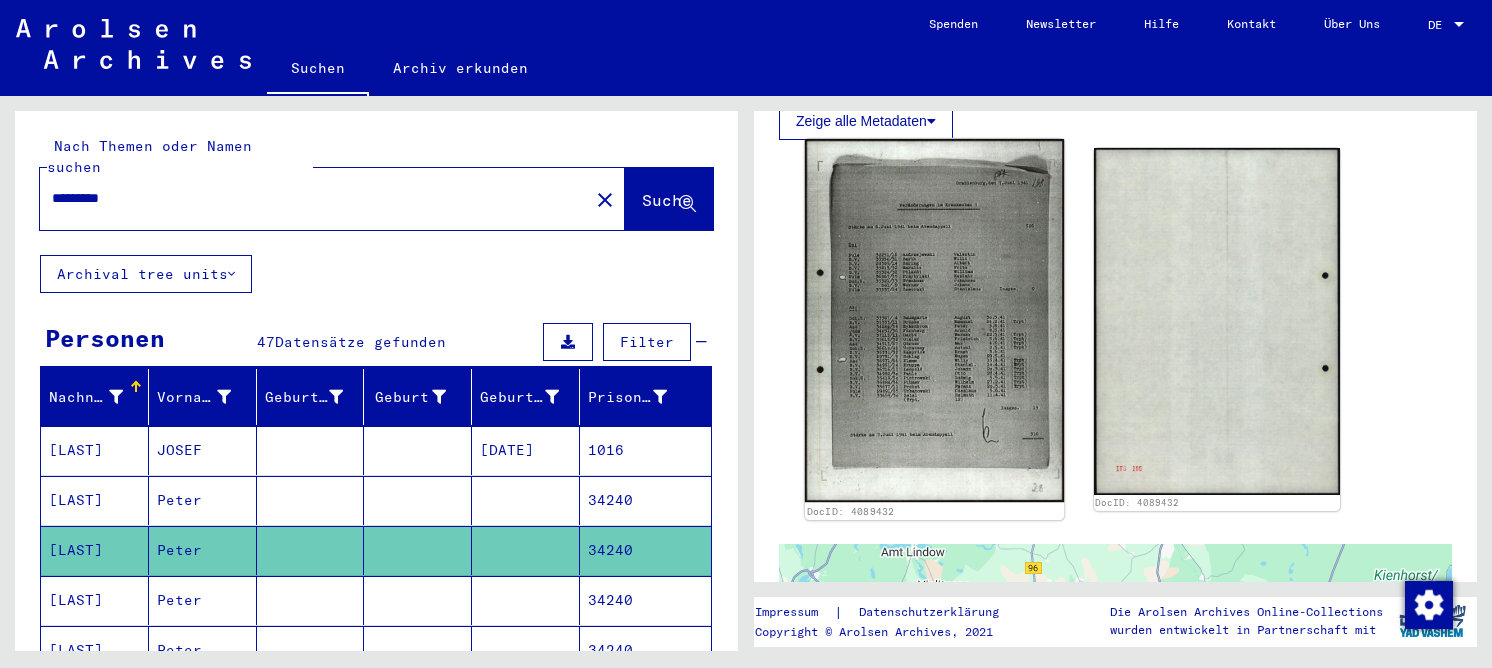 click 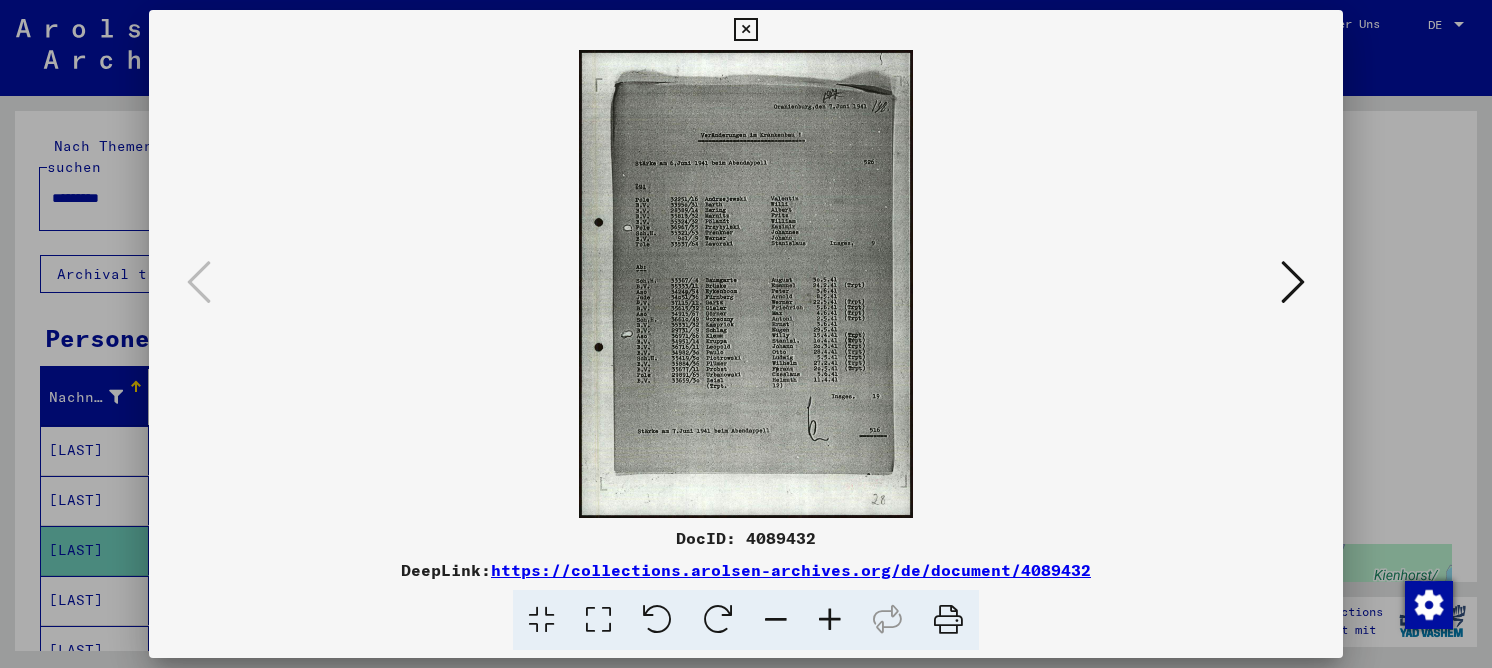 drag, startPoint x: 605, startPoint y: 619, endPoint x: 601, endPoint y: 595, distance: 24.33105 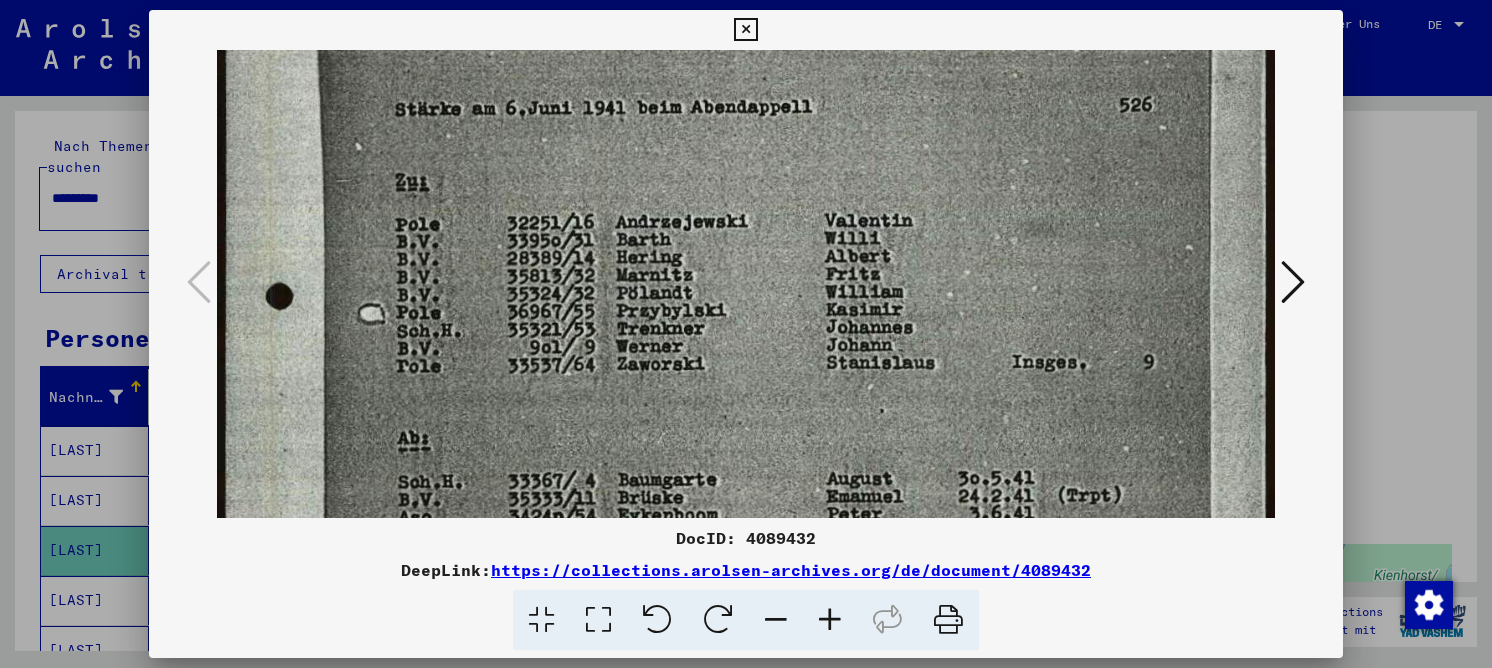 drag, startPoint x: 684, startPoint y: 399, endPoint x: 702, endPoint y: 98, distance: 301.53772 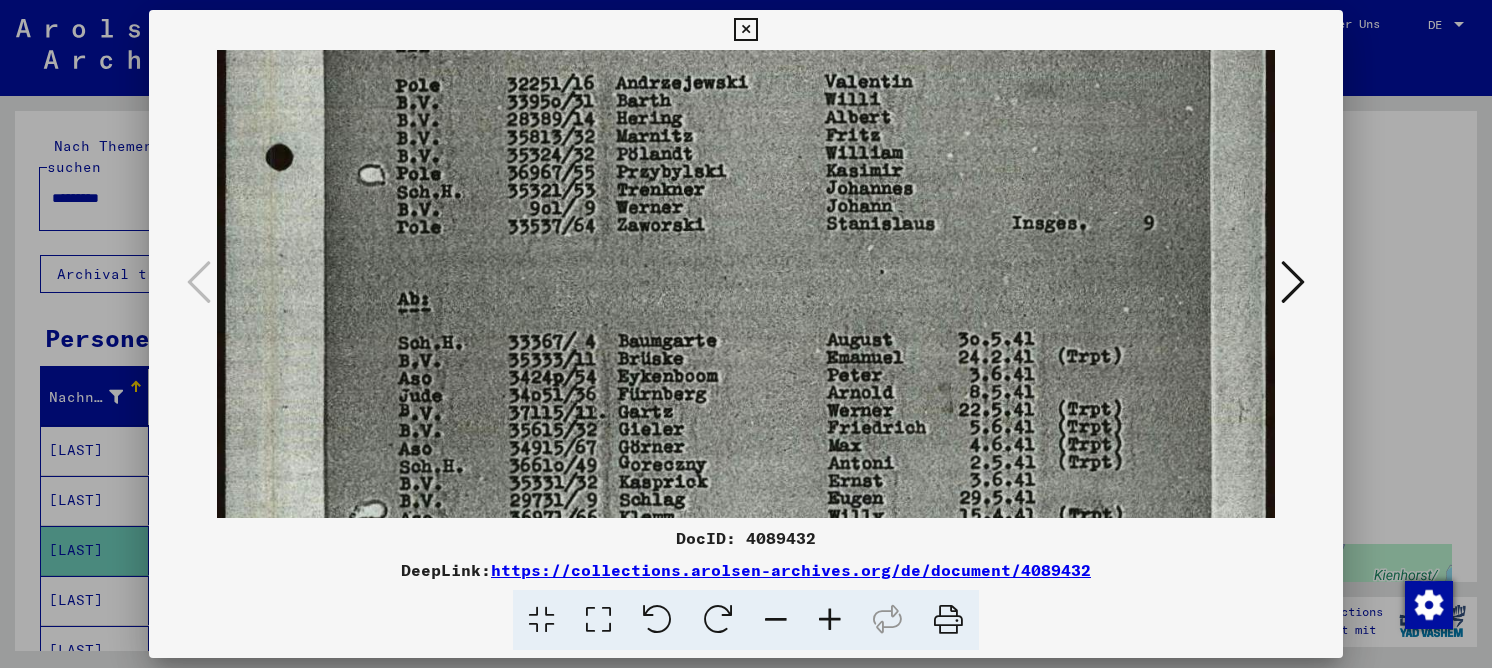 scroll, scrollTop: 466, scrollLeft: 0, axis: vertical 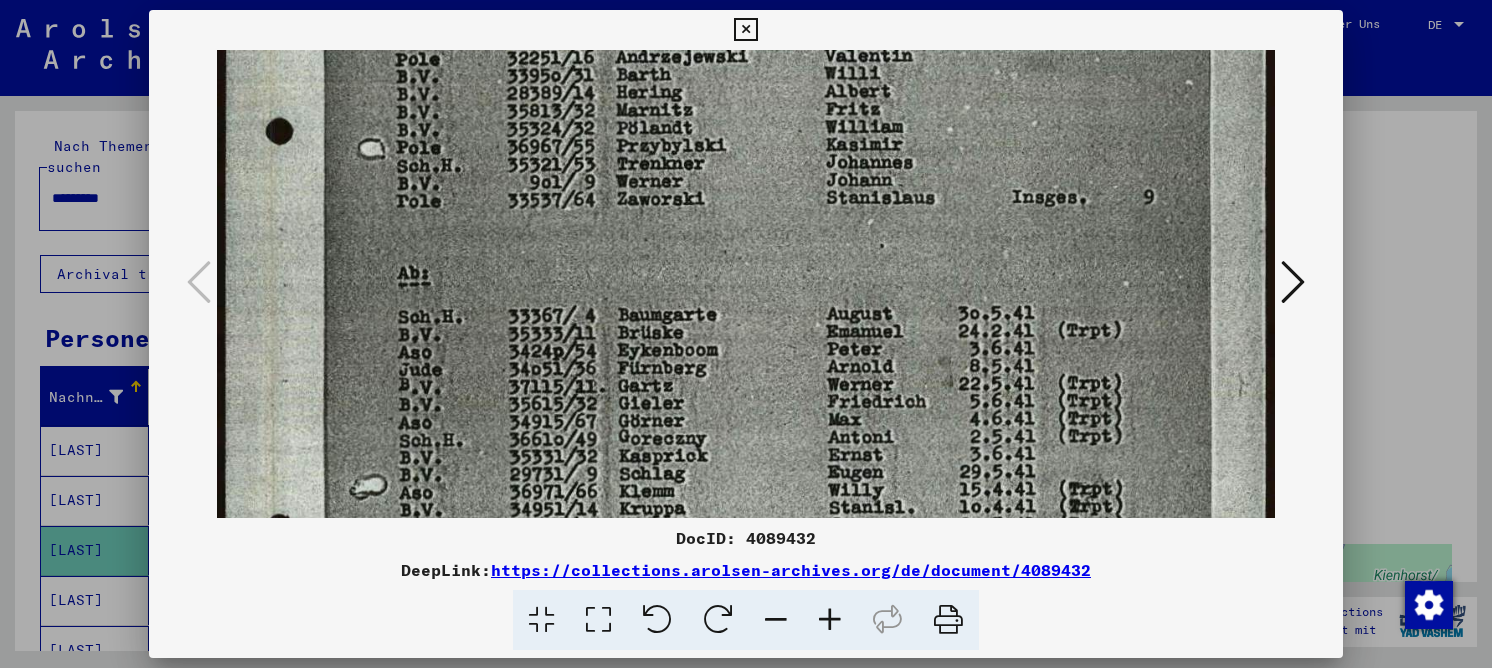 drag, startPoint x: 711, startPoint y: 292, endPoint x: 739, endPoint y: 159, distance: 135.91542 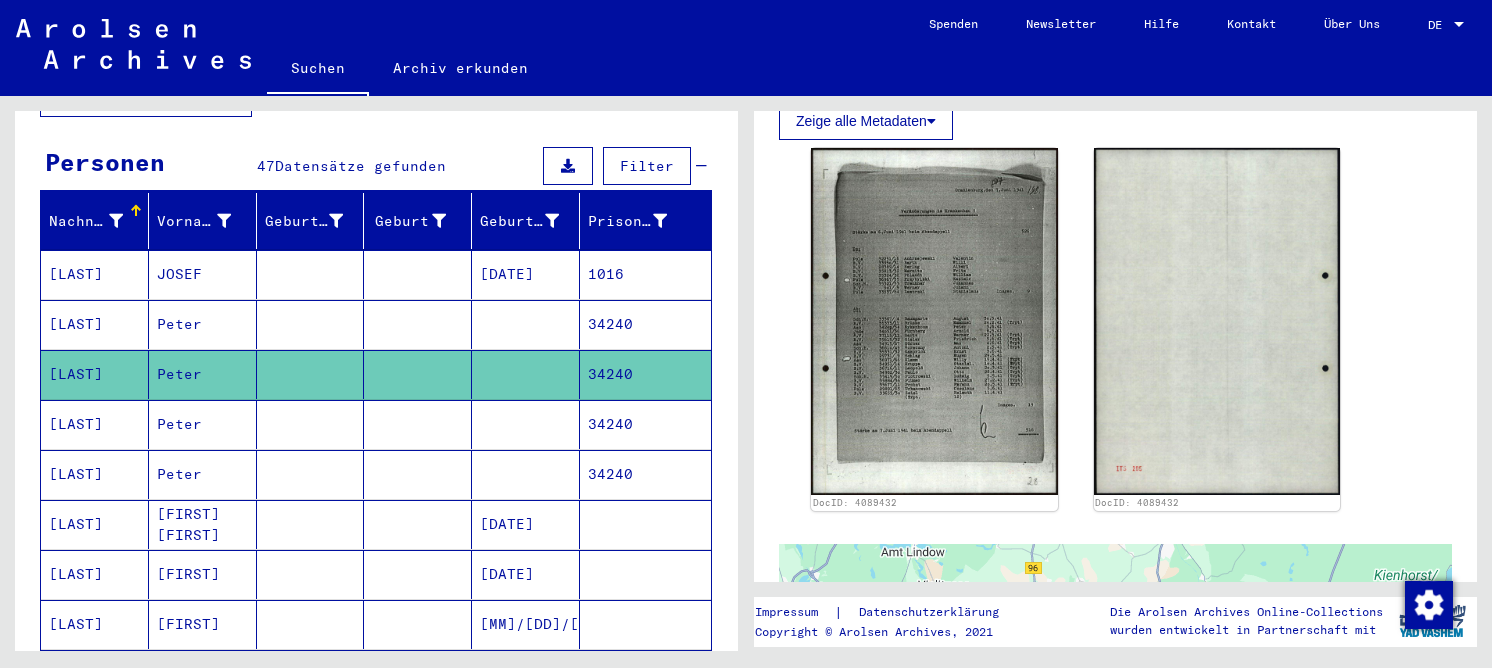 scroll, scrollTop: 200, scrollLeft: 0, axis: vertical 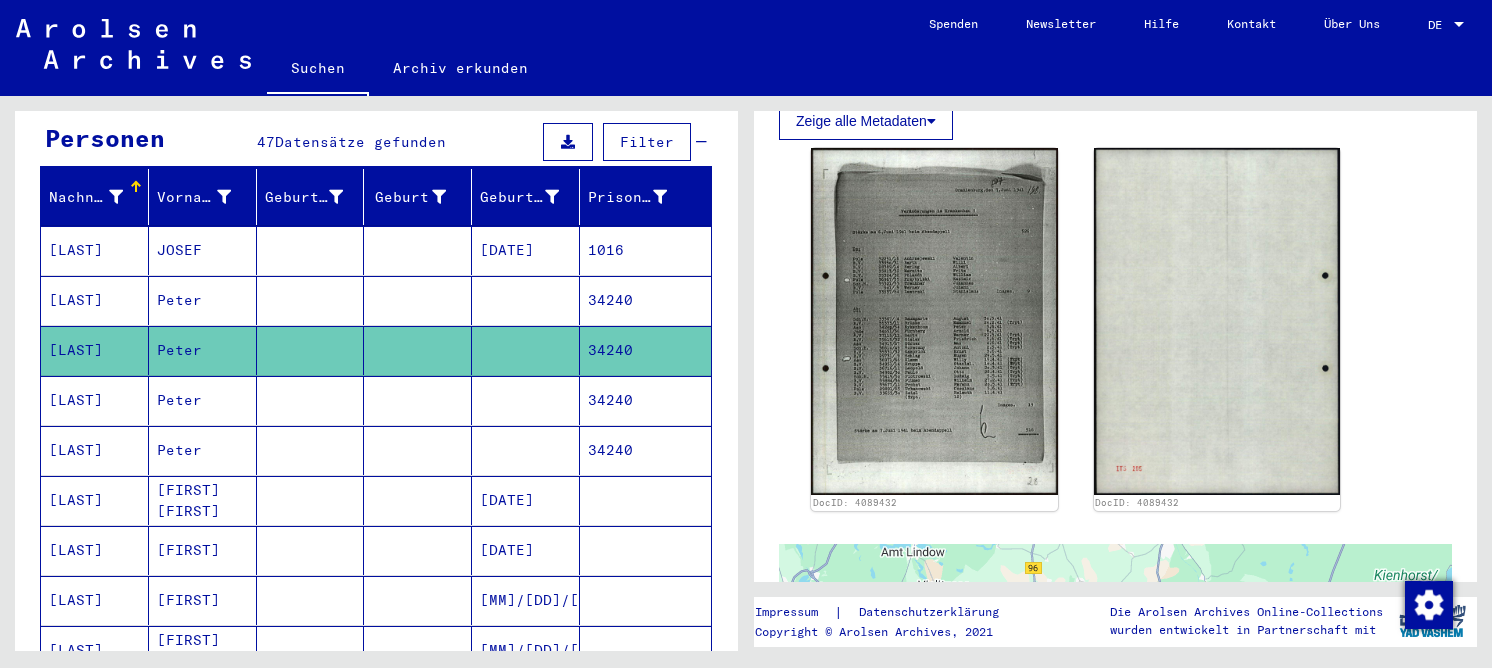click at bounding box center (311, 500) 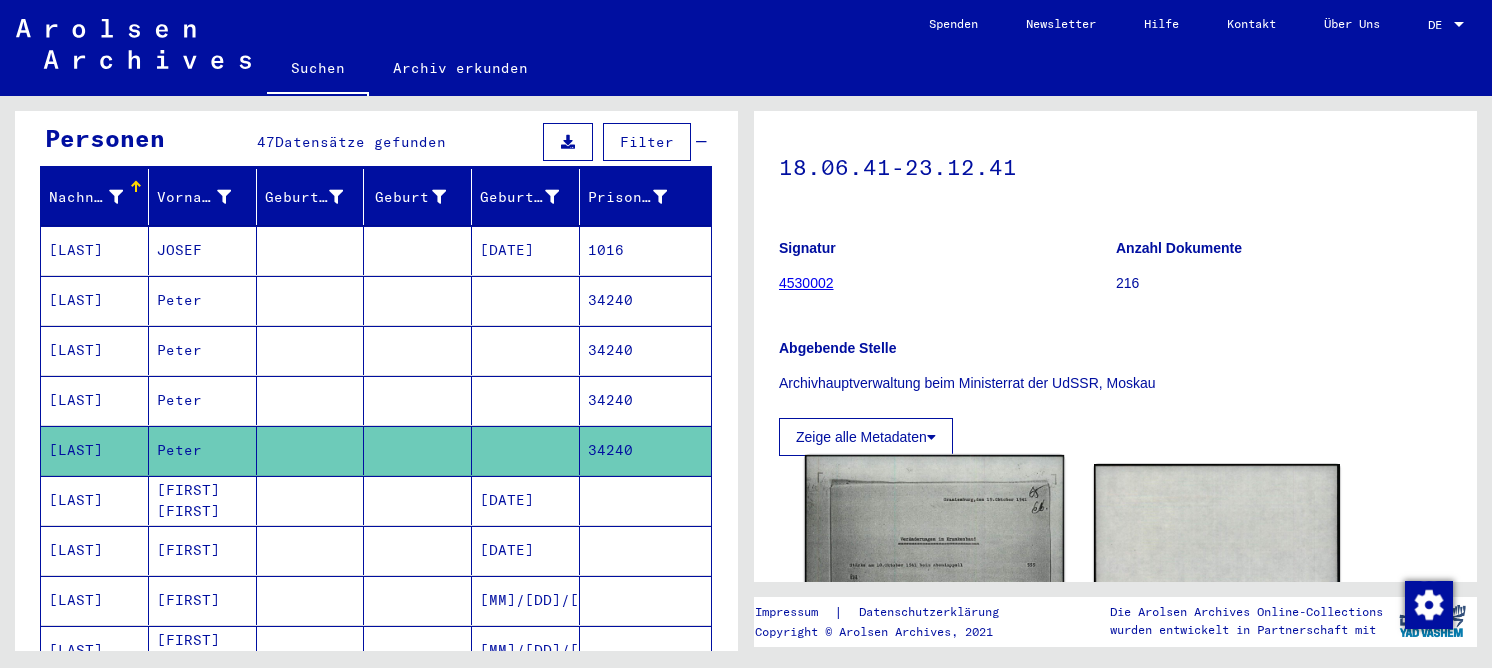scroll, scrollTop: 400, scrollLeft: 0, axis: vertical 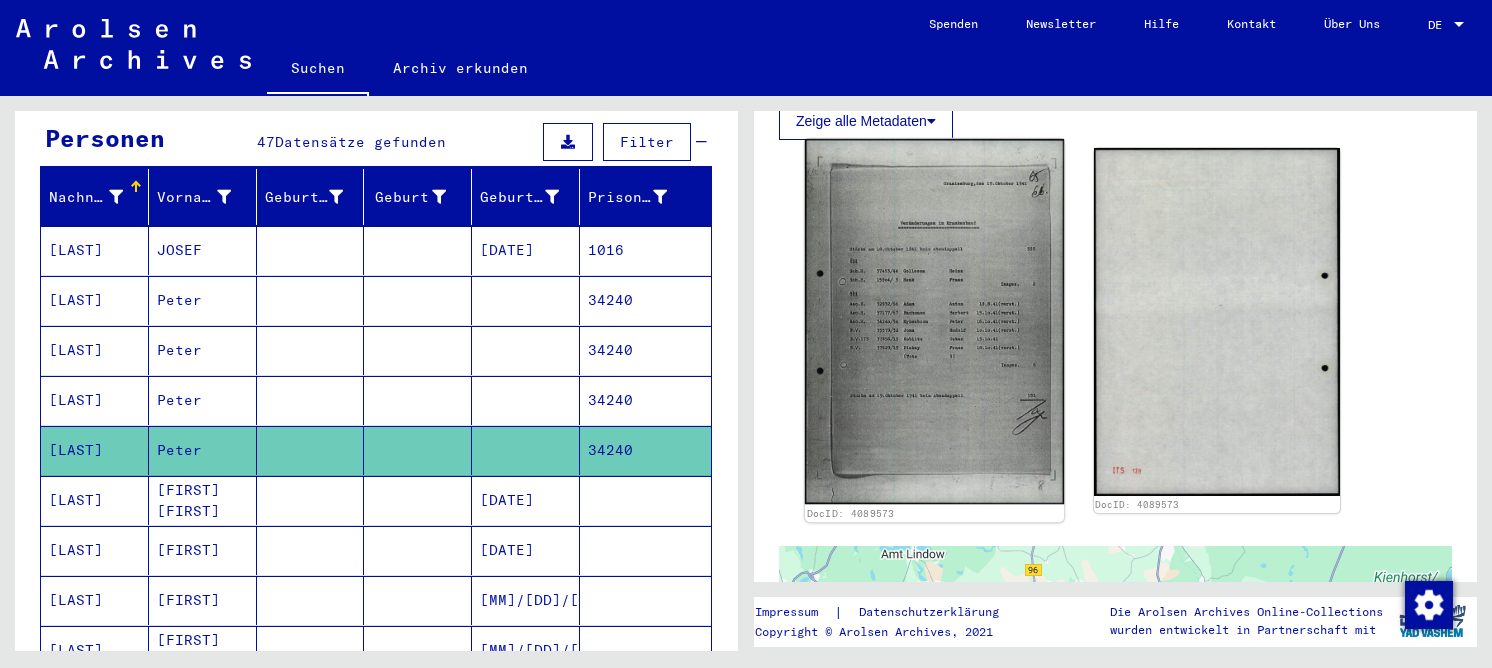 click 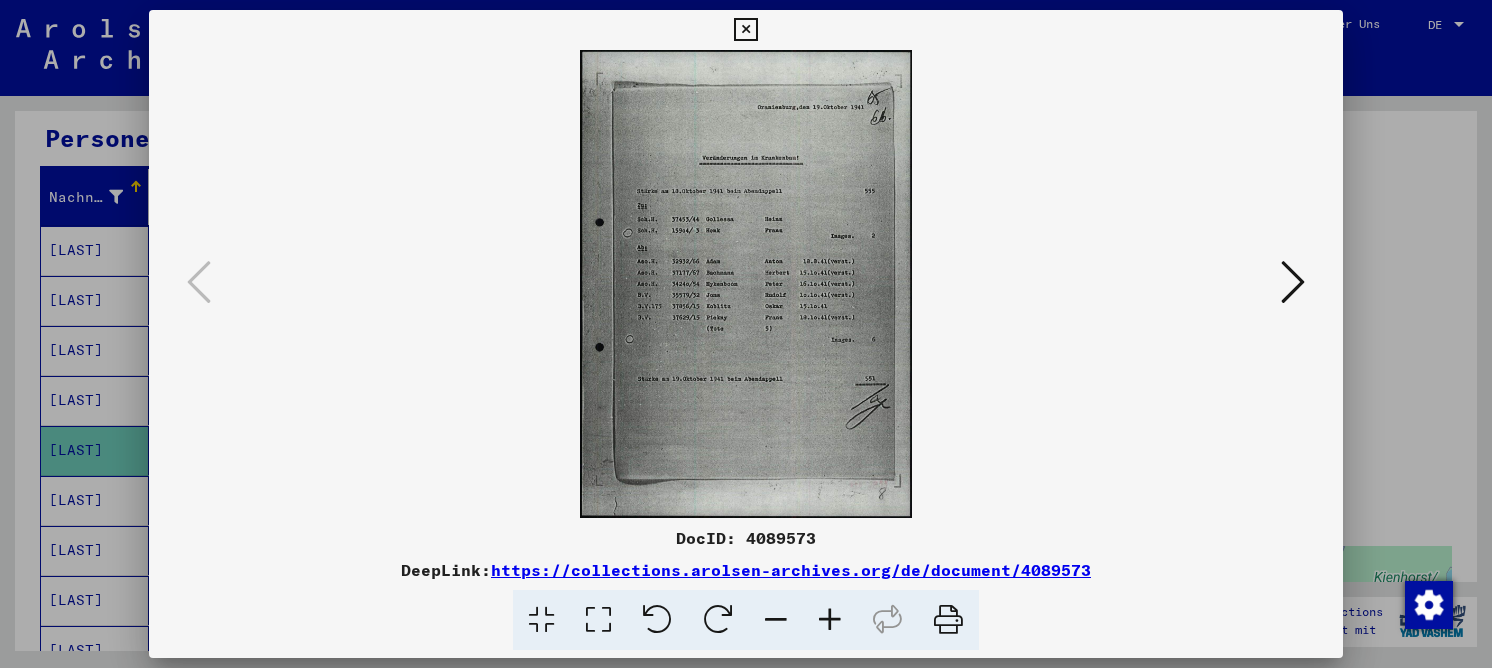 click at bounding box center (598, 620) 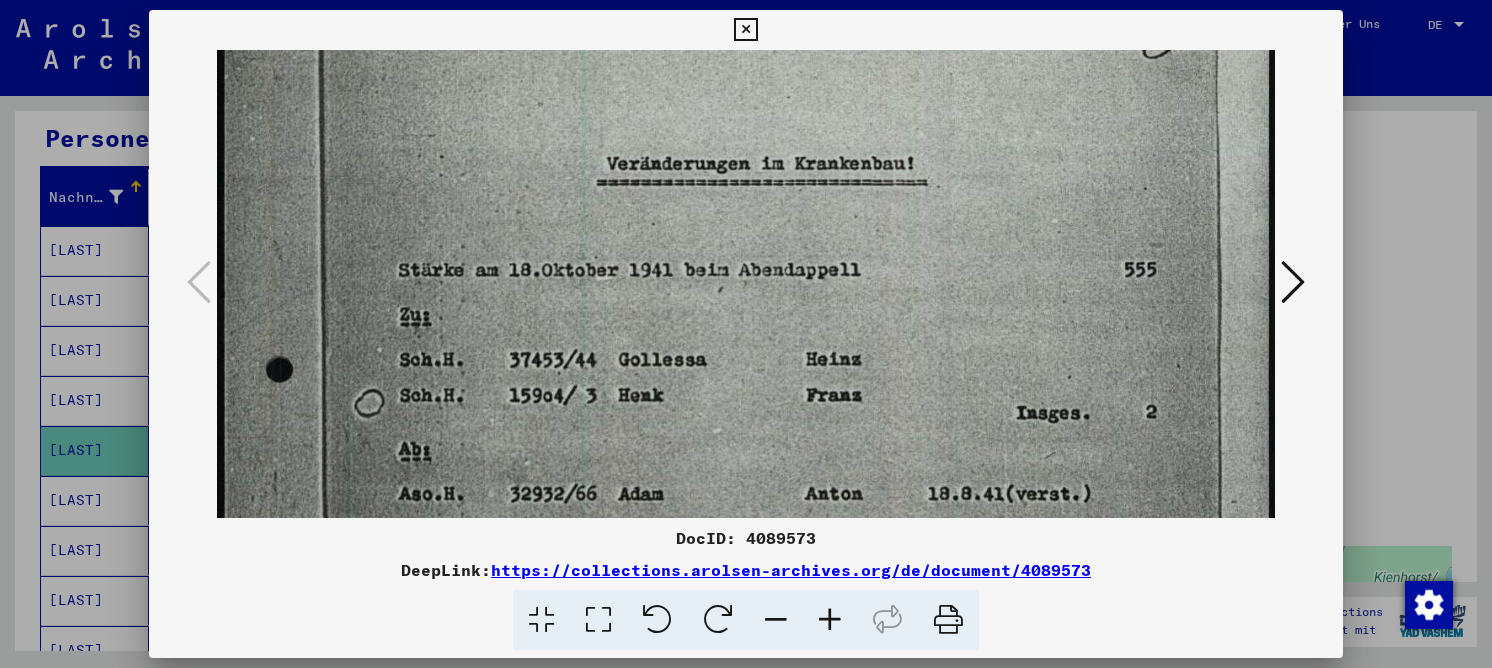scroll, scrollTop: 382, scrollLeft: 0, axis: vertical 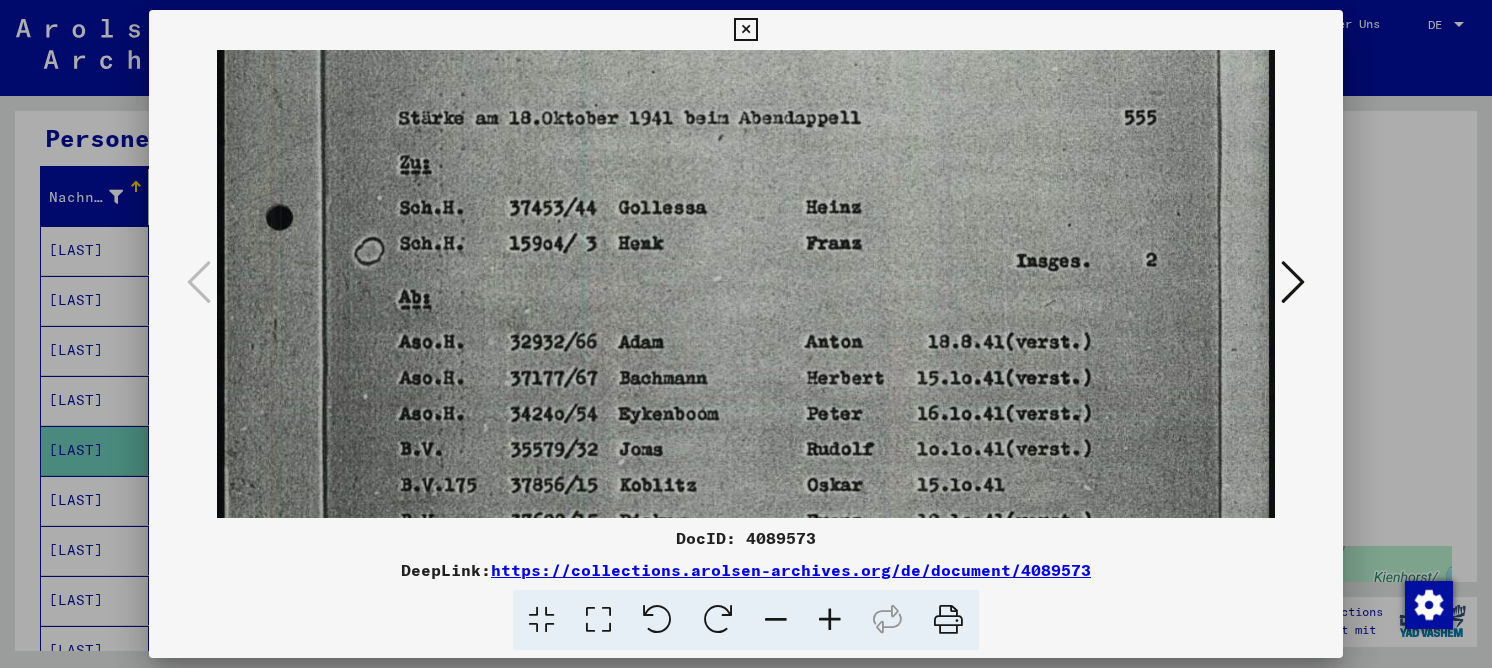 drag, startPoint x: 680, startPoint y: 394, endPoint x: 766, endPoint y: 49, distance: 355.5573 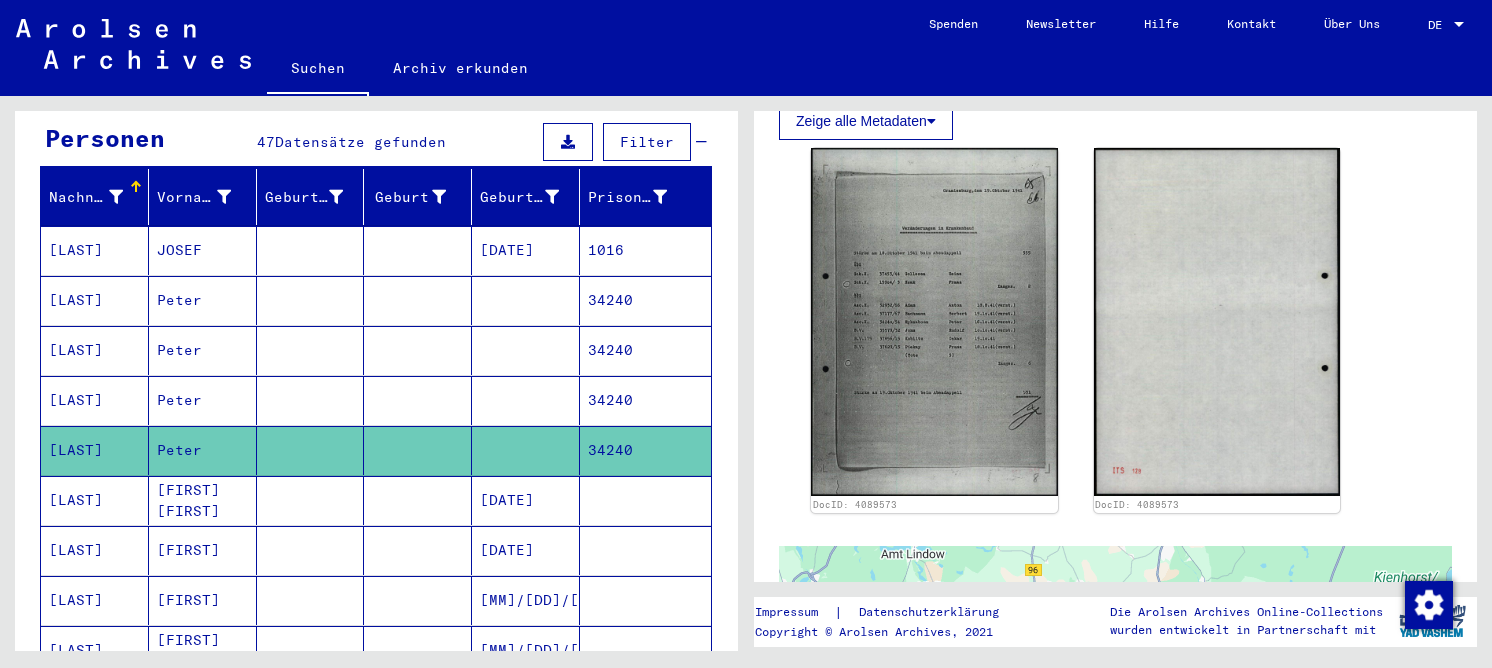 click at bounding box center (418, 550) 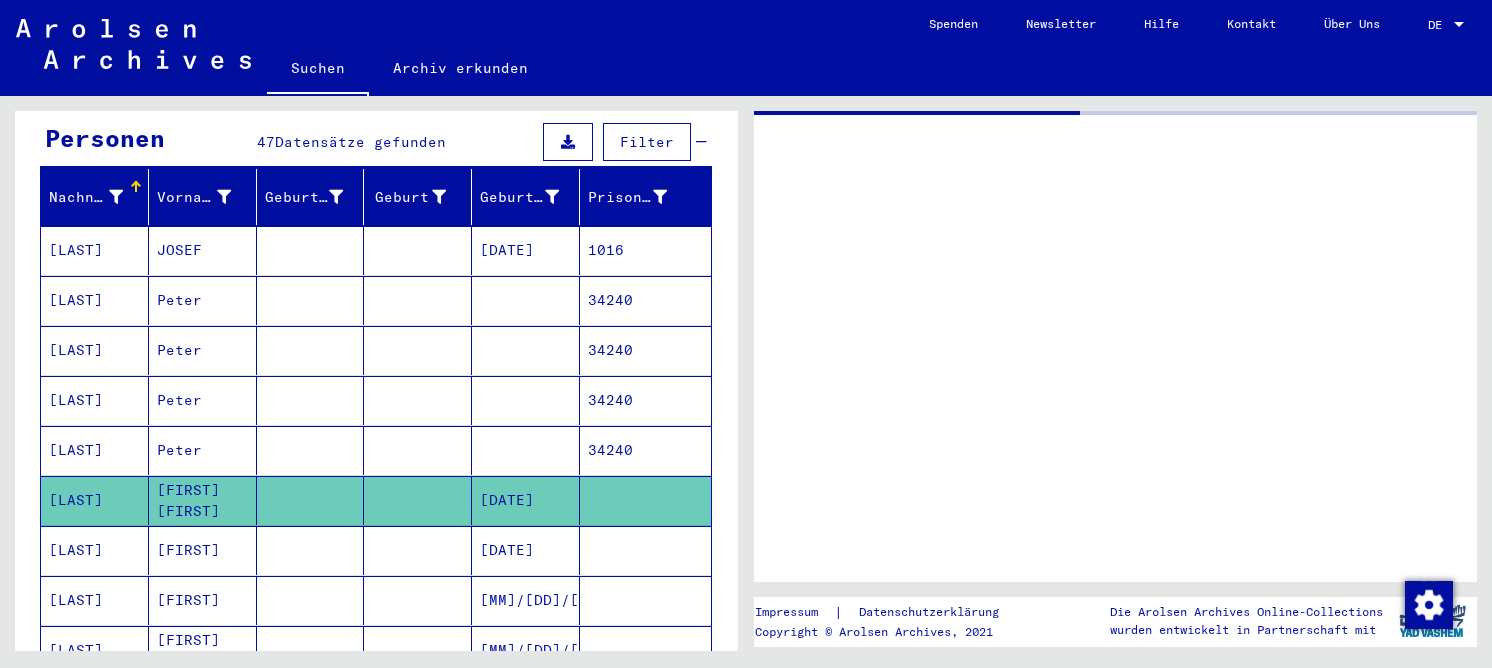 scroll, scrollTop: 0, scrollLeft: 0, axis: both 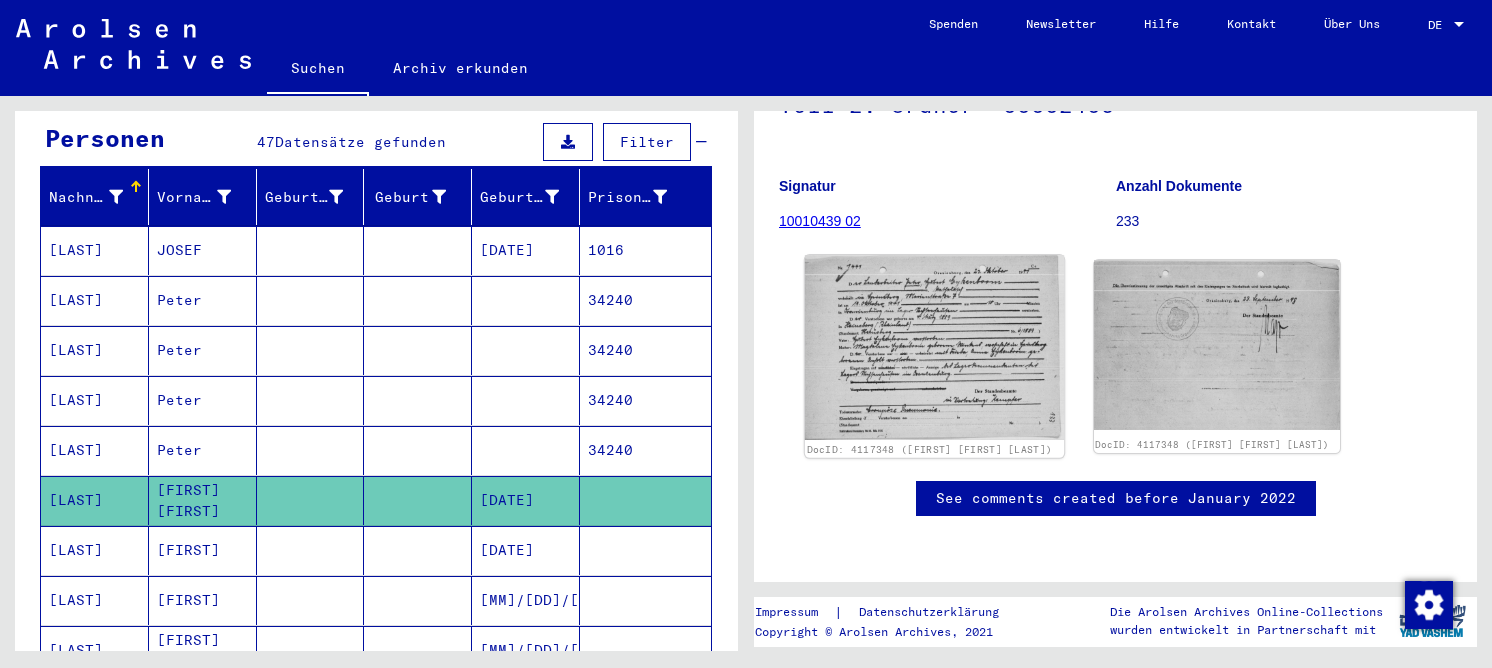 click 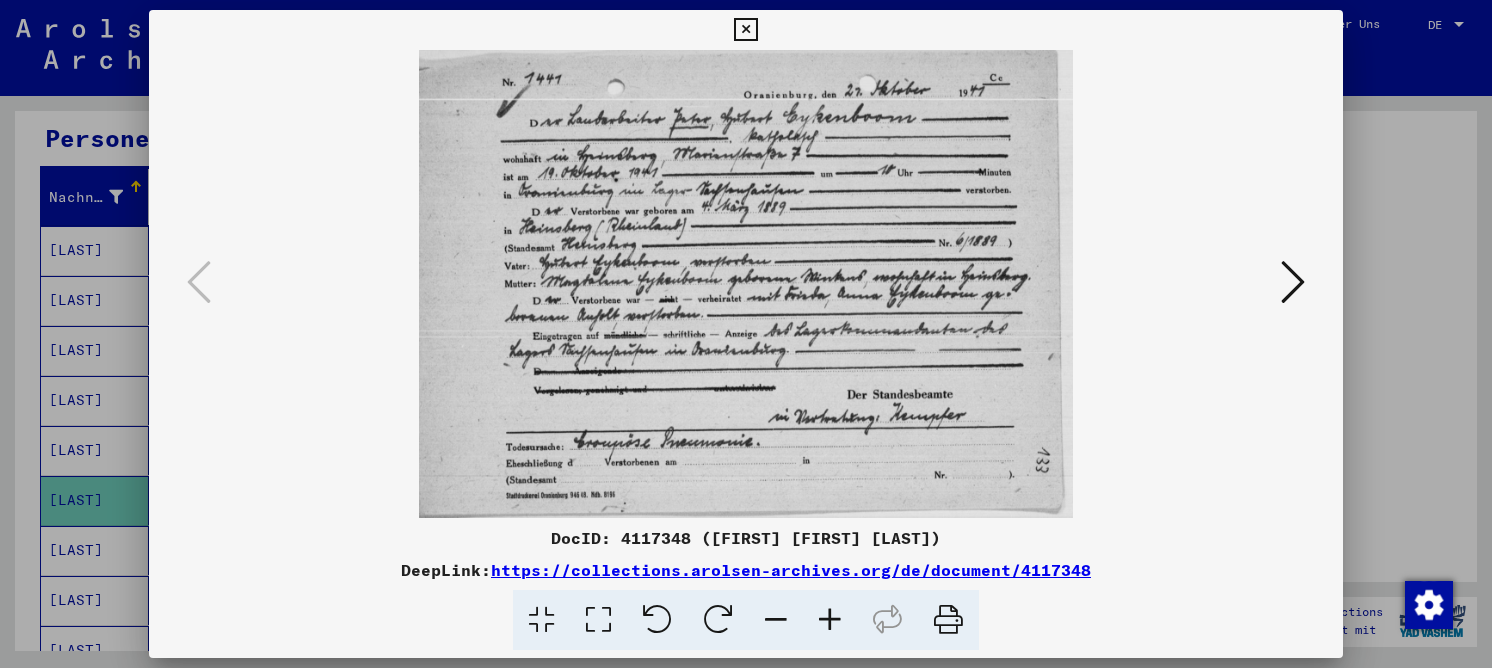 drag, startPoint x: 600, startPoint y: 610, endPoint x: 600, endPoint y: 595, distance: 15 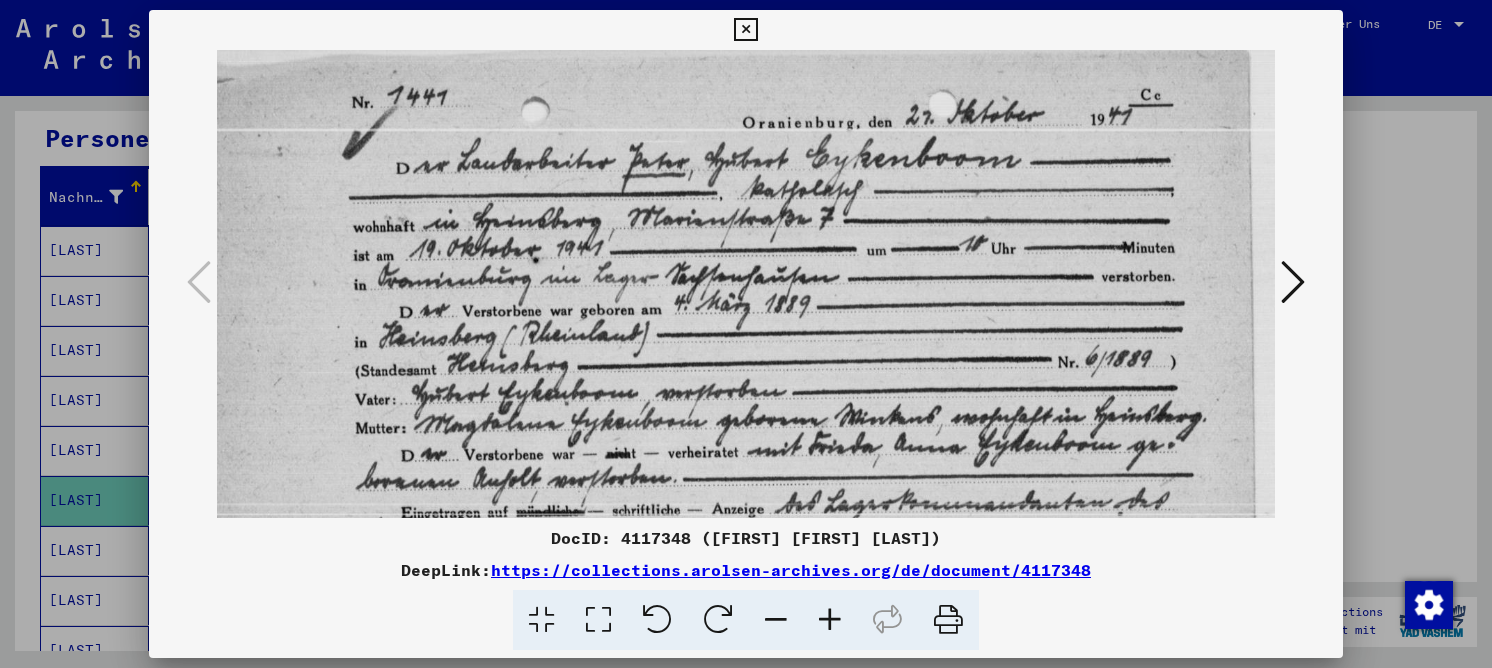 click at bounding box center [745, 30] 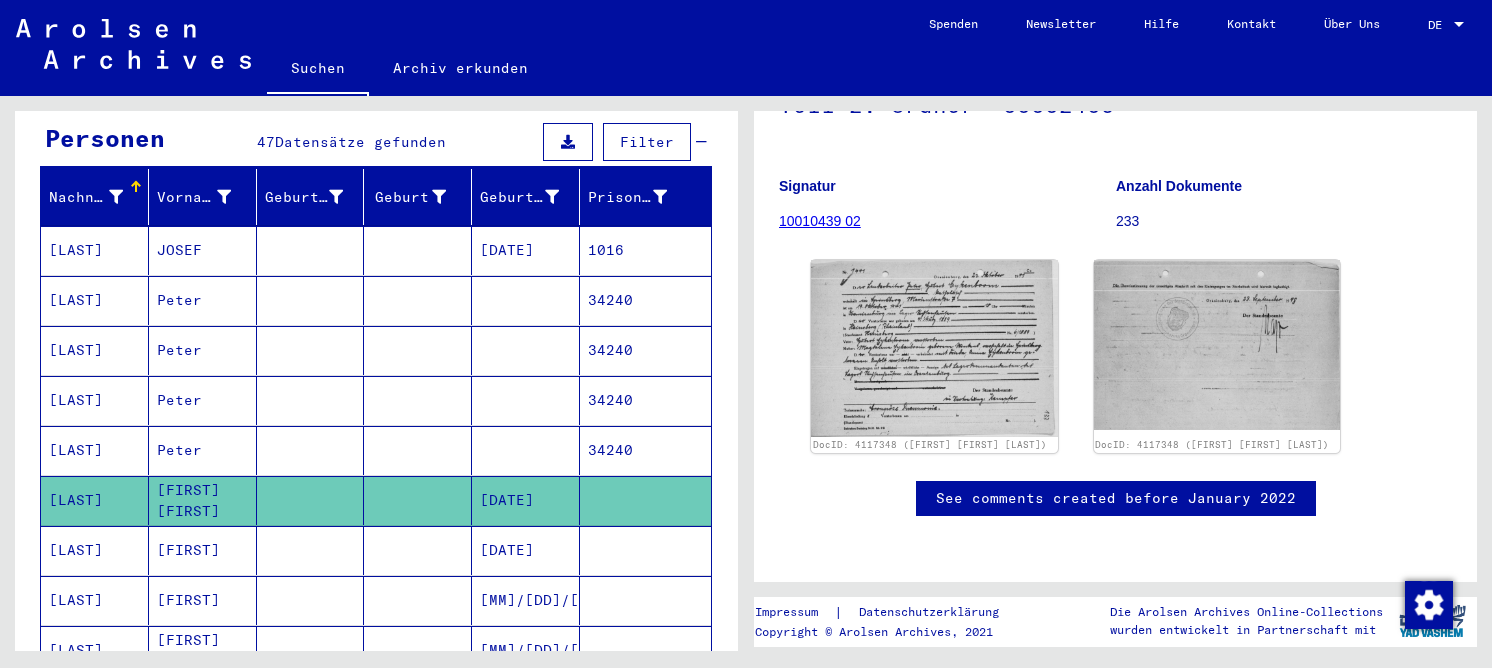 scroll, scrollTop: 0, scrollLeft: 0, axis: both 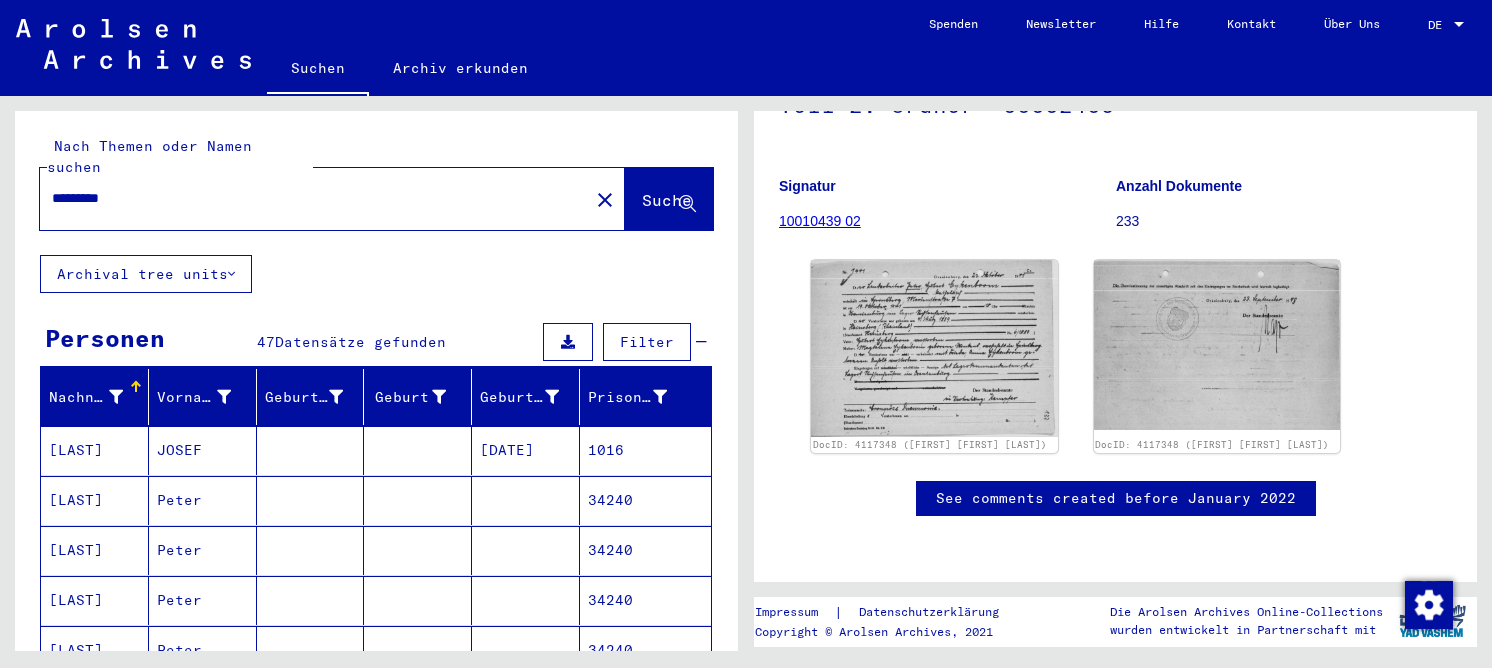 drag, startPoint x: 193, startPoint y: 164, endPoint x: -41, endPoint y: 157, distance: 234.10468 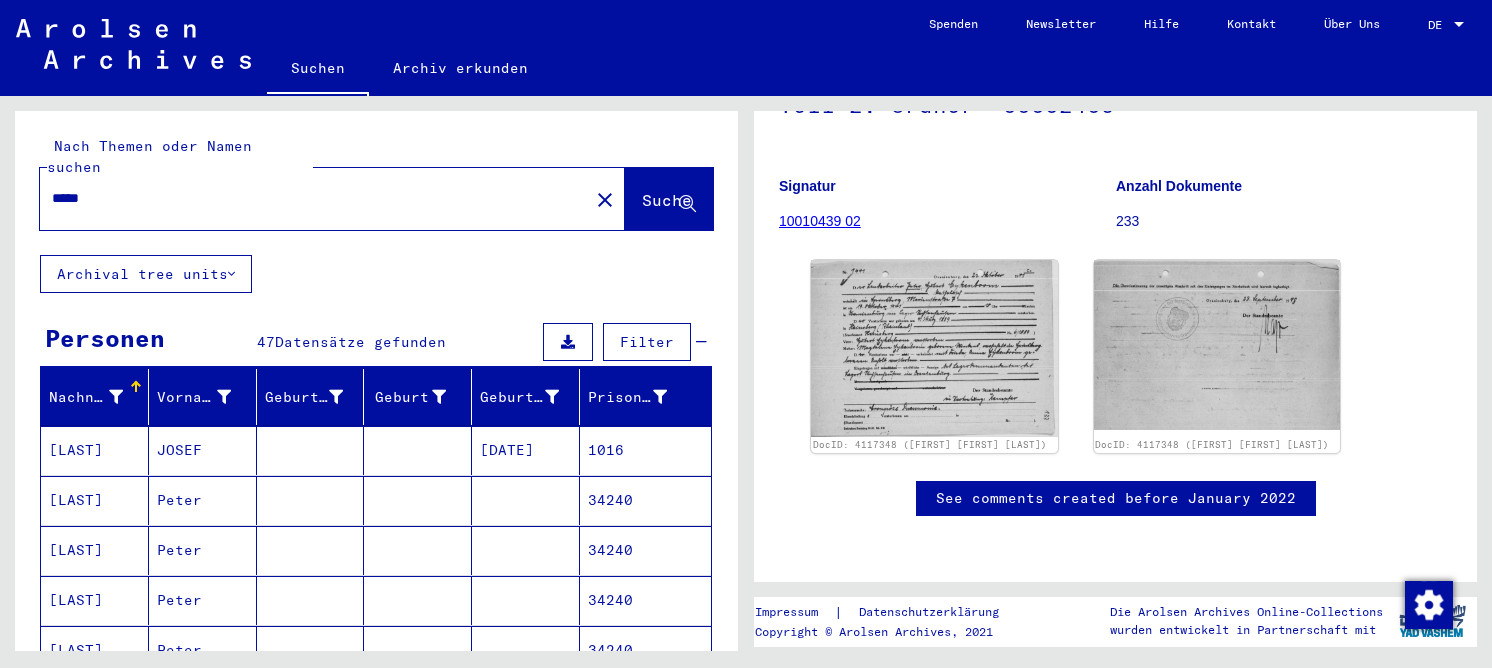 scroll, scrollTop: 0, scrollLeft: 0, axis: both 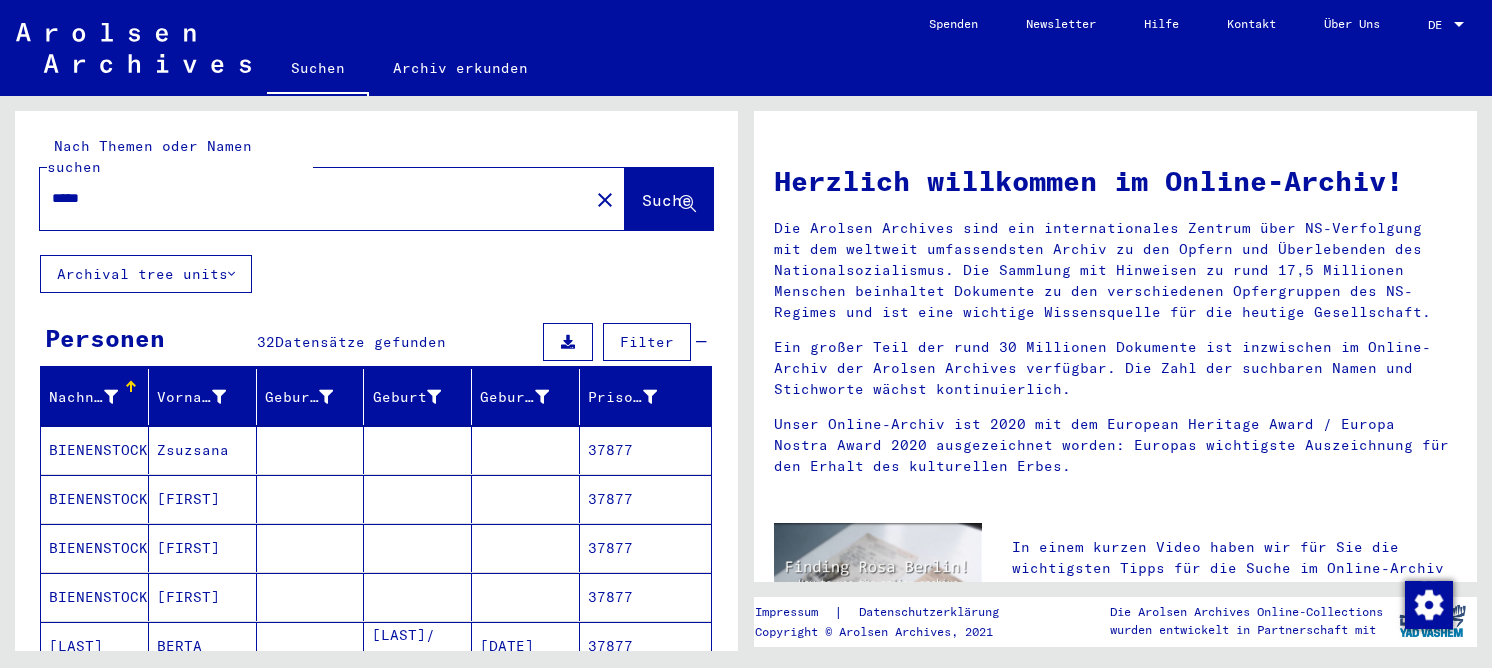 click on "BIENENSTOCK" at bounding box center [95, 548] 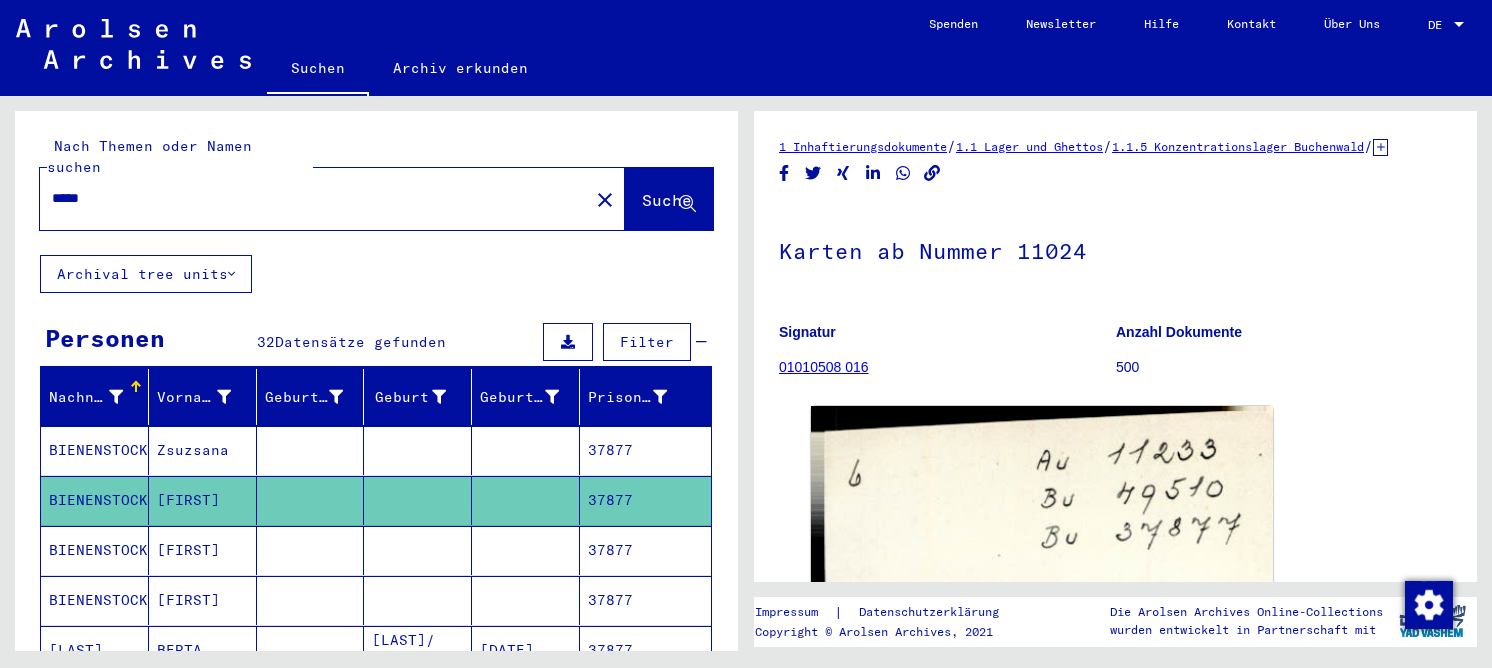 scroll, scrollTop: 500, scrollLeft: 0, axis: vertical 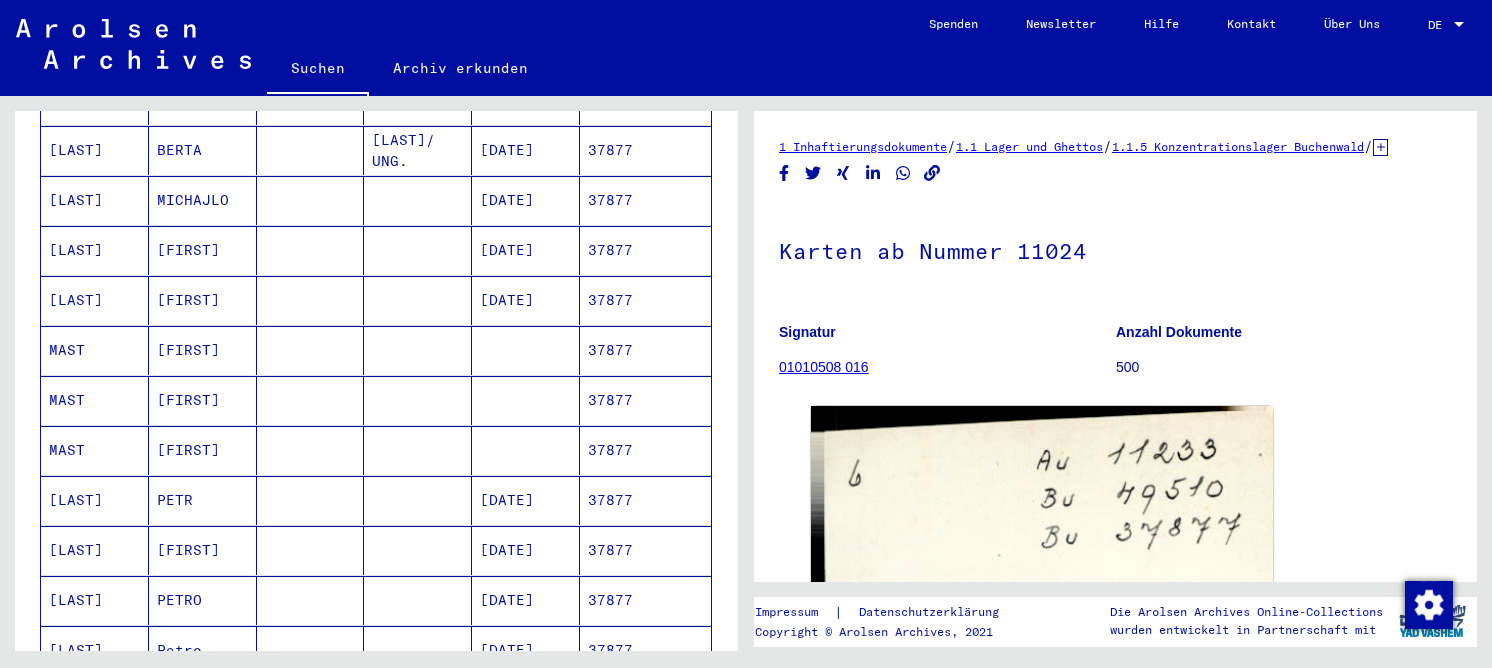 click on "MAST" at bounding box center (95, 400) 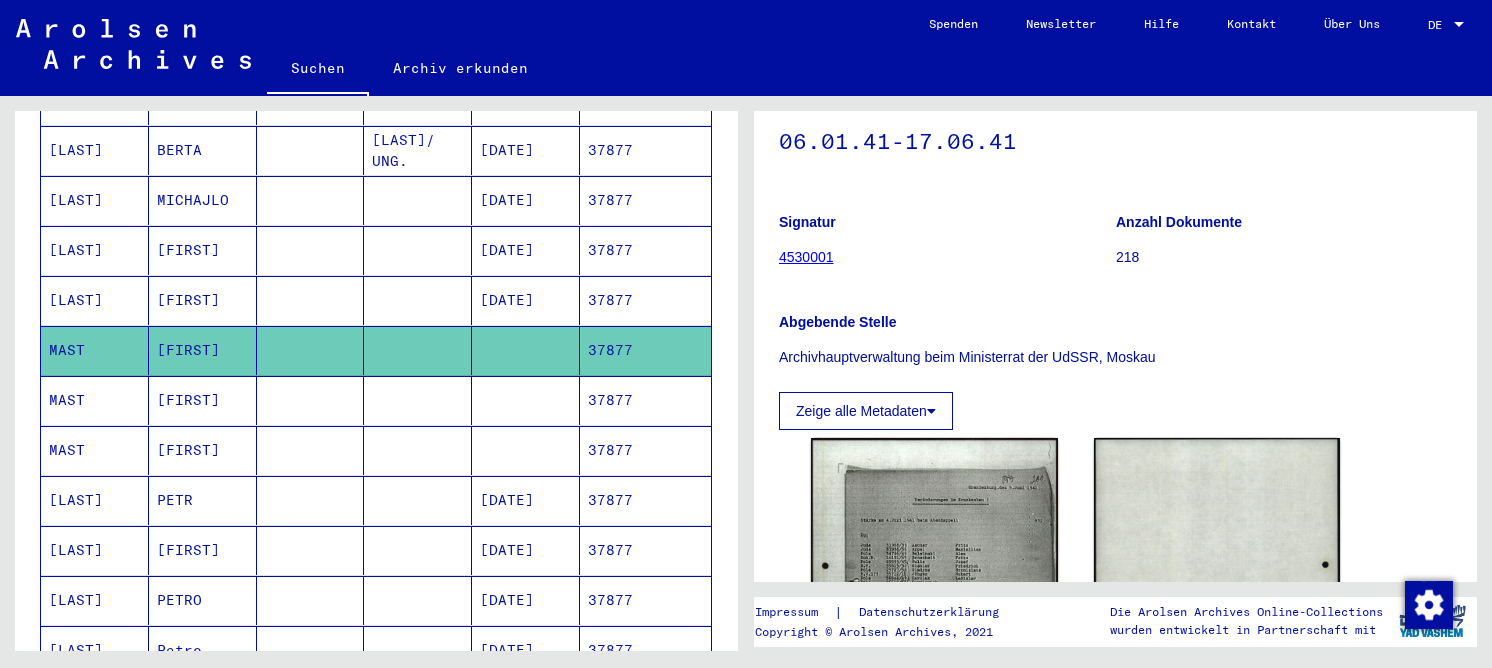 scroll, scrollTop: 400, scrollLeft: 0, axis: vertical 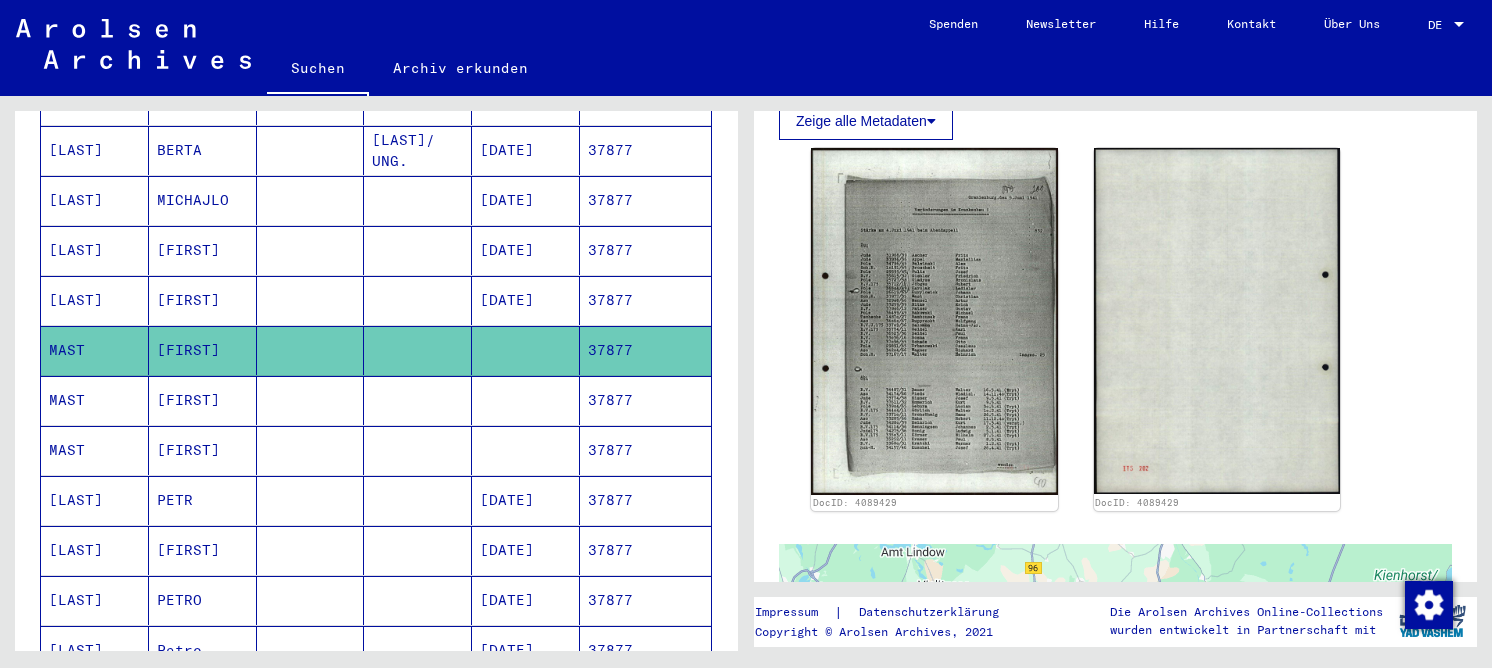 click at bounding box center (526, 500) 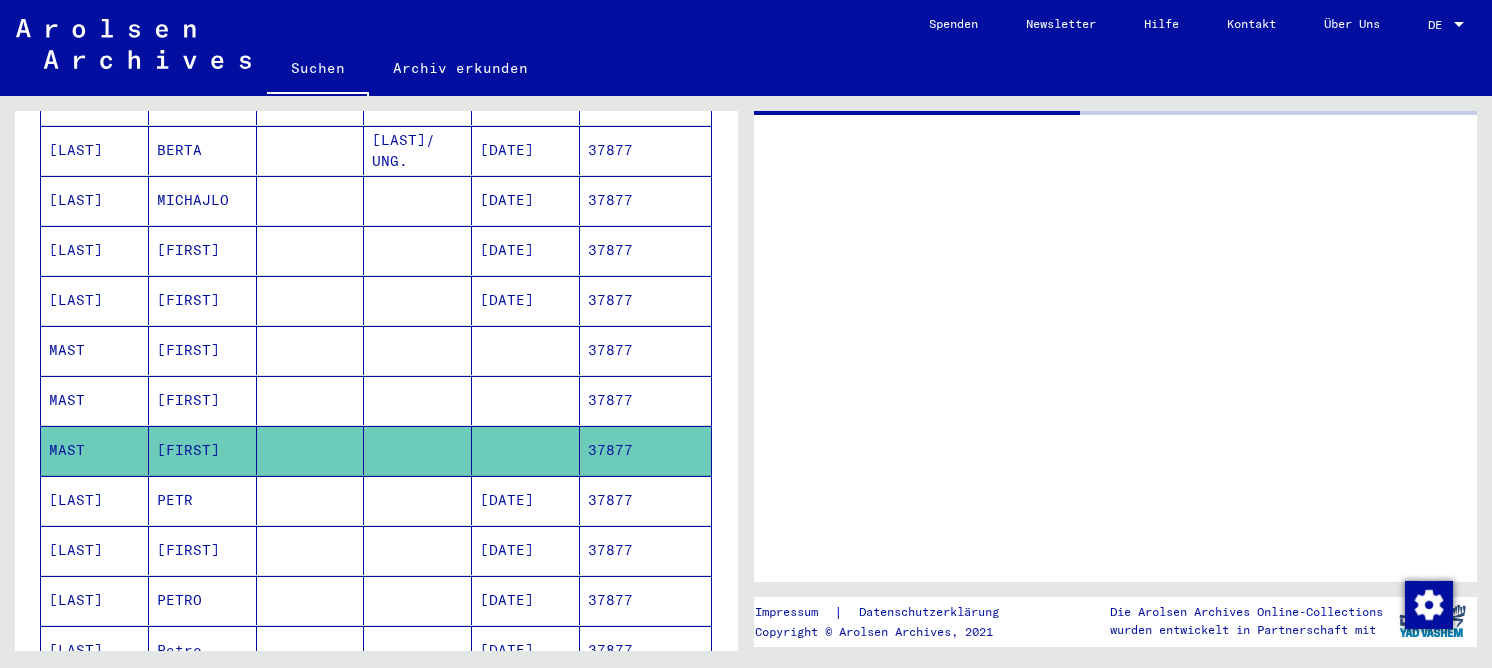 scroll, scrollTop: 0, scrollLeft: 0, axis: both 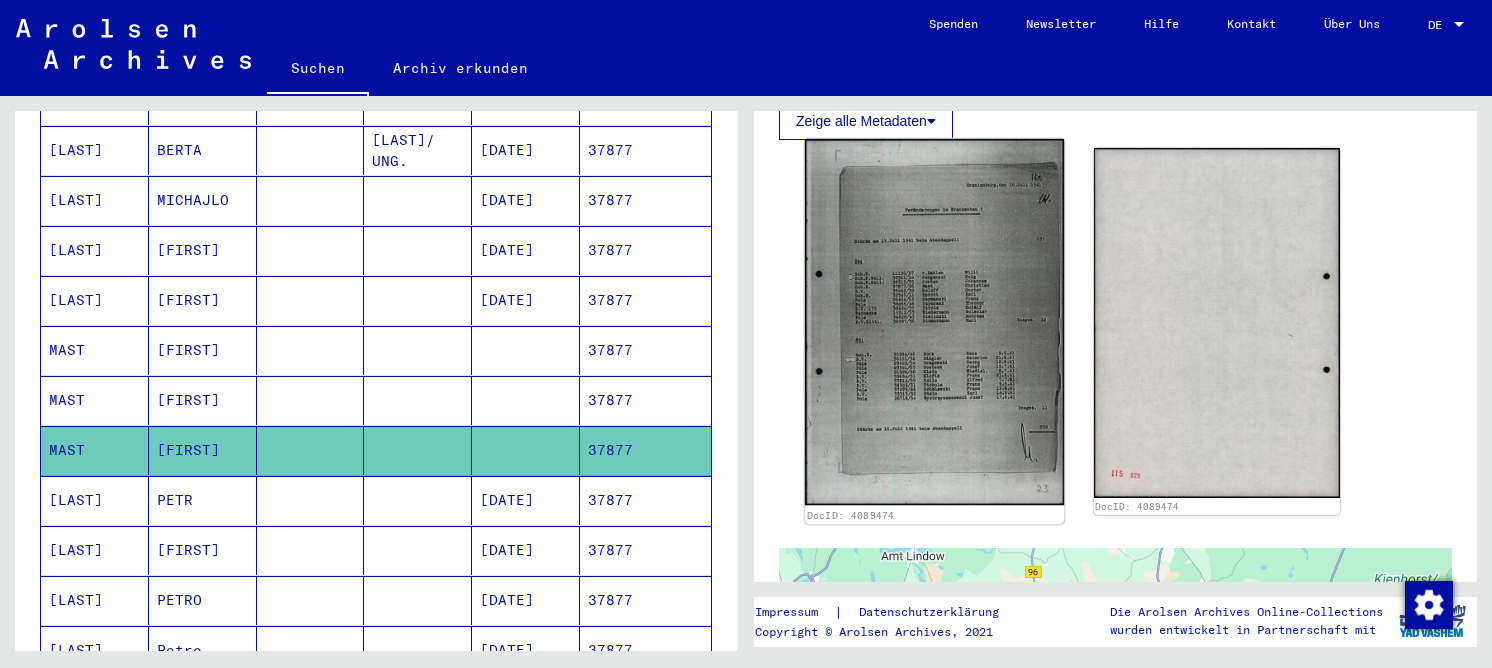 drag, startPoint x: 917, startPoint y: 375, endPoint x: 891, endPoint y: 330, distance: 51.971146 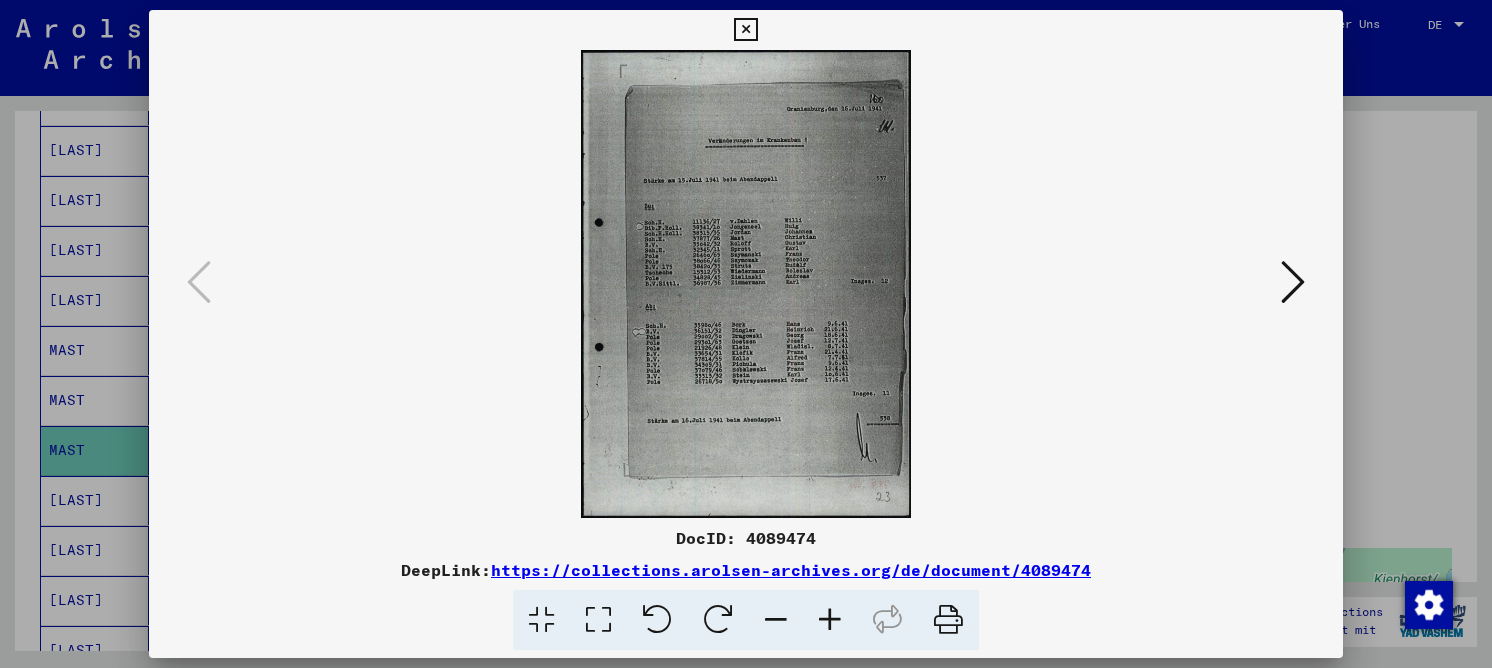 click at bounding box center (746, 284) 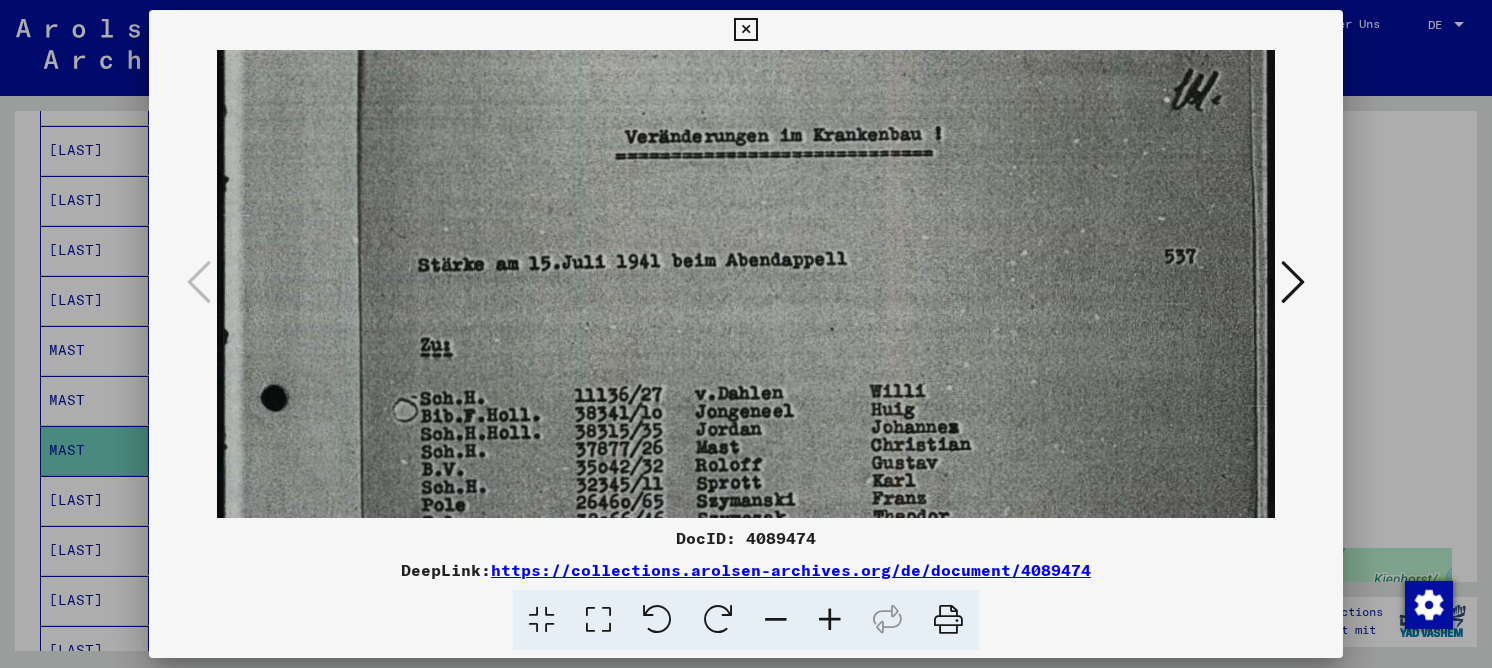 drag, startPoint x: 577, startPoint y: 283, endPoint x: 584, endPoint y: 73, distance: 210.11664 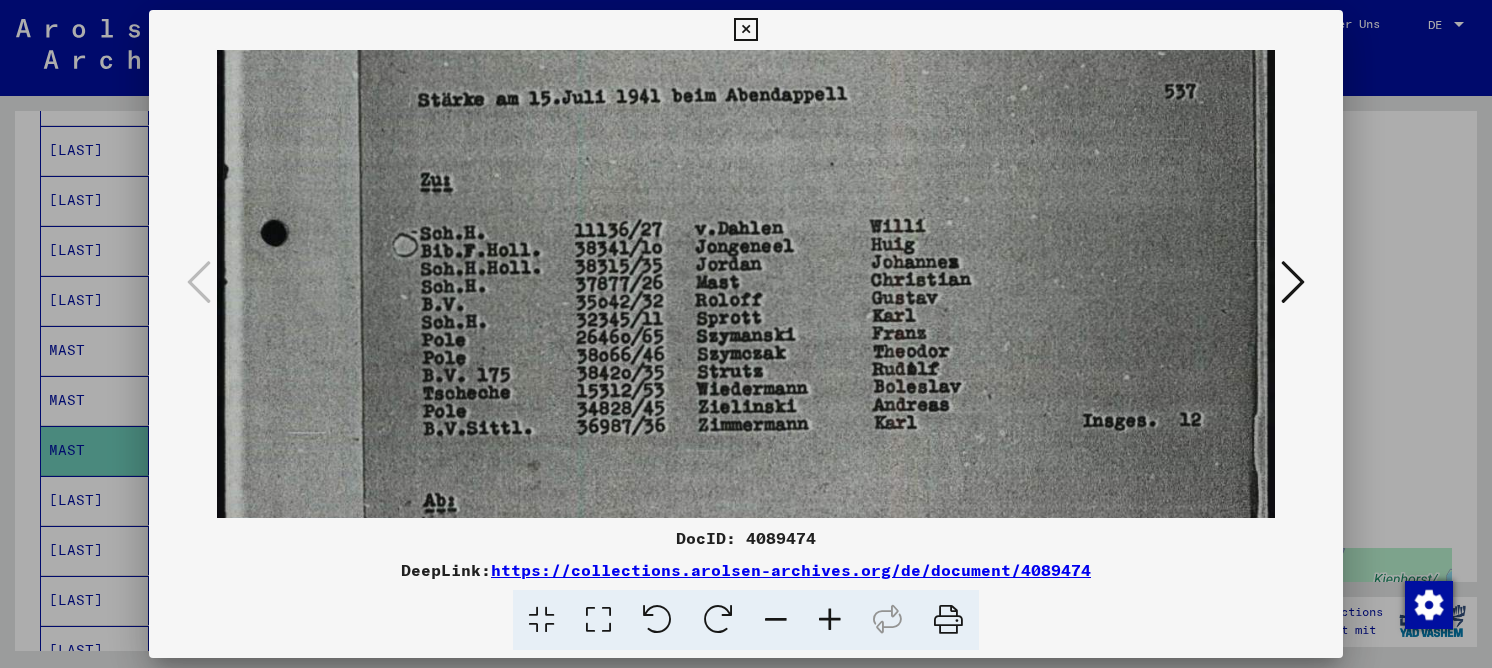 click at bounding box center (746, 429) 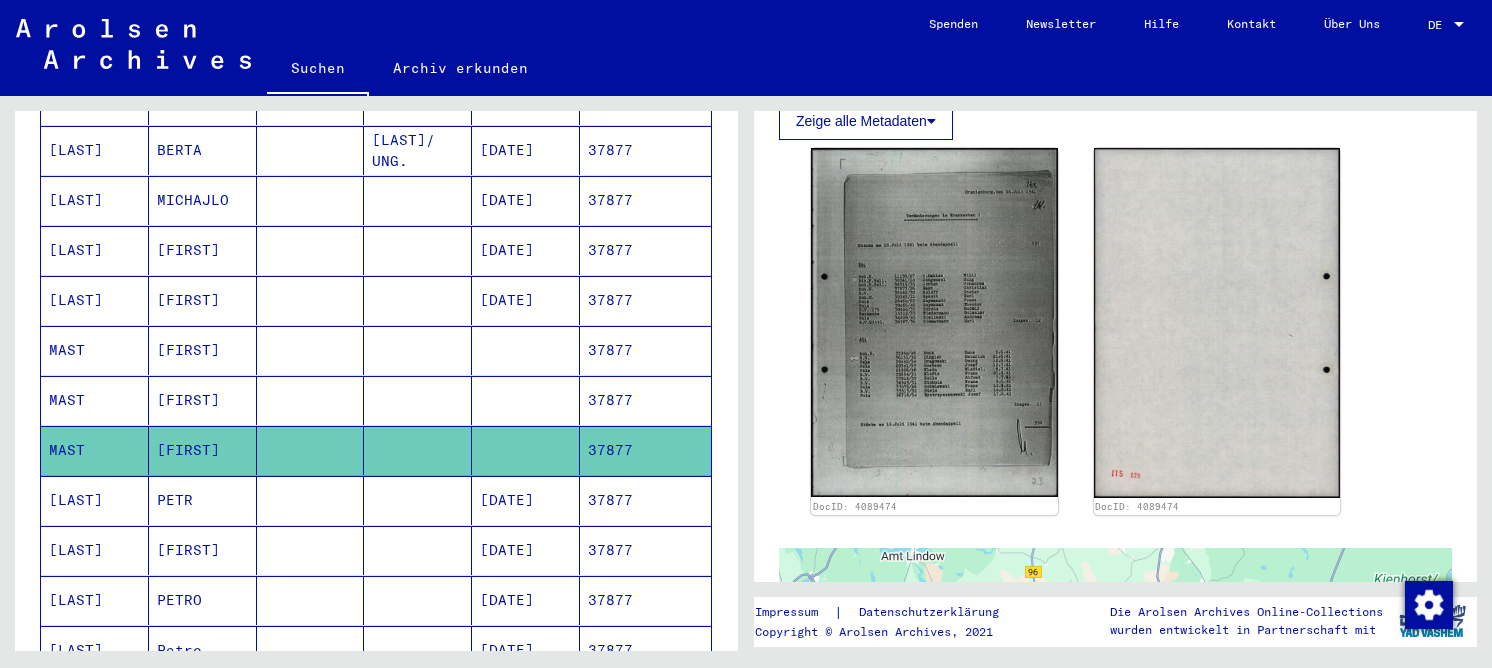 scroll, scrollTop: 0, scrollLeft: 0, axis: both 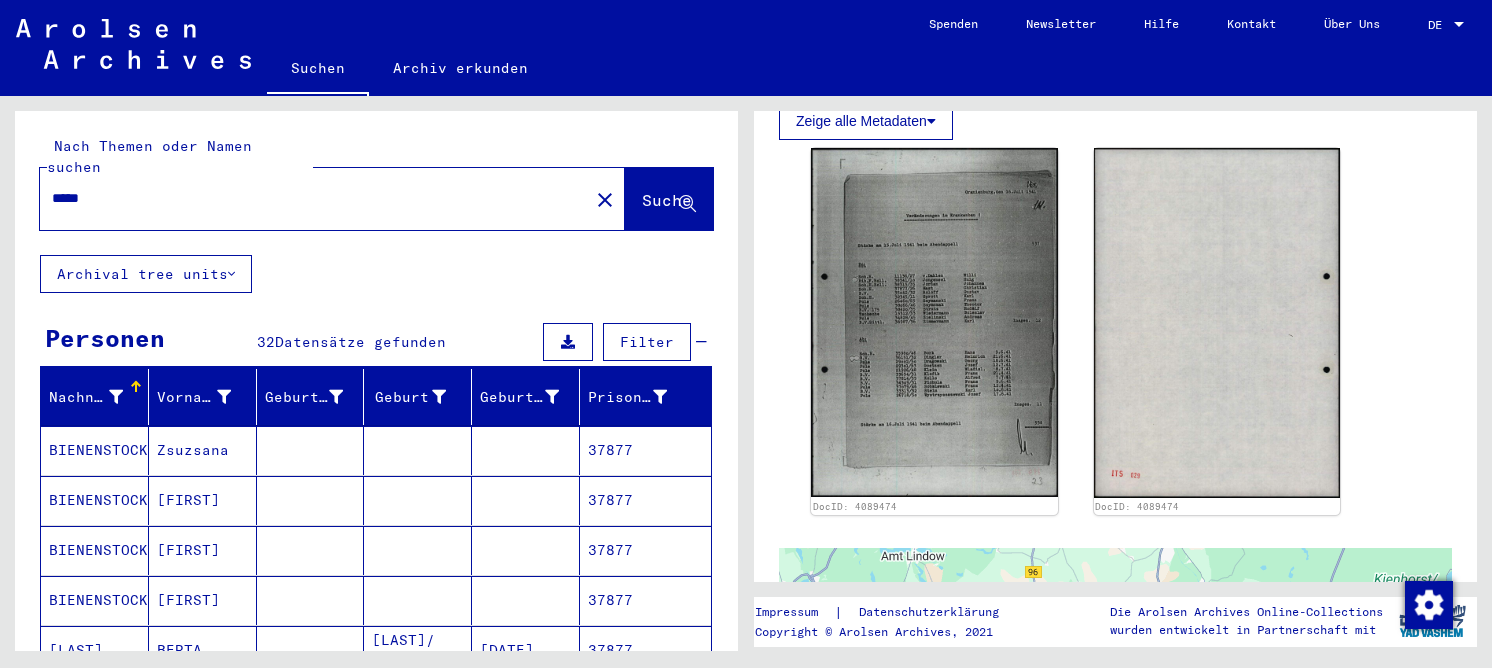 drag, startPoint x: 69, startPoint y: 191, endPoint x: 41, endPoint y: 194, distance: 28.160255 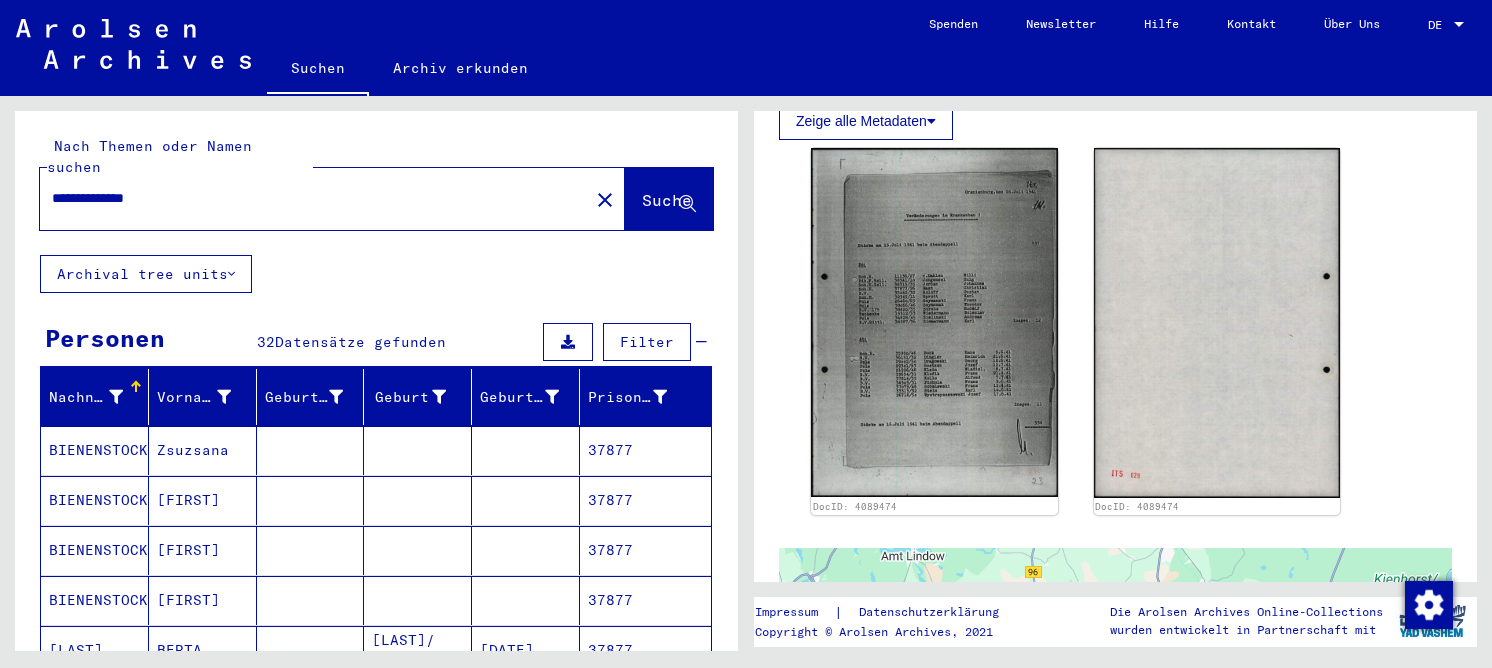 type on "**********" 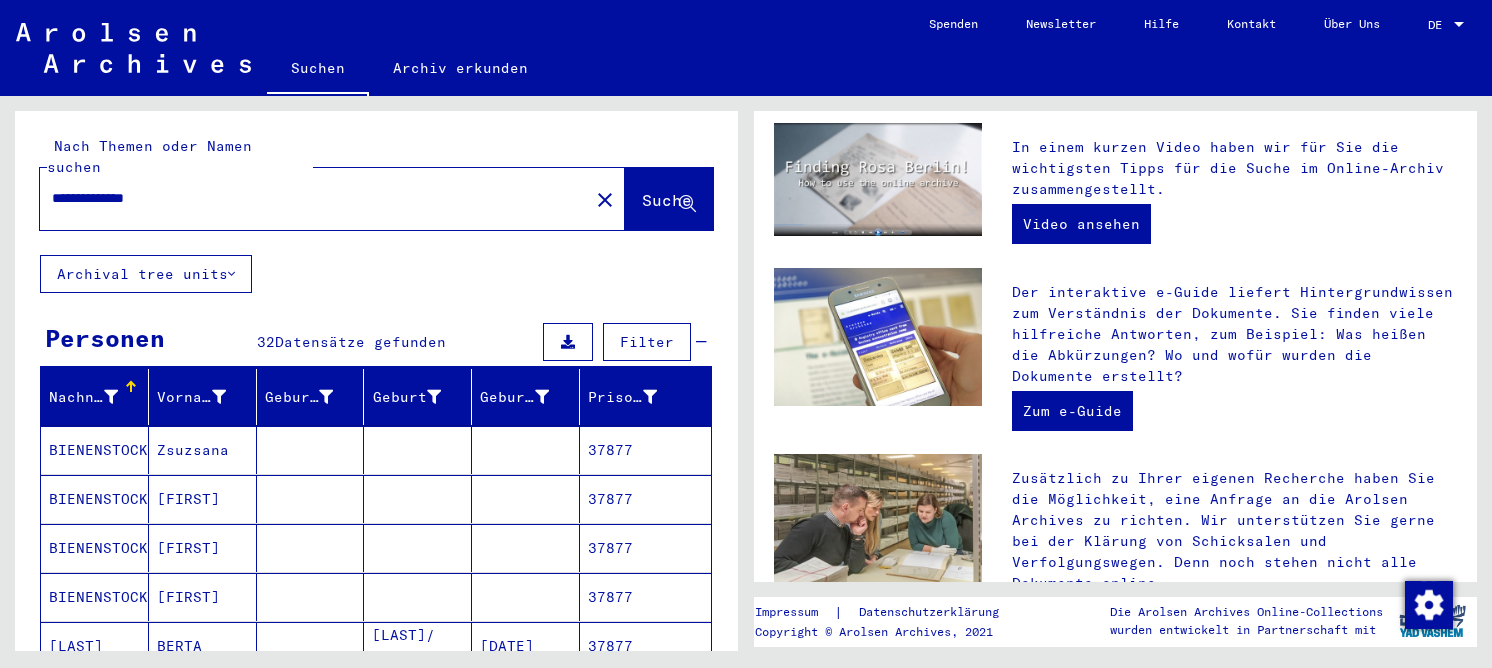 scroll, scrollTop: 0, scrollLeft: 0, axis: both 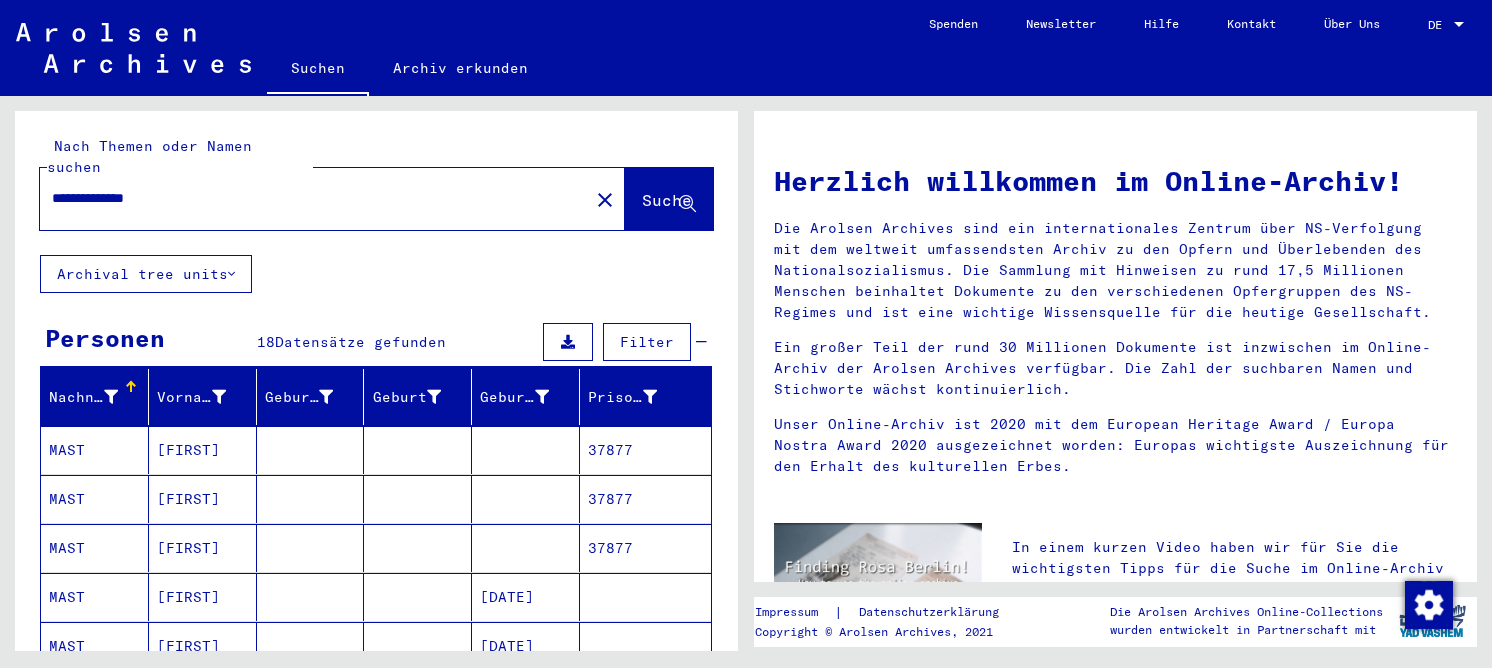 click at bounding box center [311, 499] 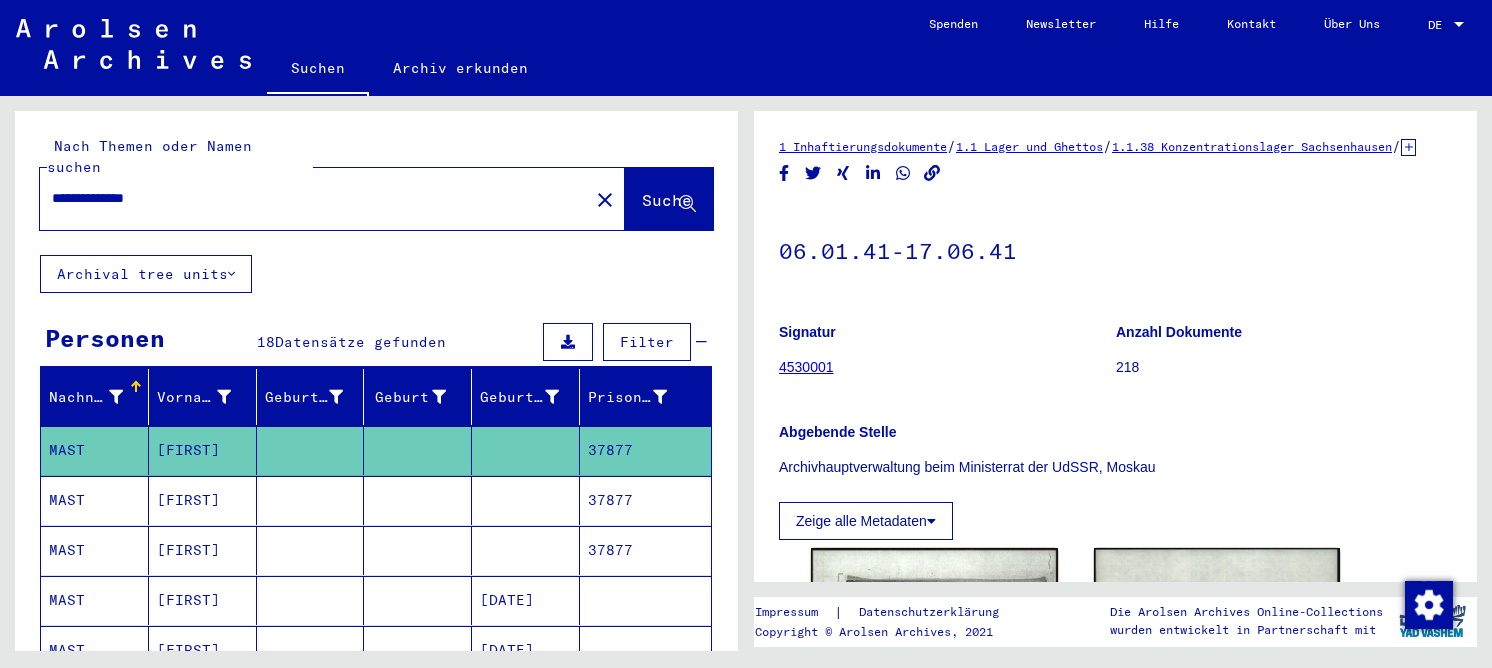 scroll, scrollTop: 0, scrollLeft: 0, axis: both 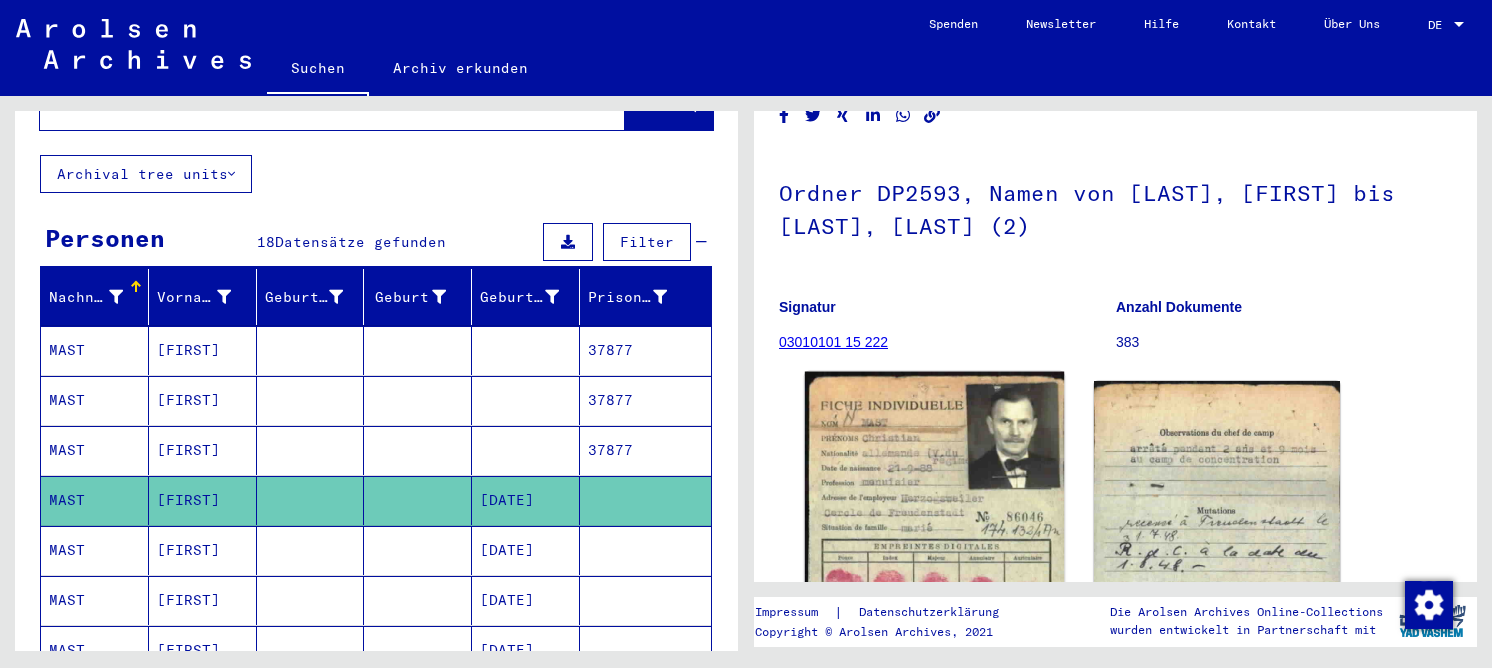 click 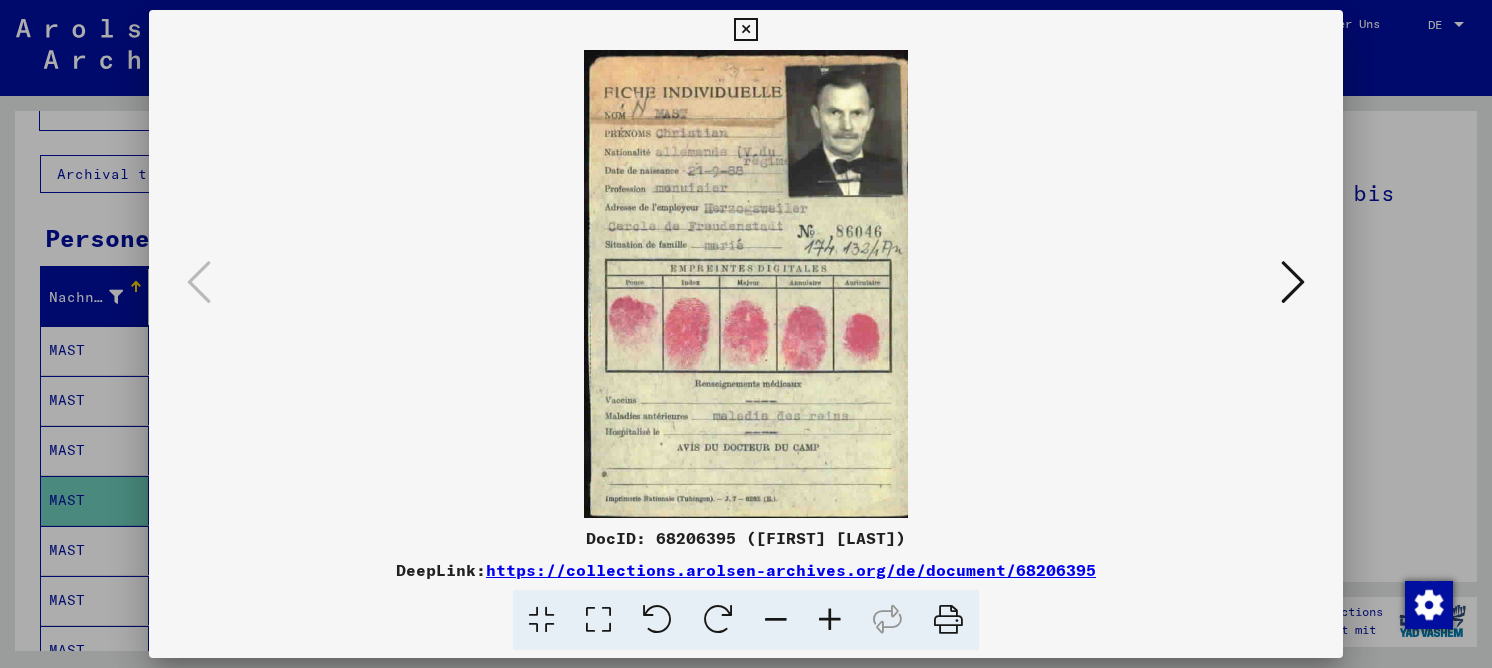 drag, startPoint x: 609, startPoint y: 616, endPoint x: 615, endPoint y: 605, distance: 12.529964 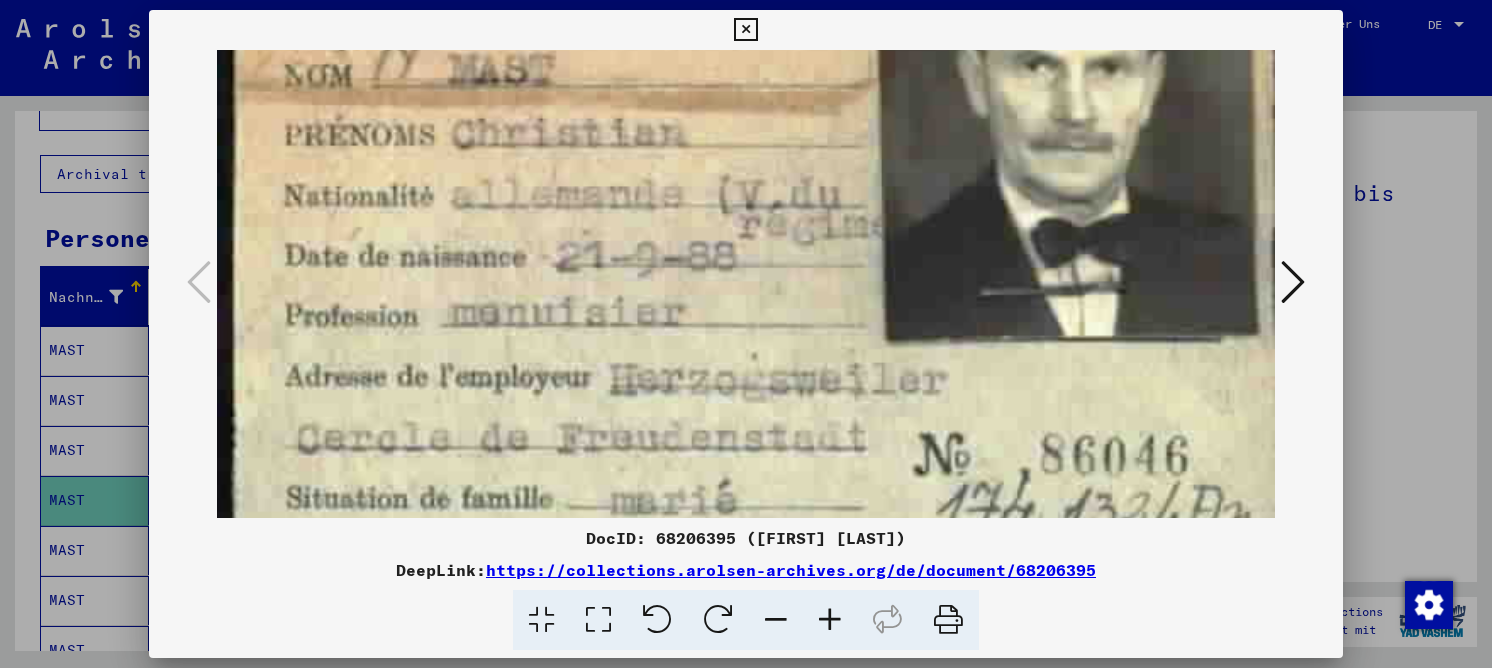 drag, startPoint x: 710, startPoint y: 357, endPoint x: 707, endPoint y: 131, distance: 226.01991 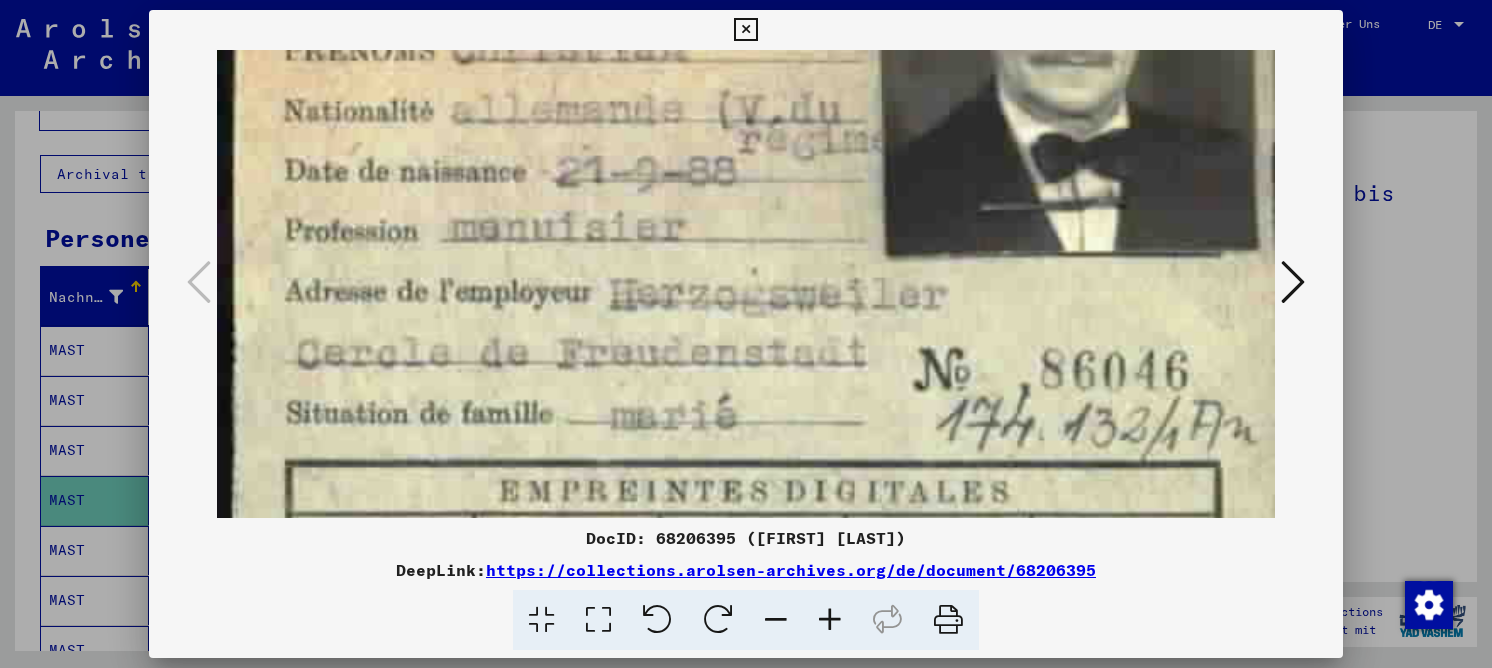 scroll, scrollTop: 308, scrollLeft: 0, axis: vertical 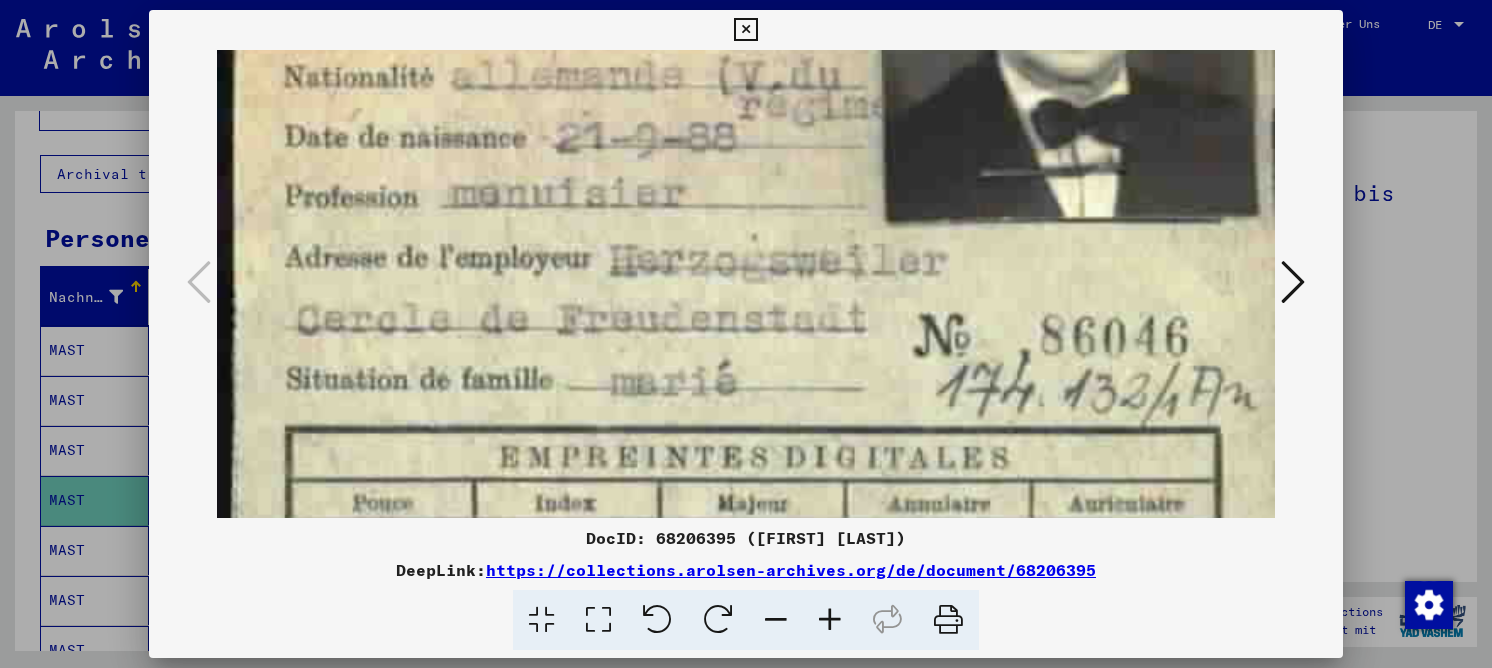 drag, startPoint x: 642, startPoint y: 325, endPoint x: 633, endPoint y: 293, distance: 33.24154 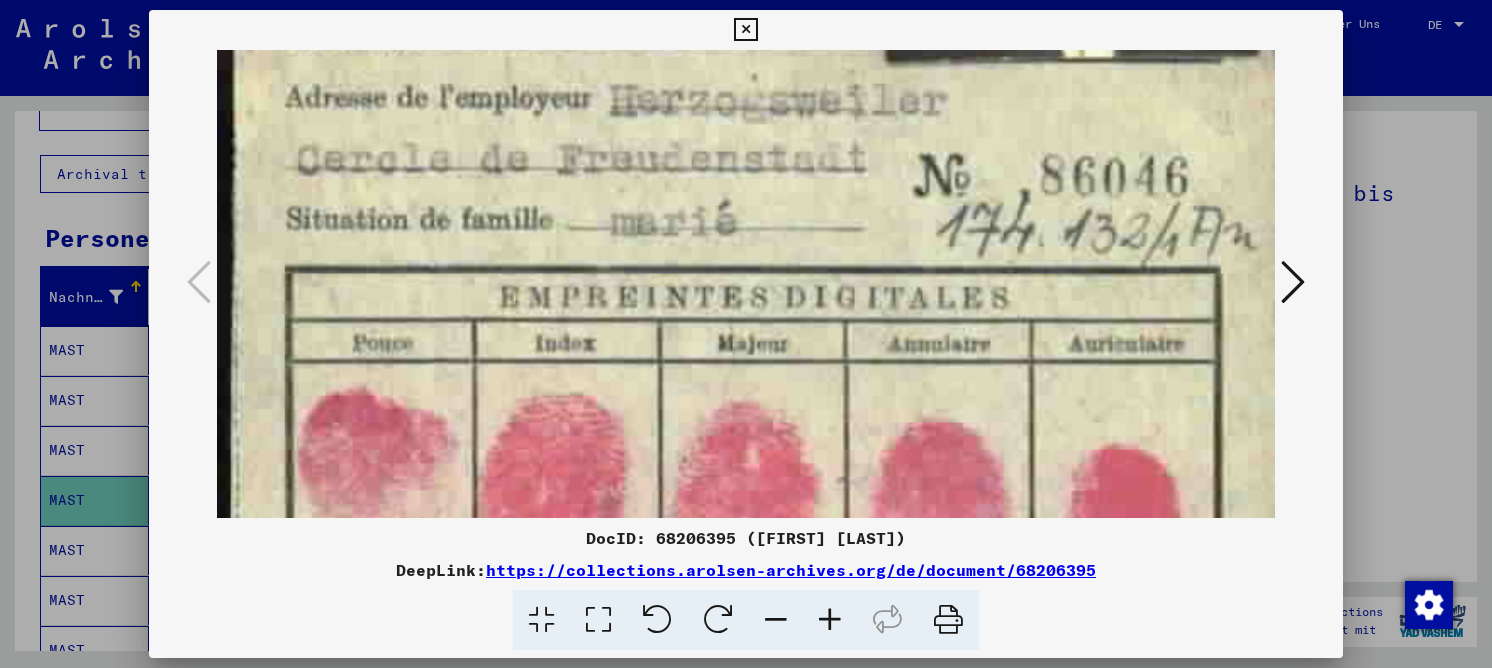 drag, startPoint x: 606, startPoint y: 355, endPoint x: 673, endPoint y: 188, distance: 179.93887 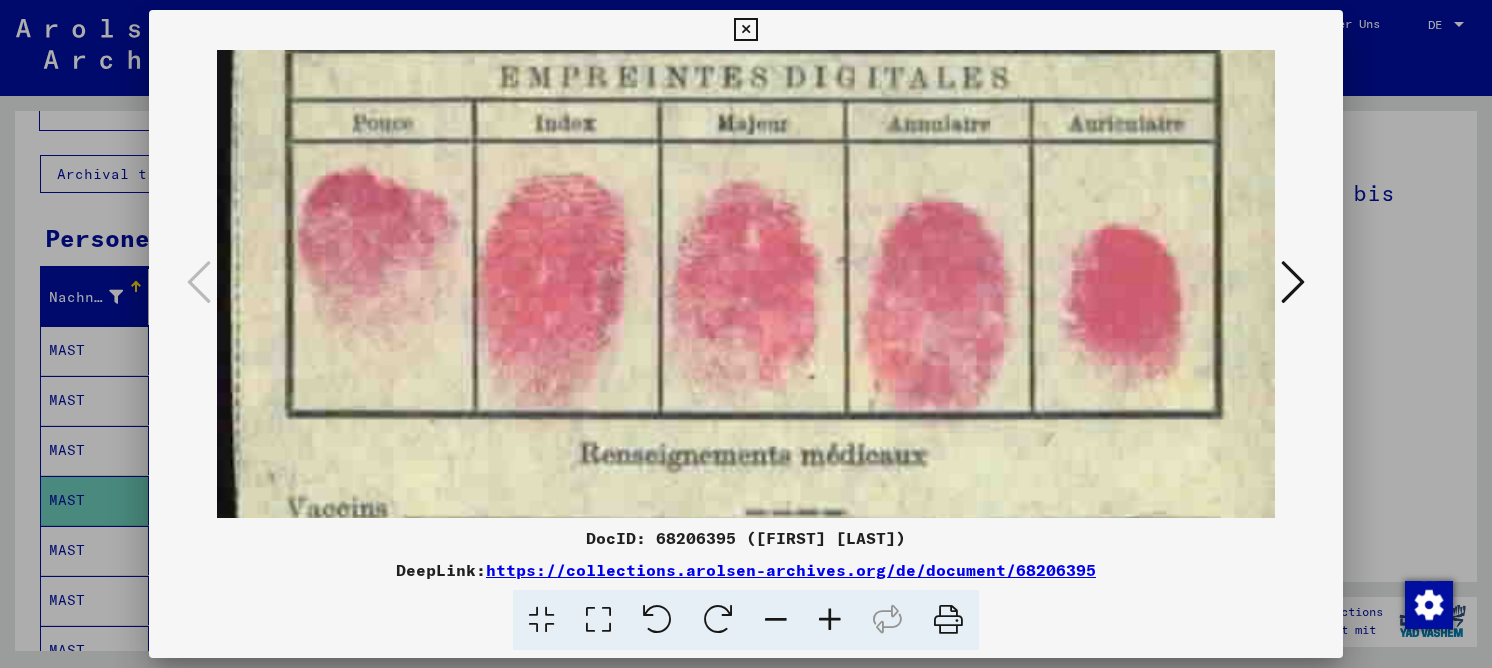 drag, startPoint x: 645, startPoint y: 263, endPoint x: 676, endPoint y: 138, distance: 128.78665 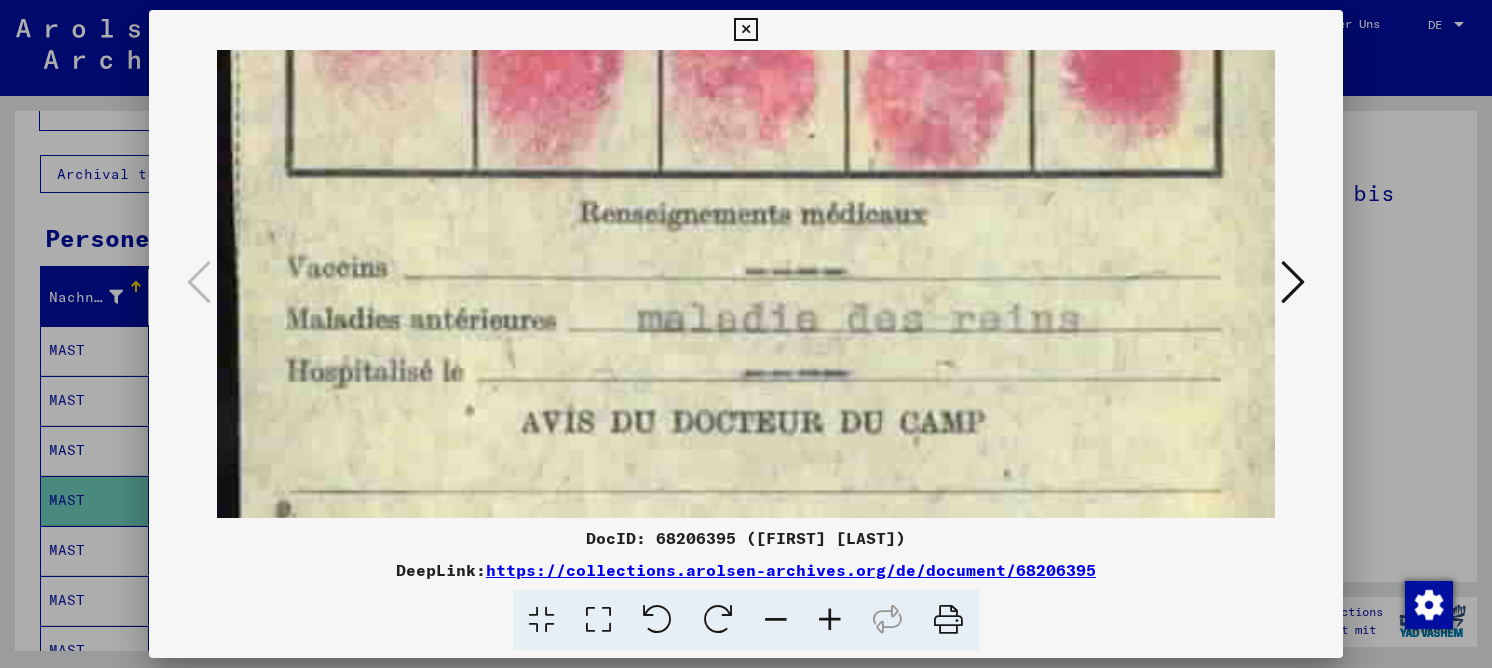 drag, startPoint x: 605, startPoint y: 324, endPoint x: 681, endPoint y: 87, distance: 248.88753 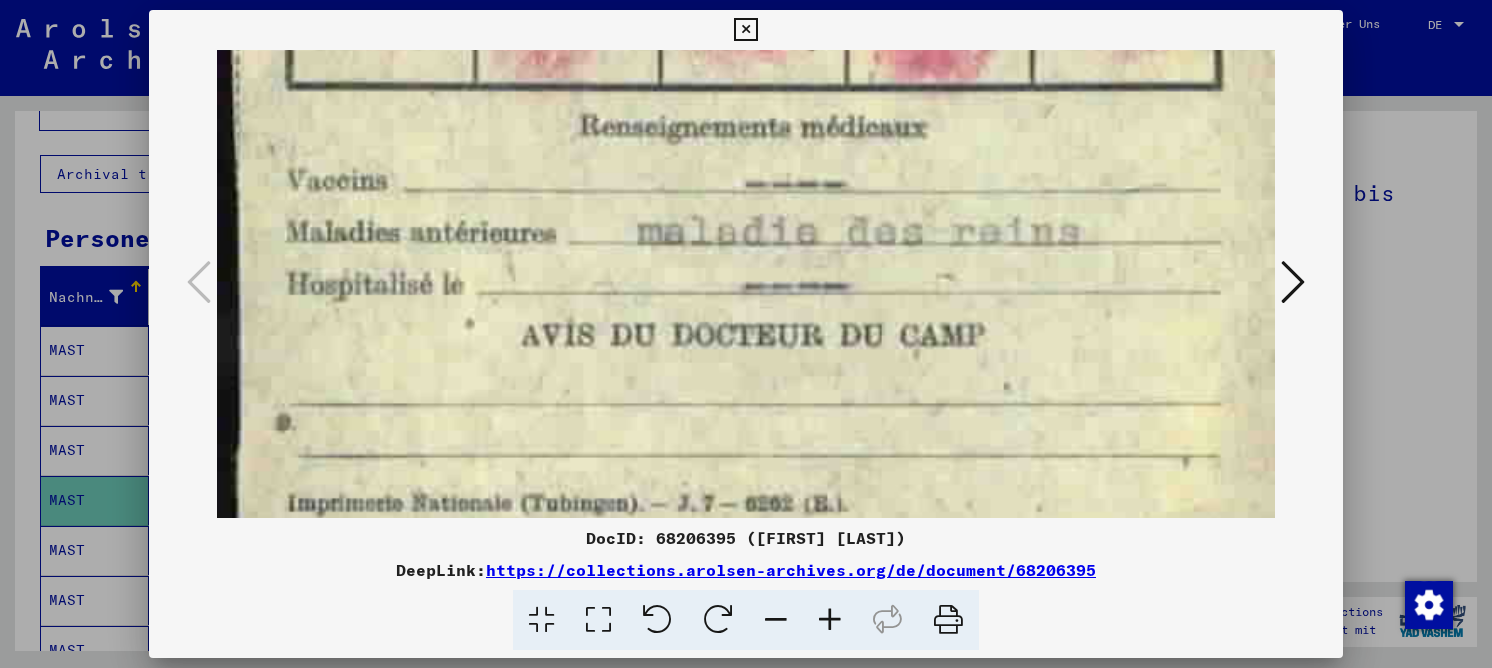 scroll, scrollTop: 1025, scrollLeft: 0, axis: vertical 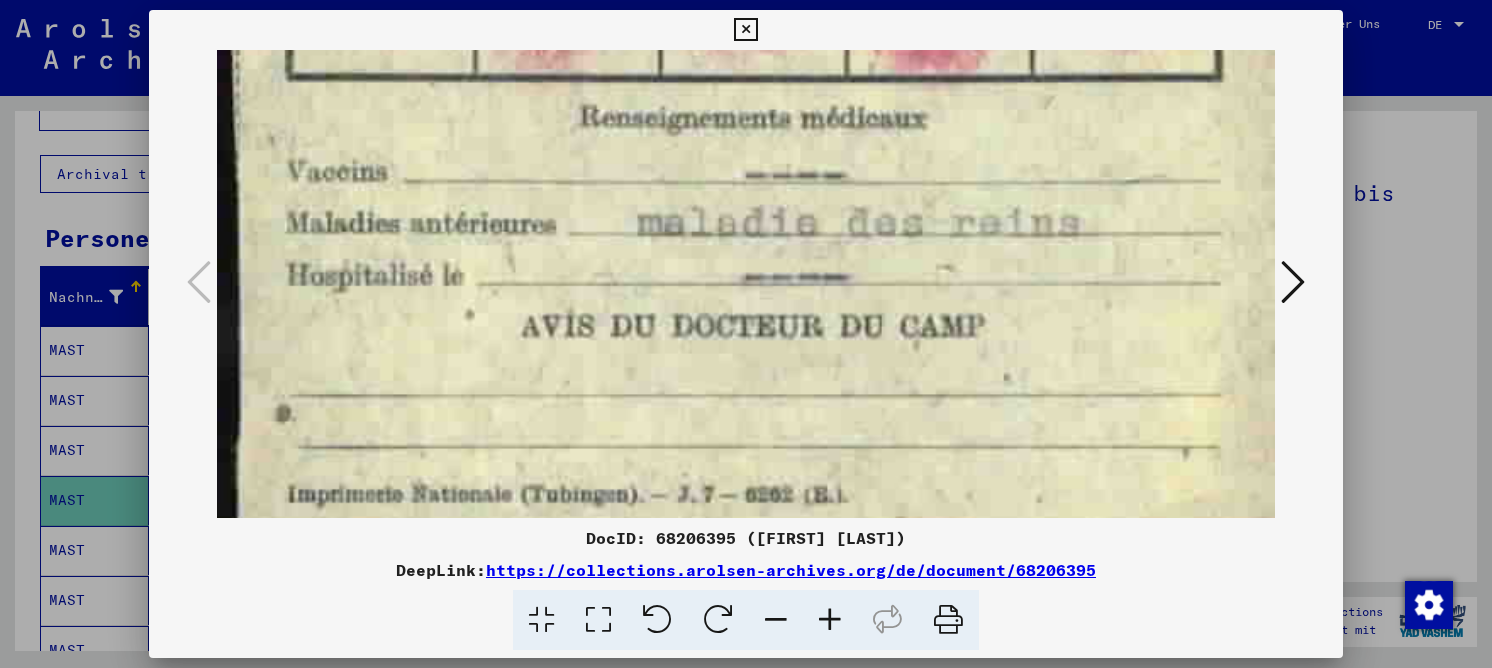 drag, startPoint x: 584, startPoint y: 355, endPoint x: 600, endPoint y: 260, distance: 96.337944 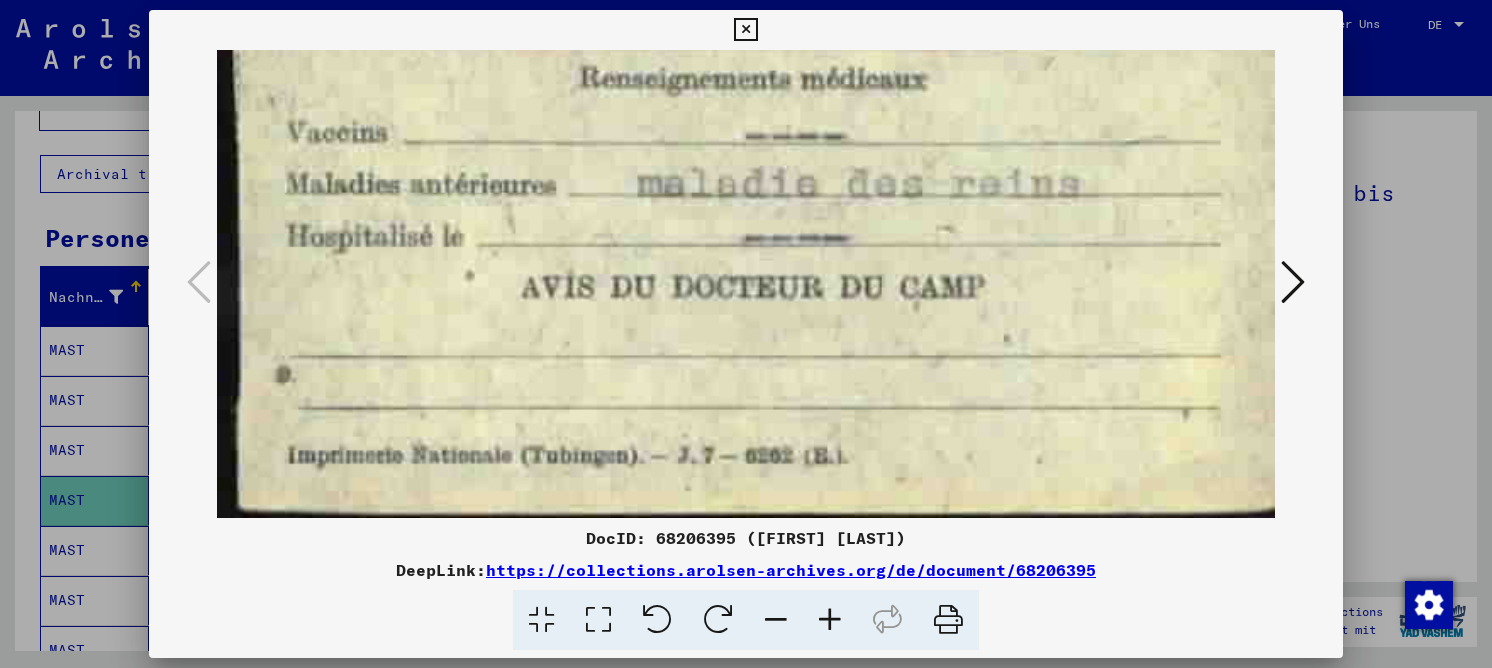 drag, startPoint x: 570, startPoint y: 335, endPoint x: 618, endPoint y: 206, distance: 137.64084 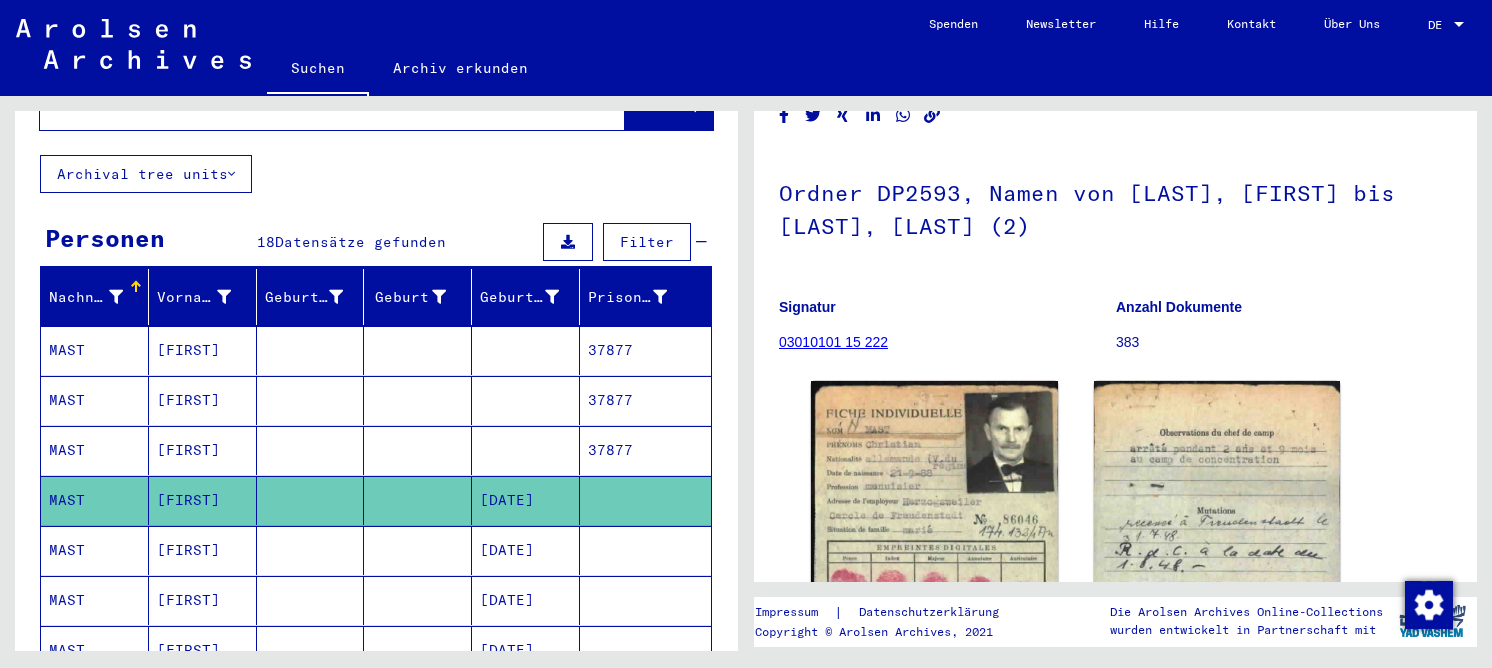click on "[FIRST]" at bounding box center (203, 600) 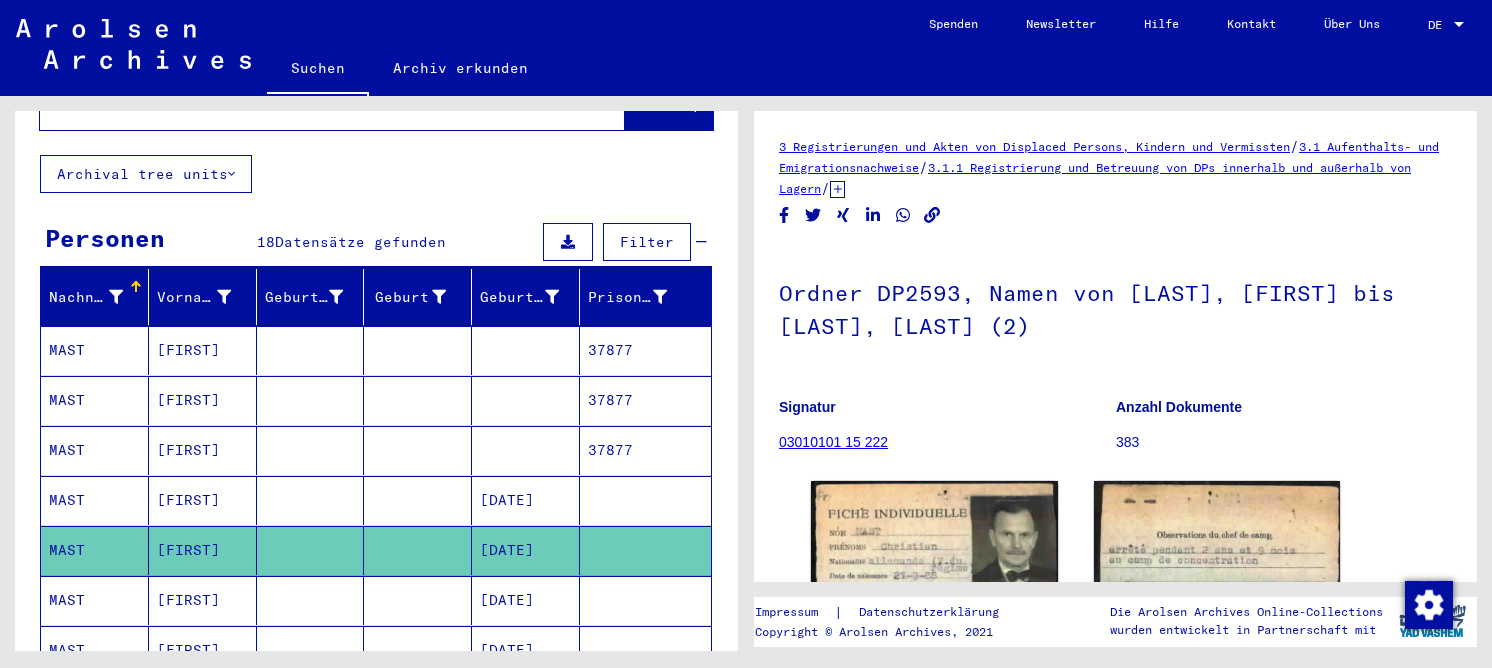 scroll, scrollTop: 0, scrollLeft: 0, axis: both 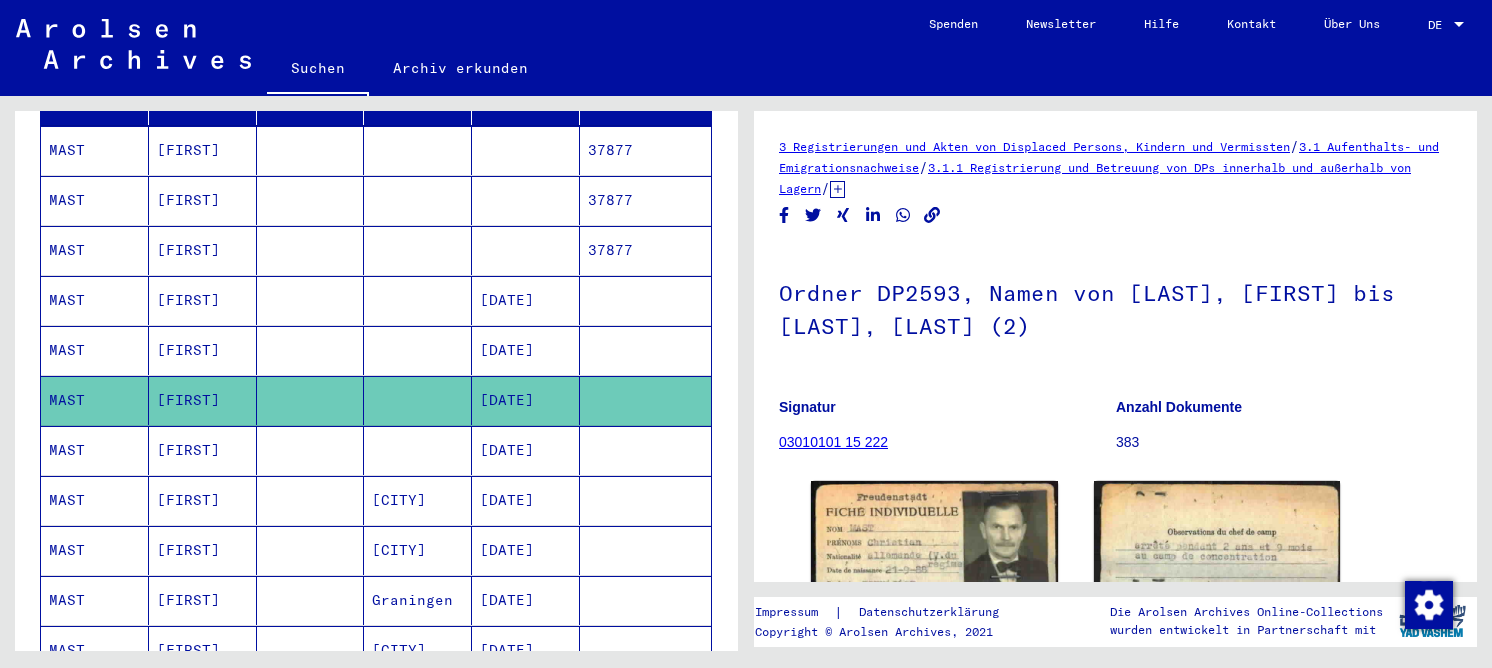 click at bounding box center (311, 500) 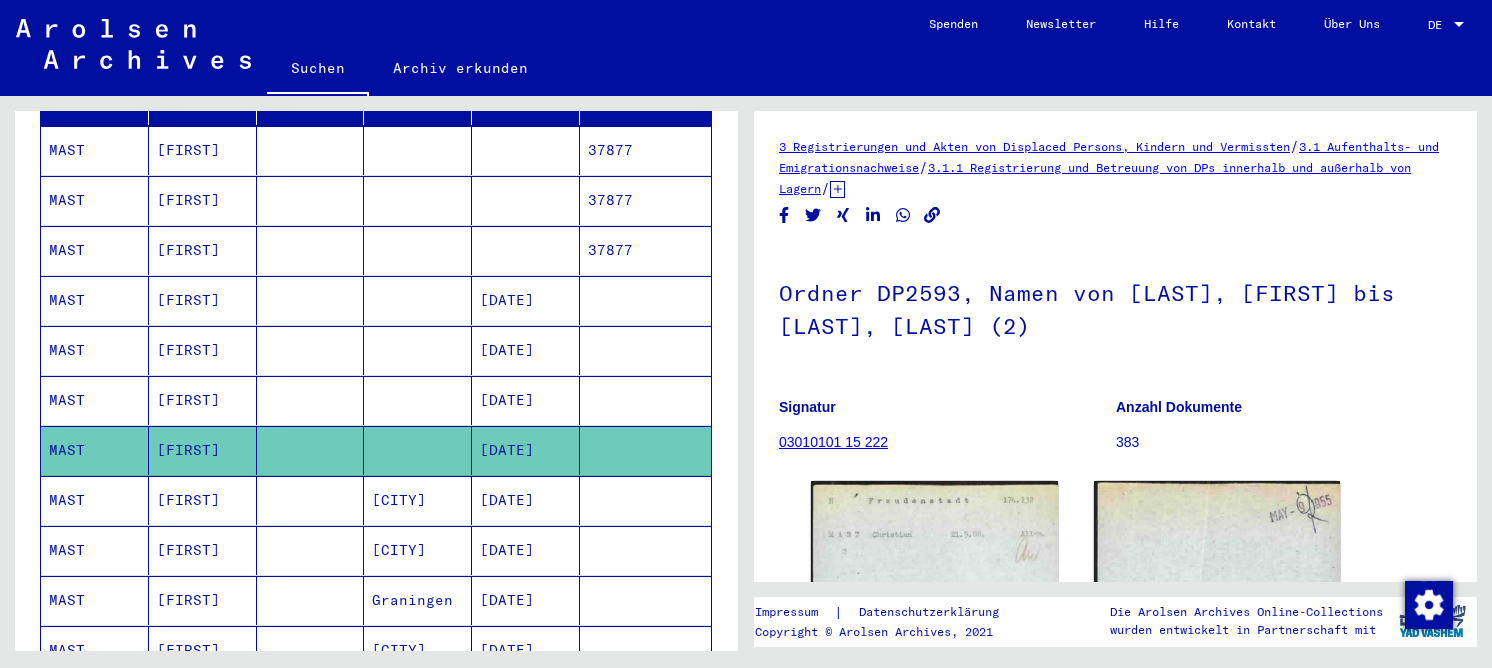 scroll, scrollTop: 0, scrollLeft: 0, axis: both 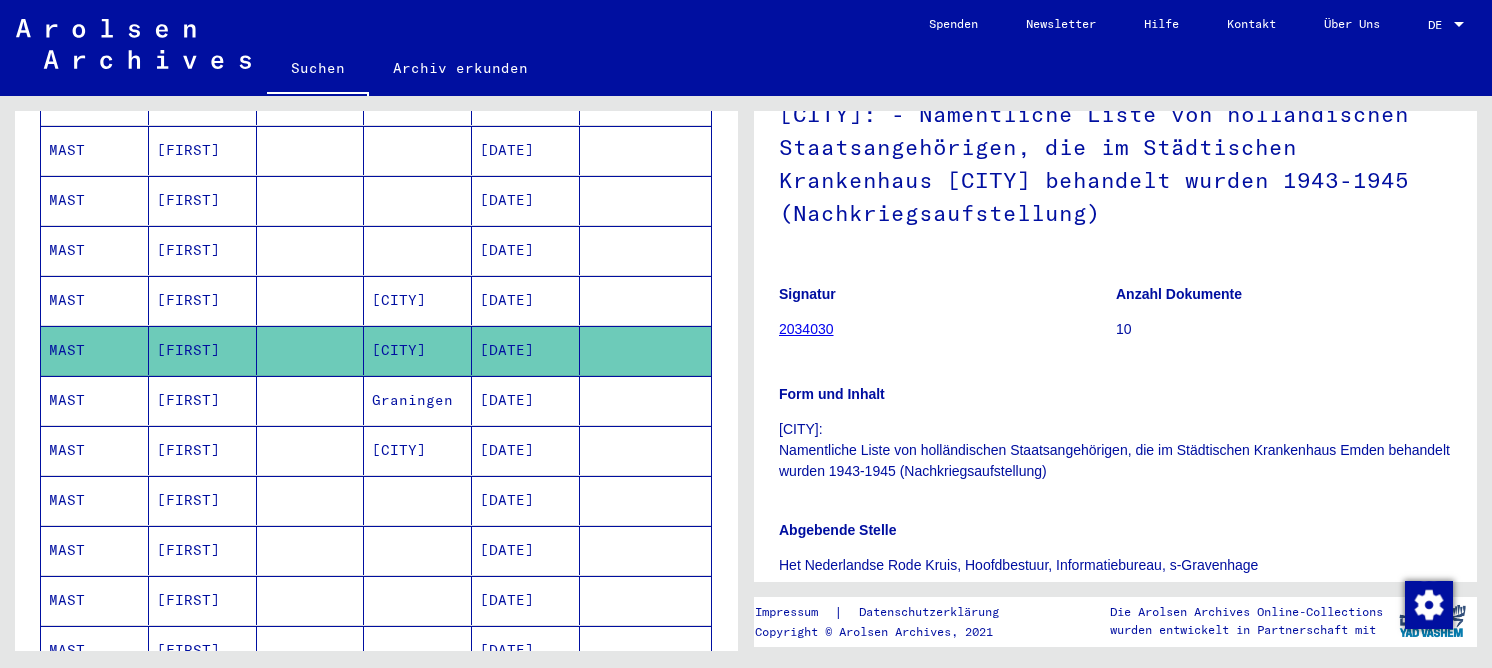 click on "Graningen" at bounding box center (418, 450) 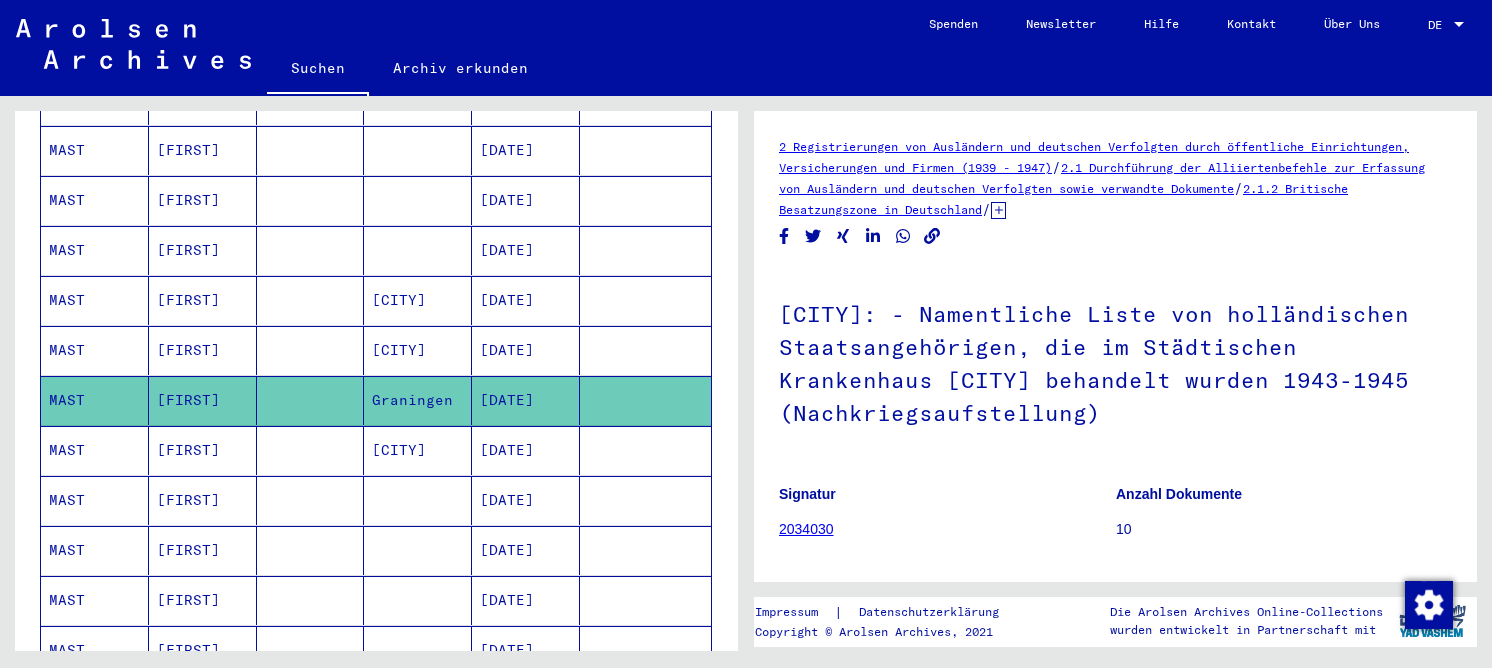 scroll 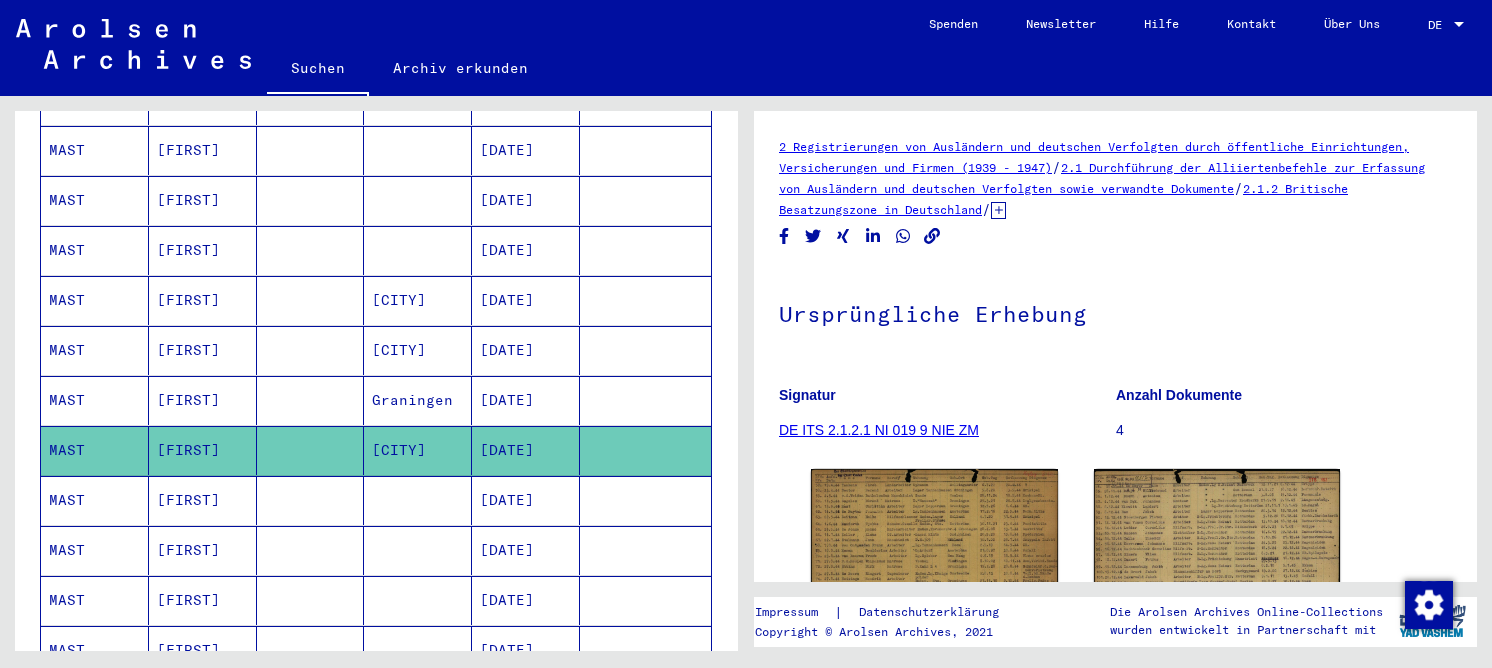 click on "[DATE]" at bounding box center (526, 600) 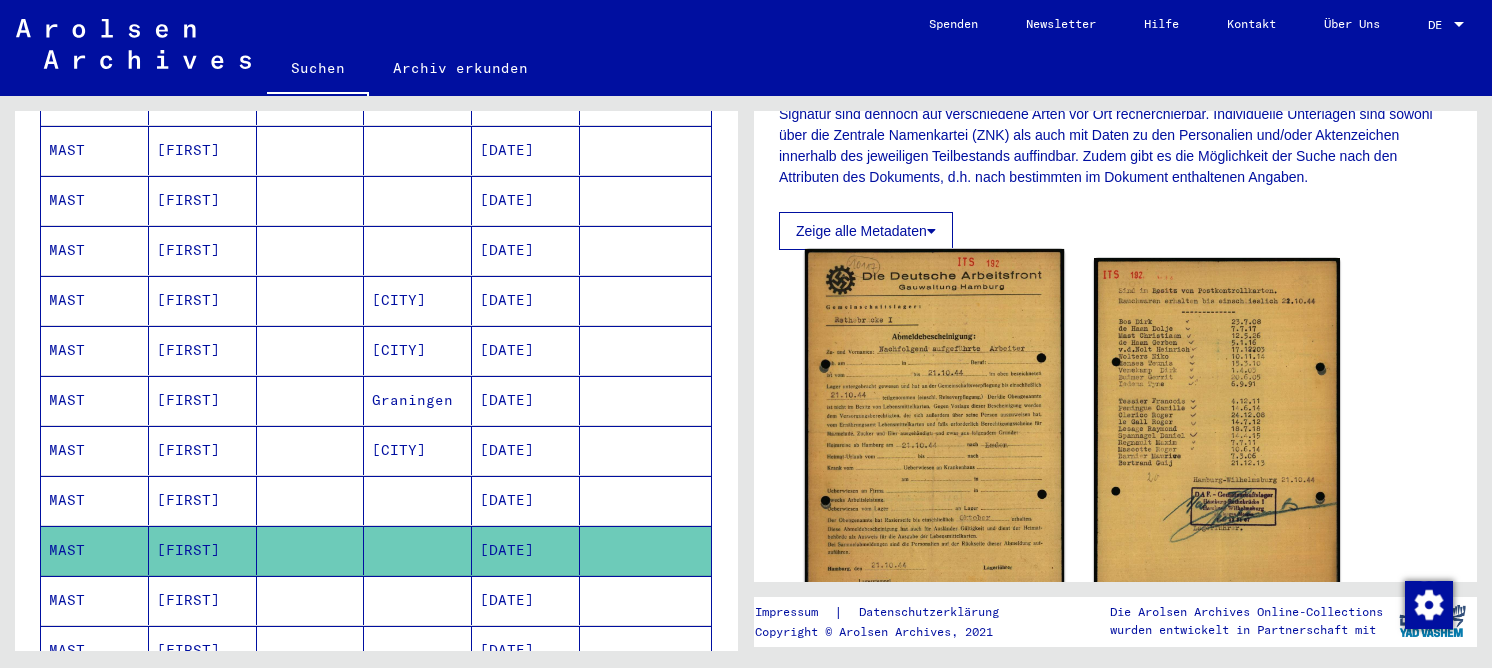 click 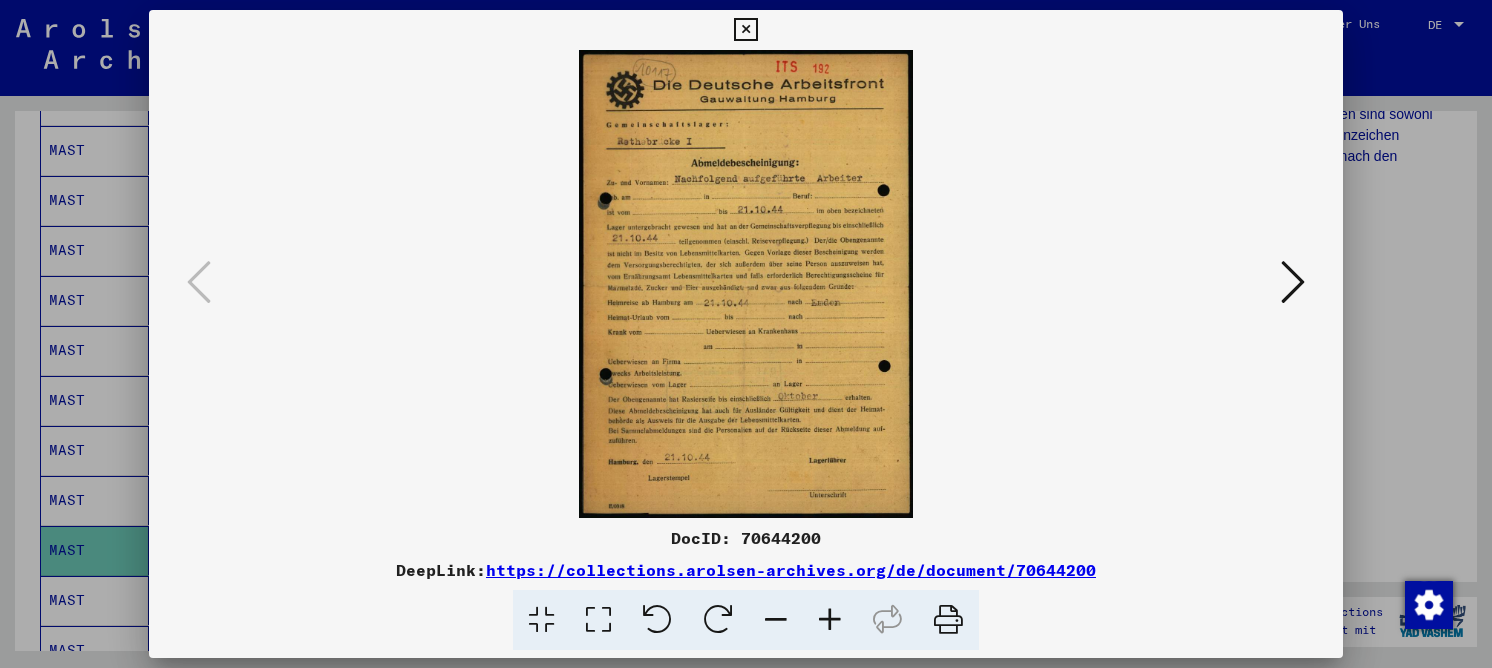 drag, startPoint x: 596, startPoint y: 608, endPoint x: 589, endPoint y: 591, distance: 18.384777 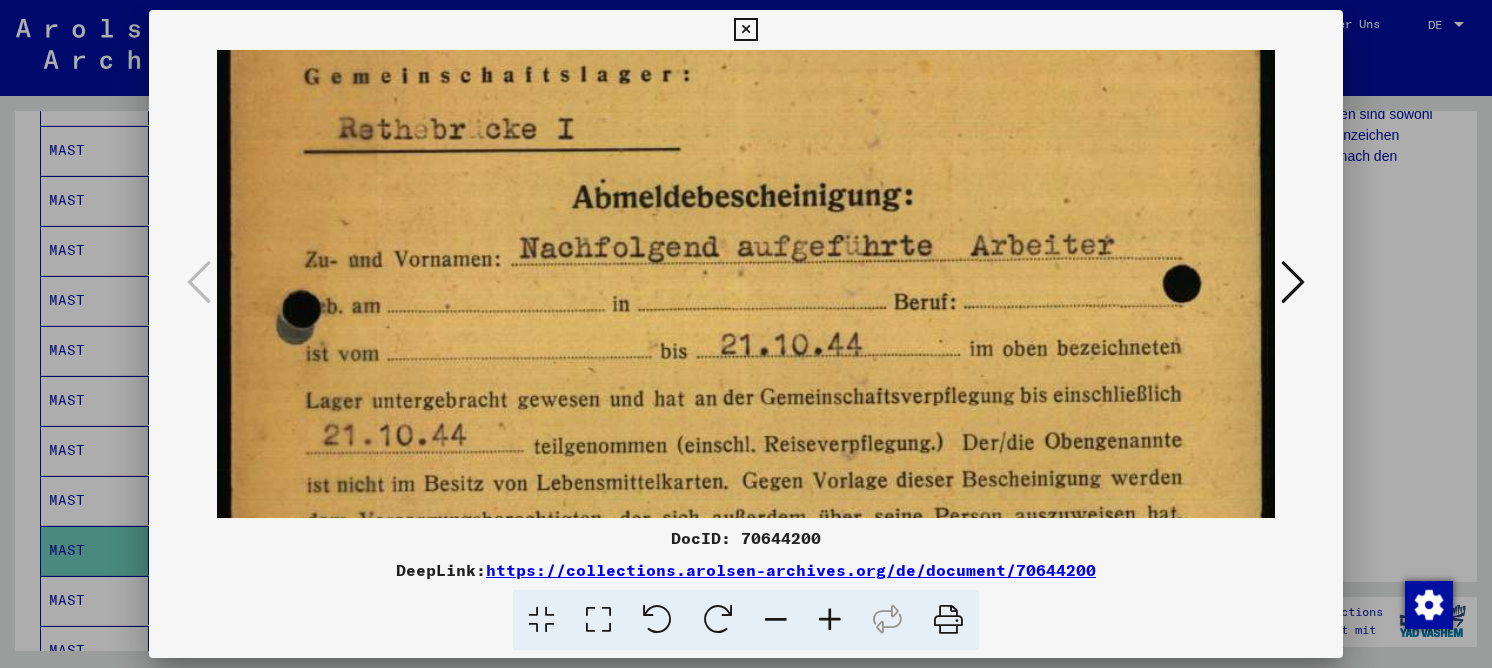 drag, startPoint x: 775, startPoint y: 326, endPoint x: 814, endPoint y: 184, distance: 147.25827 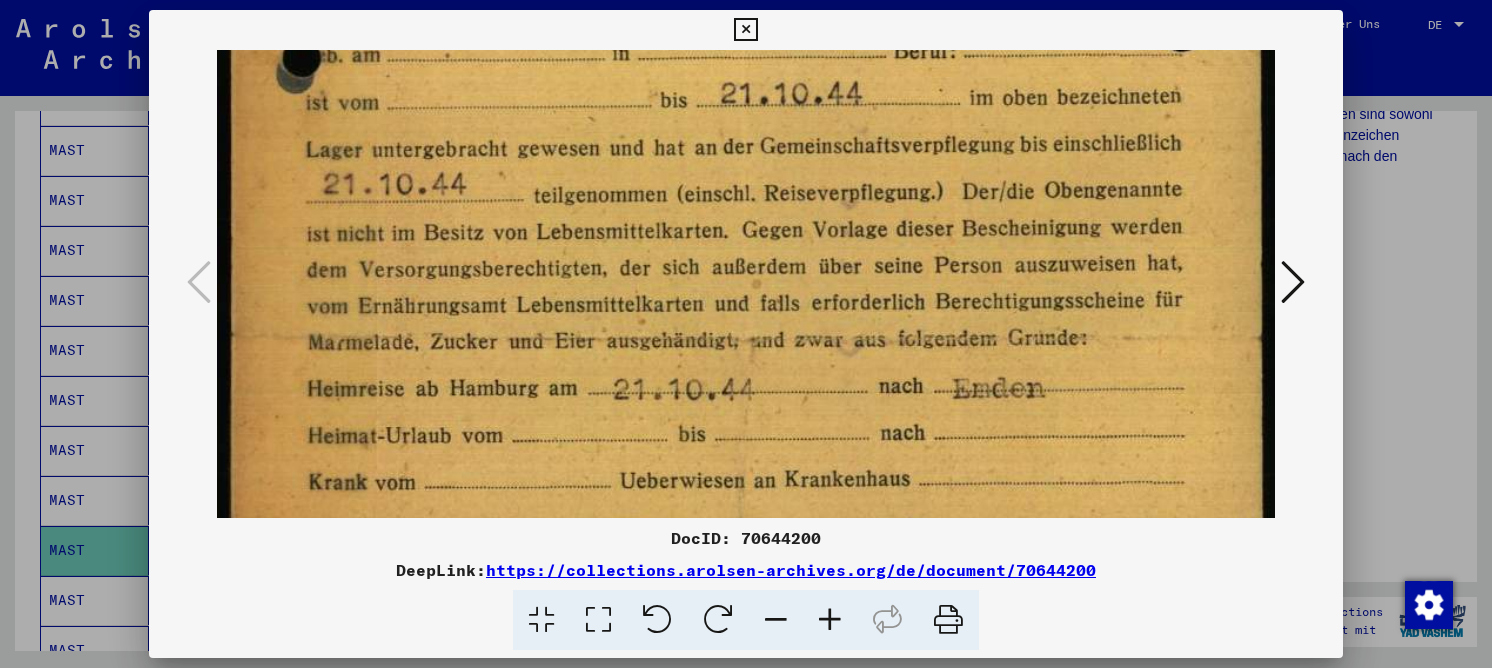 drag, startPoint x: 788, startPoint y: 358, endPoint x: 862, endPoint y: 118, distance: 251.14935 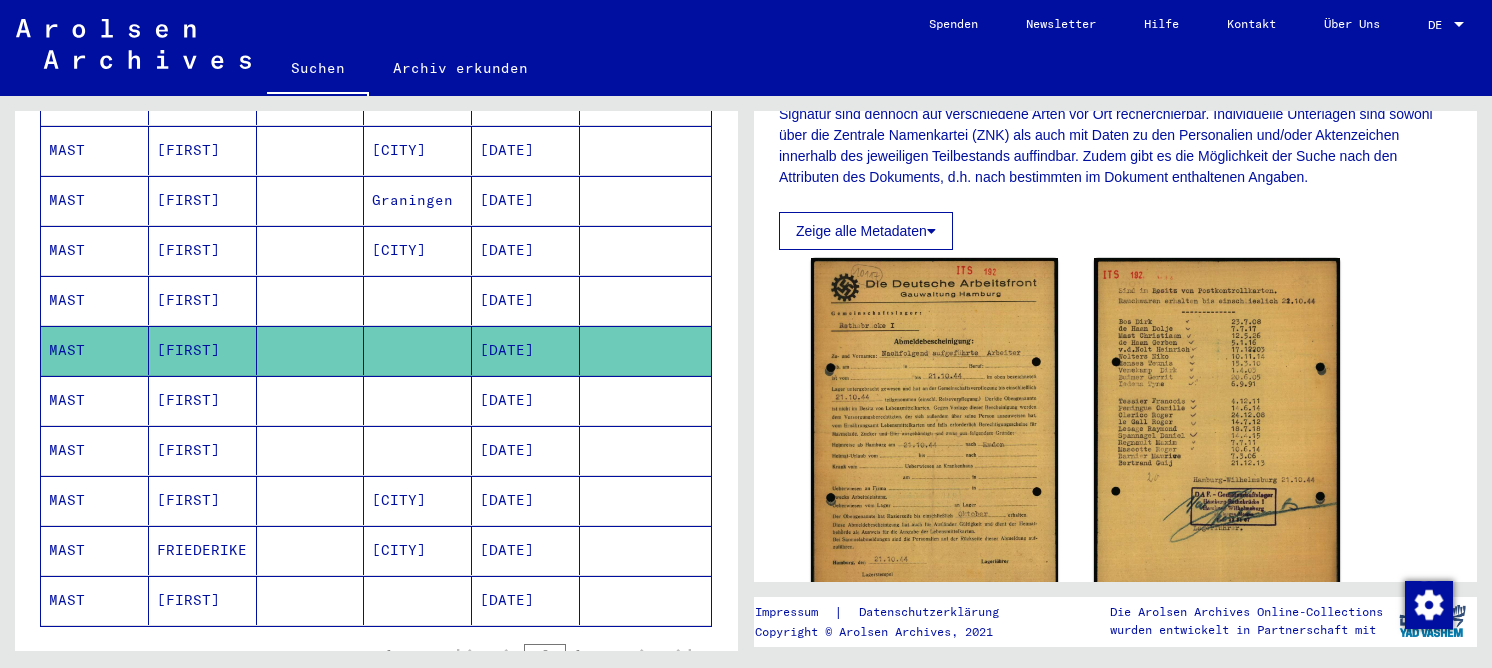 click at bounding box center [418, 450] 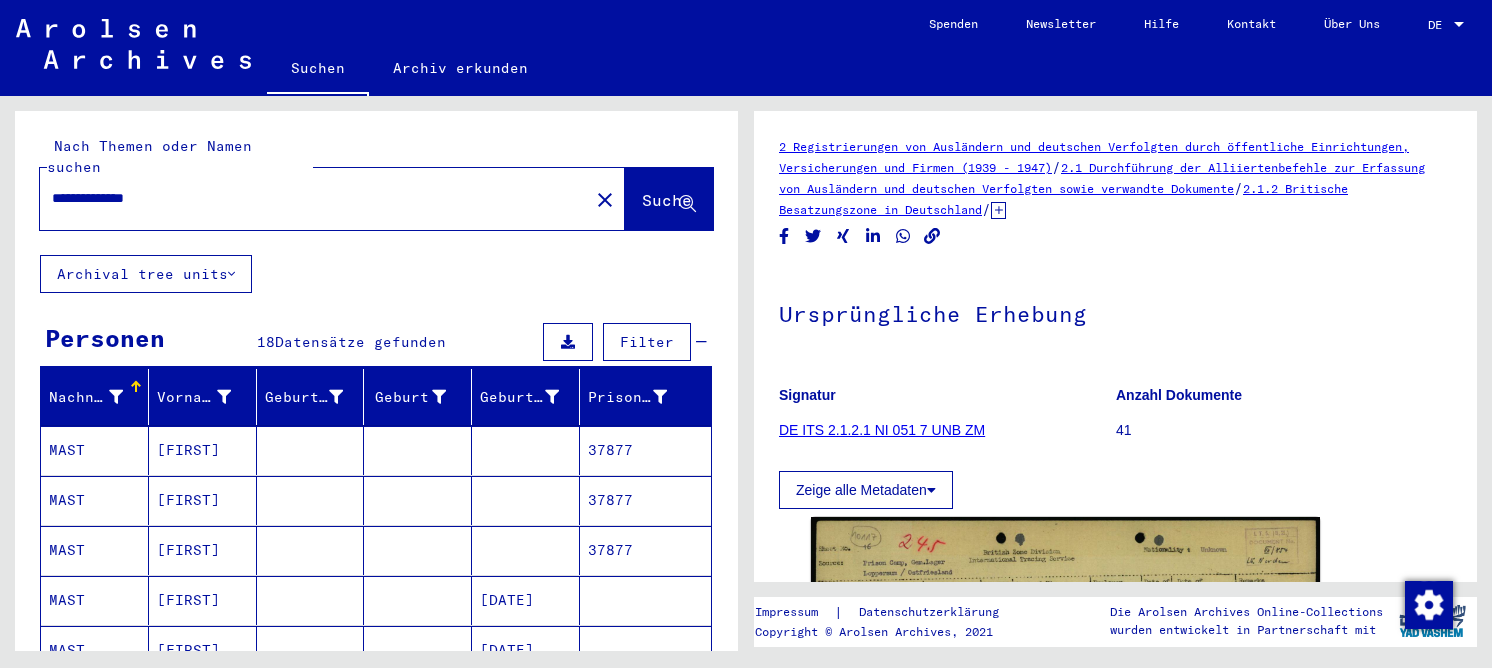 click at bounding box center [418, 500] 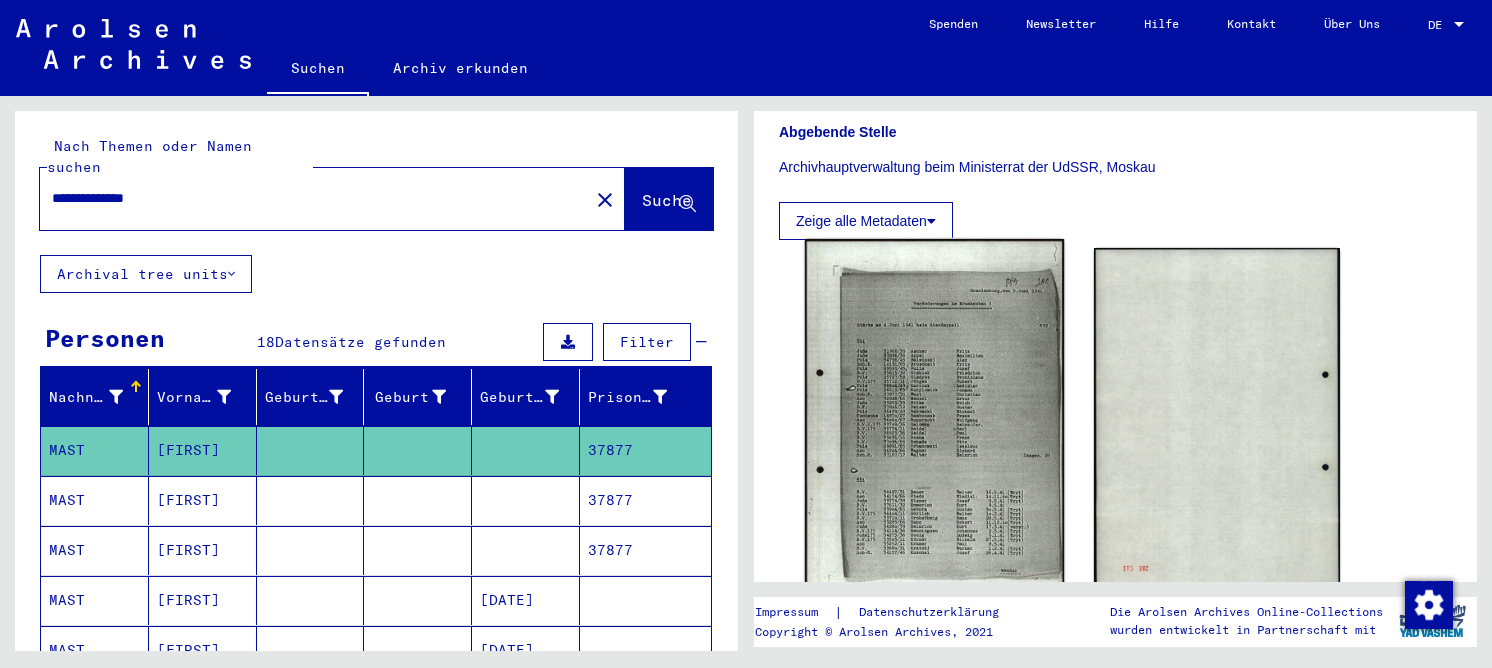 click 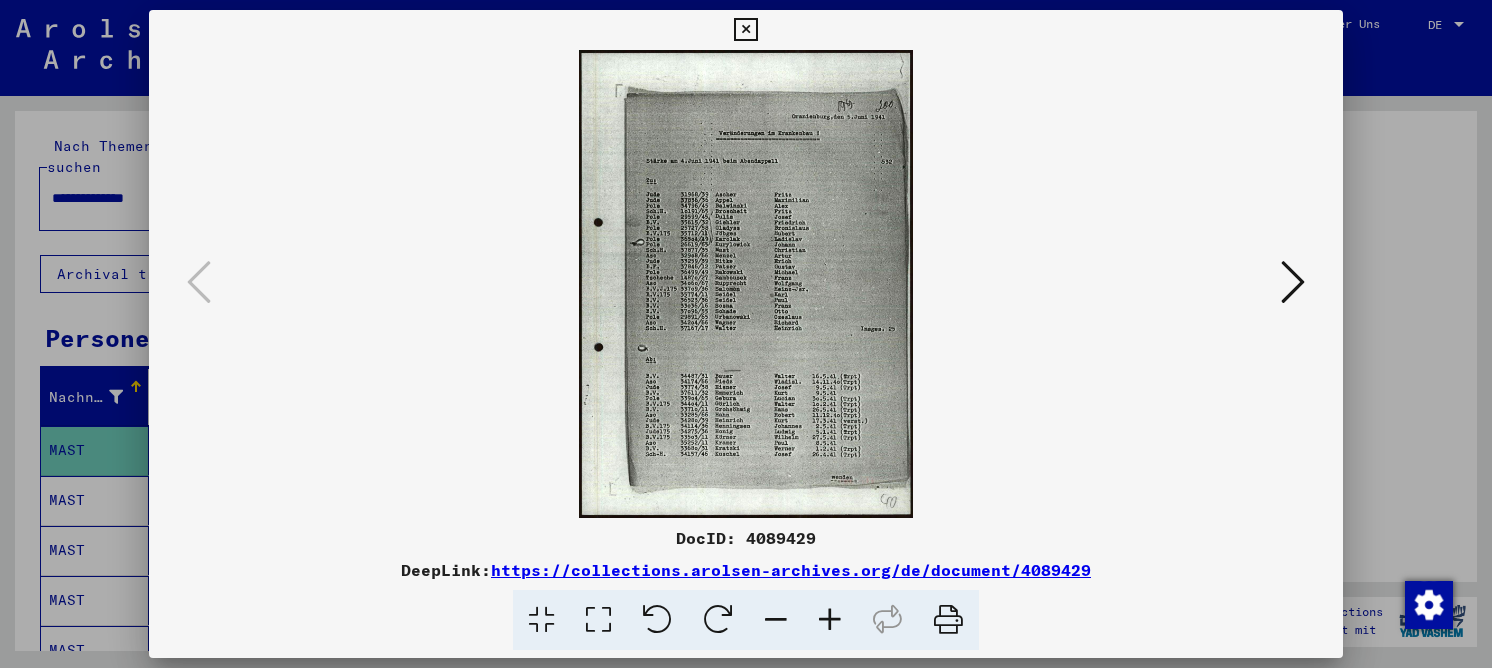 drag, startPoint x: 604, startPoint y: 615, endPoint x: 613, endPoint y: 584, distance: 32.280025 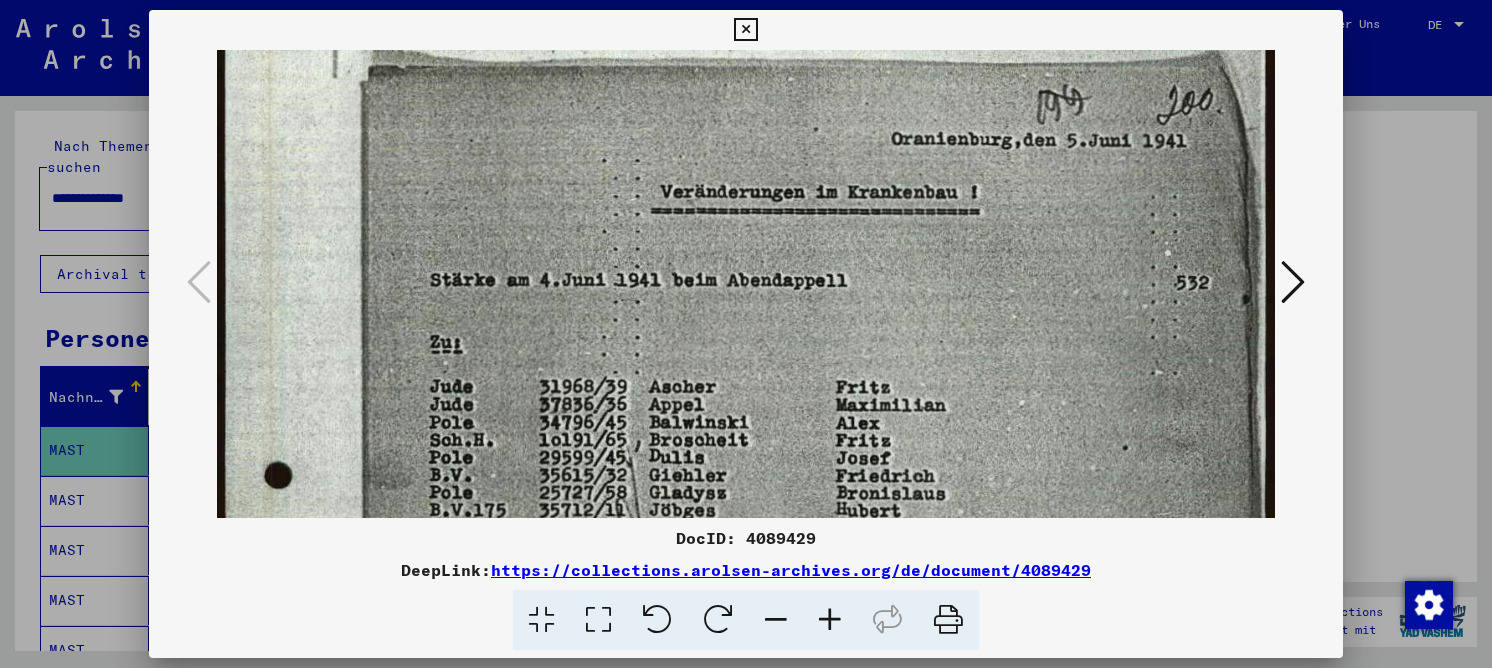 drag, startPoint x: 686, startPoint y: 411, endPoint x: 730, endPoint y: 143, distance: 271.58792 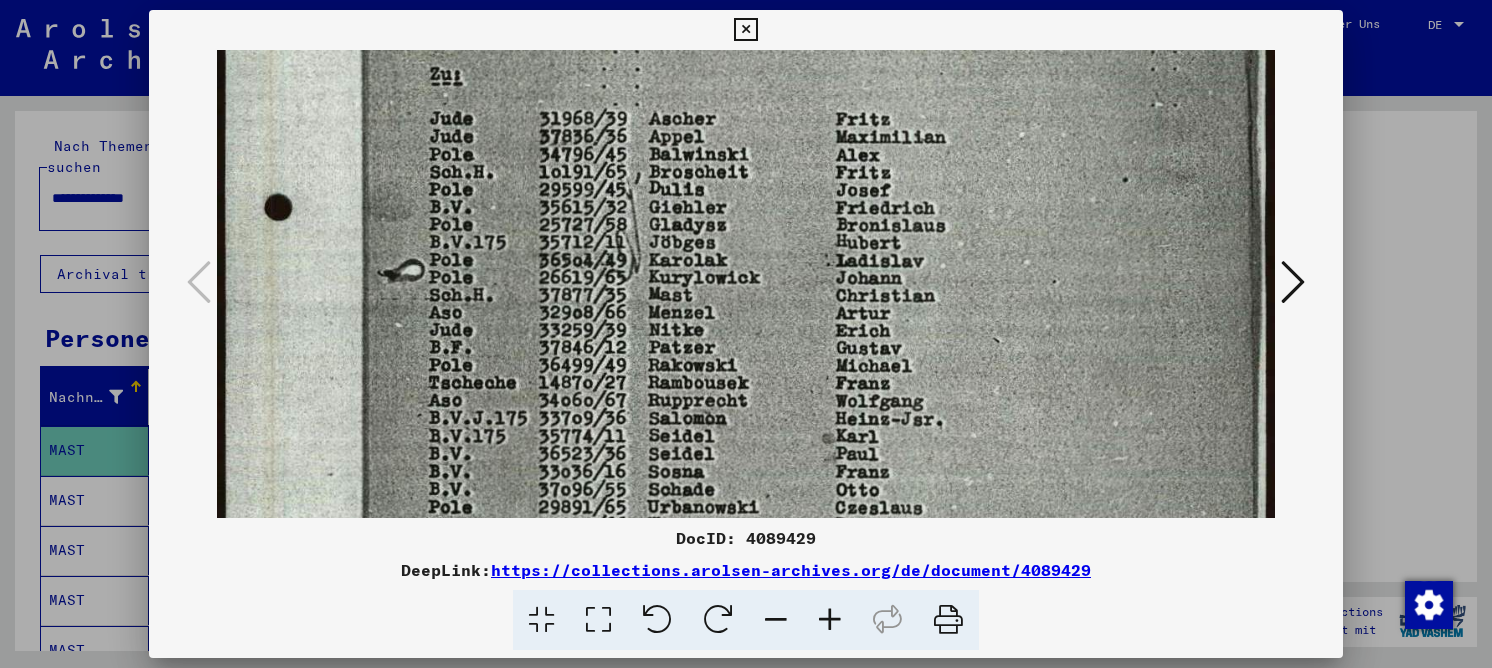 drag, startPoint x: 593, startPoint y: 281, endPoint x: 637, endPoint y: 151, distance: 137.24431 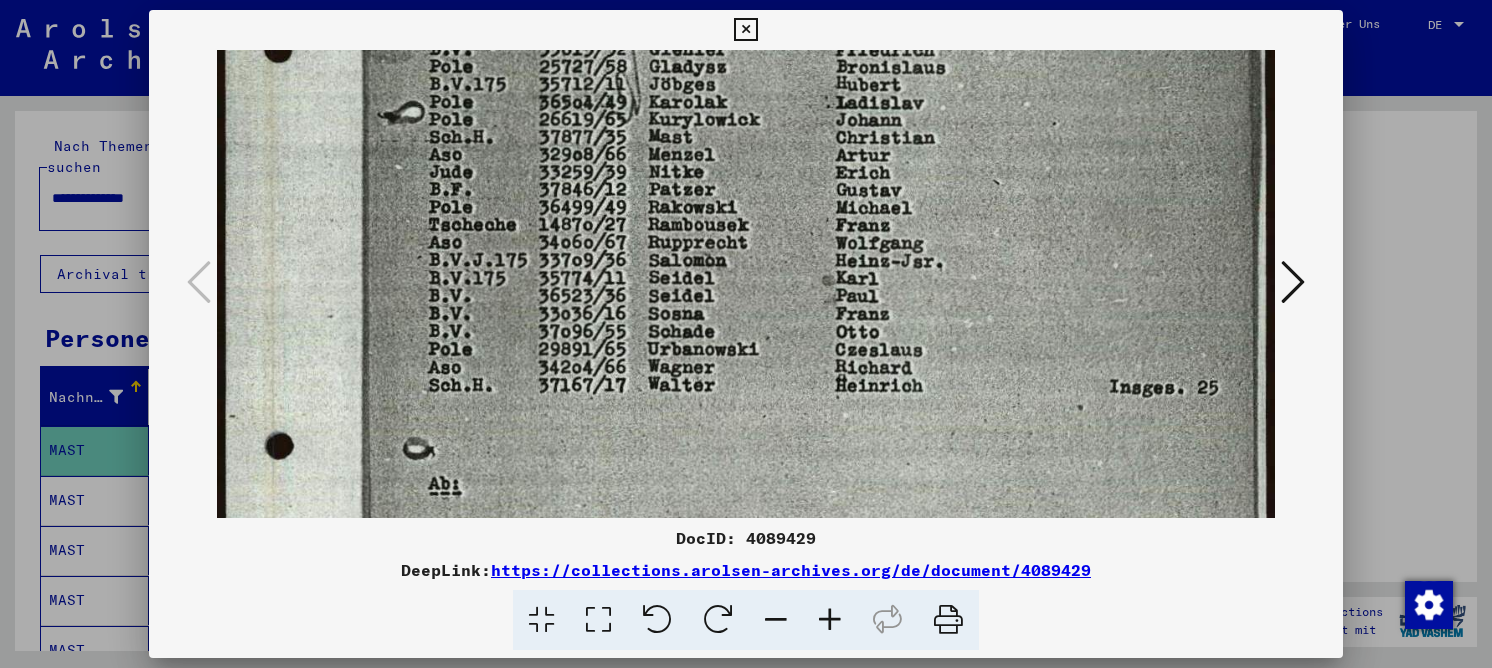 drag, startPoint x: 624, startPoint y: 327, endPoint x: 663, endPoint y: 168, distance: 163.71317 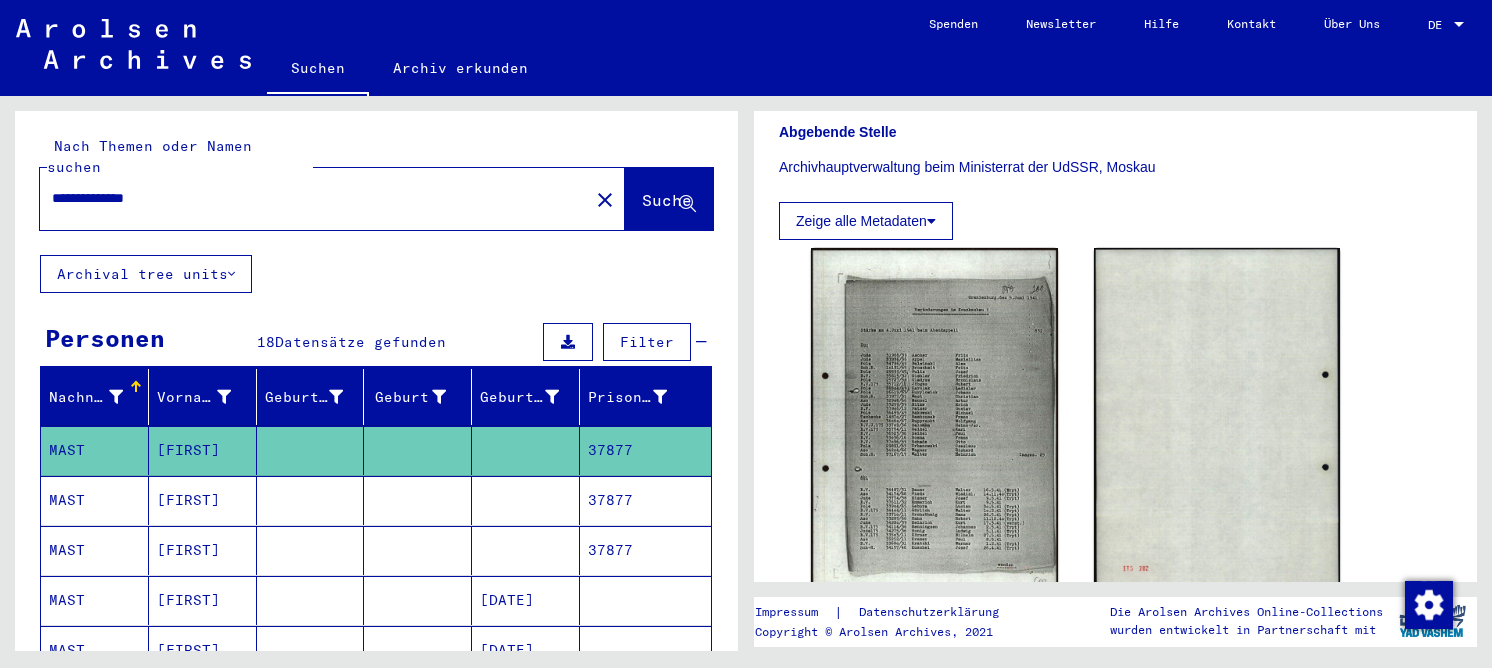 click at bounding box center [418, 550] 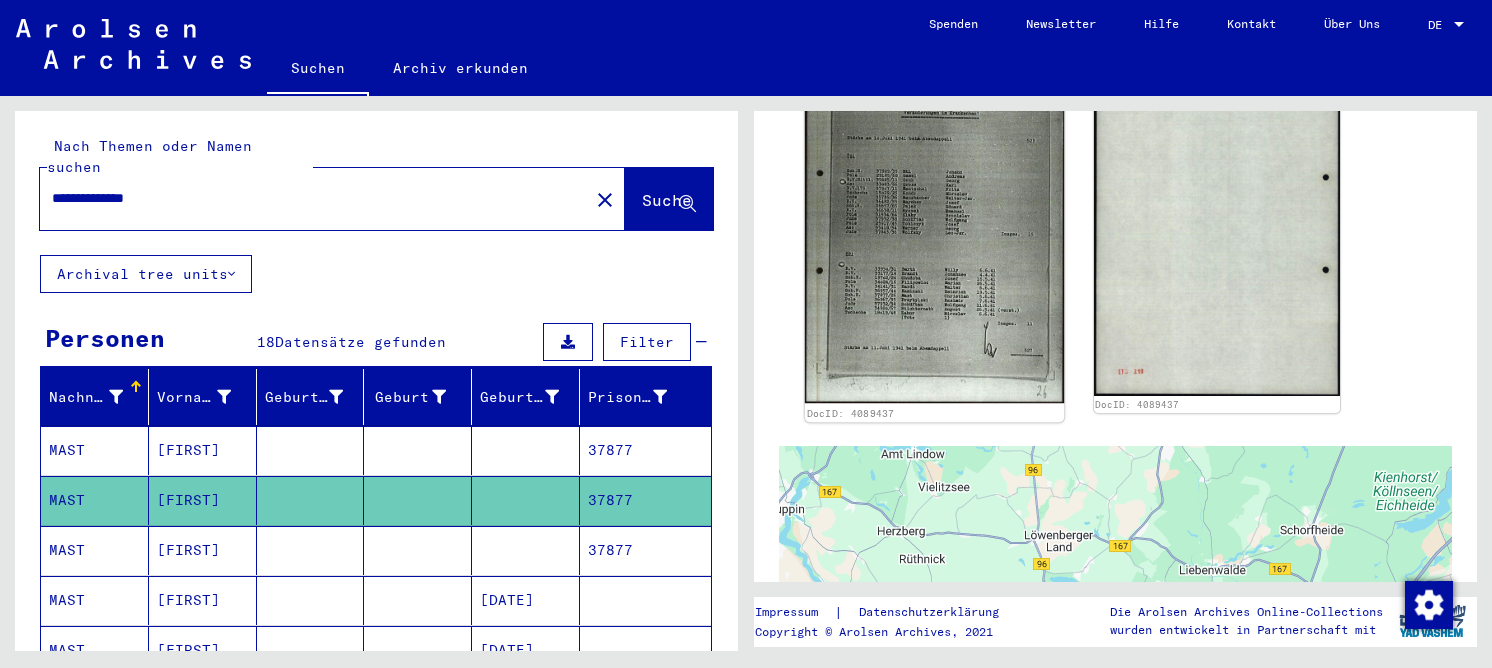 click 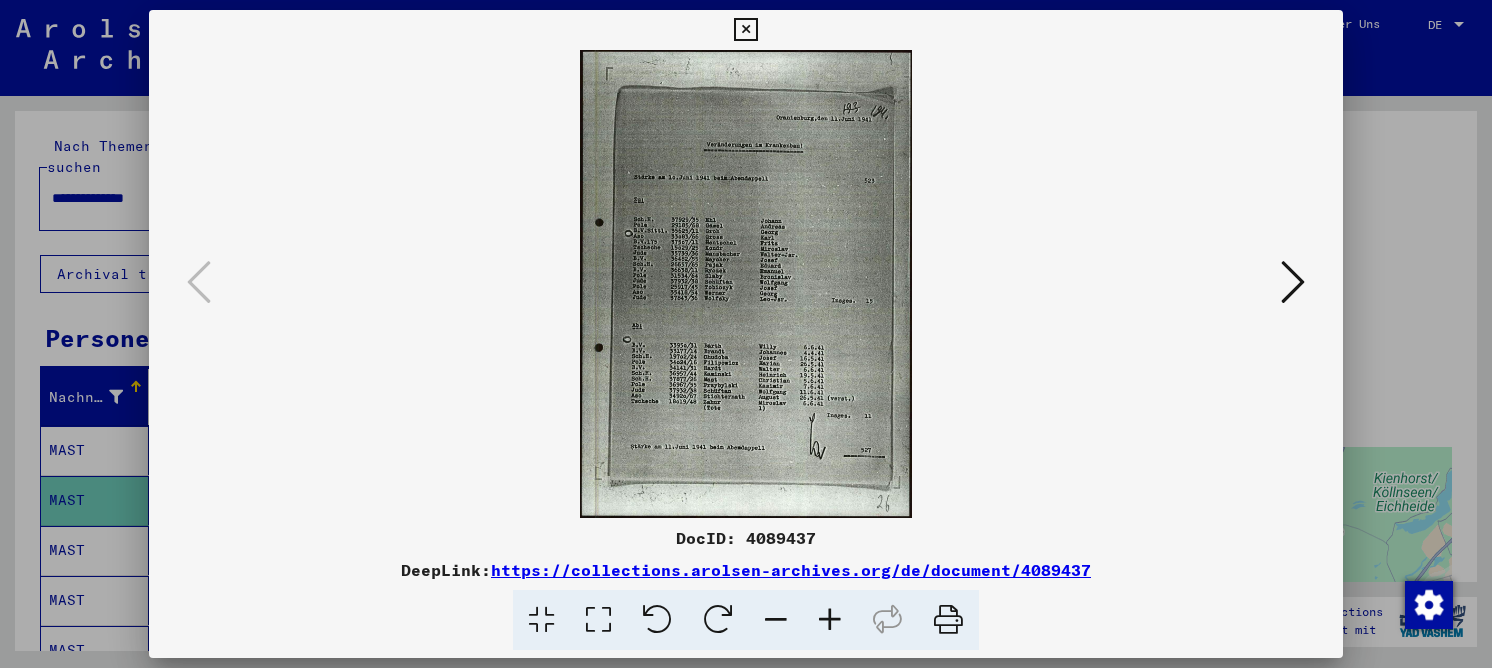 drag, startPoint x: 591, startPoint y: 618, endPoint x: 558, endPoint y: 483, distance: 138.97482 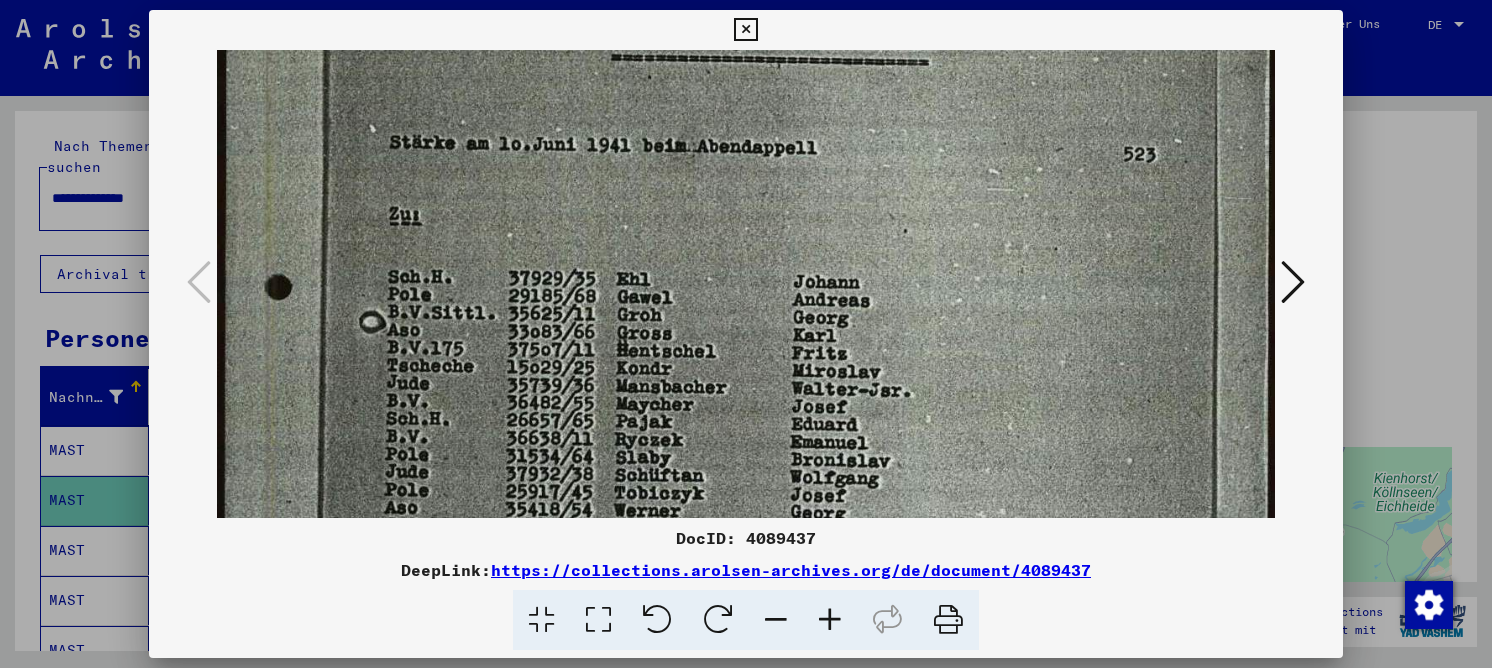 drag, startPoint x: 606, startPoint y: 428, endPoint x: 638, endPoint y: 112, distance: 317.61612 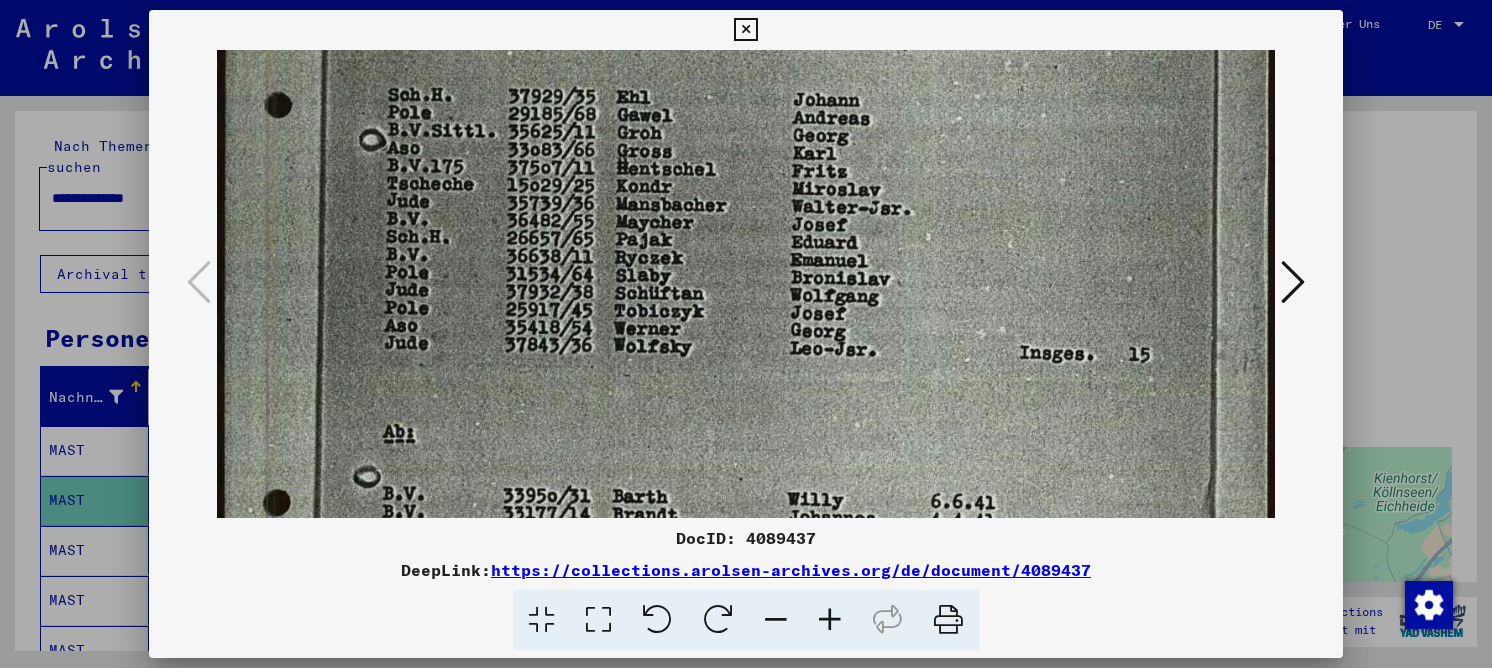 drag, startPoint x: 539, startPoint y: 356, endPoint x: 610, endPoint y: 133, distance: 234.0299 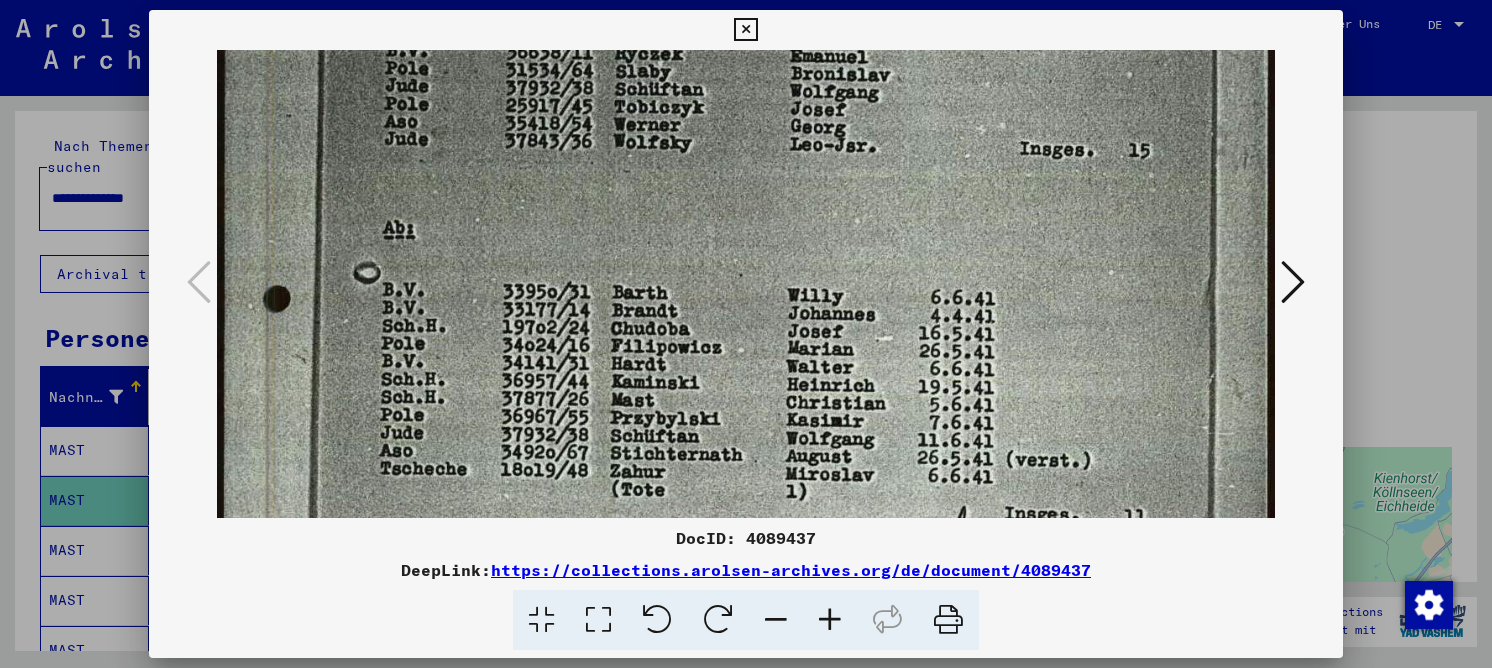 drag, startPoint x: 606, startPoint y: 255, endPoint x: 643, endPoint y: 192, distance: 73.061615 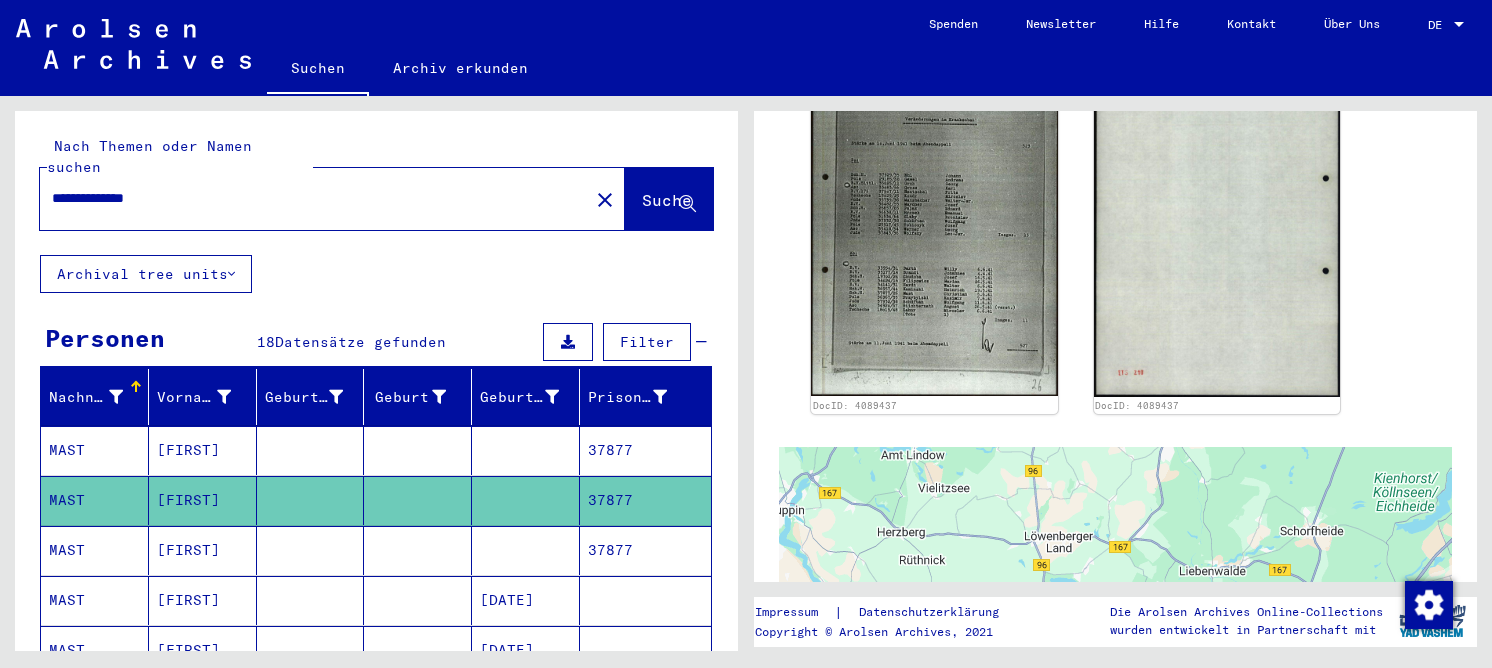click at bounding box center [311, 600] 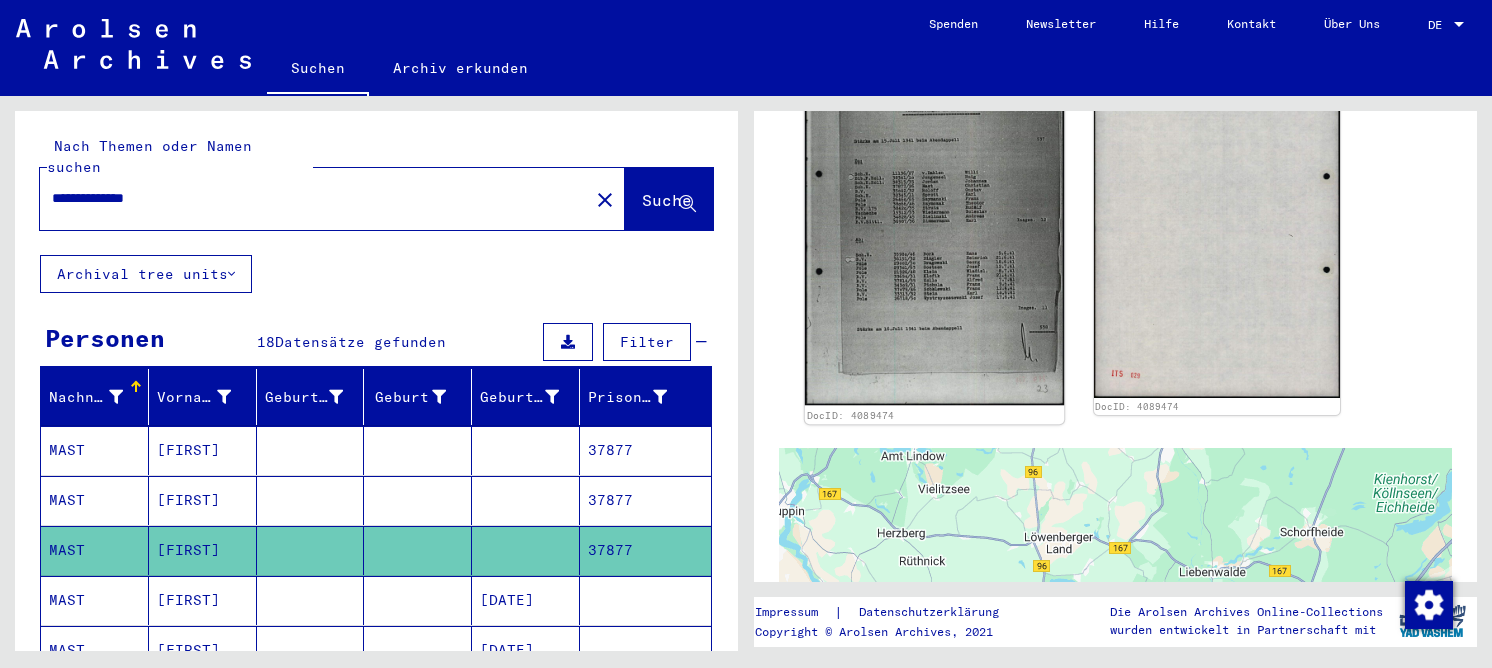 click 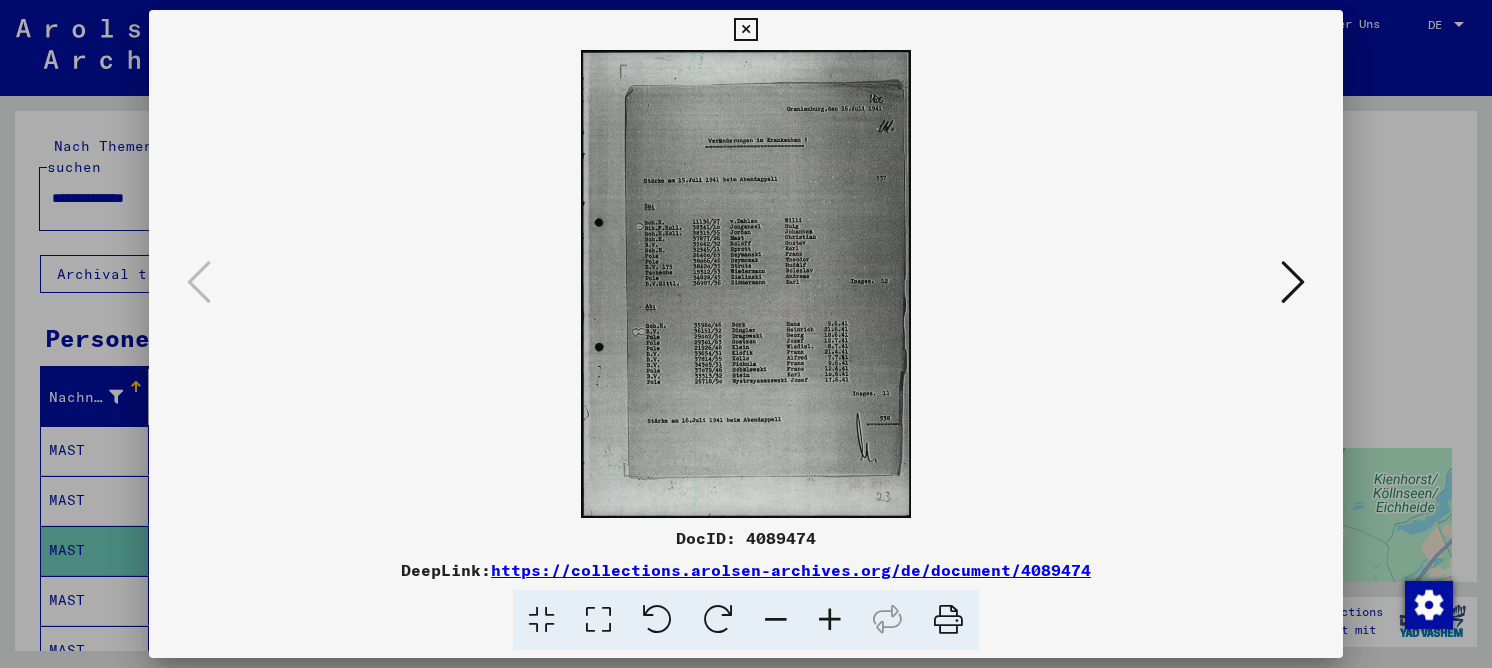 drag, startPoint x: 605, startPoint y: 619, endPoint x: 643, endPoint y: 380, distance: 242.00206 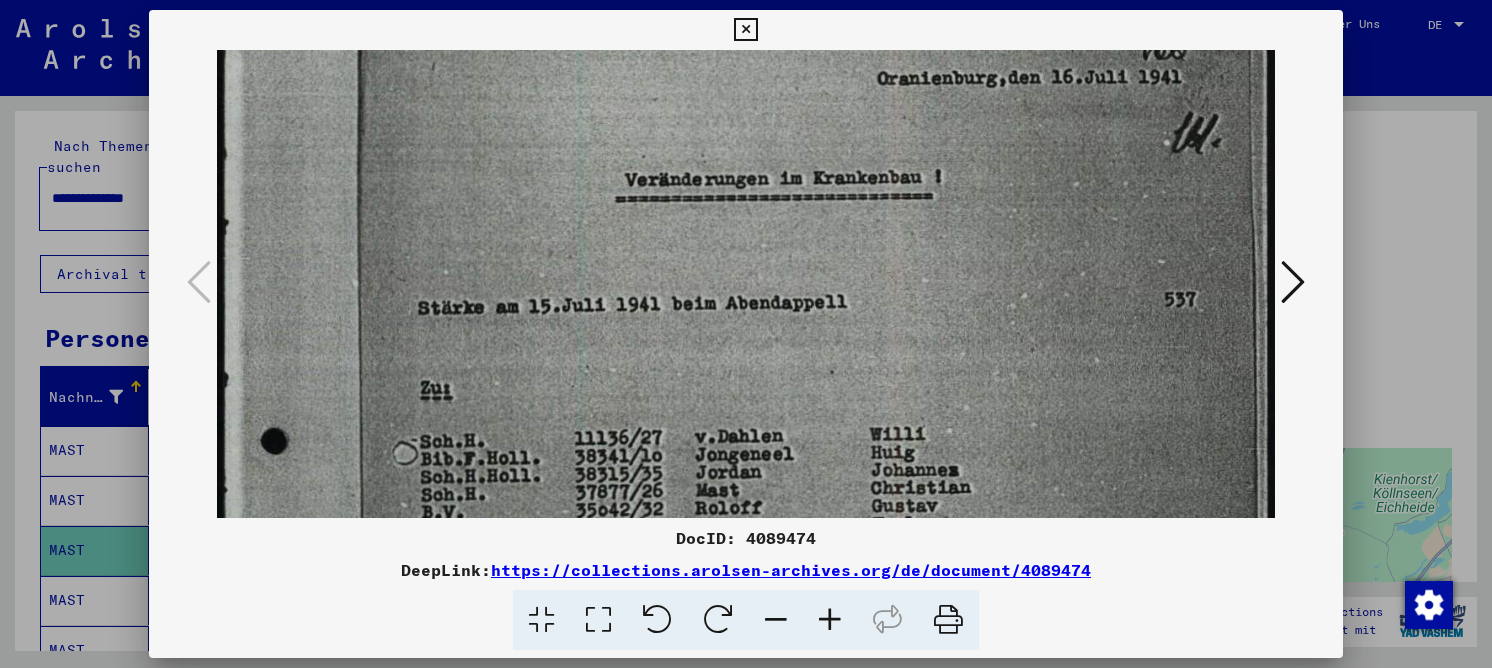 drag, startPoint x: 652, startPoint y: 385, endPoint x: 790, endPoint y: 88, distance: 327.49503 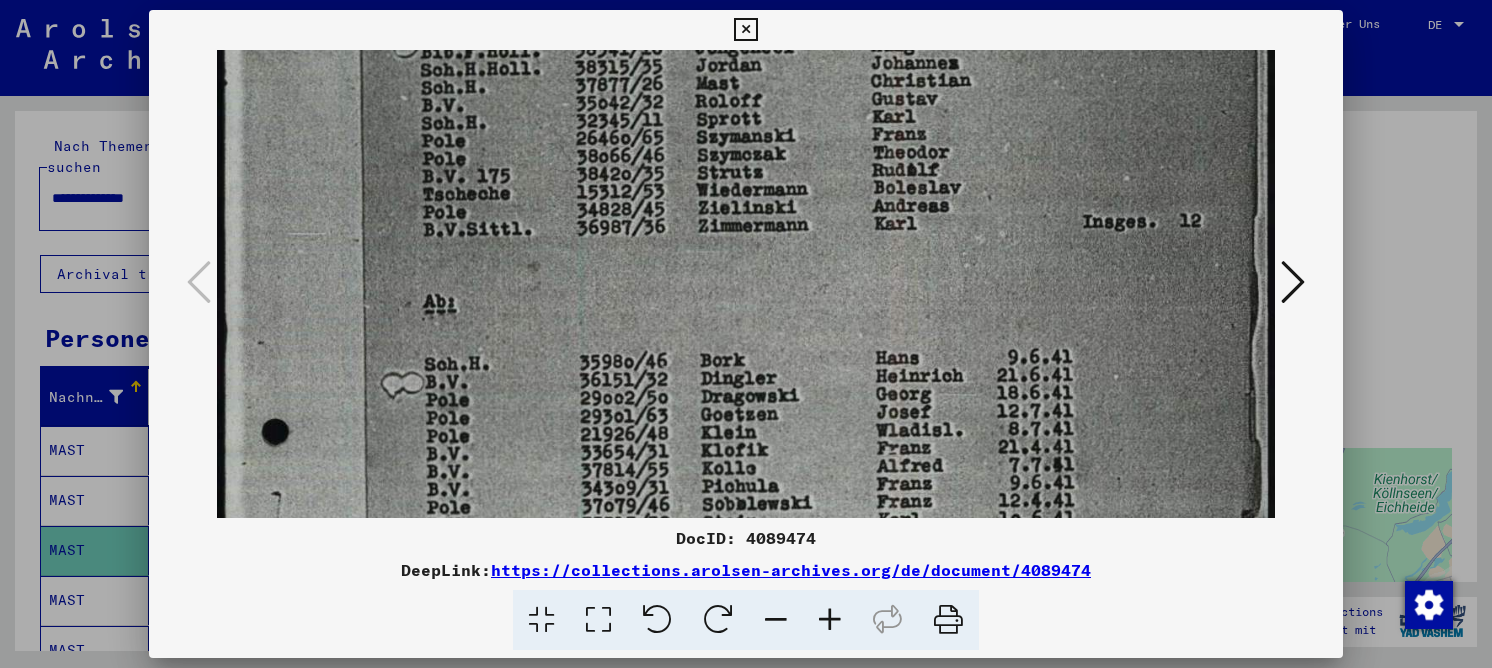 scroll, scrollTop: 619, scrollLeft: 0, axis: vertical 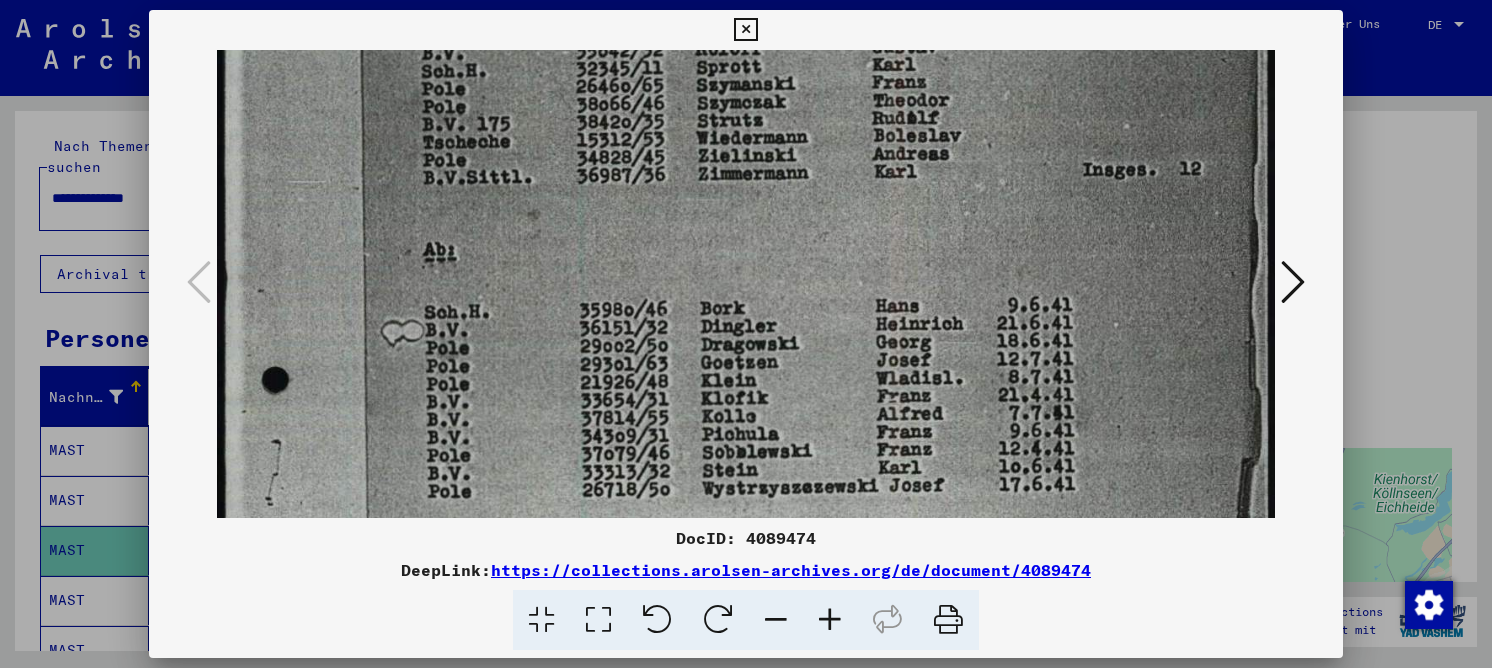 drag, startPoint x: 481, startPoint y: 341, endPoint x: 551, endPoint y: 91, distance: 259.6151 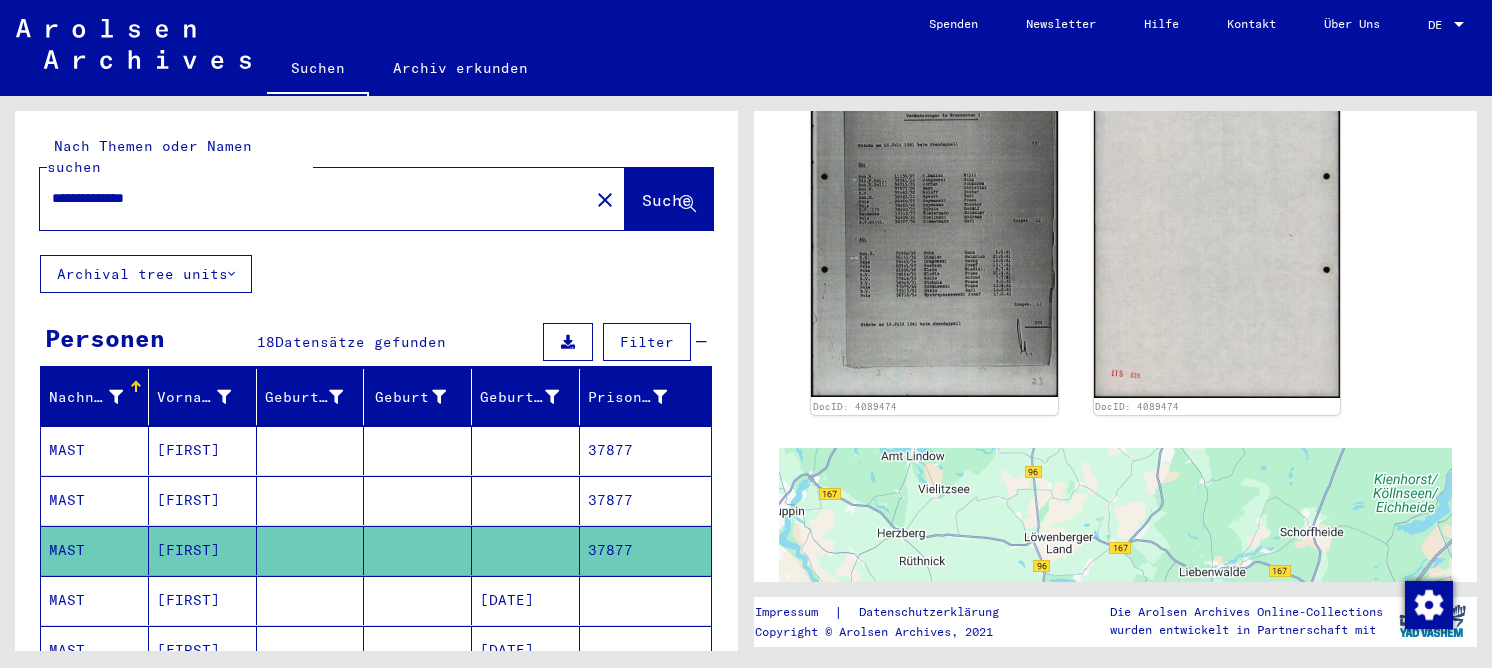 drag, startPoint x: 412, startPoint y: 346, endPoint x: 354, endPoint y: 253, distance: 109.60383 